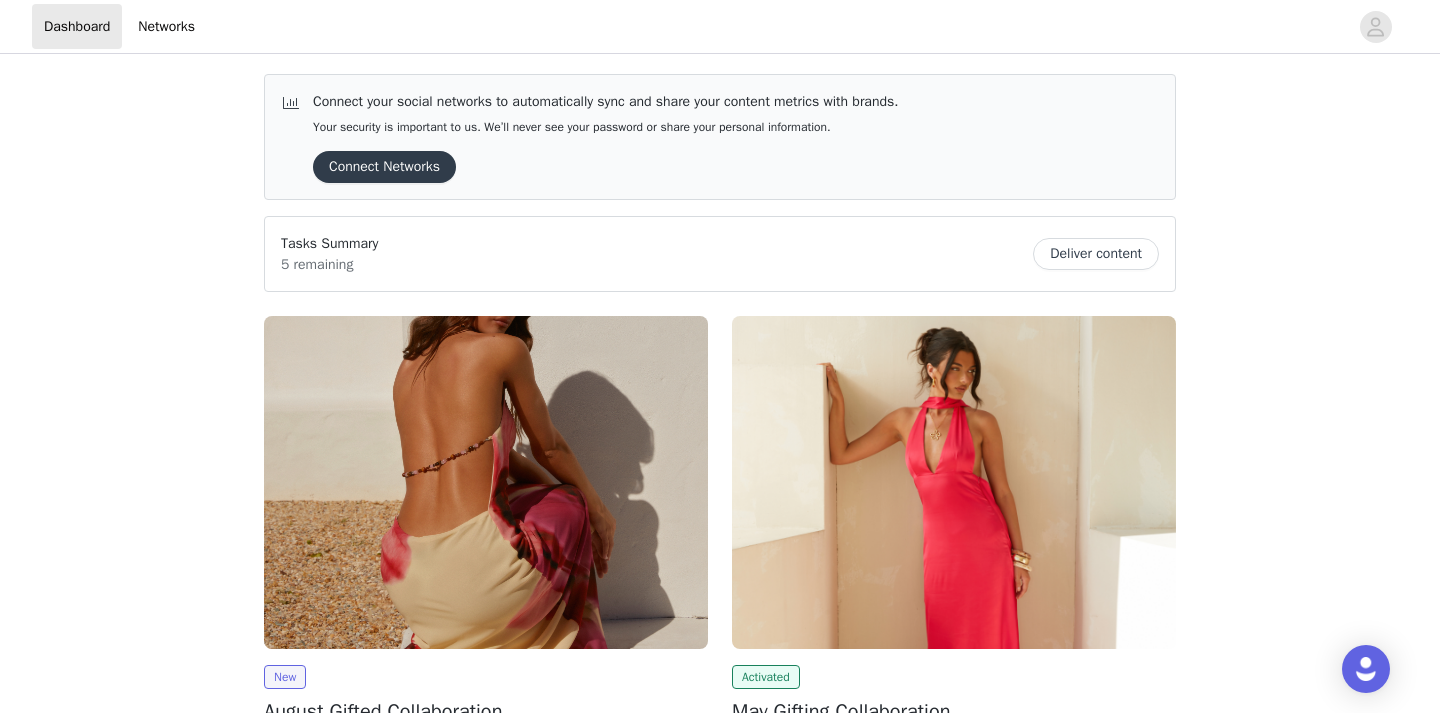 scroll, scrollTop: 0, scrollLeft: 0, axis: both 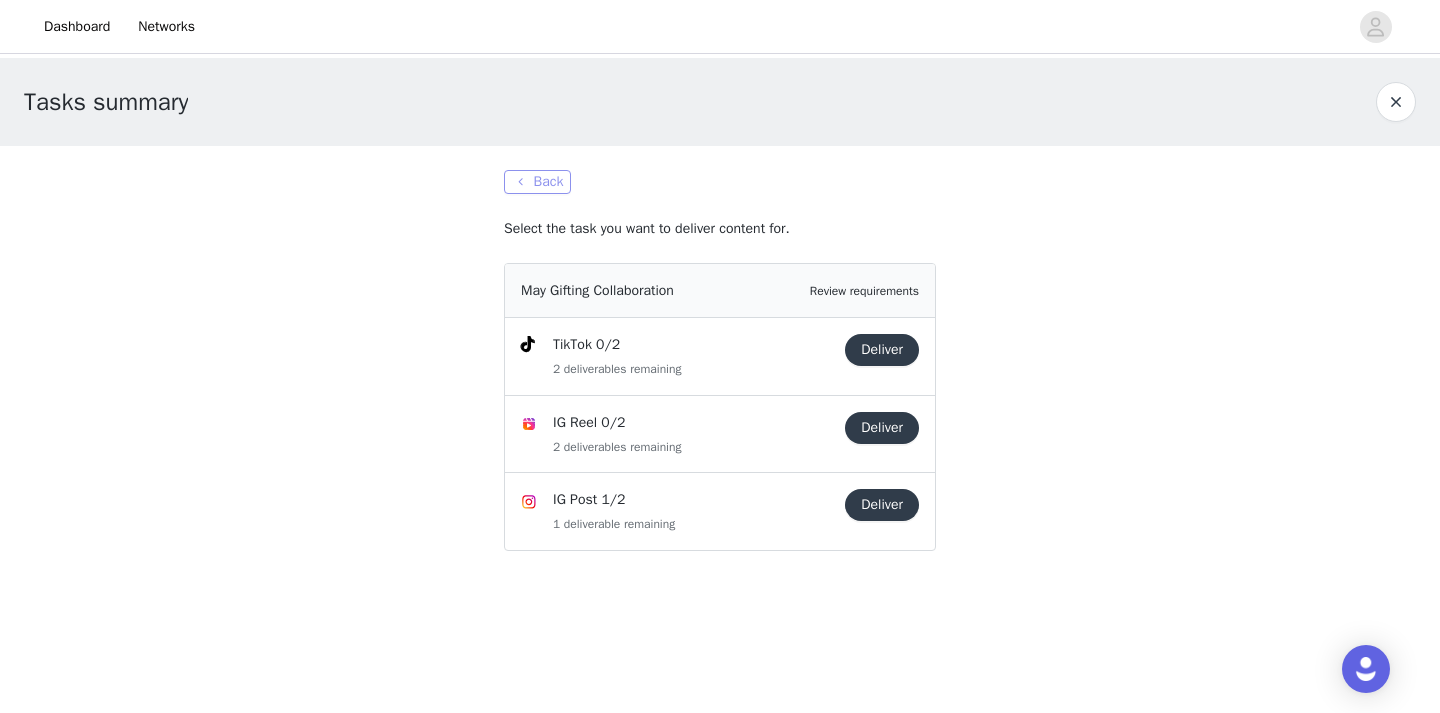 click on "Back" at bounding box center [537, 182] 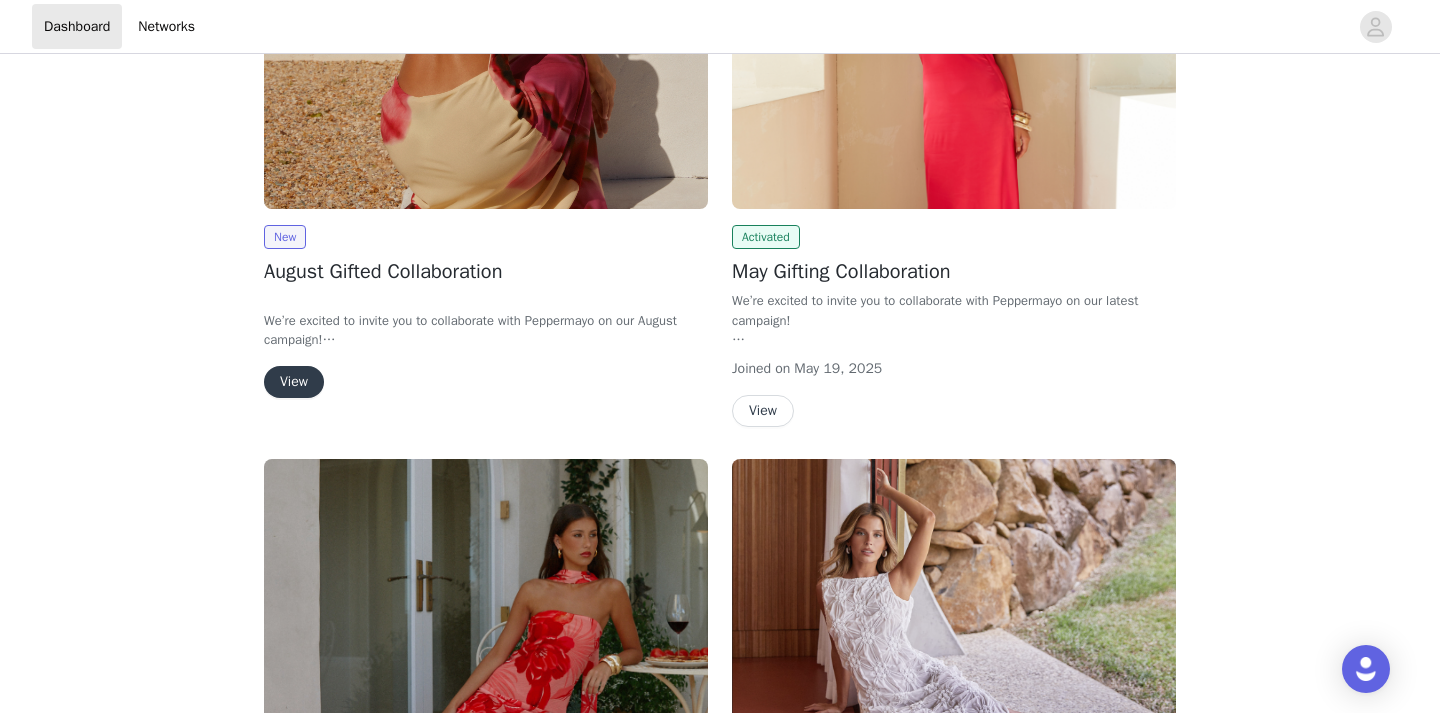 scroll, scrollTop: 443, scrollLeft: 0, axis: vertical 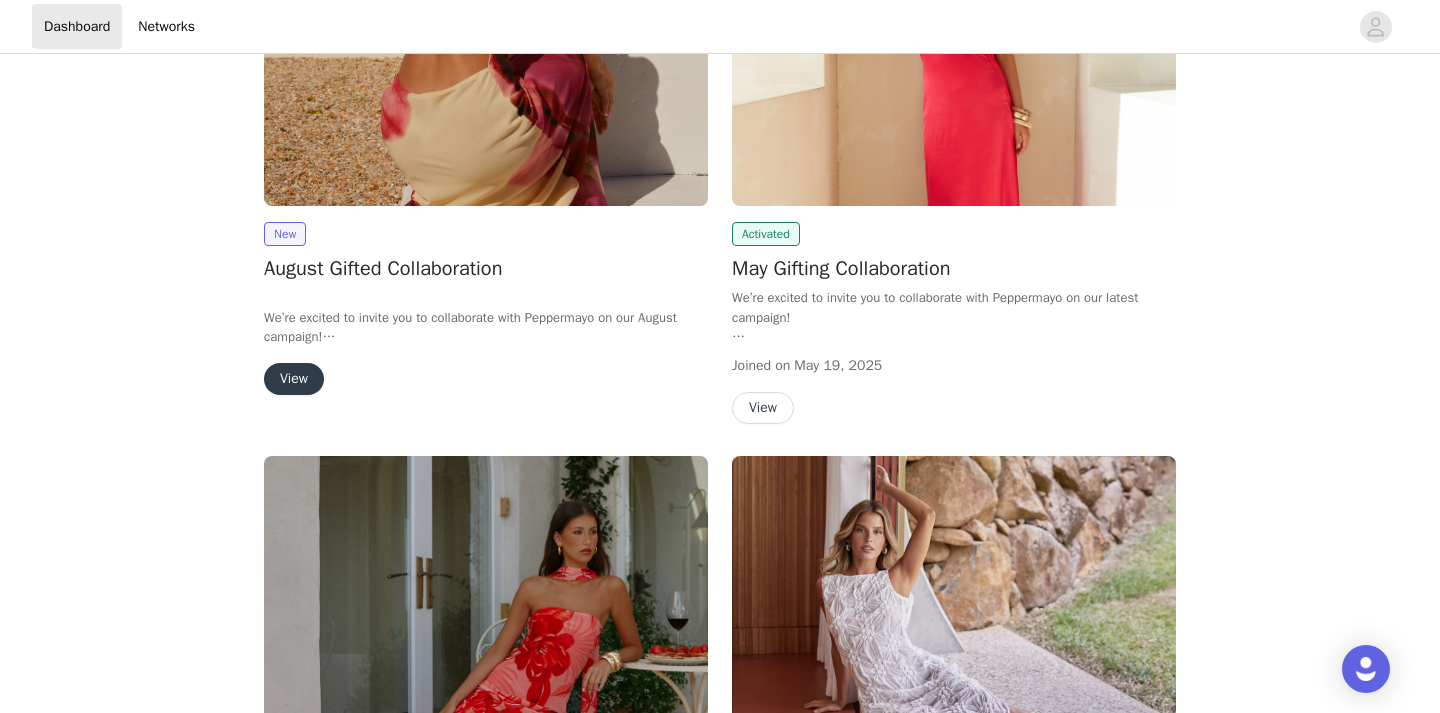 click on "View" at bounding box center (294, 379) 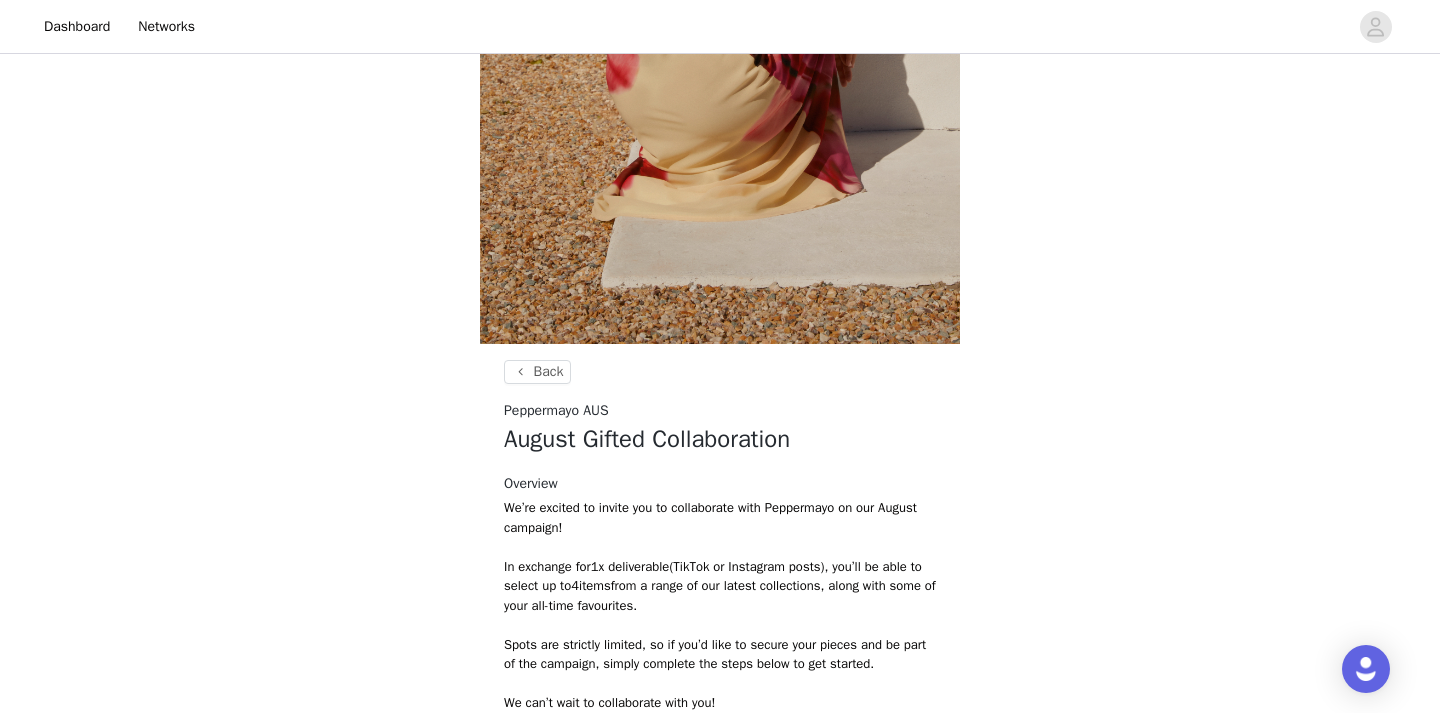 scroll, scrollTop: 803, scrollLeft: 0, axis: vertical 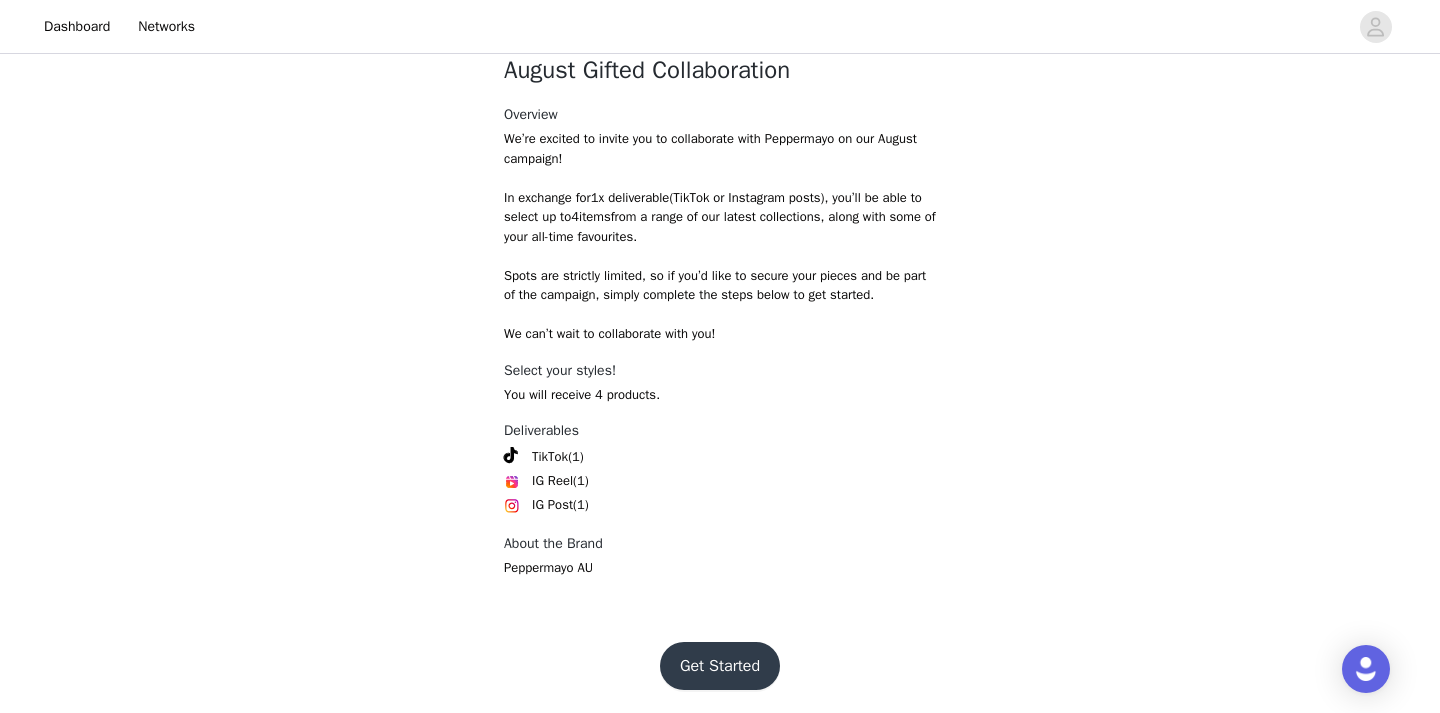 click on "Get Started" at bounding box center [720, 666] 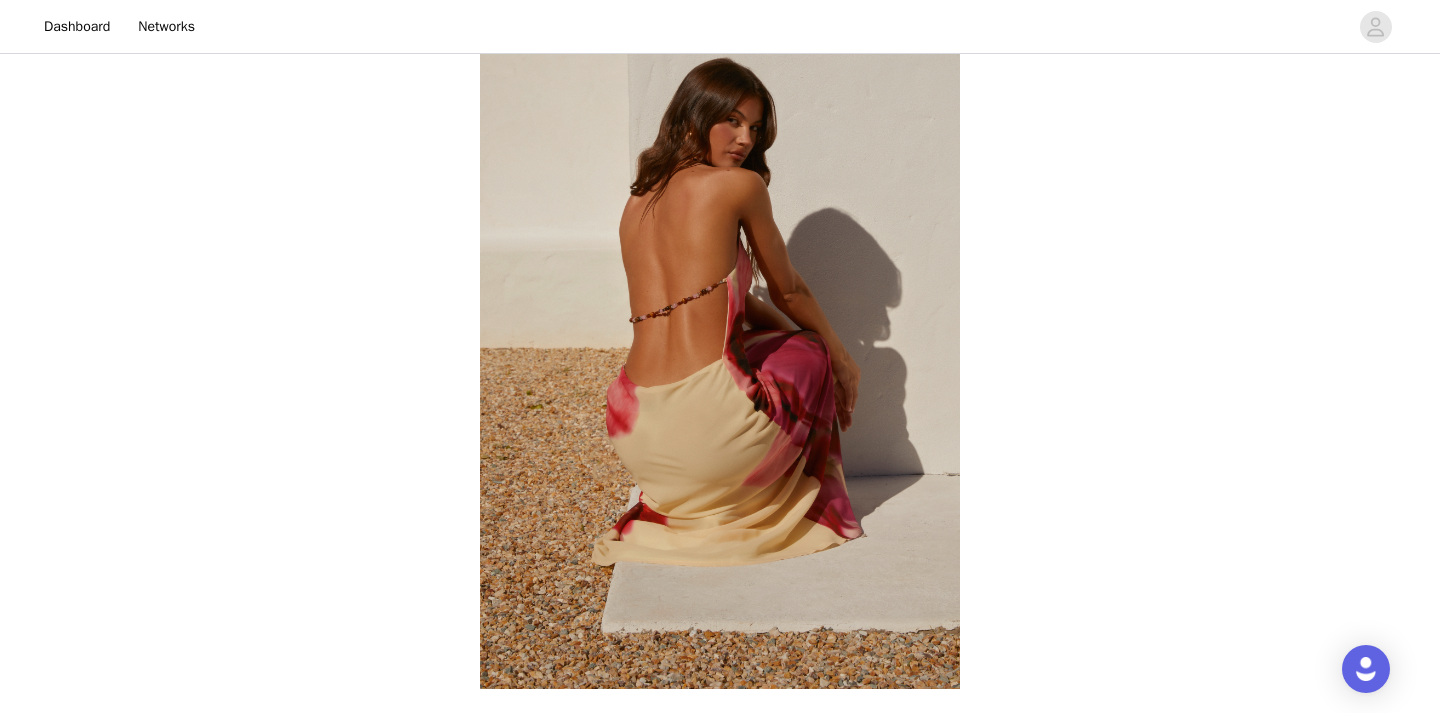 scroll, scrollTop: 803, scrollLeft: 0, axis: vertical 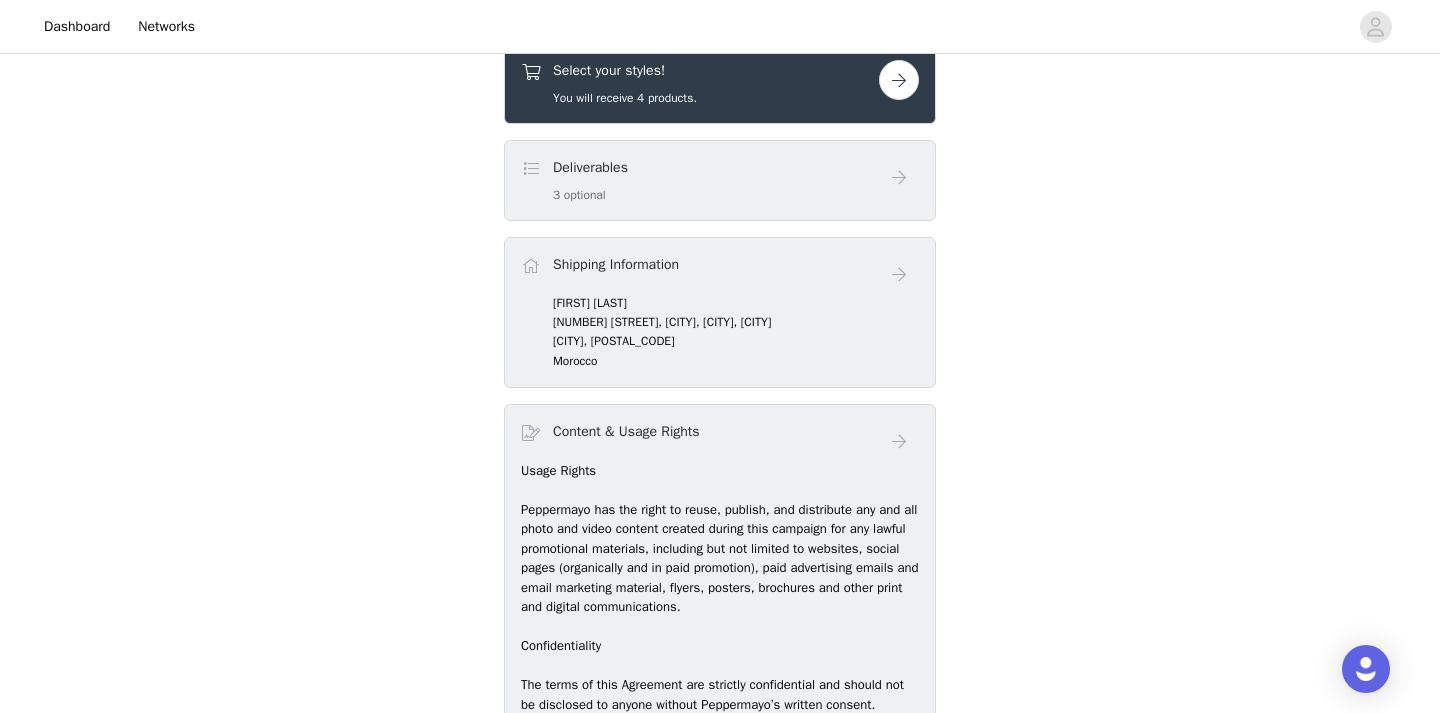 click on "Select your styles!   You will receive 4 products." at bounding box center (700, 83) 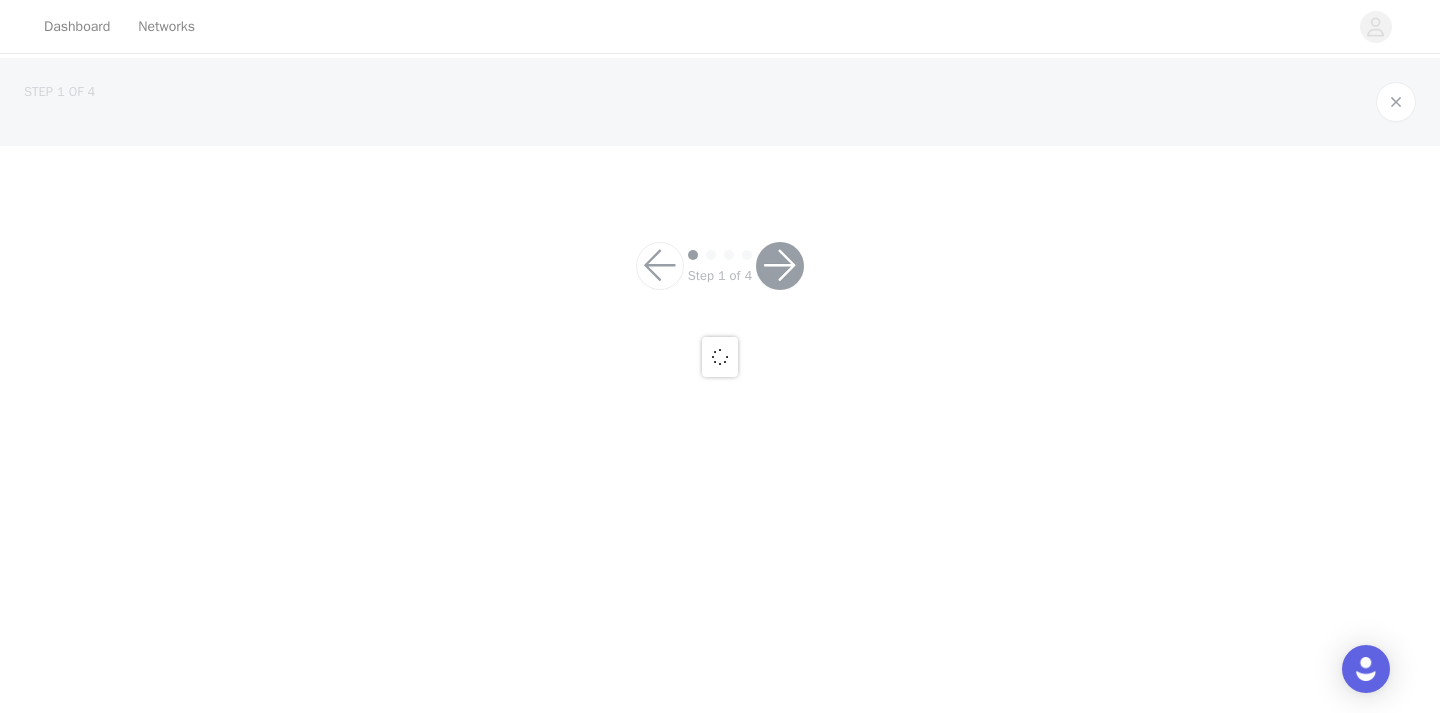 scroll, scrollTop: 0, scrollLeft: 0, axis: both 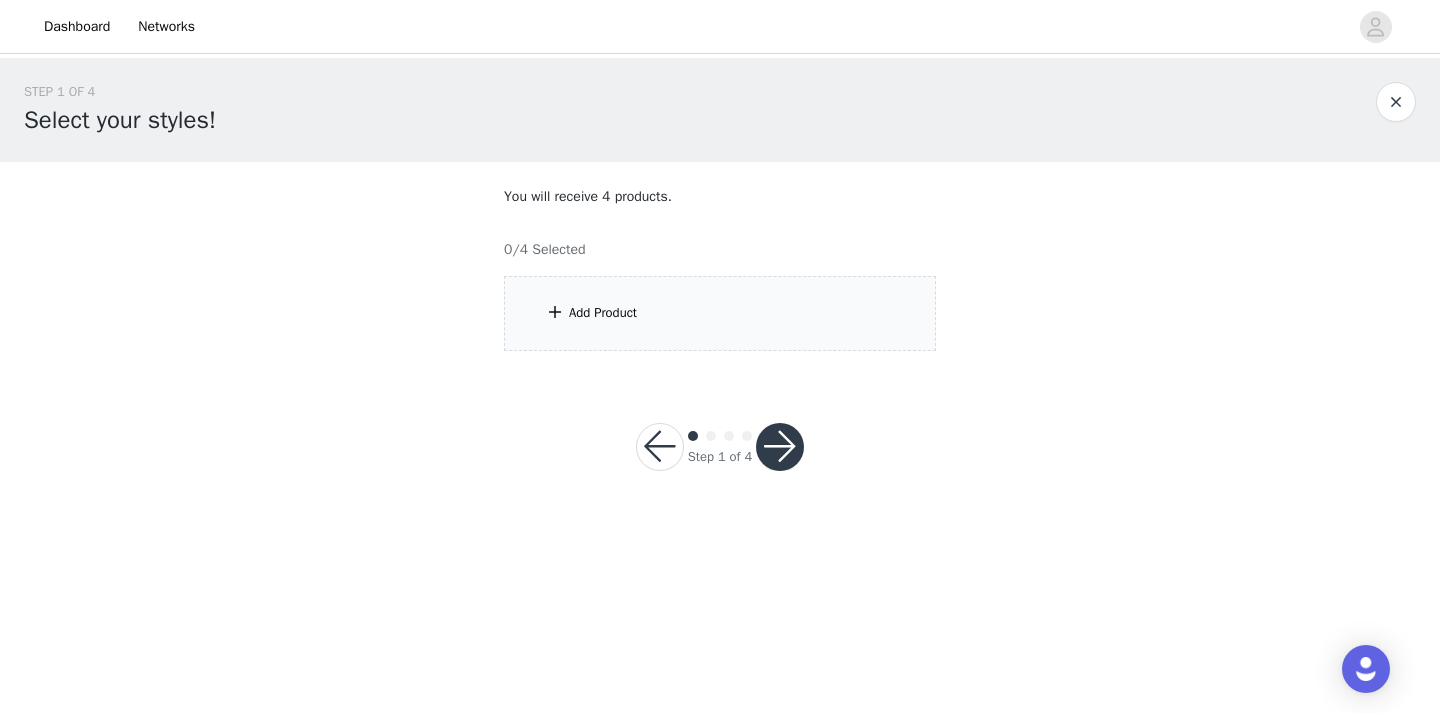 click on "Add Product" at bounding box center [720, 313] 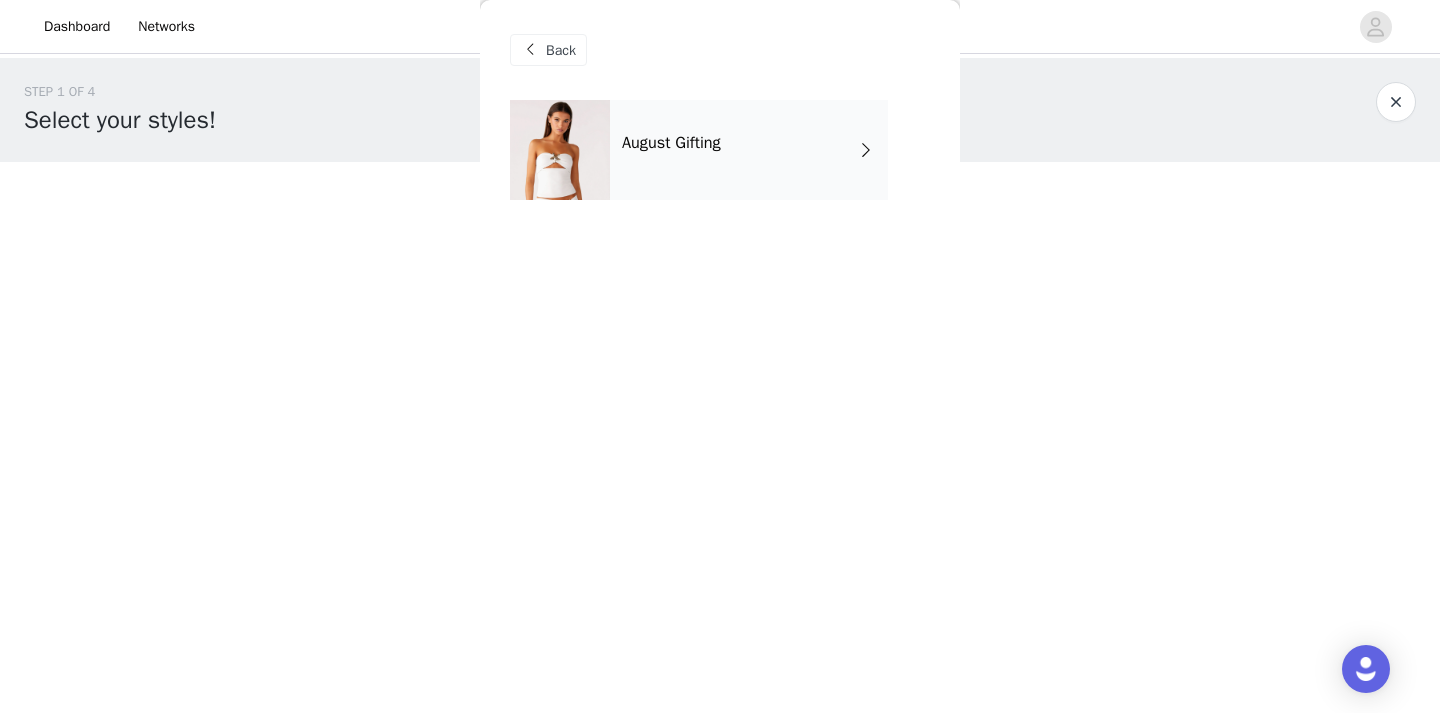 click on "August Gifting" at bounding box center (749, 150) 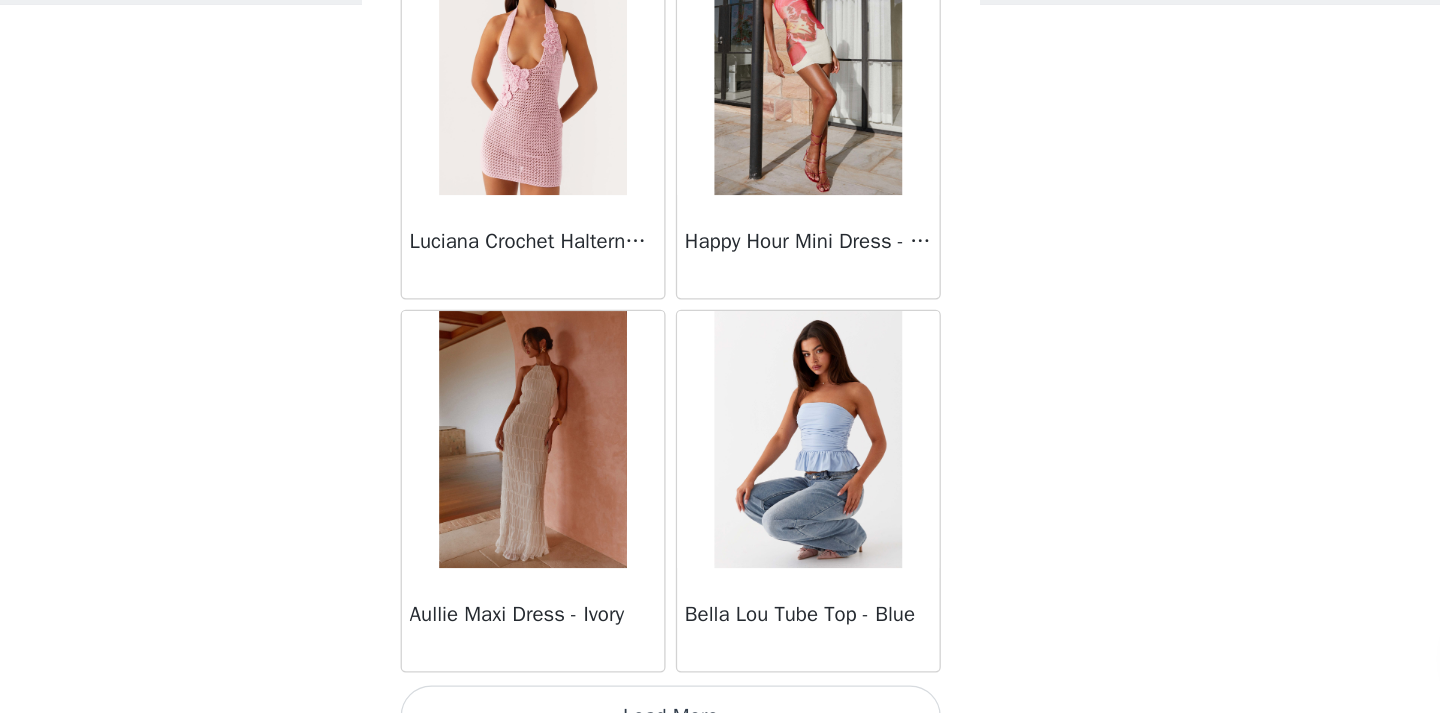 scroll, scrollTop: 2347, scrollLeft: 0, axis: vertical 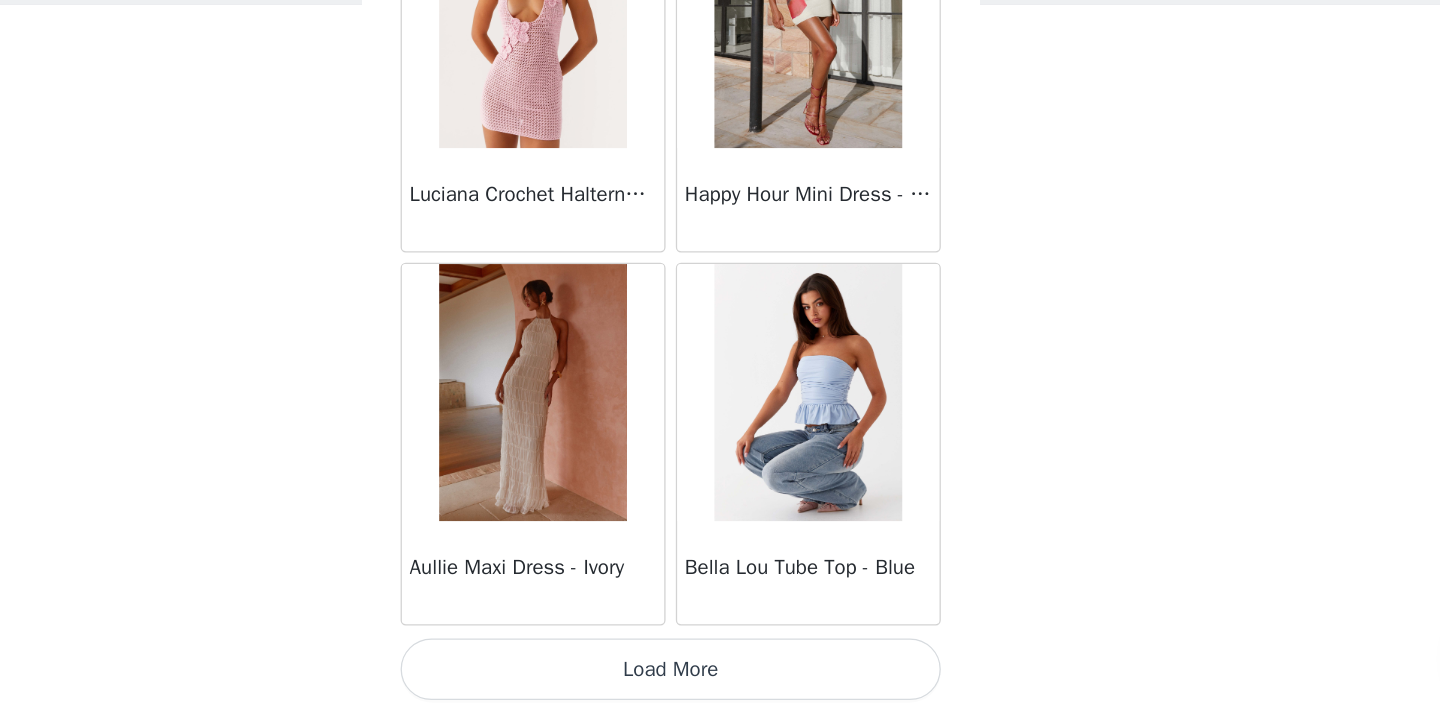 click on "Load More" at bounding box center [720, 679] 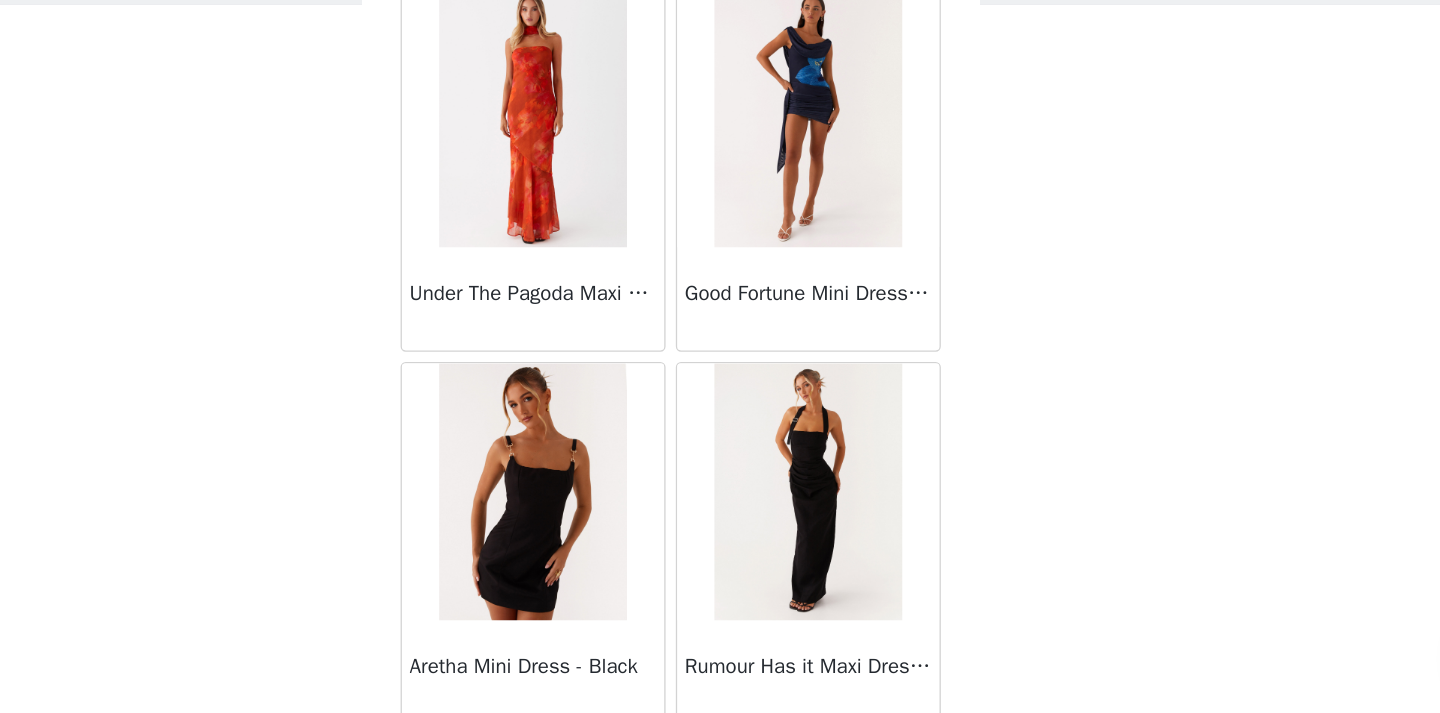 scroll, scrollTop: 5247, scrollLeft: 0, axis: vertical 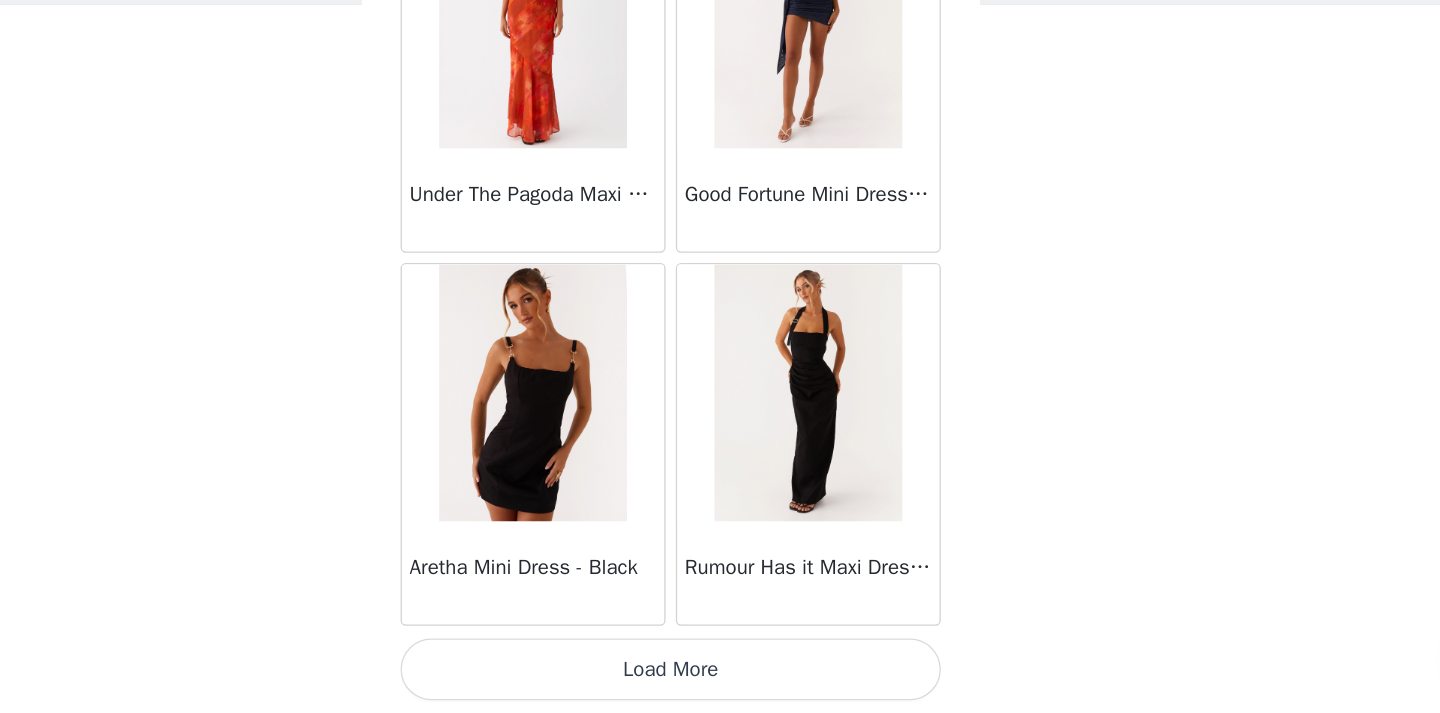 click on "Load More" at bounding box center (720, 679) 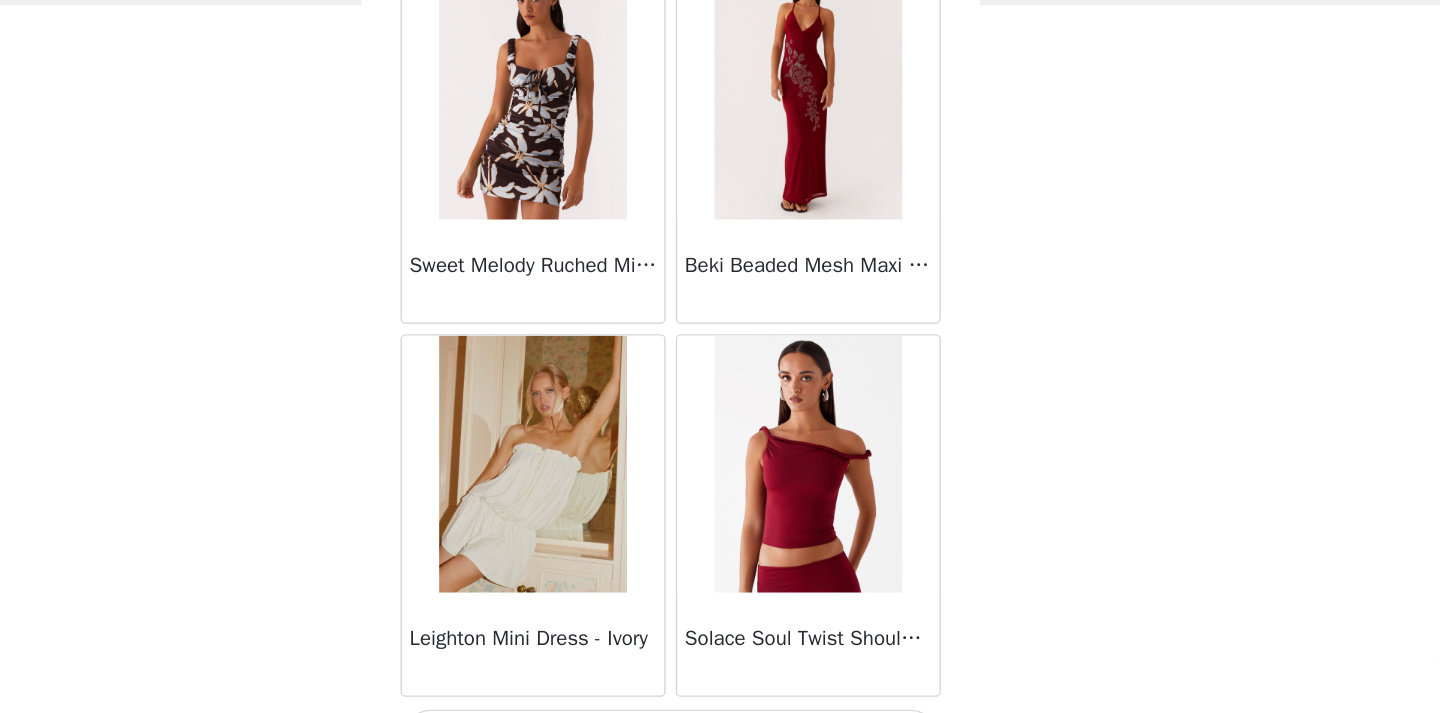 scroll, scrollTop: 8147, scrollLeft: 0, axis: vertical 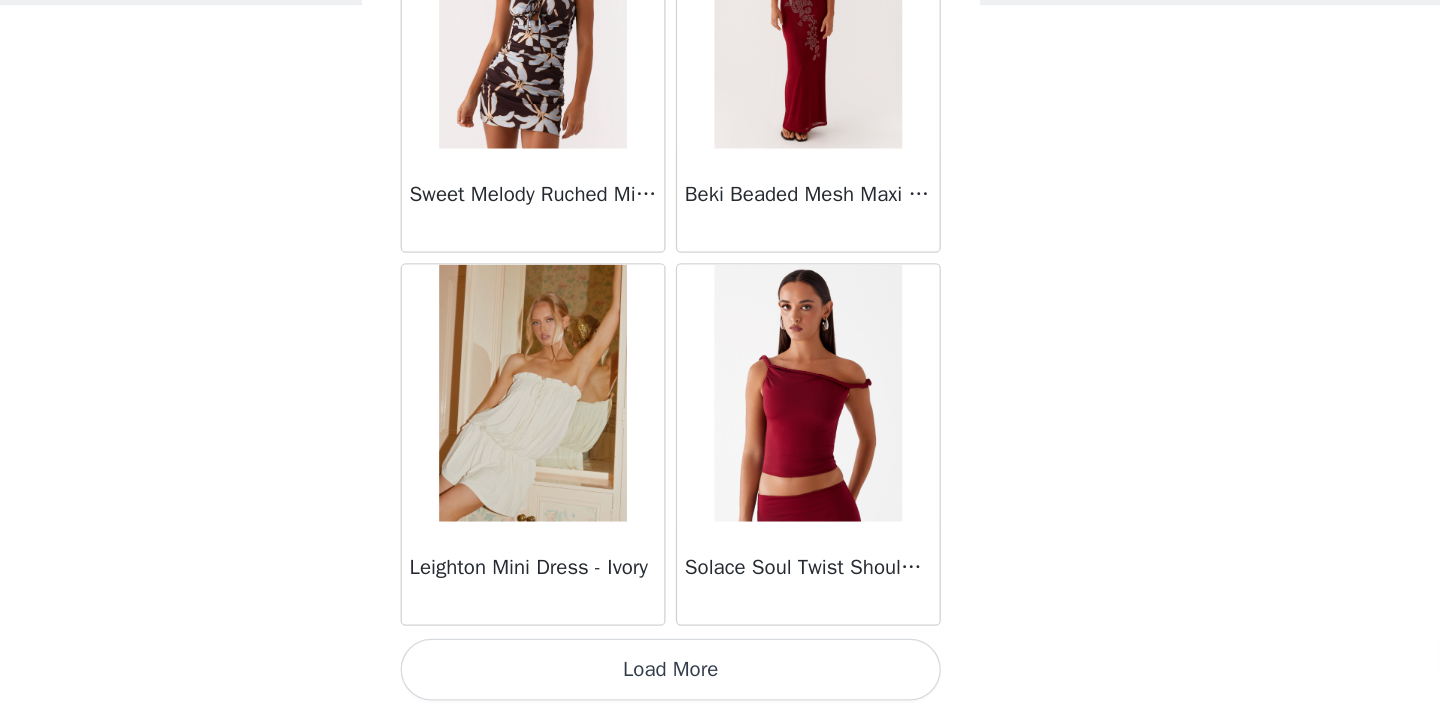 click on "Load More" at bounding box center (720, 679) 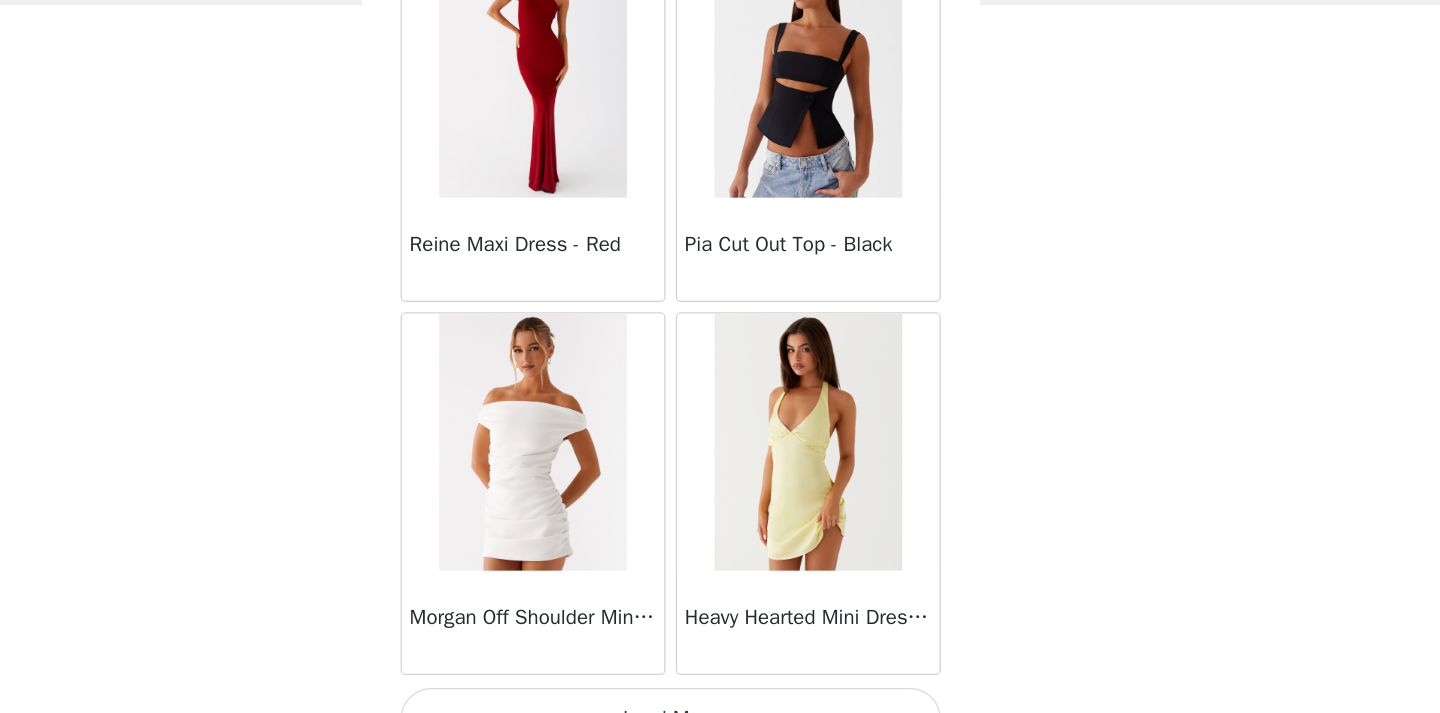 scroll, scrollTop: 11047, scrollLeft: 0, axis: vertical 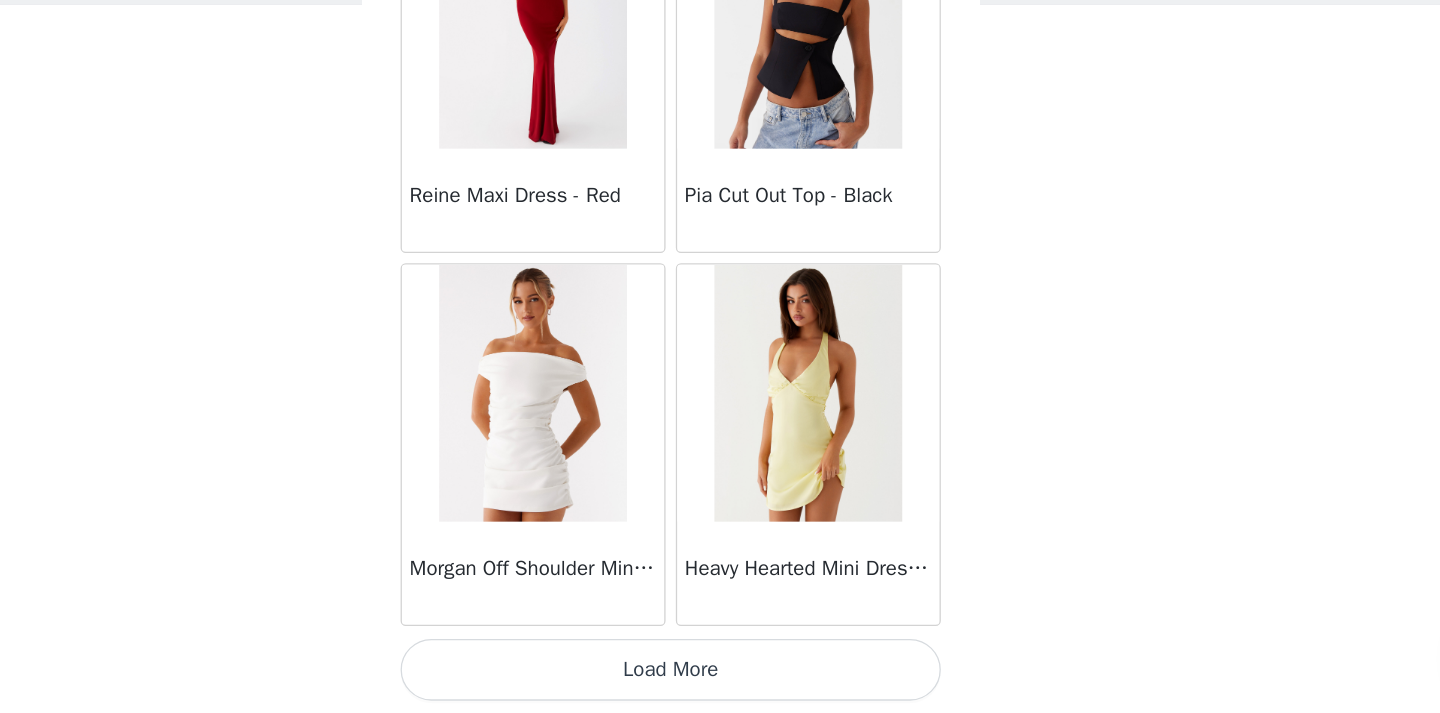 click on "Load More" at bounding box center (720, 679) 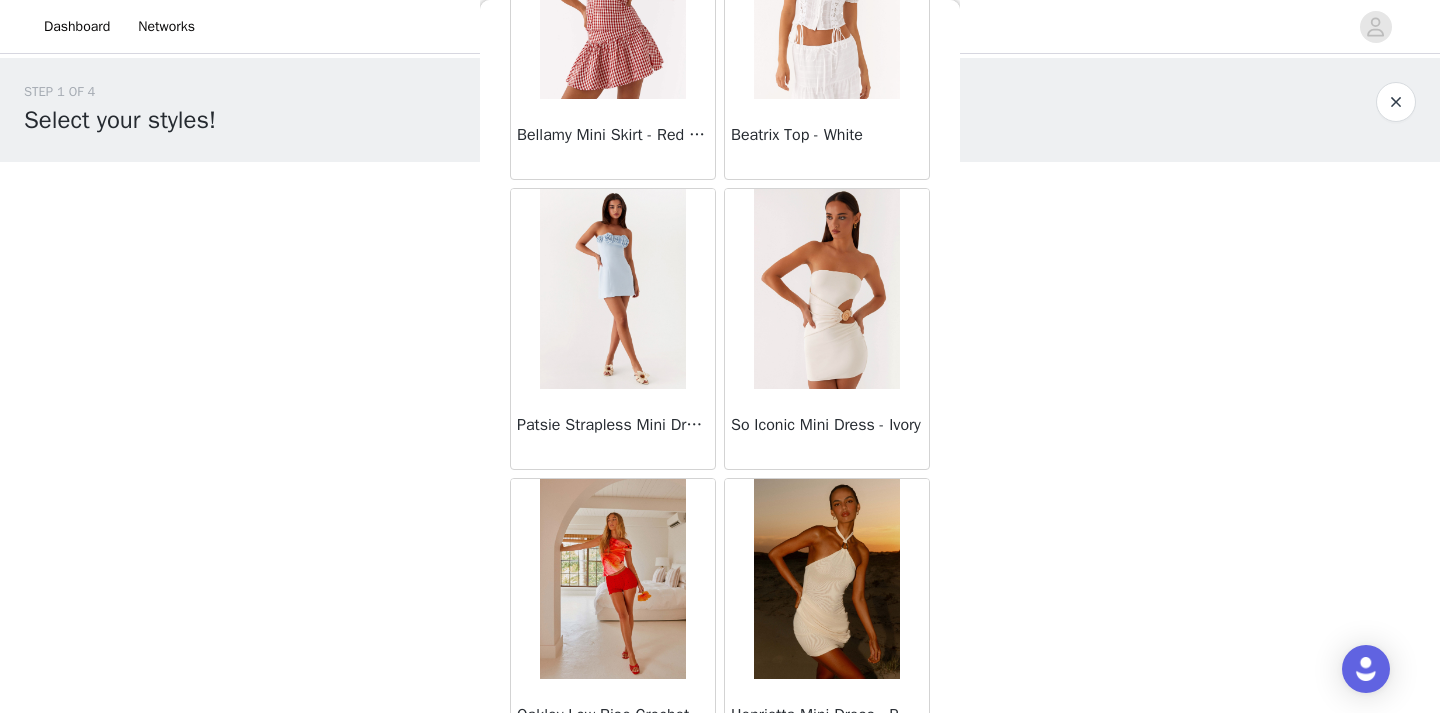 scroll, scrollTop: 12122, scrollLeft: 0, axis: vertical 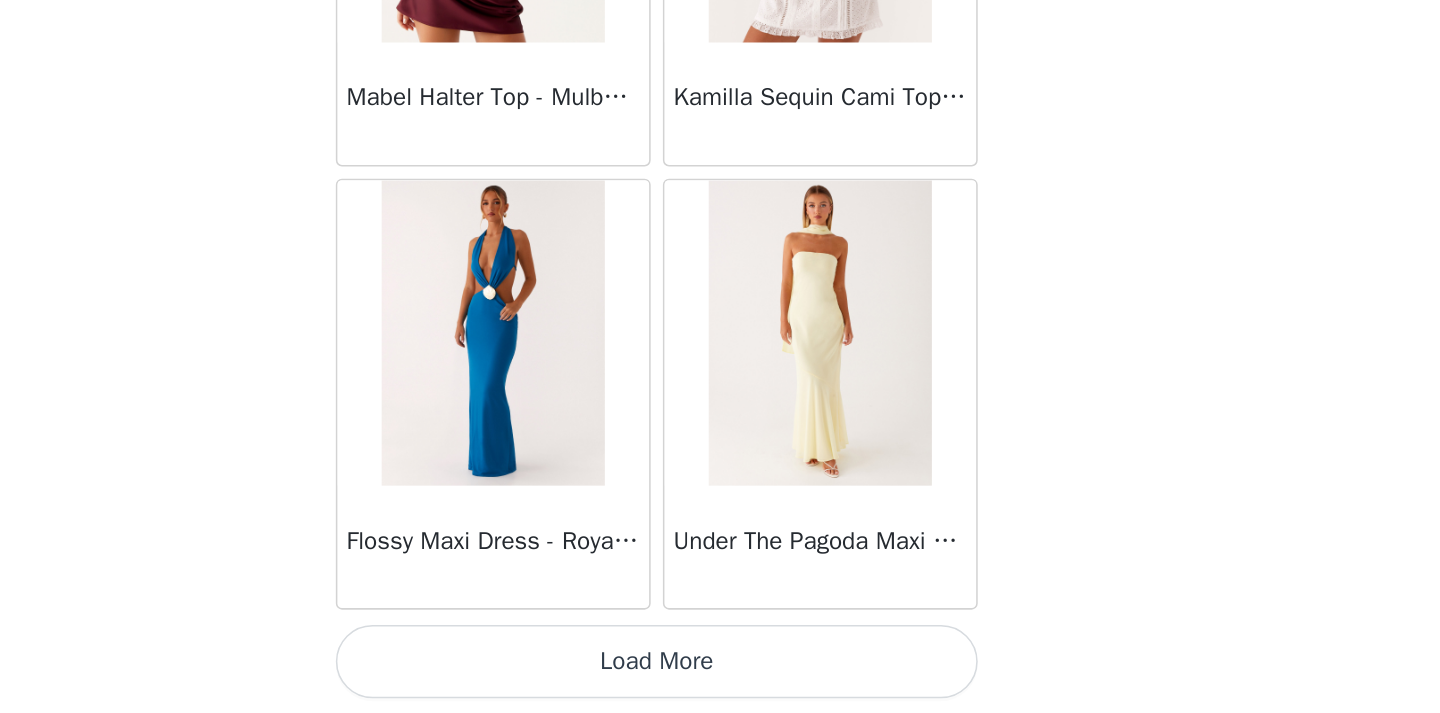 click on "Load More" at bounding box center [720, 679] 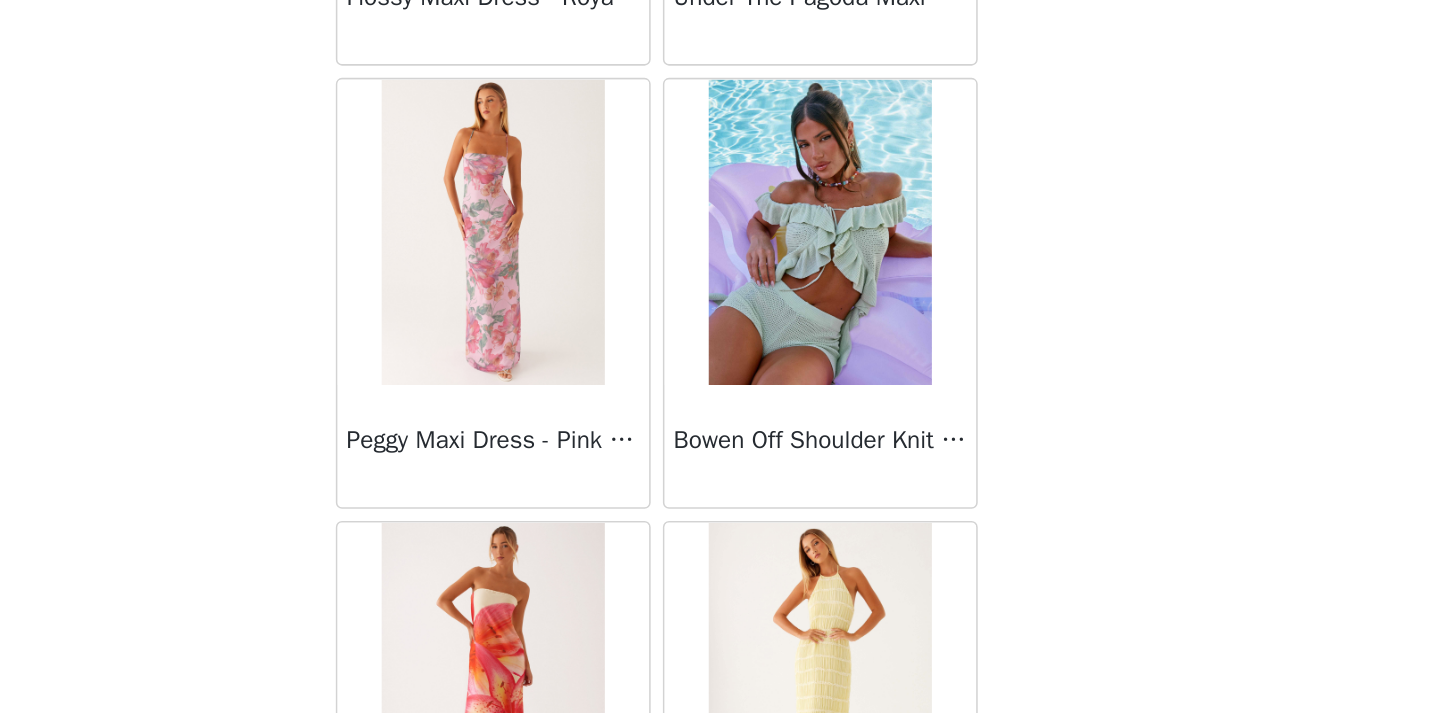 scroll, scrollTop: 14304, scrollLeft: 0, axis: vertical 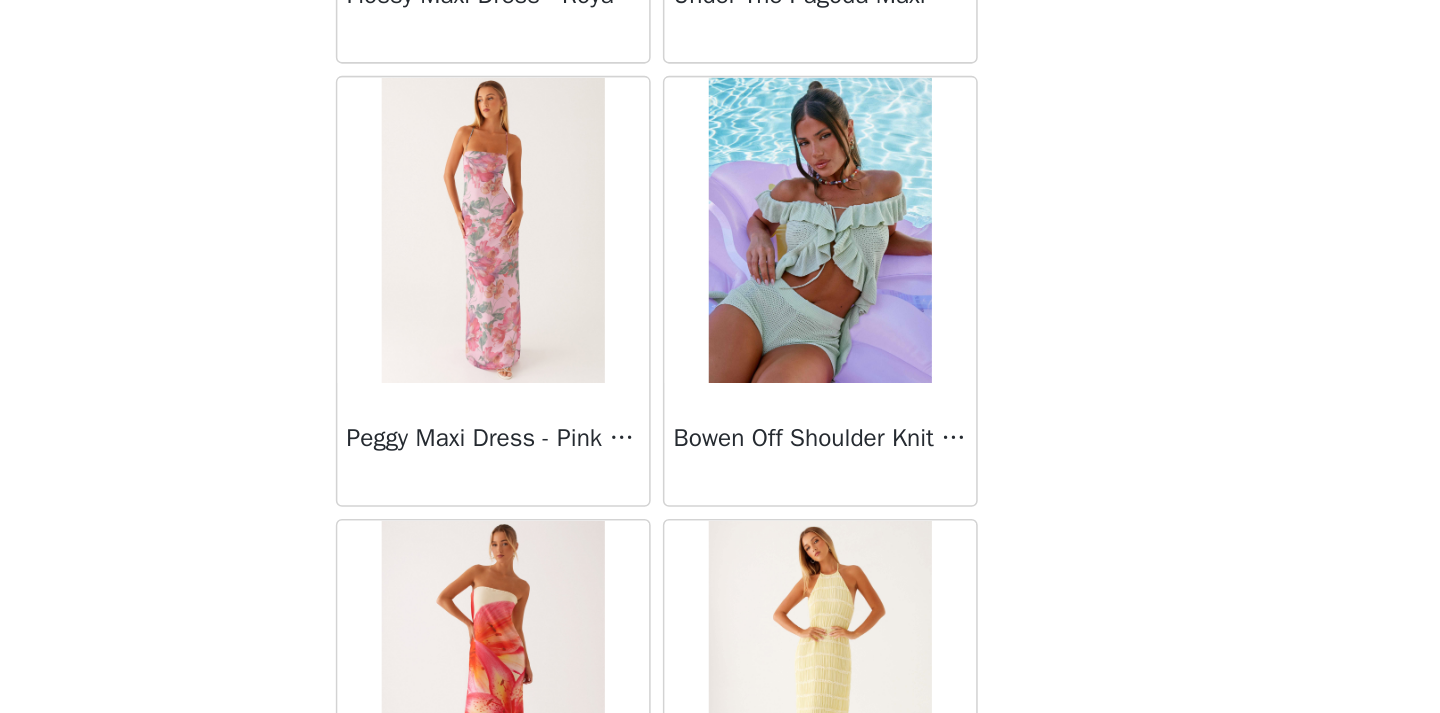 click at bounding box center (826, 397) 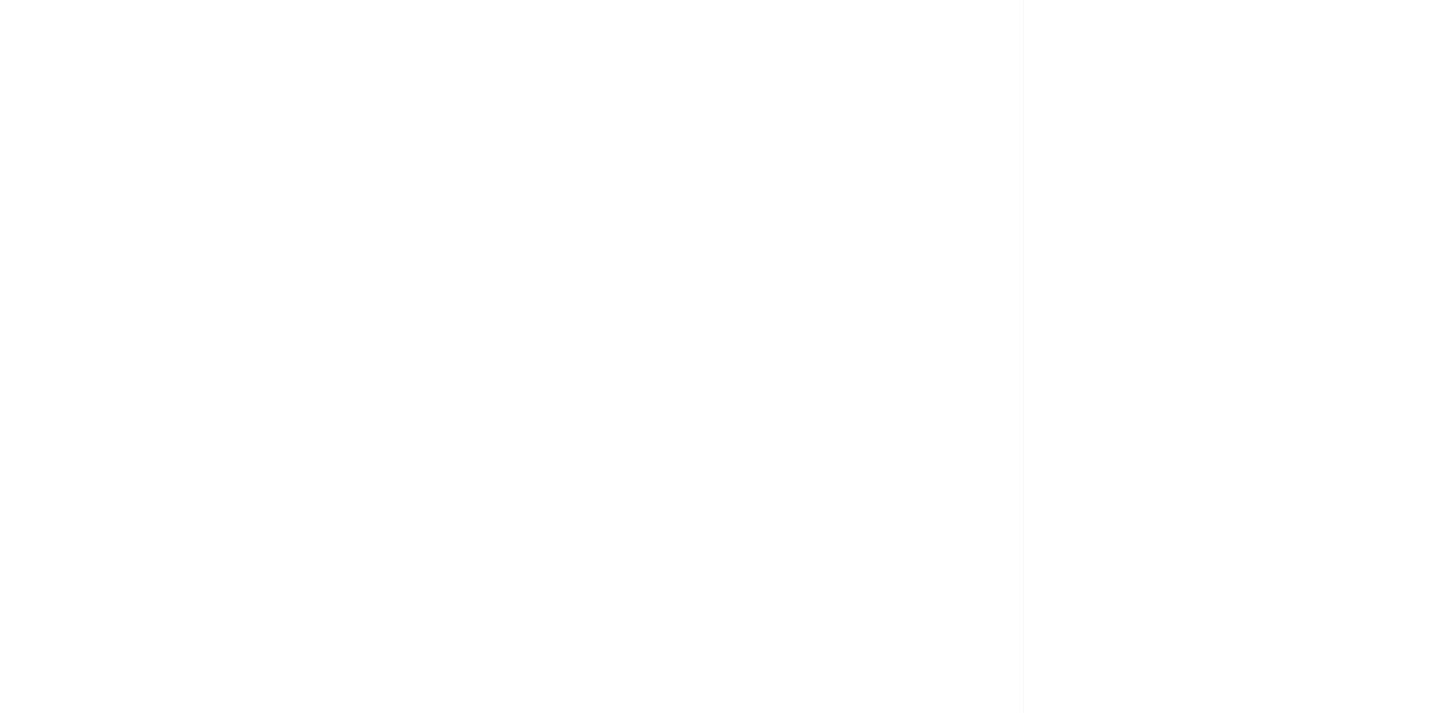 scroll, scrollTop: 0, scrollLeft: 0, axis: both 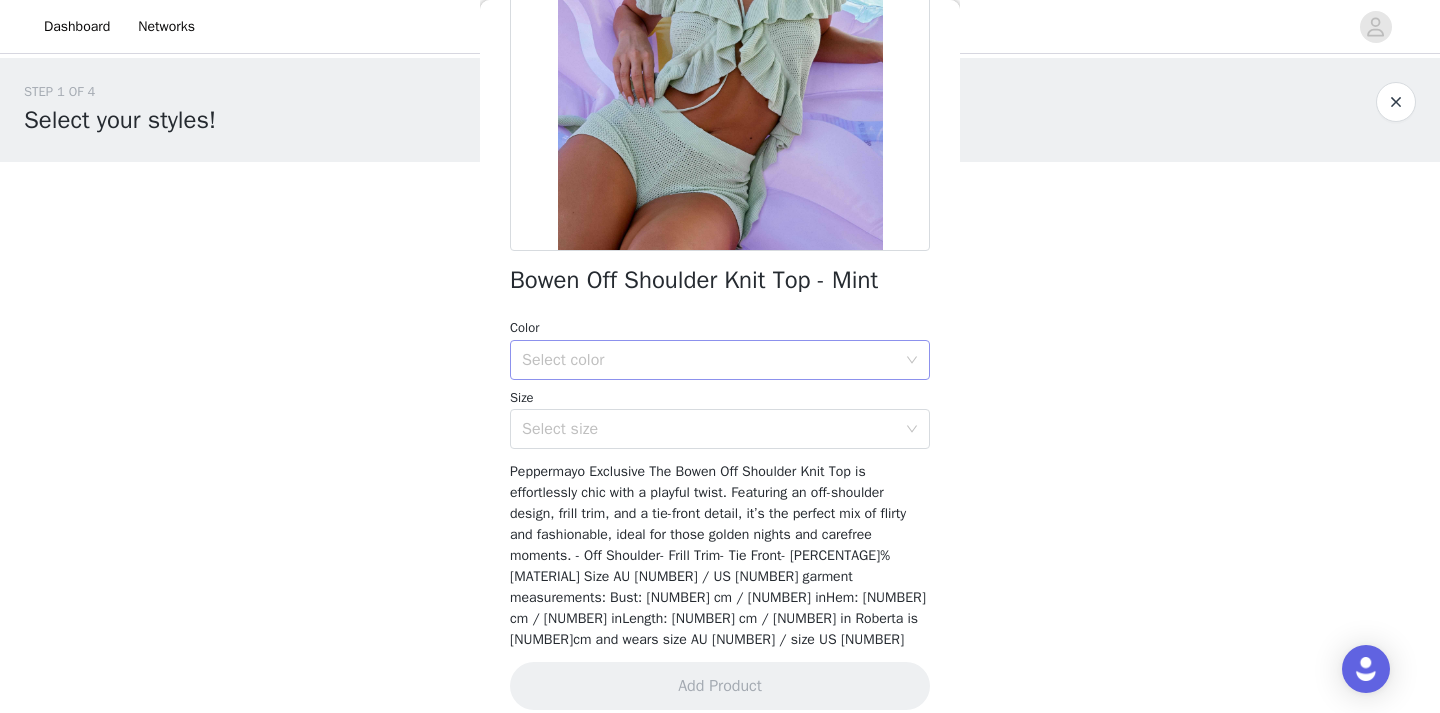 click on "Select color" at bounding box center [709, 360] 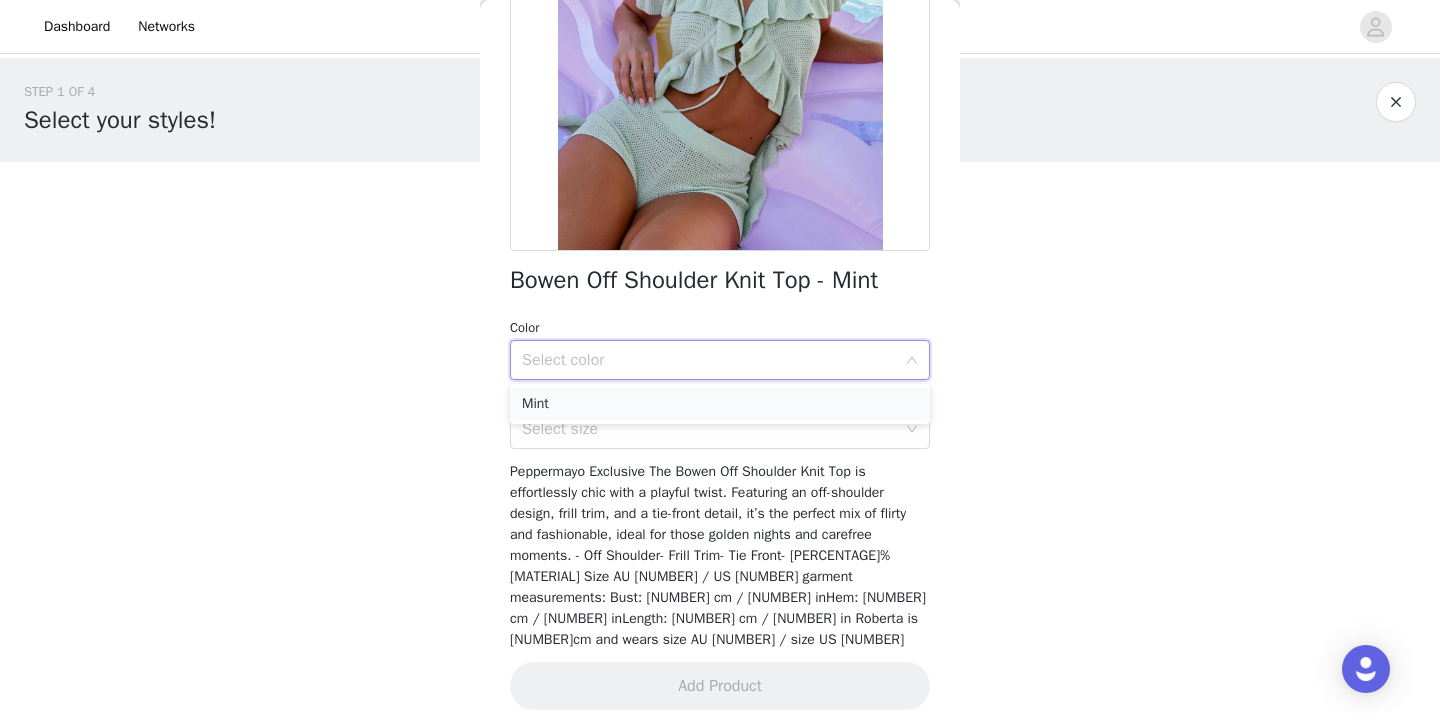 click on "Mint" at bounding box center [720, 404] 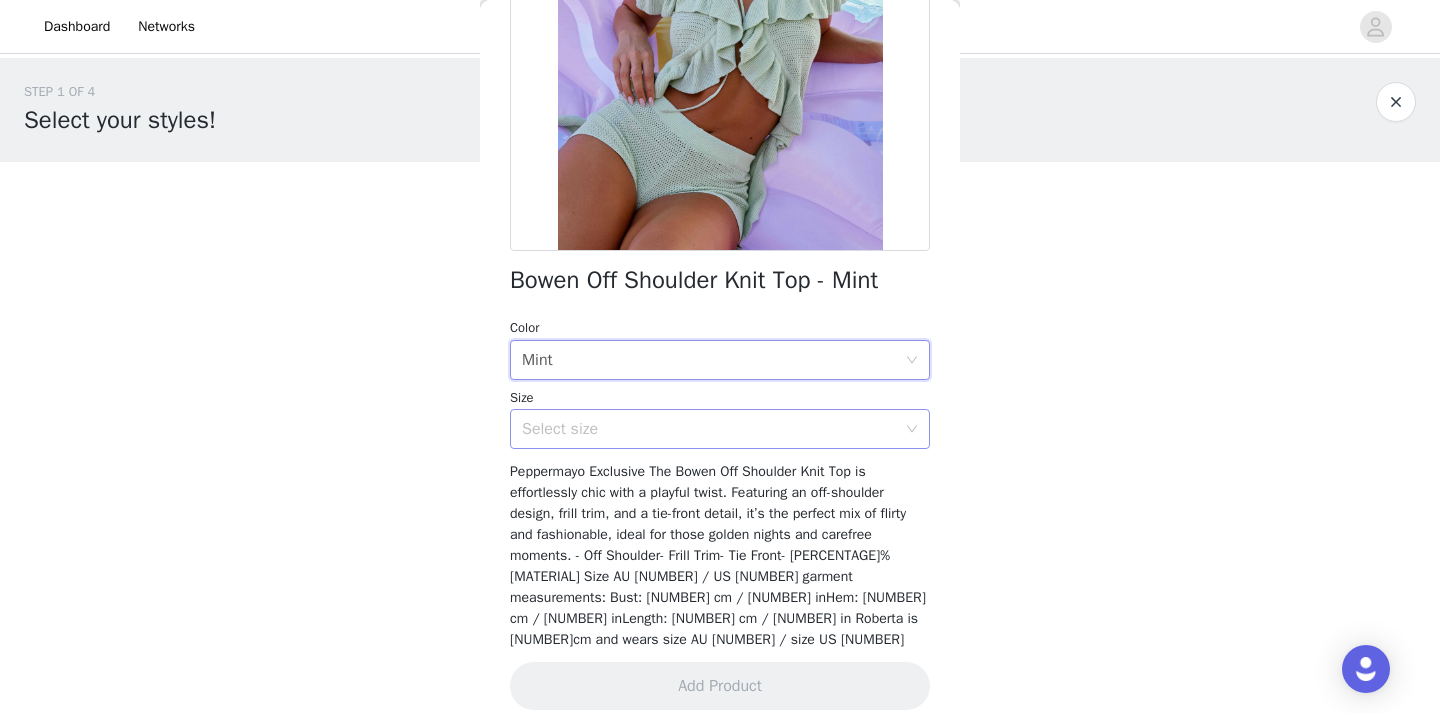 click on "Select size" at bounding box center (709, 429) 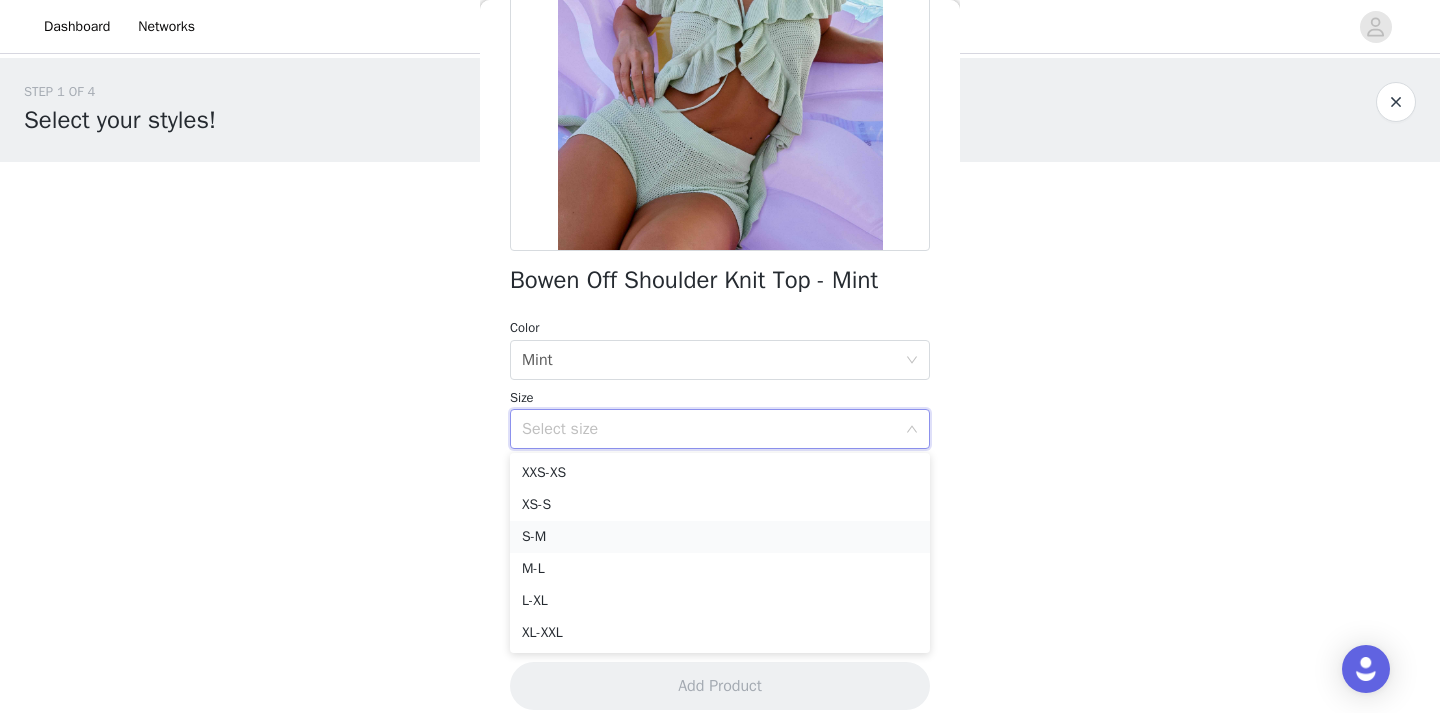 click on "S-M" at bounding box center (720, 537) 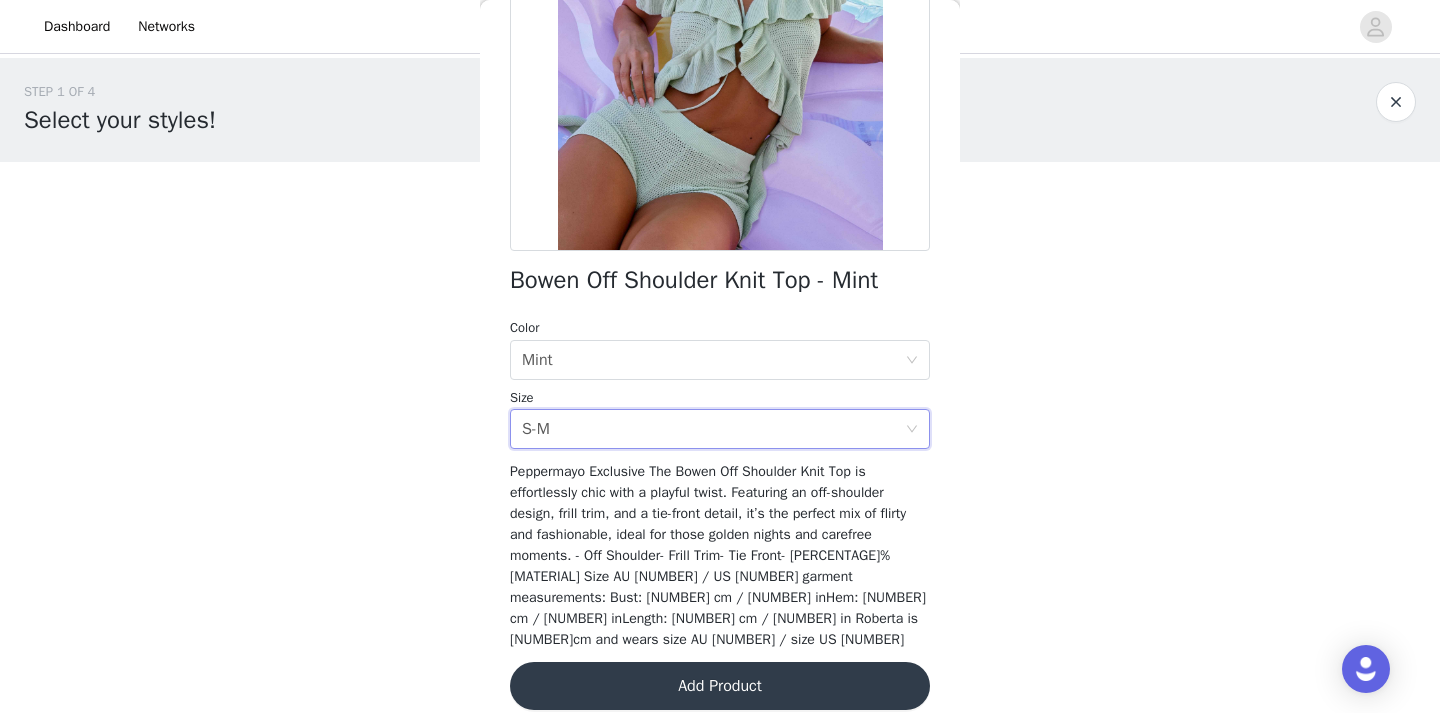 click on "Add Product" at bounding box center (720, 686) 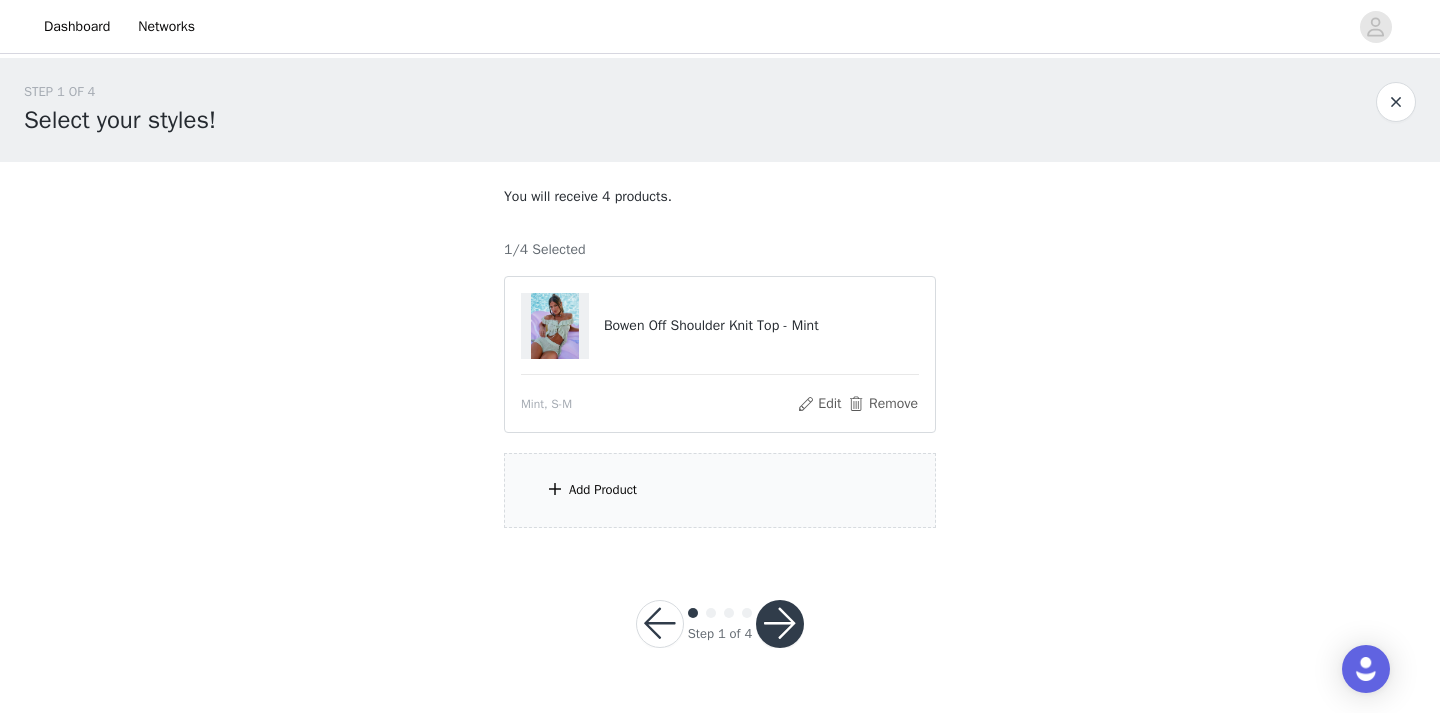 click on "Add Product" at bounding box center (603, 490) 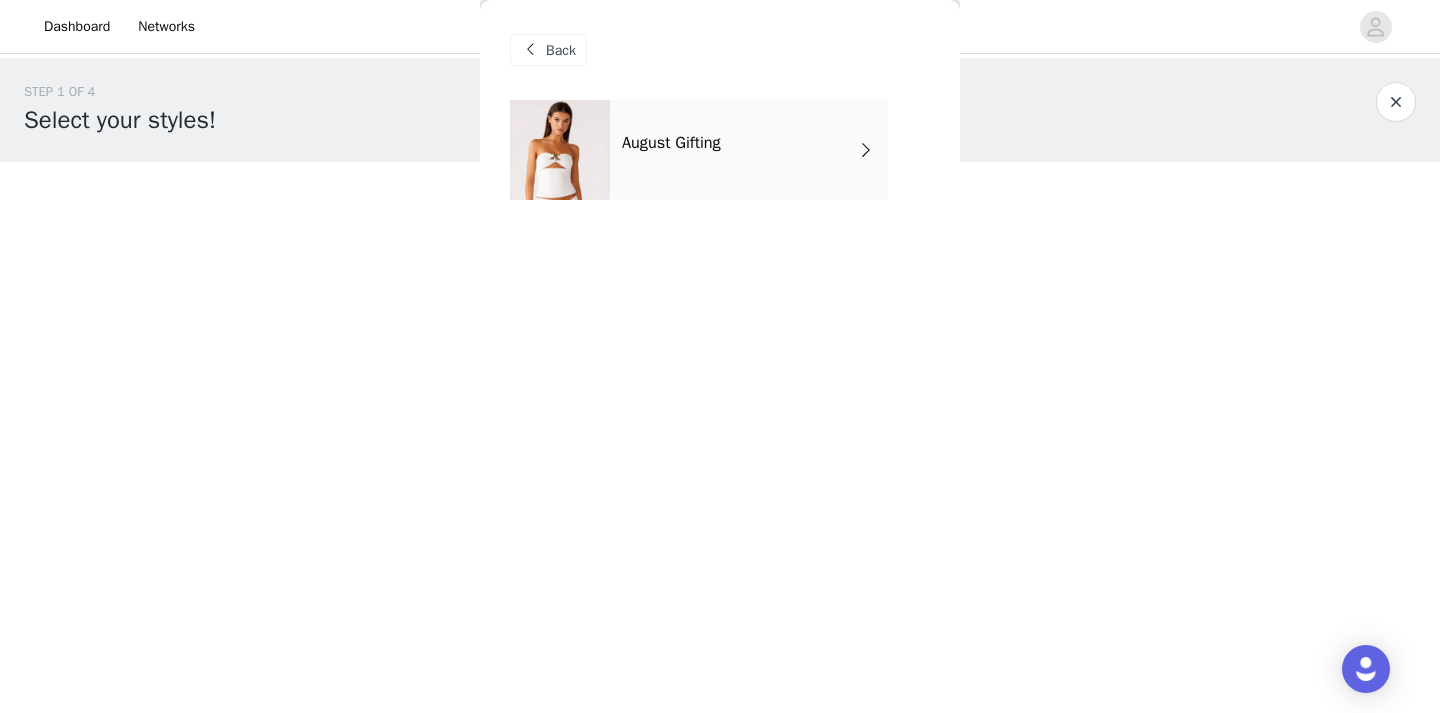 click on "August Gifting" at bounding box center [749, 150] 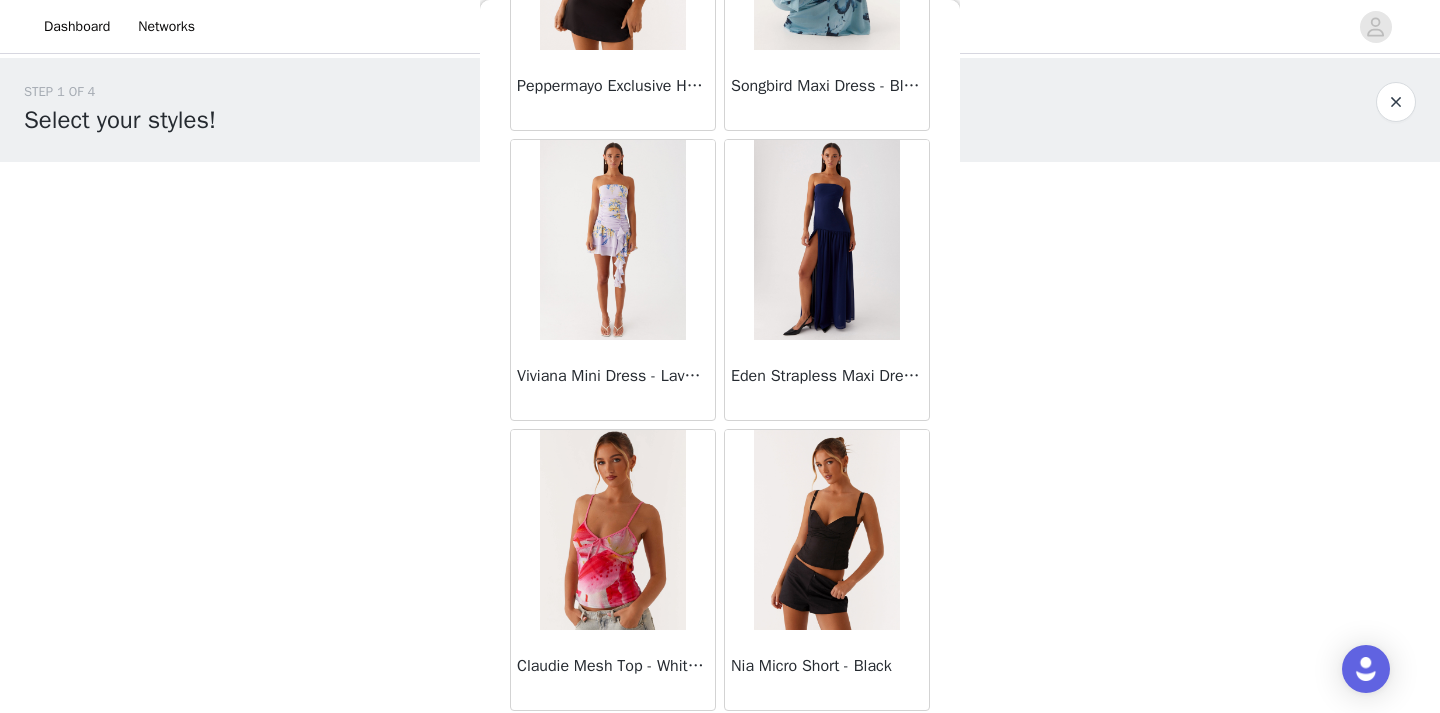 scroll, scrollTop: 2347, scrollLeft: 0, axis: vertical 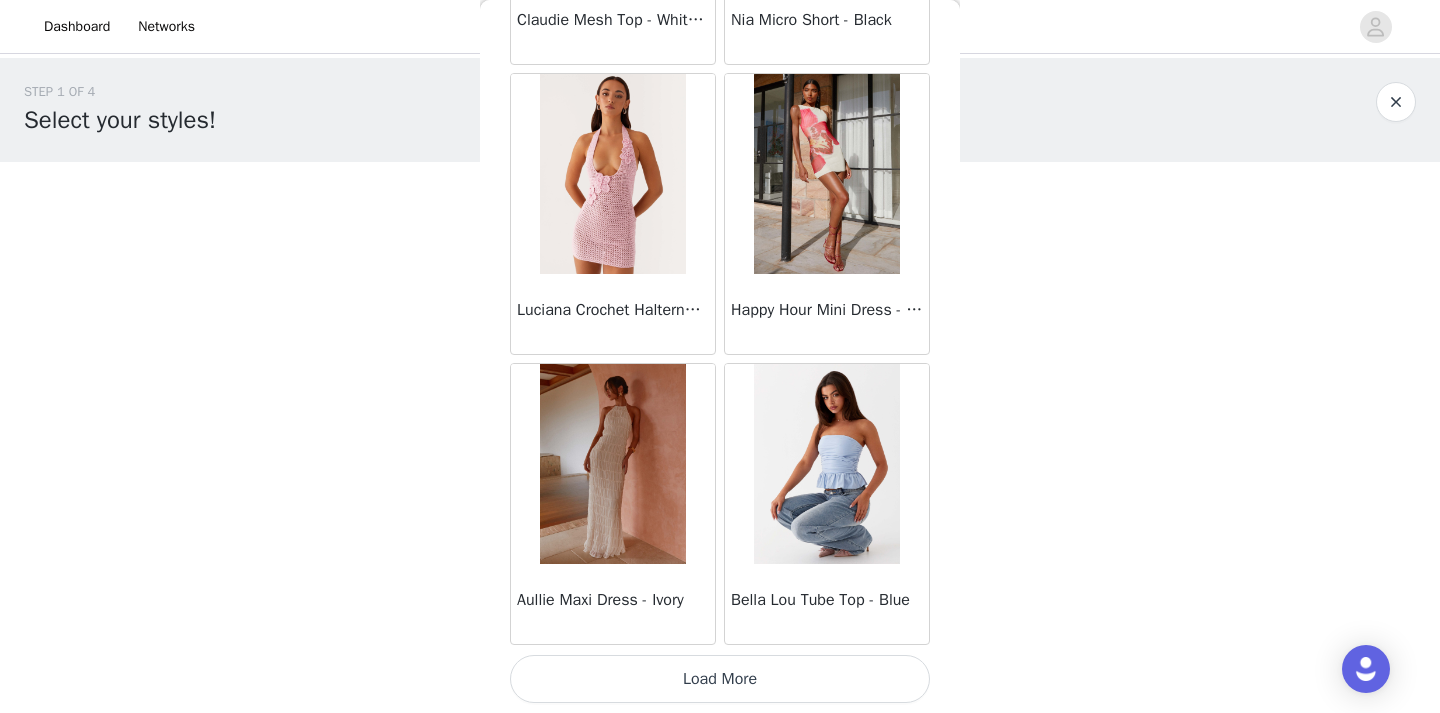 click on "Load More" at bounding box center [720, 679] 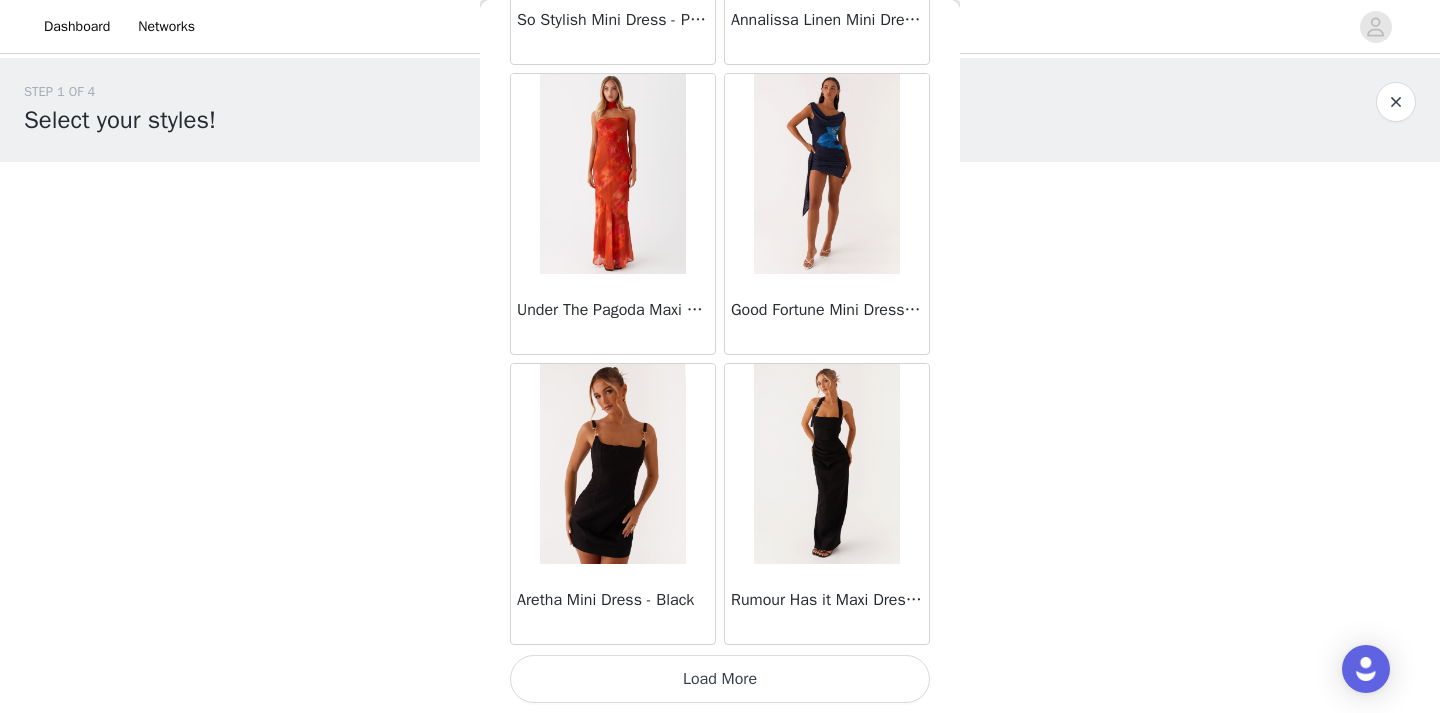 click on "Load More" at bounding box center [720, 679] 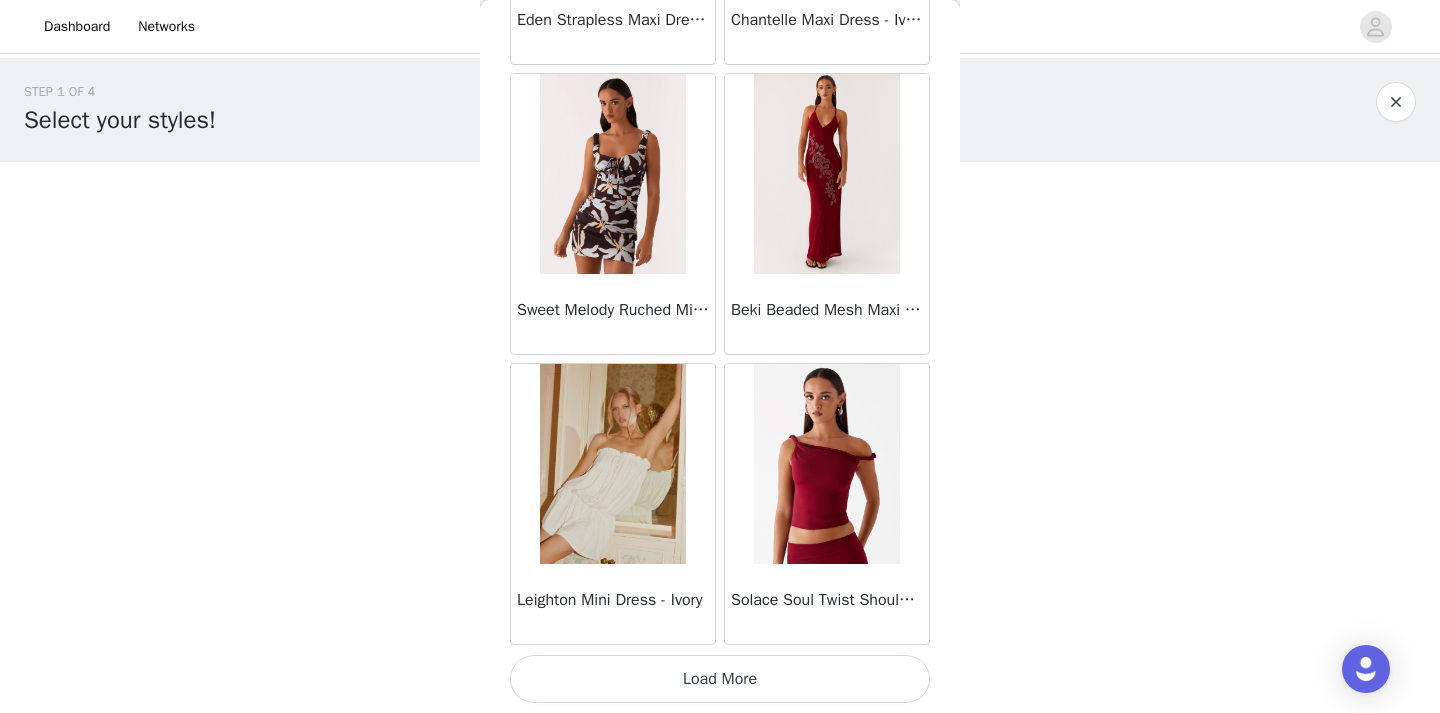 click on "Load More" at bounding box center [720, 679] 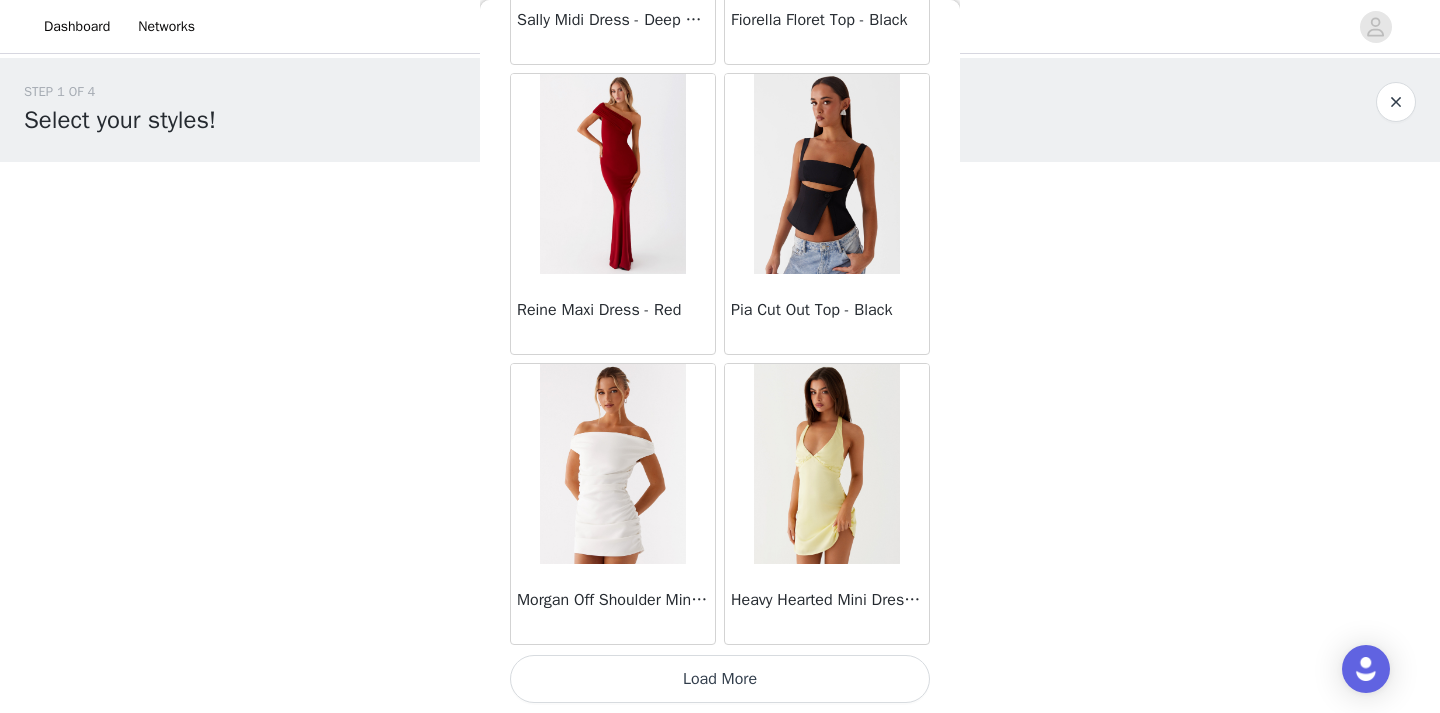 click on "Load More" at bounding box center (720, 679) 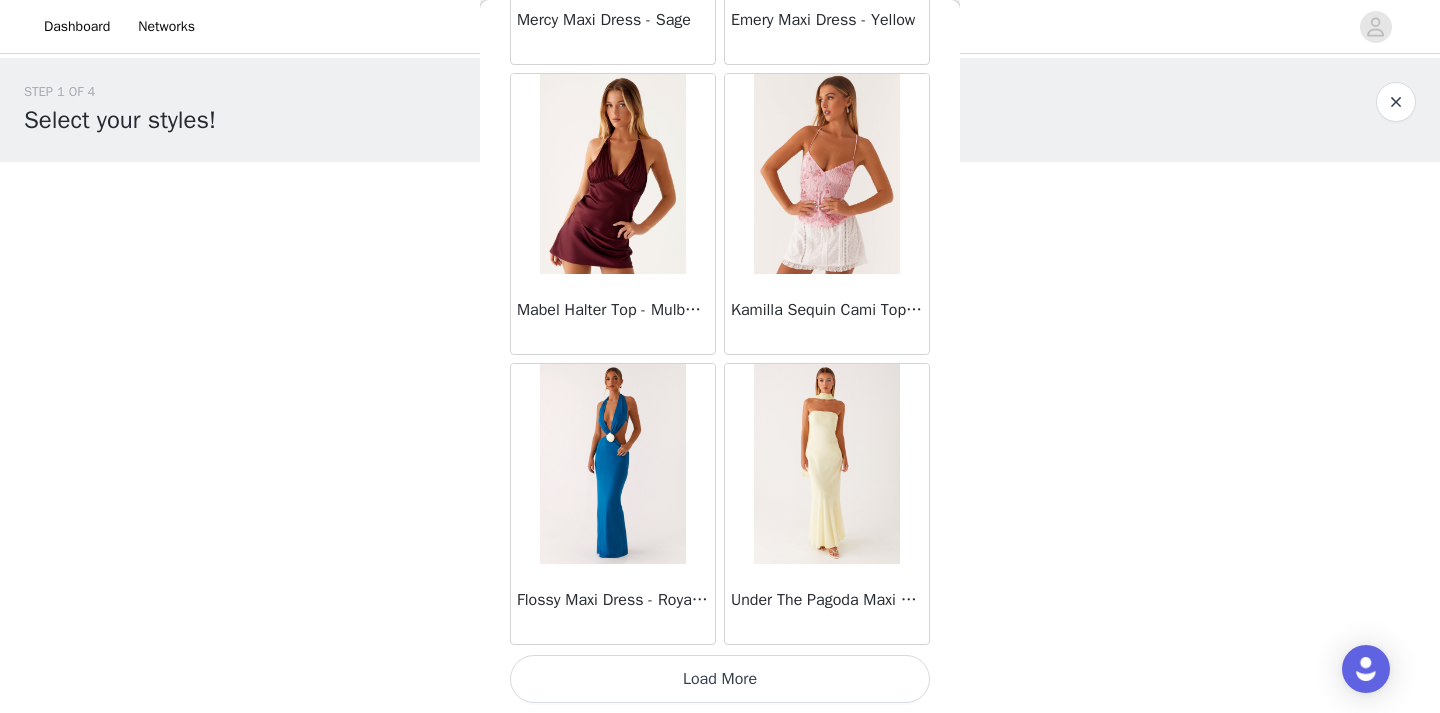 click on "Load More" at bounding box center [720, 679] 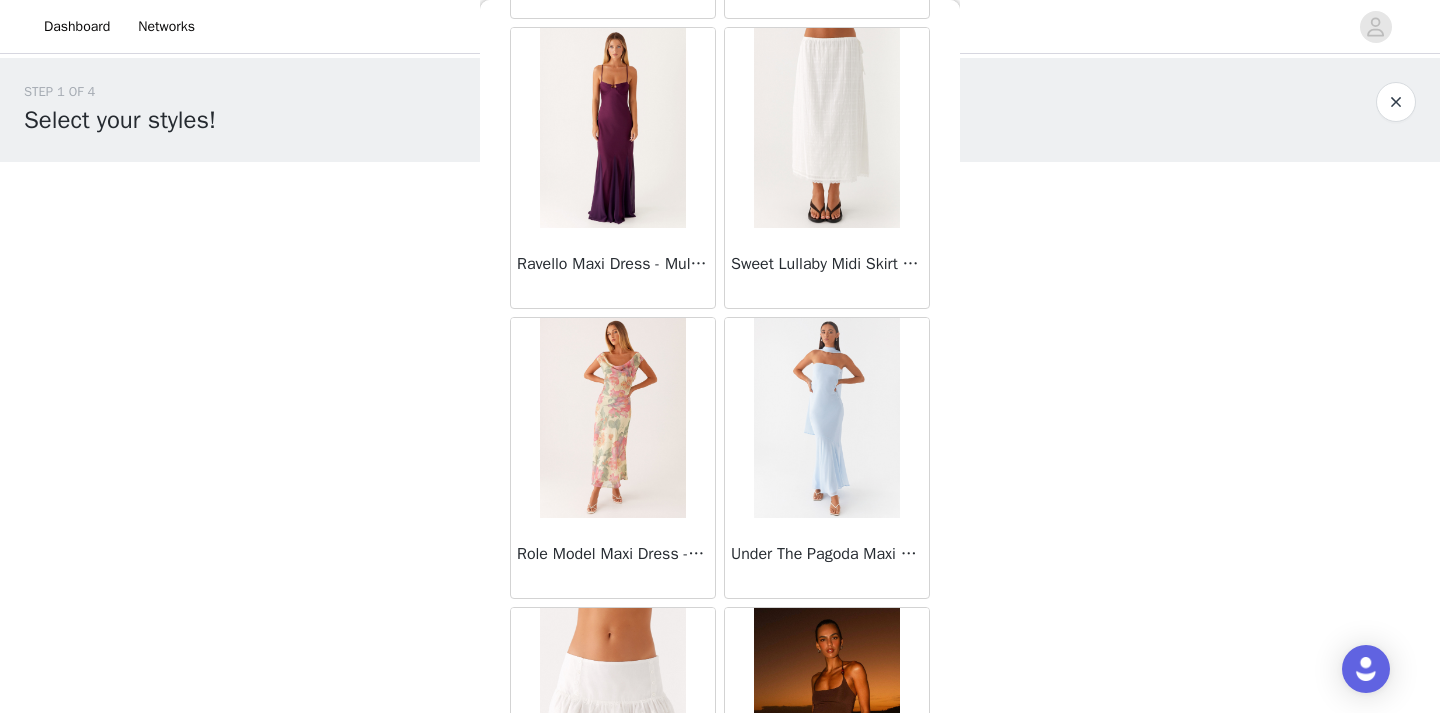 scroll, scrollTop: 16847, scrollLeft: 0, axis: vertical 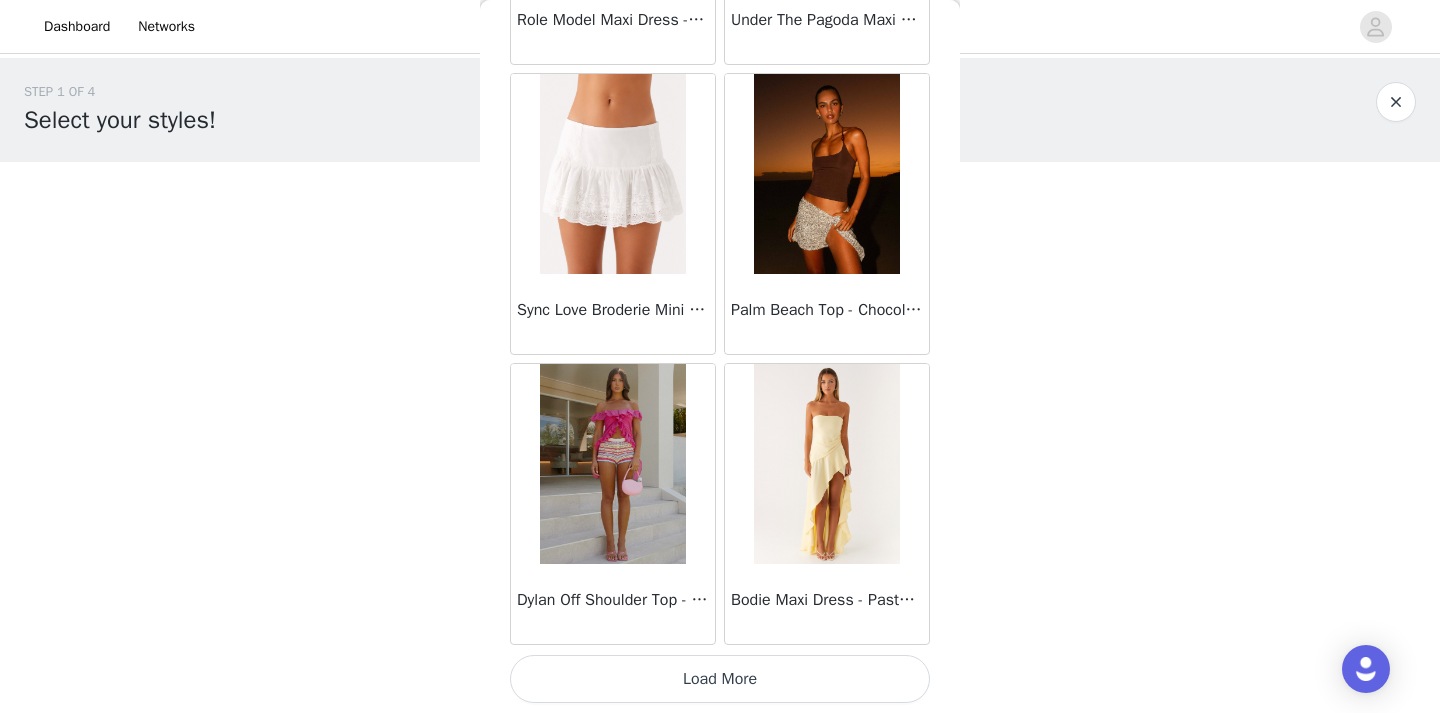 click on "Load More" at bounding box center [720, 679] 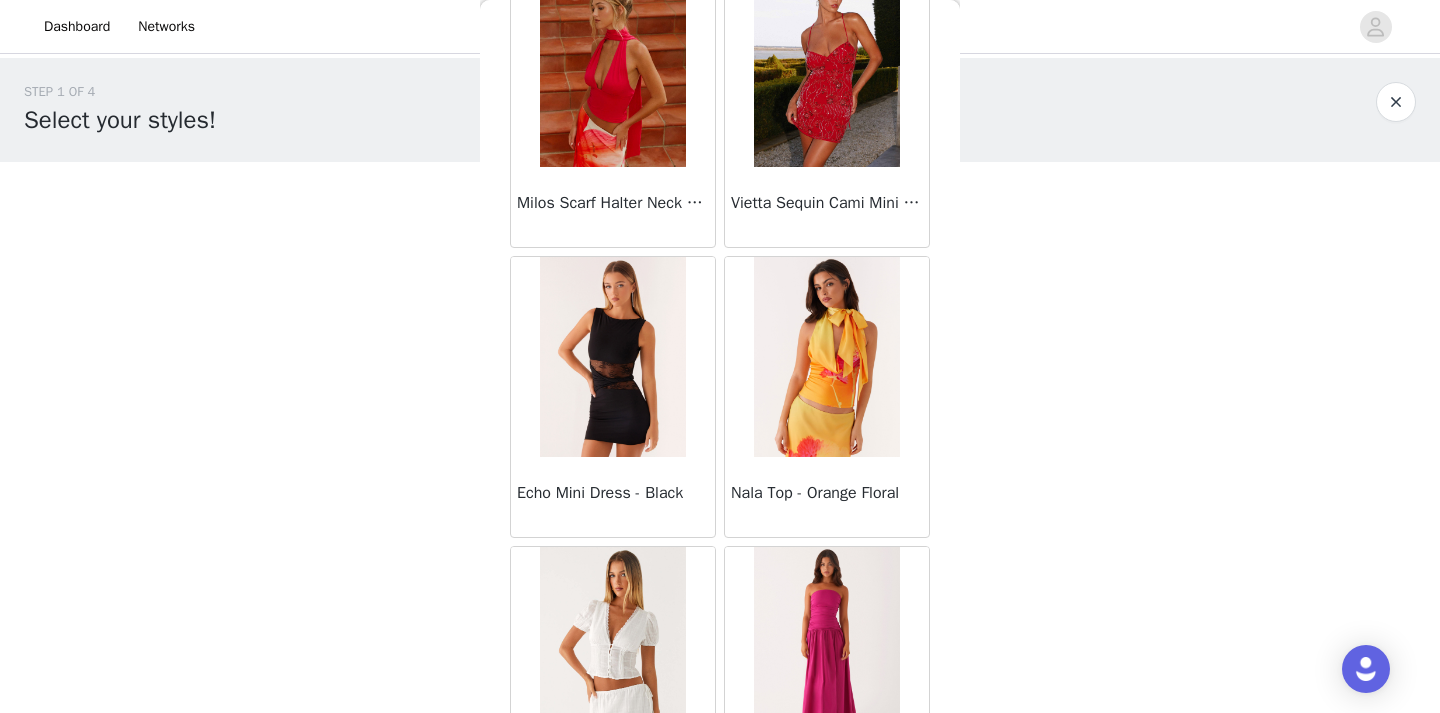 scroll, scrollTop: 19747, scrollLeft: 0, axis: vertical 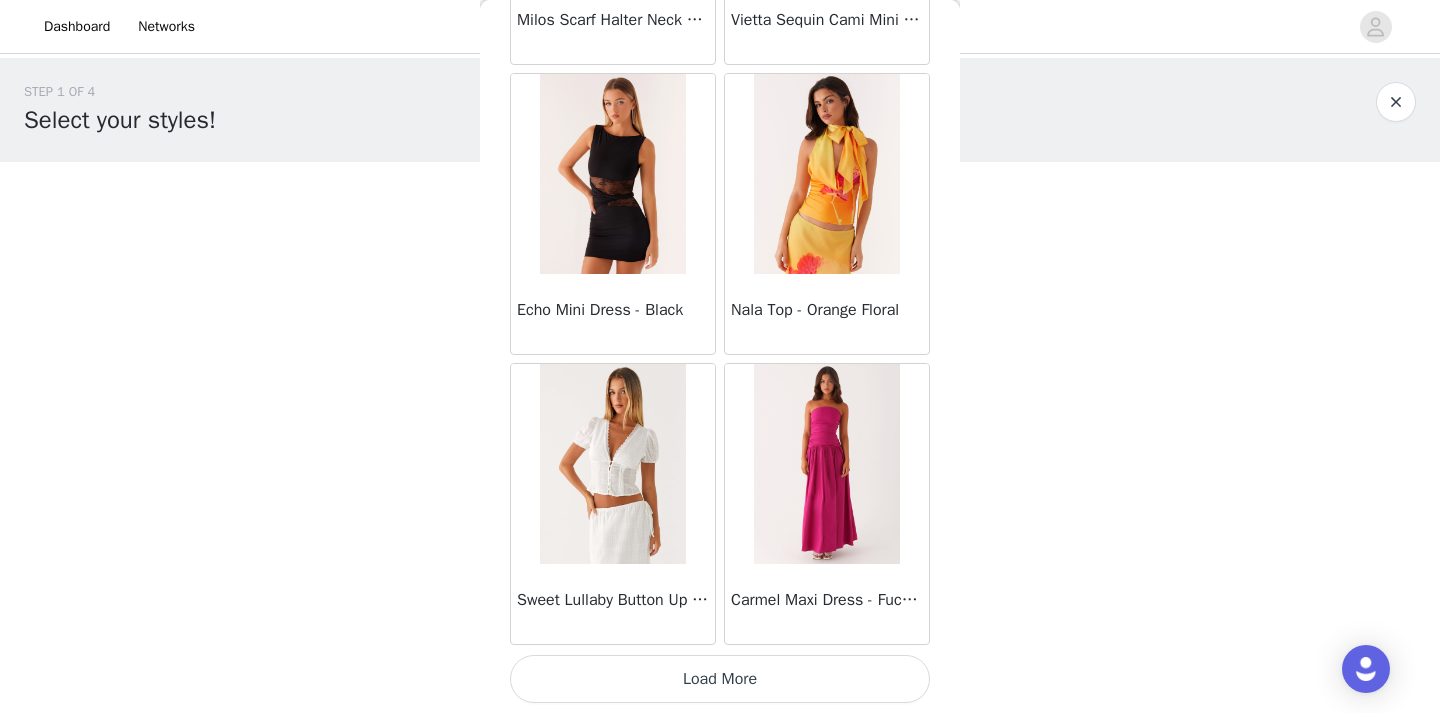 click on "Load More" at bounding box center (720, 679) 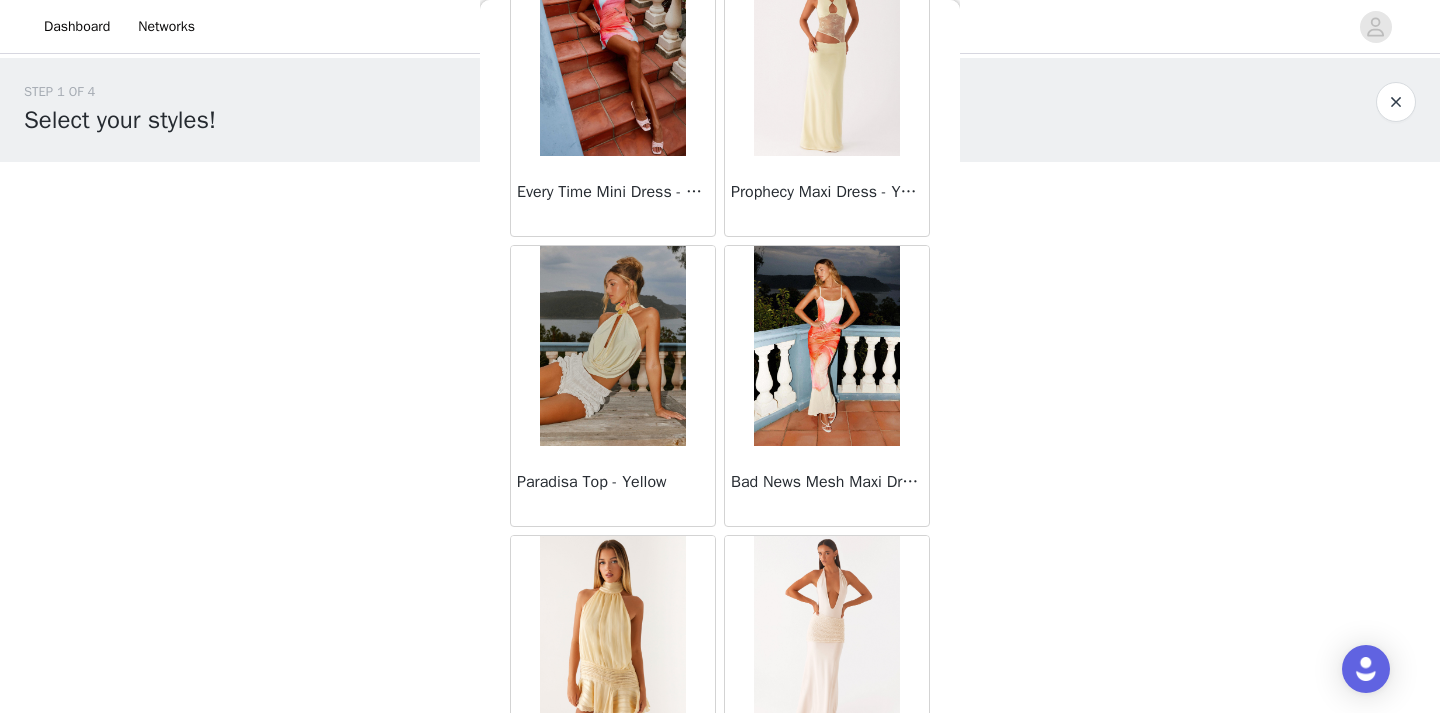 scroll, scrollTop: 21318, scrollLeft: 0, axis: vertical 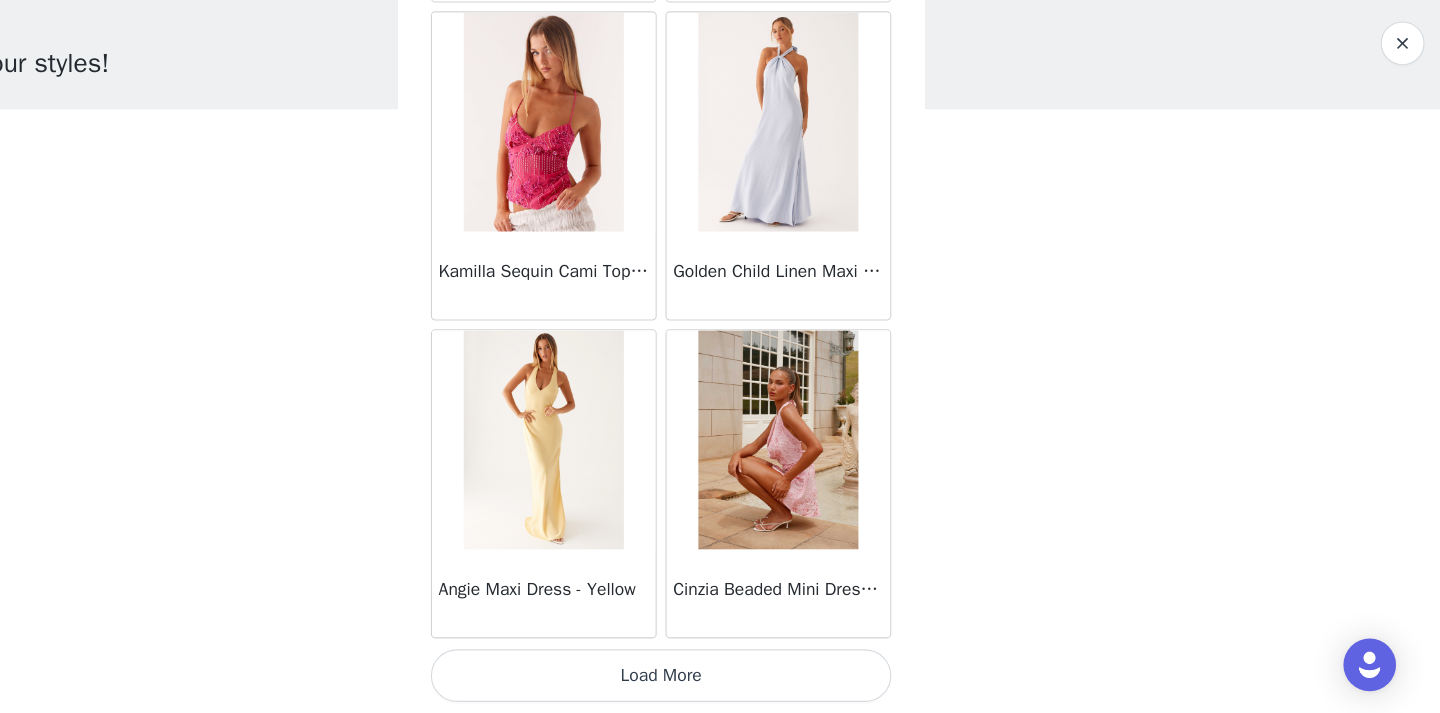 click on "Load More" at bounding box center [720, 679] 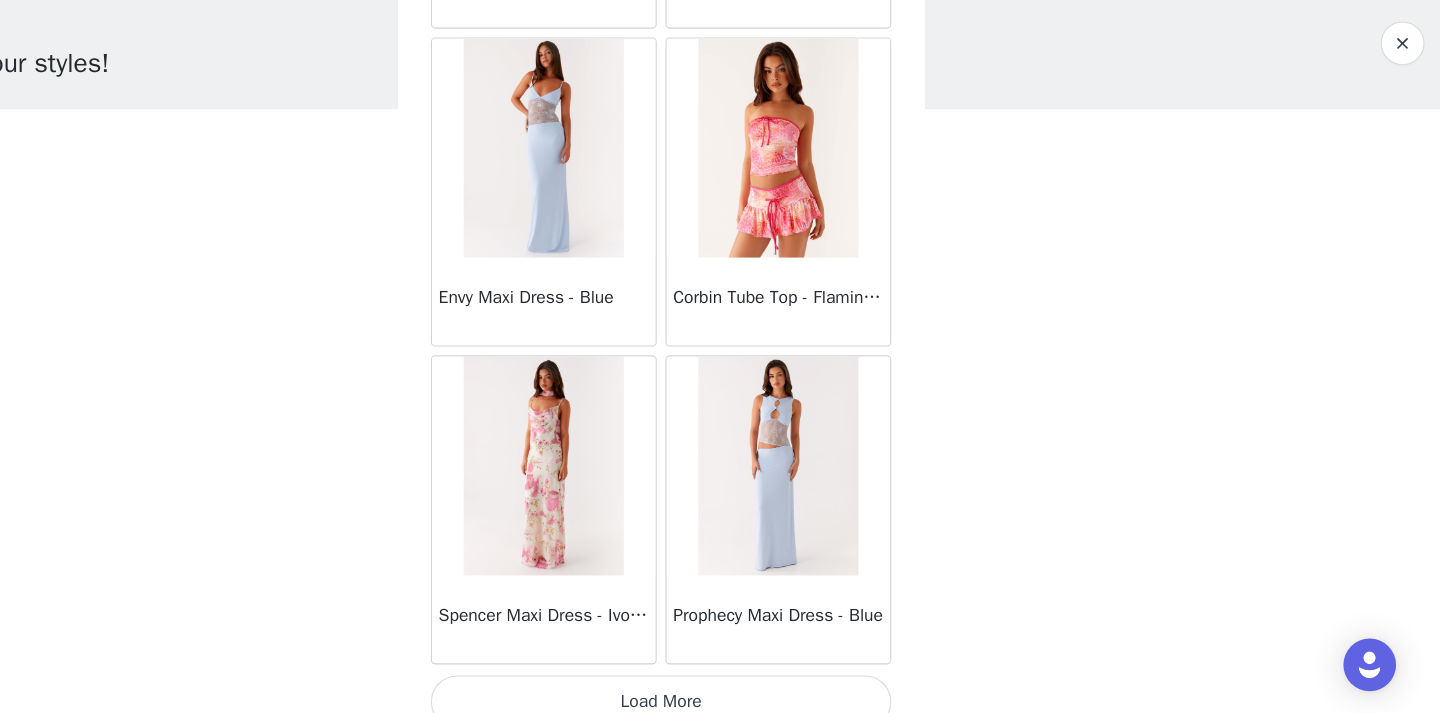 scroll, scrollTop: 25547, scrollLeft: 0, axis: vertical 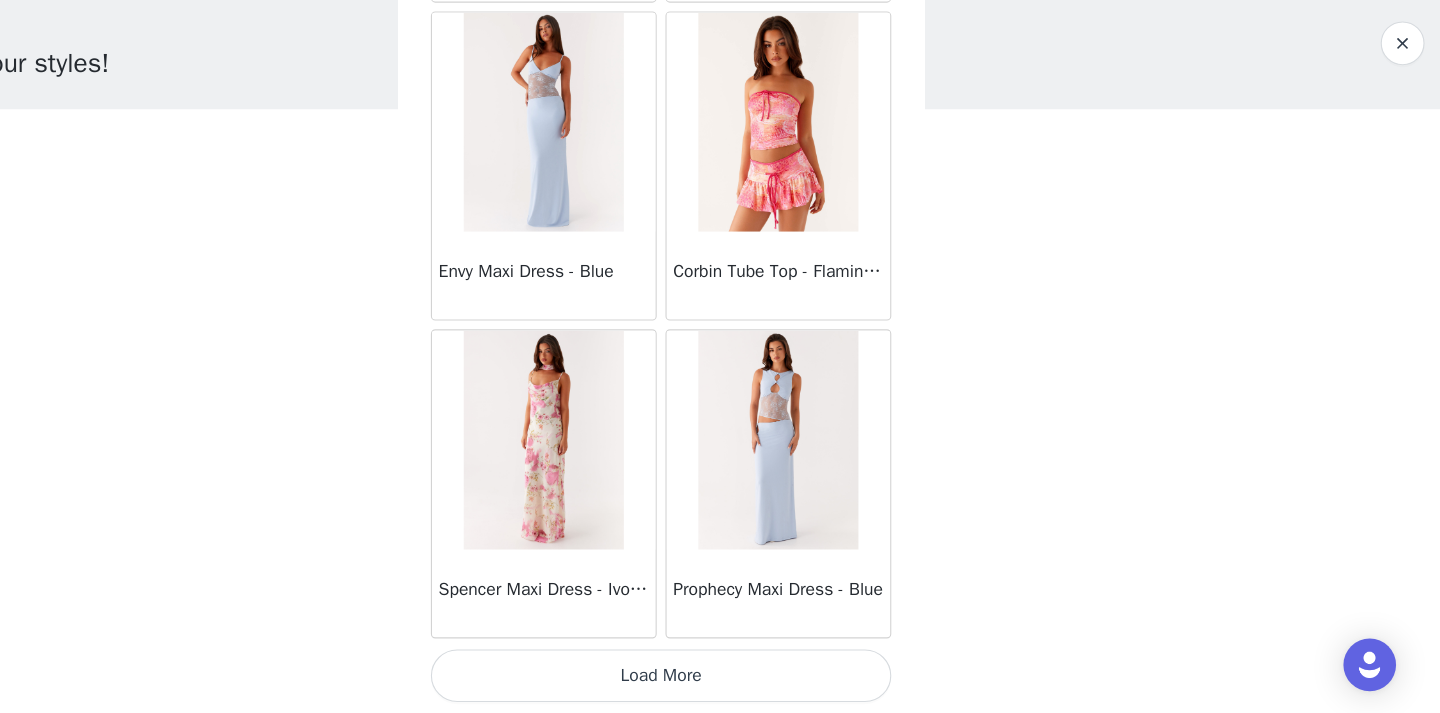click on "Load More" at bounding box center (720, 679) 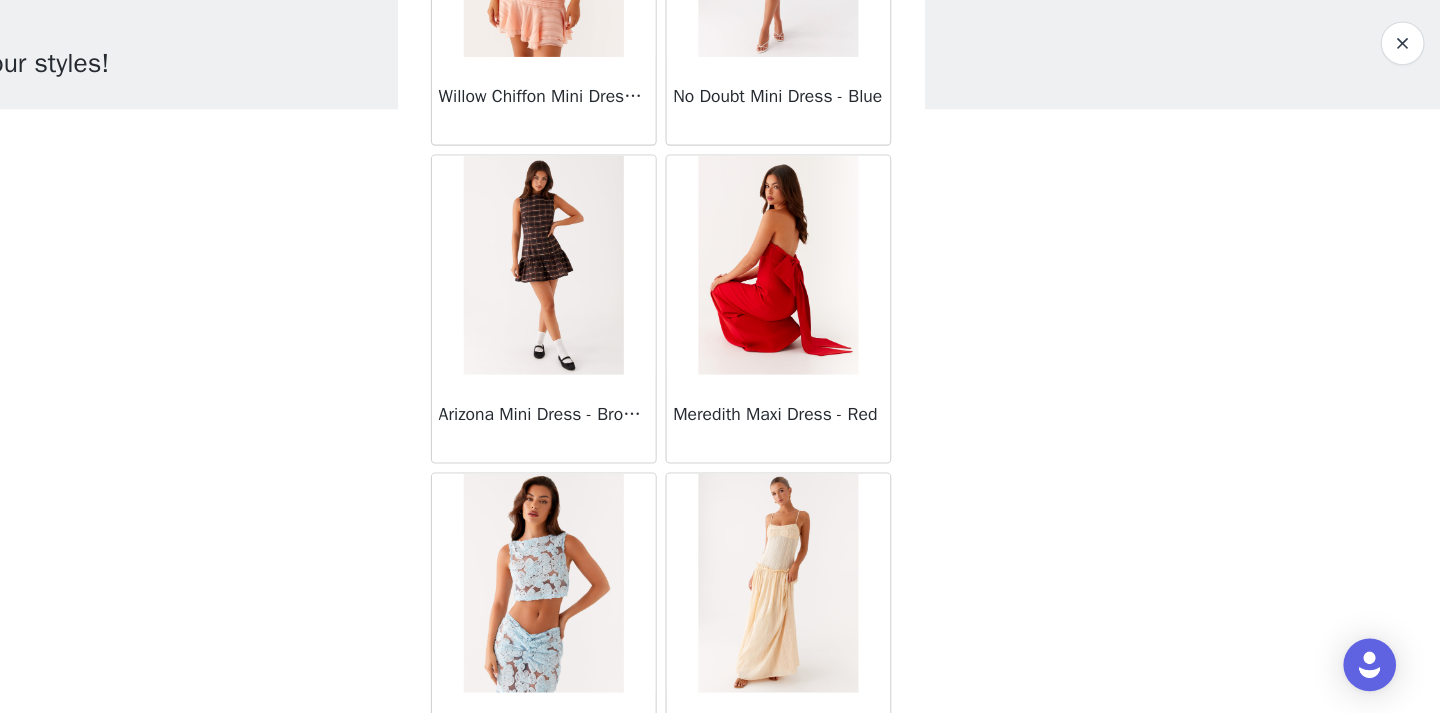 scroll, scrollTop: 28447, scrollLeft: 0, axis: vertical 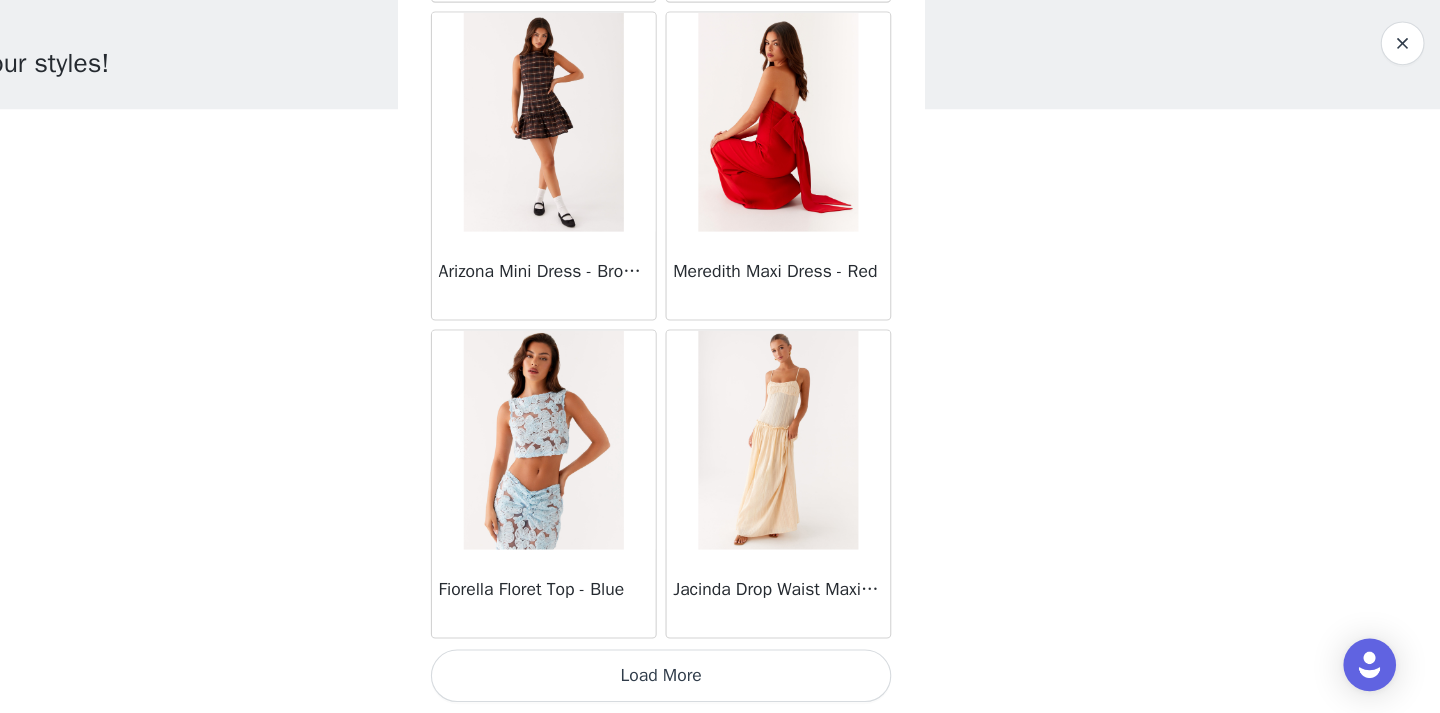 click on "Load More" at bounding box center (720, 679) 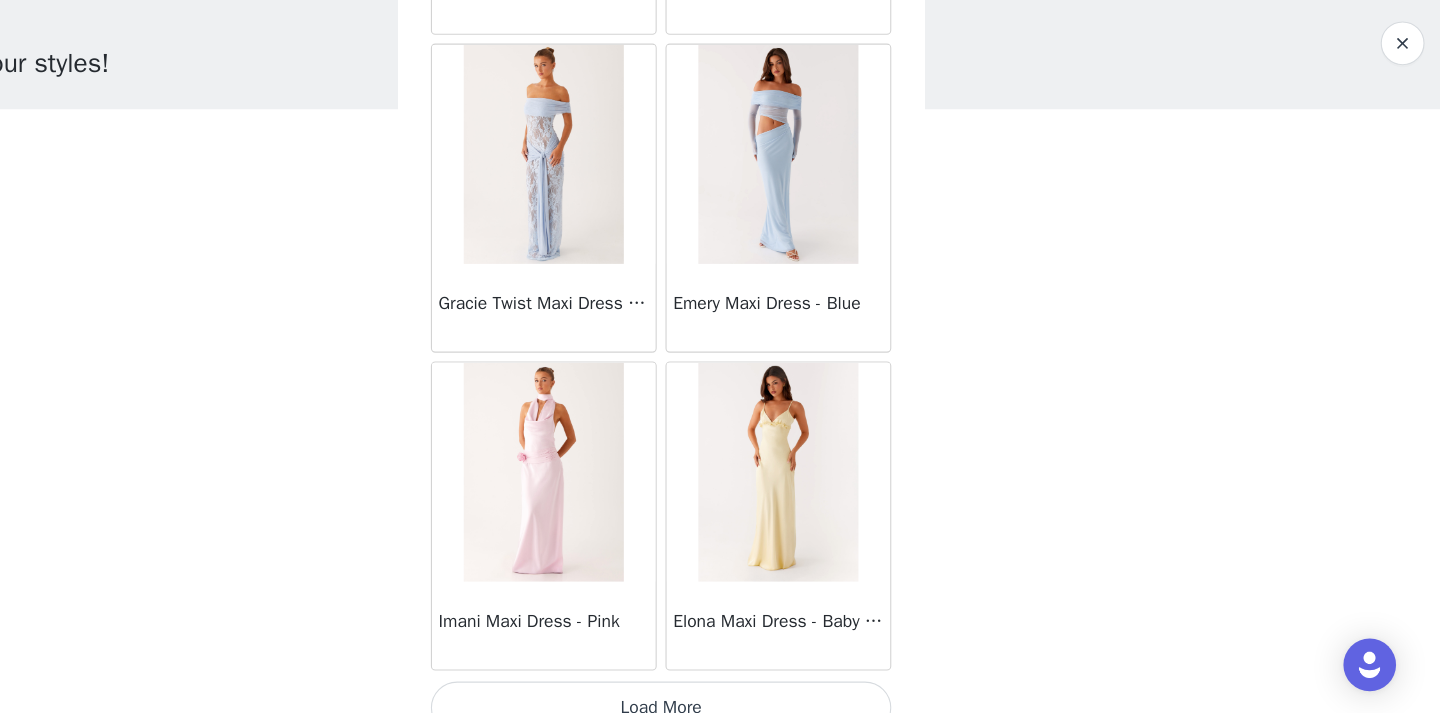 scroll, scrollTop: 31347, scrollLeft: 0, axis: vertical 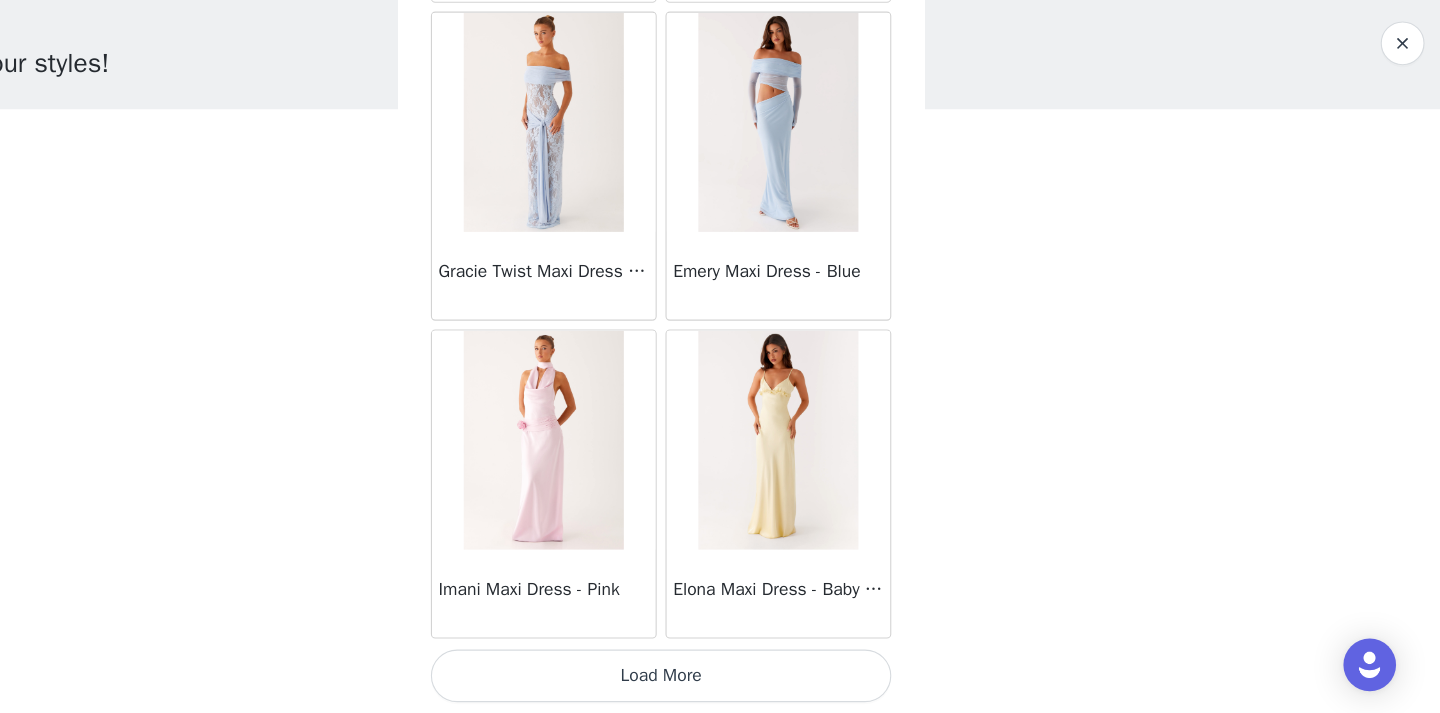 click on "Load More" at bounding box center (720, 679) 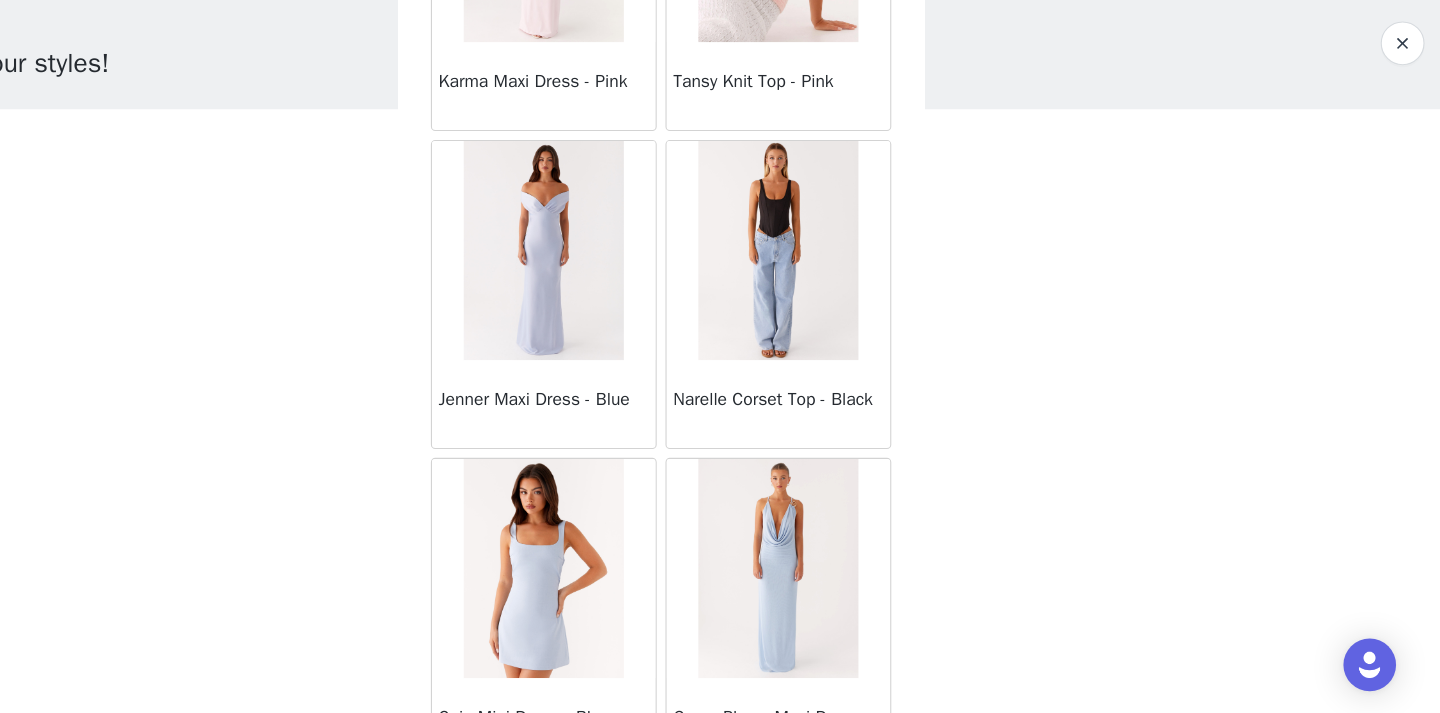 scroll, scrollTop: 33275, scrollLeft: 0, axis: vertical 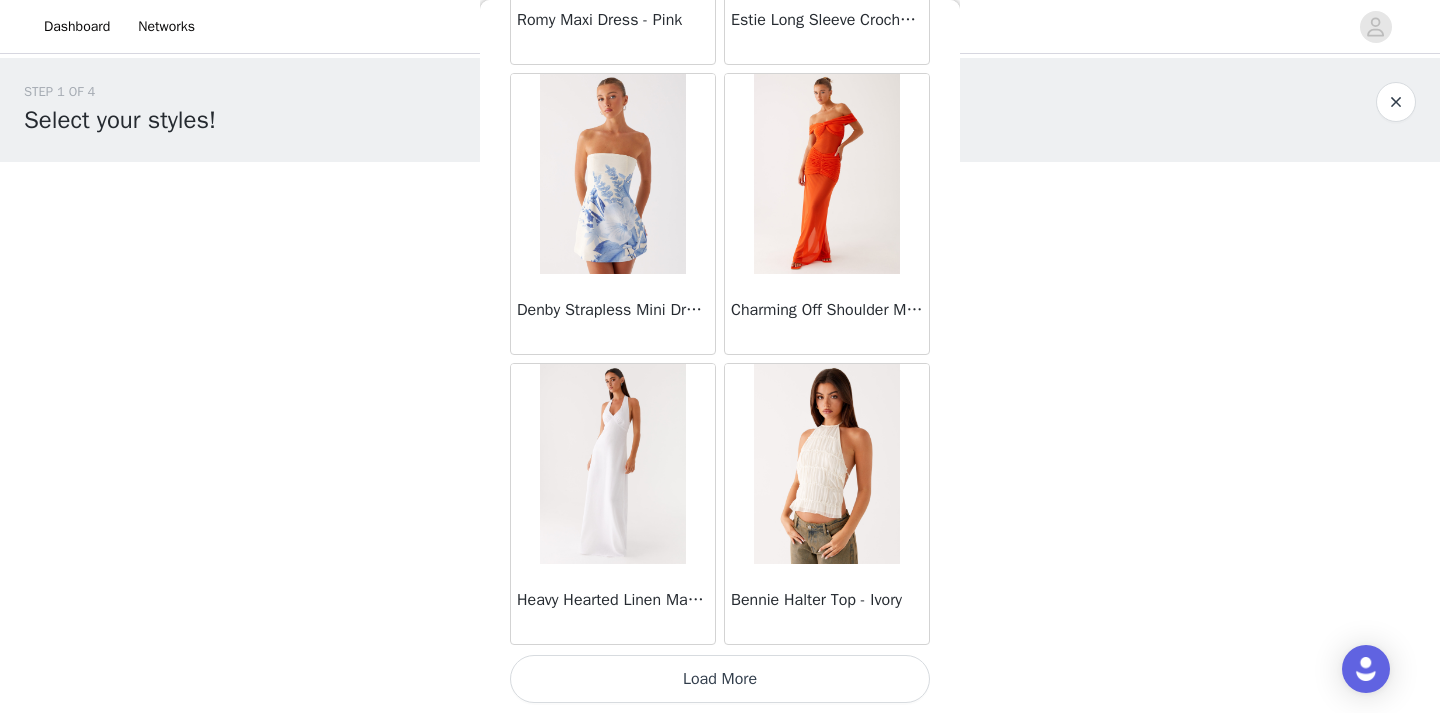 click on "Load More" at bounding box center (720, 679) 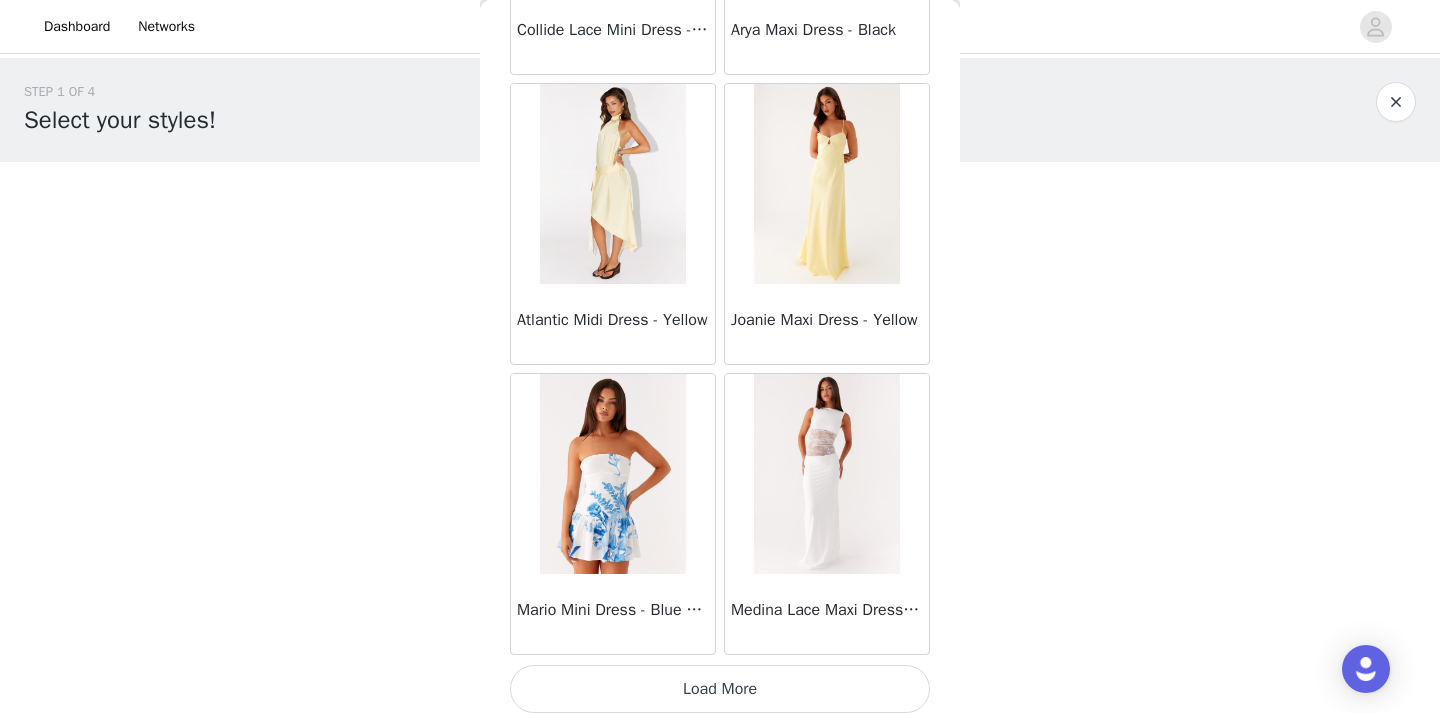 scroll, scrollTop: 37147, scrollLeft: 0, axis: vertical 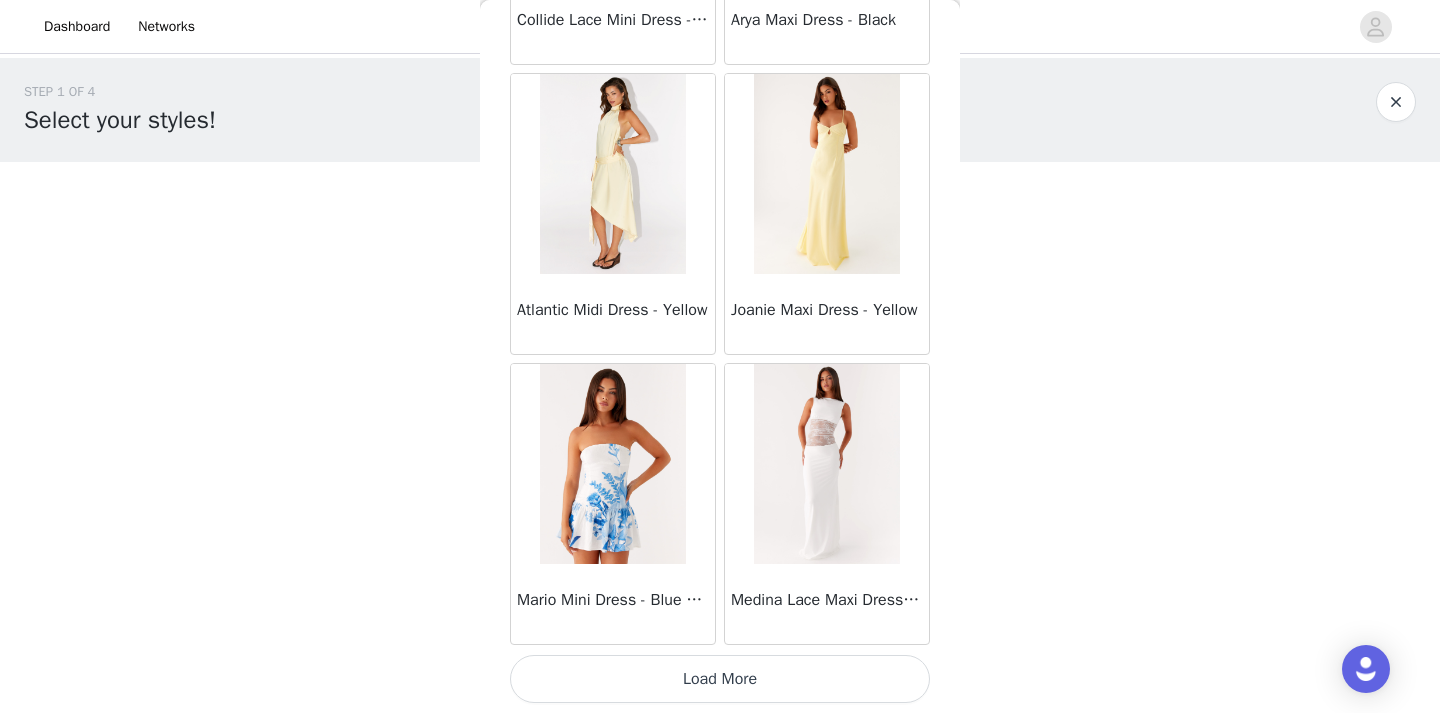 click on "Load More" at bounding box center [720, 679] 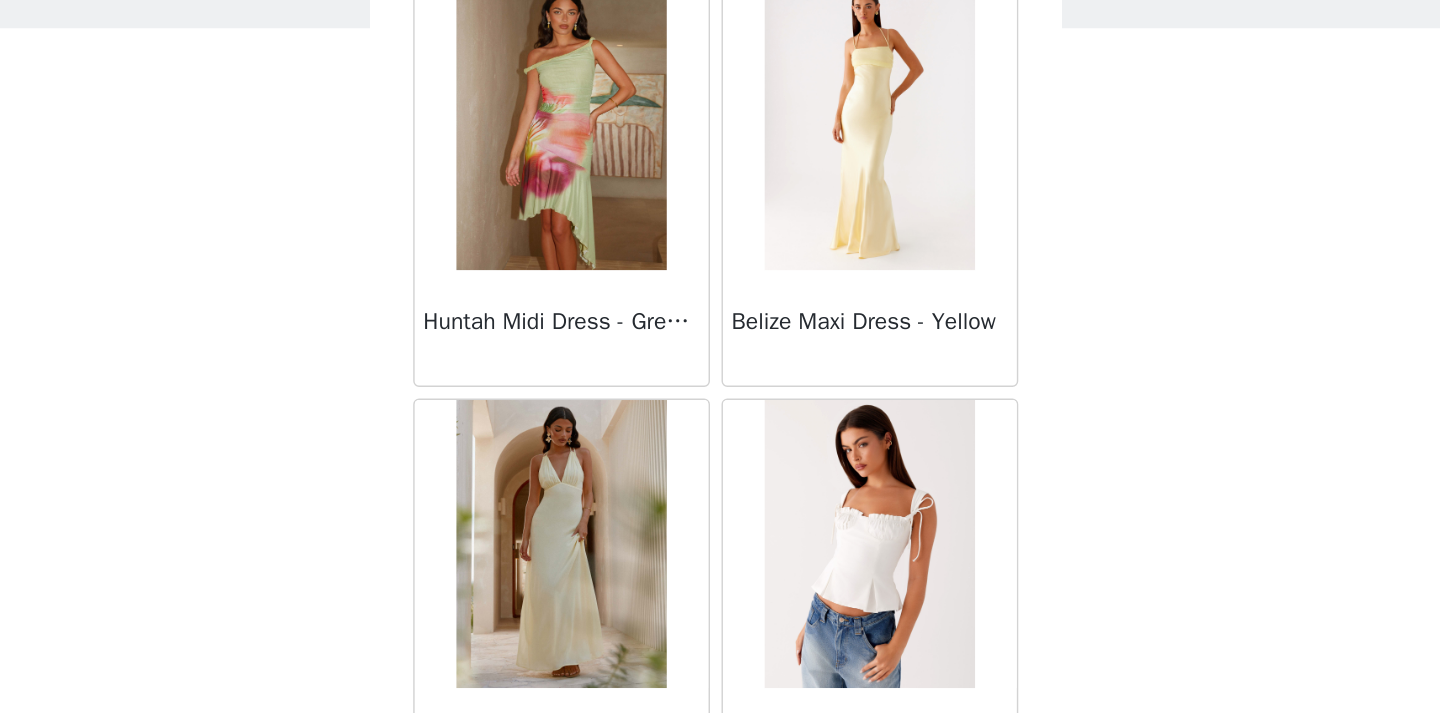 scroll, scrollTop: 40047, scrollLeft: 0, axis: vertical 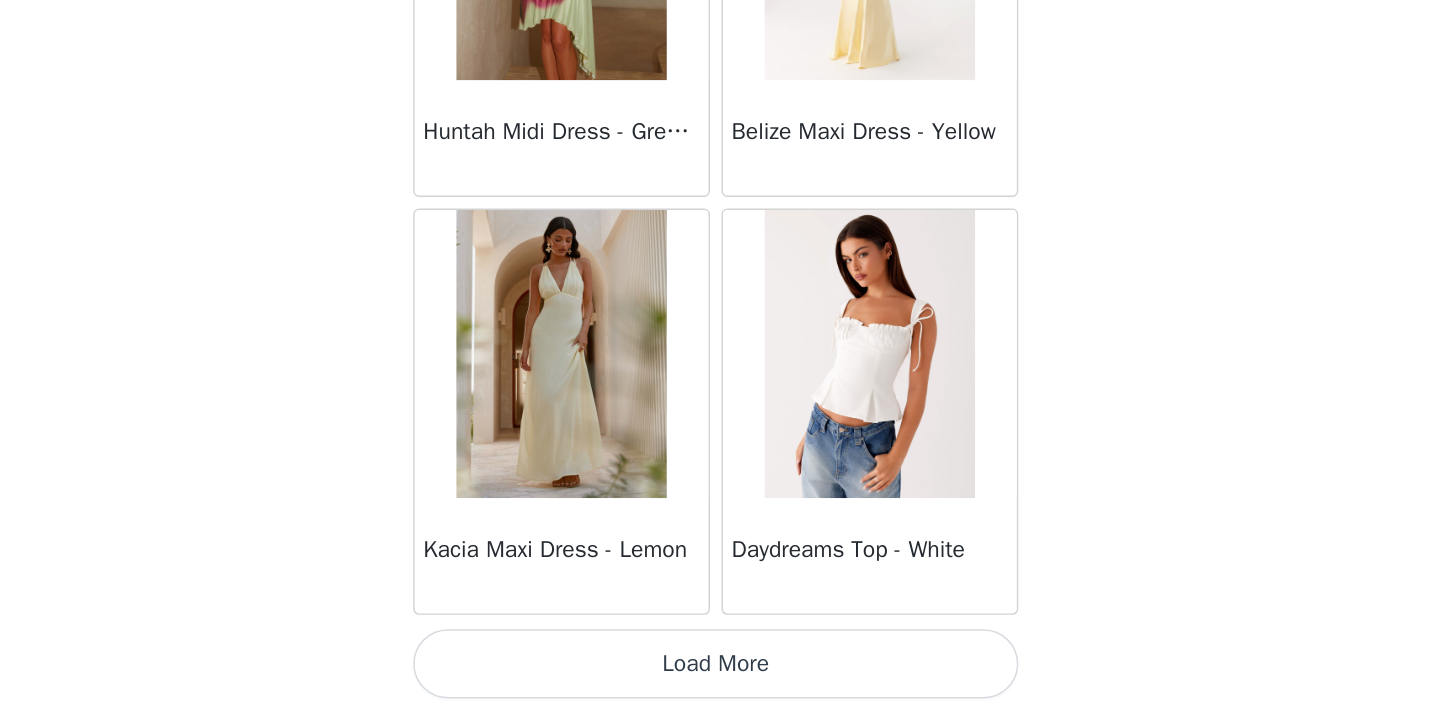 click on "Load More" at bounding box center (720, 679) 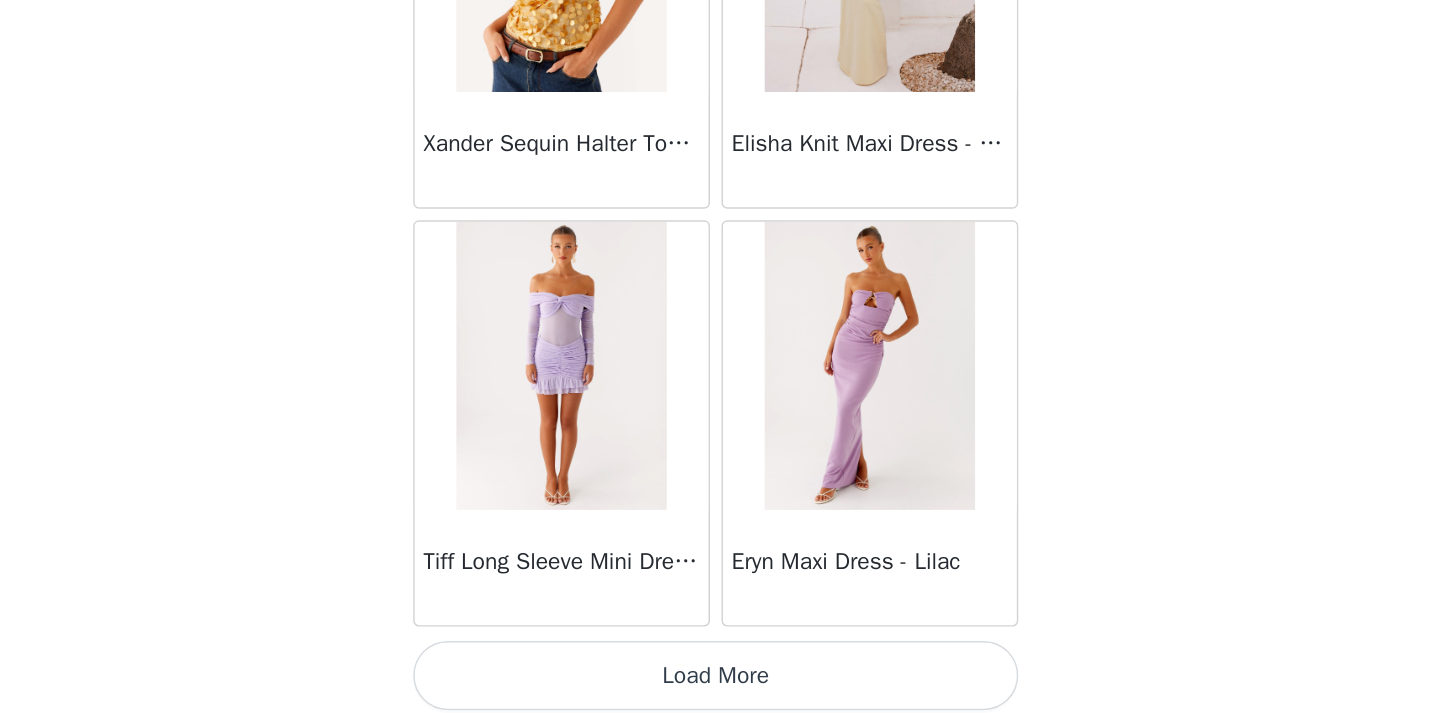 scroll, scrollTop: 42947, scrollLeft: 0, axis: vertical 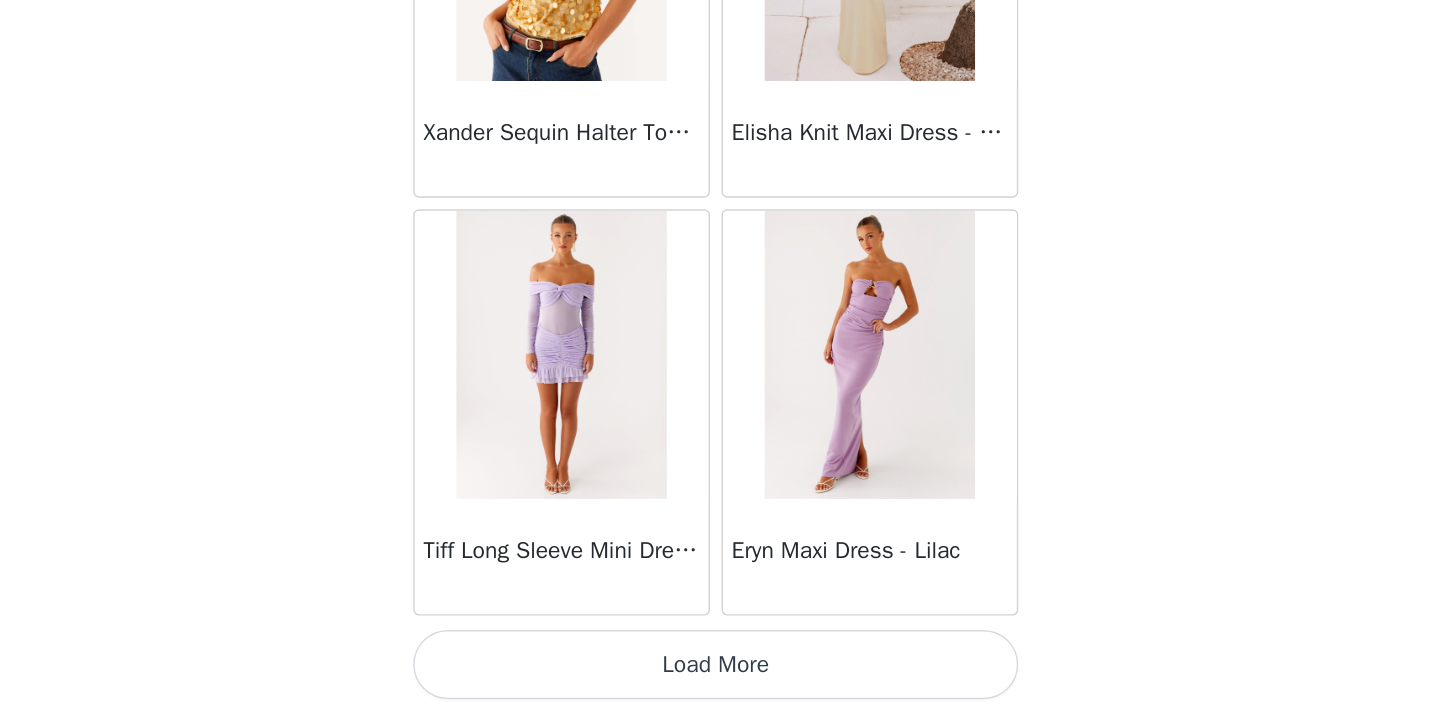 click on "Load More" at bounding box center (720, 679) 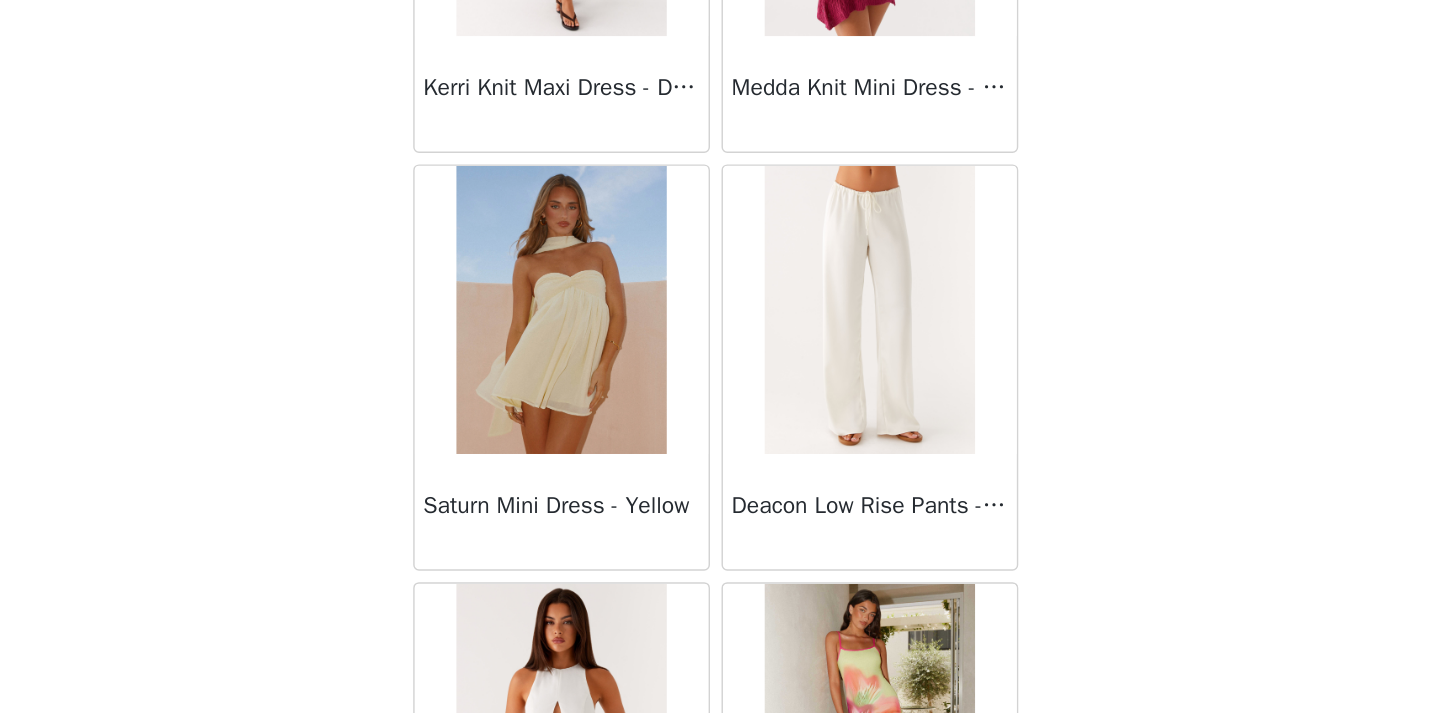 scroll, scrollTop: 44141, scrollLeft: 0, axis: vertical 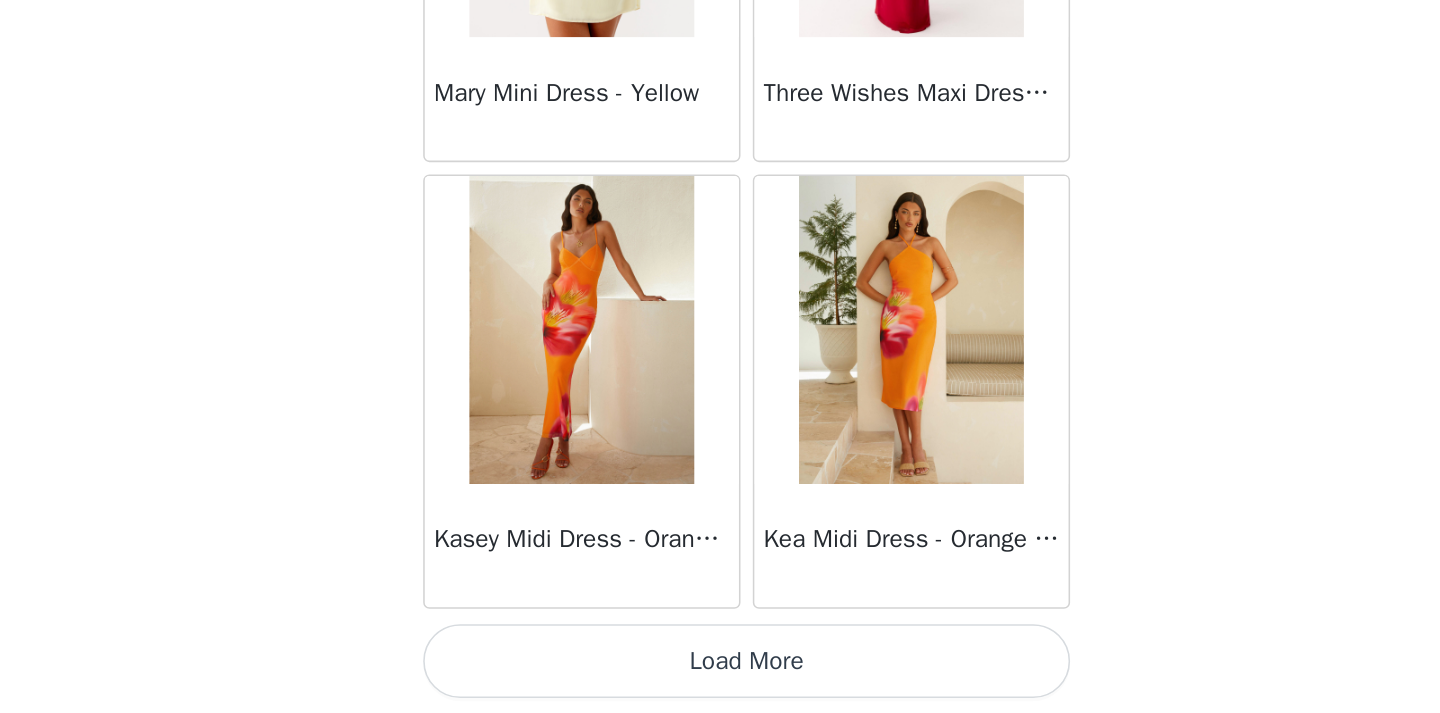 click on "Load More" at bounding box center [720, 679] 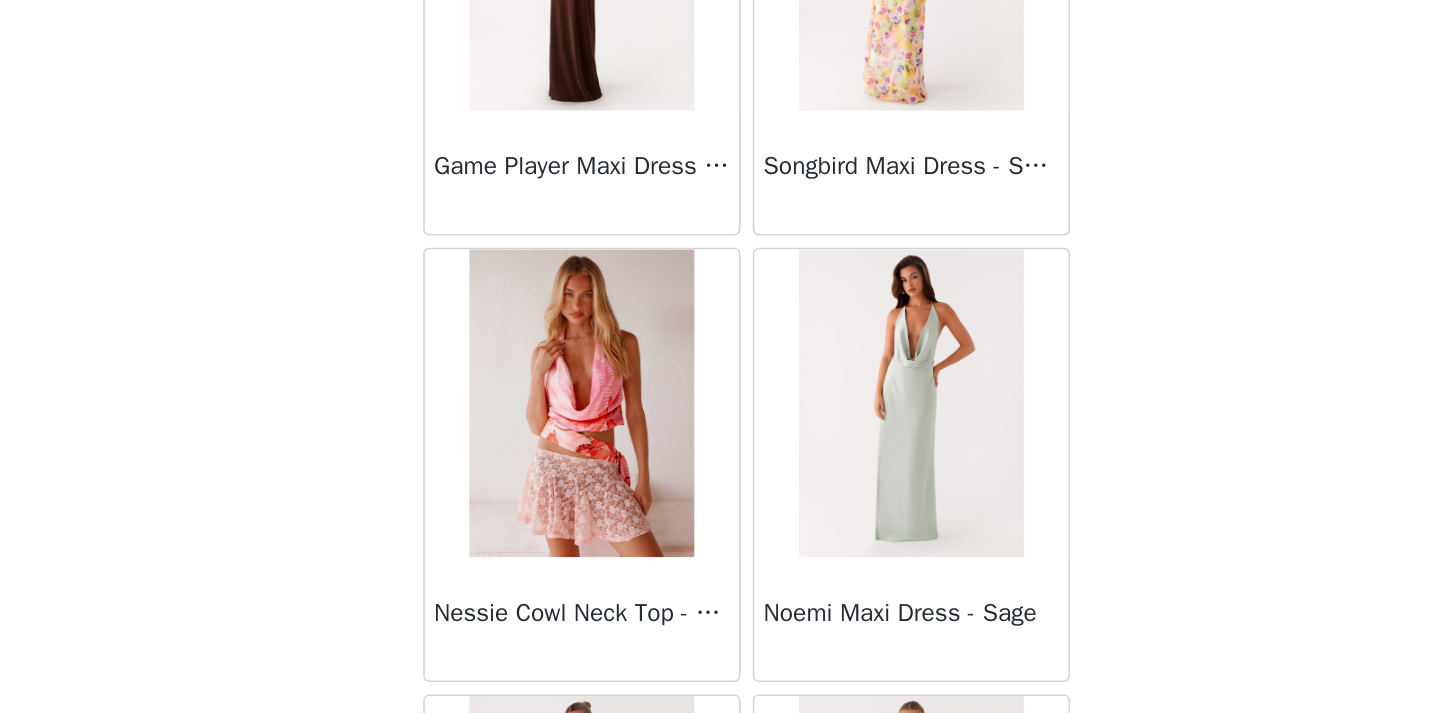 scroll, scrollTop: 46380, scrollLeft: 0, axis: vertical 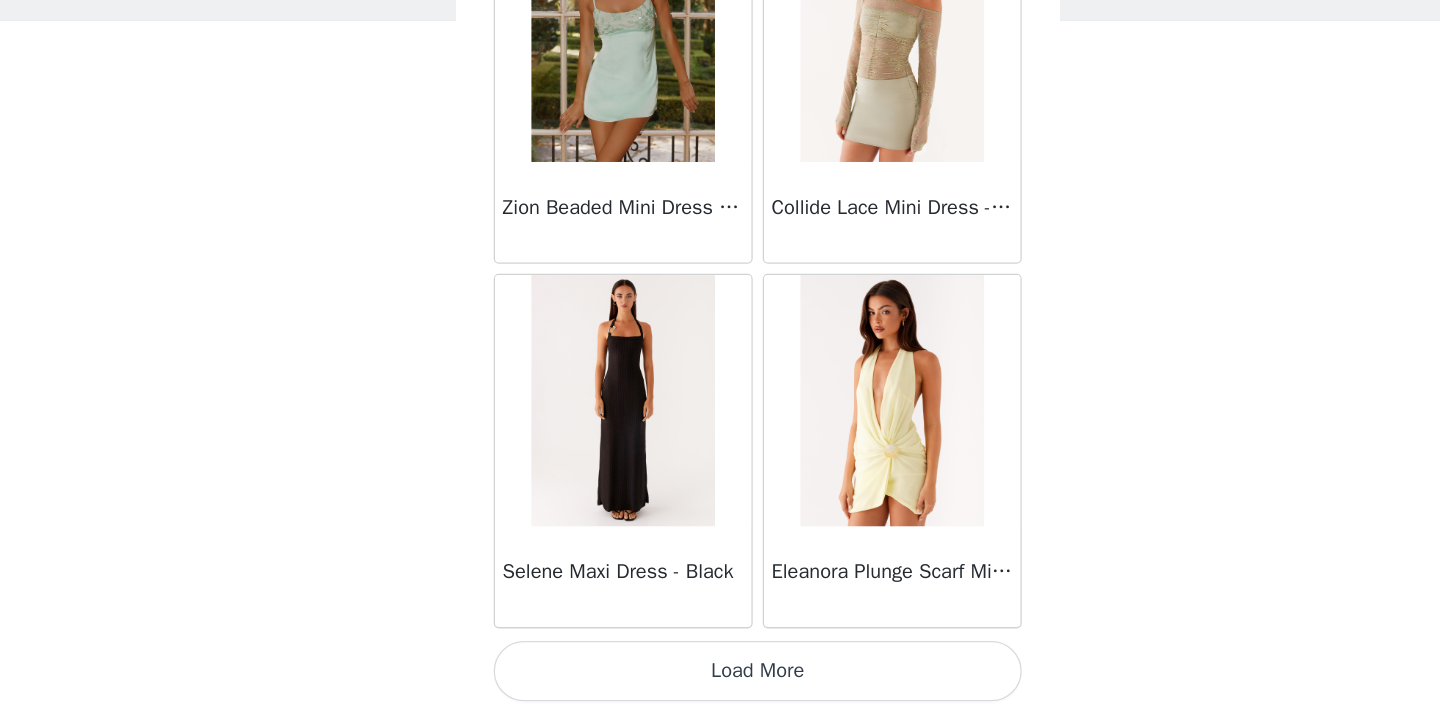 click on "Load More" at bounding box center (720, 679) 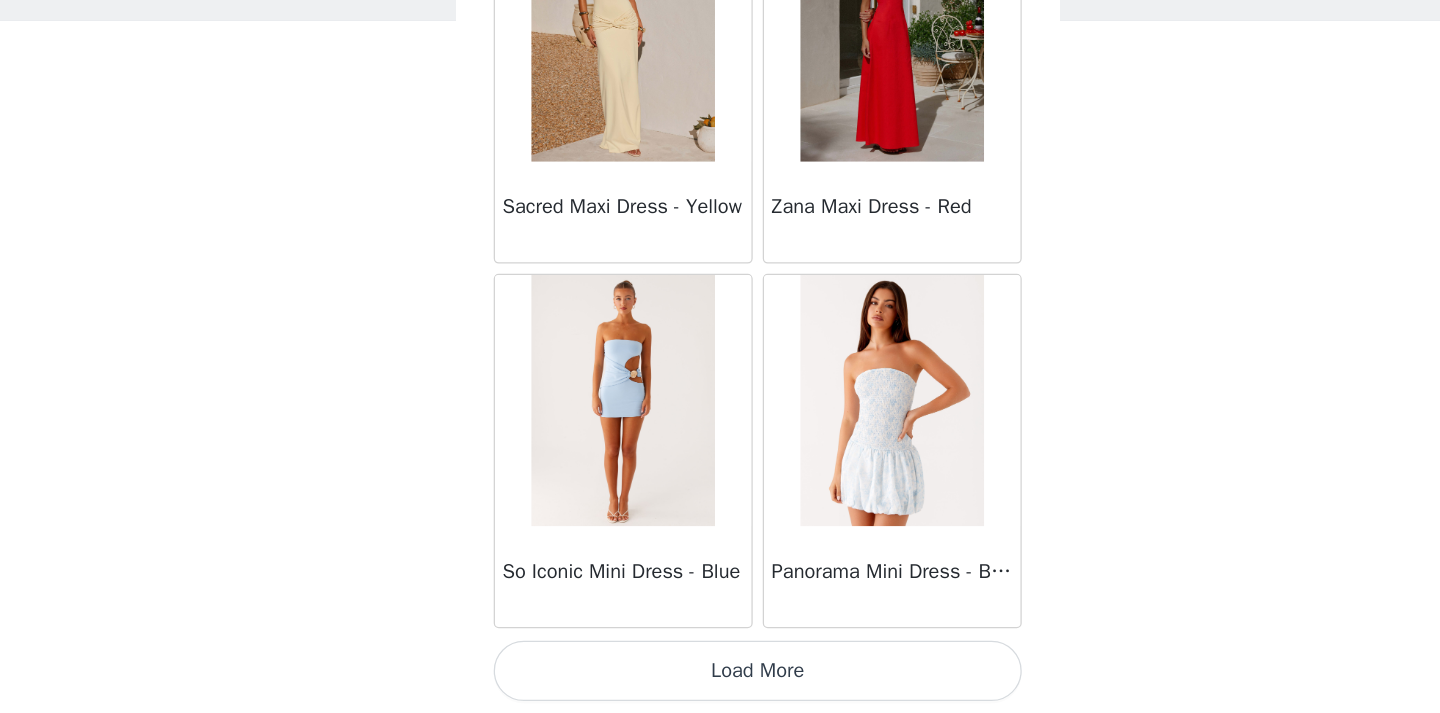 click on "Load More" at bounding box center [720, 679] 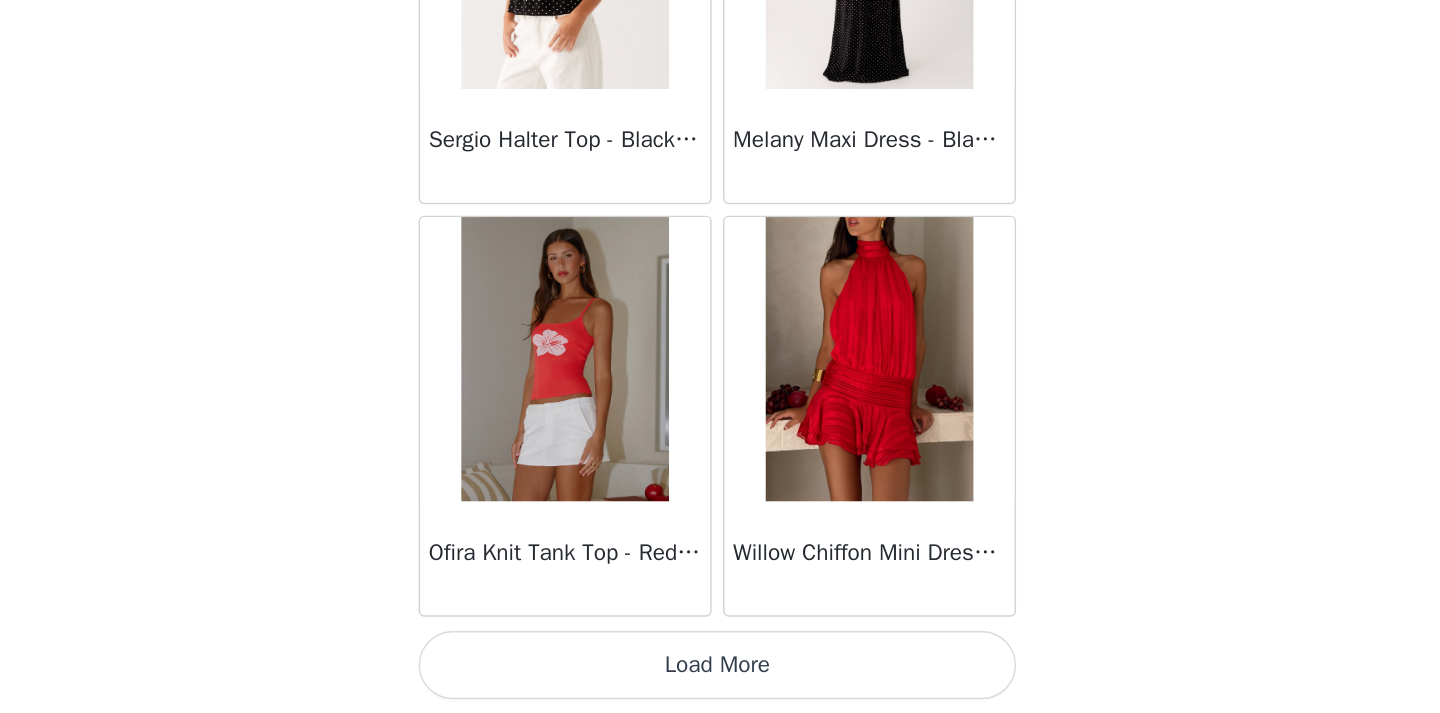click on "Load More" at bounding box center (720, 679) 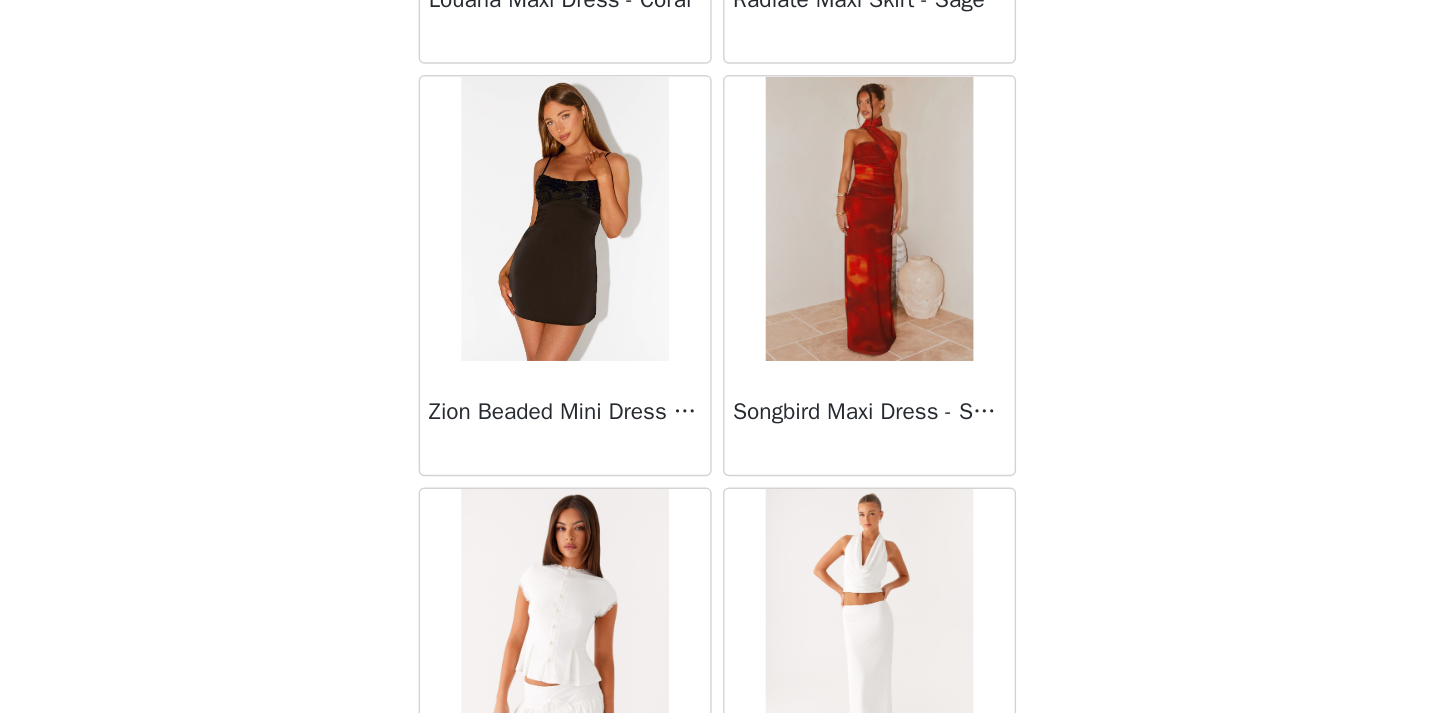 scroll, scrollTop: 57447, scrollLeft: 0, axis: vertical 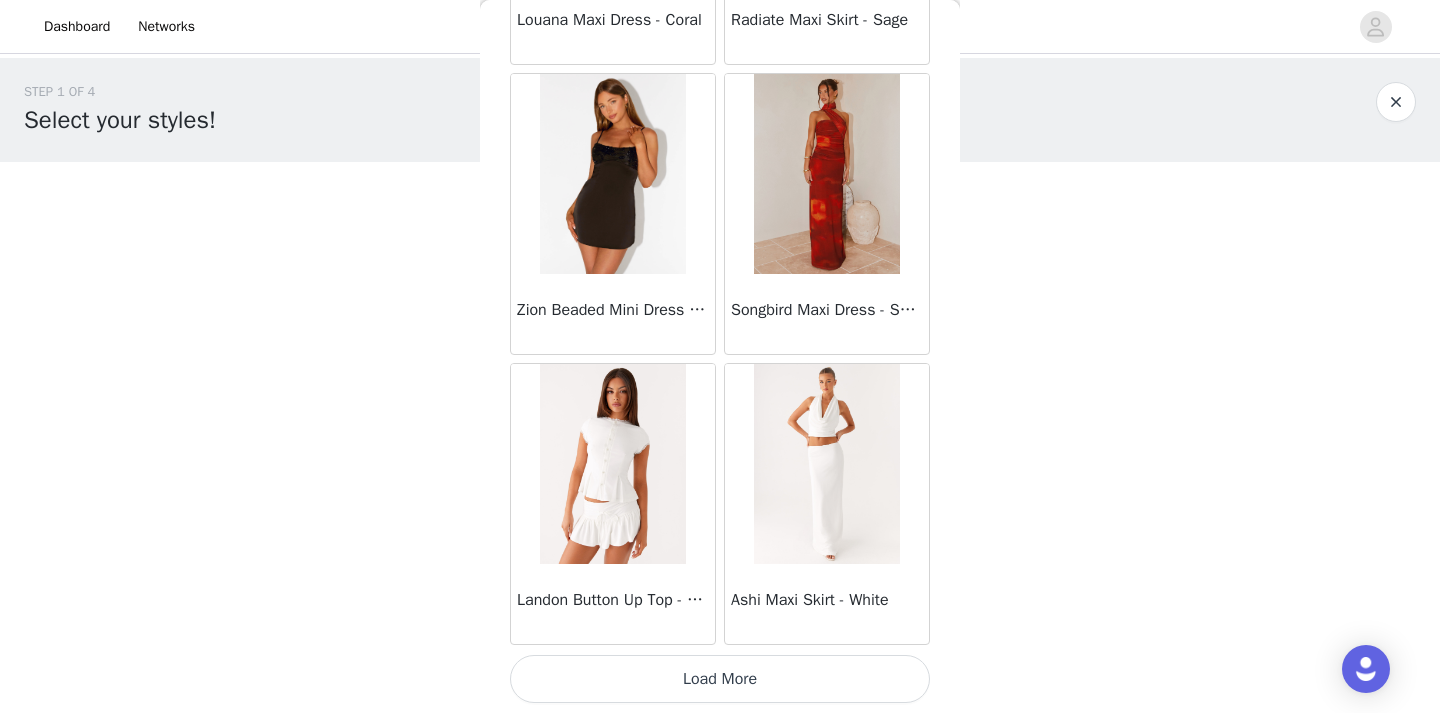 click on "Load More" at bounding box center [720, 679] 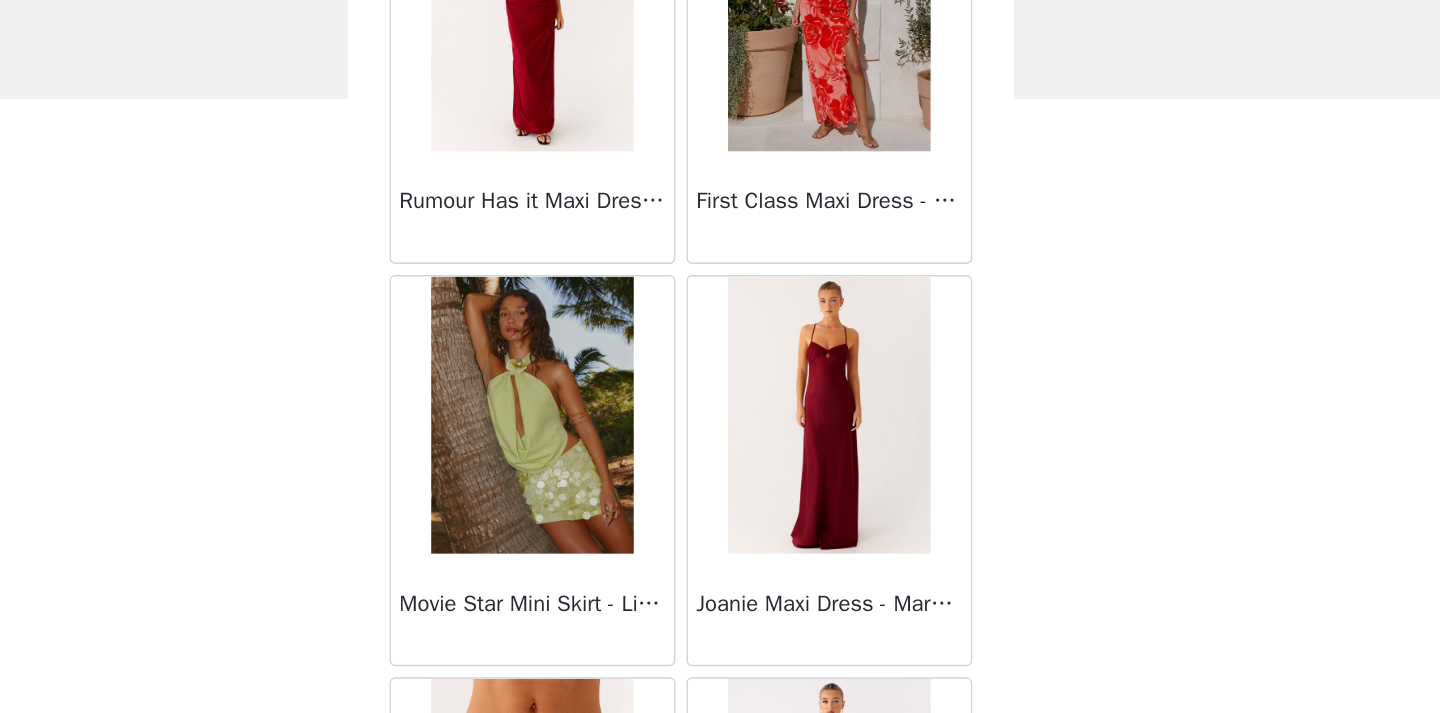 scroll, scrollTop: 58976, scrollLeft: 0, axis: vertical 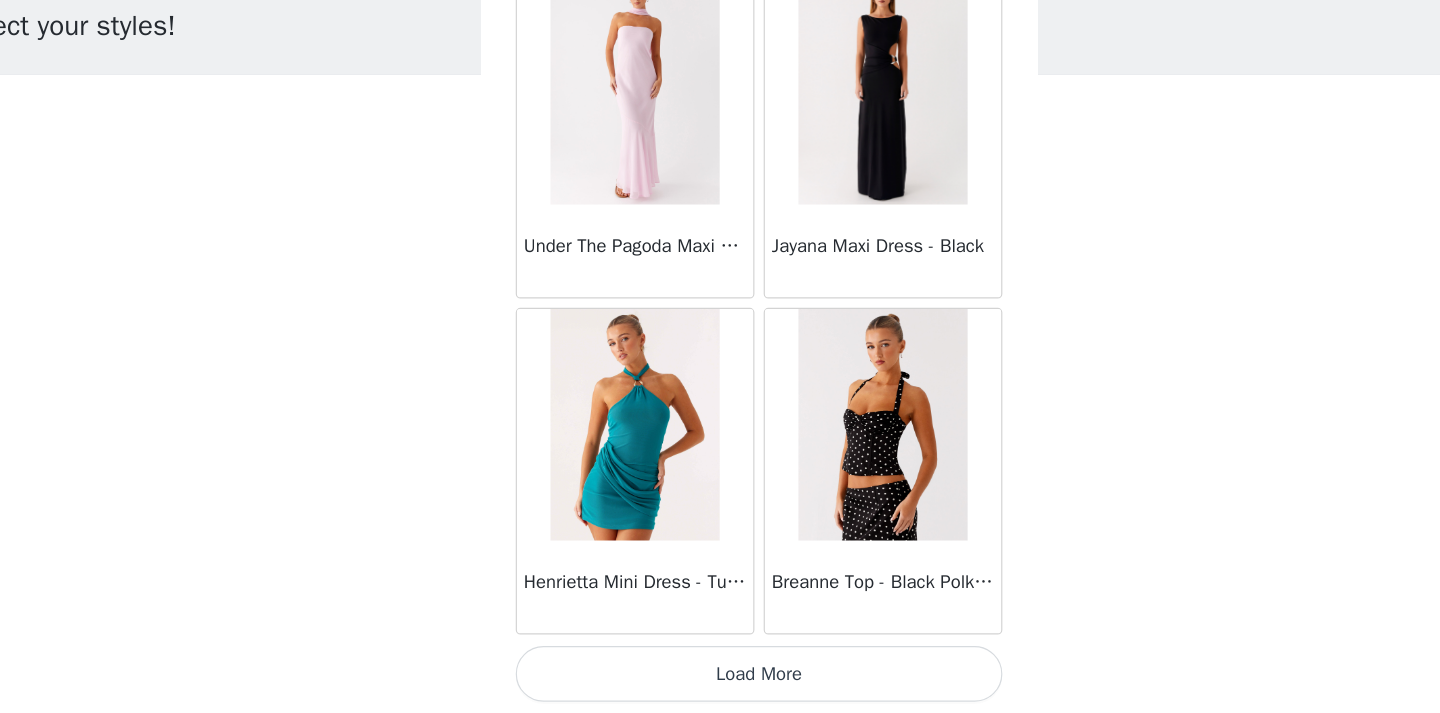 click on "Load More" at bounding box center [720, 679] 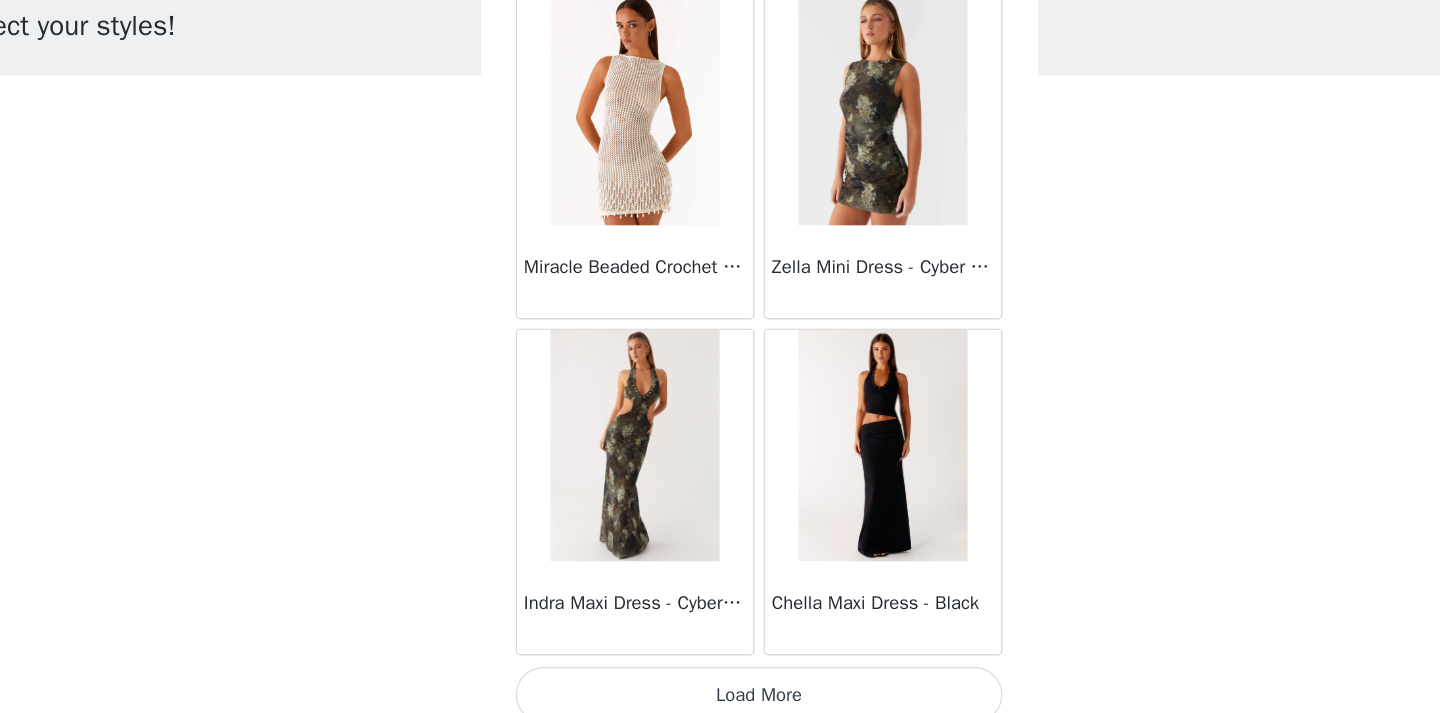 scroll, scrollTop: 63247, scrollLeft: 0, axis: vertical 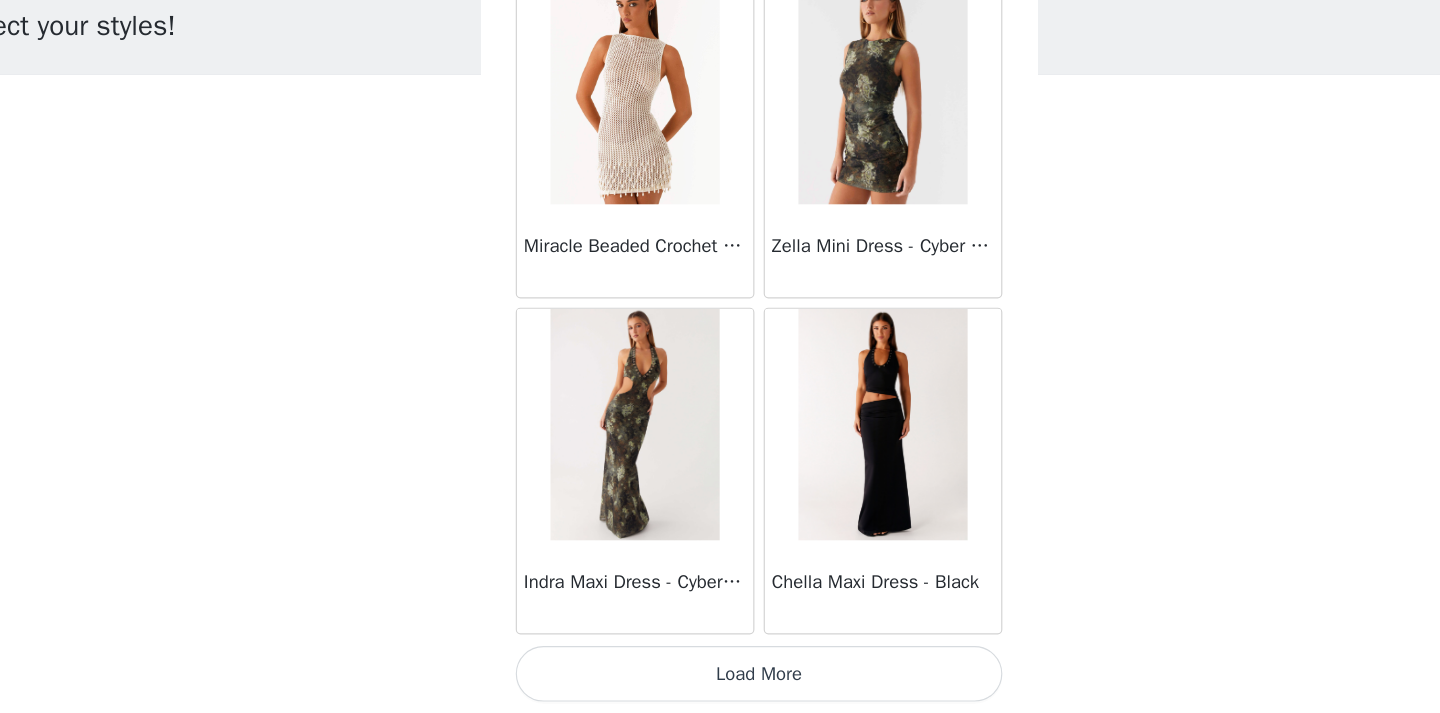 click on "Load More" at bounding box center (720, 679) 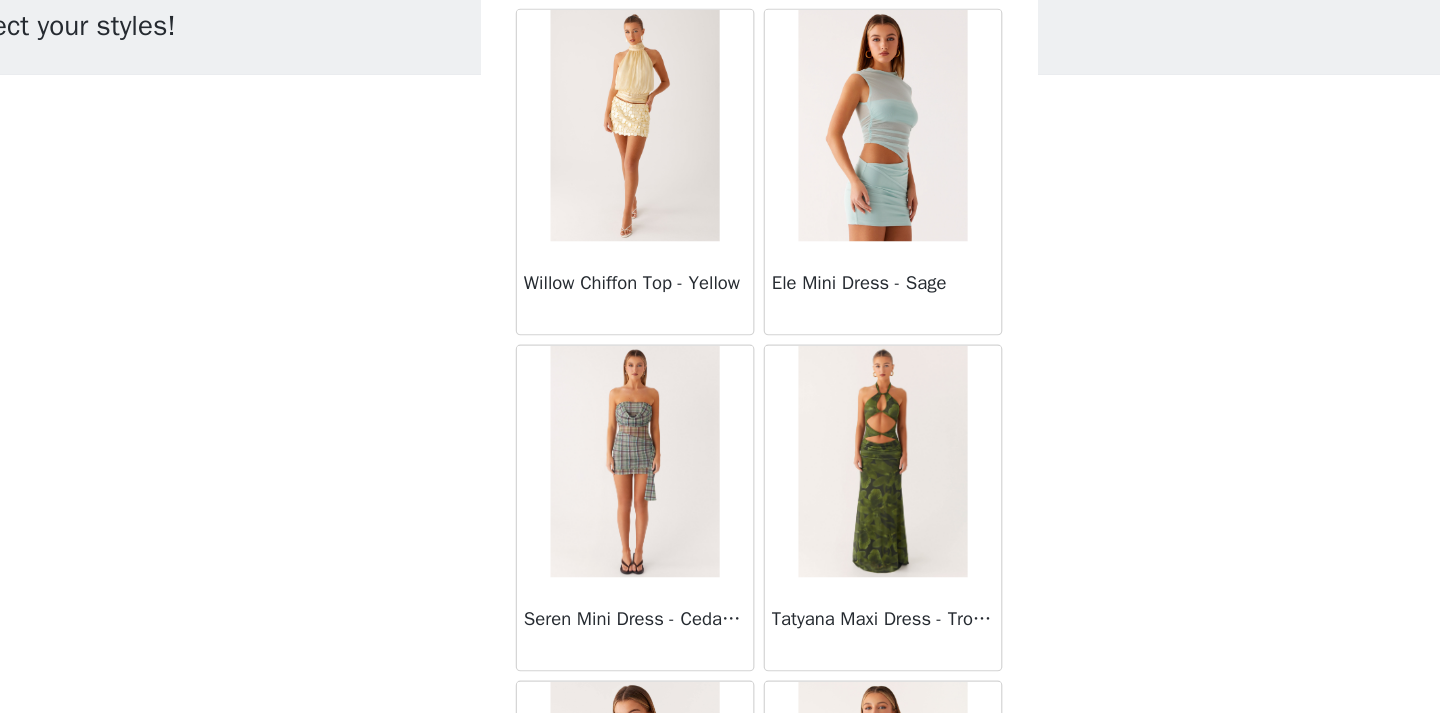 scroll, scrollTop: 65538, scrollLeft: 0, axis: vertical 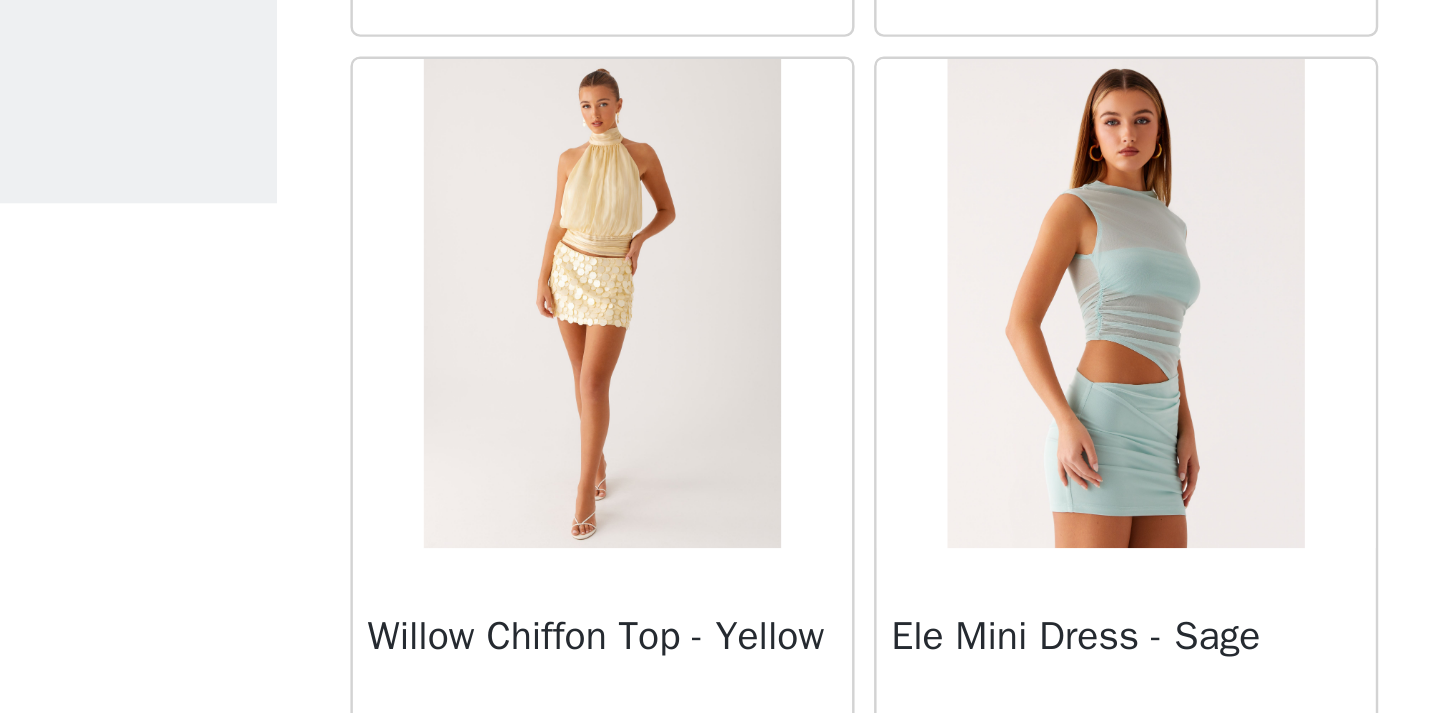 click at bounding box center [612, 203] 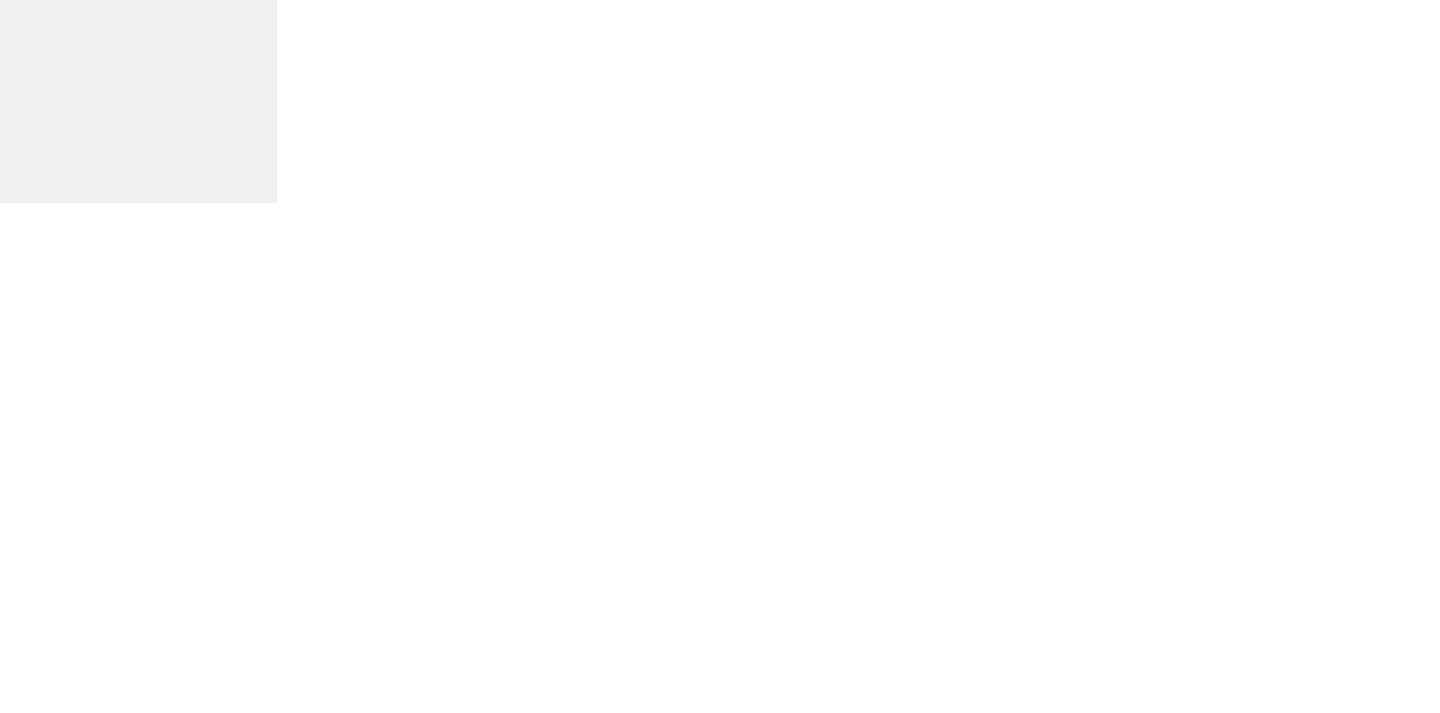 scroll, scrollTop: 341, scrollLeft: 0, axis: vertical 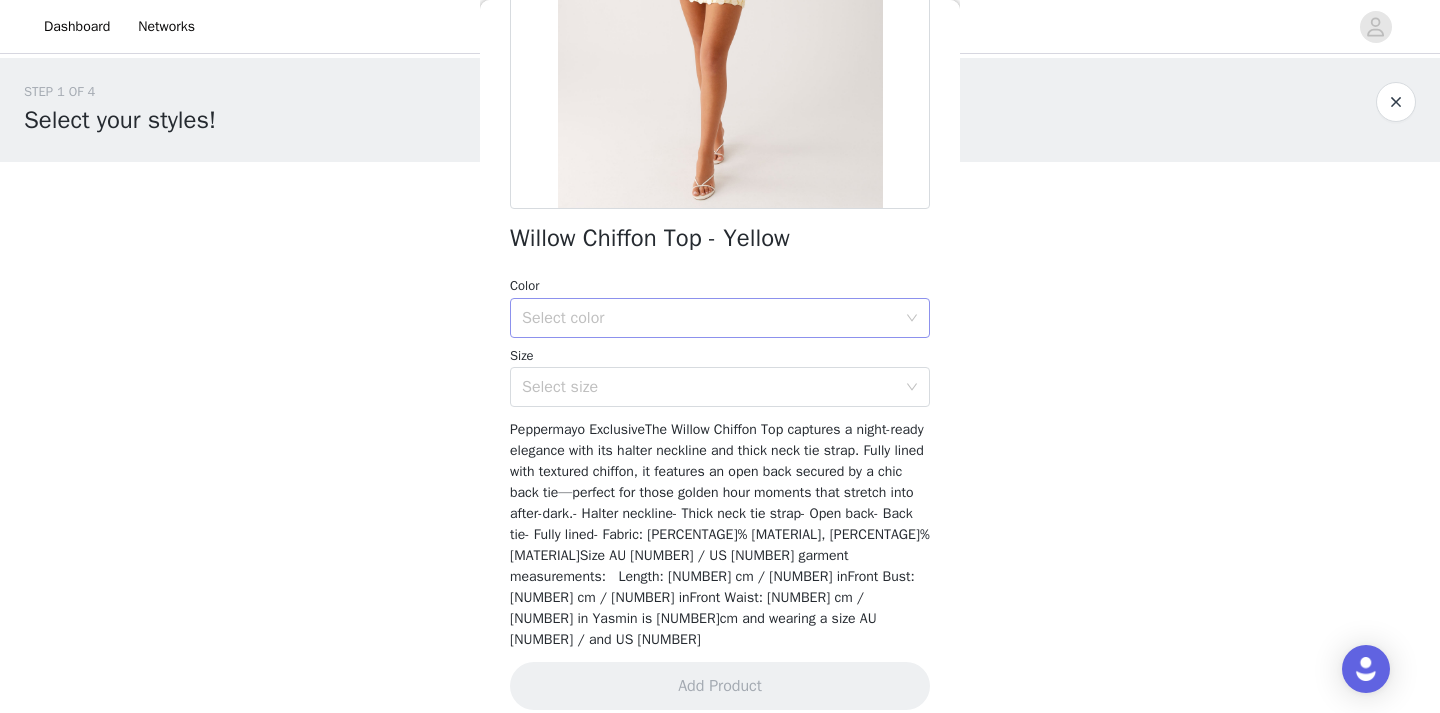 click on "Select color" at bounding box center [709, 318] 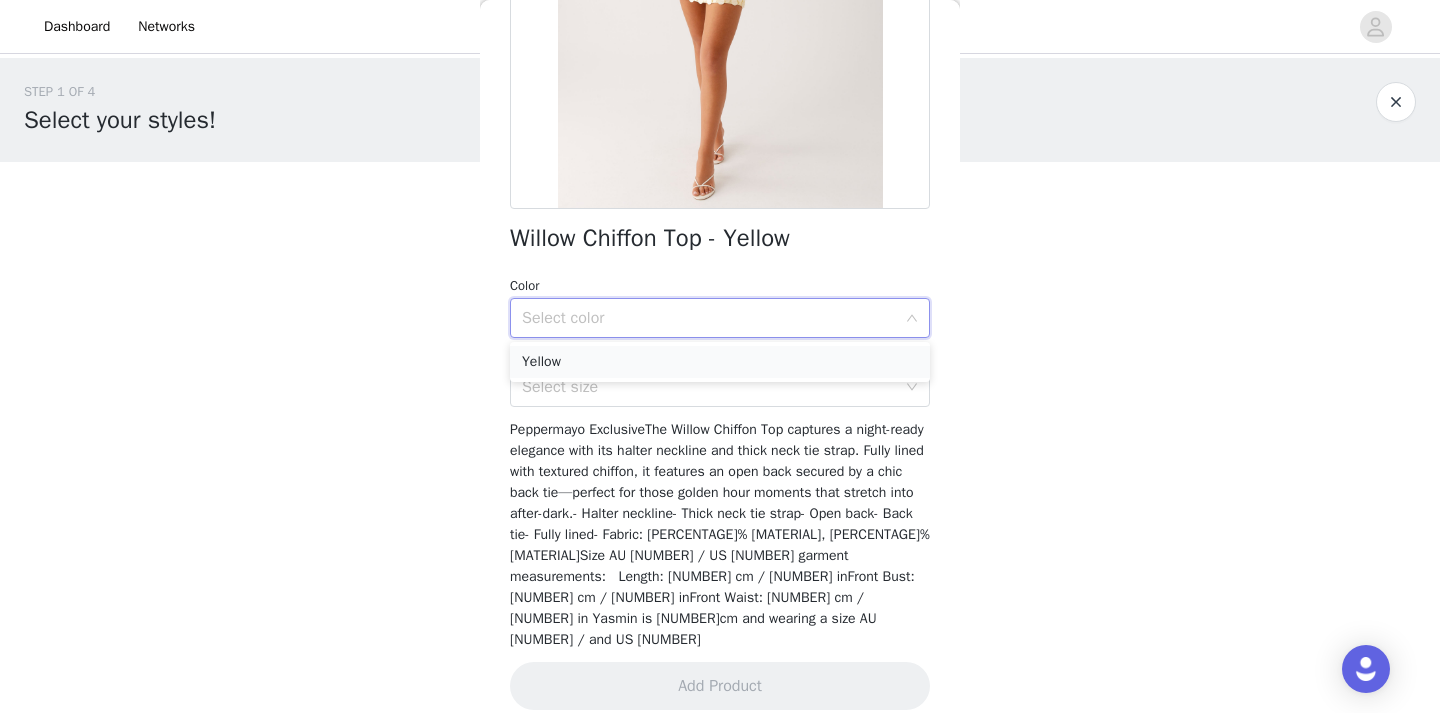 click on "Yellow" at bounding box center [720, 362] 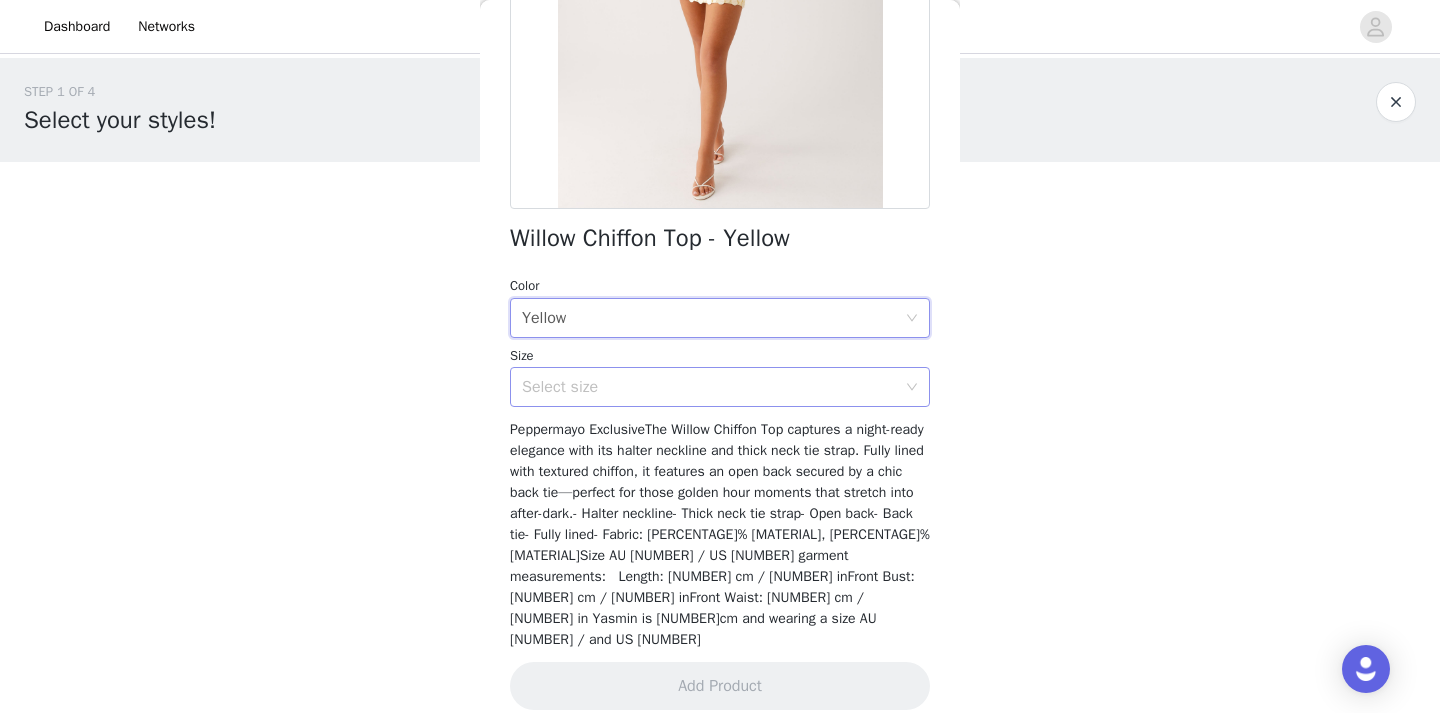 click on "Select size" at bounding box center [709, 387] 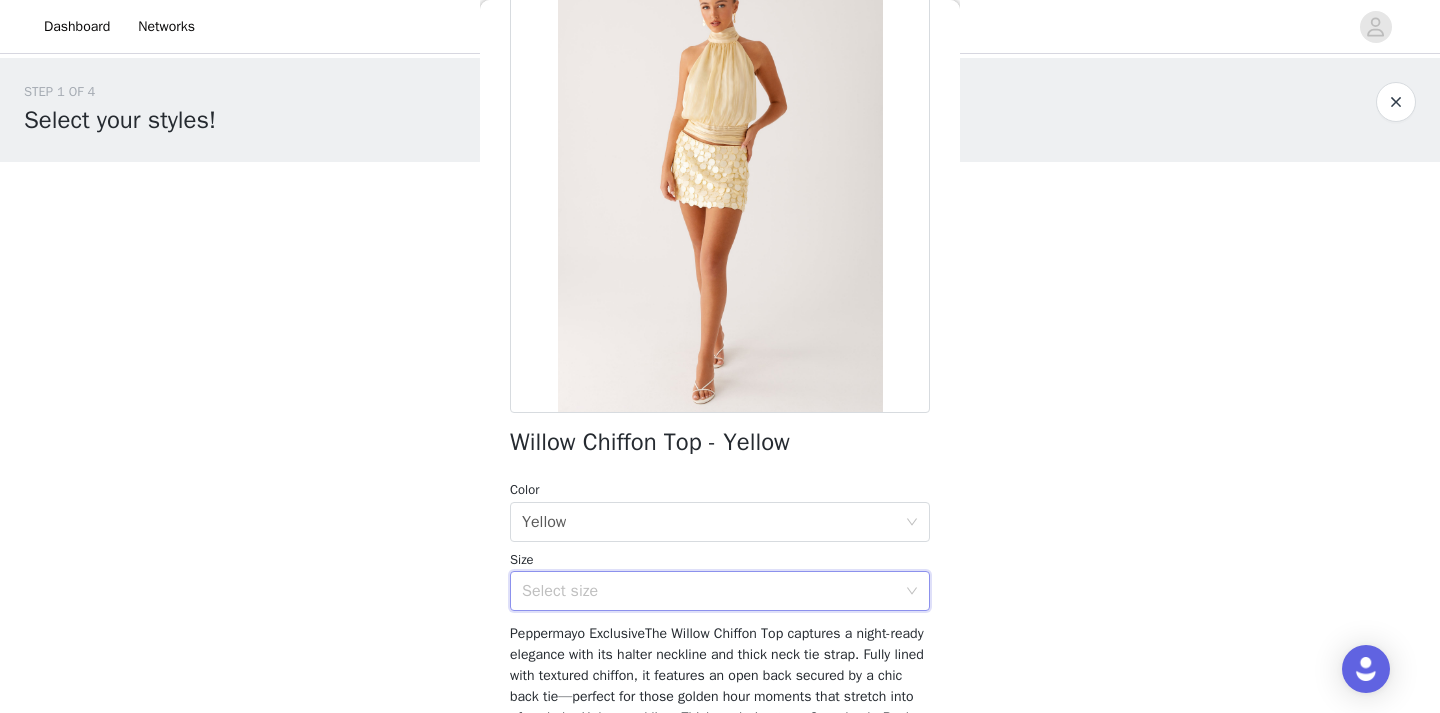 scroll, scrollTop: 328, scrollLeft: 0, axis: vertical 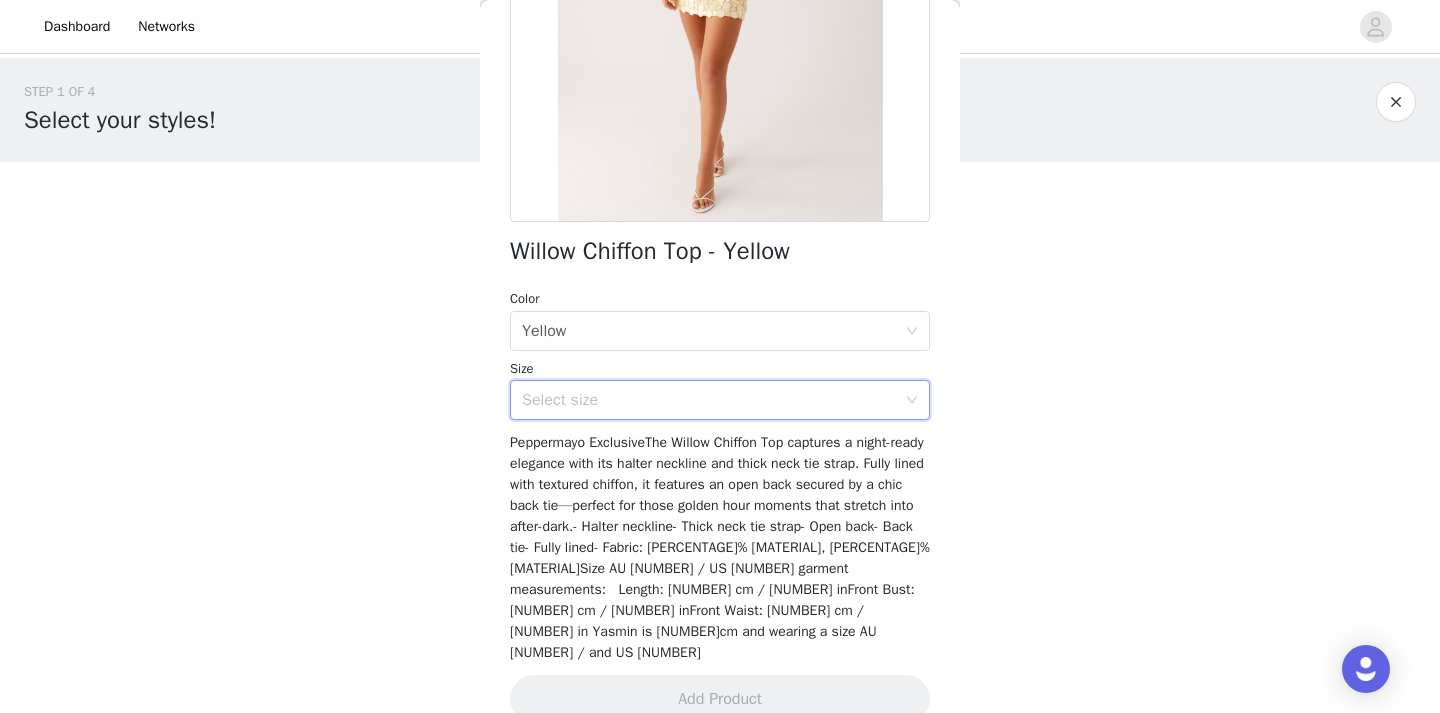 click on "Select size" at bounding box center [709, 400] 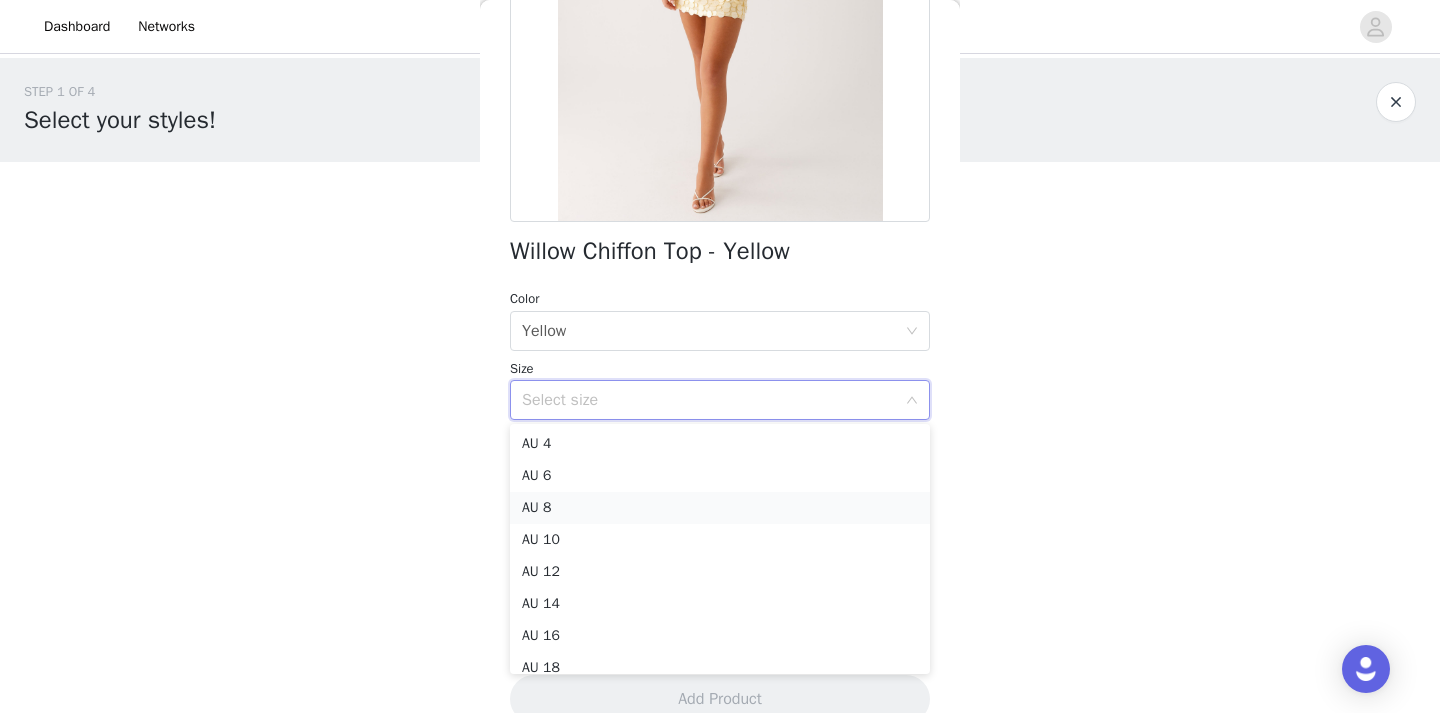 click on "AU 8" at bounding box center (720, 508) 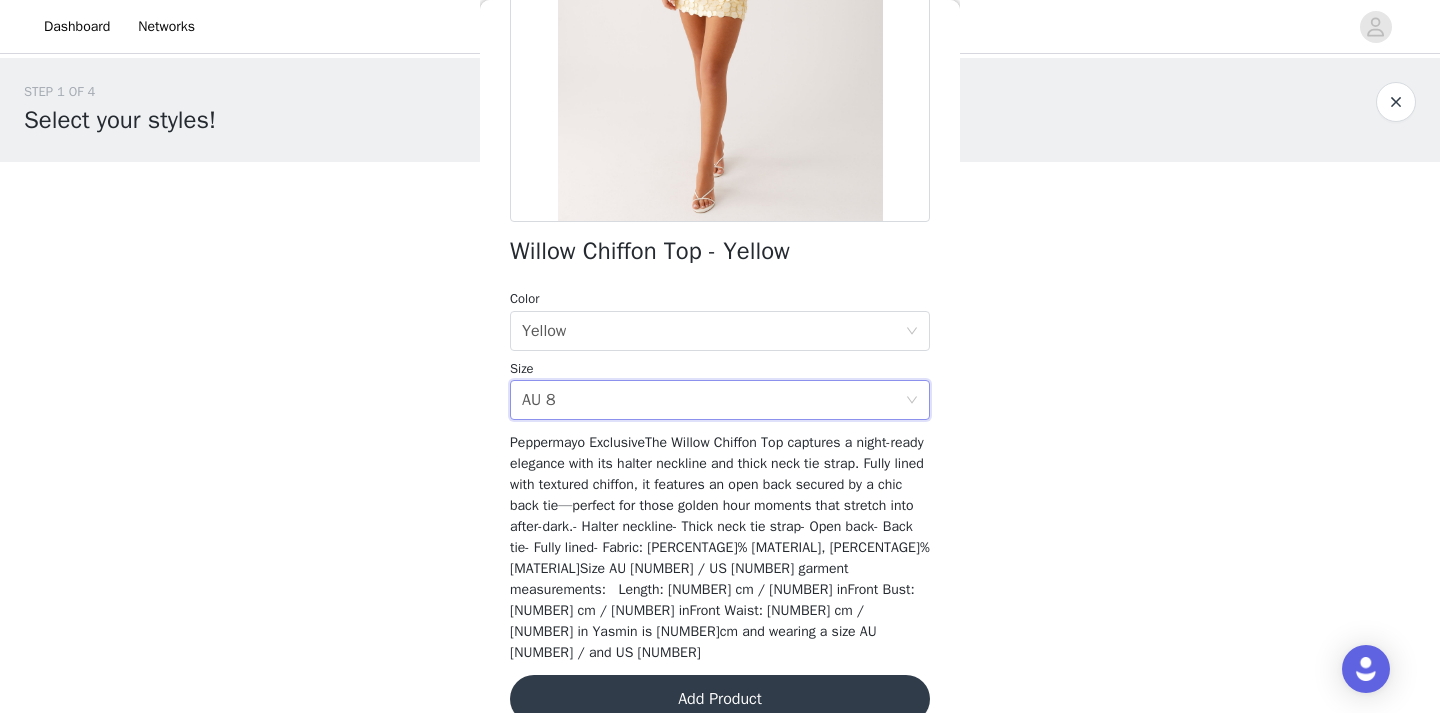 click on "Add Product" at bounding box center (720, 699) 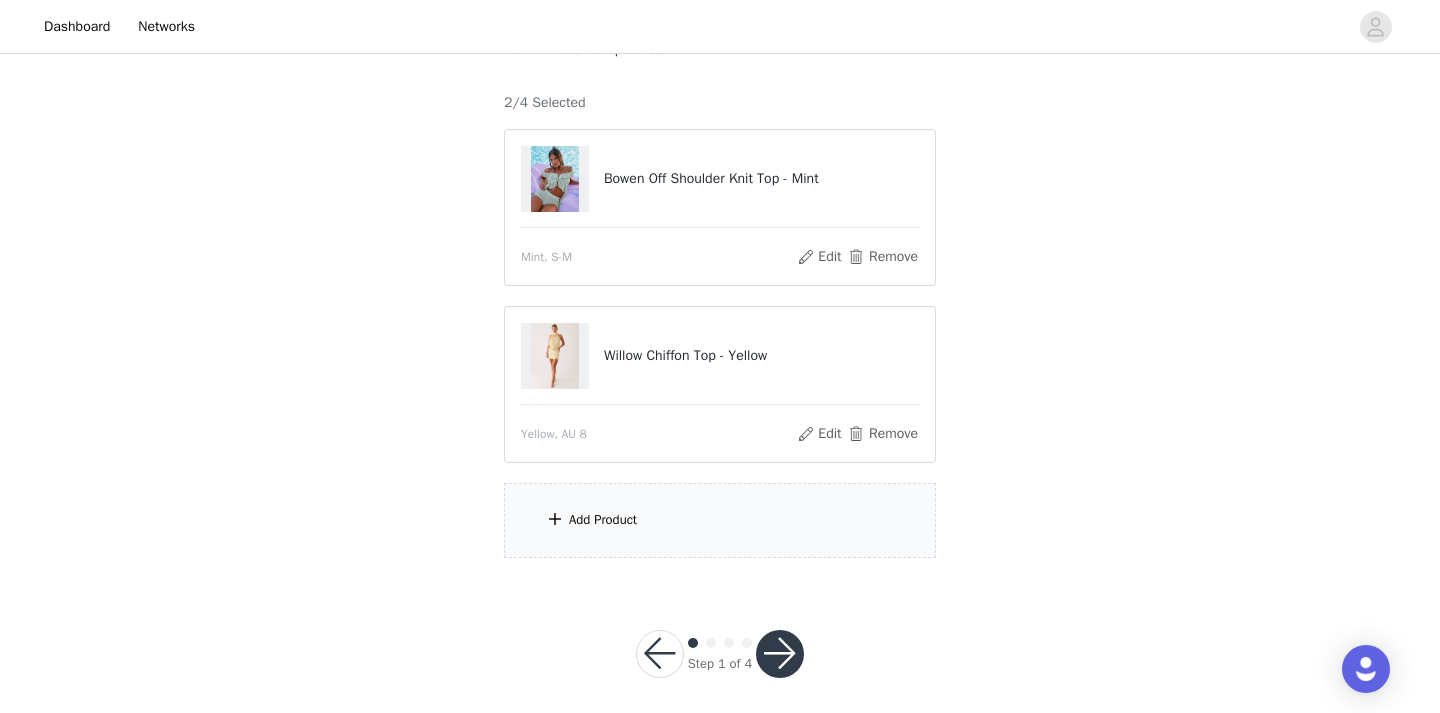 scroll, scrollTop: 159, scrollLeft: 0, axis: vertical 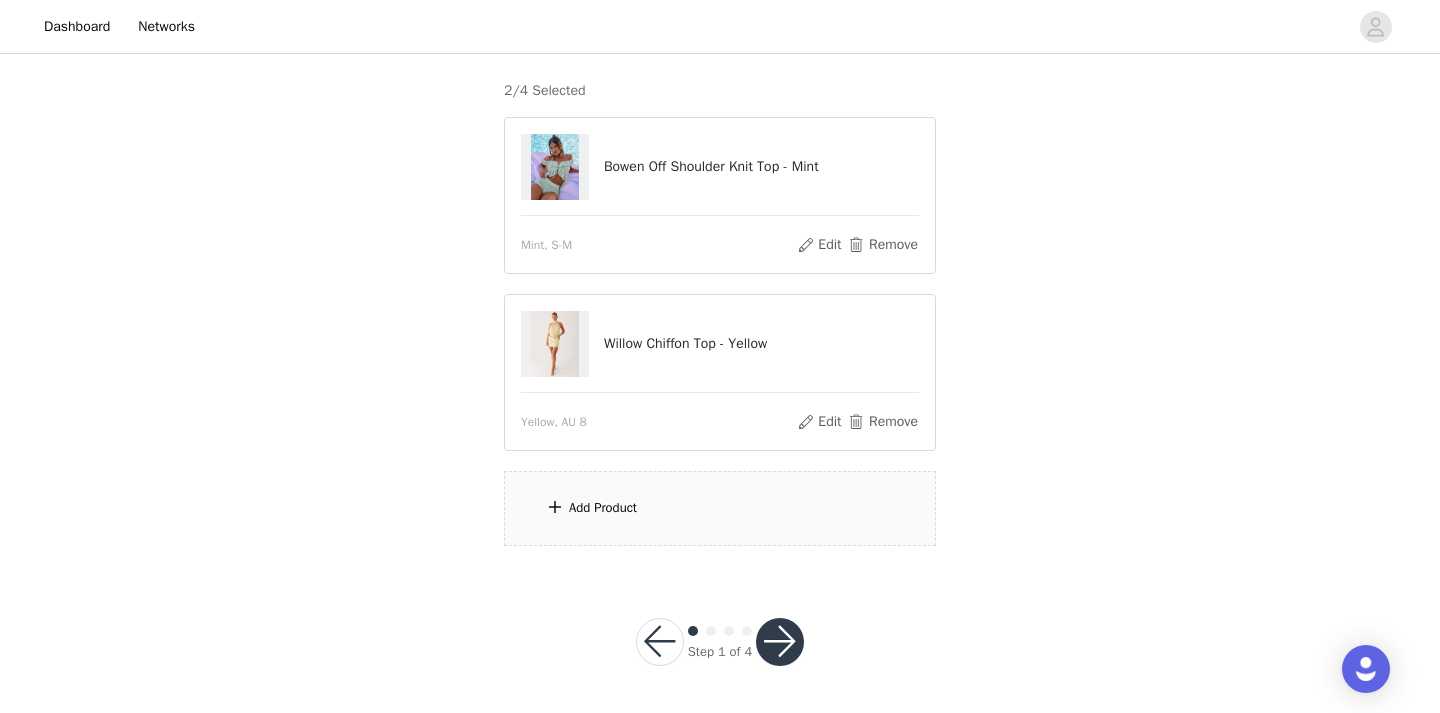 click on "Add Product" at bounding box center [720, 508] 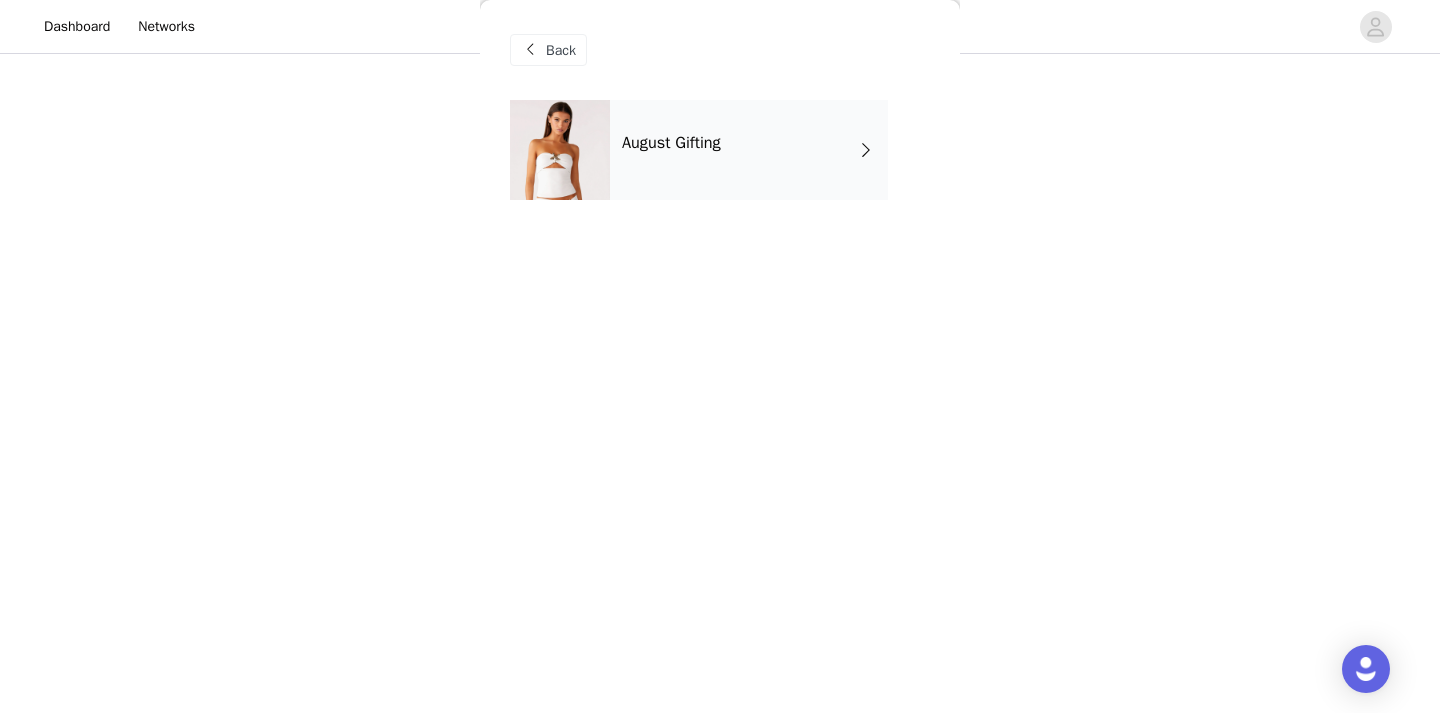 click on "August Gifting" at bounding box center [671, 143] 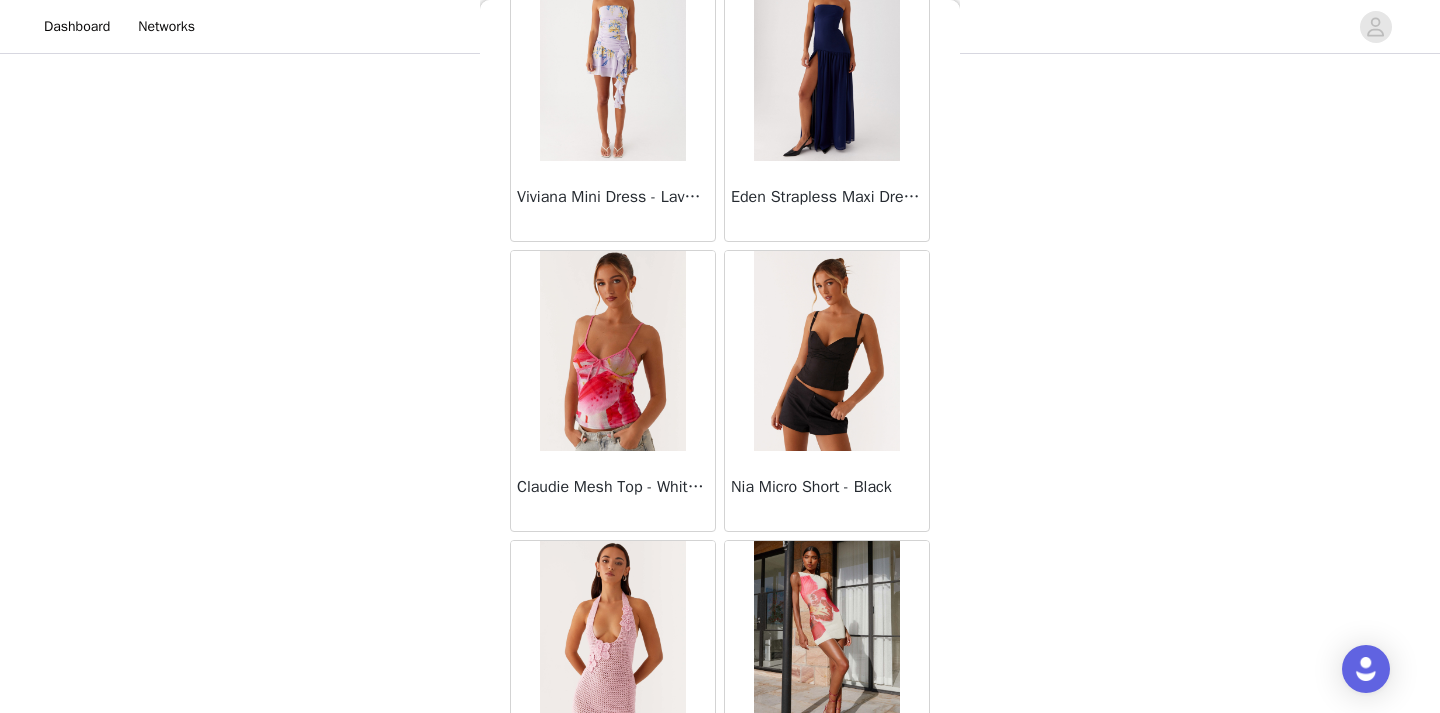 scroll, scrollTop: 2347, scrollLeft: 0, axis: vertical 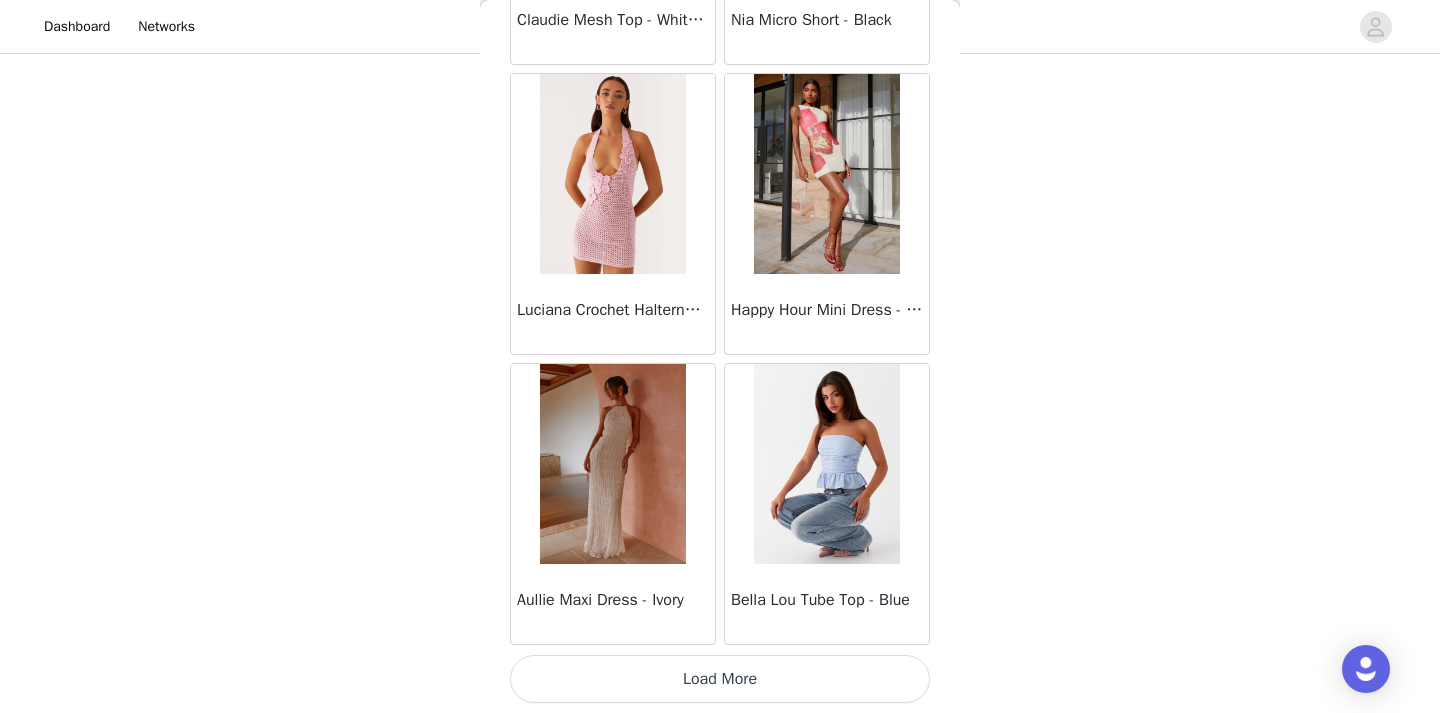 click on "Load More" at bounding box center [720, 679] 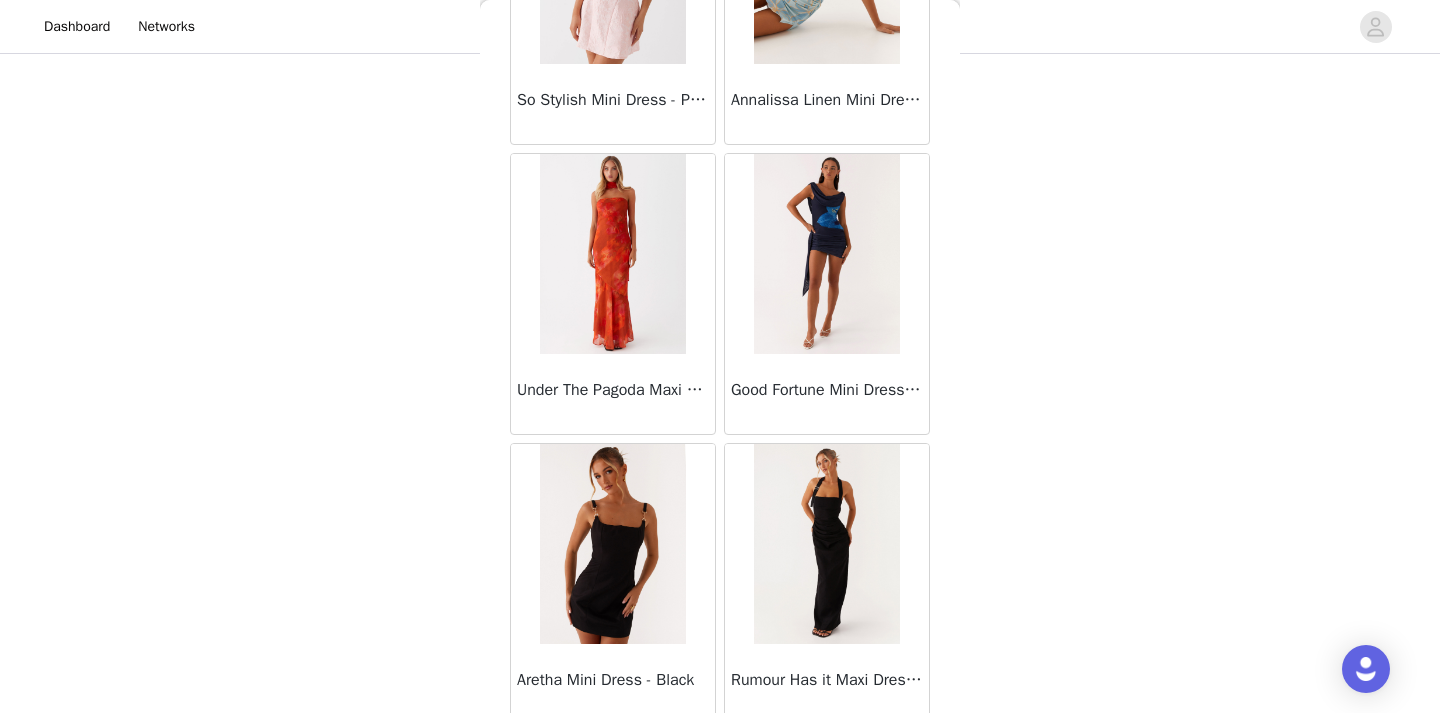 scroll, scrollTop: 5247, scrollLeft: 0, axis: vertical 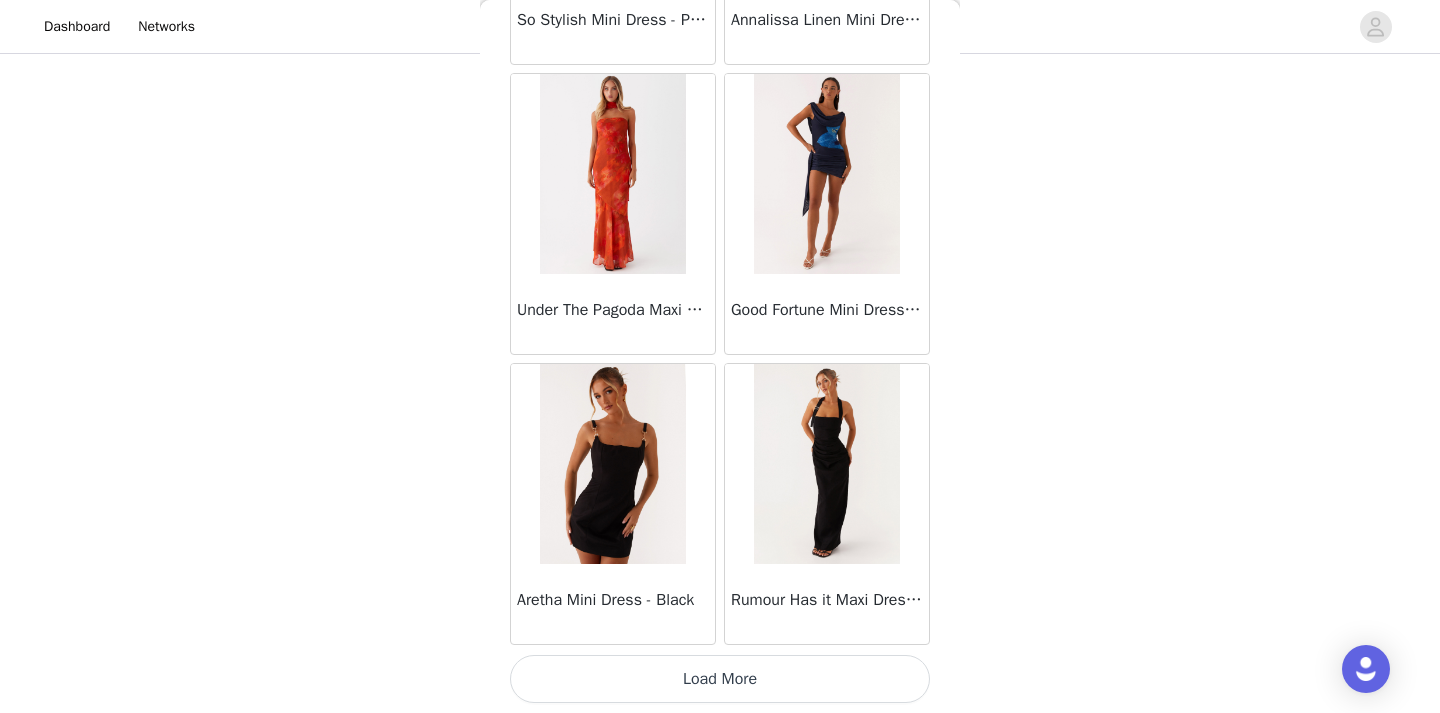 click on "Load More" at bounding box center [720, 679] 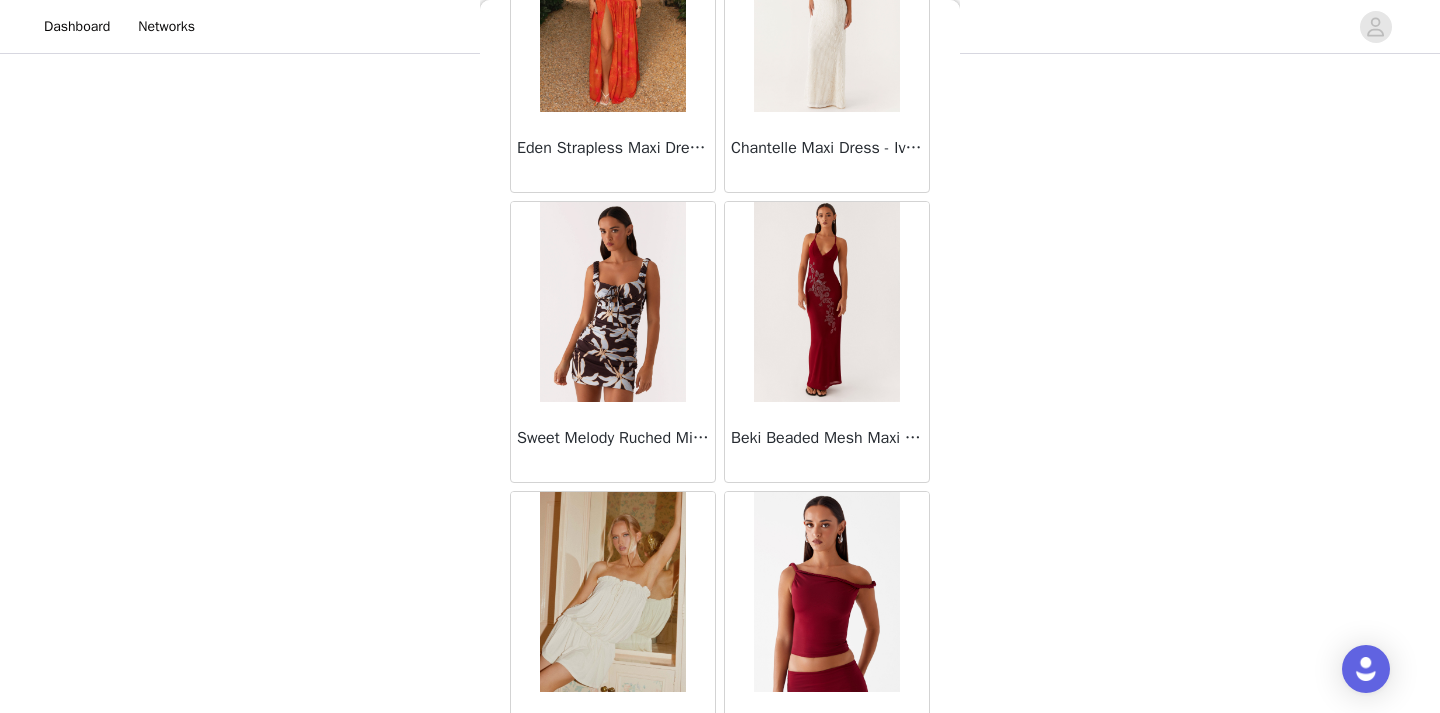 scroll, scrollTop: 8147, scrollLeft: 0, axis: vertical 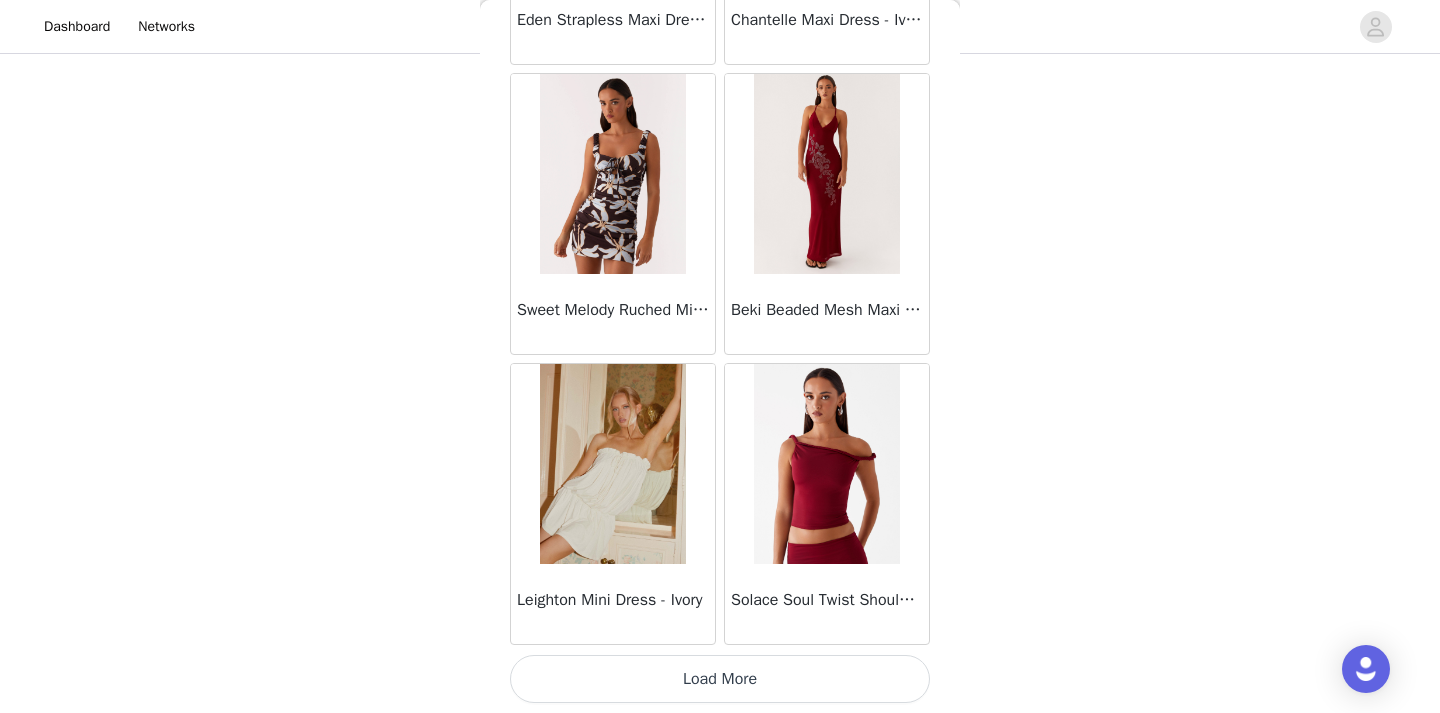 click on "Load More" at bounding box center (720, 679) 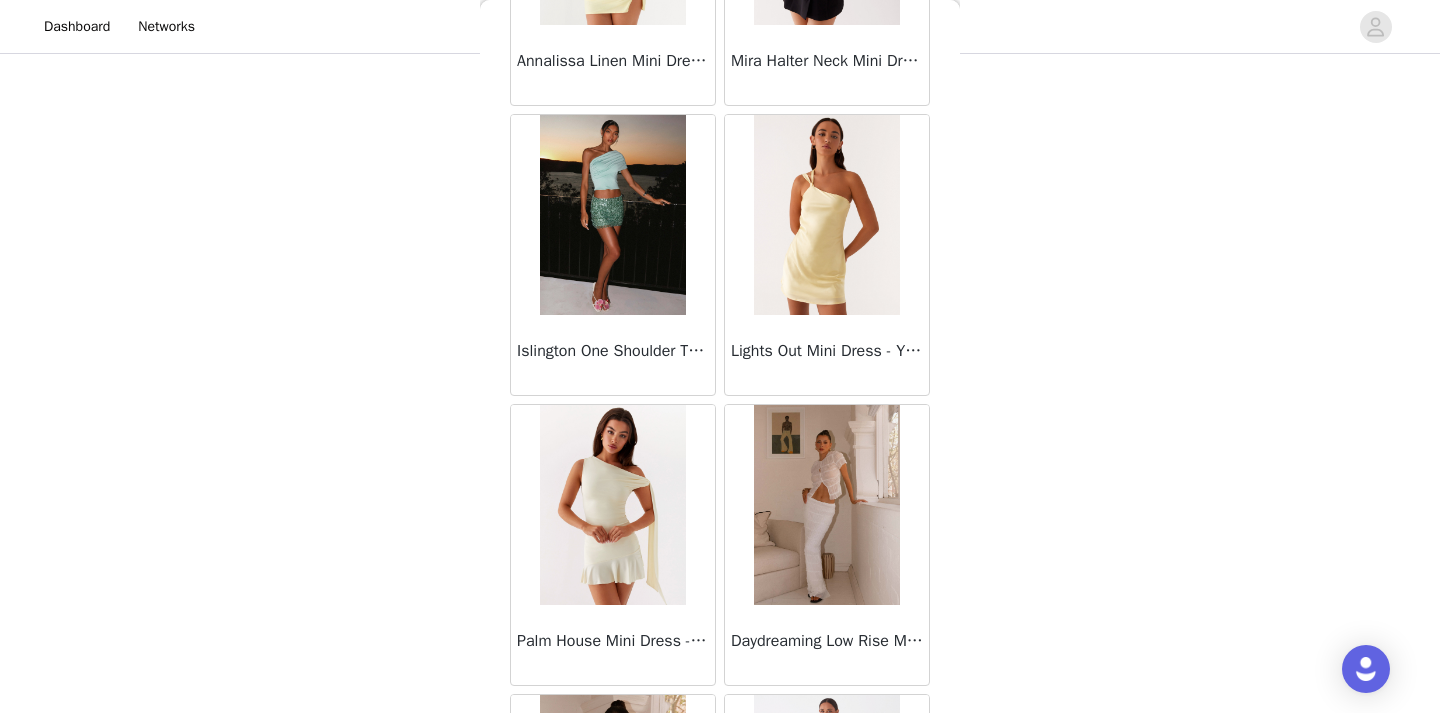 scroll, scrollTop: 8637, scrollLeft: 0, axis: vertical 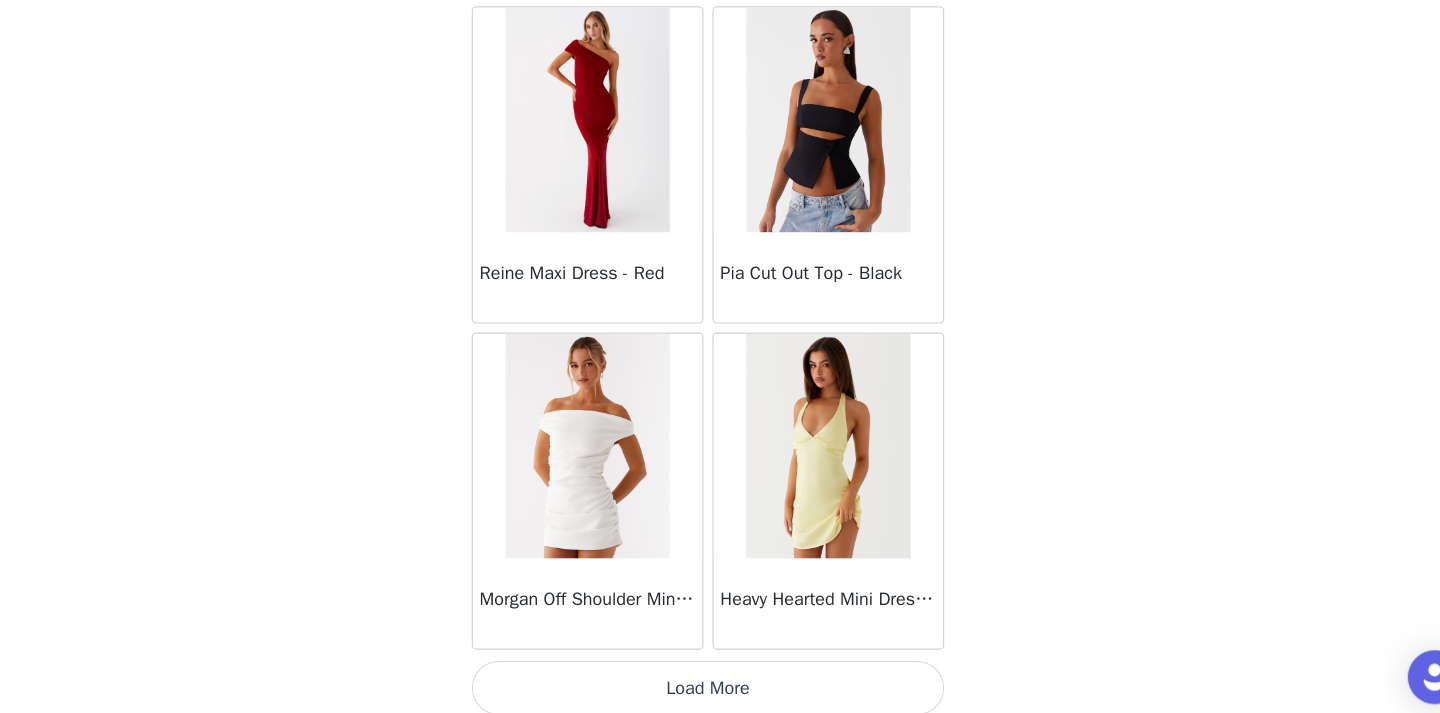 click on "Load More" at bounding box center (720, 679) 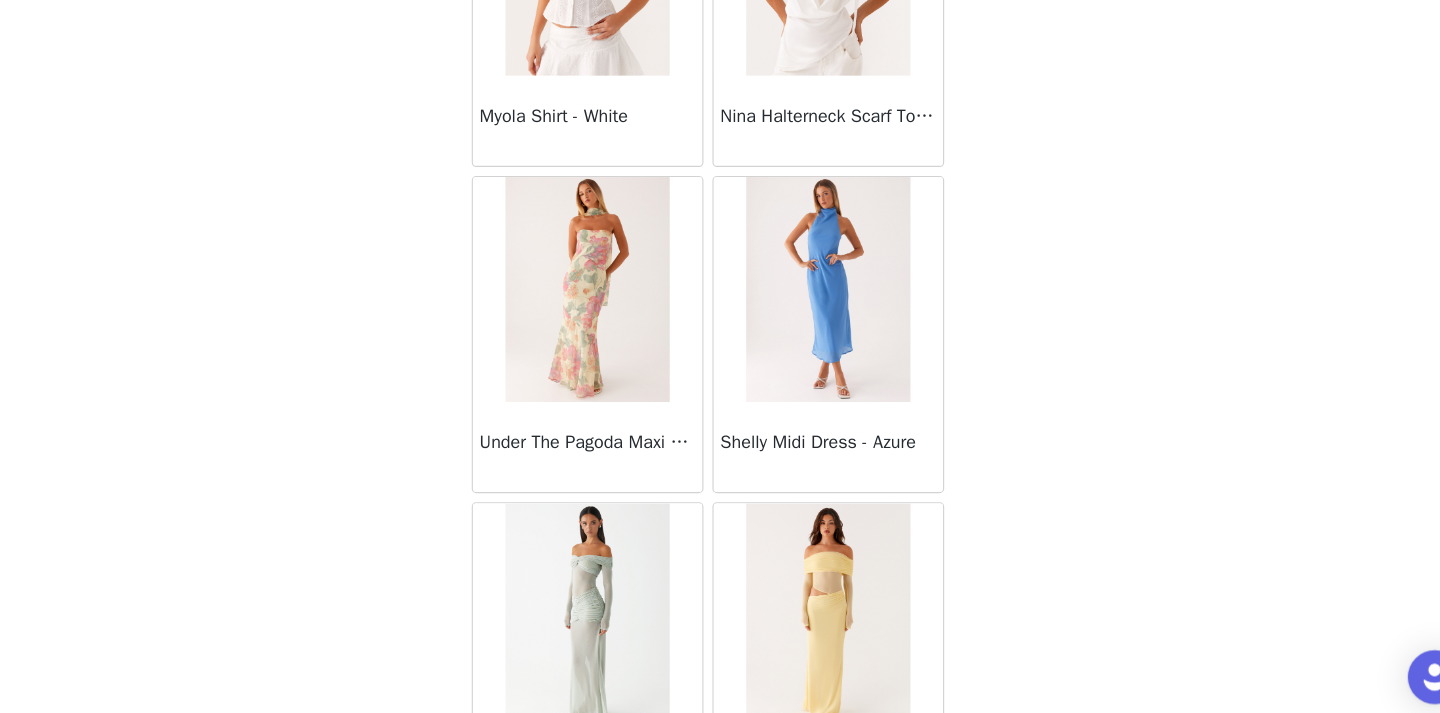 scroll, scrollTop: 13947, scrollLeft: 0, axis: vertical 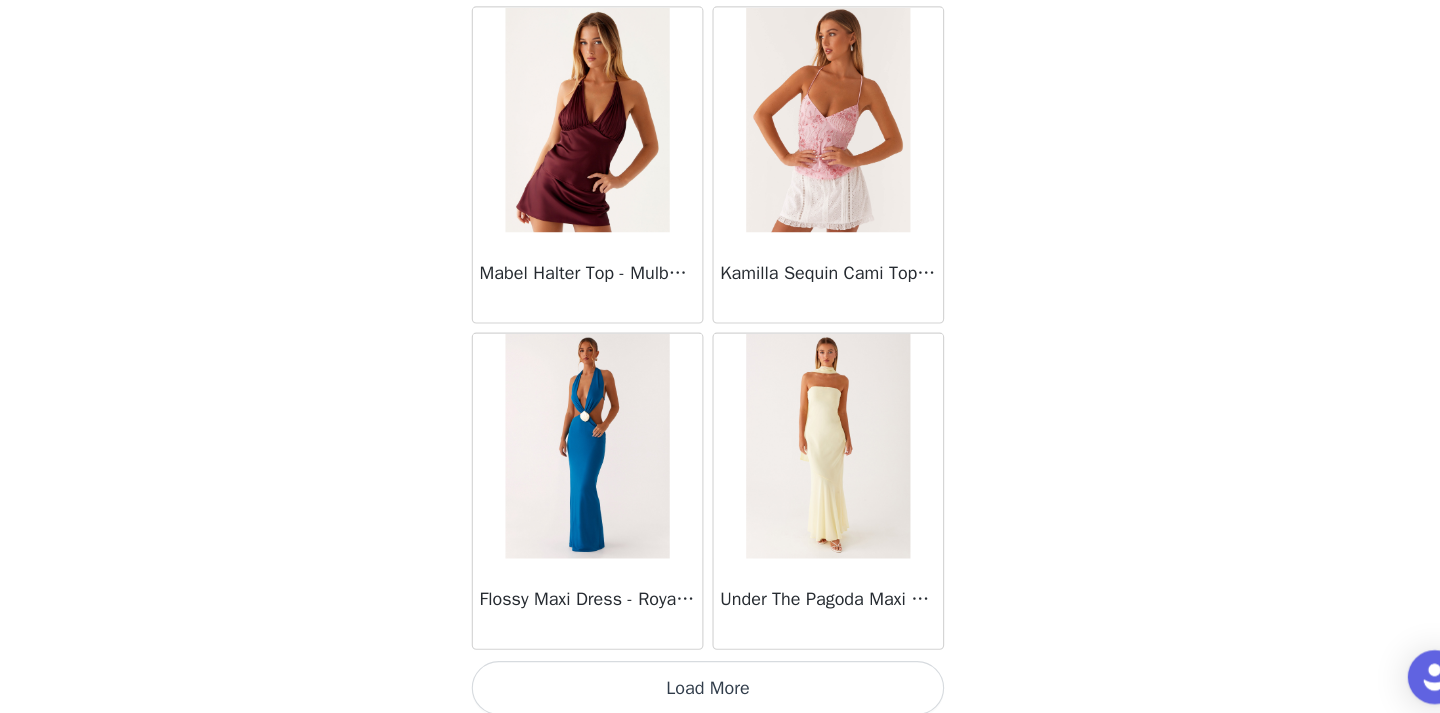 click on "Load More" at bounding box center [720, 679] 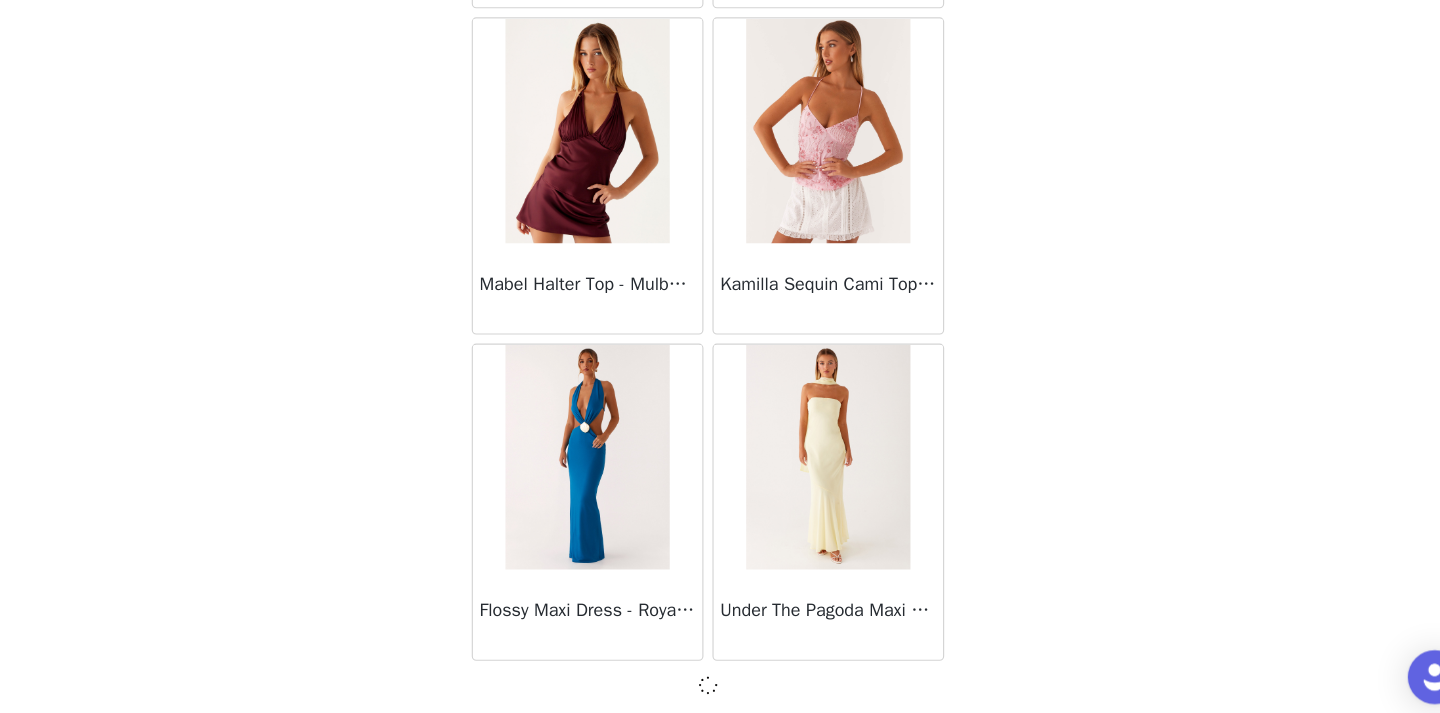 scroll, scrollTop: 13938, scrollLeft: 0, axis: vertical 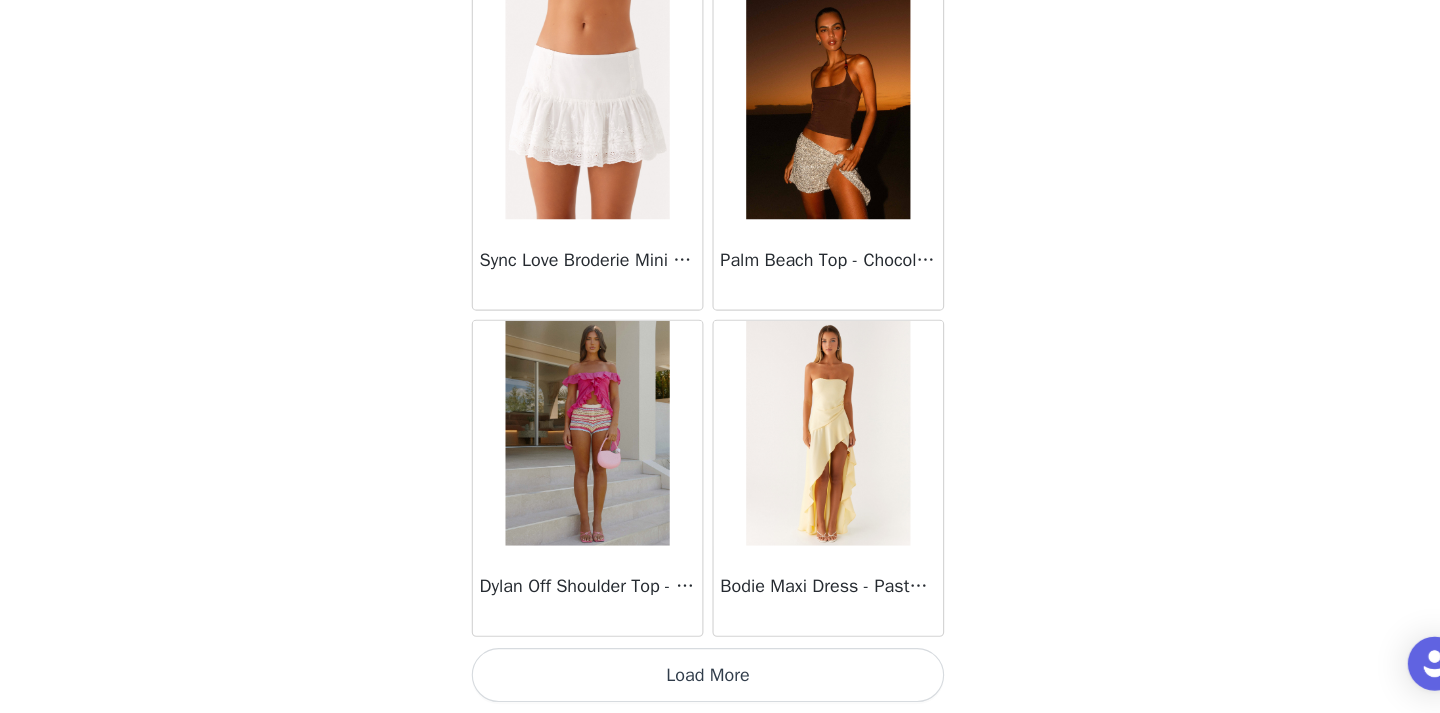 click on "Load More" at bounding box center [720, 679] 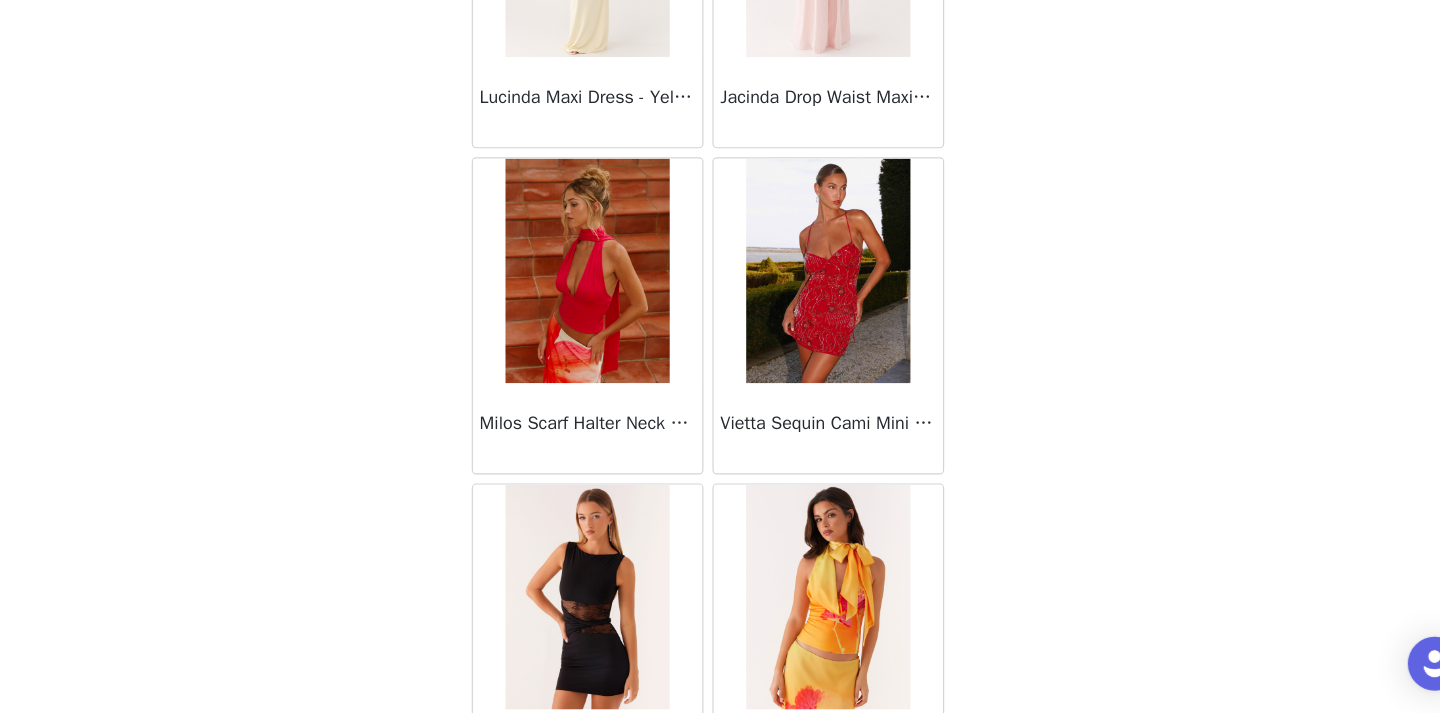 scroll, scrollTop: 19747, scrollLeft: 0, axis: vertical 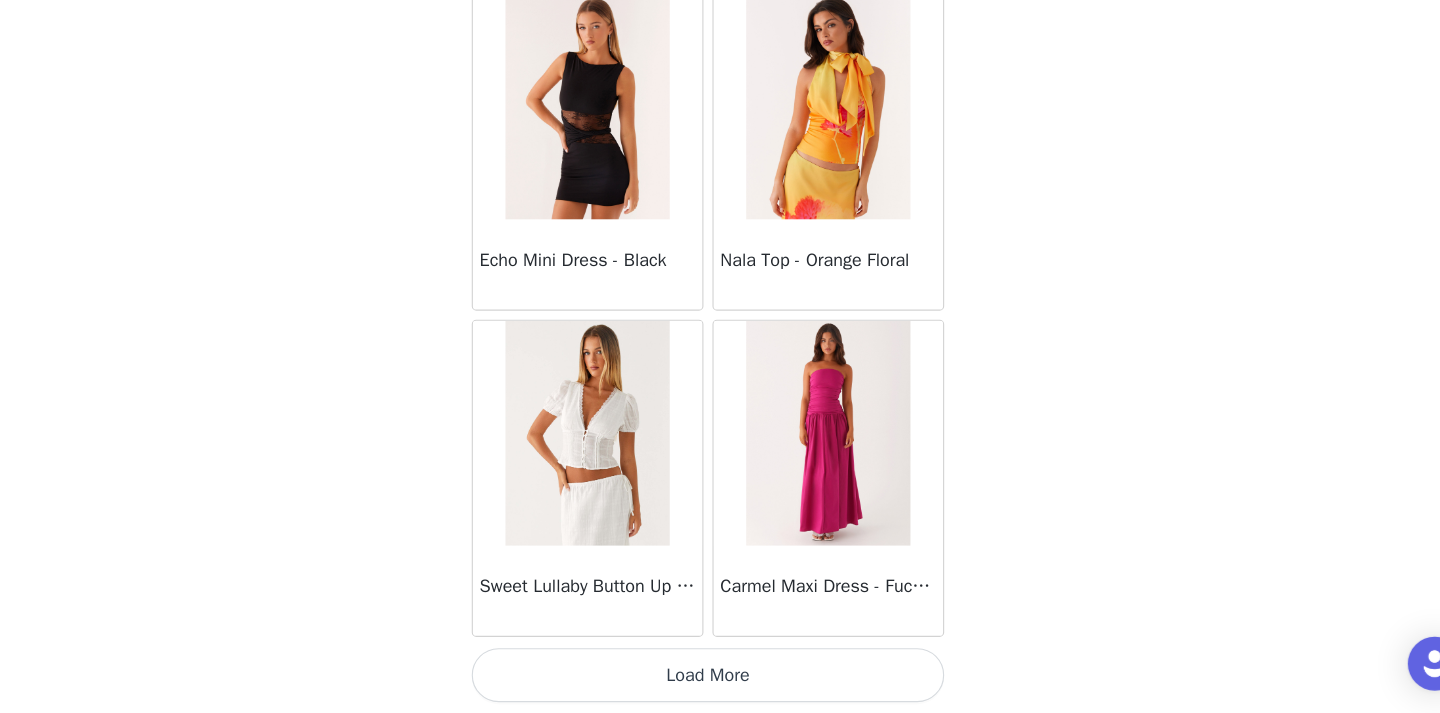 click on "Load More" at bounding box center [720, 679] 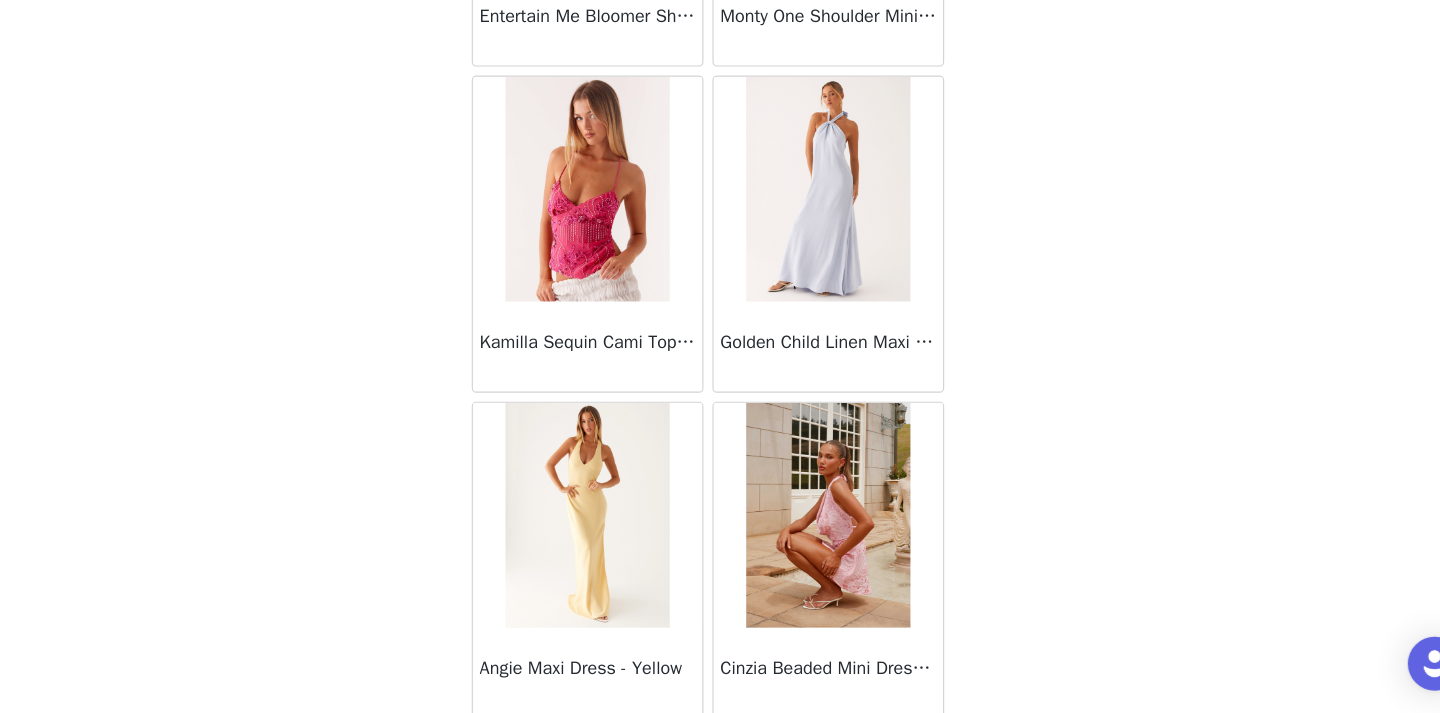scroll, scrollTop: 22647, scrollLeft: 0, axis: vertical 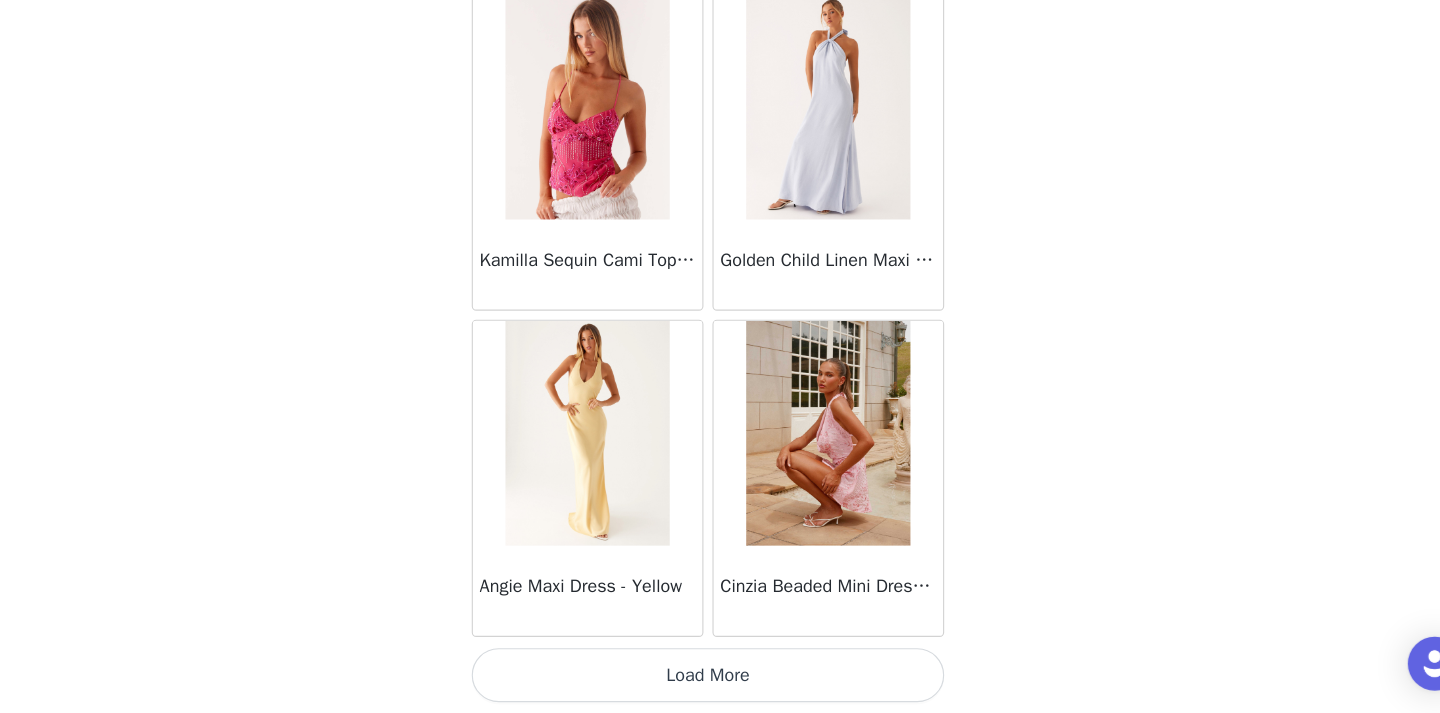 click on "Load More" at bounding box center [720, 679] 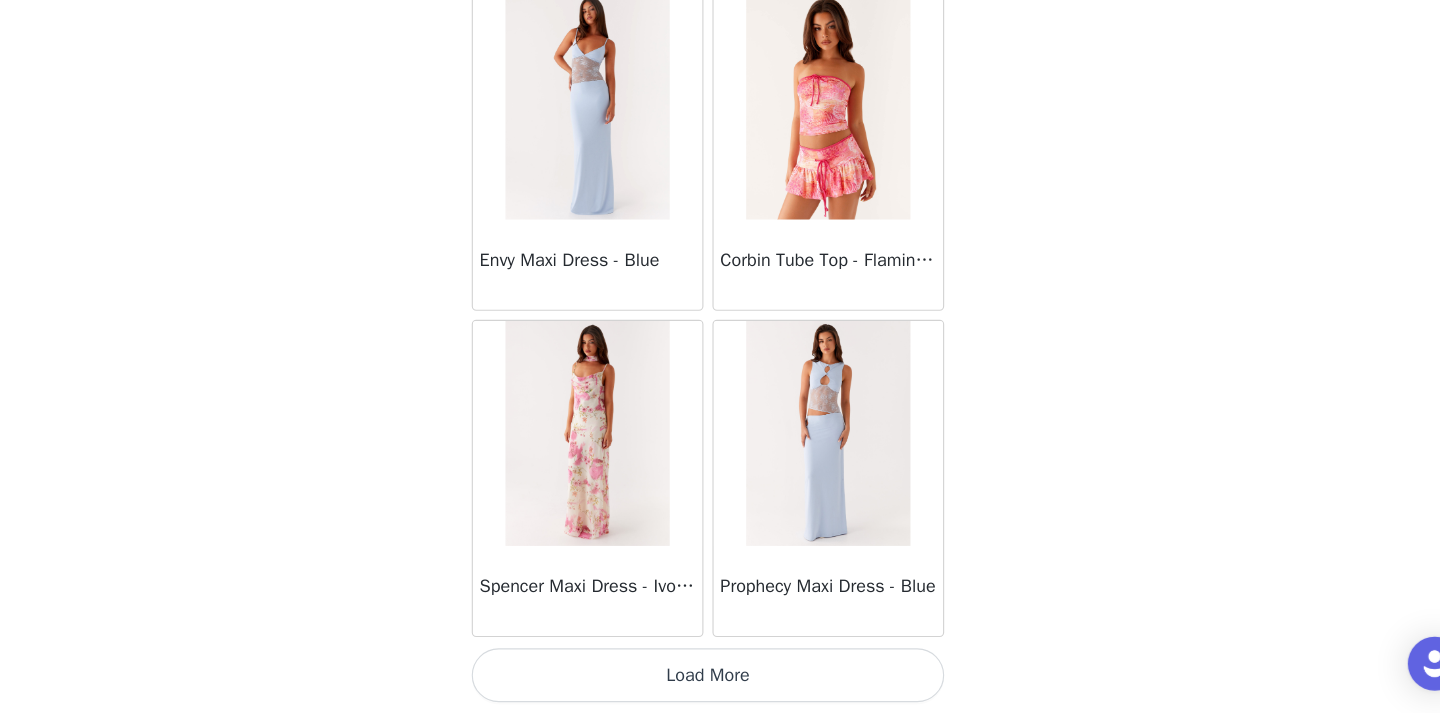 click on "Load More" at bounding box center [720, 679] 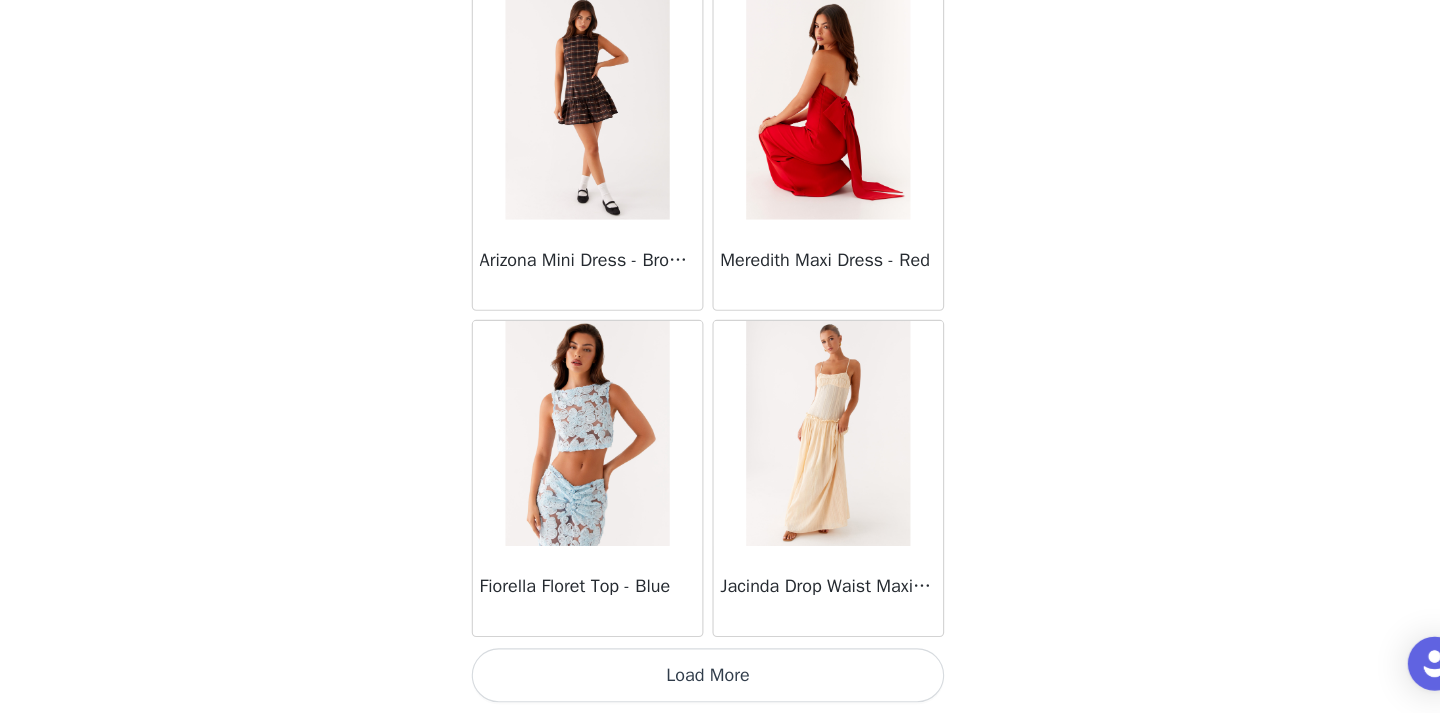 click on "Load More" at bounding box center [720, 679] 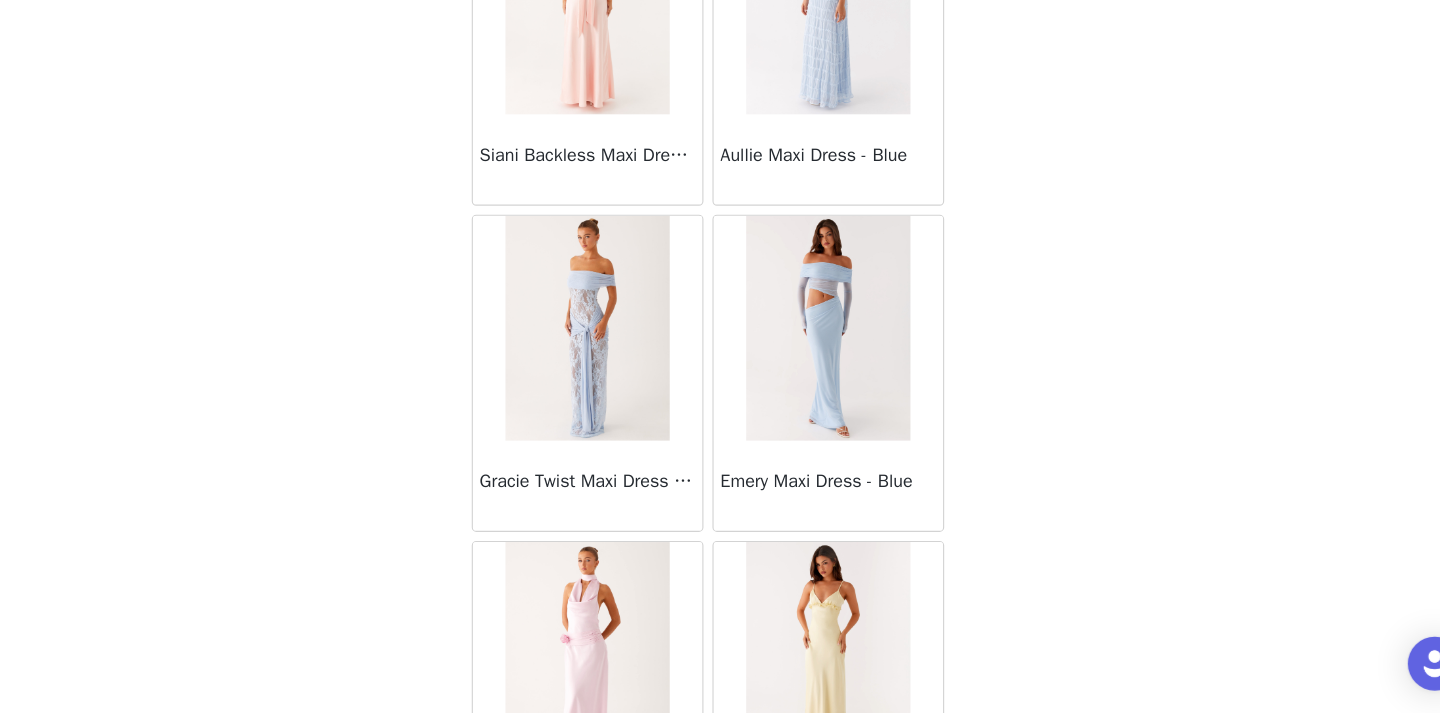 scroll, scrollTop: 31347, scrollLeft: 0, axis: vertical 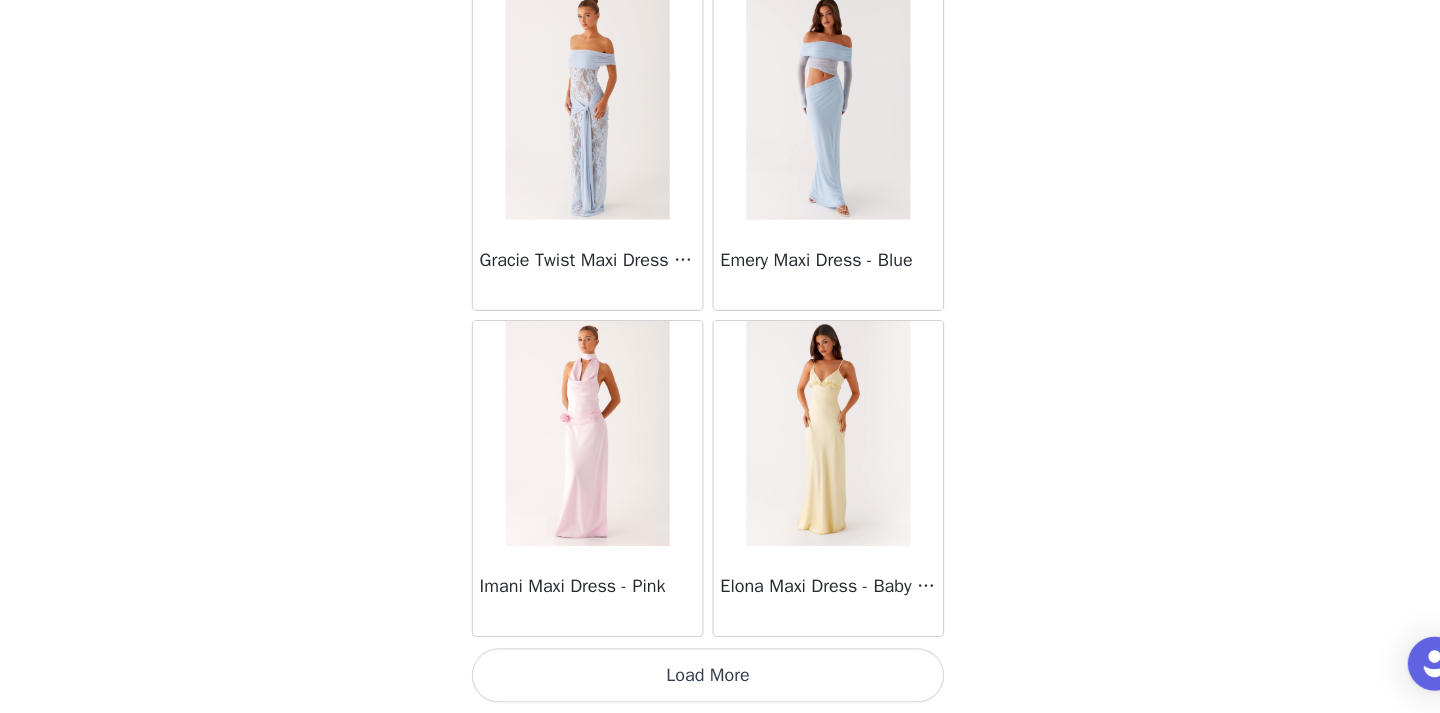 click on "Load More" at bounding box center [720, 679] 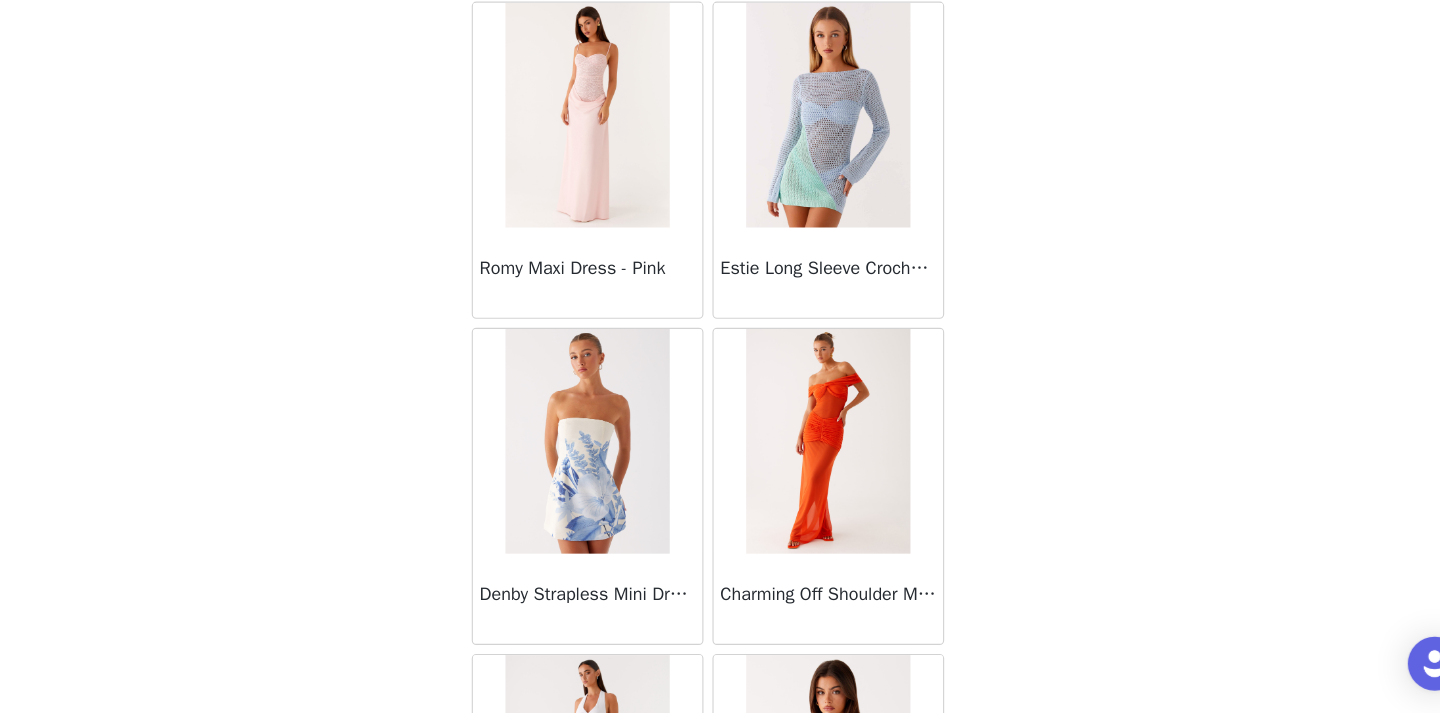 scroll, scrollTop: 34247, scrollLeft: 0, axis: vertical 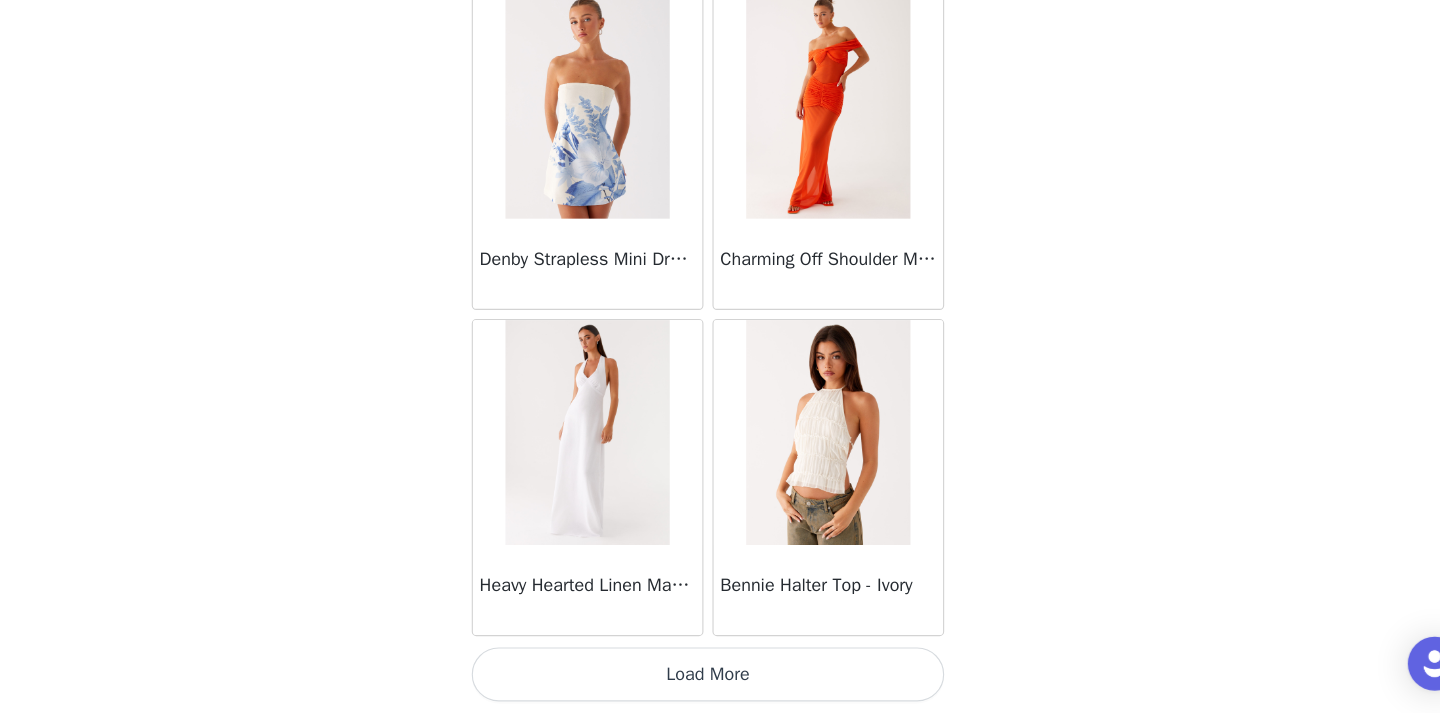 click on "Load More" at bounding box center [720, 679] 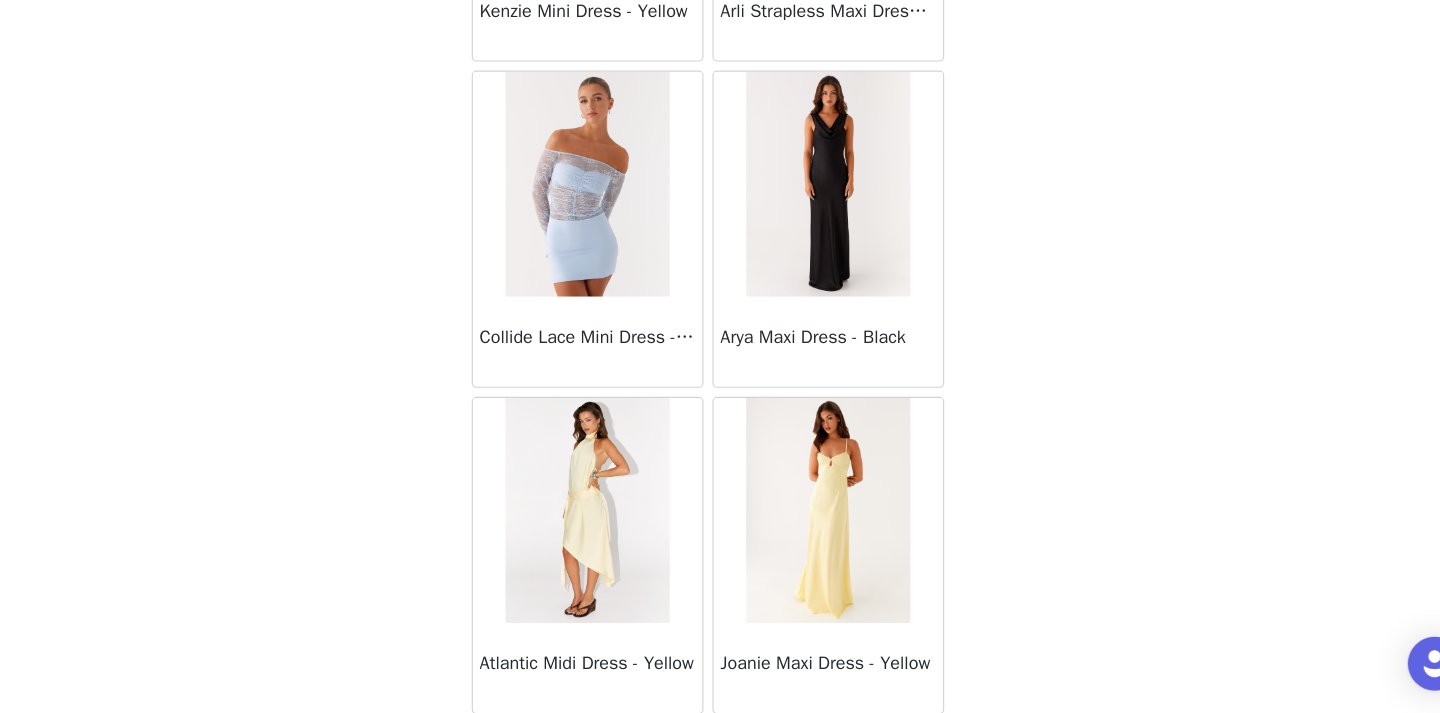 scroll, scrollTop: 37147, scrollLeft: 0, axis: vertical 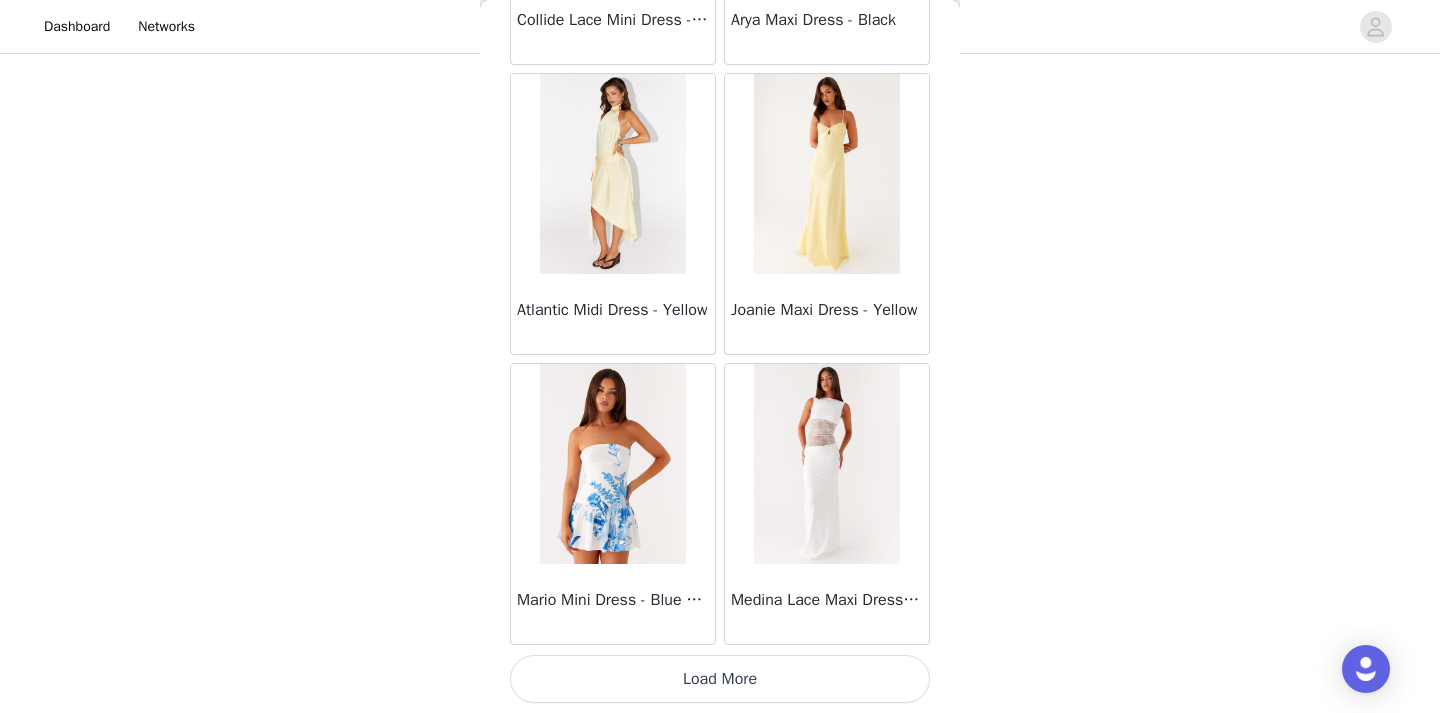 click on "Load More" at bounding box center [720, 679] 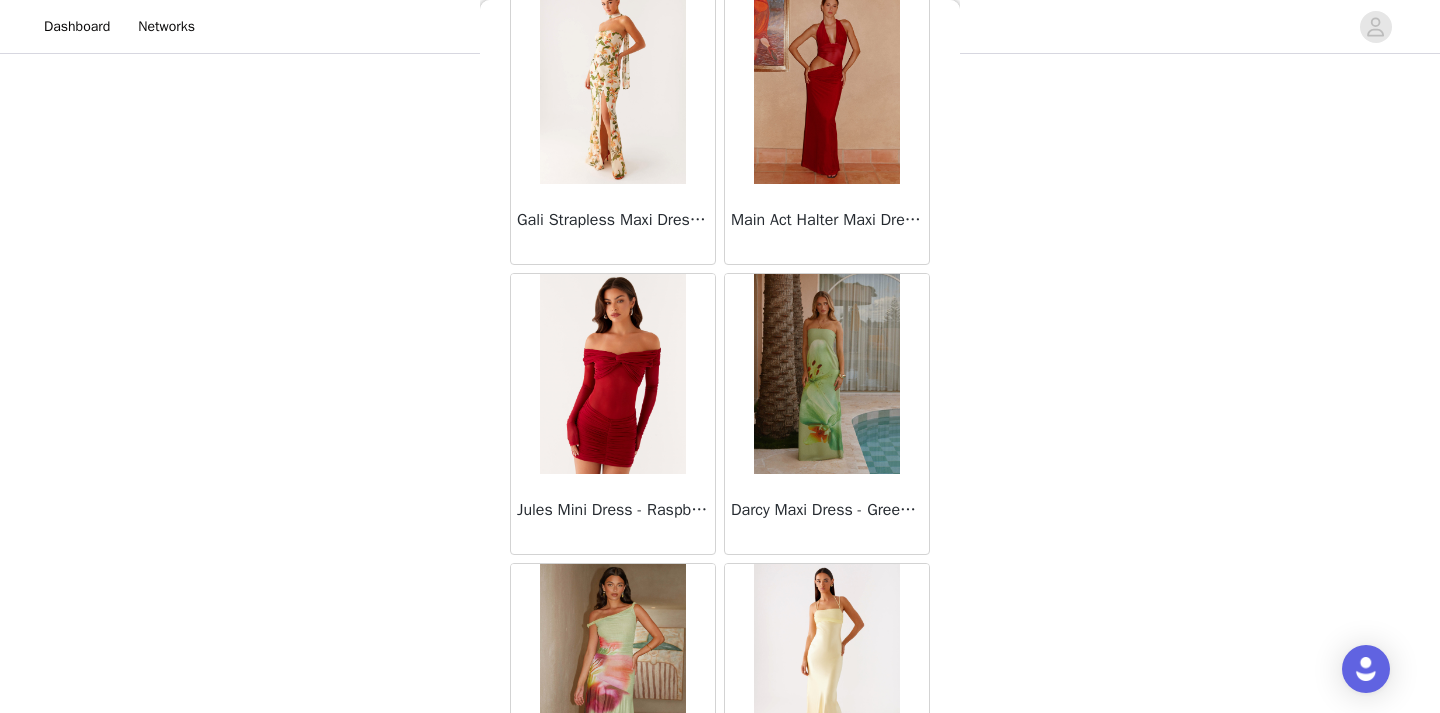 scroll, scrollTop: 40047, scrollLeft: 0, axis: vertical 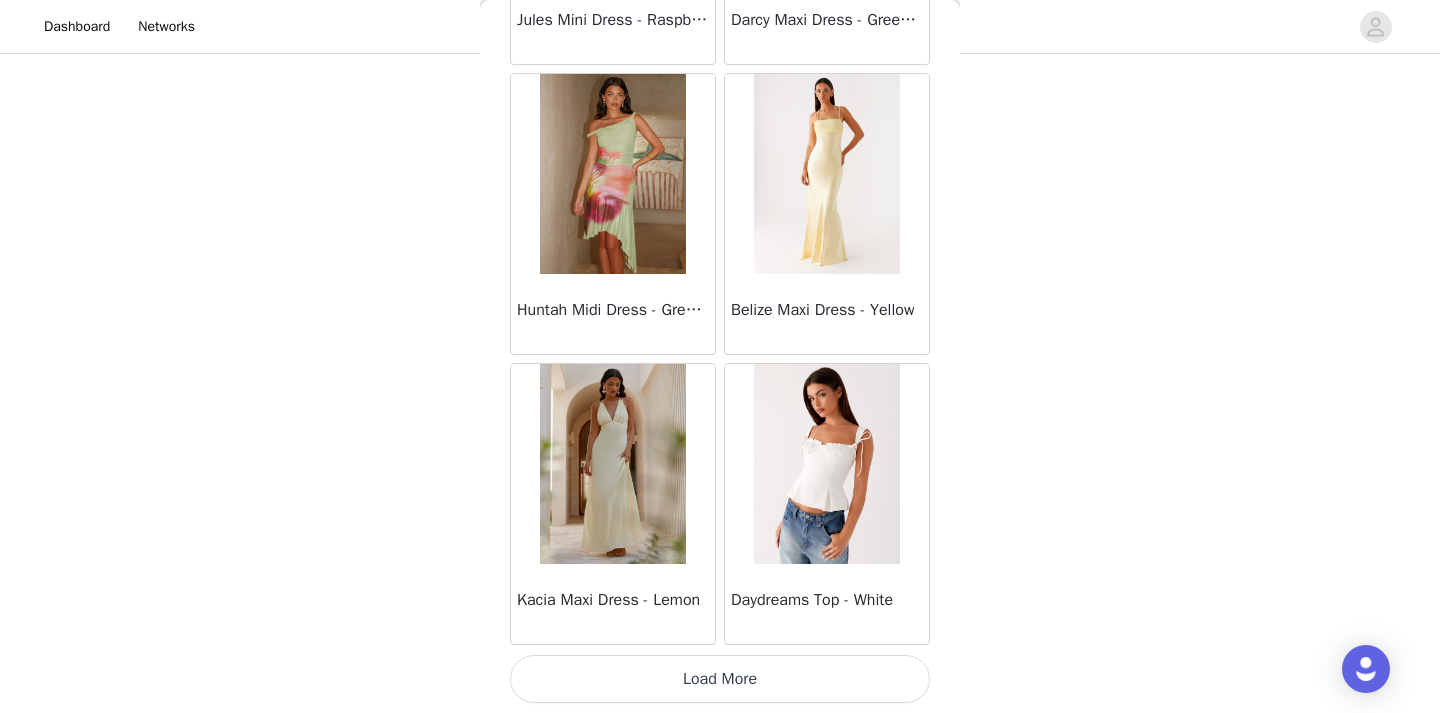 click on "Load More" at bounding box center (720, 679) 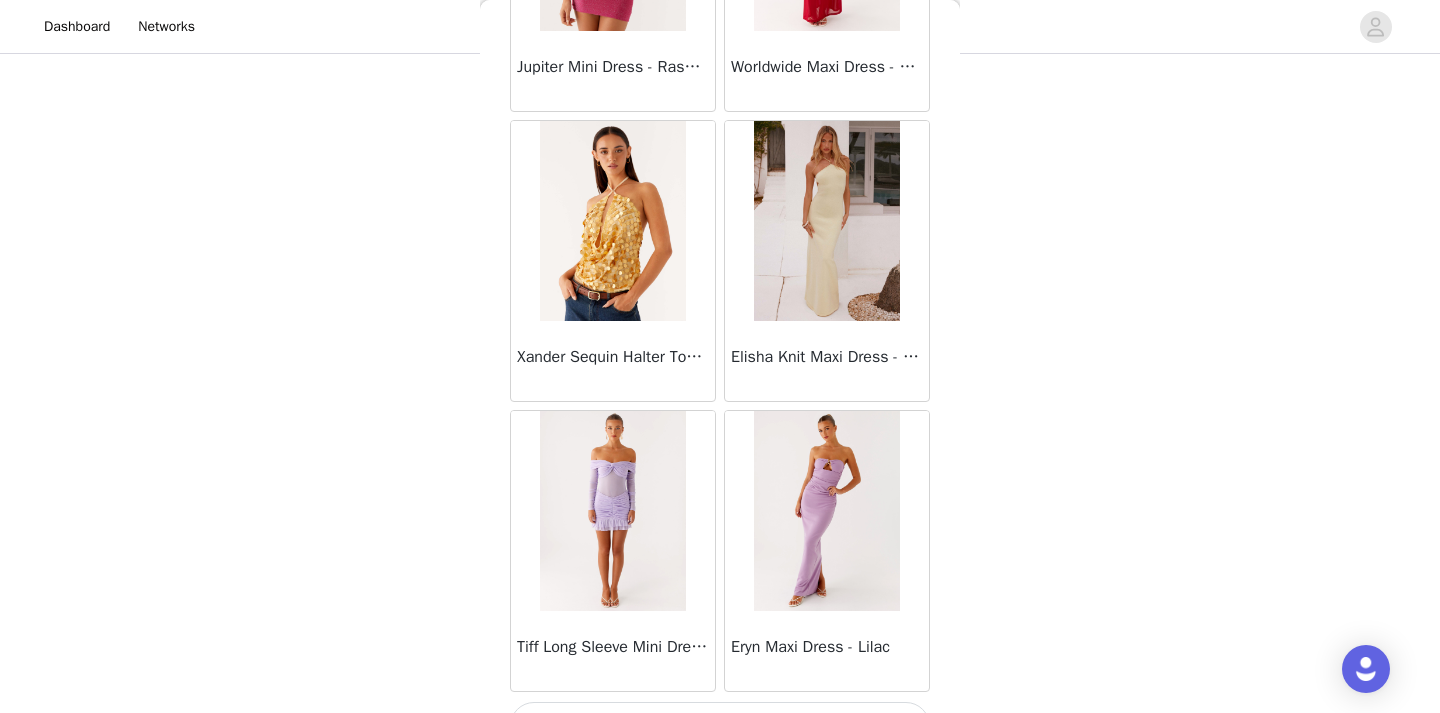 scroll, scrollTop: 42947, scrollLeft: 0, axis: vertical 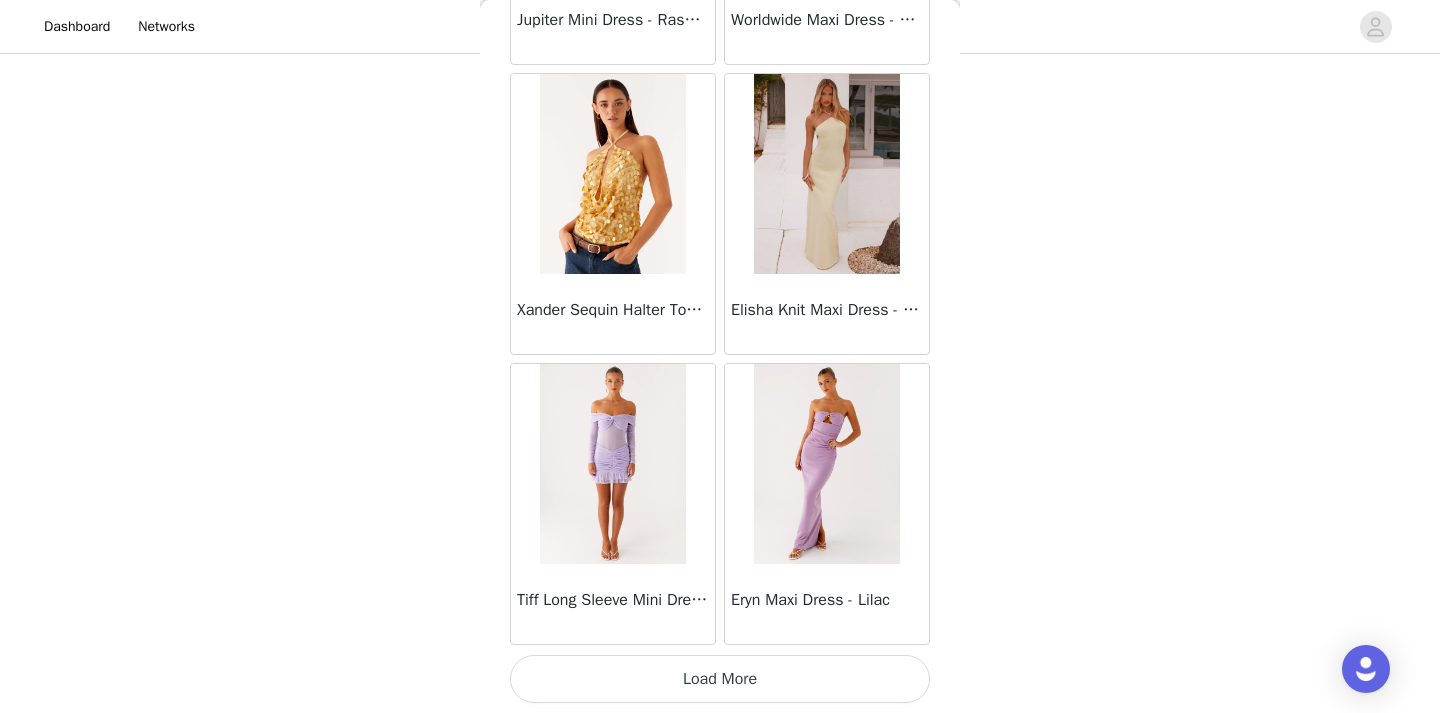 click on "Load More" at bounding box center (720, 679) 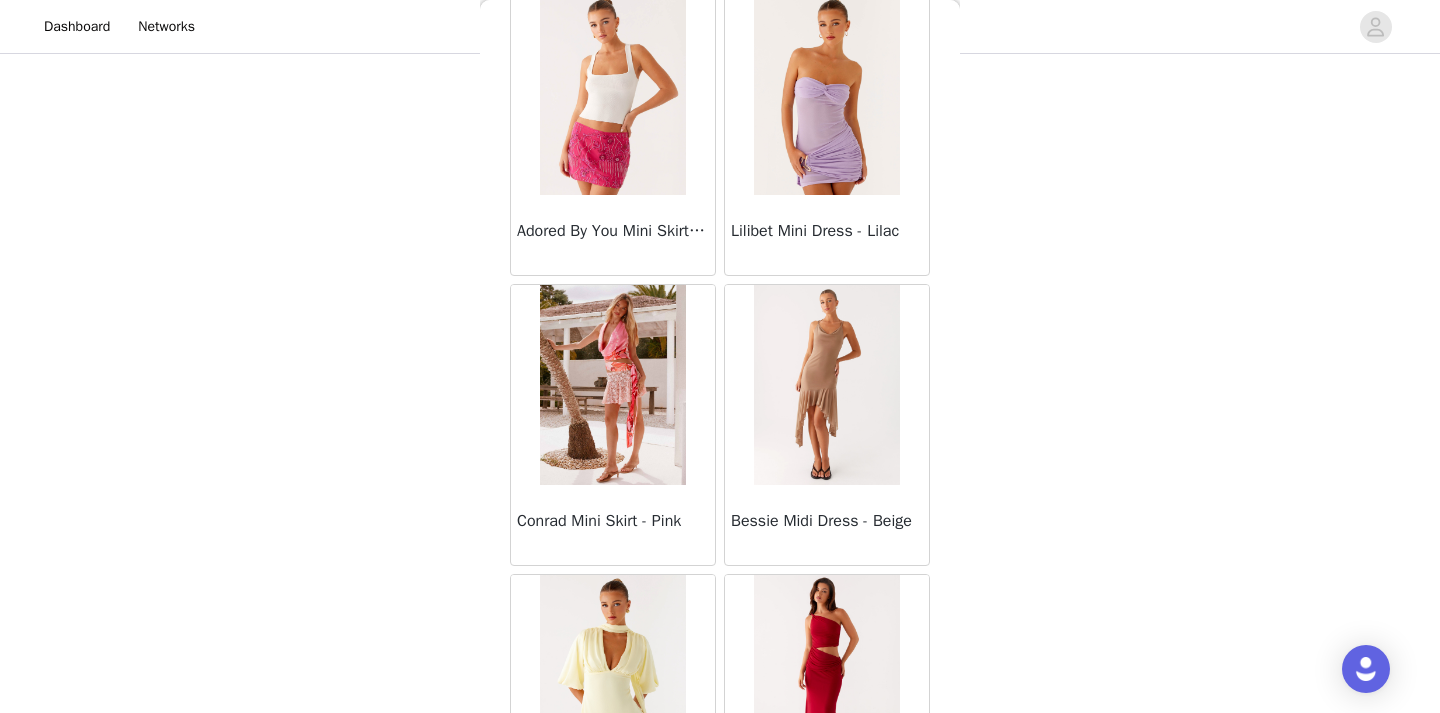 scroll, scrollTop: 45847, scrollLeft: 0, axis: vertical 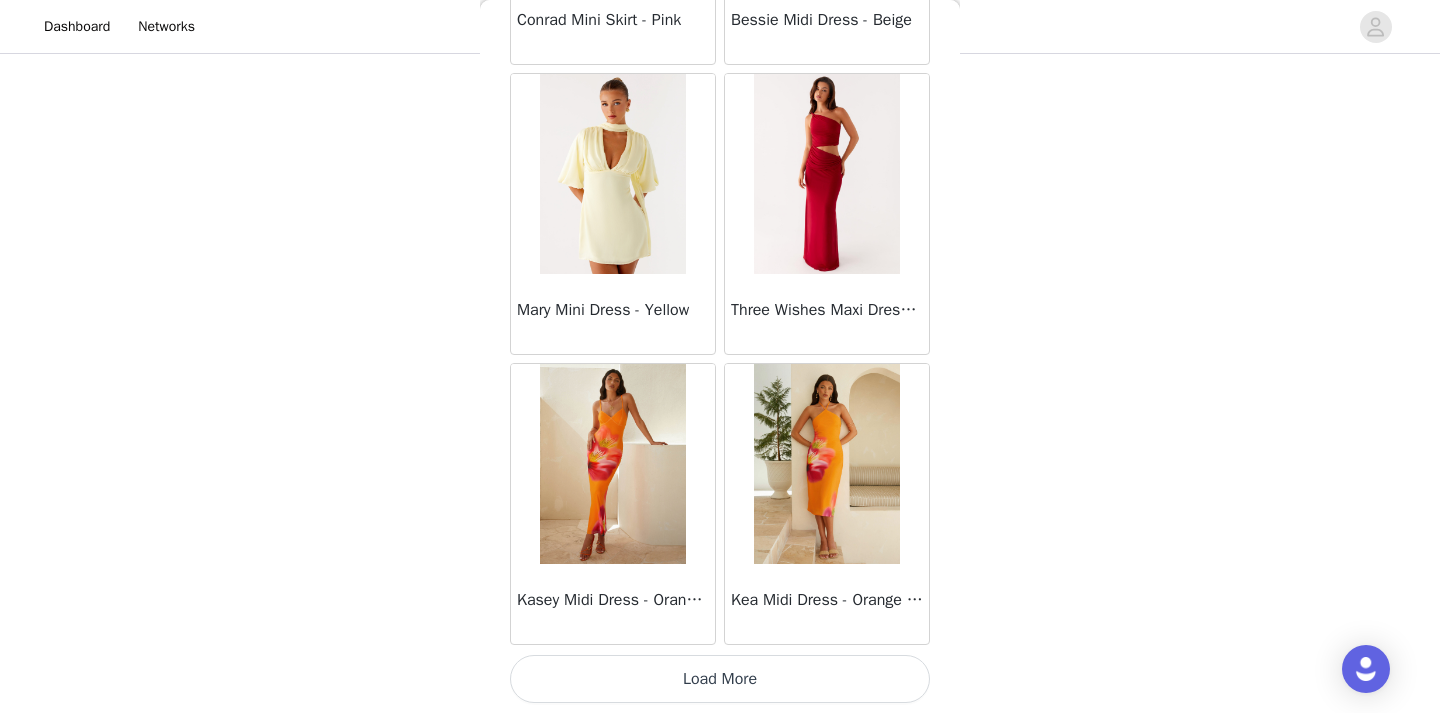 click on "Load More" at bounding box center (720, 679) 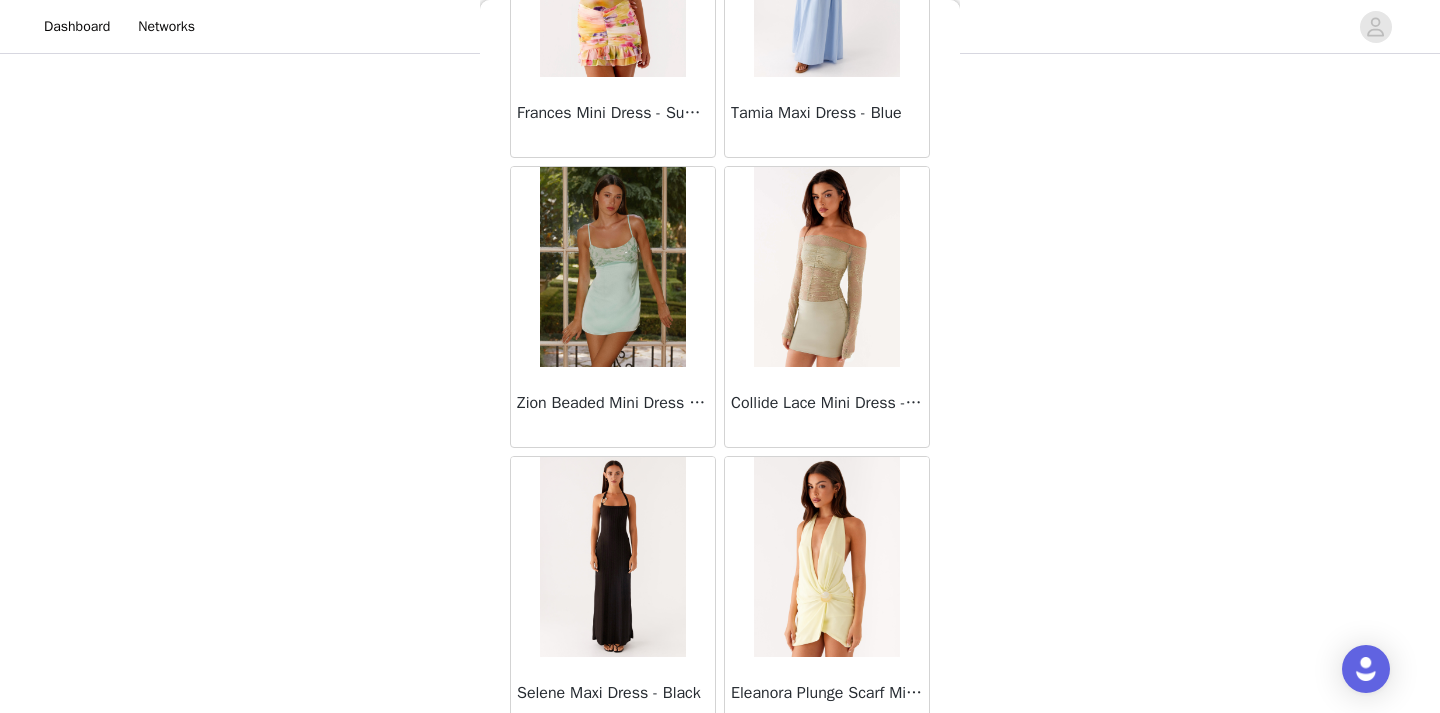 scroll, scrollTop: 48747, scrollLeft: 0, axis: vertical 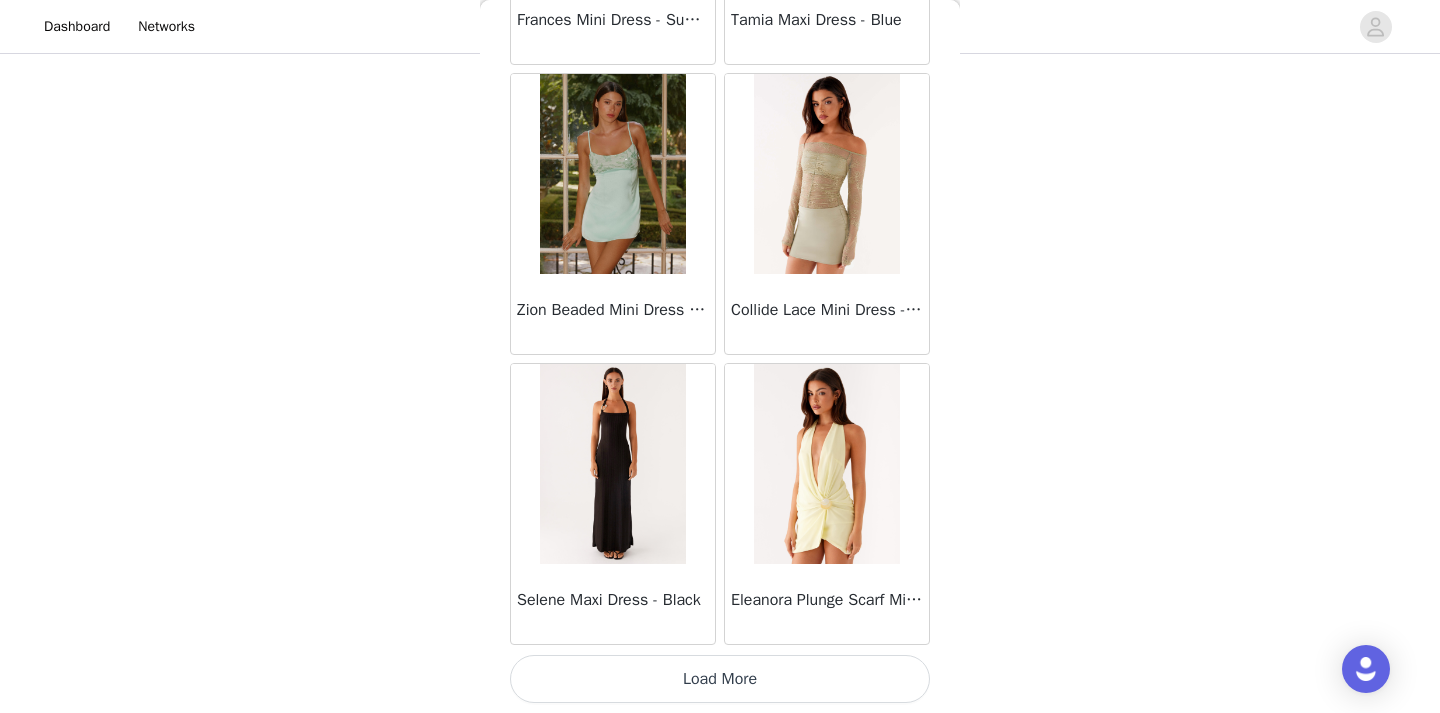 click on "Load More" at bounding box center [720, 679] 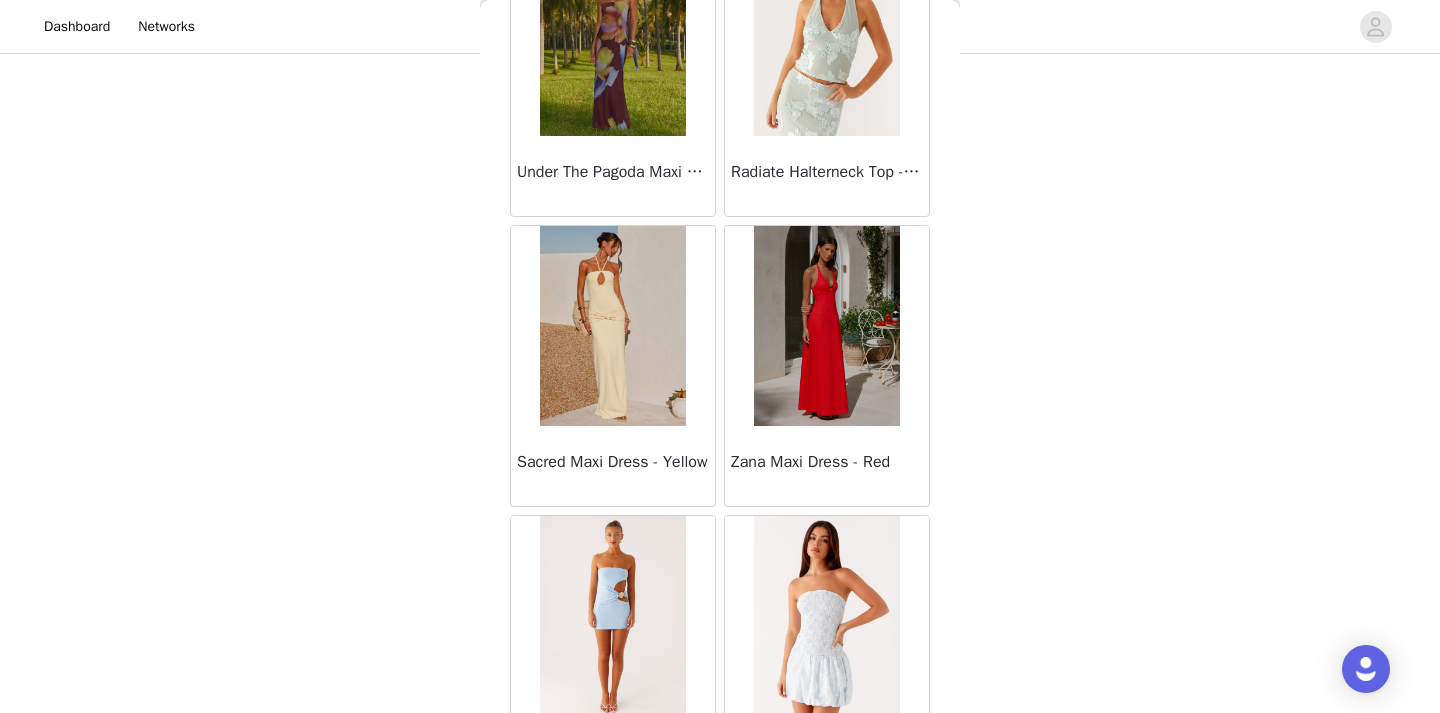scroll, scrollTop: 51647, scrollLeft: 0, axis: vertical 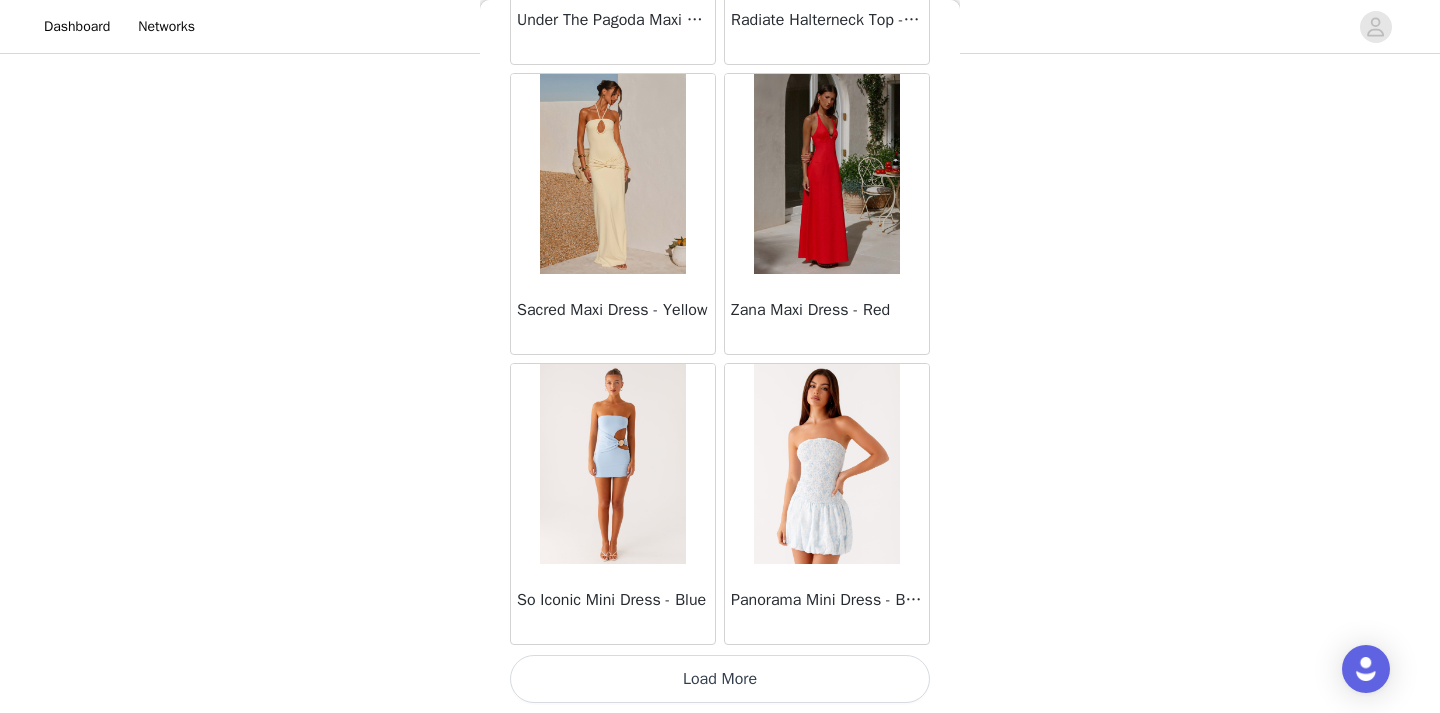 click on "Load More" at bounding box center [720, 679] 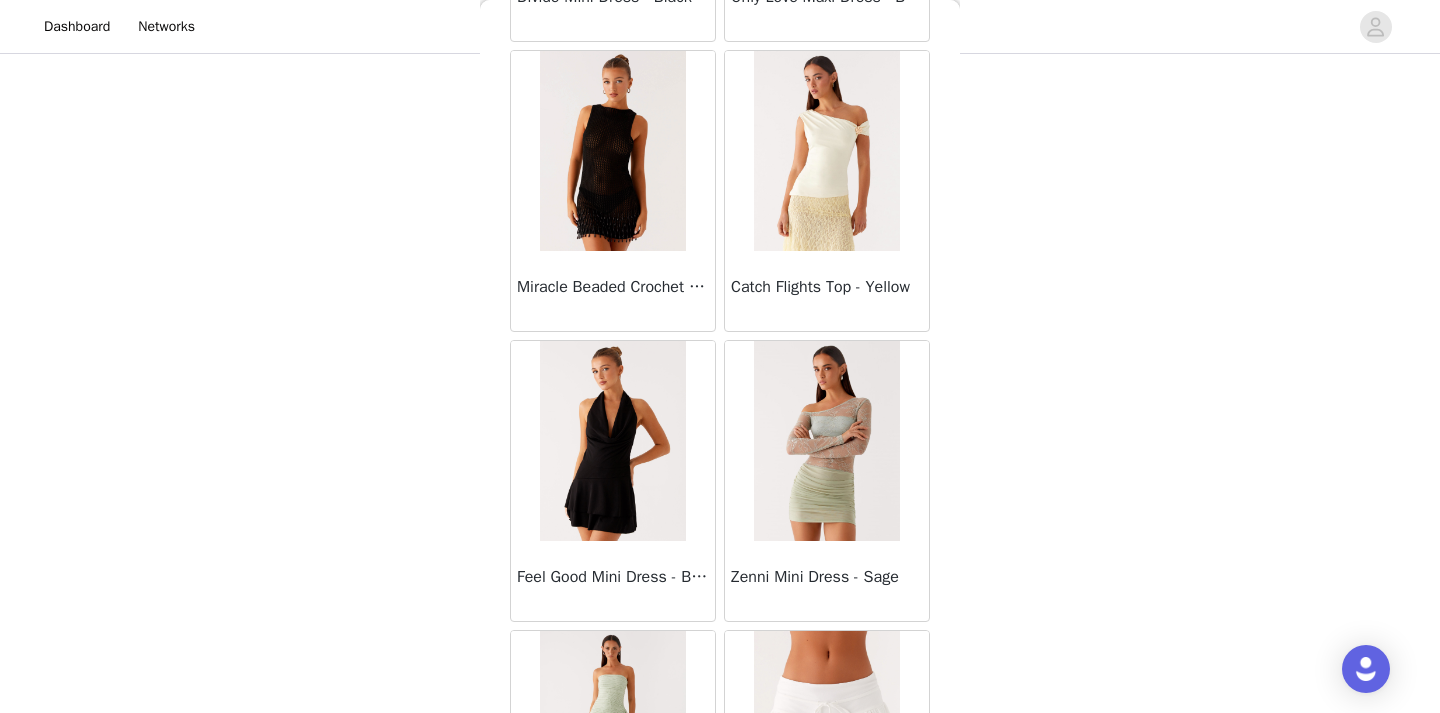 scroll, scrollTop: 53703, scrollLeft: 0, axis: vertical 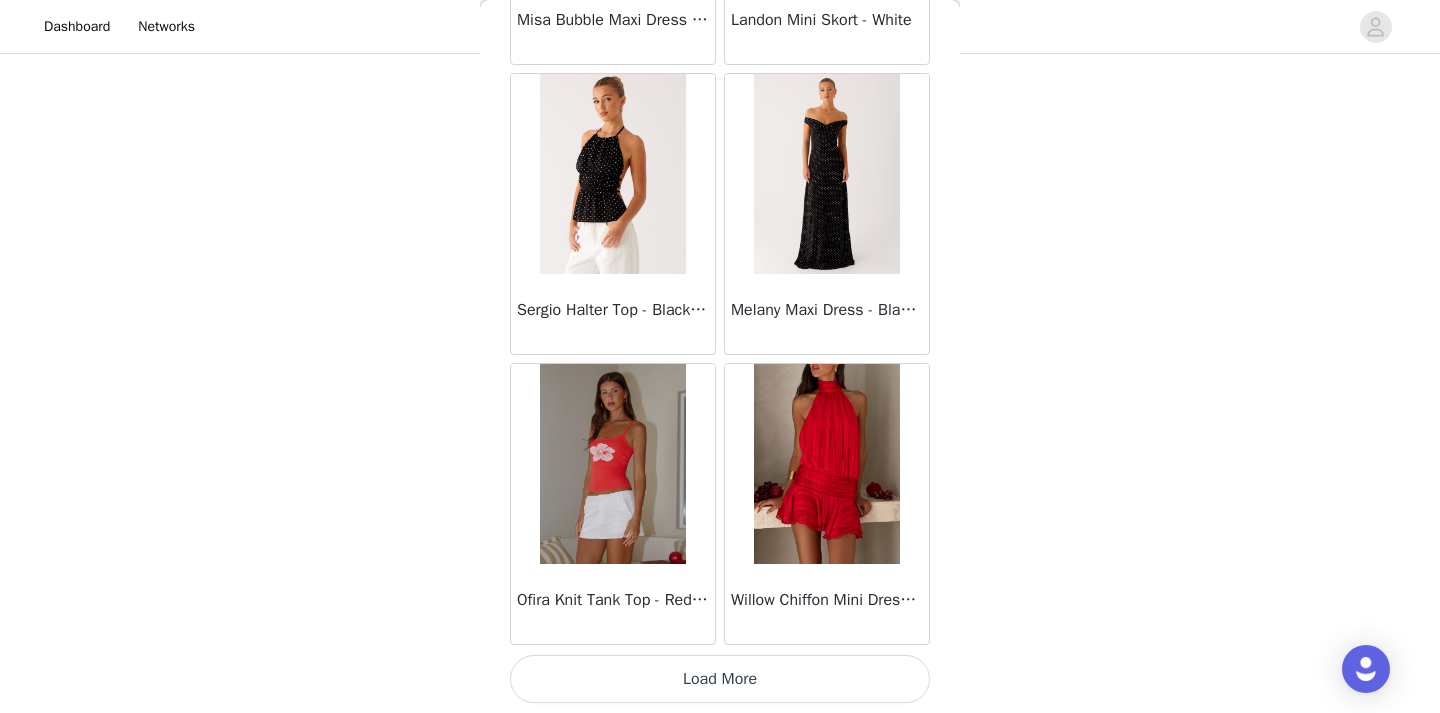 click on "Load More" at bounding box center (720, 679) 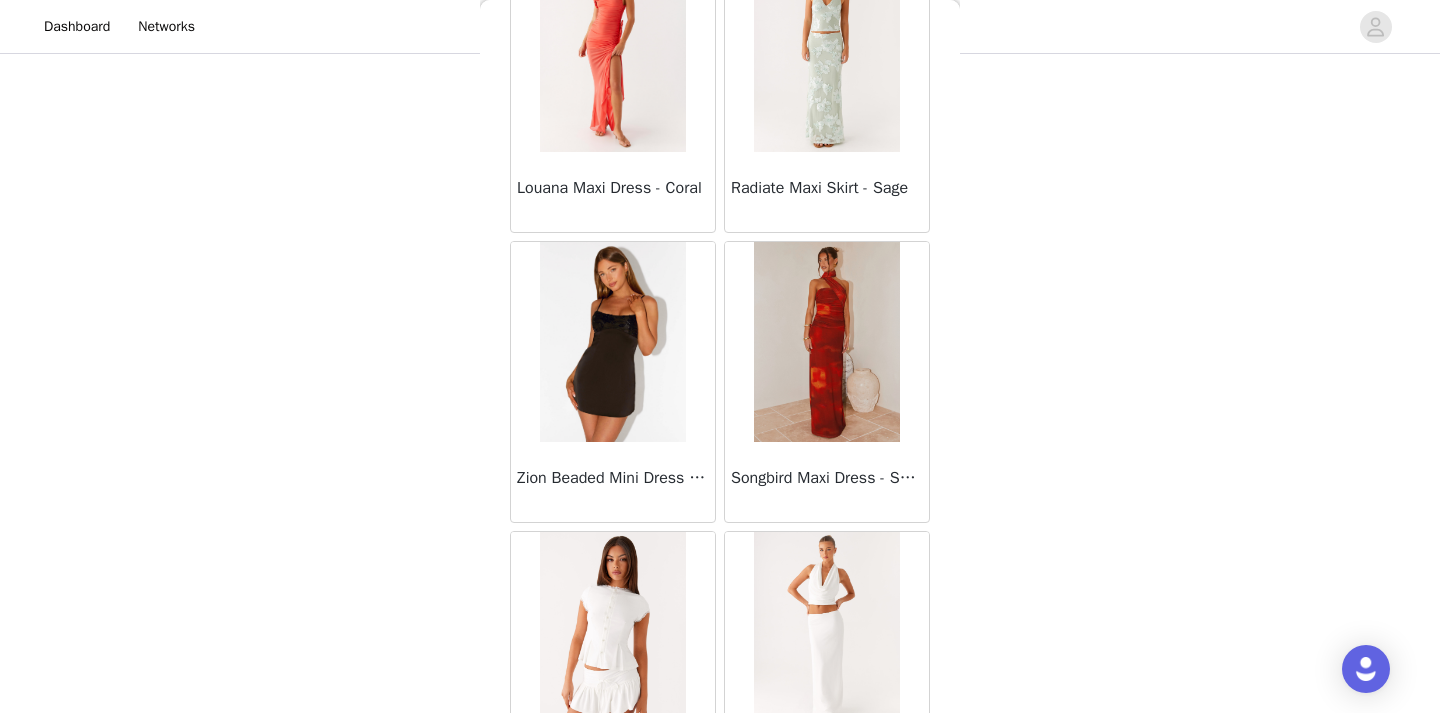 scroll, scrollTop: 57447, scrollLeft: 0, axis: vertical 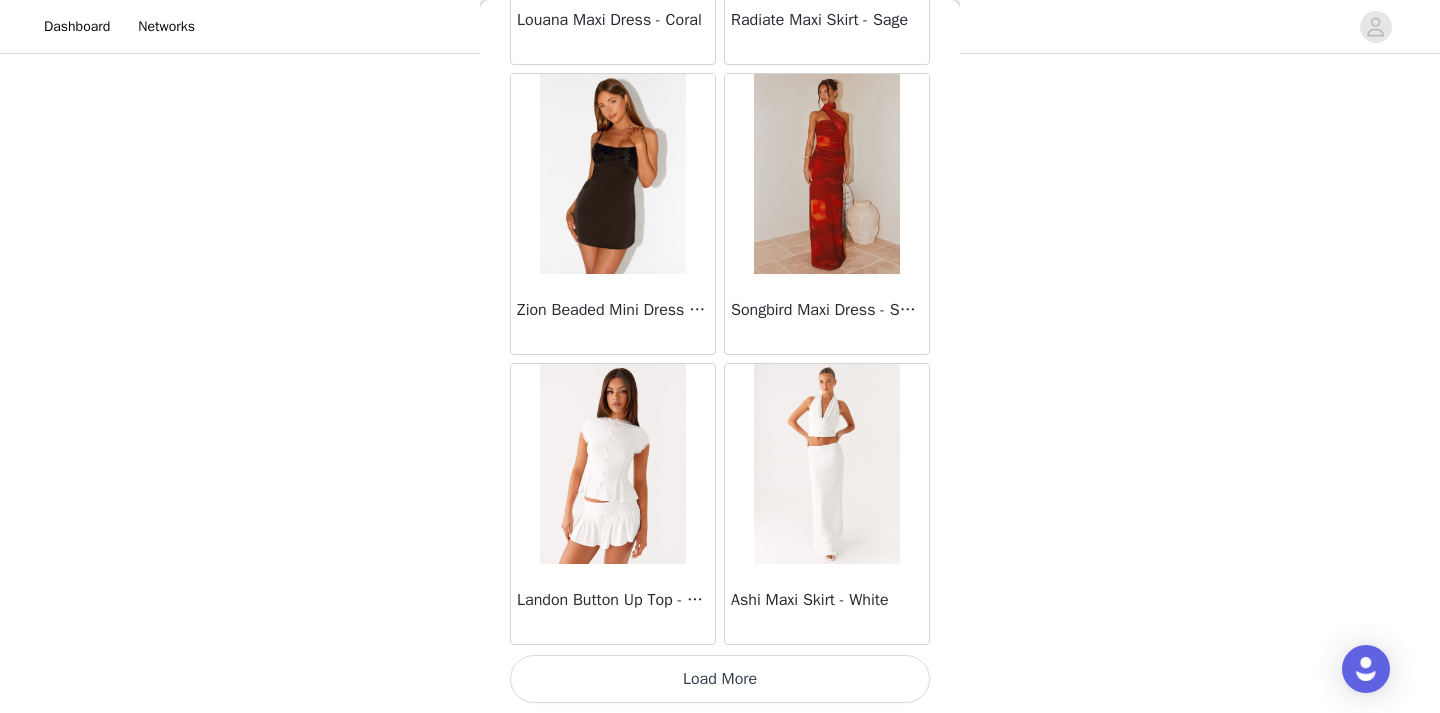 click on "Load More" at bounding box center (720, 679) 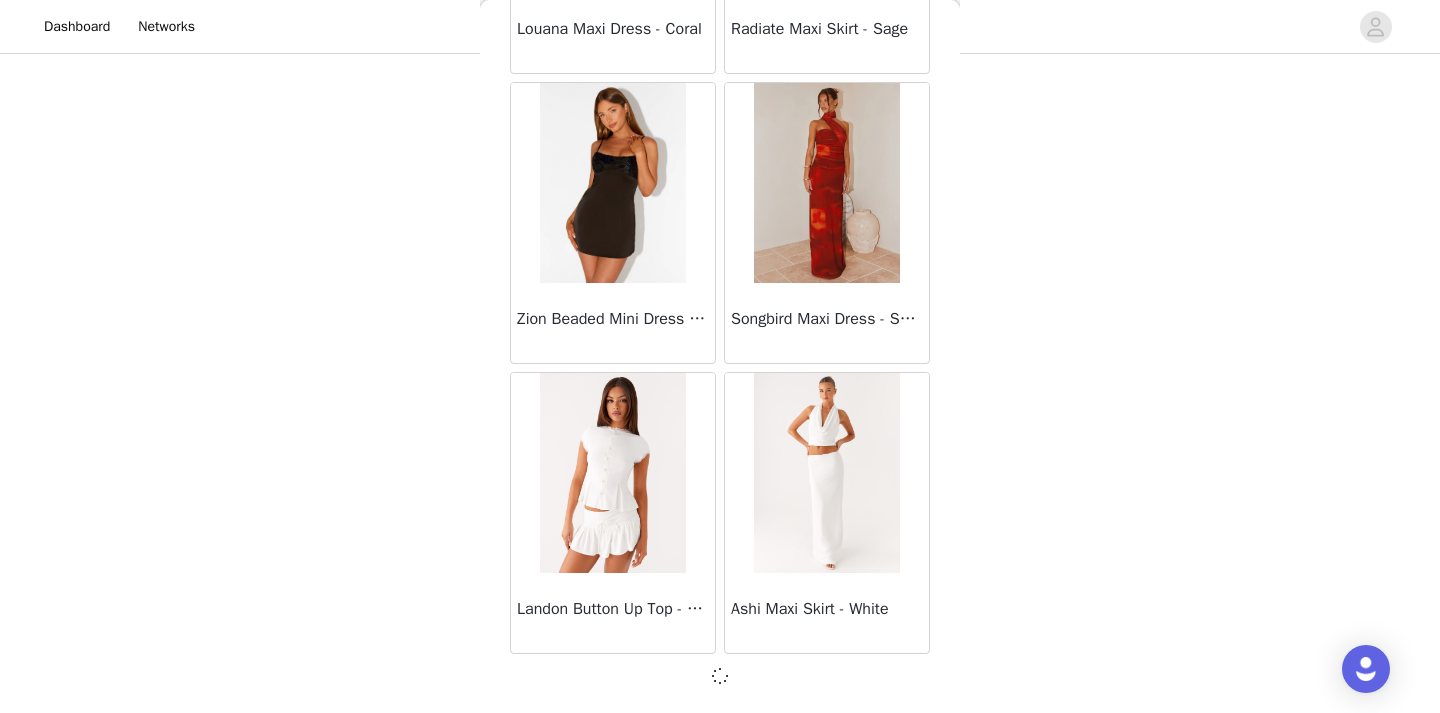 scroll, scrollTop: 57438, scrollLeft: 0, axis: vertical 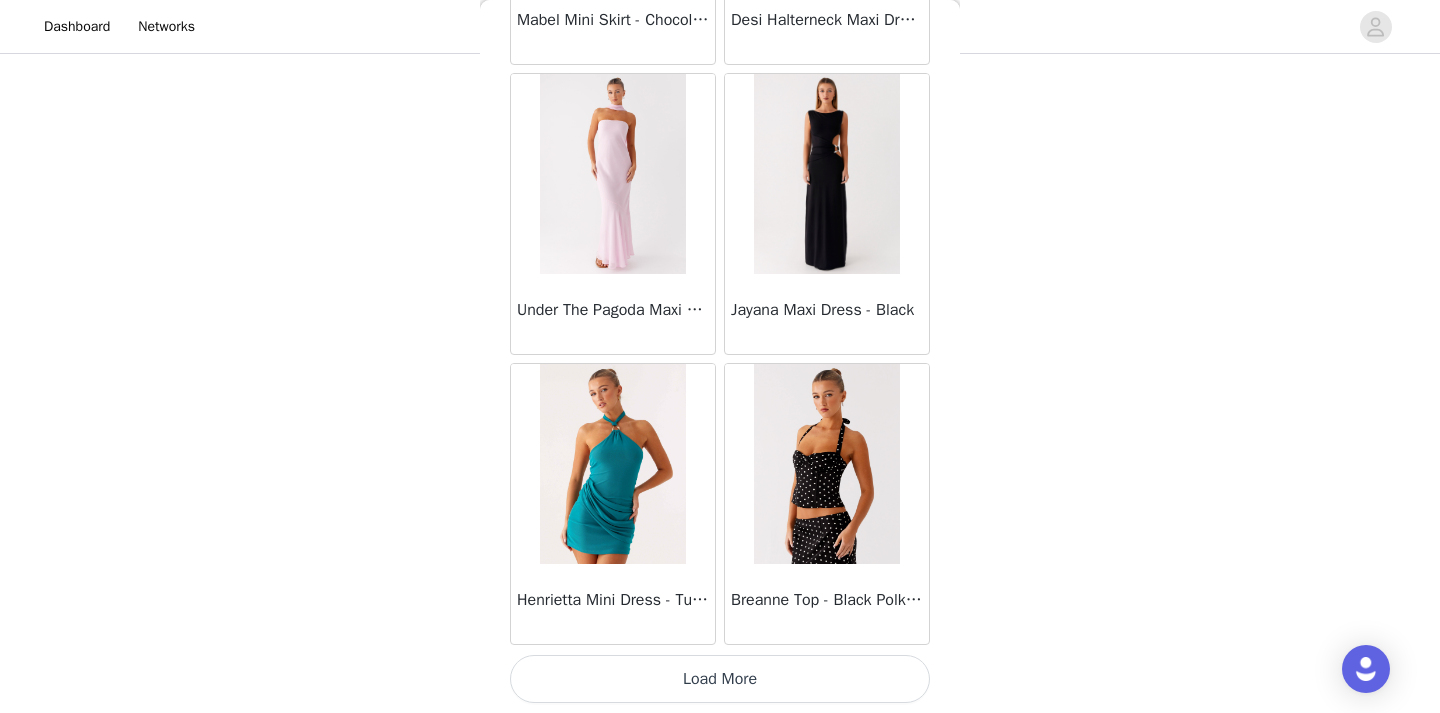 click on "Load More" at bounding box center [720, 679] 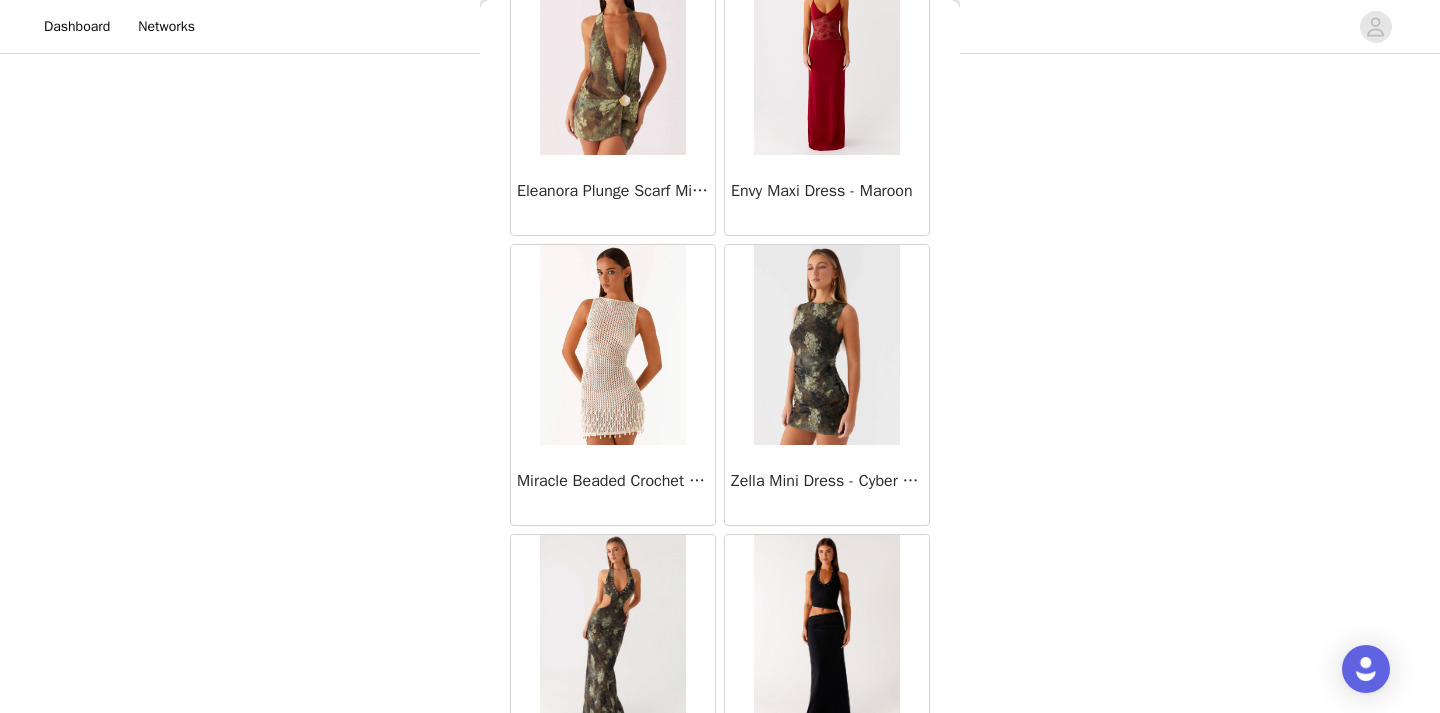 scroll, scrollTop: 63247, scrollLeft: 0, axis: vertical 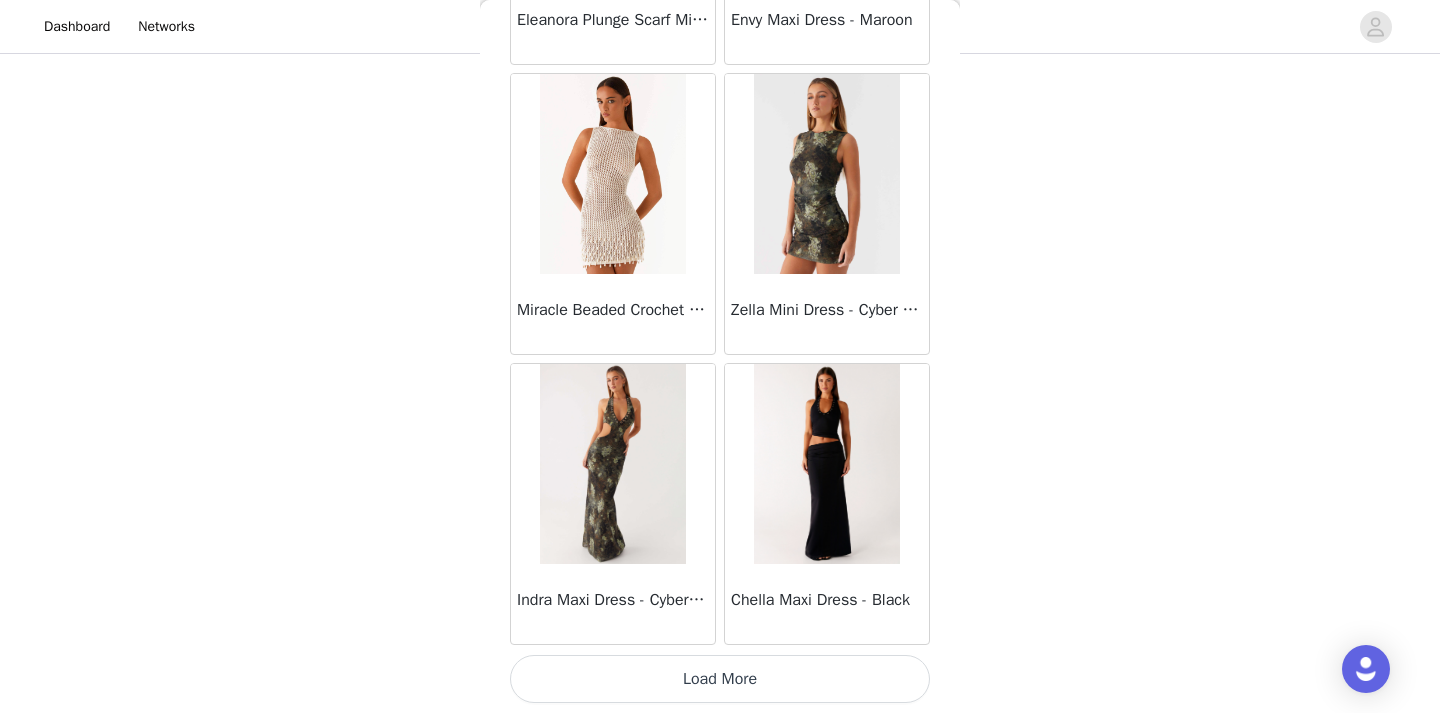 click on "Load More" at bounding box center (720, 679) 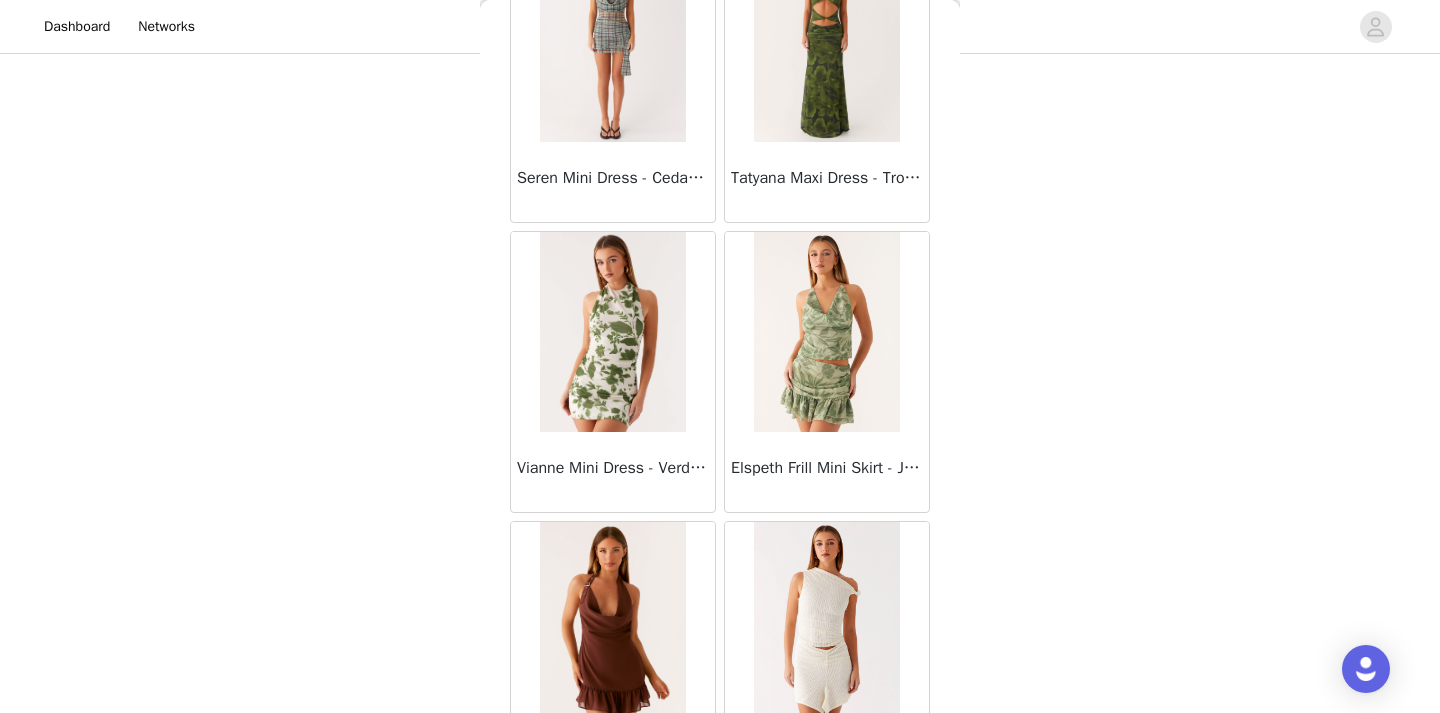 scroll, scrollTop: 66147, scrollLeft: 0, axis: vertical 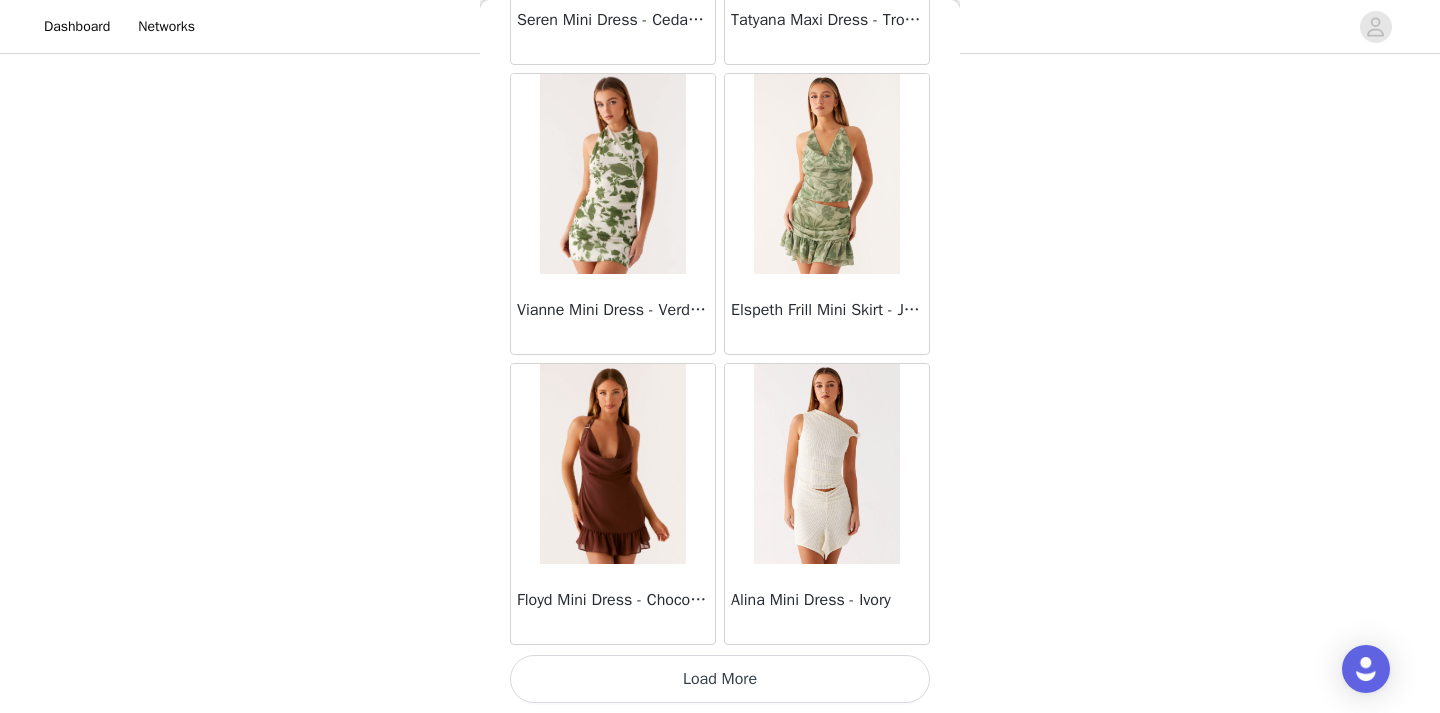 click on "Load More" at bounding box center [720, 679] 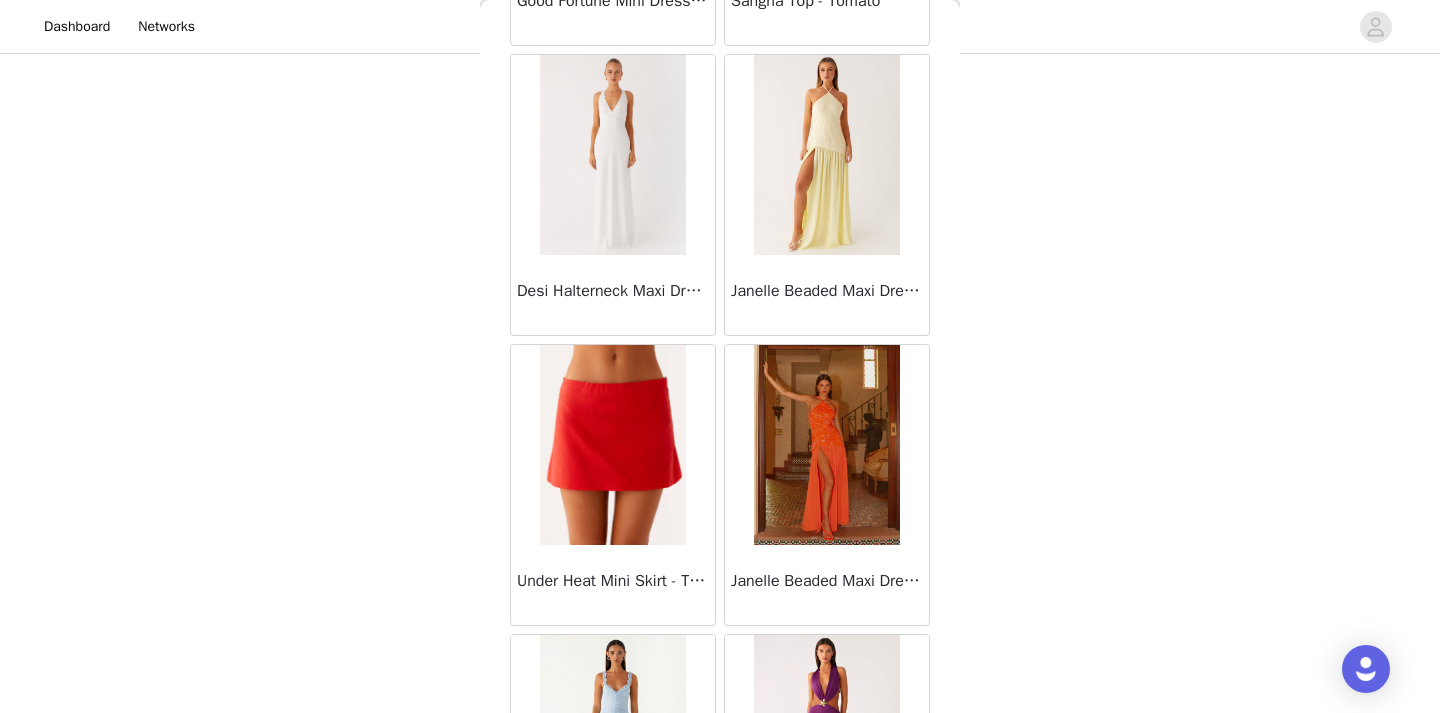 scroll, scrollTop: 69047, scrollLeft: 0, axis: vertical 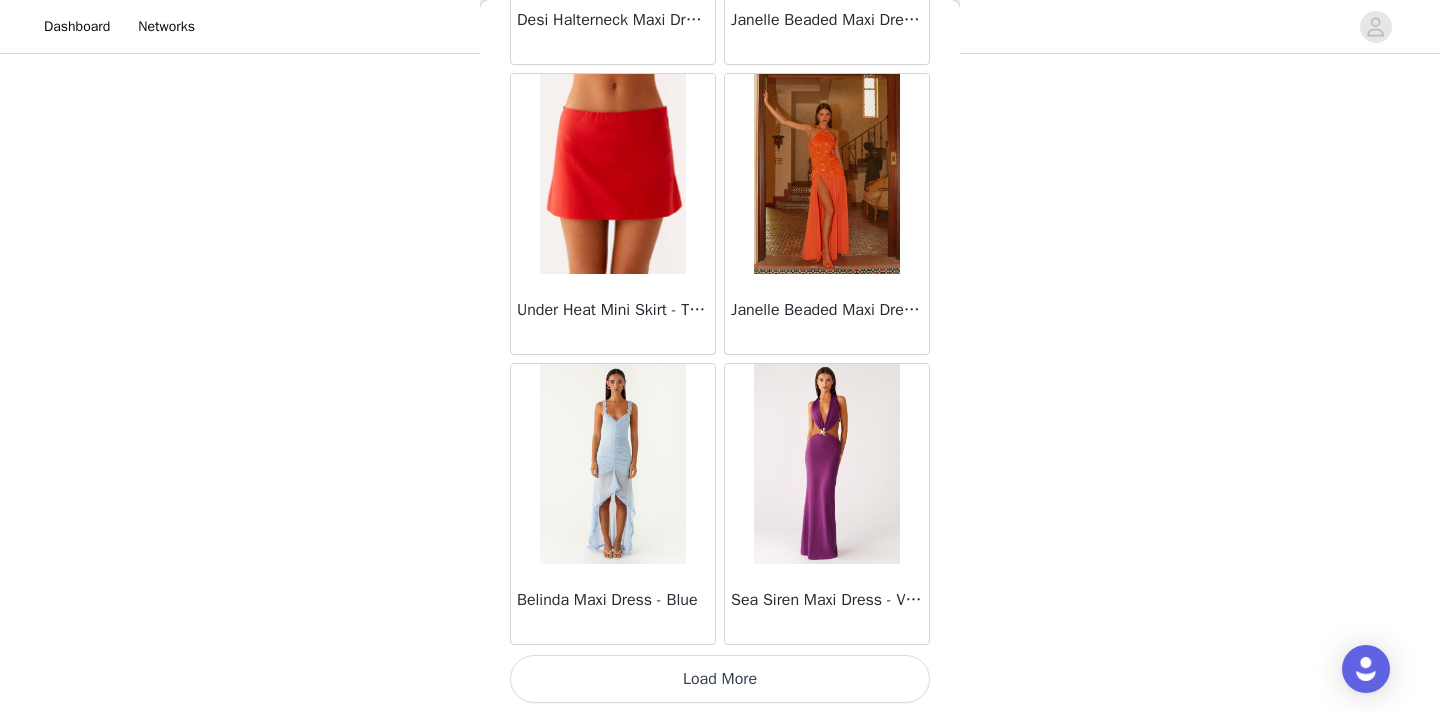 click on "Load More" at bounding box center (720, 679) 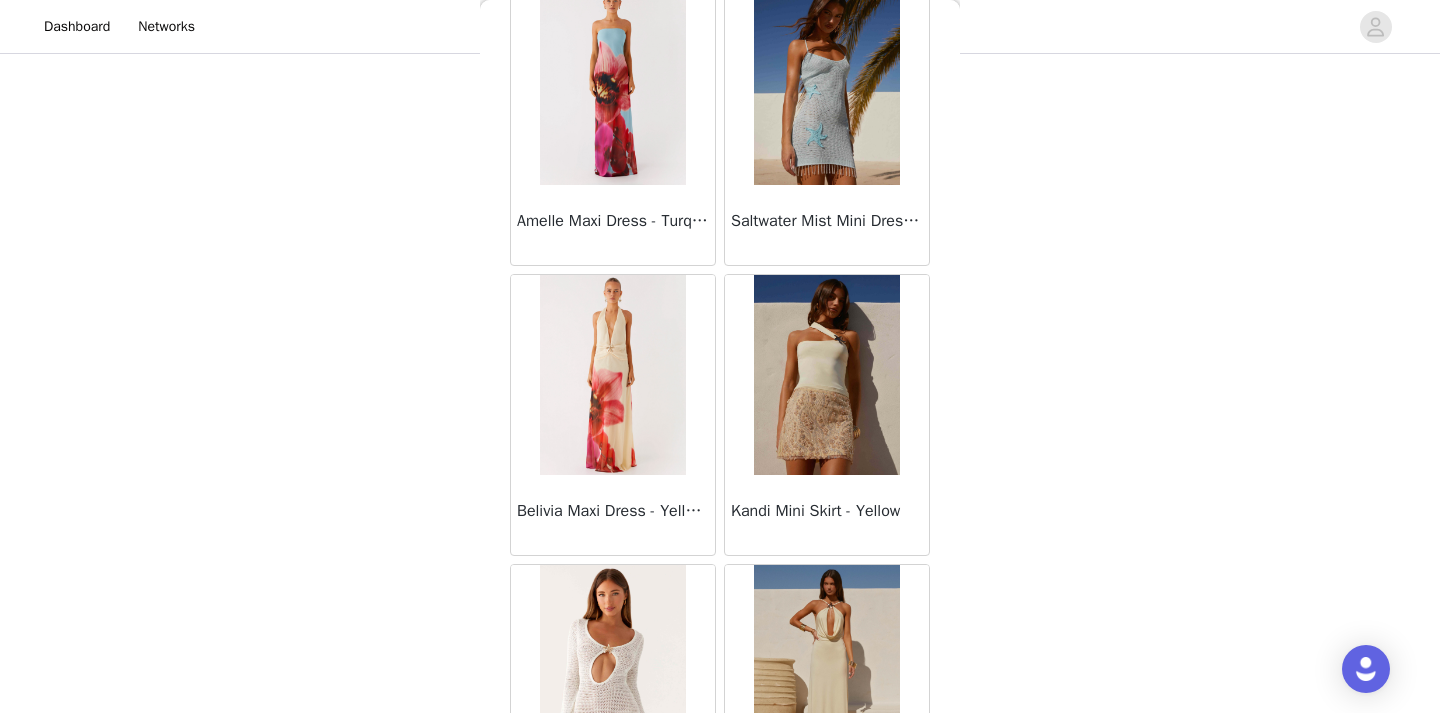 scroll, scrollTop: 70895, scrollLeft: 0, axis: vertical 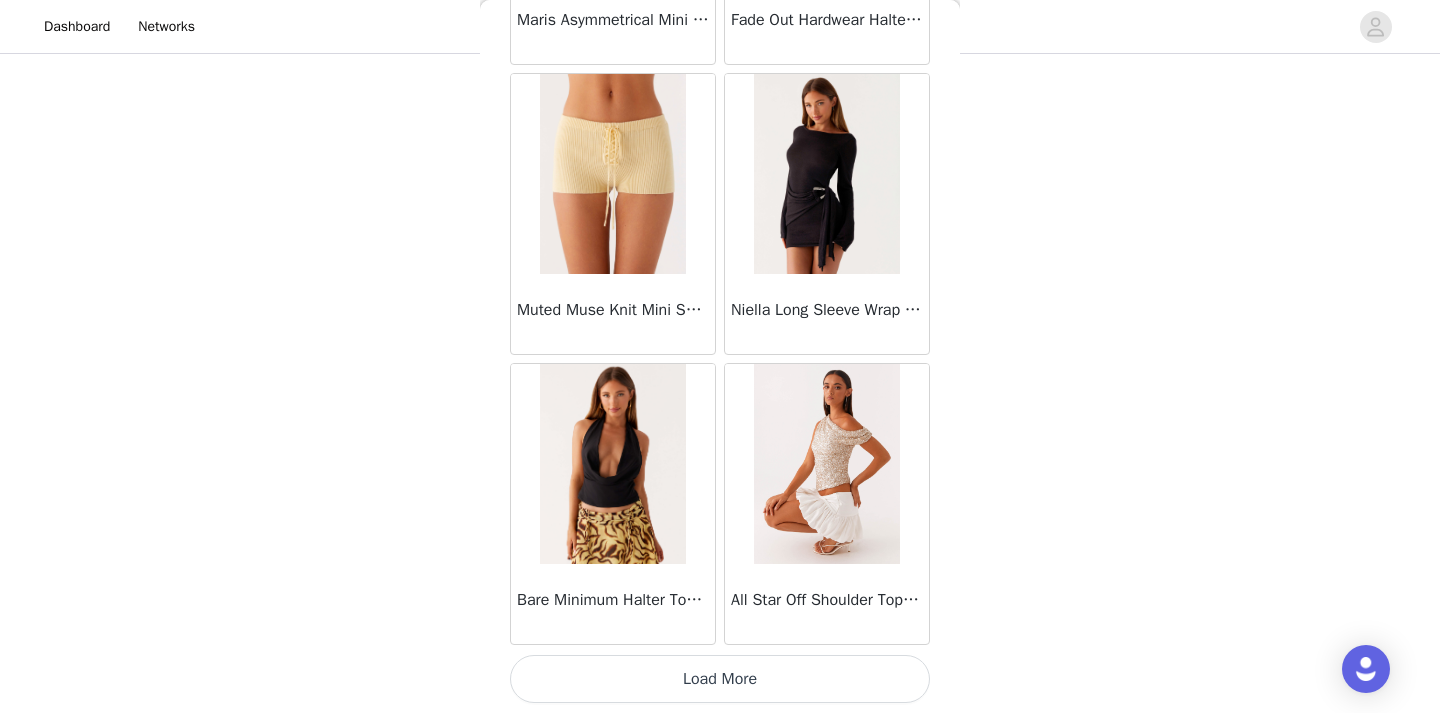 click on "Load More" at bounding box center (720, 679) 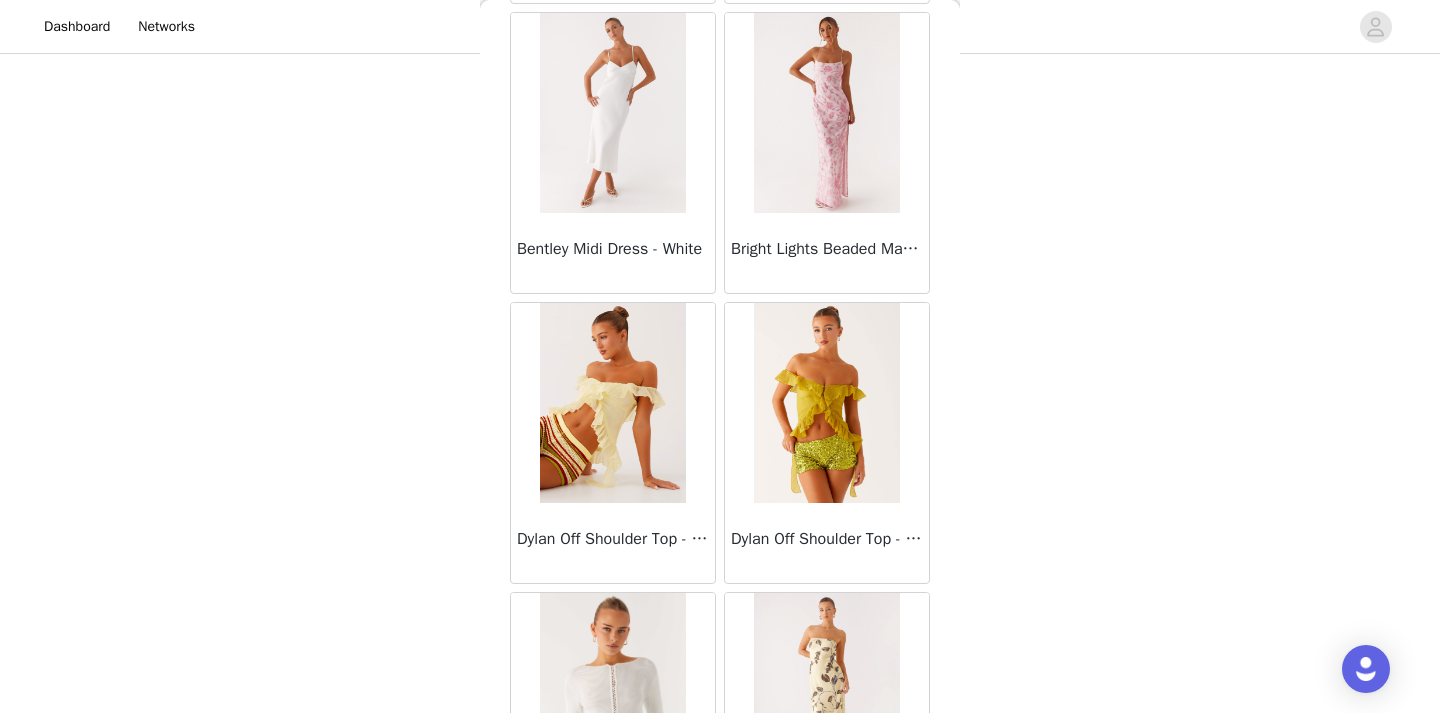 scroll, scrollTop: 73804, scrollLeft: 0, axis: vertical 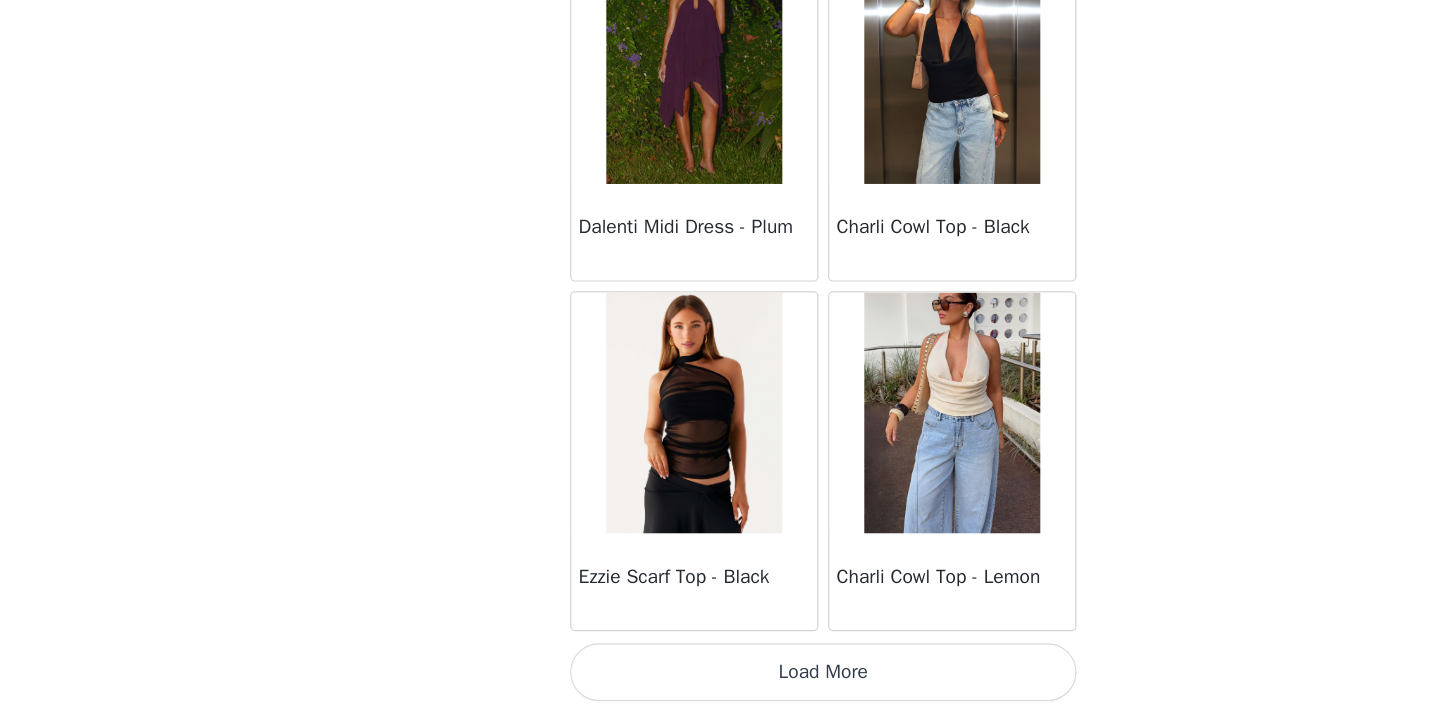 click on "Load More" at bounding box center [720, 679] 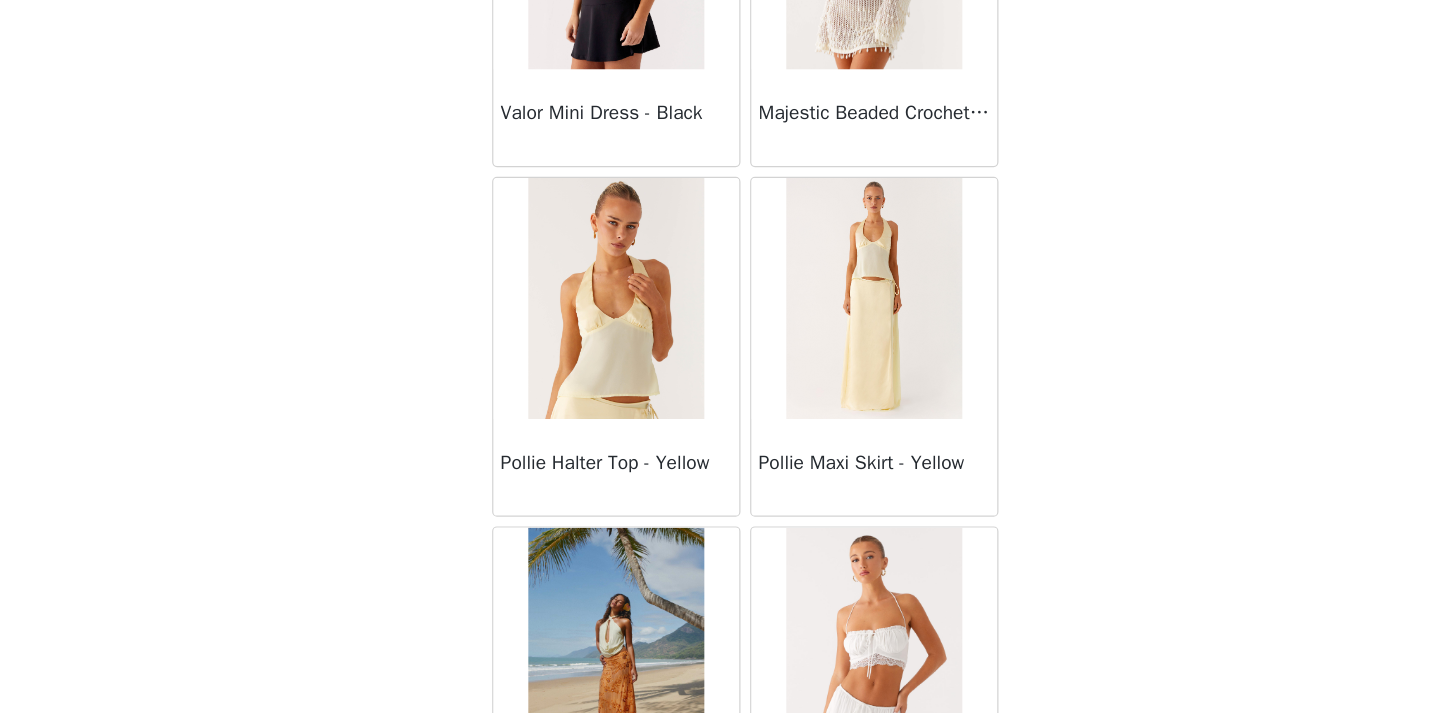scroll, scrollTop: 77063, scrollLeft: 0, axis: vertical 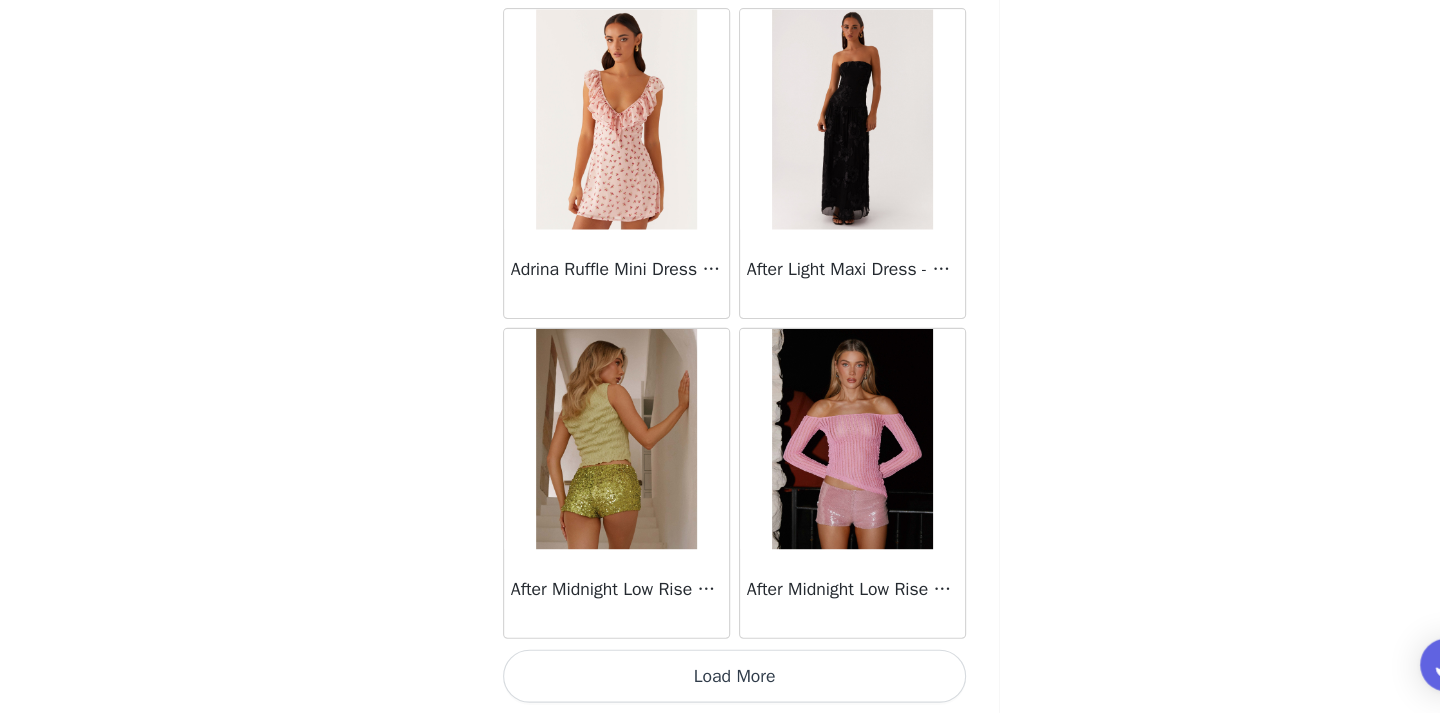 click on "Load More" at bounding box center [720, 679] 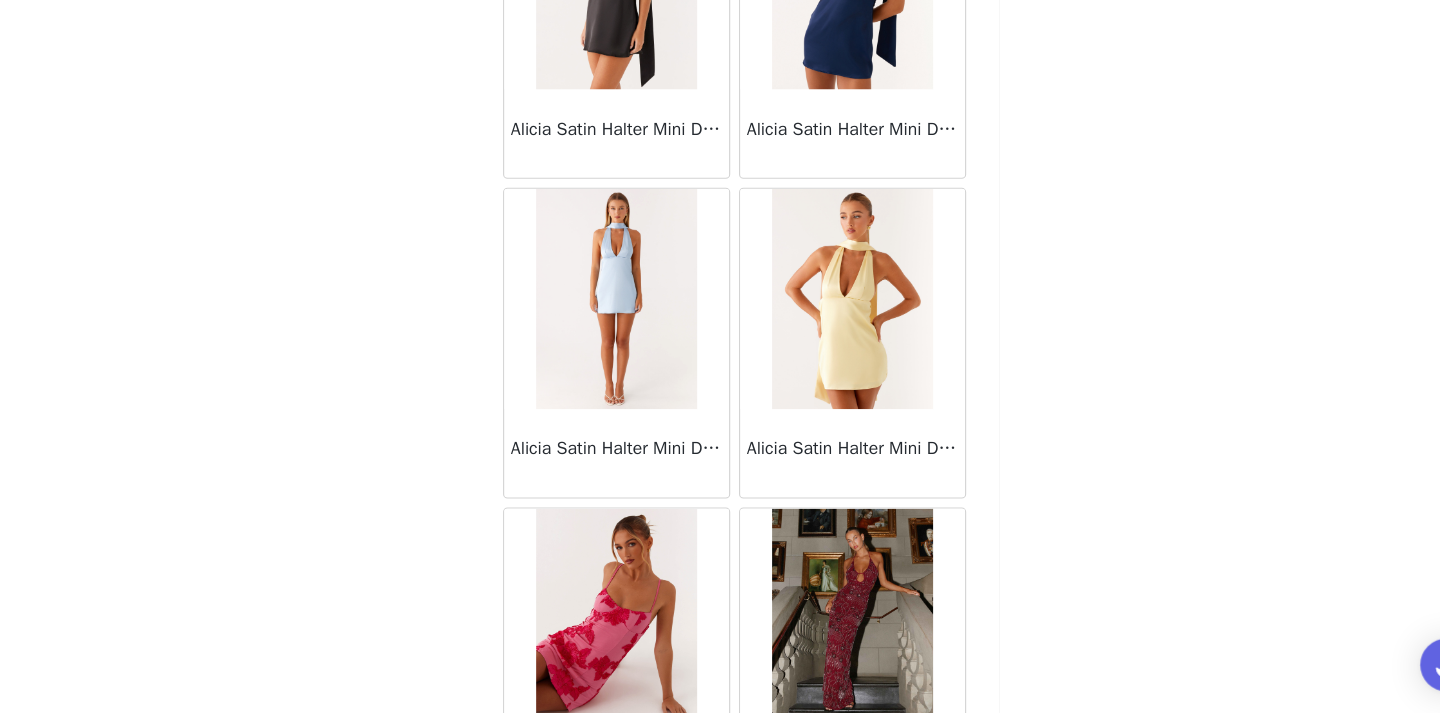 scroll, scrollTop: 80647, scrollLeft: 0, axis: vertical 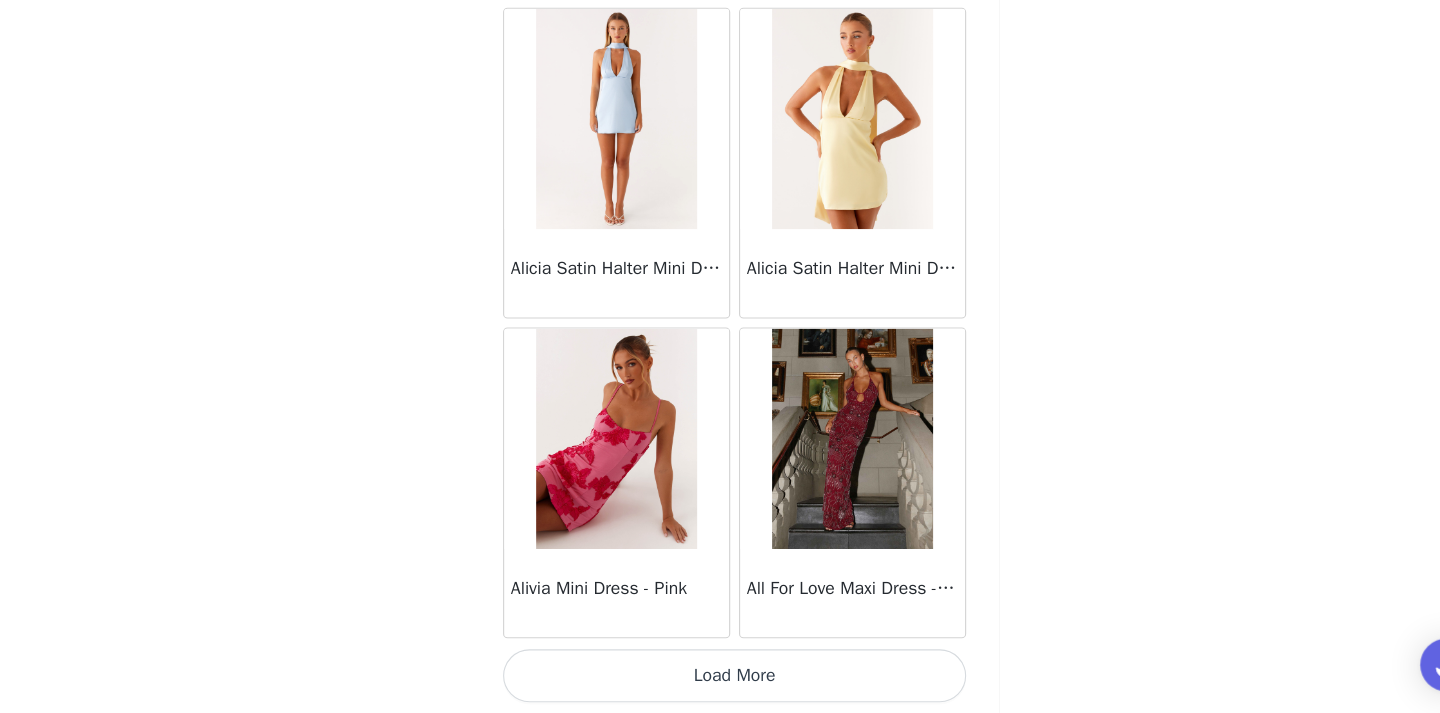 click on "Load More" at bounding box center [720, 679] 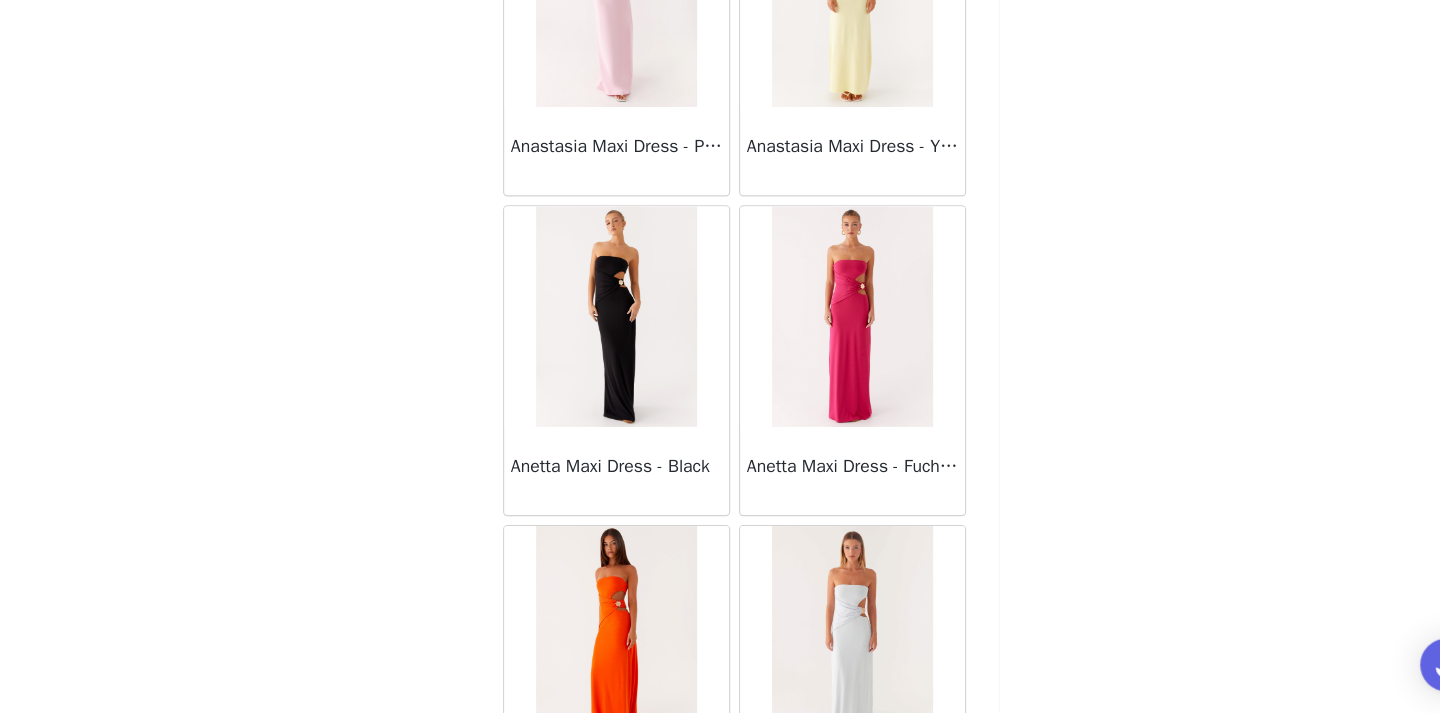 scroll, scrollTop: 83547, scrollLeft: 0, axis: vertical 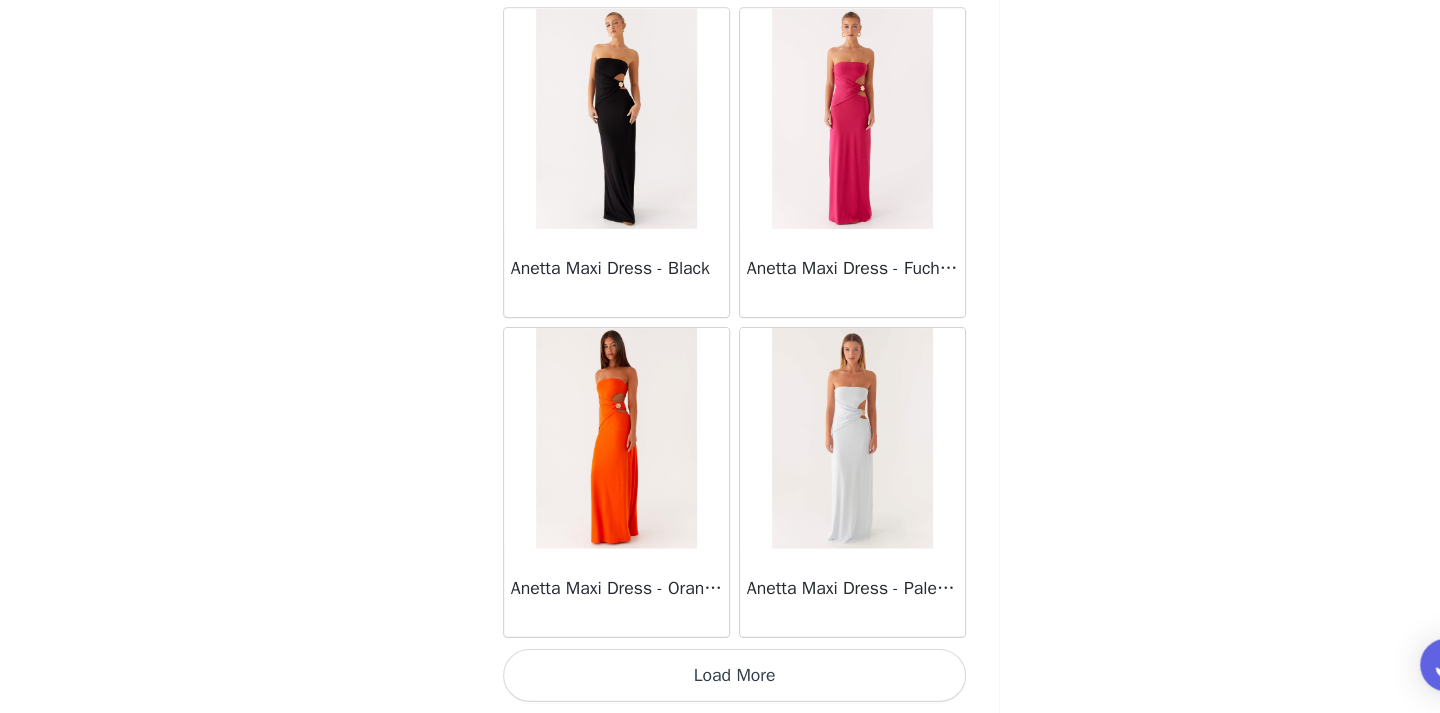 click on "Load More" at bounding box center (720, 679) 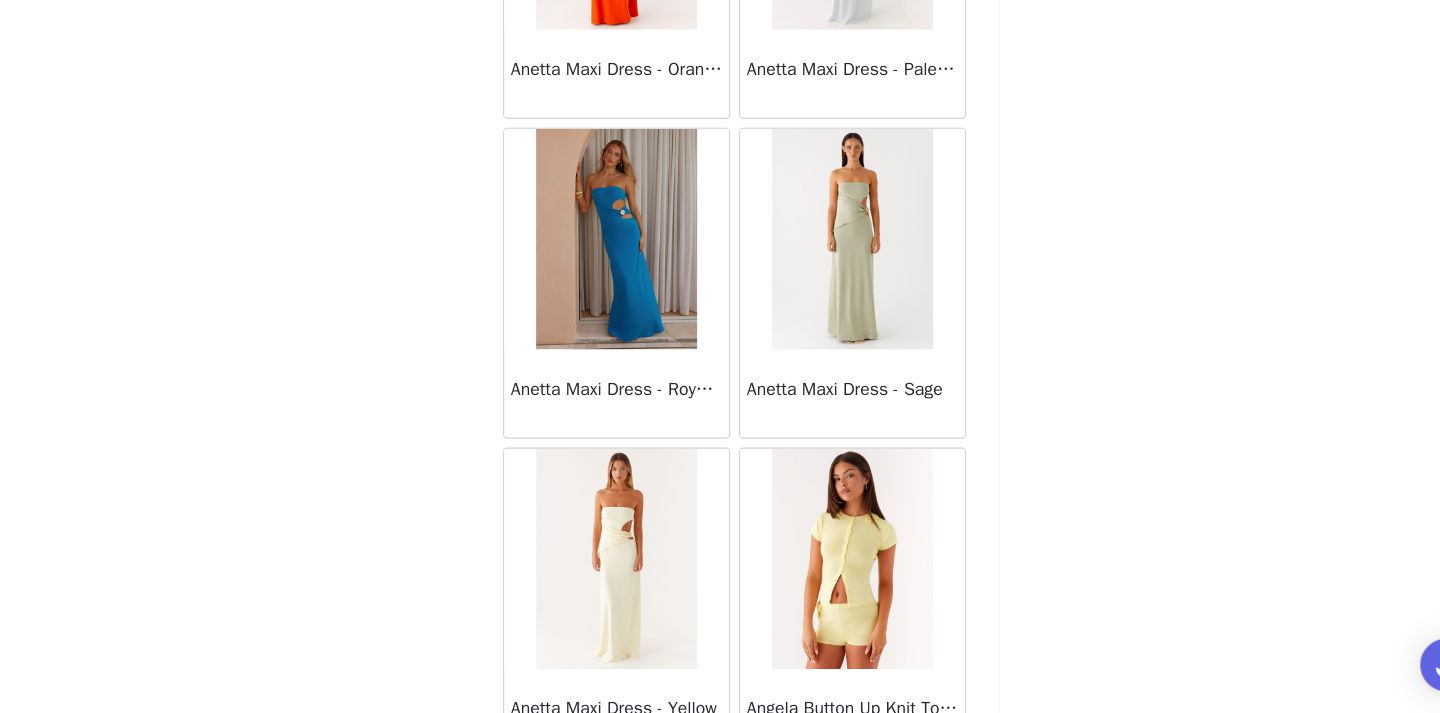 scroll, scrollTop: 84063, scrollLeft: 0, axis: vertical 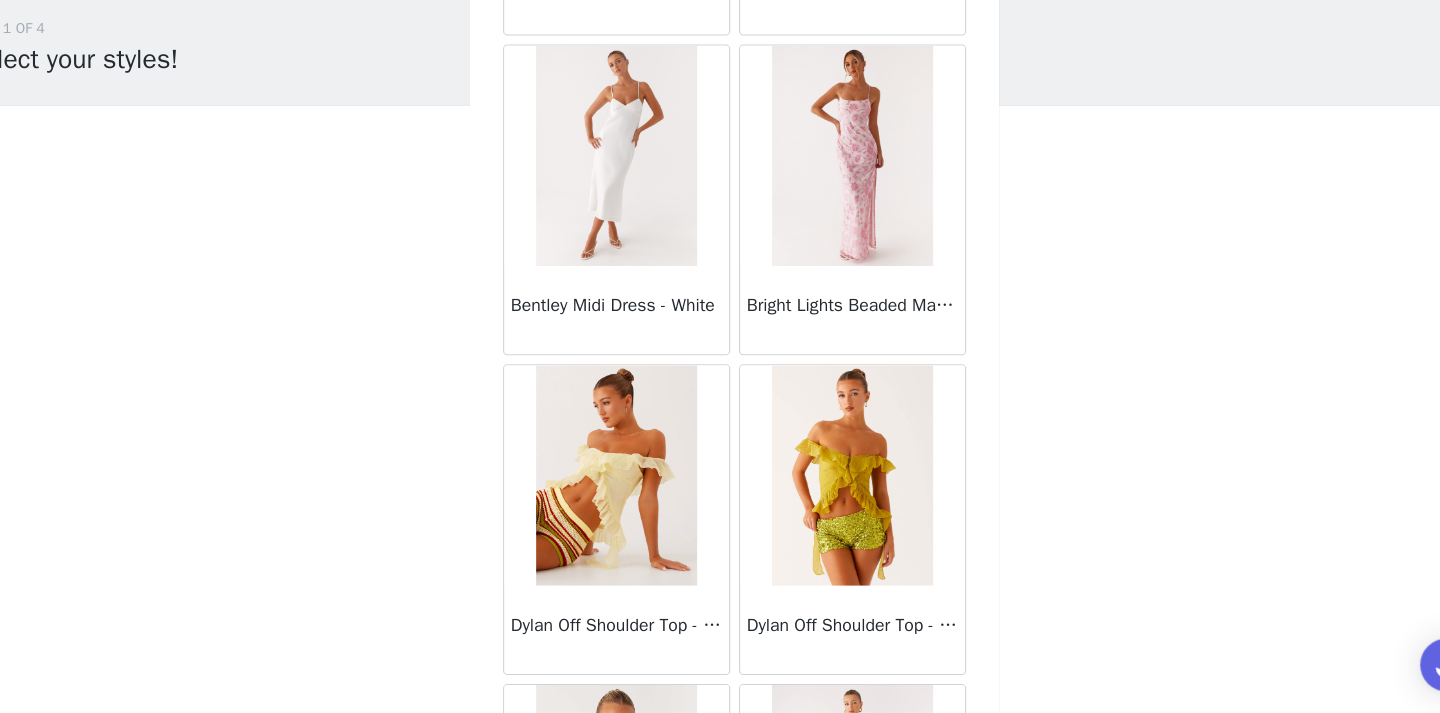 click at bounding box center [612, 497] 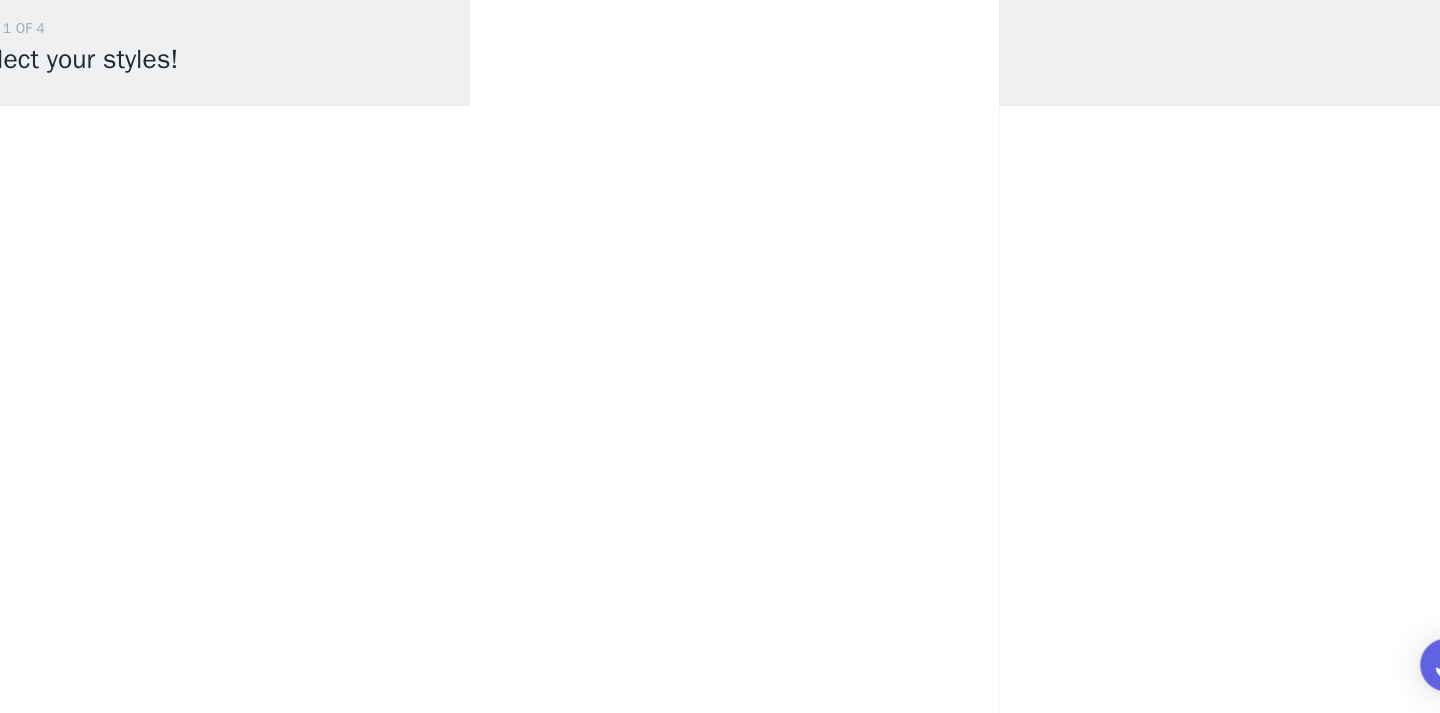 scroll, scrollTop: 299, scrollLeft: 0, axis: vertical 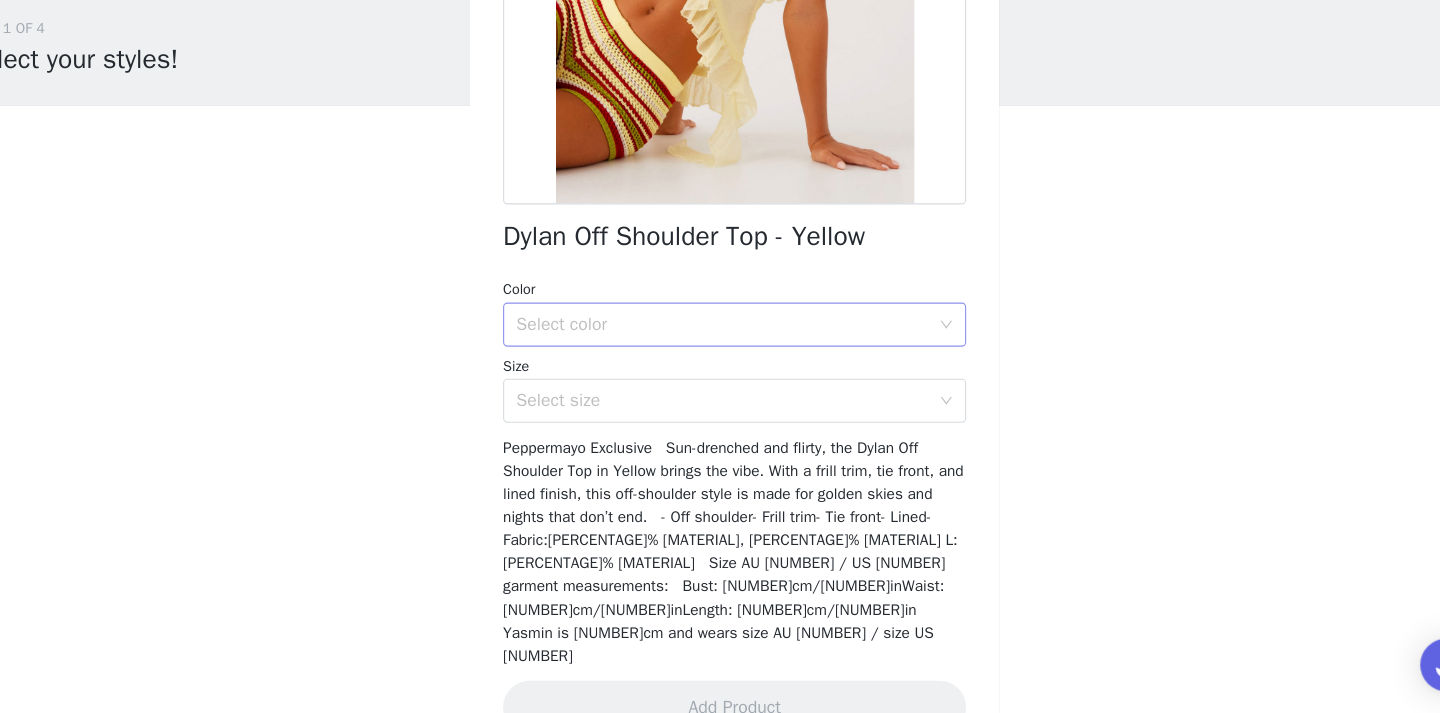 click on "Select color" at bounding box center [709, 360] 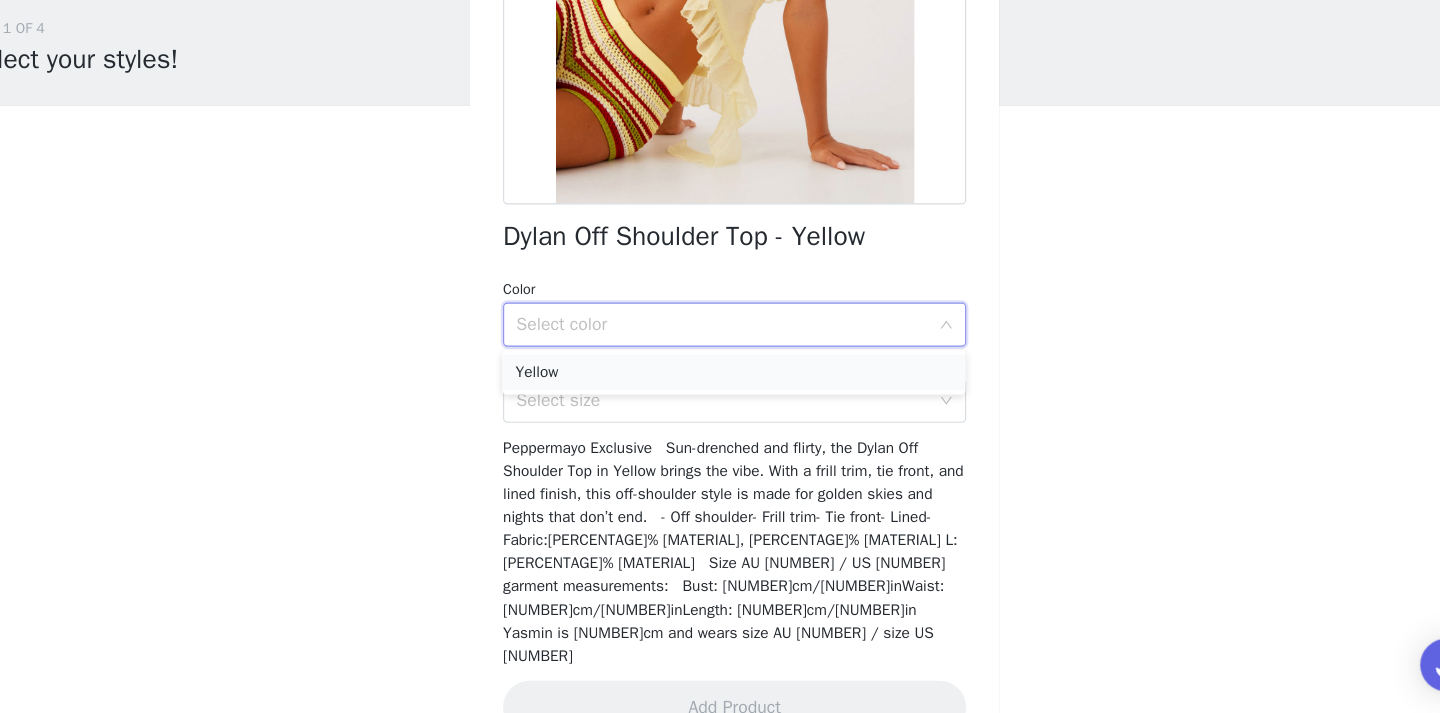 click on "Yellow" at bounding box center [720, 404] 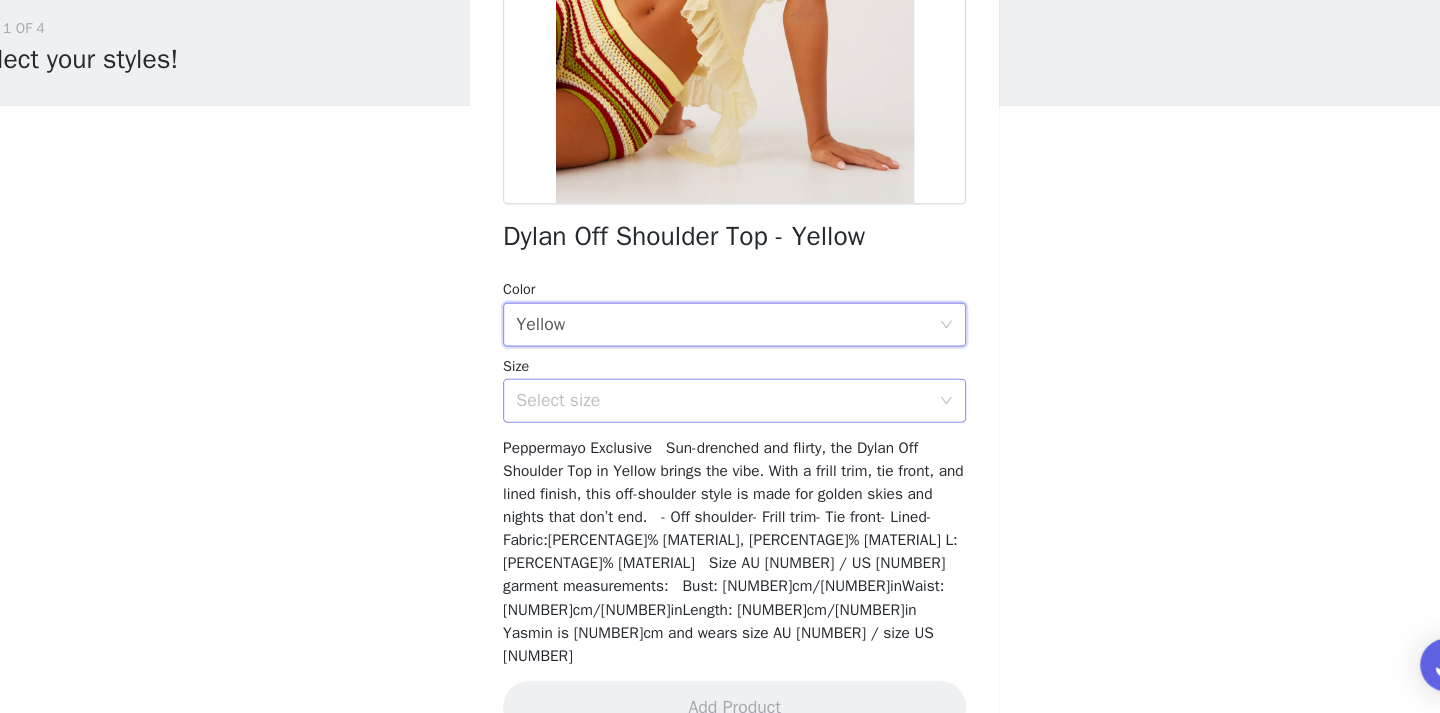 click on "Select size" at bounding box center (709, 429) 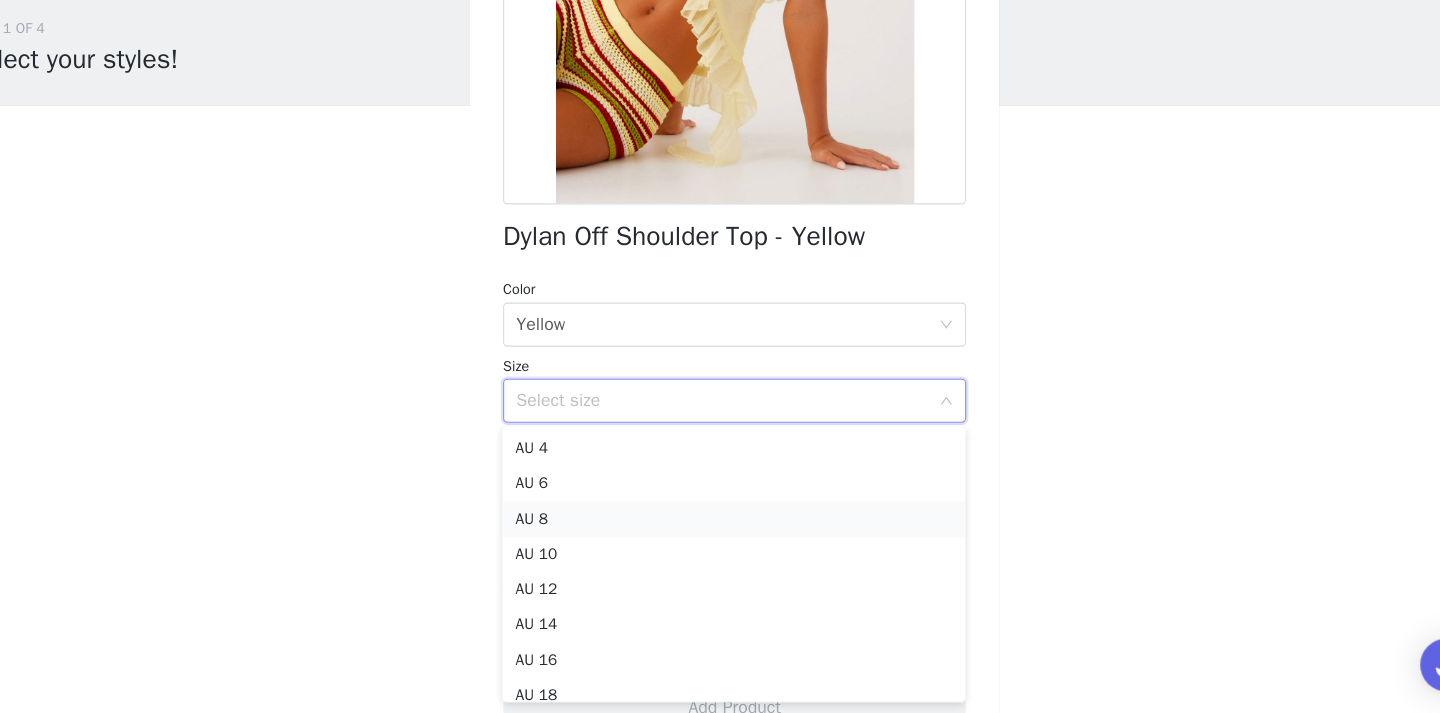 click on "AU 8" at bounding box center [720, 537] 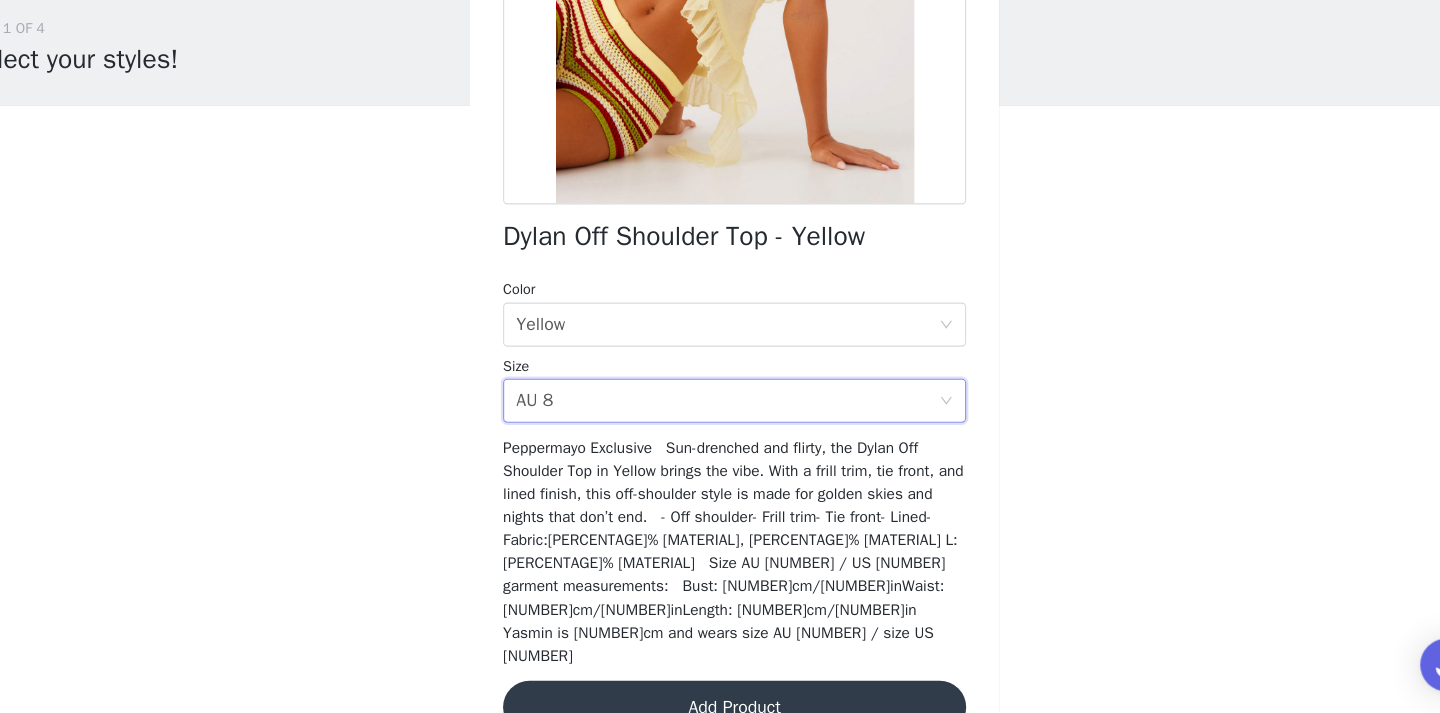 click on "Add Product" at bounding box center (720, 707) 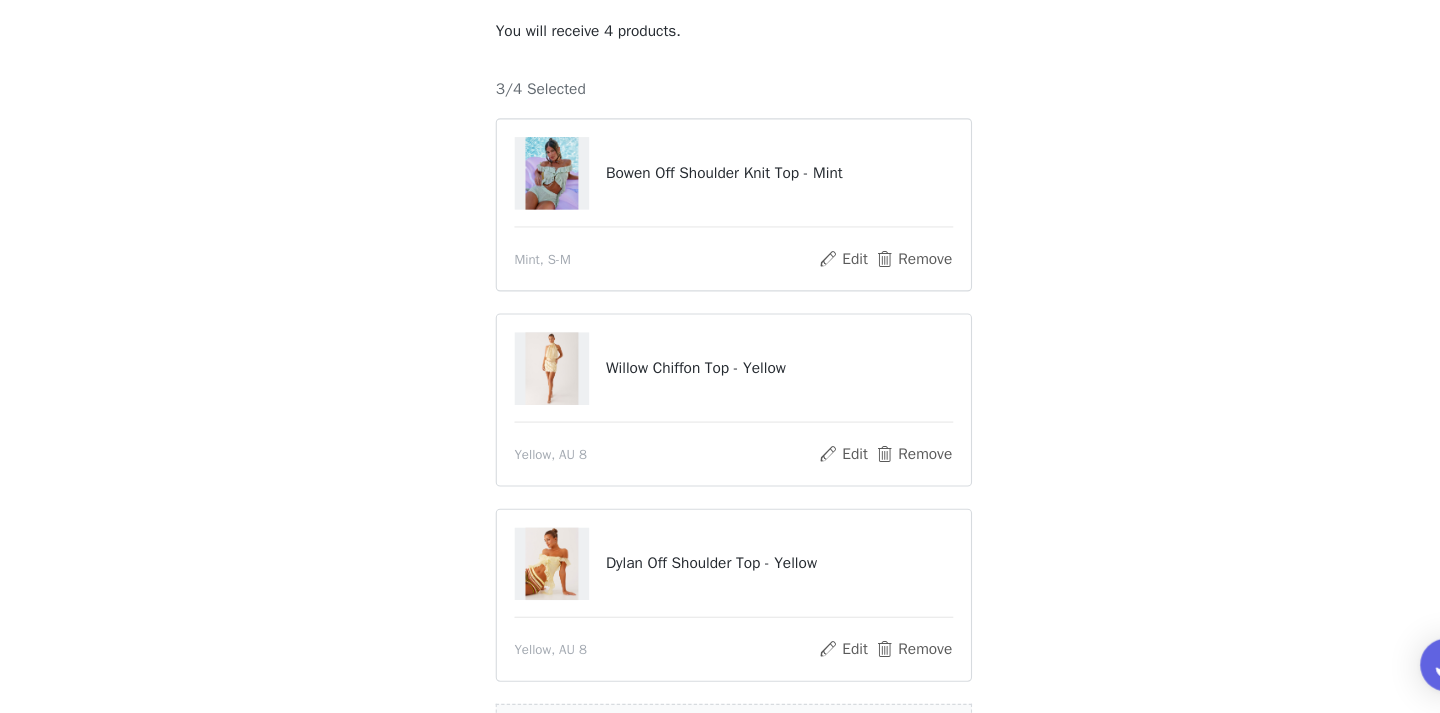 scroll, scrollTop: 192, scrollLeft: 0, axis: vertical 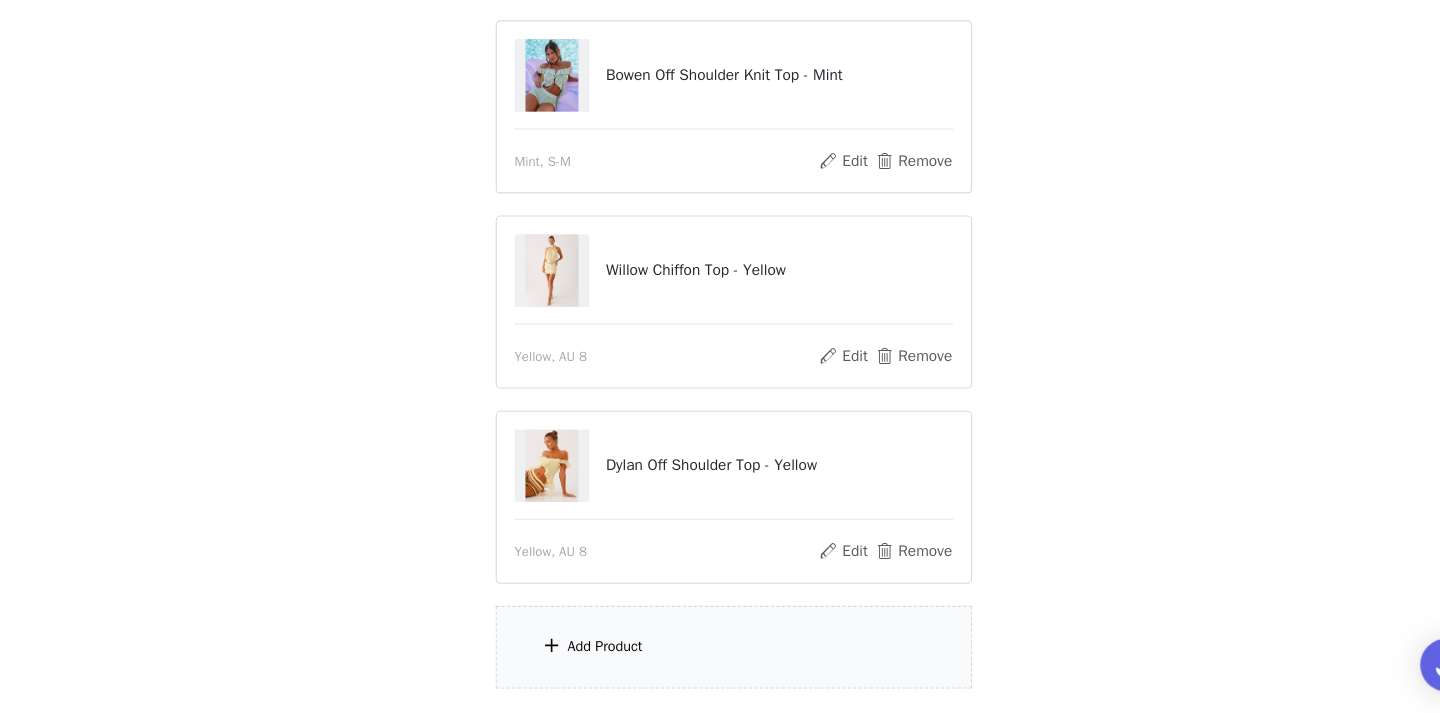 click on "Add Product" at bounding box center (720, 652) 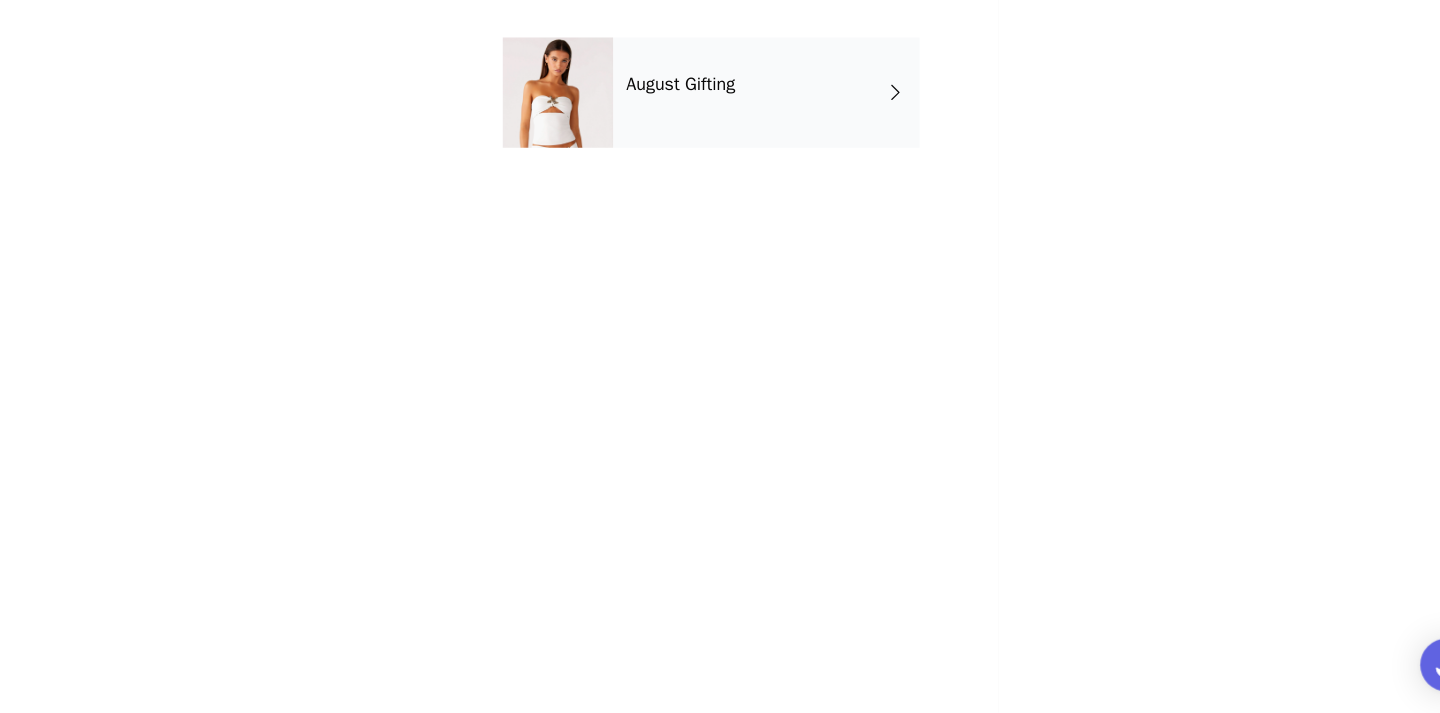 click on "August Gifting" at bounding box center [749, 150] 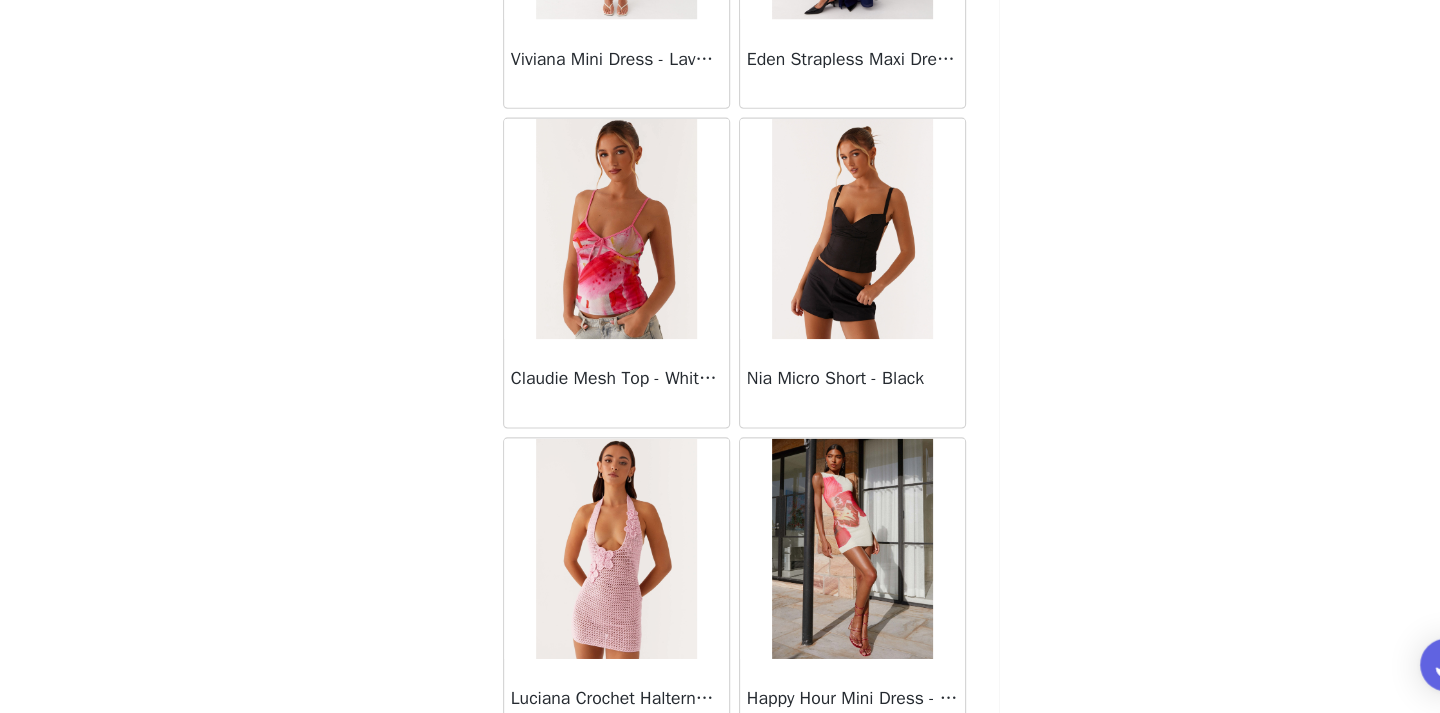 scroll, scrollTop: 2347, scrollLeft: 0, axis: vertical 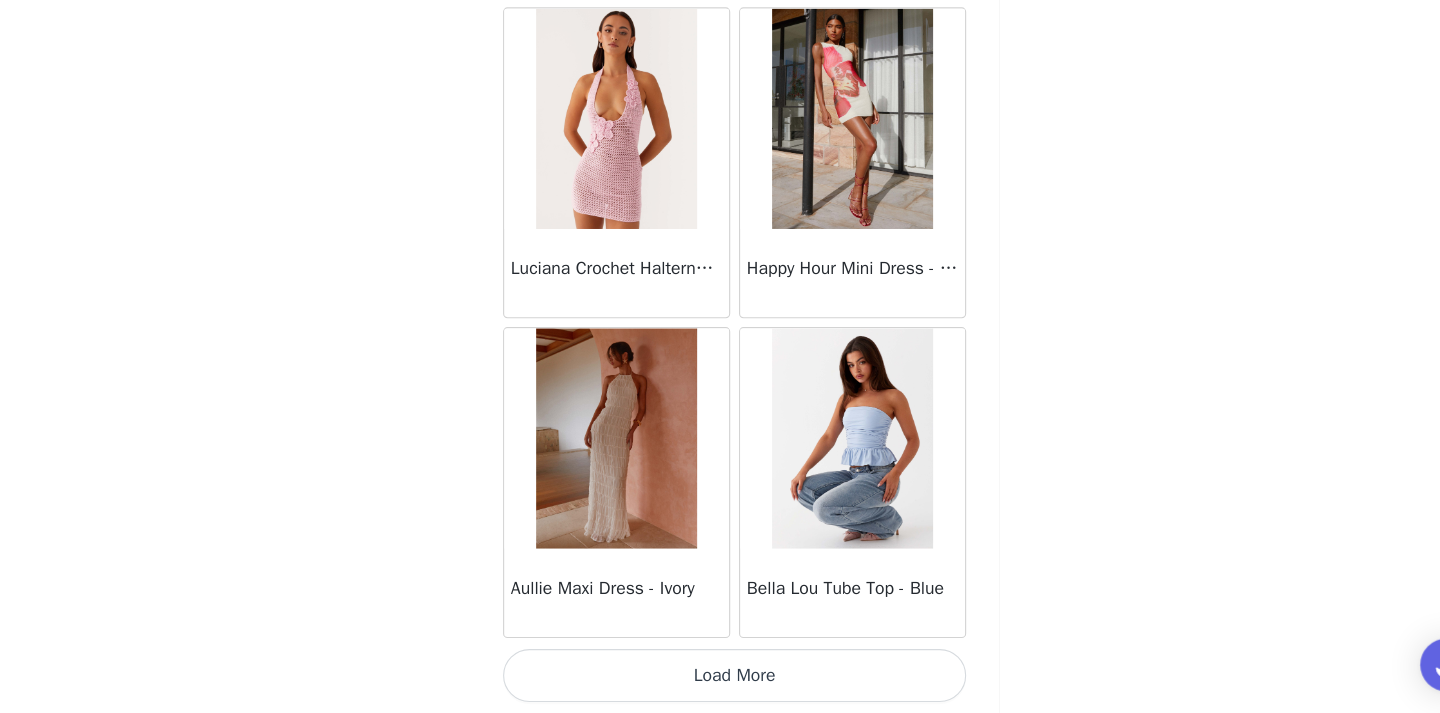 click on "Load More" at bounding box center (720, 679) 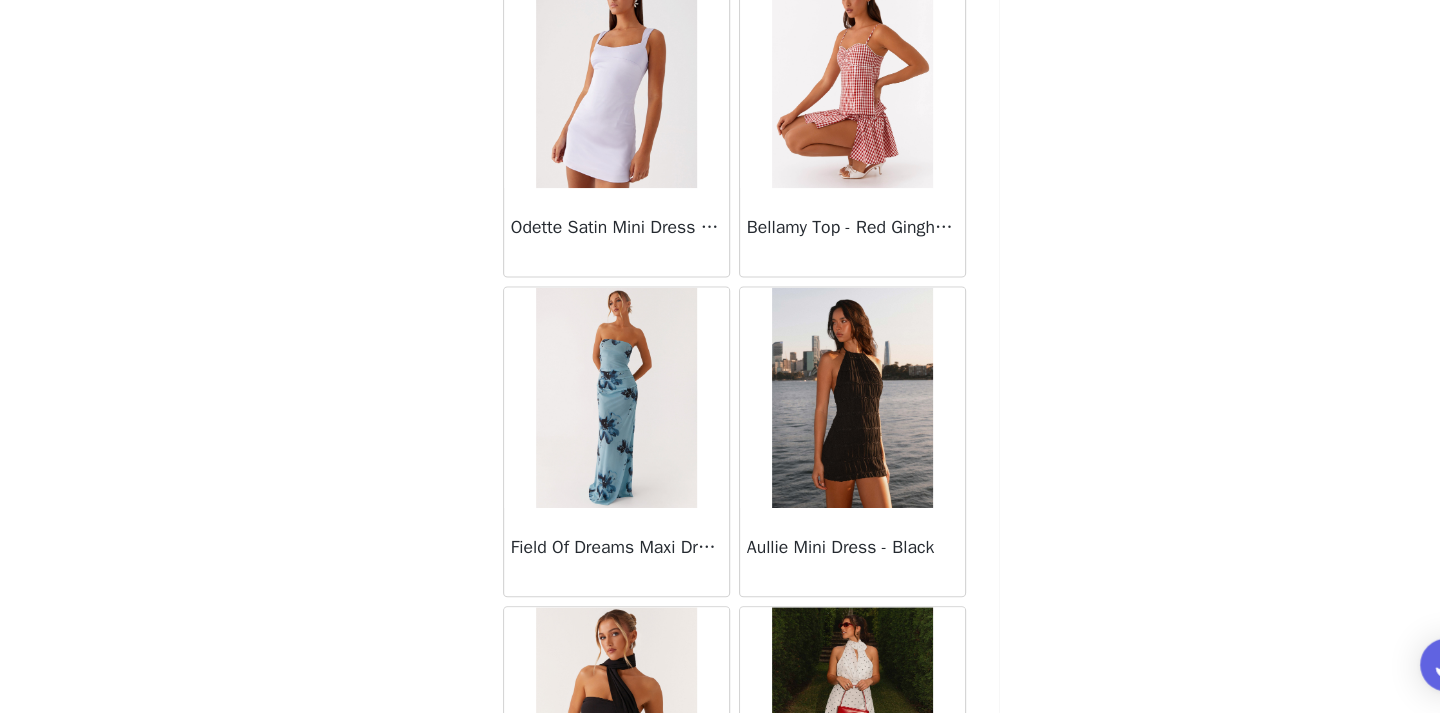 scroll, scrollTop: 3763, scrollLeft: 0, axis: vertical 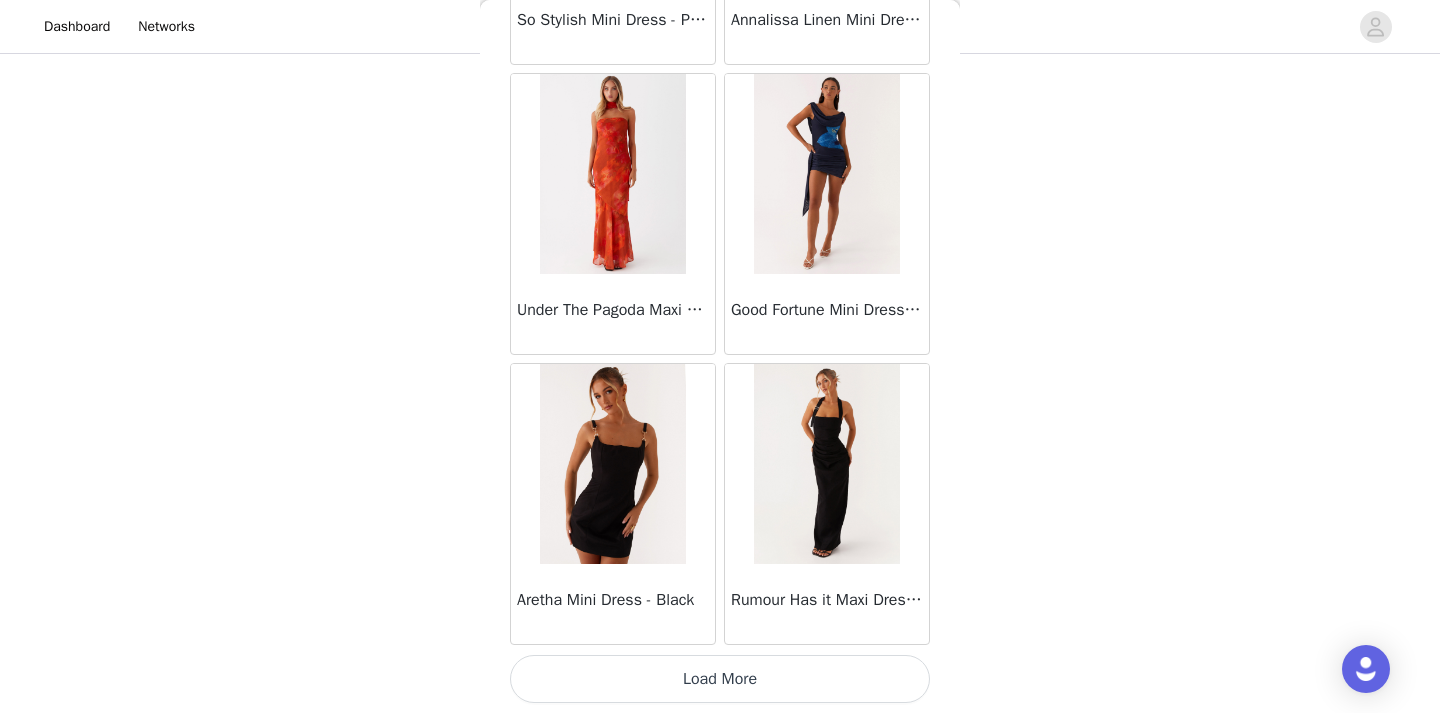 click on "Load More" at bounding box center [720, 679] 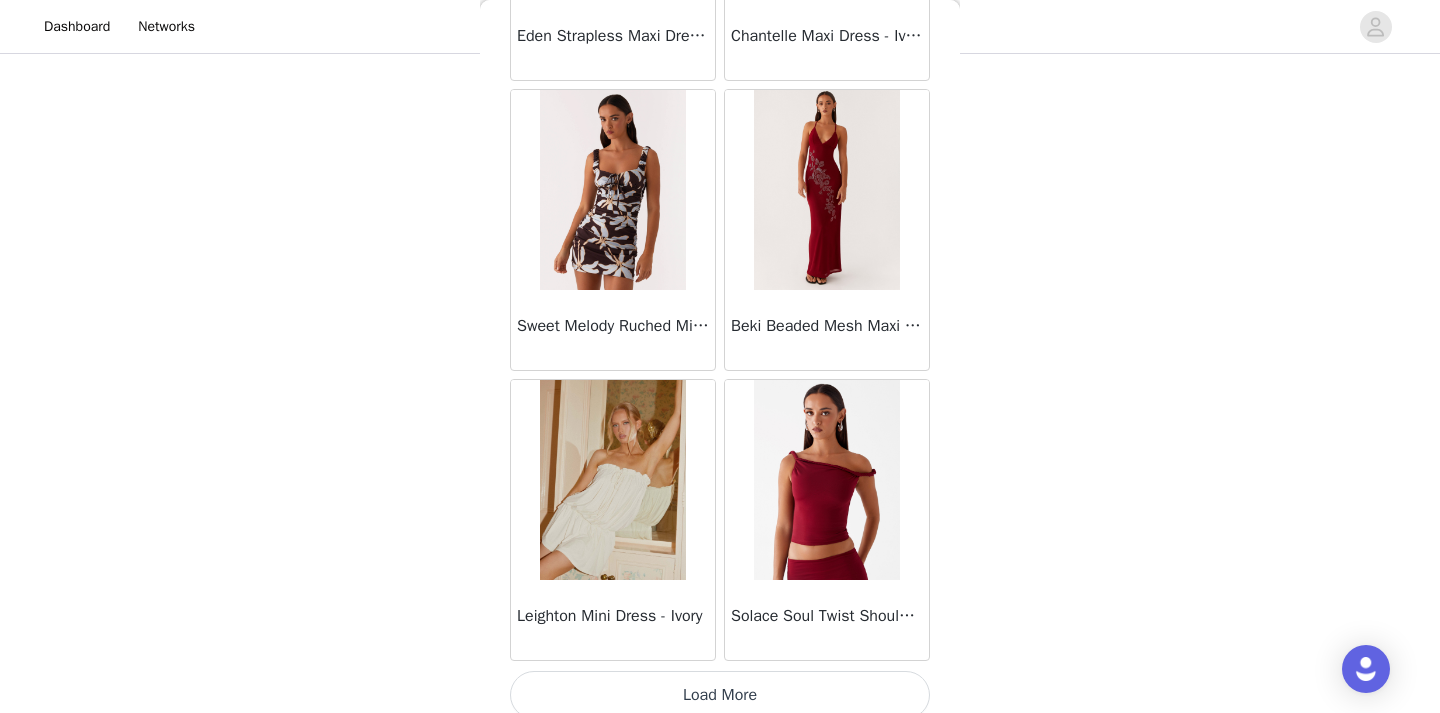 scroll, scrollTop: 8147, scrollLeft: 0, axis: vertical 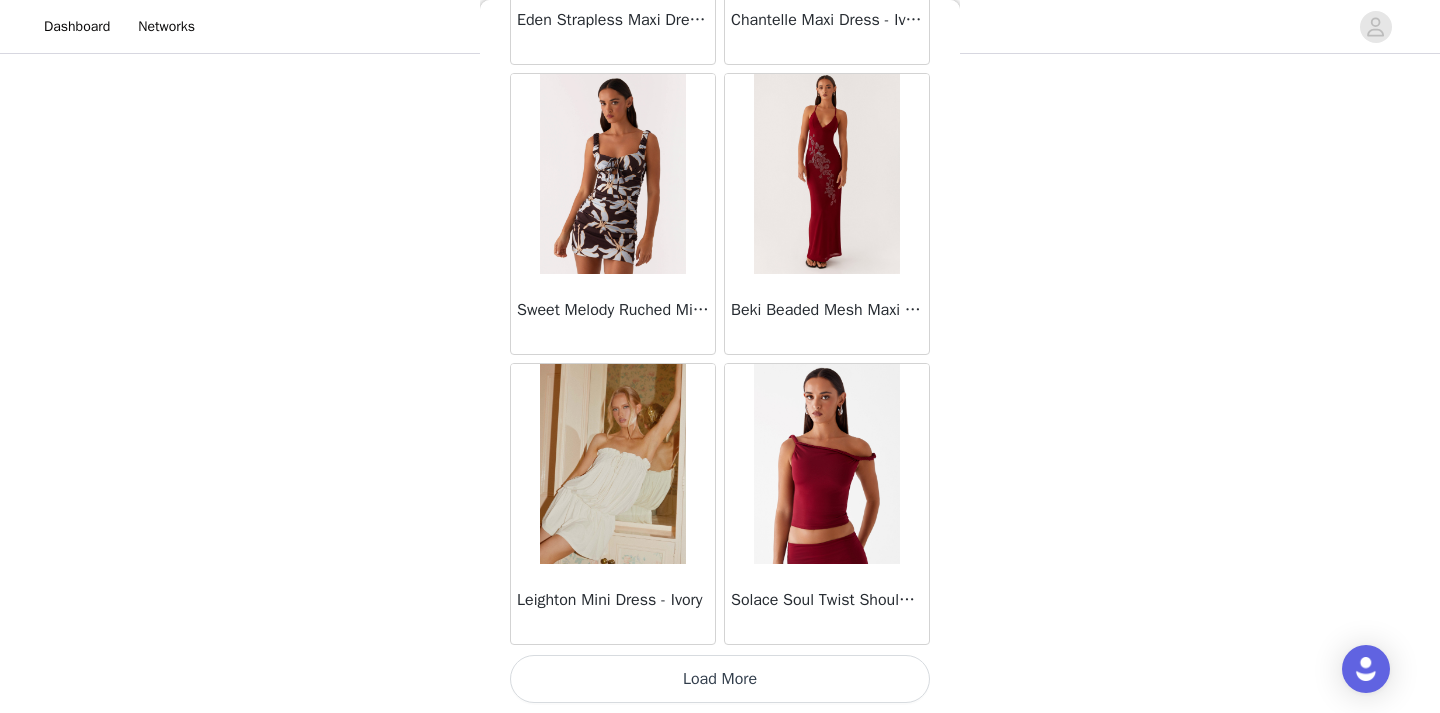 click on "Load More" at bounding box center [720, 679] 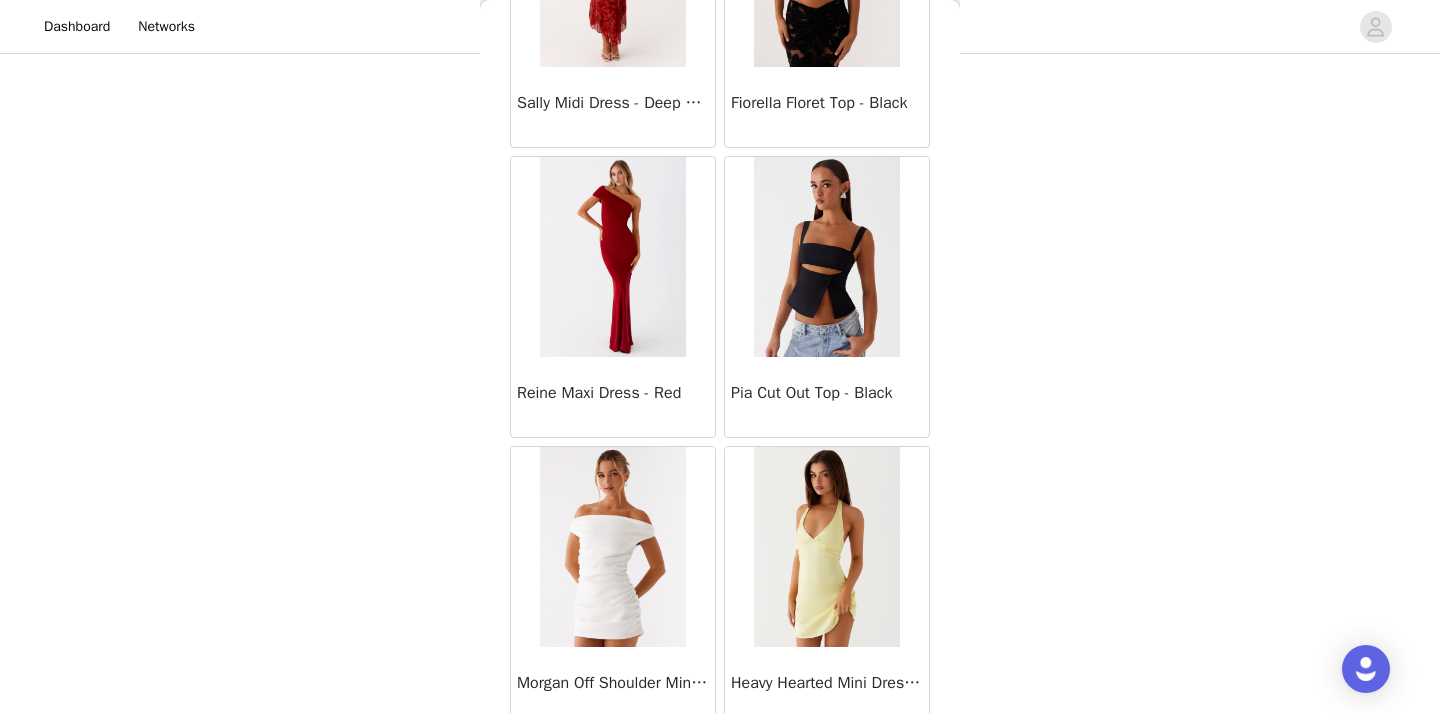 scroll, scrollTop: 11047, scrollLeft: 0, axis: vertical 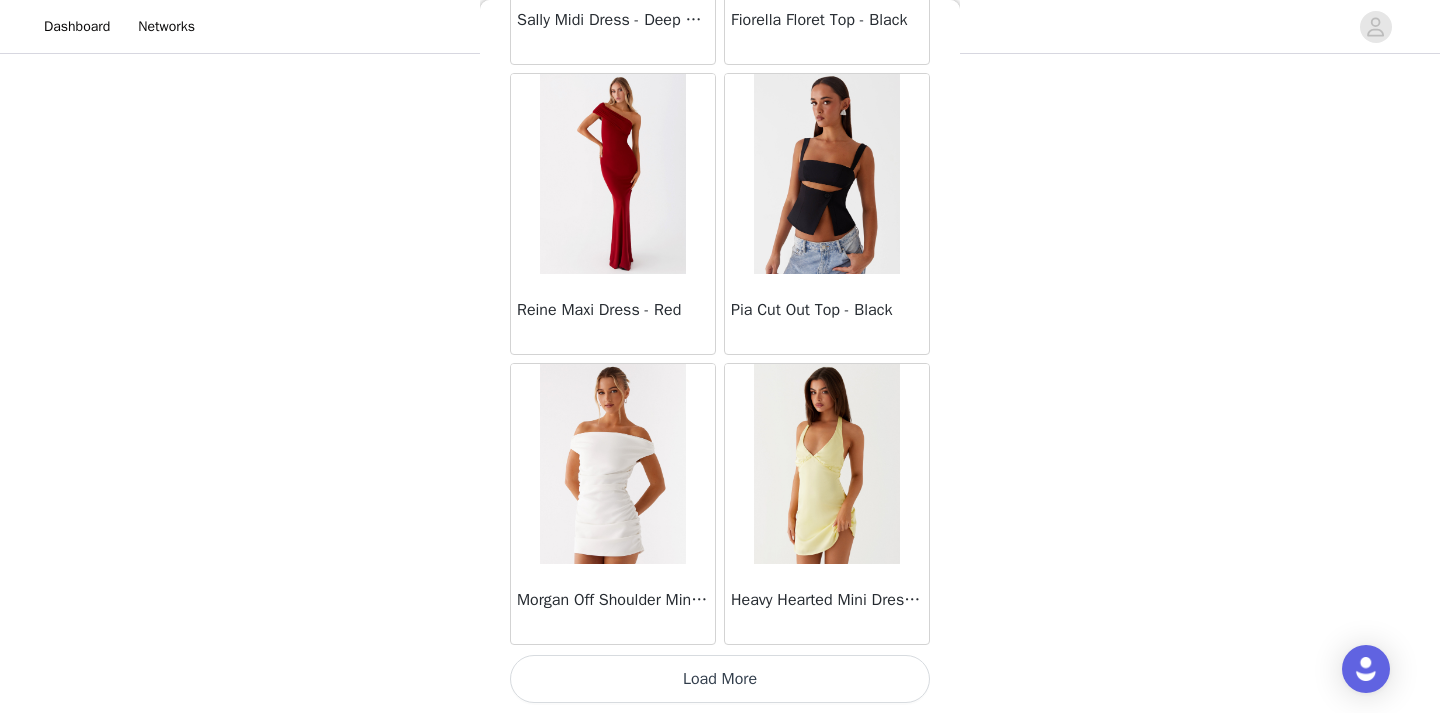 click on "Load More" at bounding box center (720, 679) 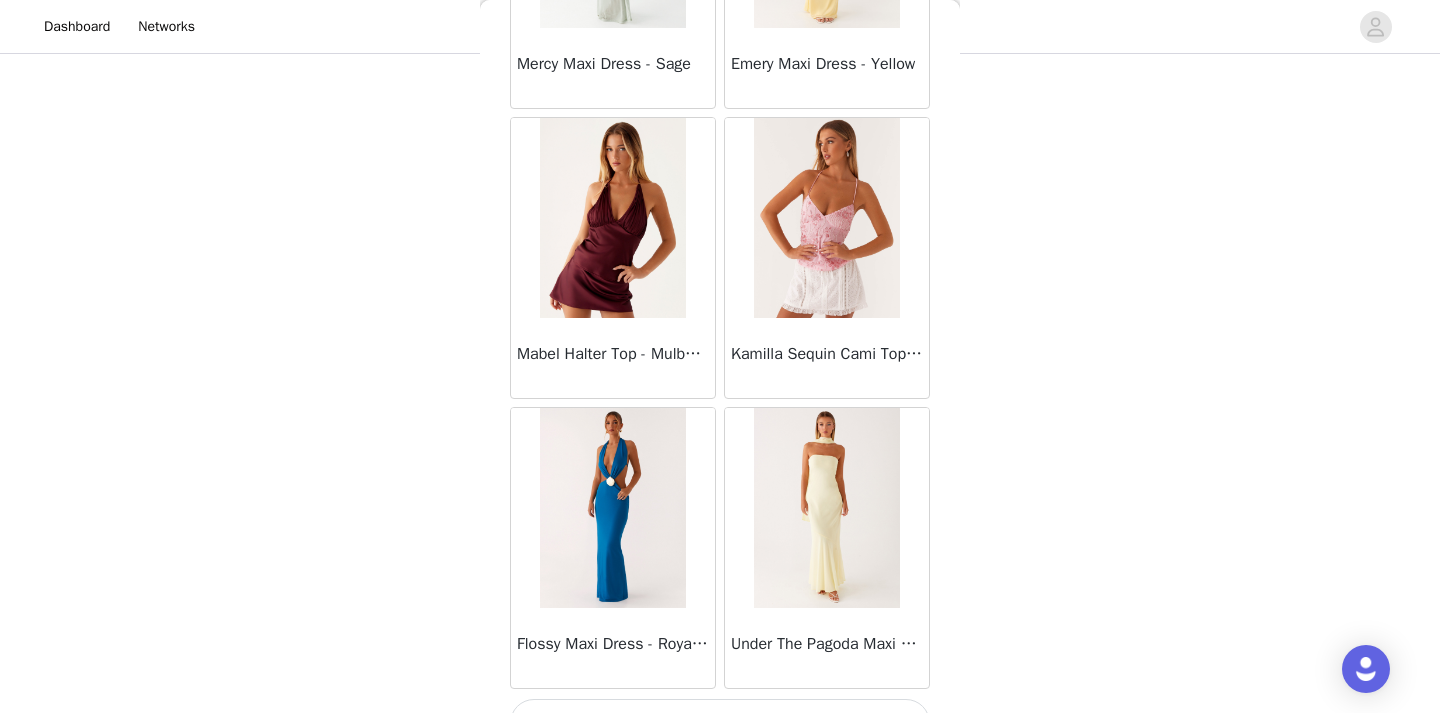 scroll, scrollTop: 13947, scrollLeft: 0, axis: vertical 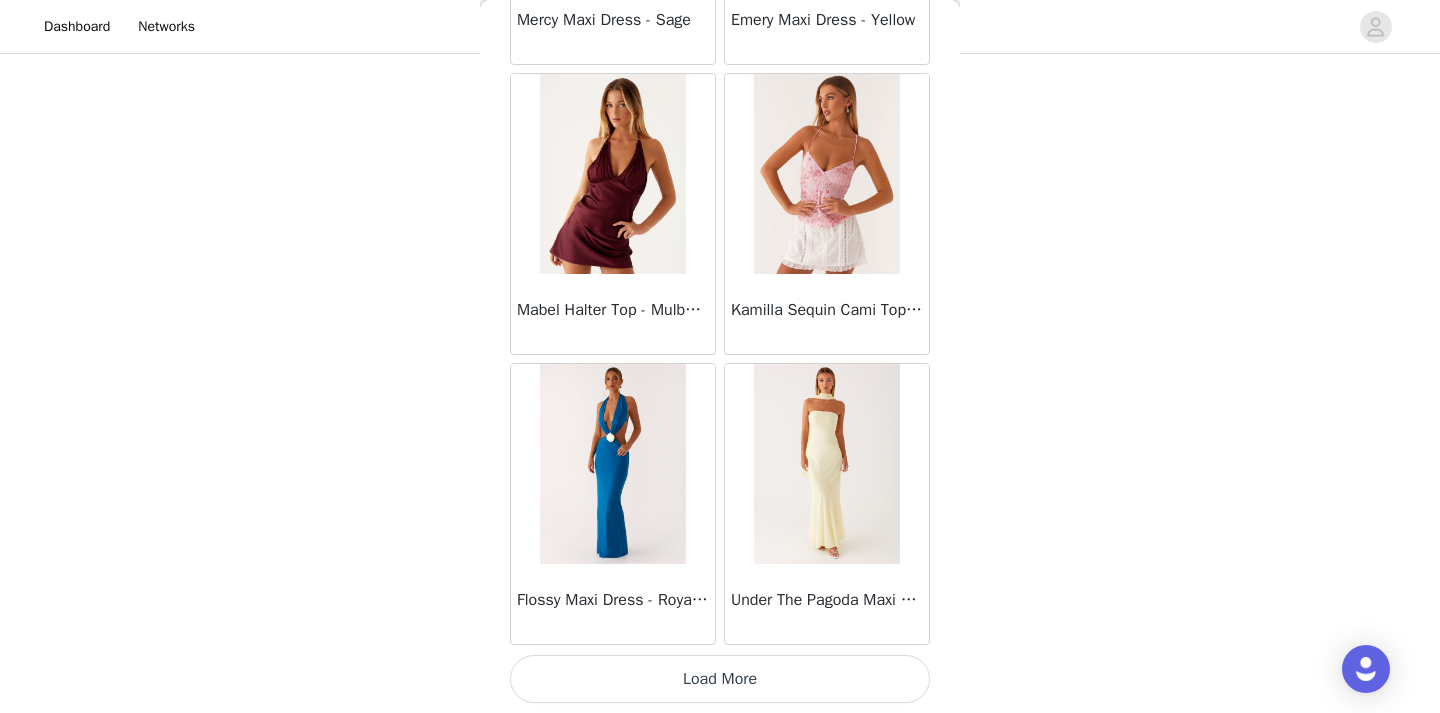 click on "Load More" at bounding box center [720, 679] 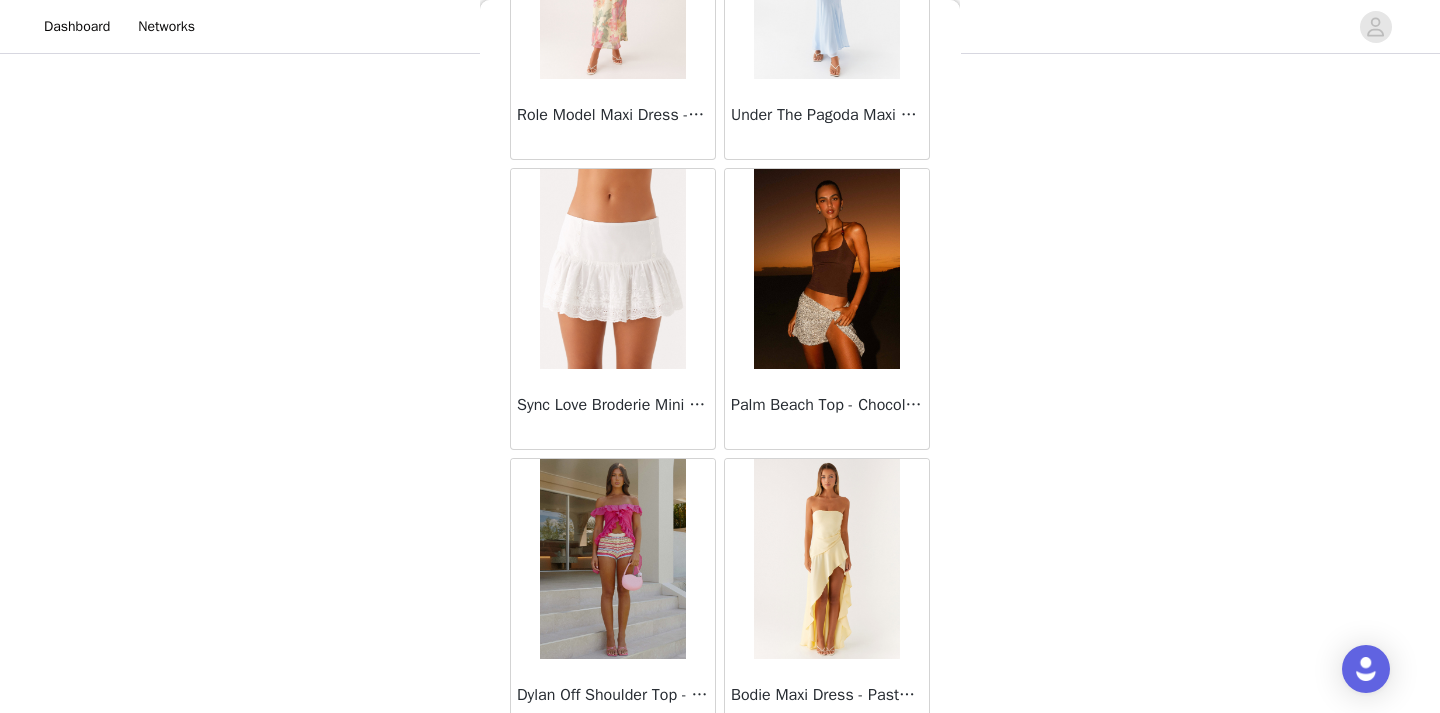 scroll, scrollTop: 16847, scrollLeft: 0, axis: vertical 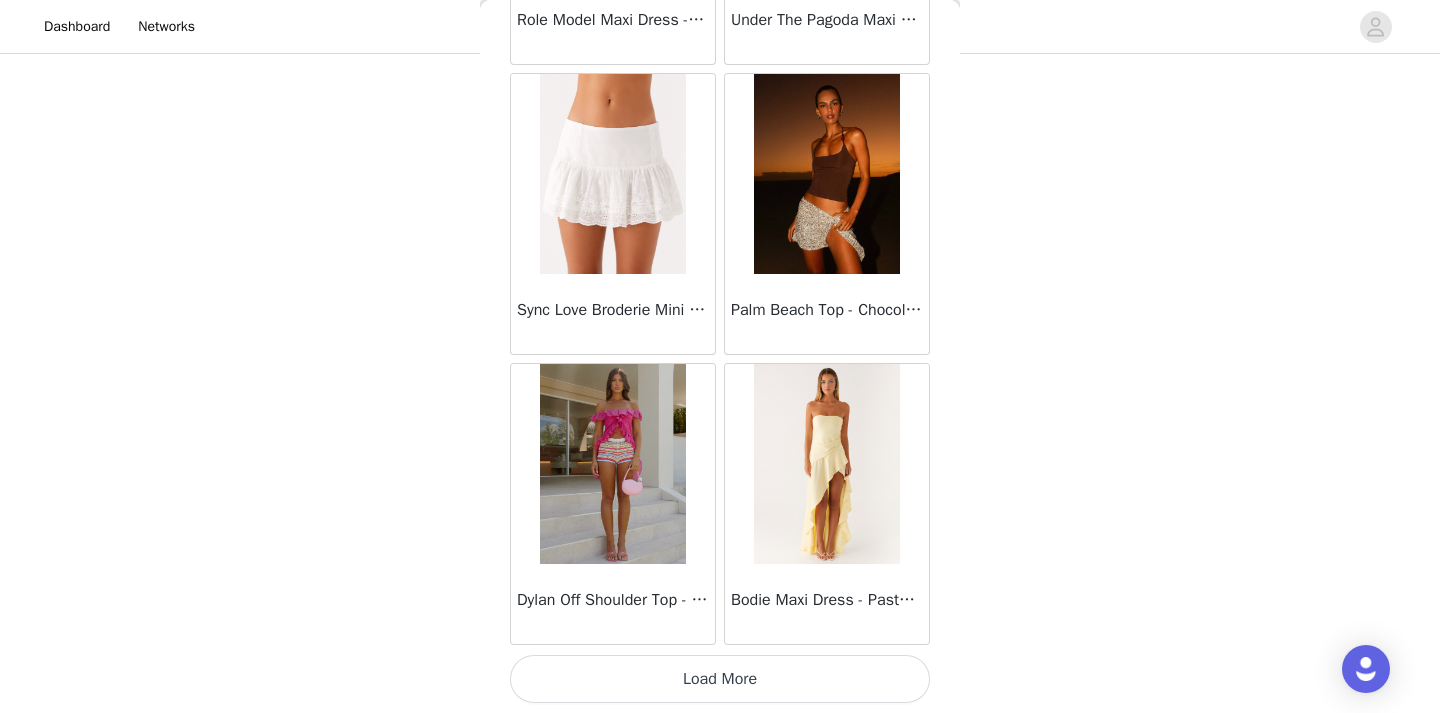 click on "Load More" at bounding box center (720, 679) 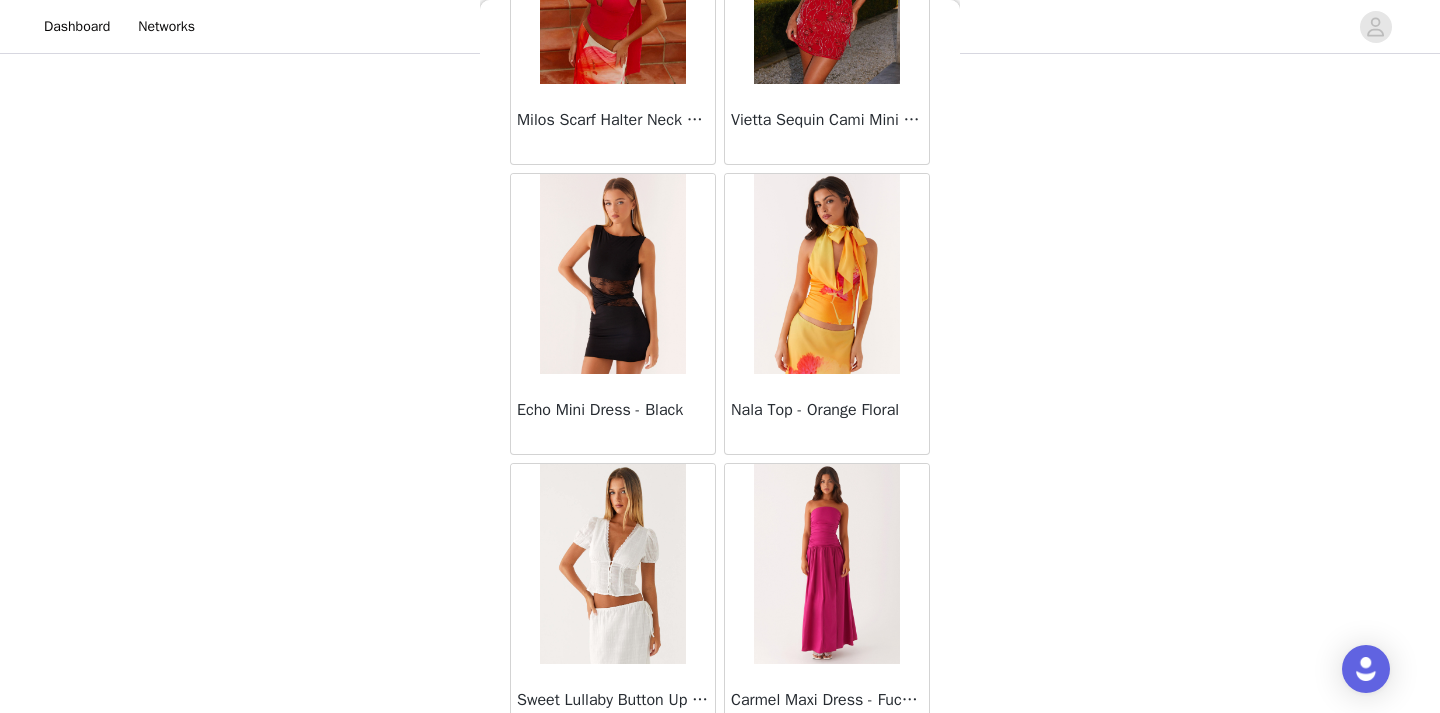 scroll, scrollTop: 19747, scrollLeft: 0, axis: vertical 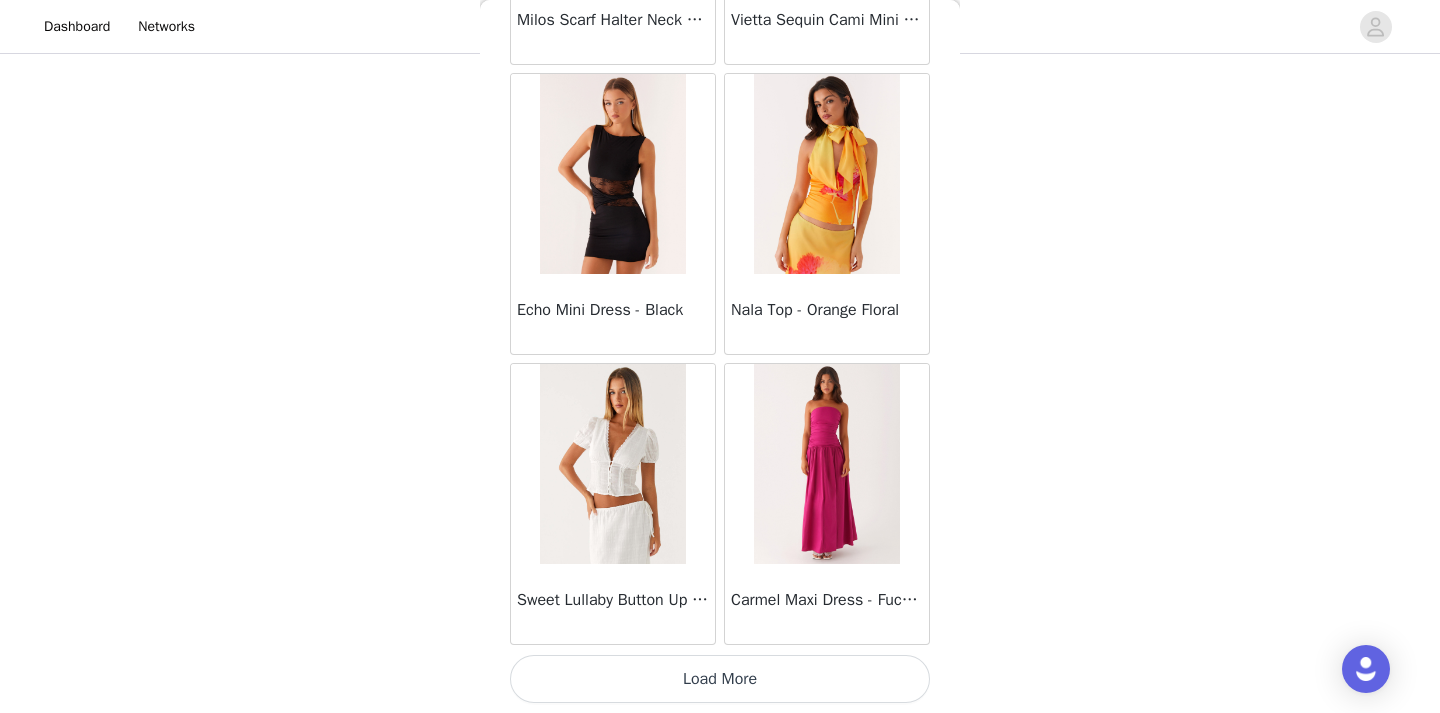 click on "Load More" at bounding box center [720, 679] 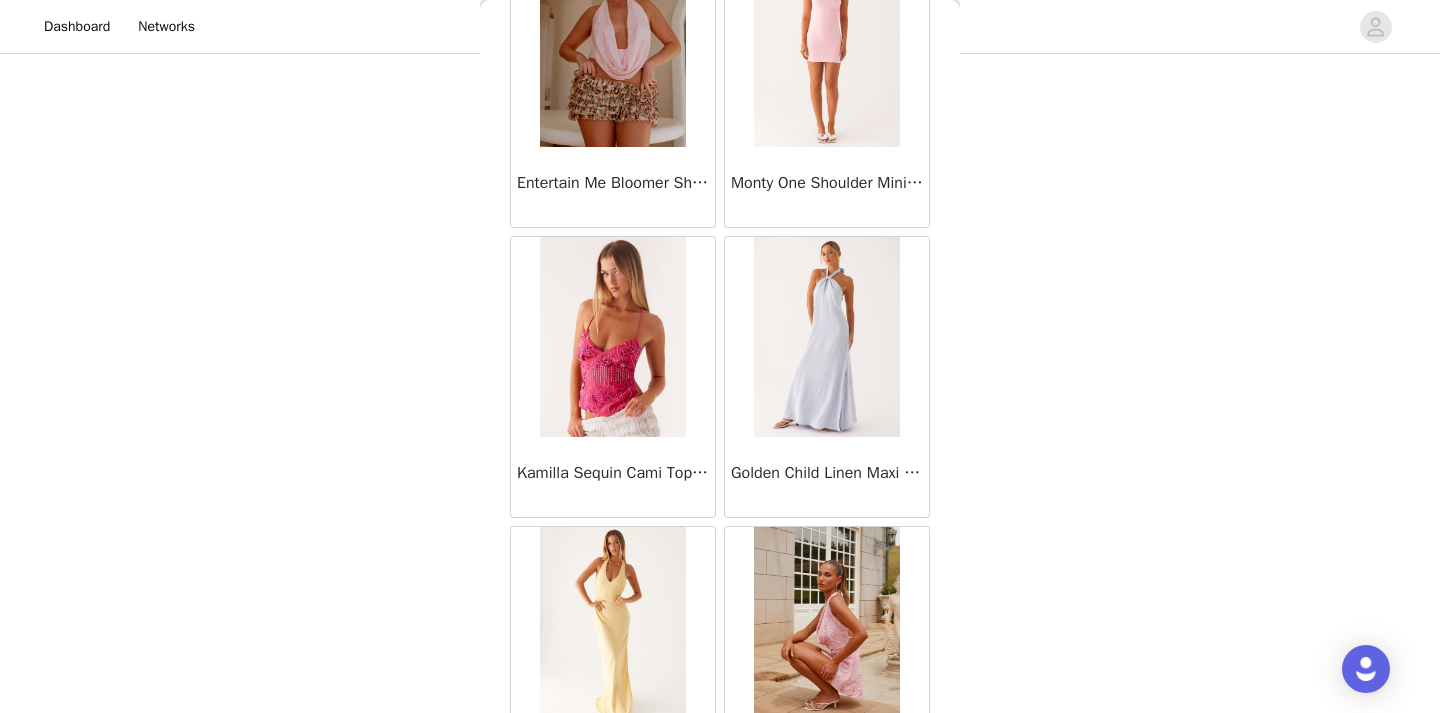 scroll, scrollTop: 22647, scrollLeft: 0, axis: vertical 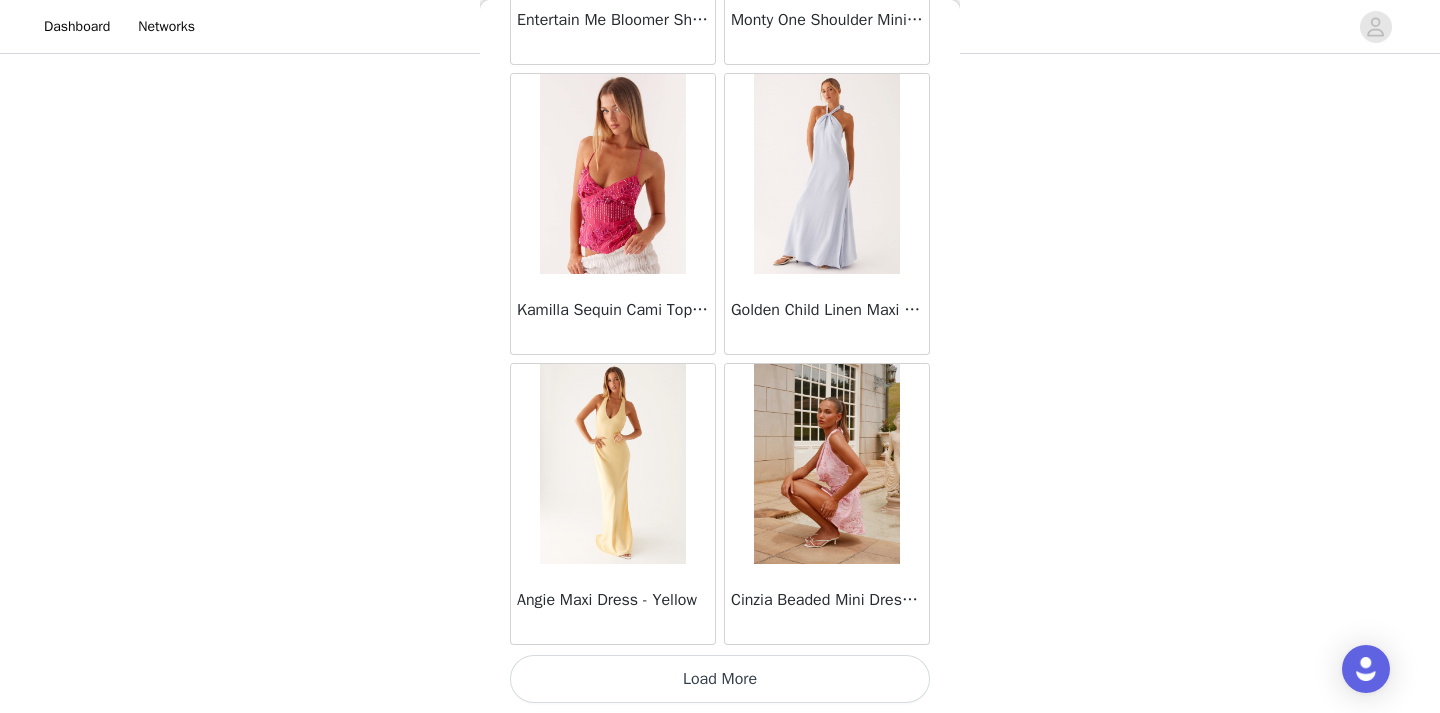 click on "Load More" at bounding box center [720, 679] 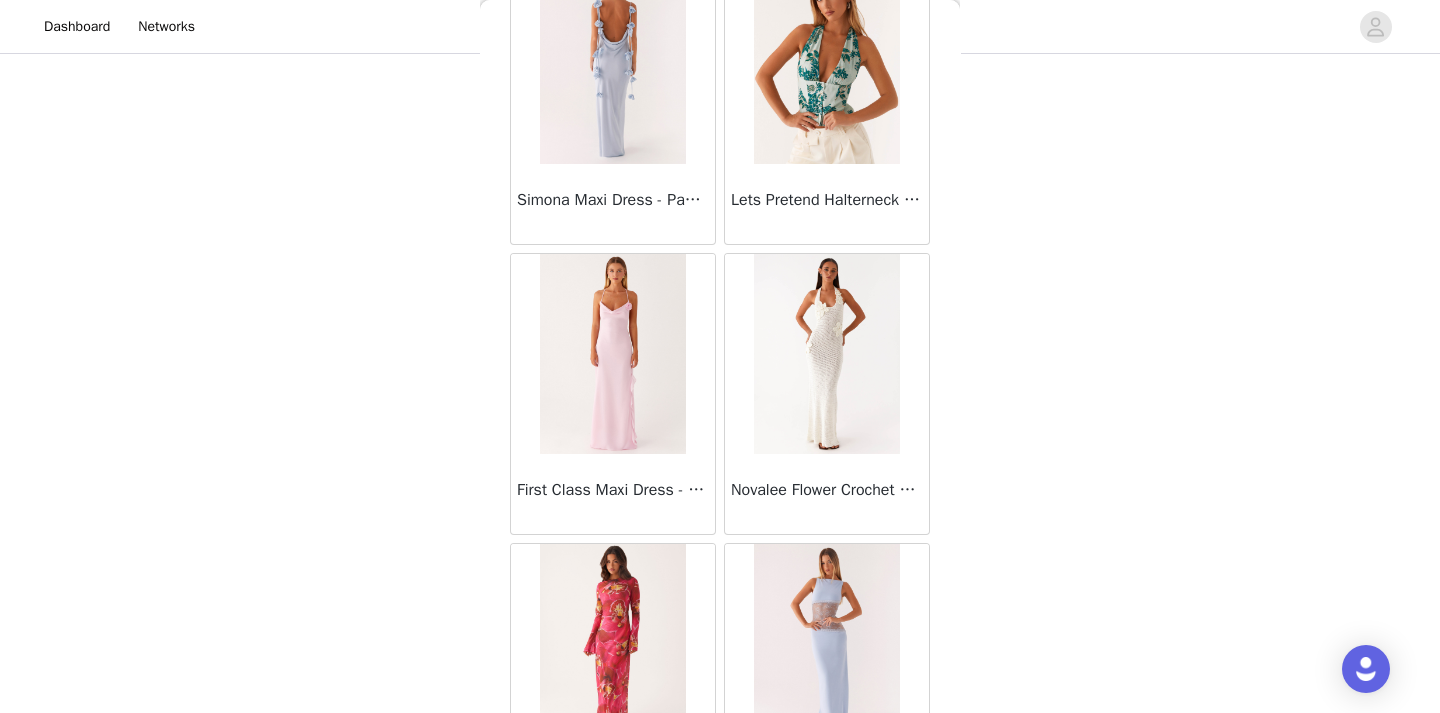 scroll, scrollTop: 23172, scrollLeft: 0, axis: vertical 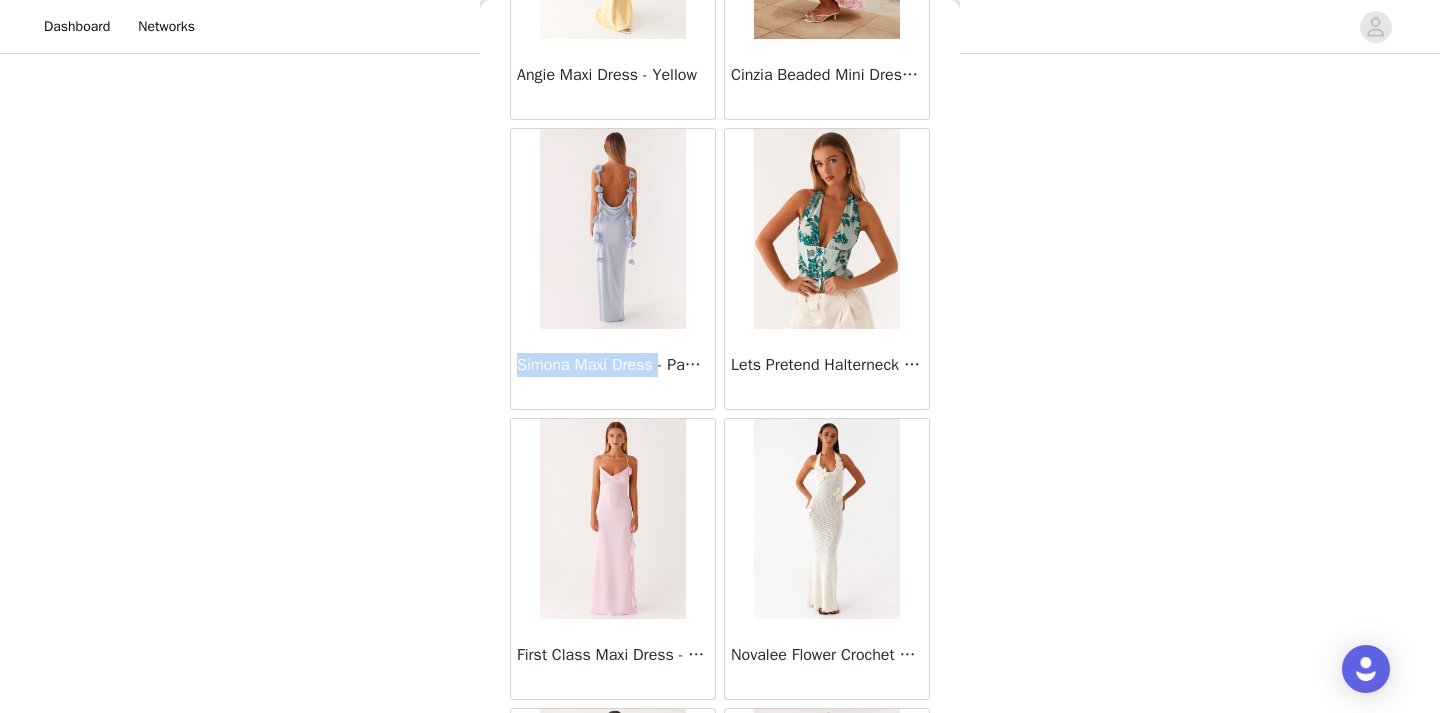 drag, startPoint x: 517, startPoint y: 365, endPoint x: 664, endPoint y: 369, distance: 147.05441 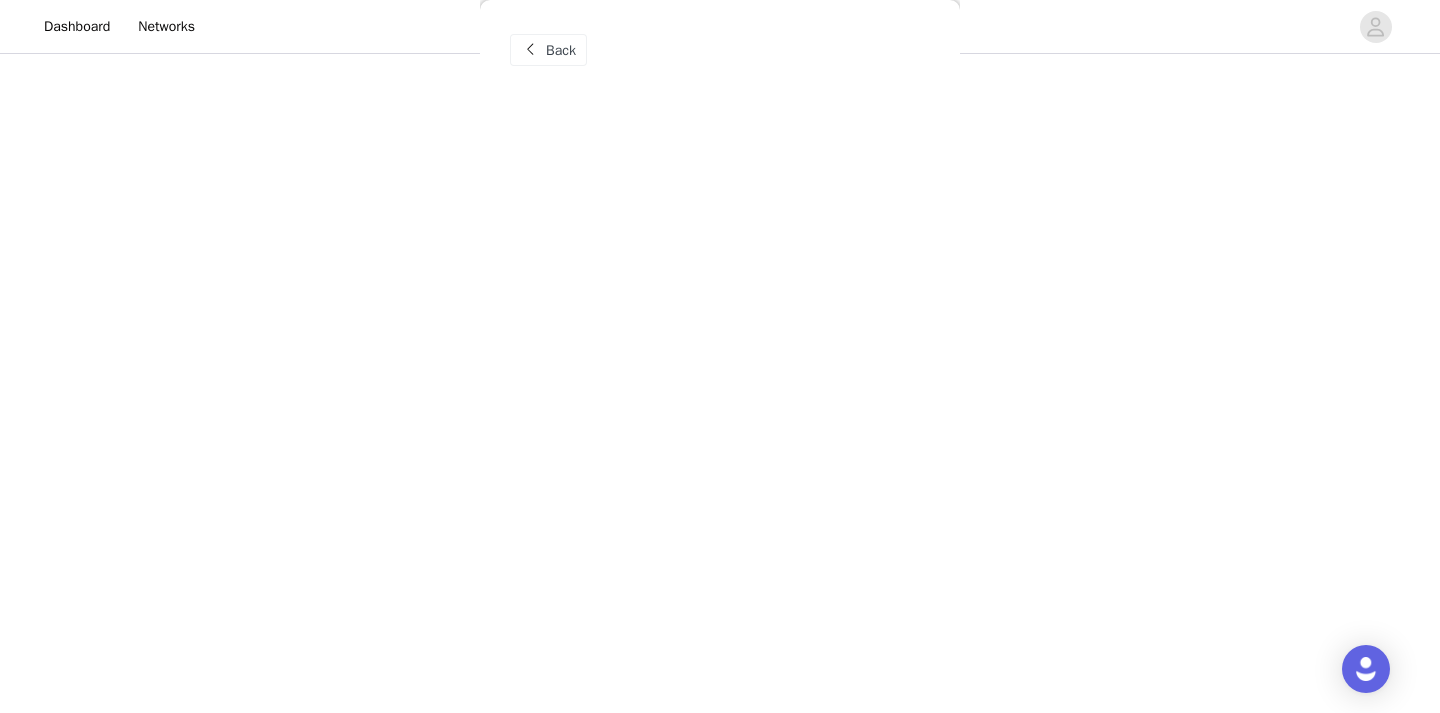 scroll, scrollTop: 0, scrollLeft: 0, axis: both 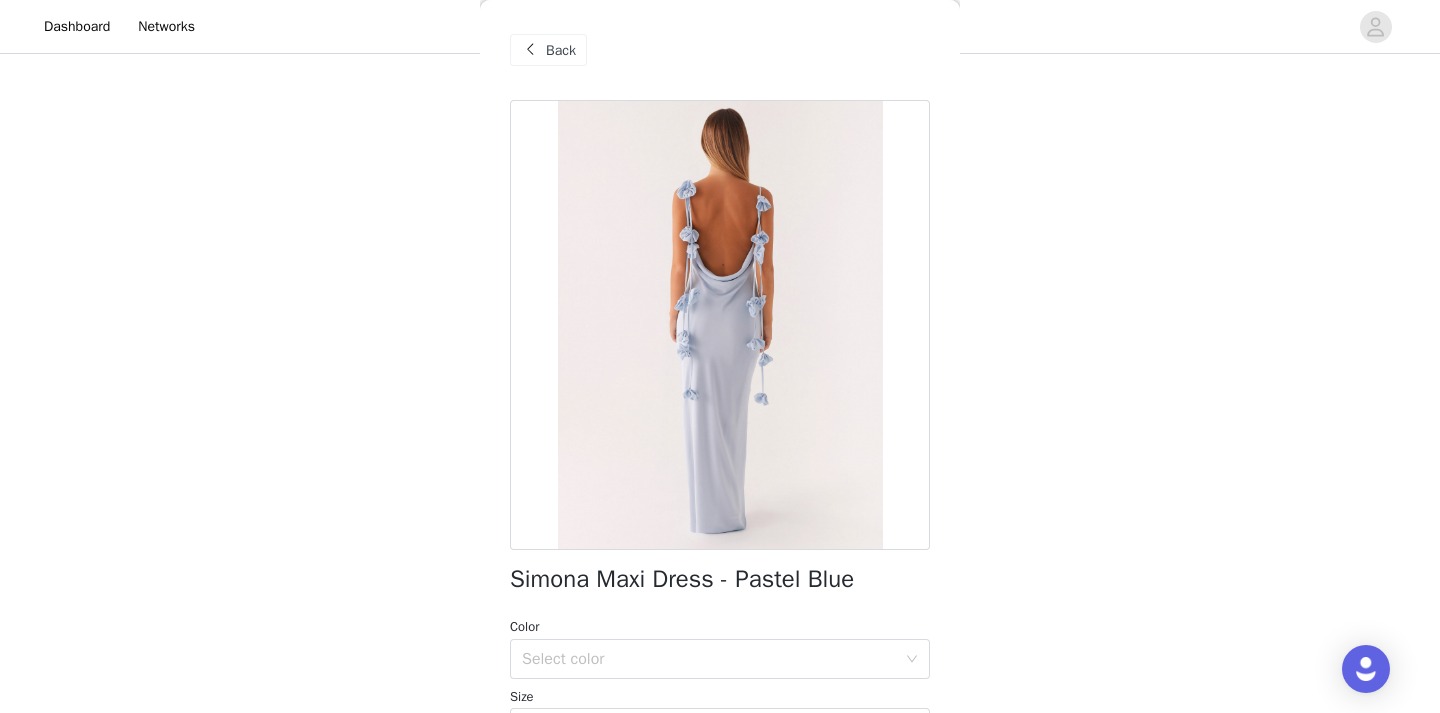 click on "Back" at bounding box center (561, 50) 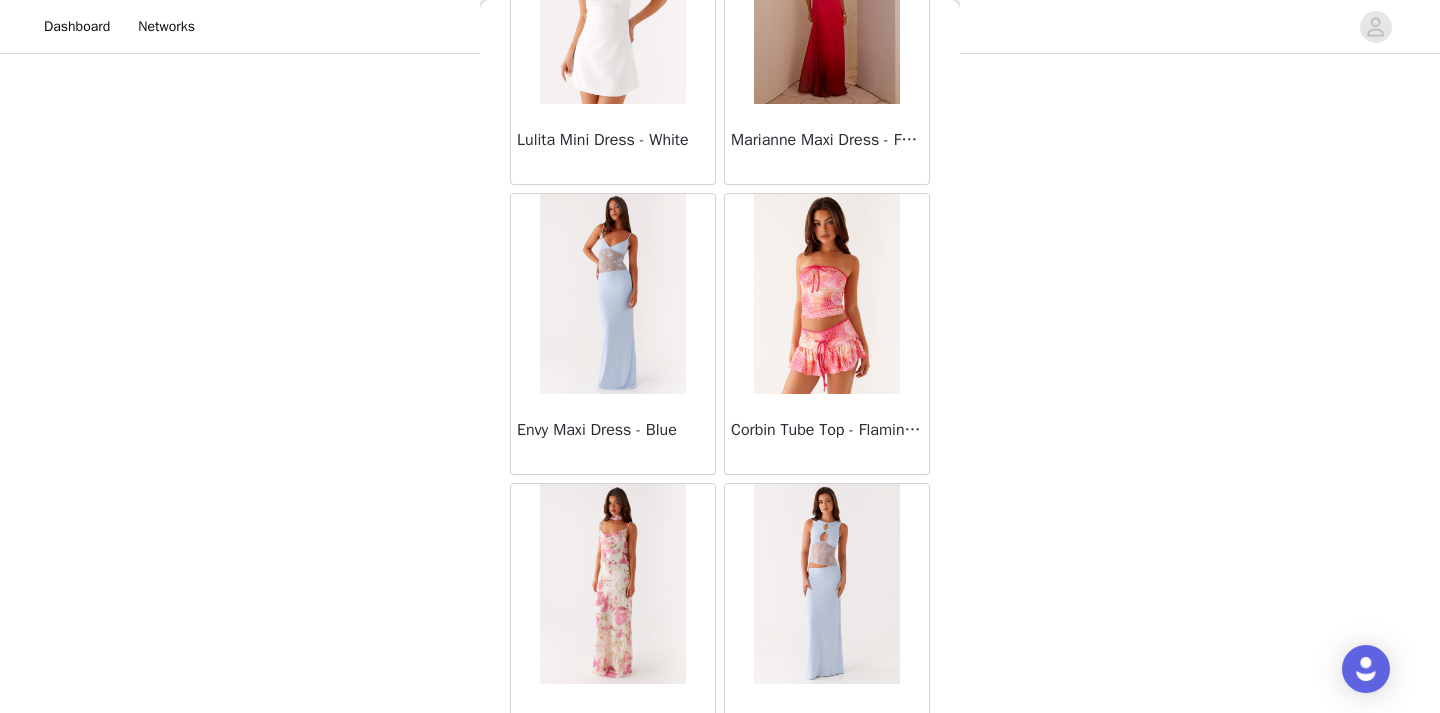 scroll, scrollTop: 25547, scrollLeft: 0, axis: vertical 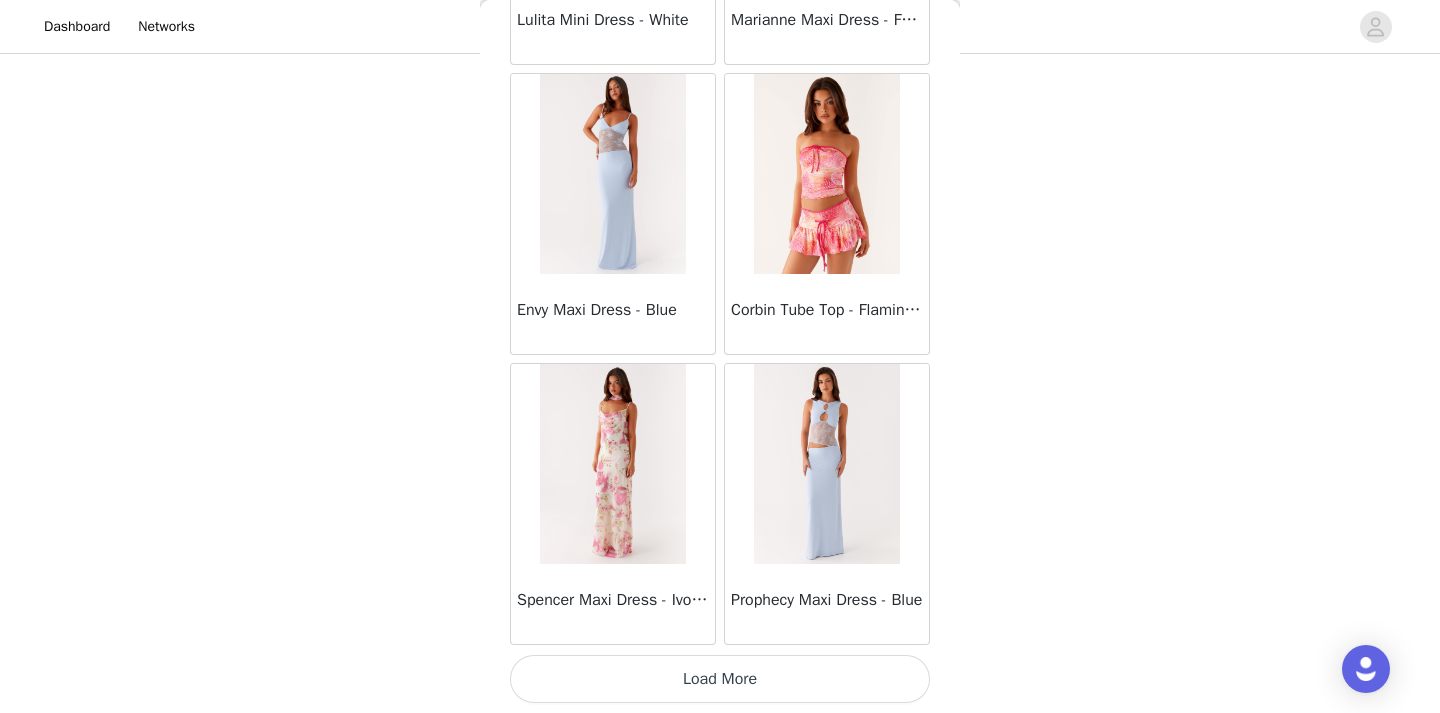 click on "Load More" at bounding box center [720, 679] 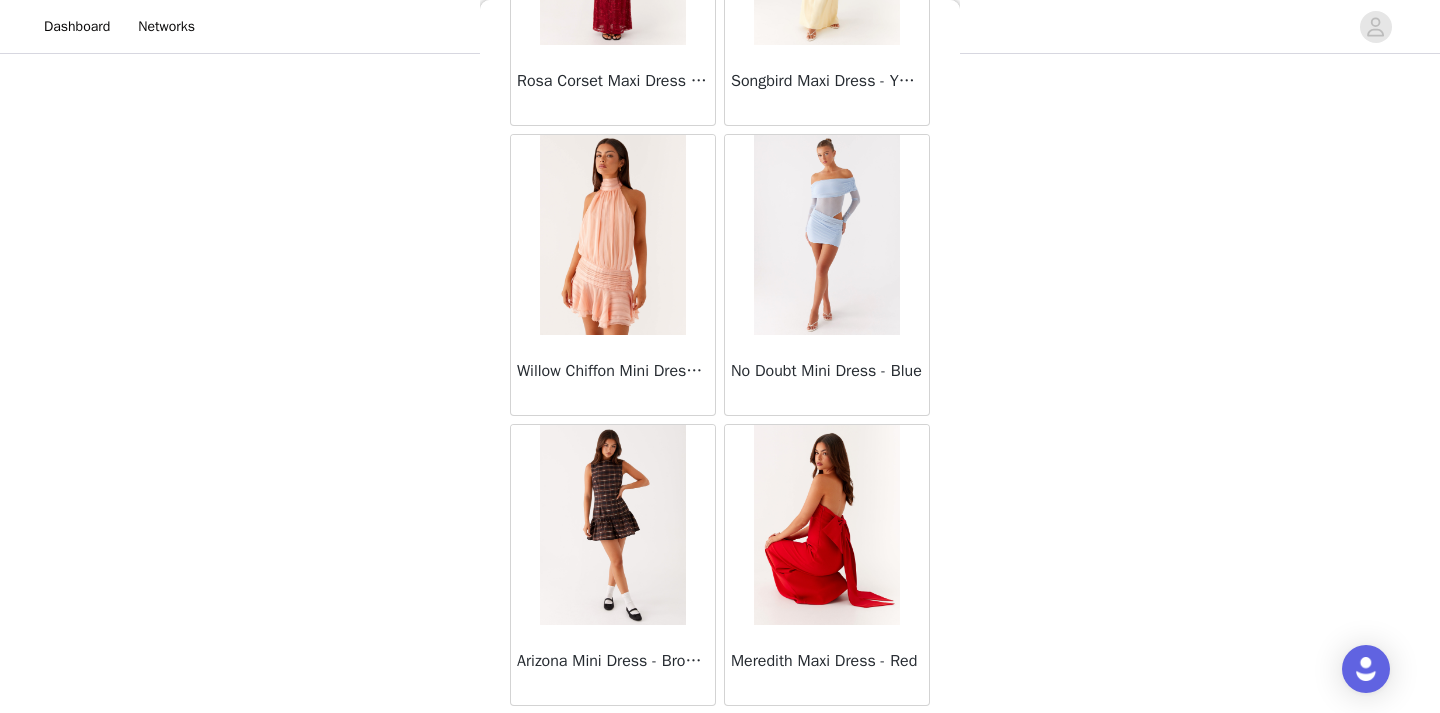 scroll, scrollTop: 28447, scrollLeft: 0, axis: vertical 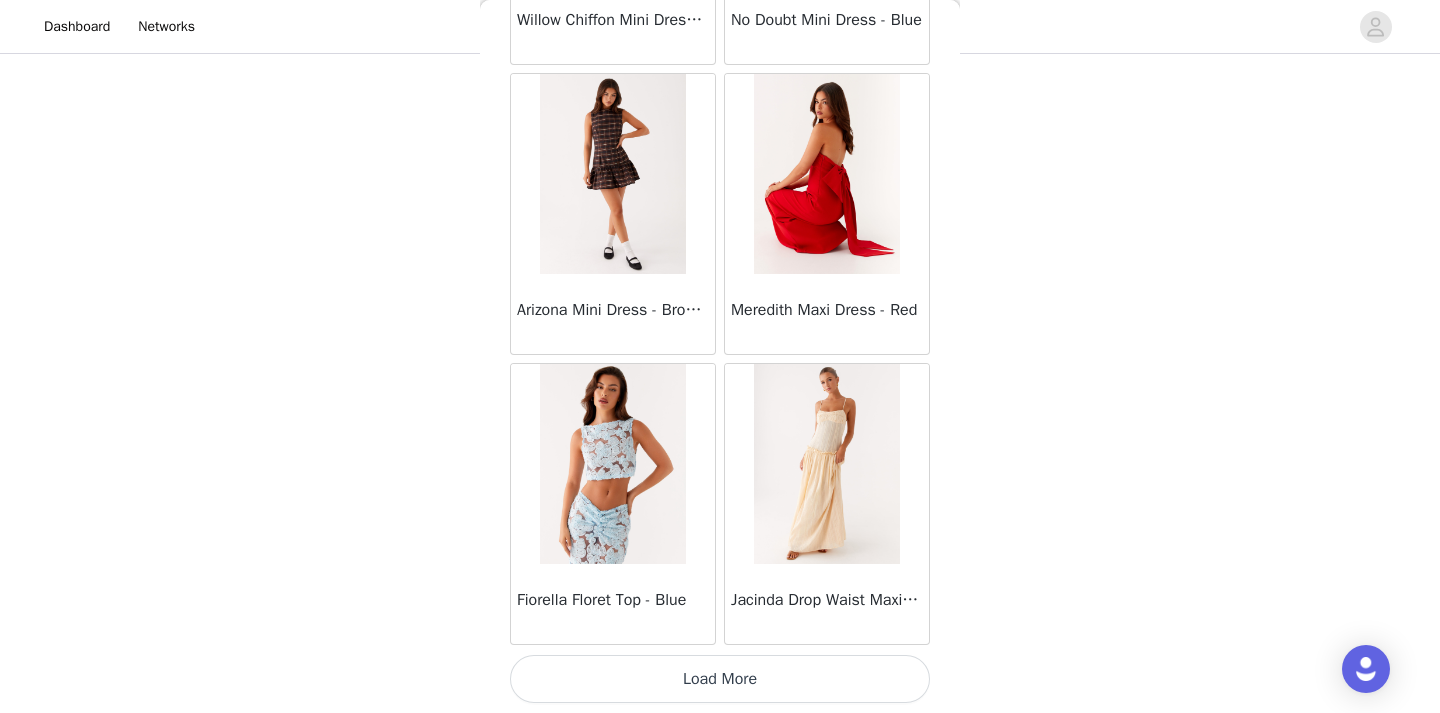 click on "Load More" at bounding box center [720, 679] 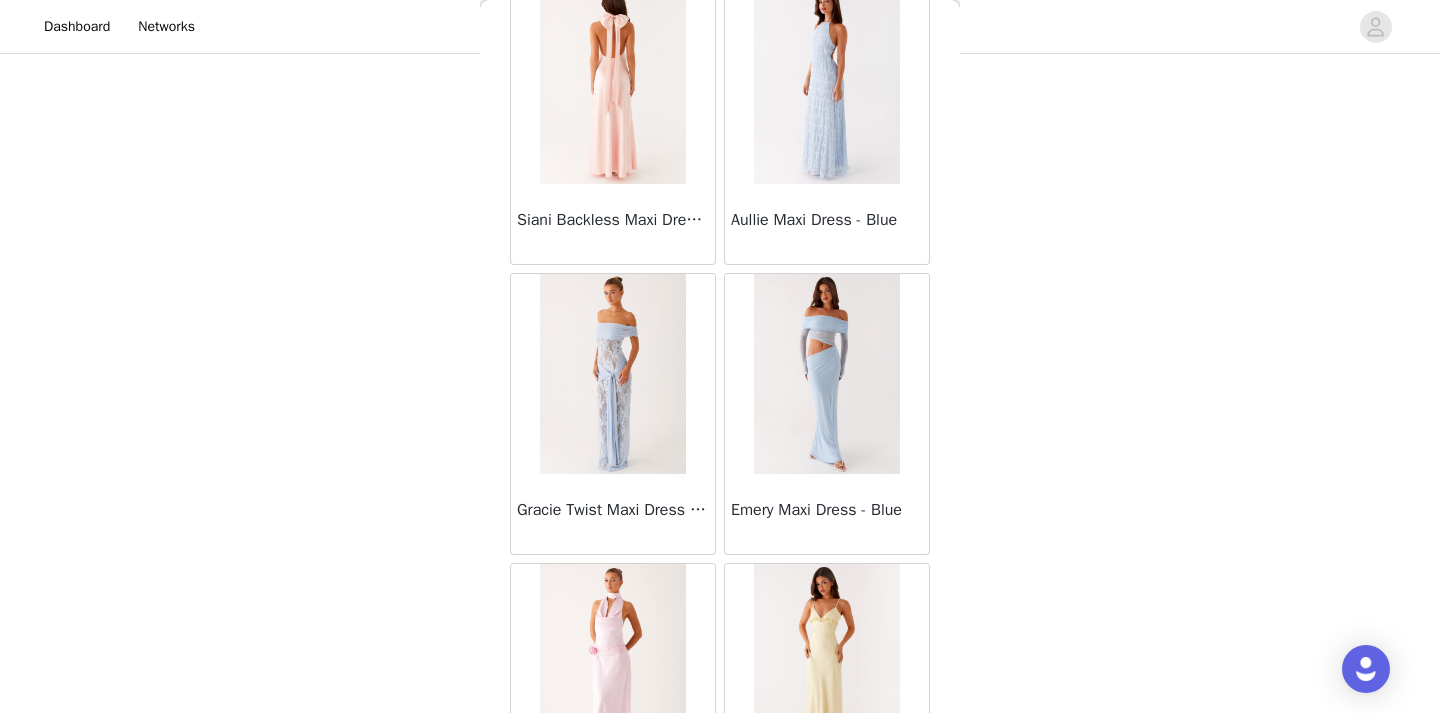 scroll, scrollTop: 31347, scrollLeft: 0, axis: vertical 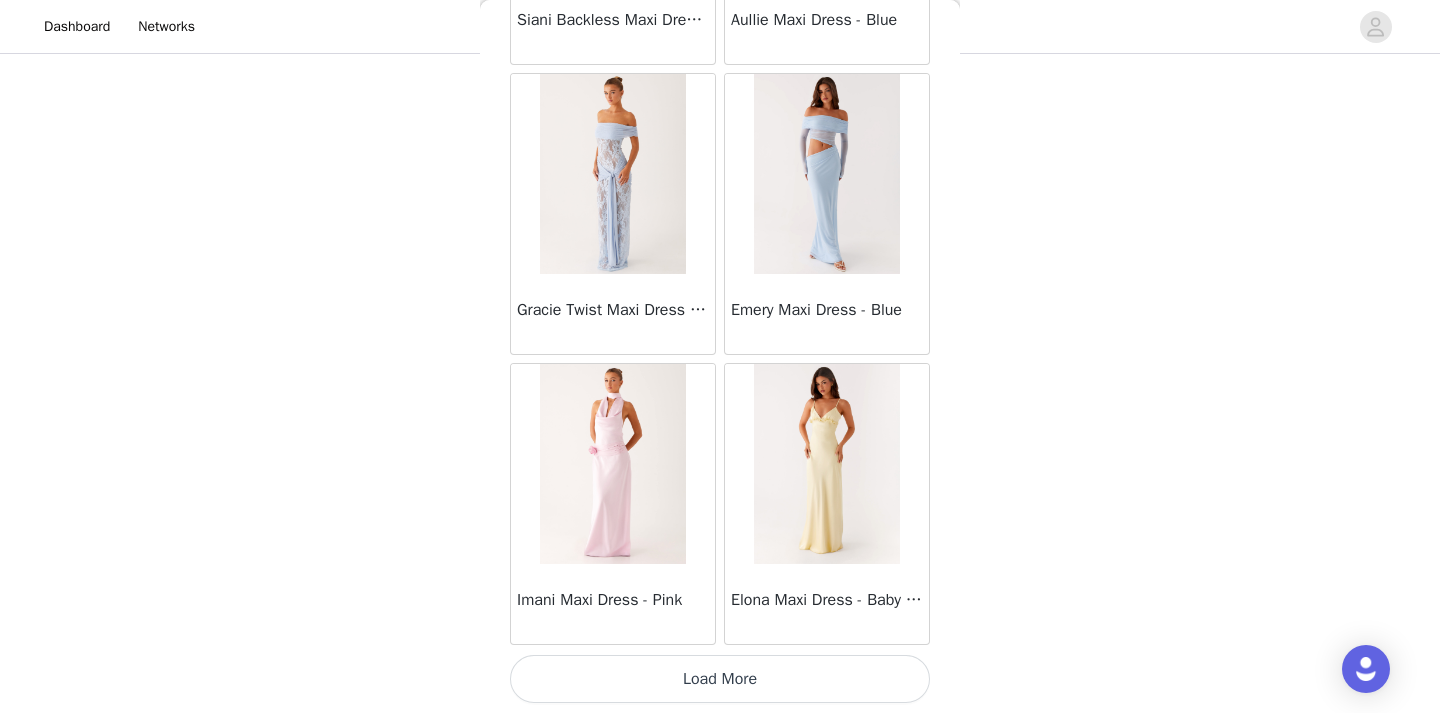 click on "Load More" at bounding box center [720, 679] 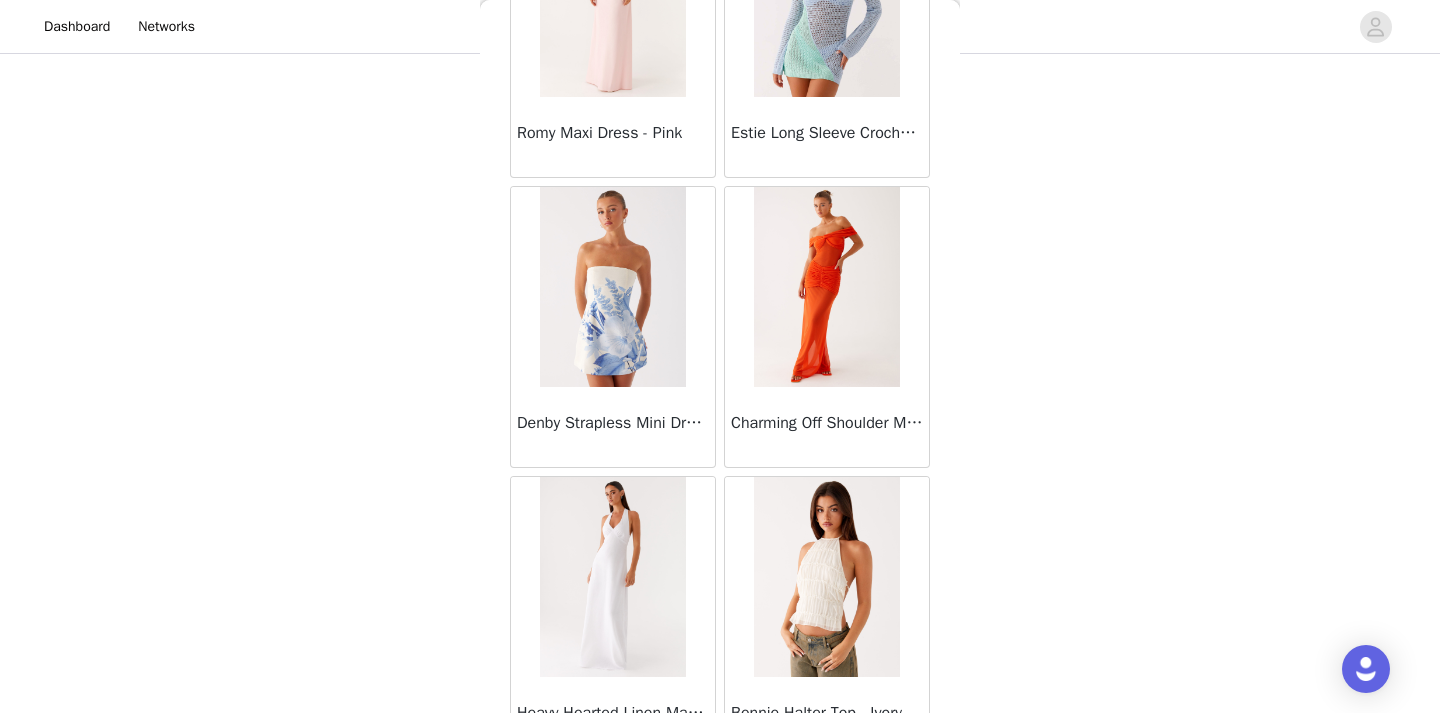 scroll, scrollTop: 34247, scrollLeft: 0, axis: vertical 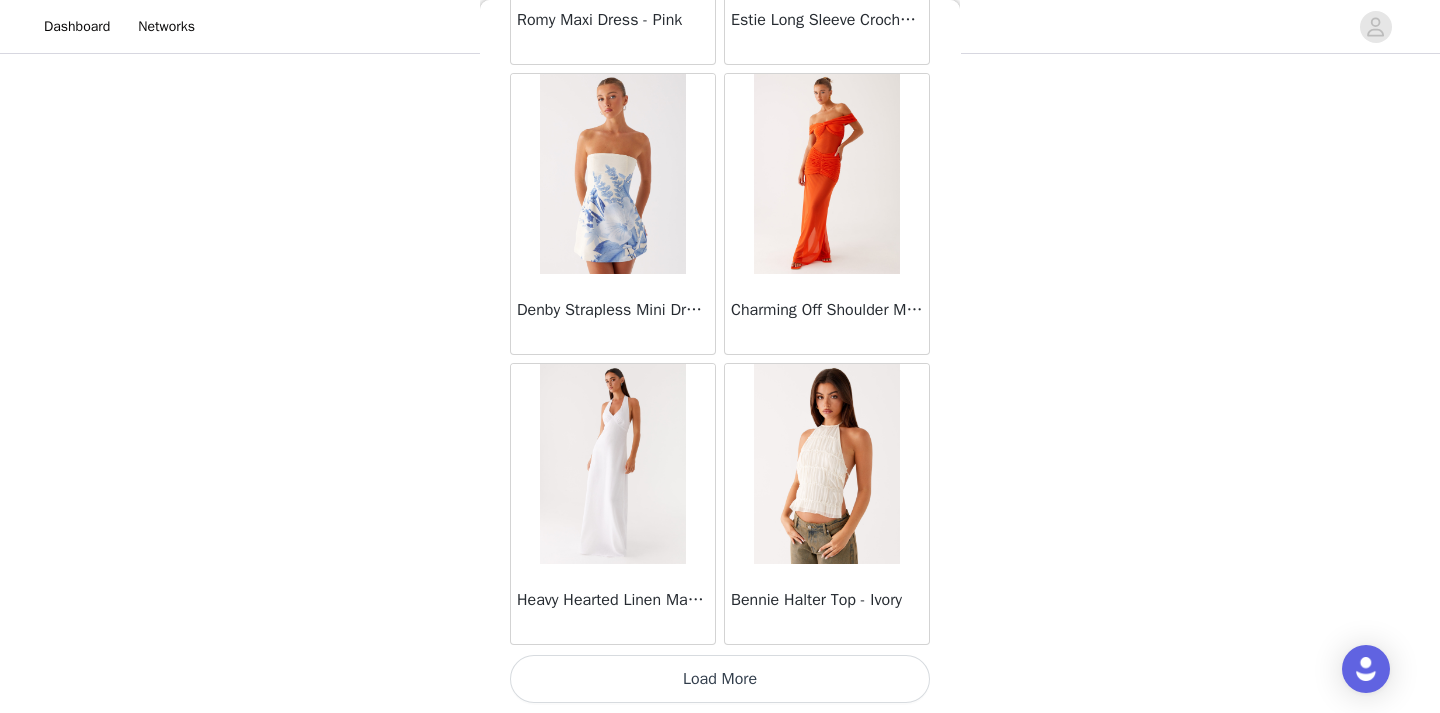 click on "Load More" at bounding box center (720, 679) 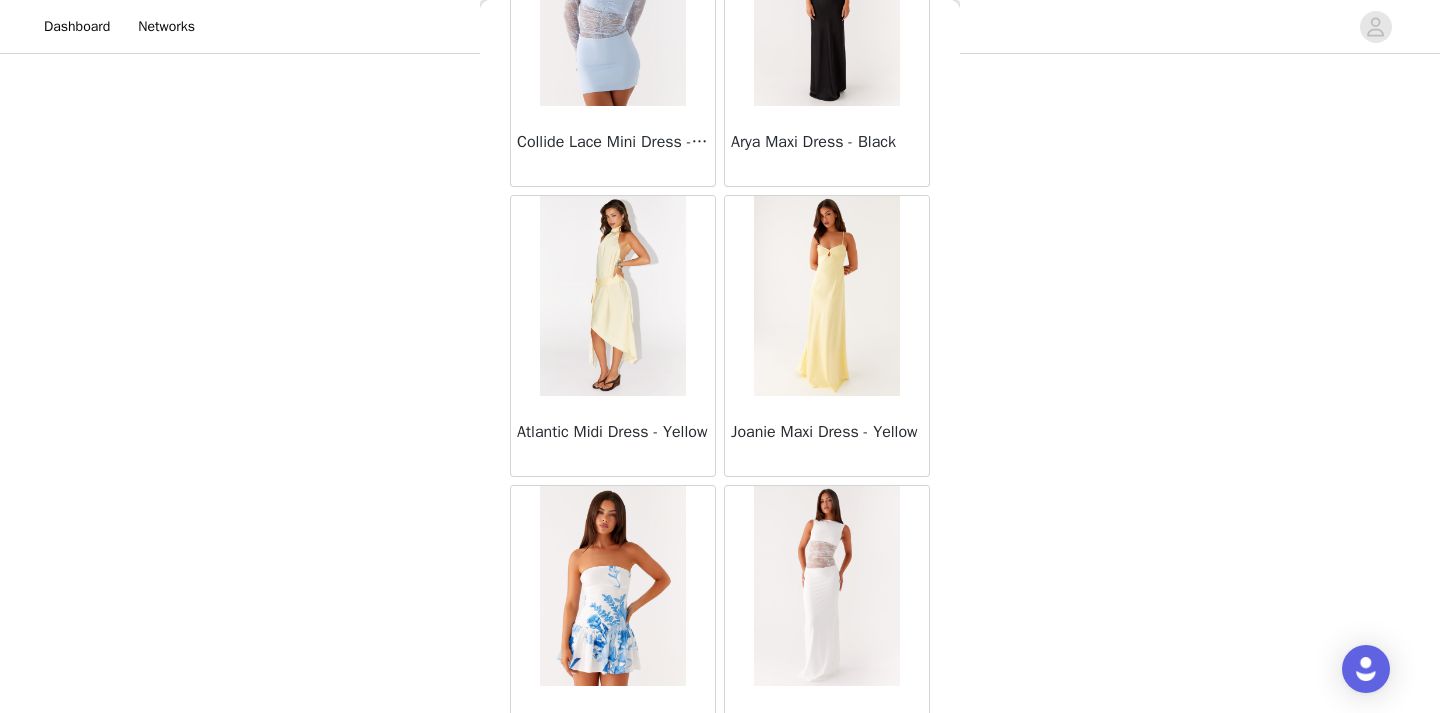 scroll, scrollTop: 37147, scrollLeft: 0, axis: vertical 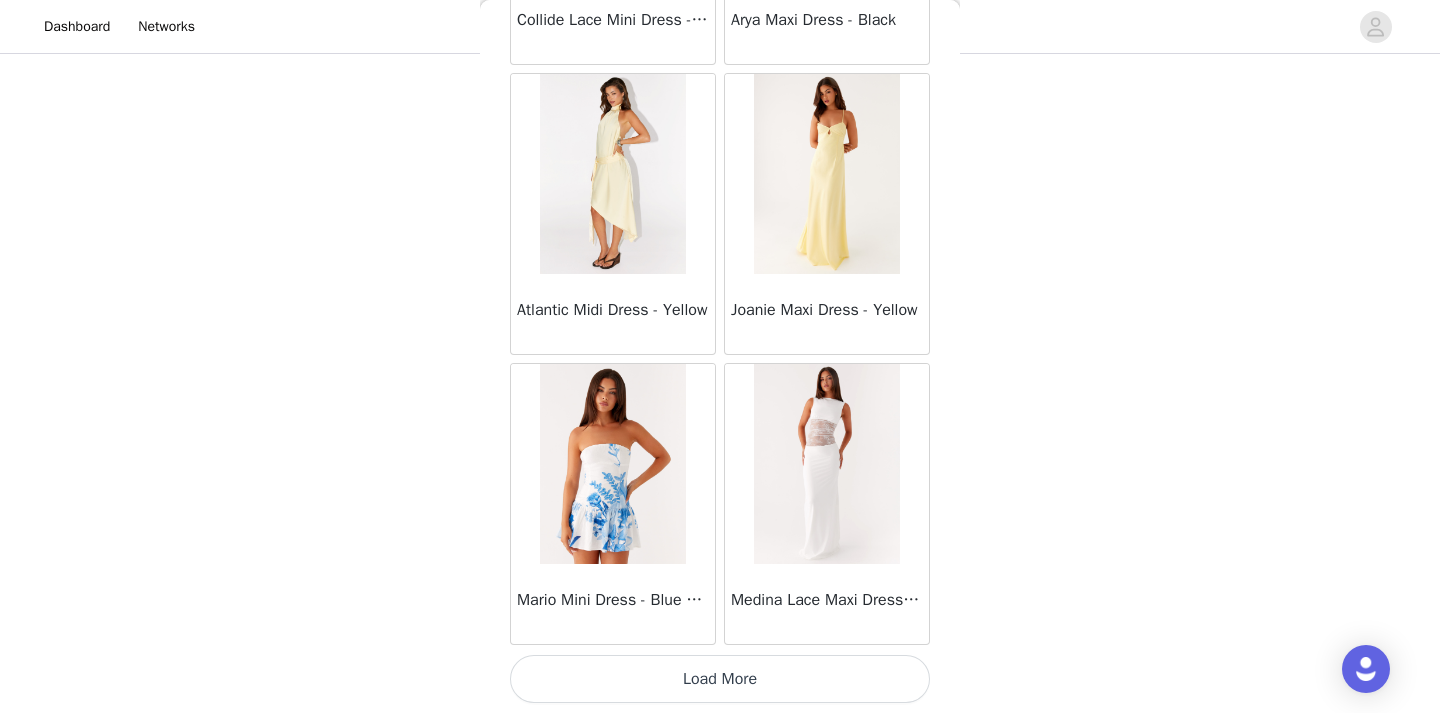 click on "Load More" at bounding box center [720, 679] 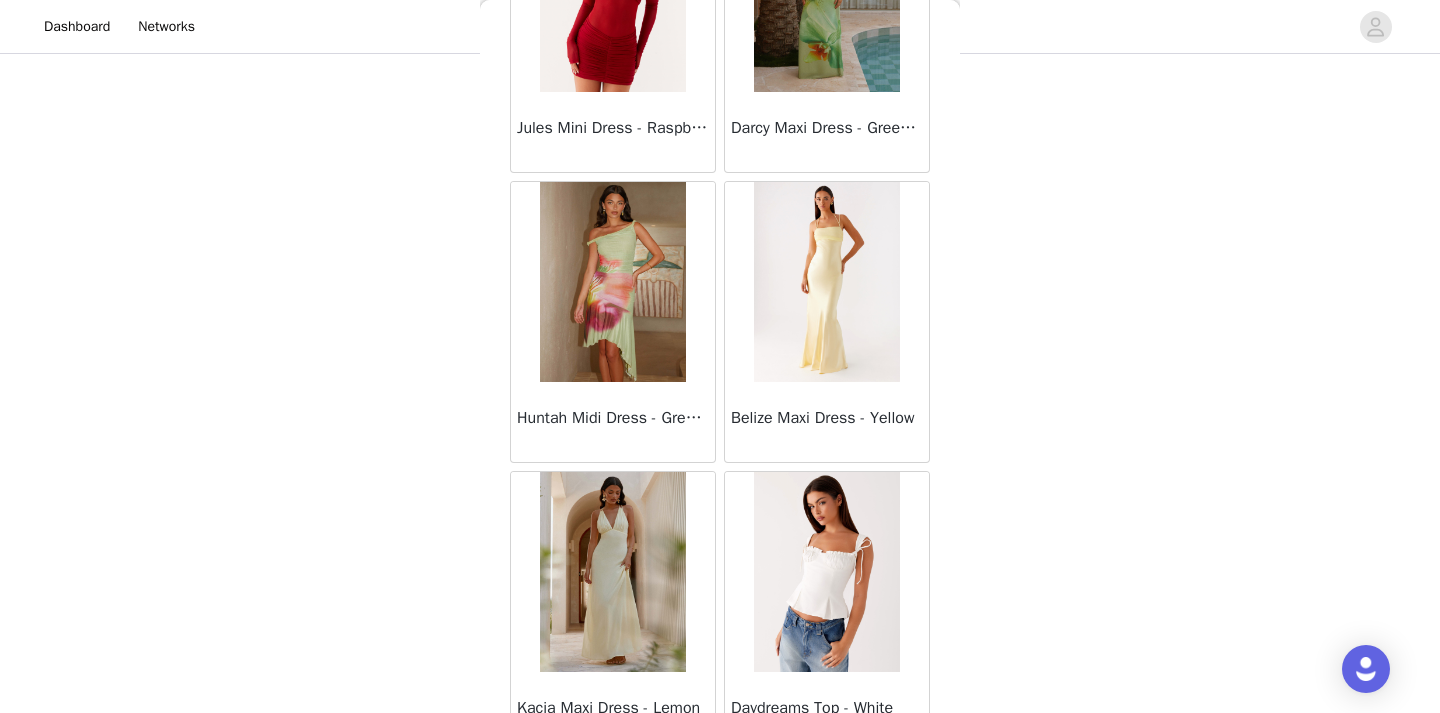 scroll, scrollTop: 40047, scrollLeft: 0, axis: vertical 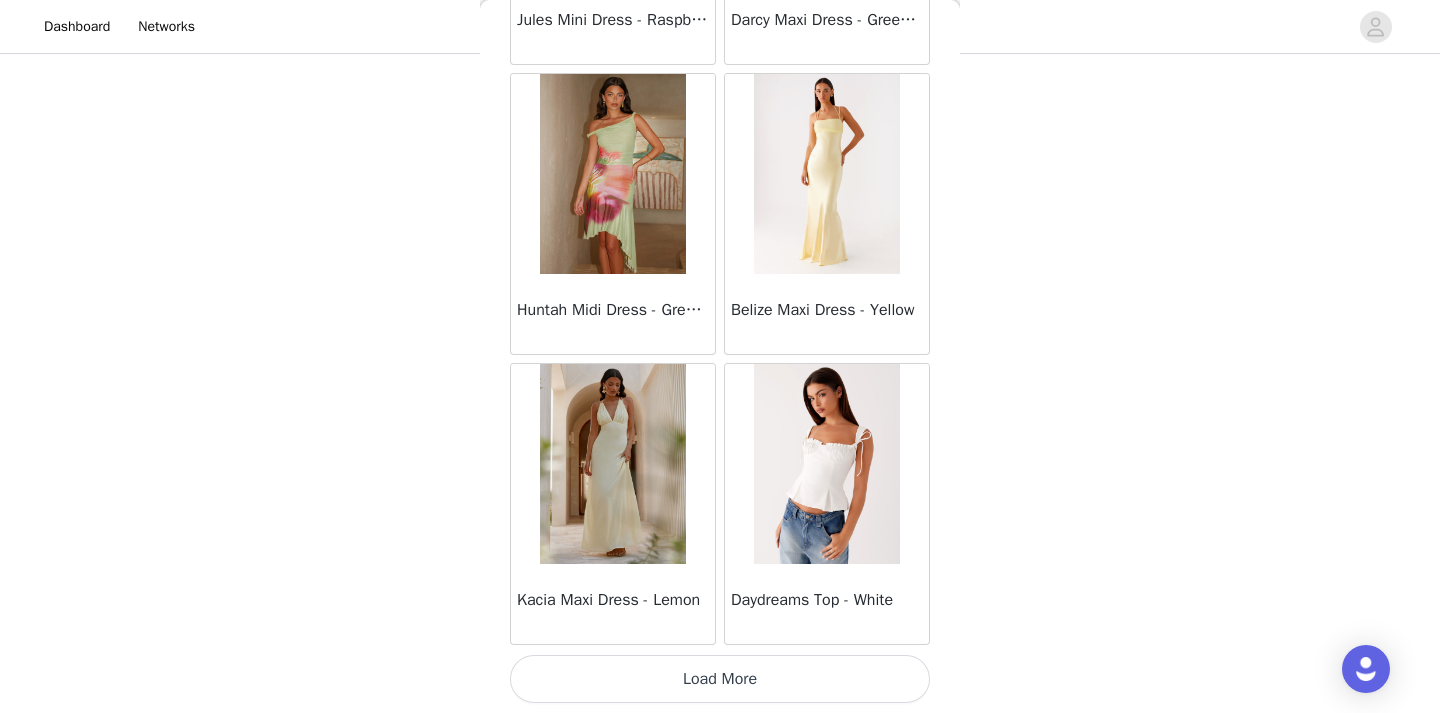 click on "Load More" at bounding box center [720, 679] 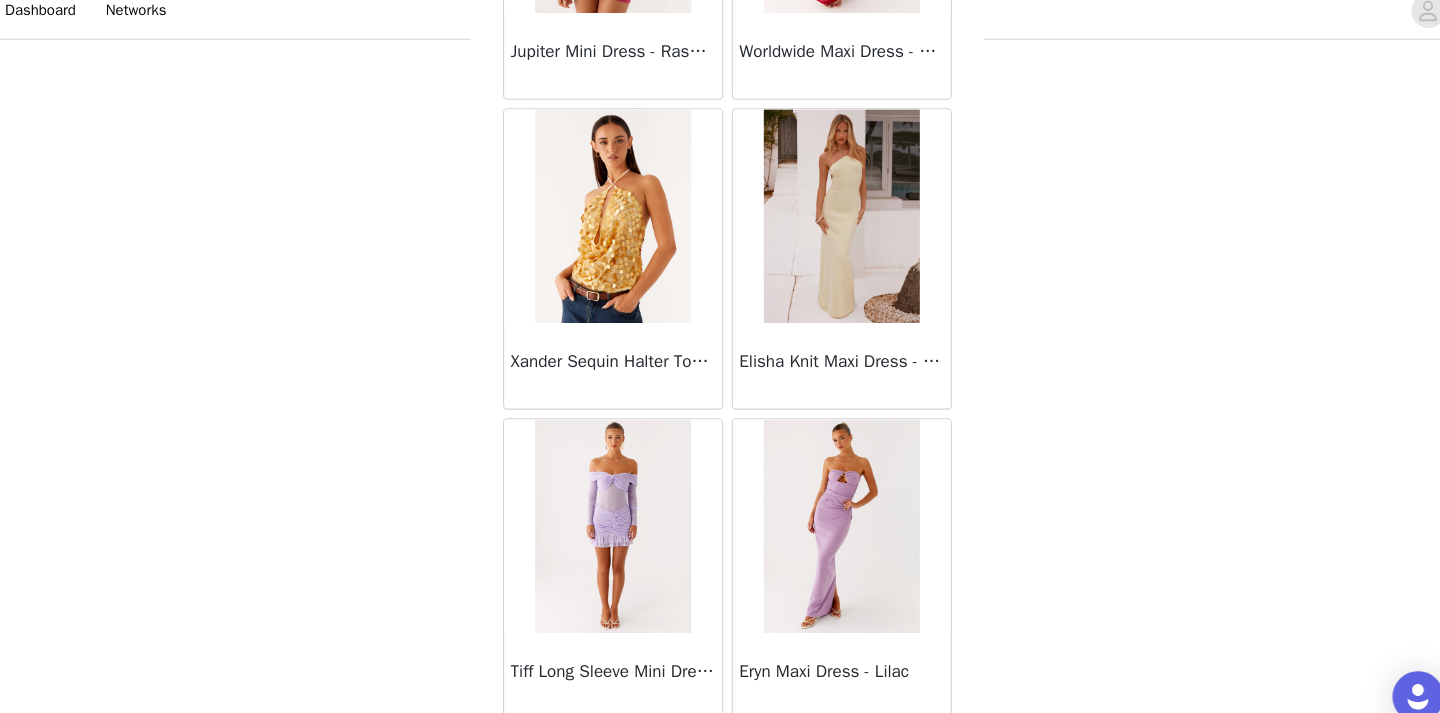 scroll, scrollTop: 42947, scrollLeft: 0, axis: vertical 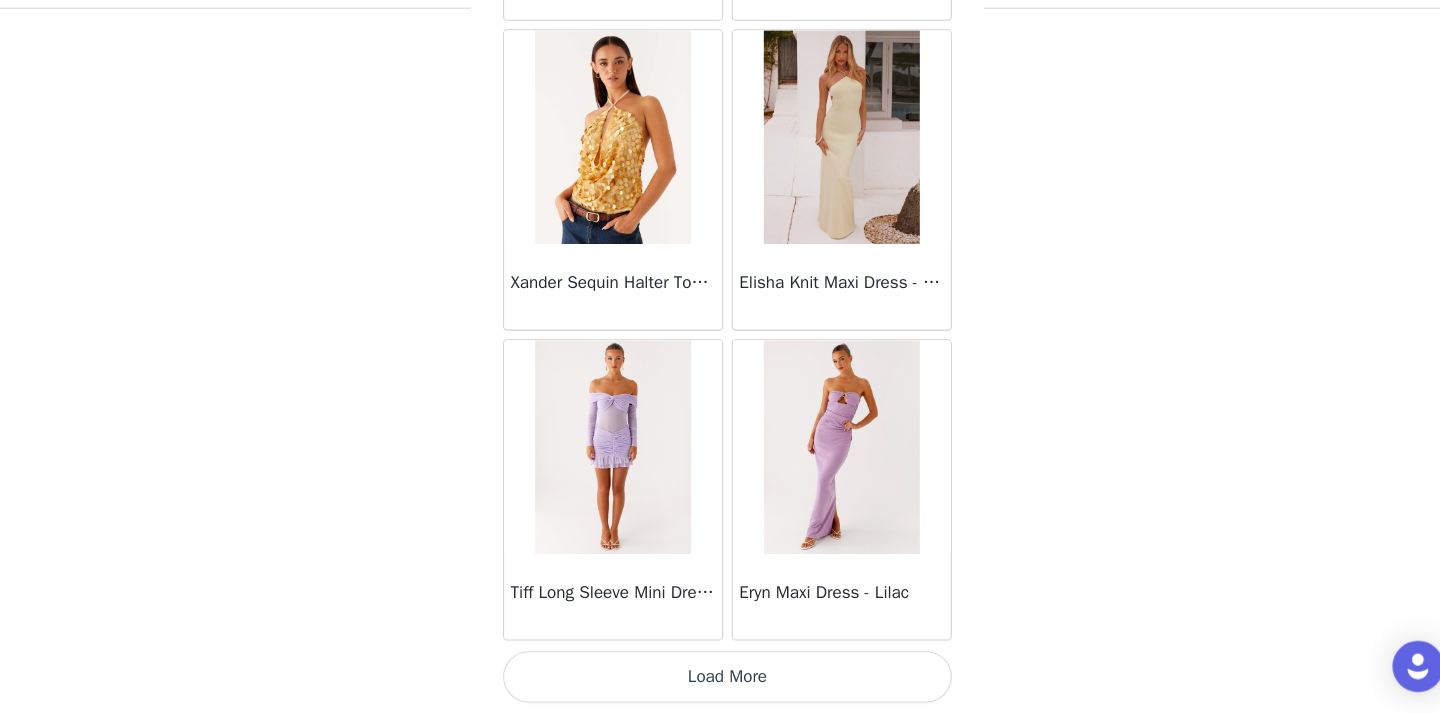 click on "Load More" at bounding box center (720, 679) 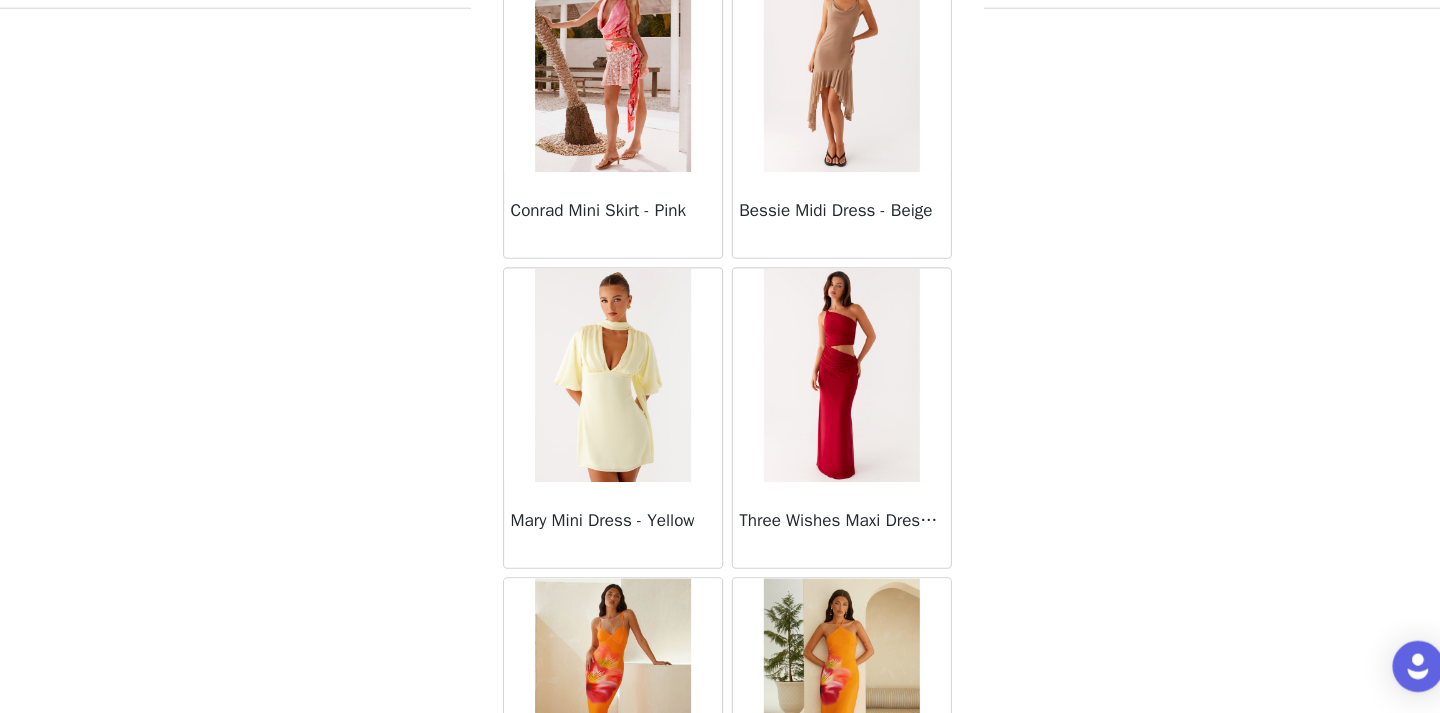 scroll, scrollTop: 45847, scrollLeft: 0, axis: vertical 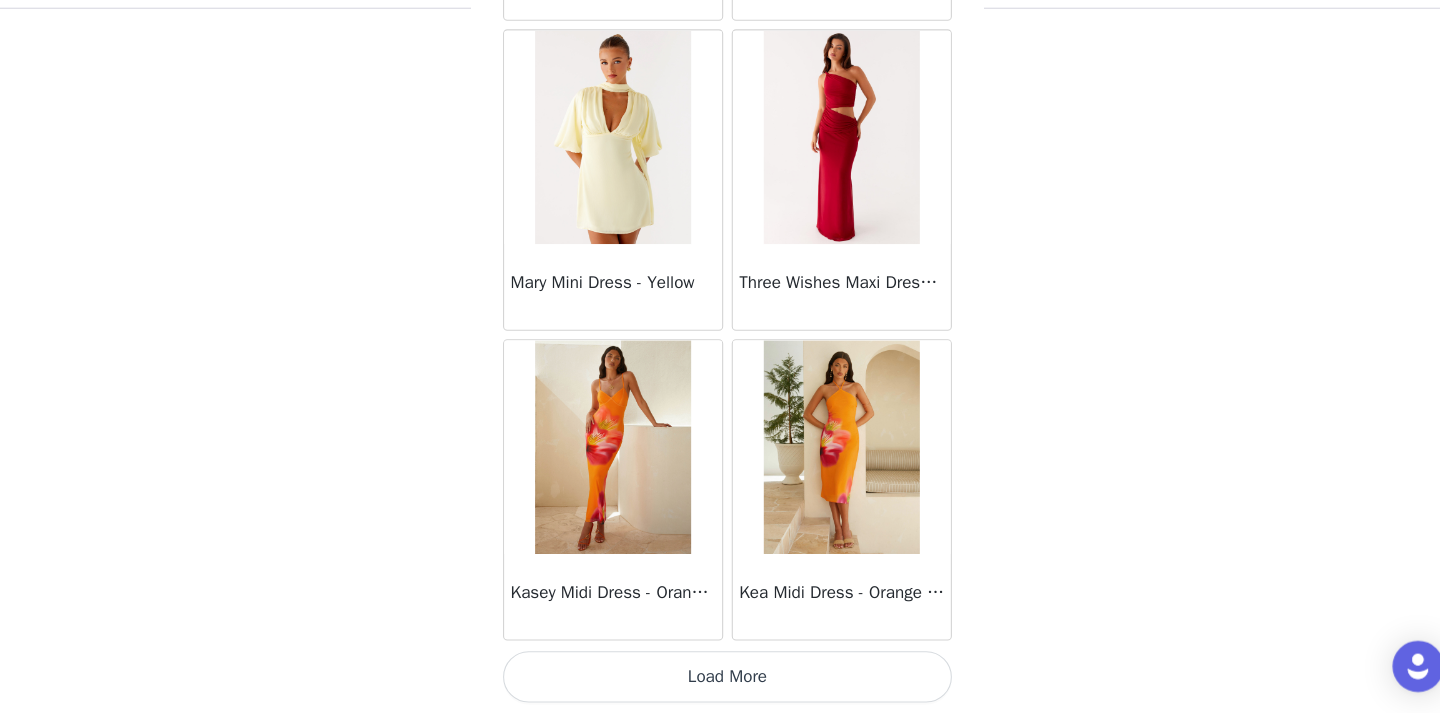 click on "Load More" at bounding box center [720, 679] 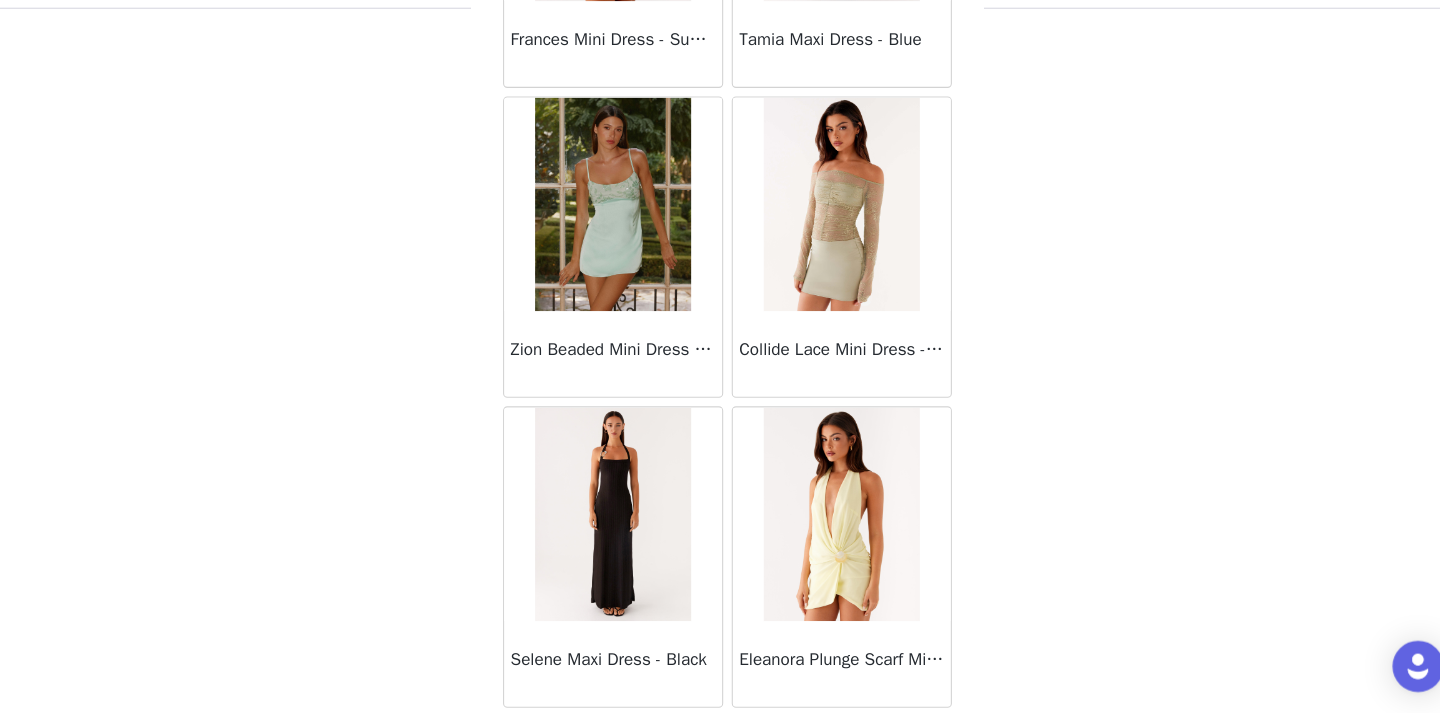 scroll, scrollTop: 48747, scrollLeft: 0, axis: vertical 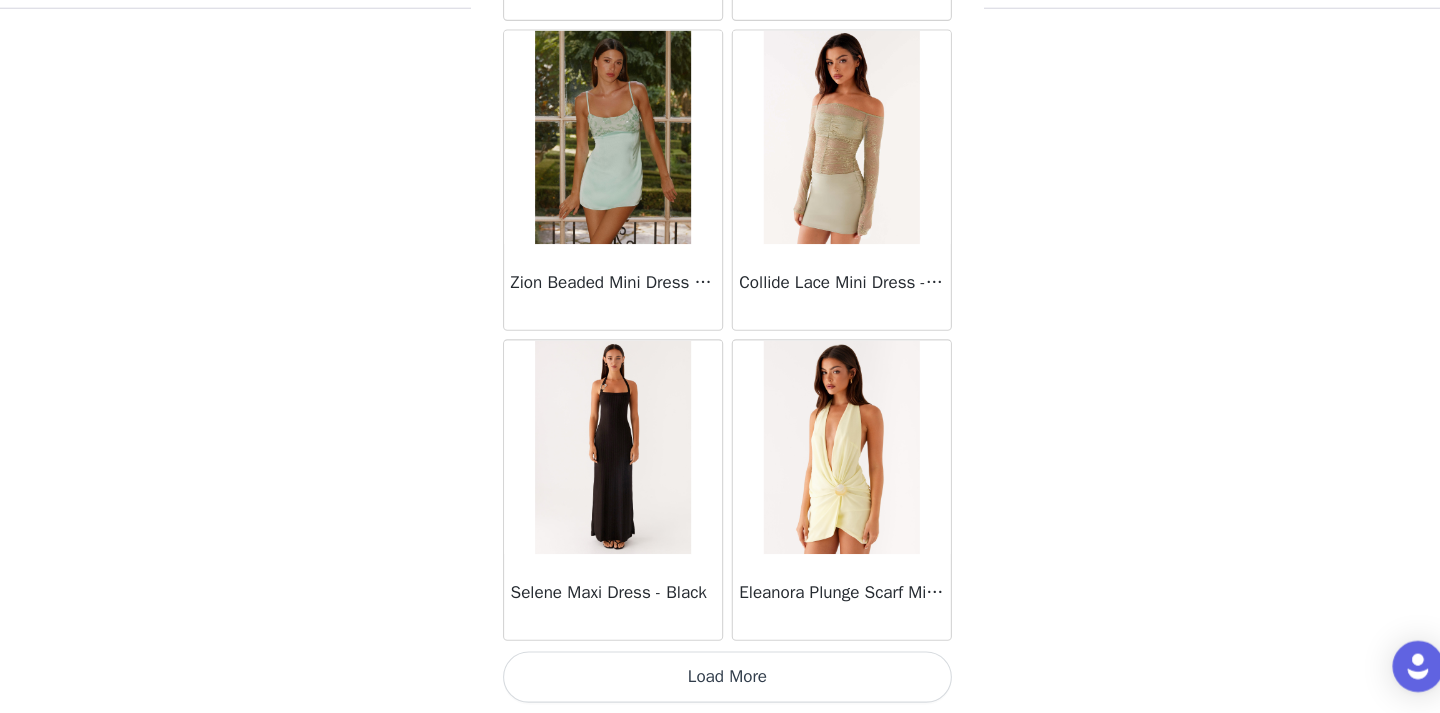 click on "Load More" at bounding box center [720, 679] 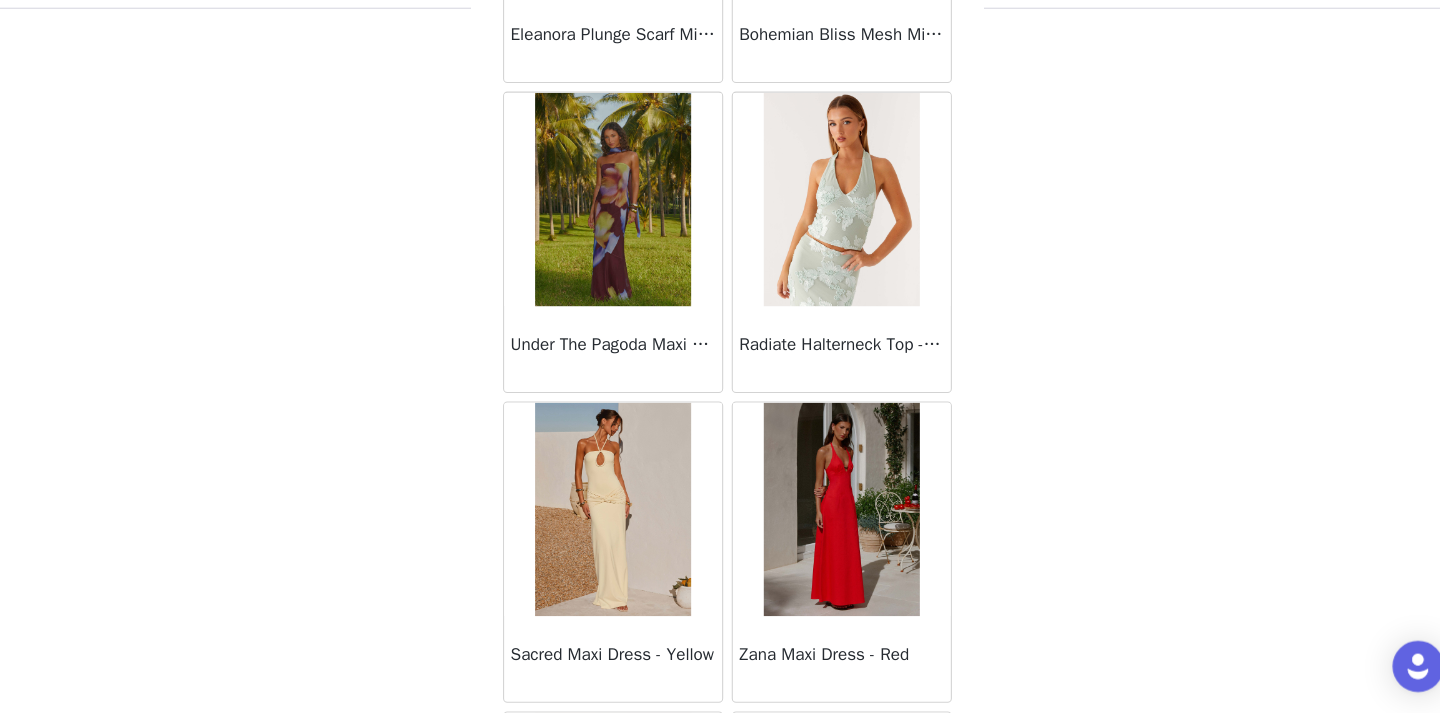 scroll, scrollTop: 51647, scrollLeft: 0, axis: vertical 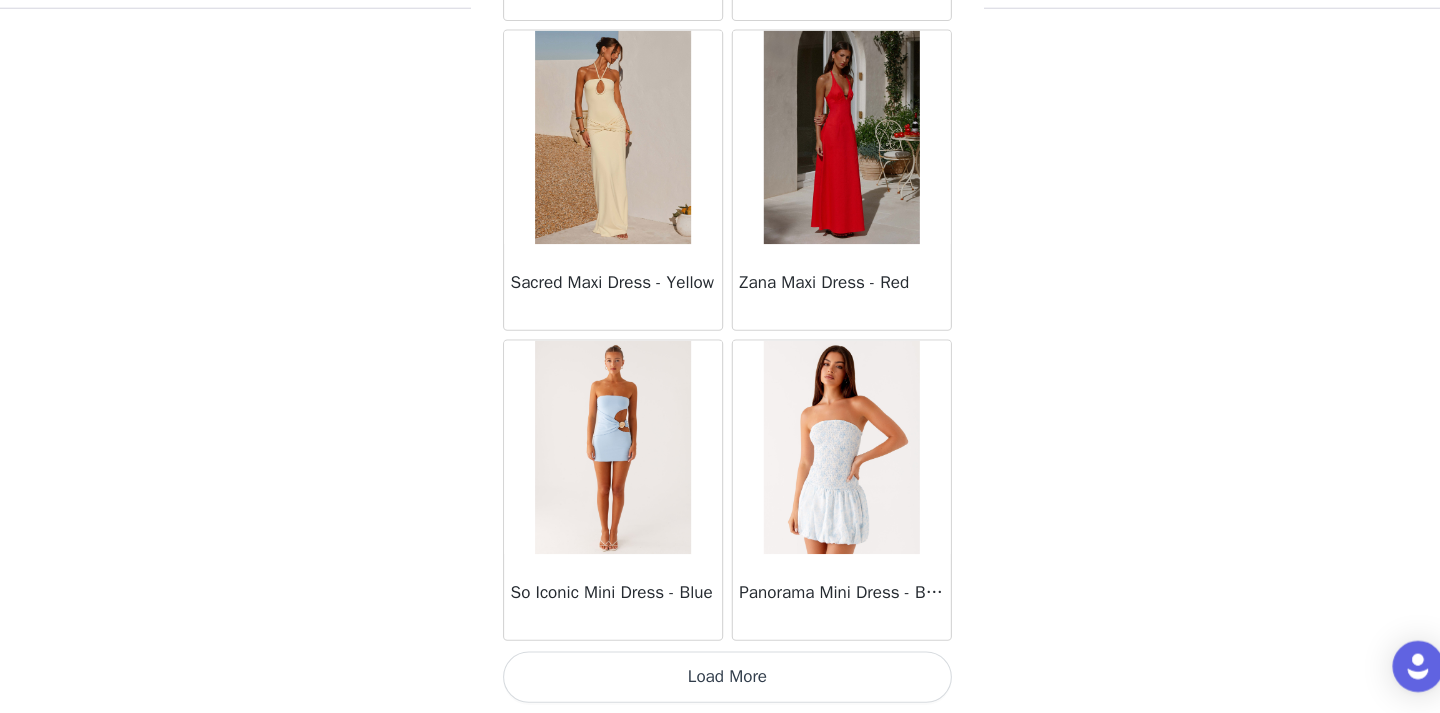 click on "Load More" at bounding box center (720, 679) 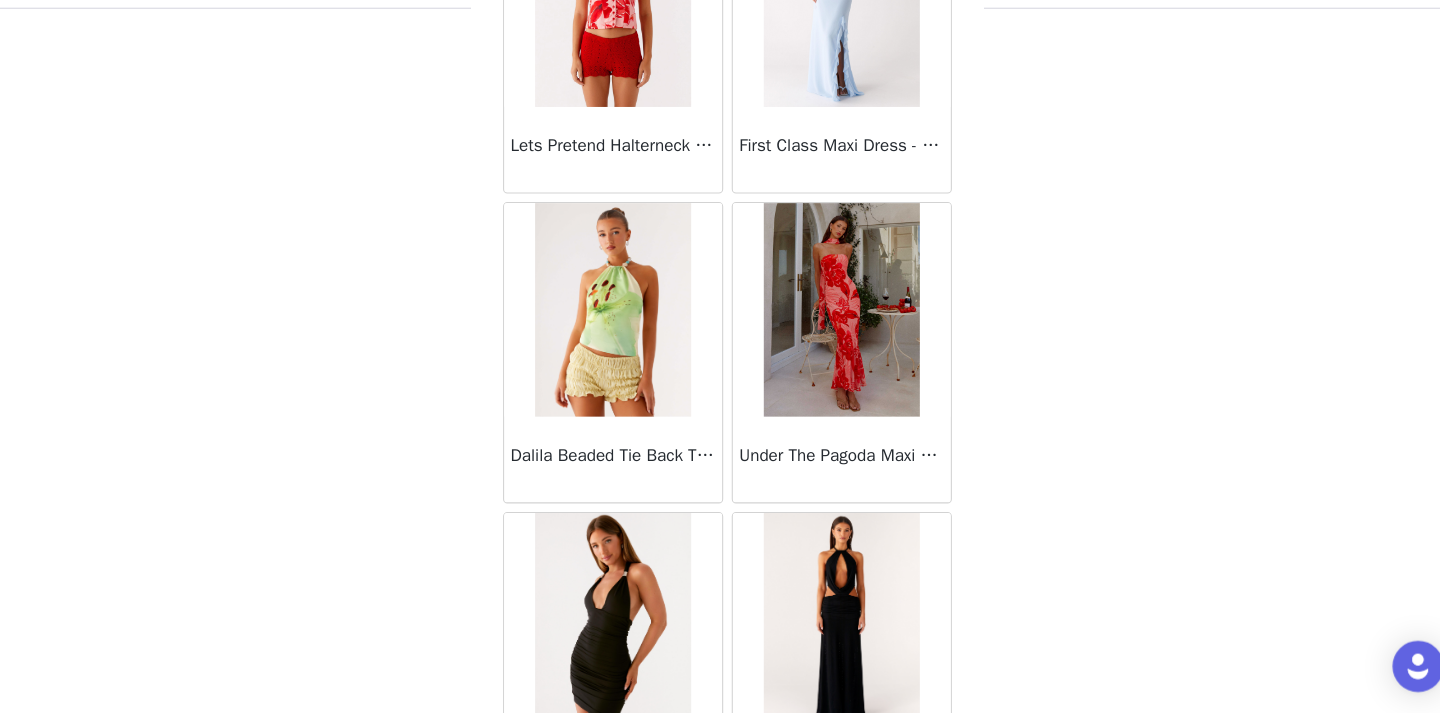 scroll, scrollTop: 53305, scrollLeft: 0, axis: vertical 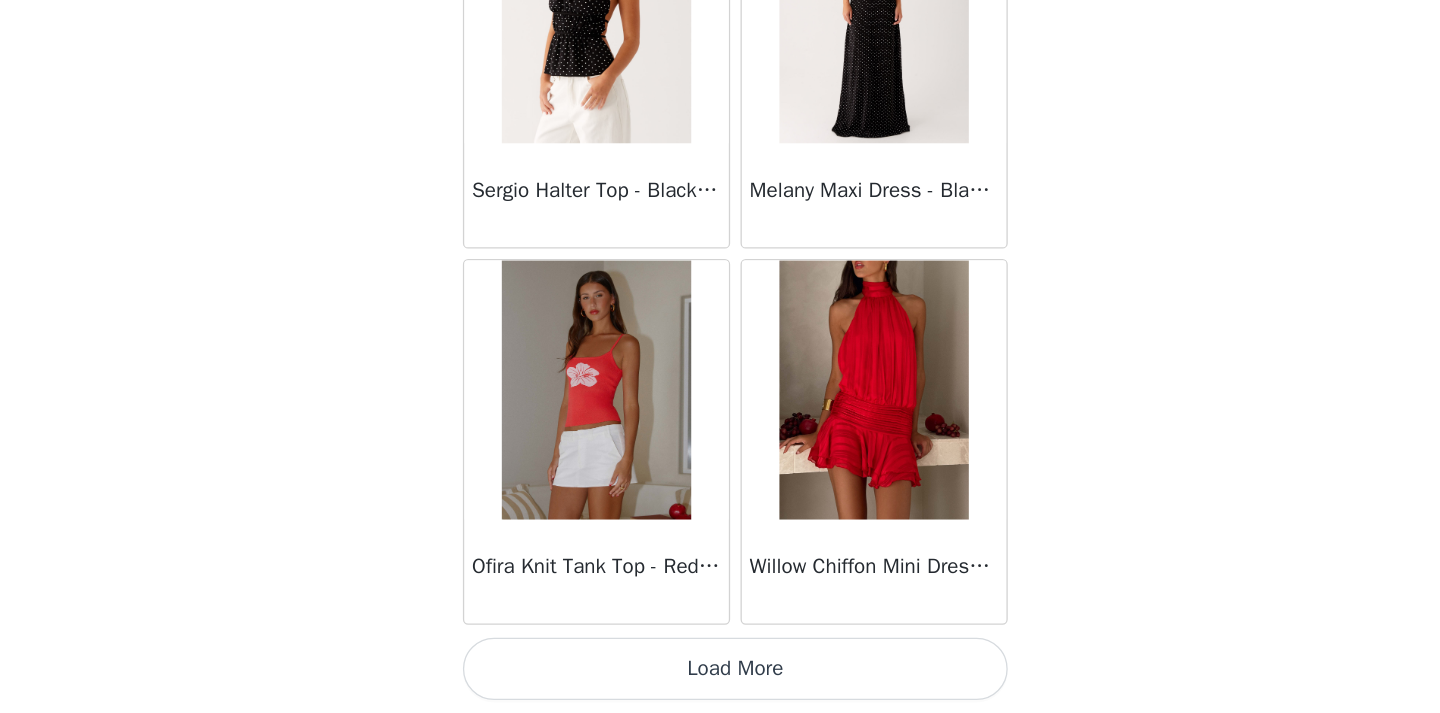 click on "Load More" at bounding box center [720, 679] 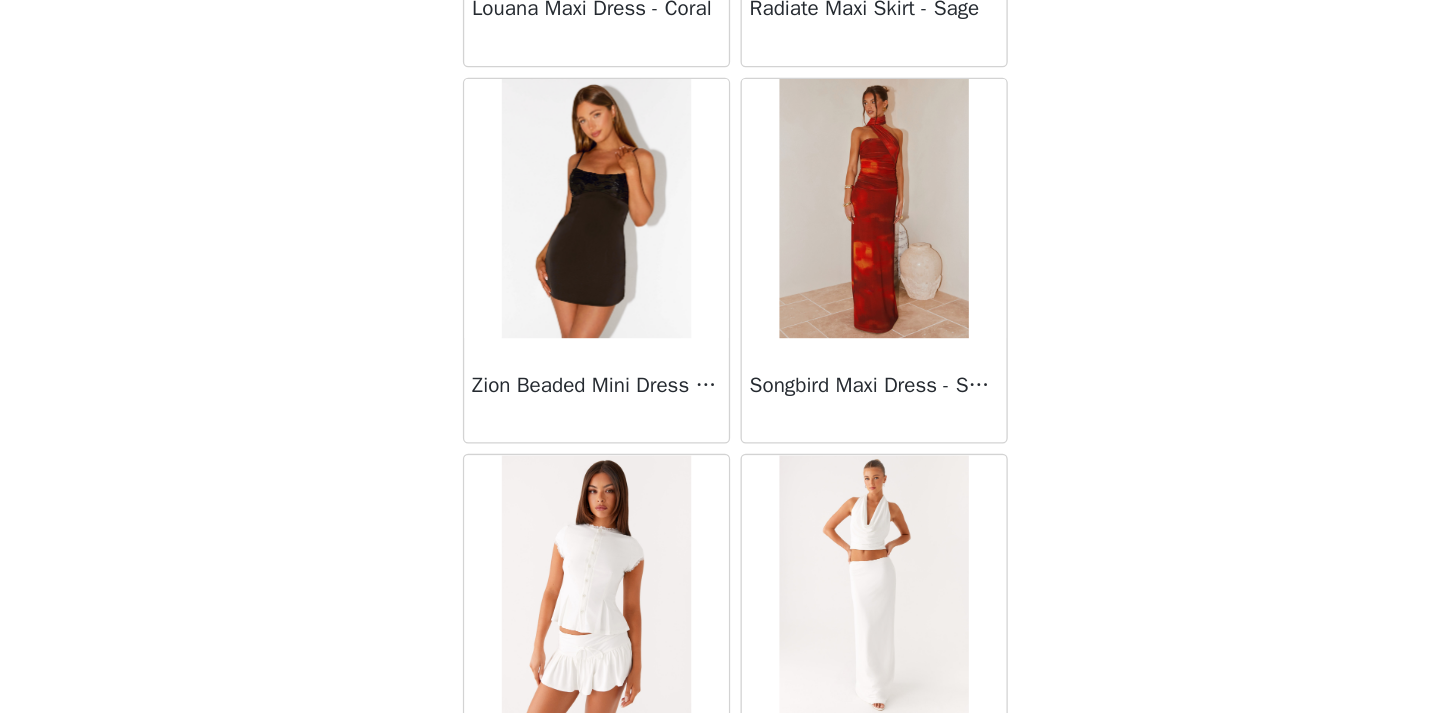 scroll, scrollTop: 57447, scrollLeft: 0, axis: vertical 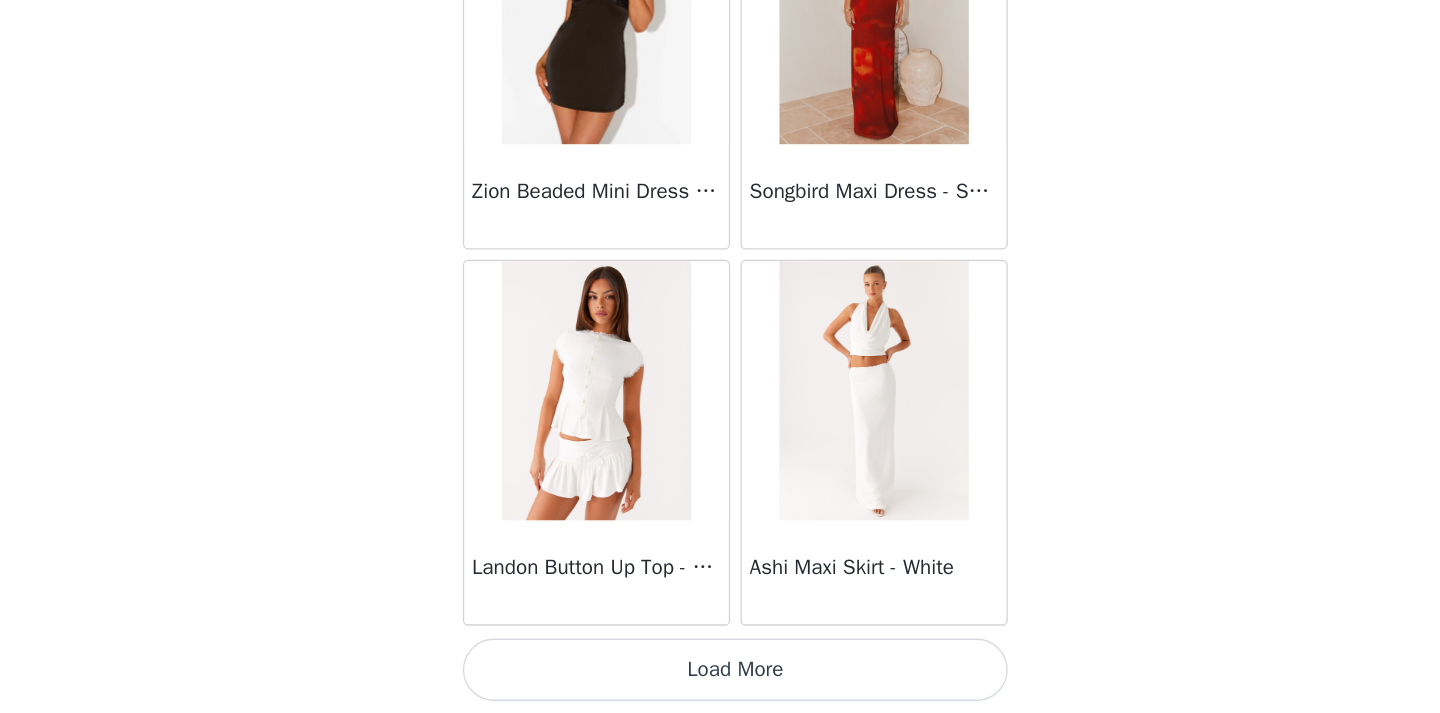 click on "Load More" at bounding box center (720, 679) 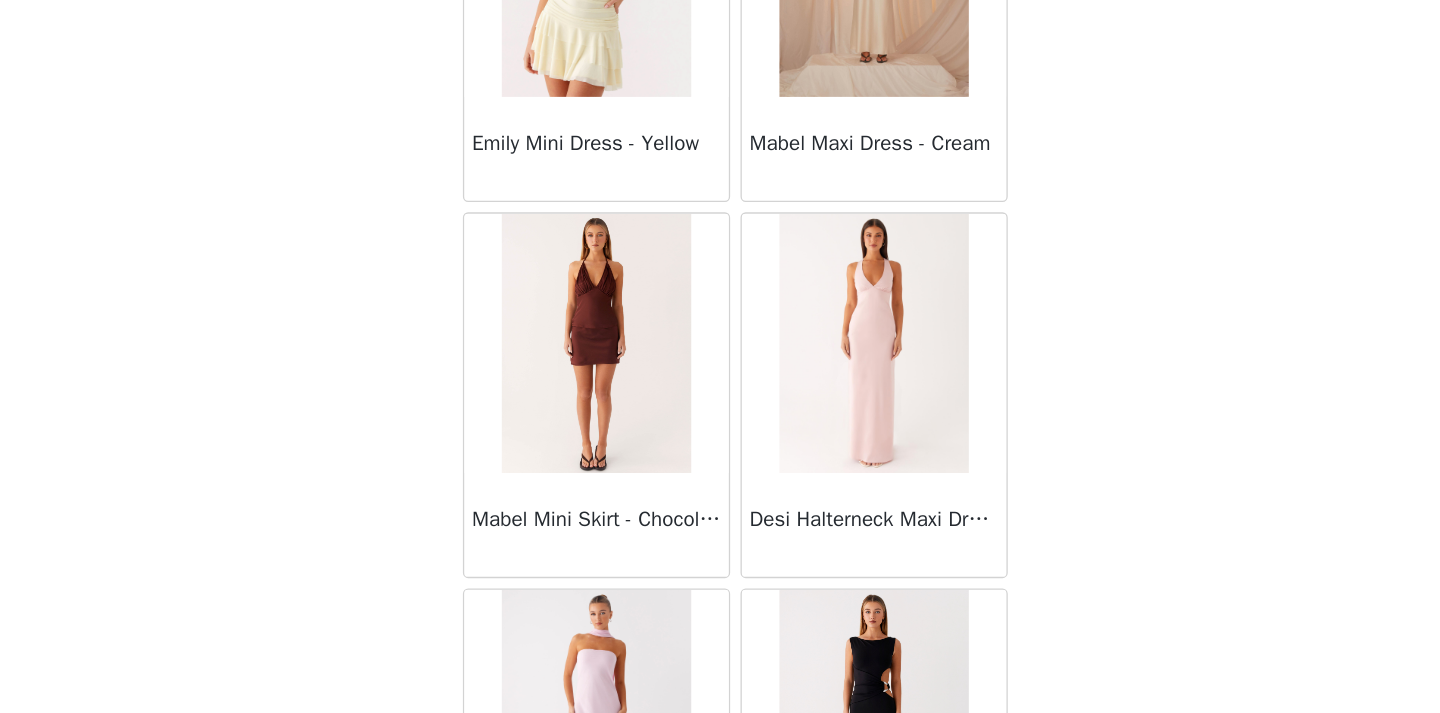 scroll, scrollTop: 60347, scrollLeft: 0, axis: vertical 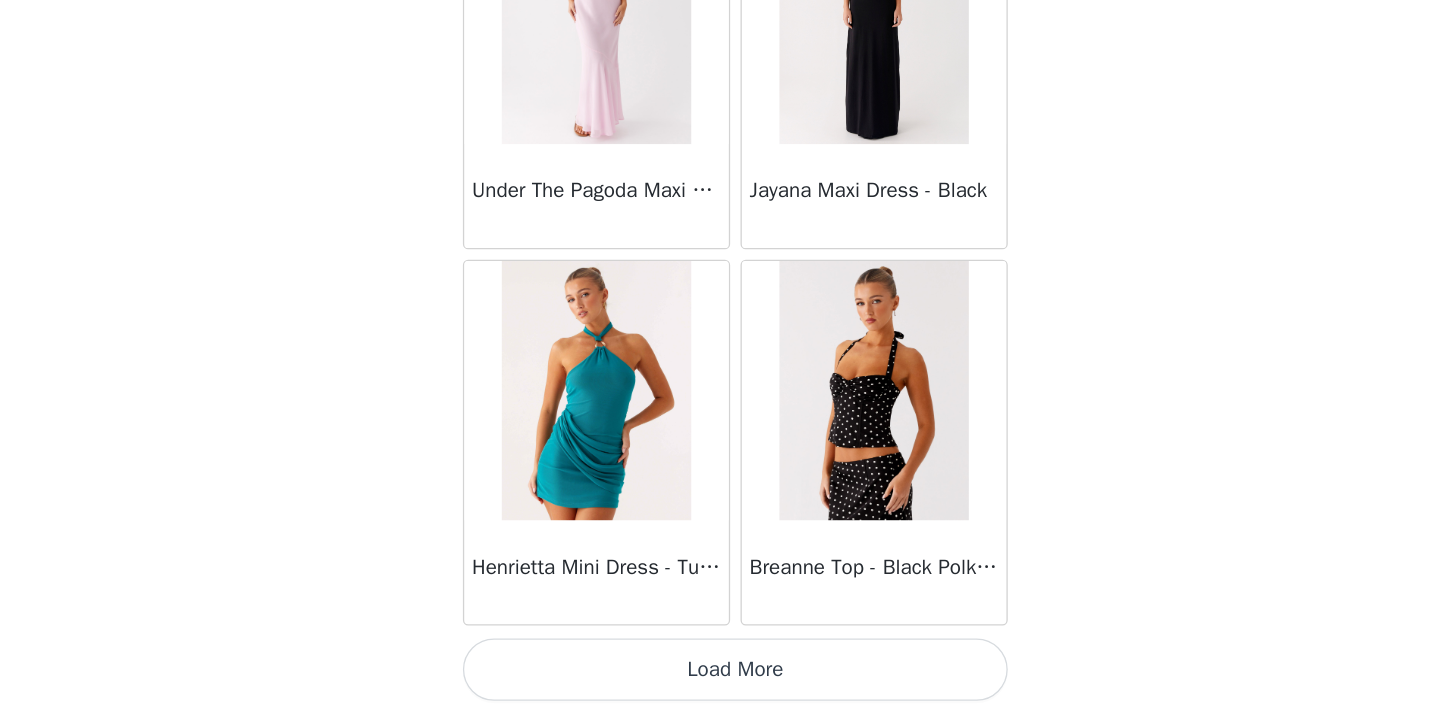 click on "Load More" at bounding box center (720, 679) 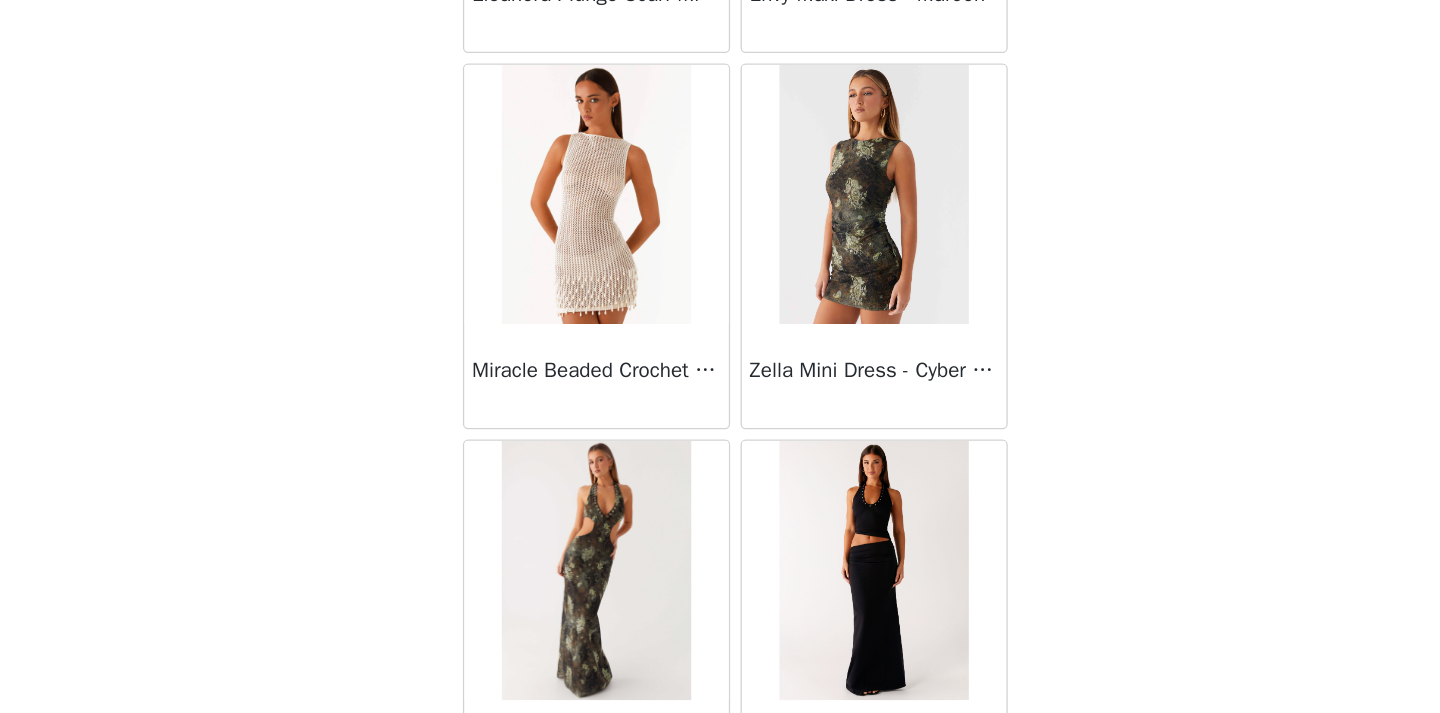 scroll, scrollTop: 63247, scrollLeft: 0, axis: vertical 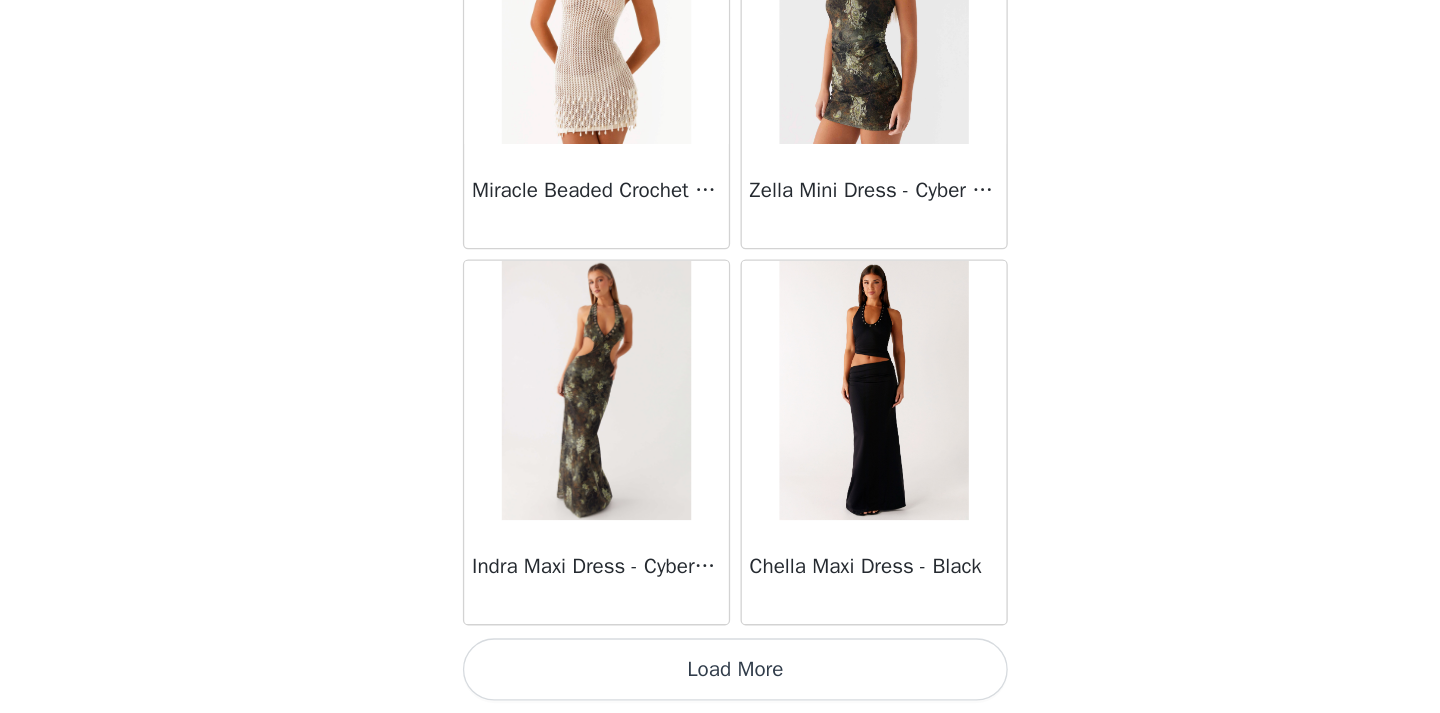 click on "Load More" at bounding box center (720, 679) 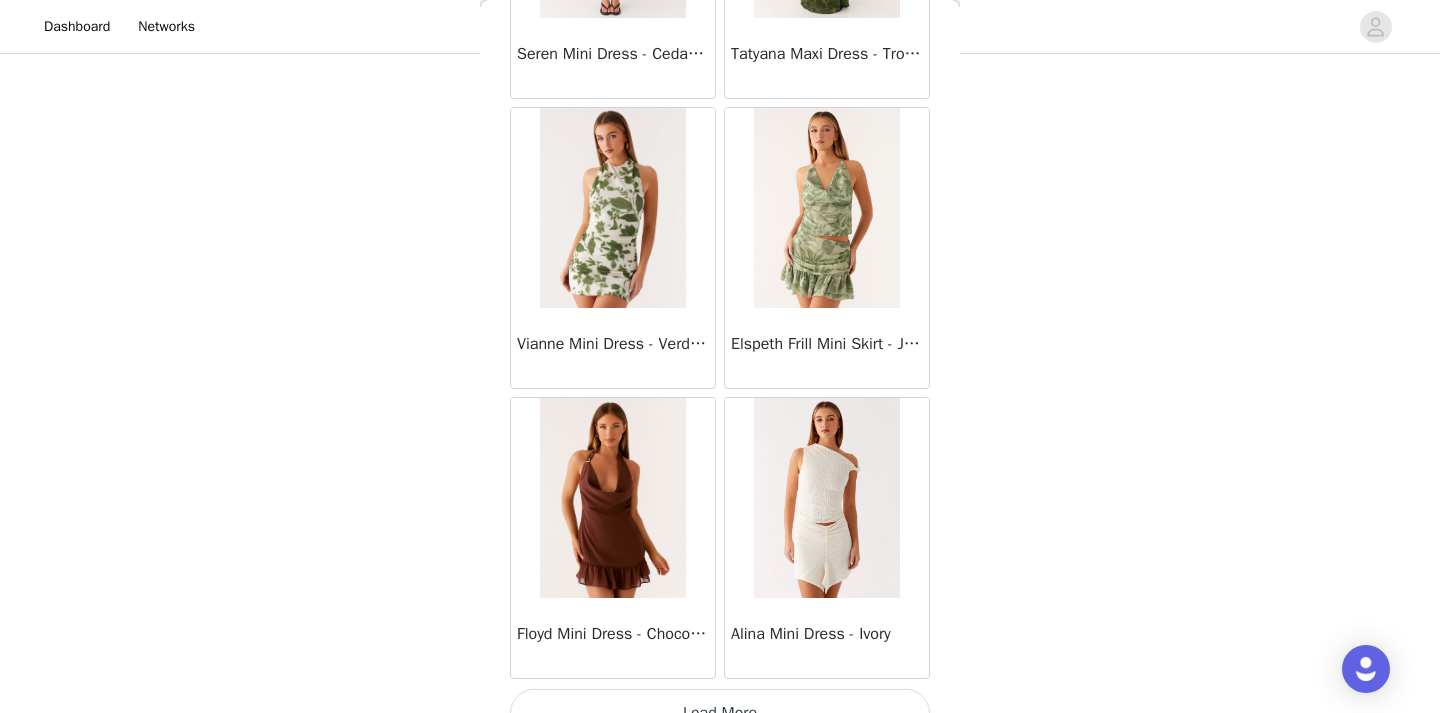 scroll, scrollTop: 66147, scrollLeft: 0, axis: vertical 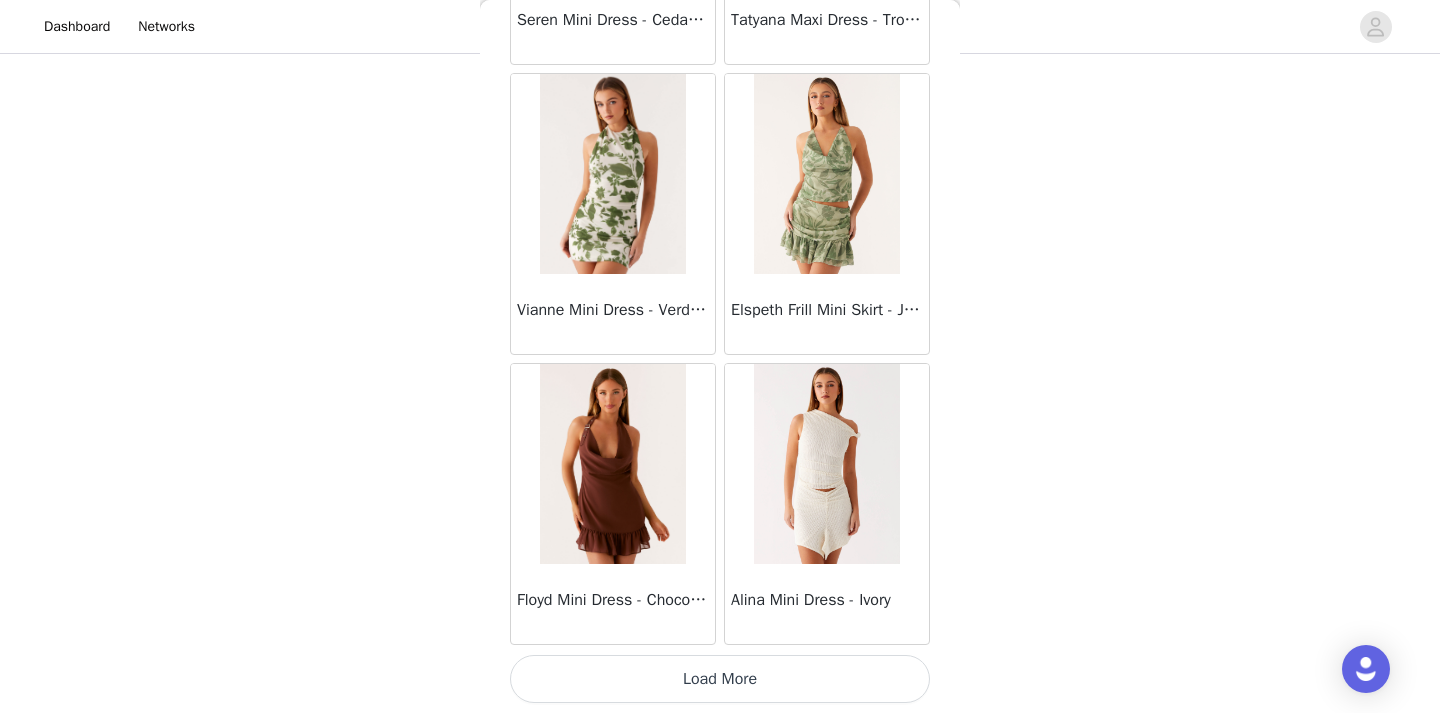click on "Load More" at bounding box center [720, 679] 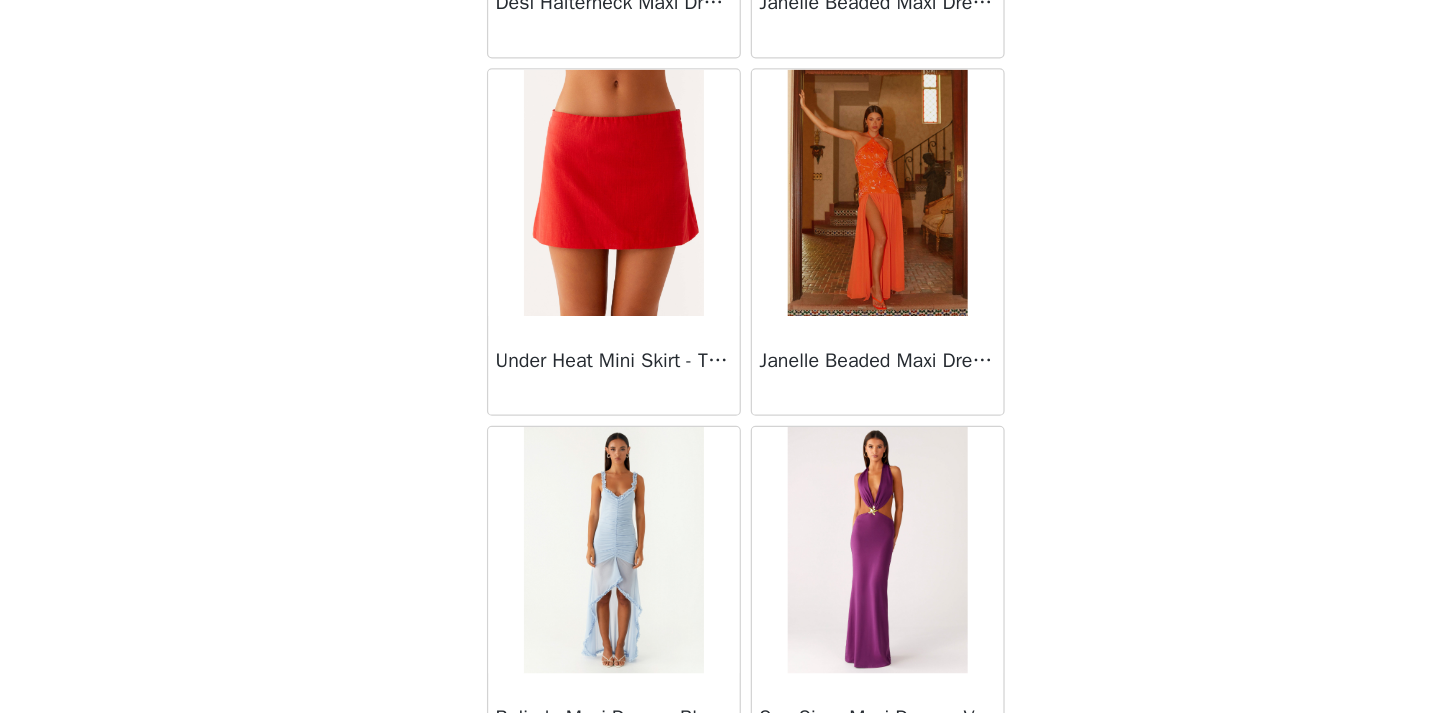 scroll, scrollTop: 69047, scrollLeft: 0, axis: vertical 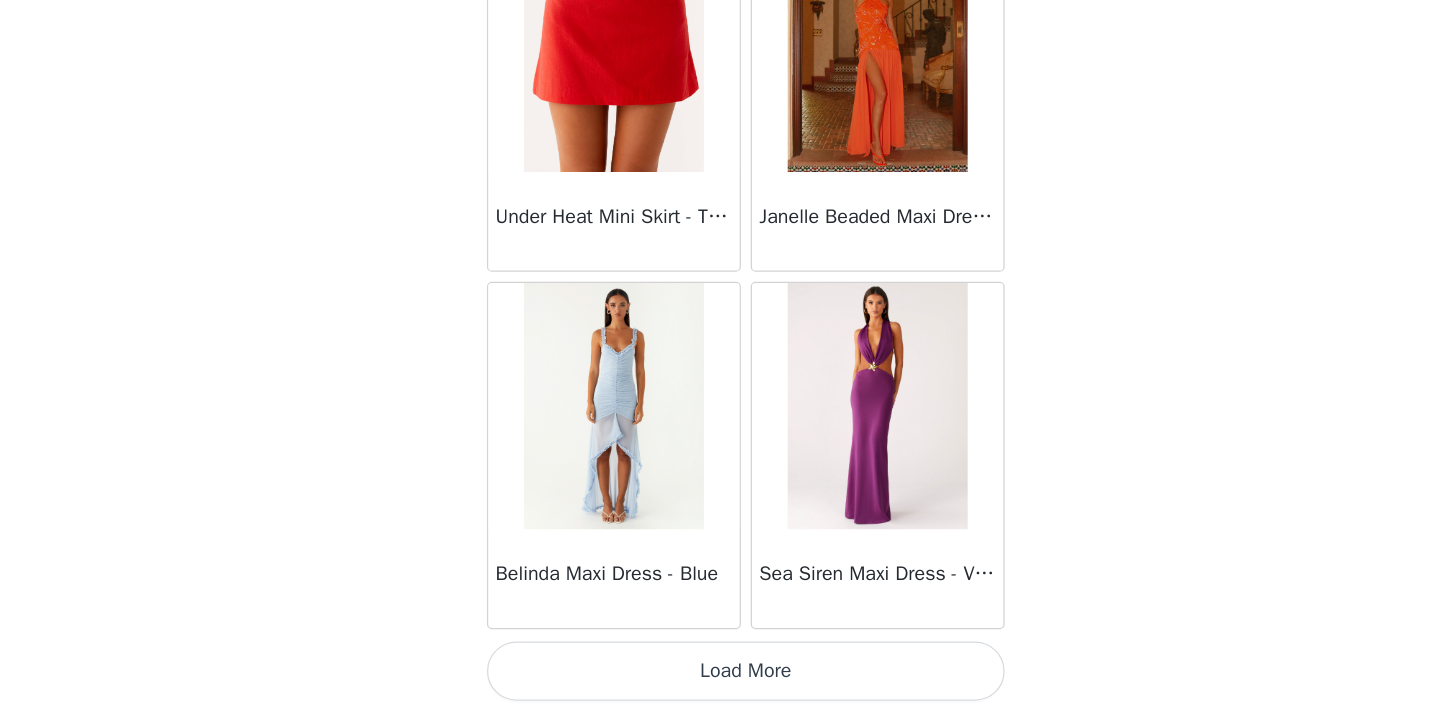 click on "Load More" at bounding box center (720, 679) 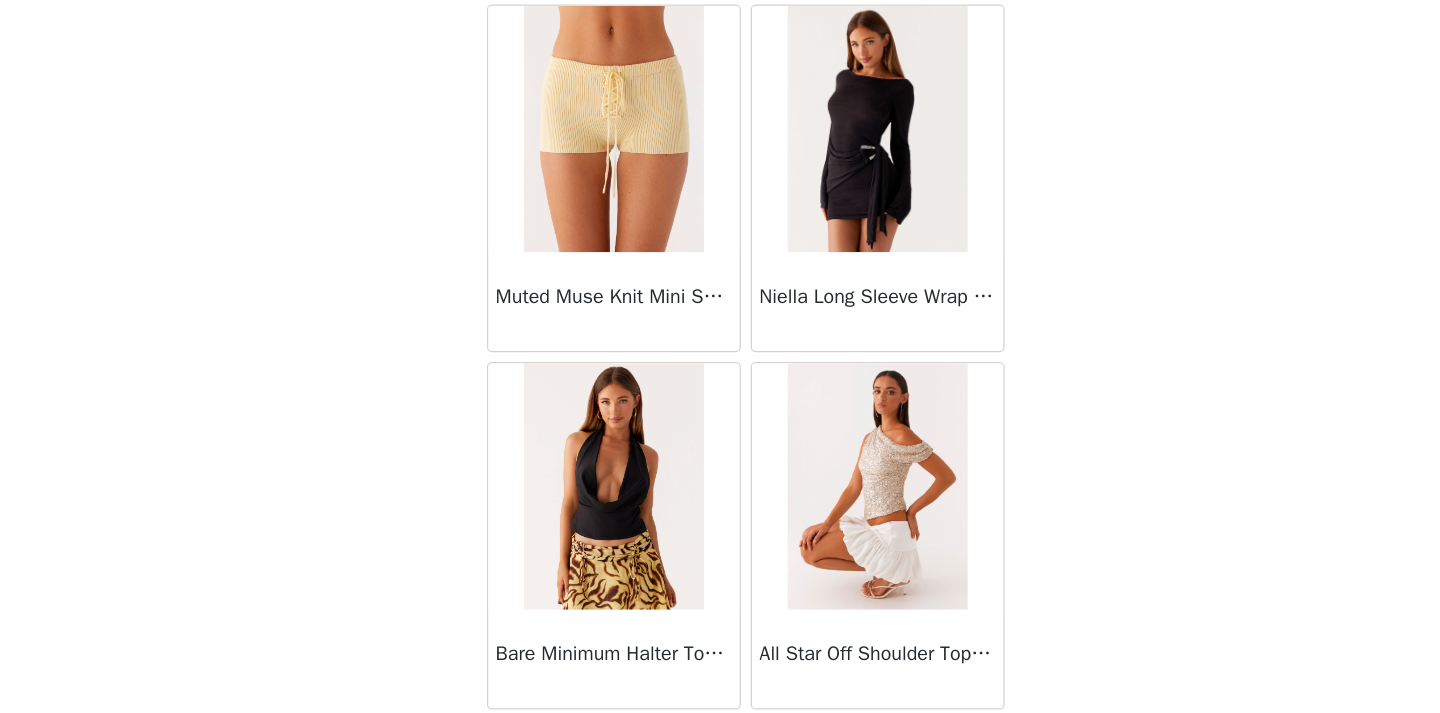 scroll, scrollTop: 71947, scrollLeft: 0, axis: vertical 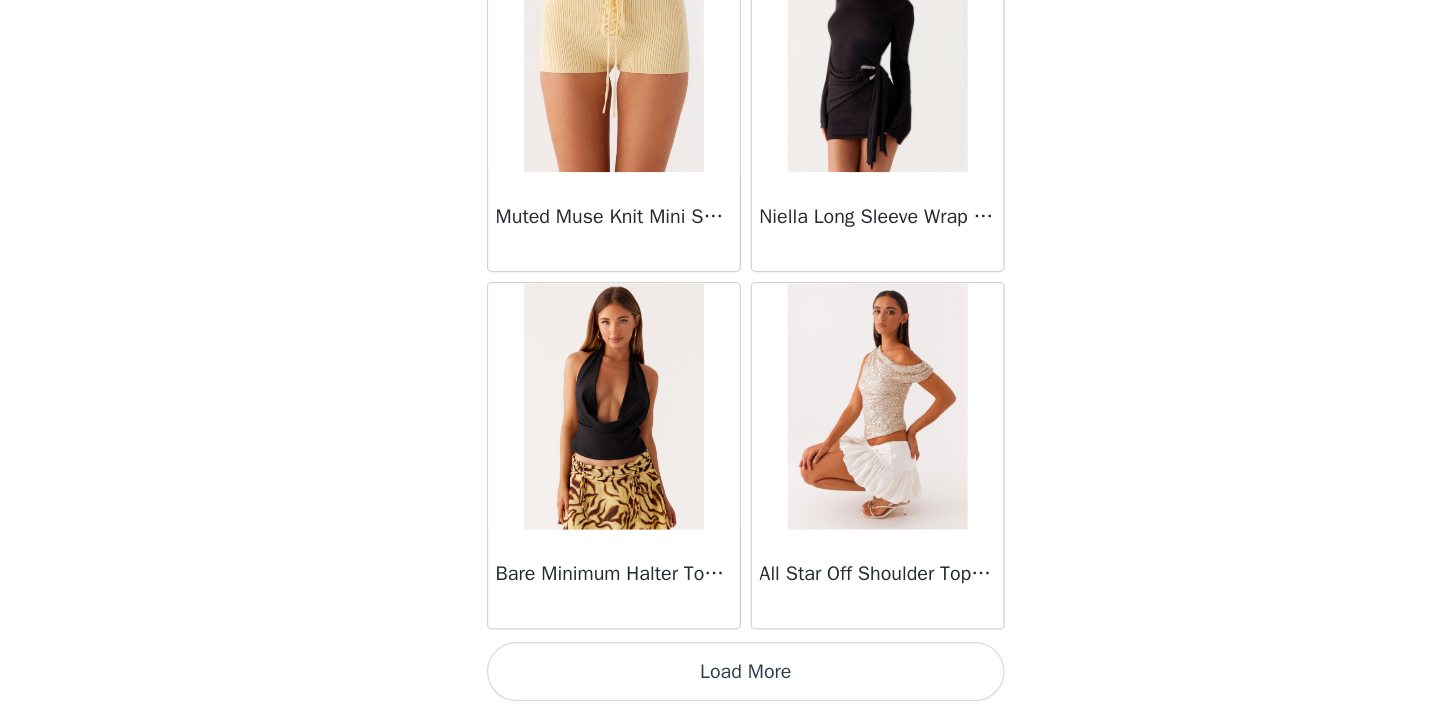 click on "Load More" at bounding box center [720, 679] 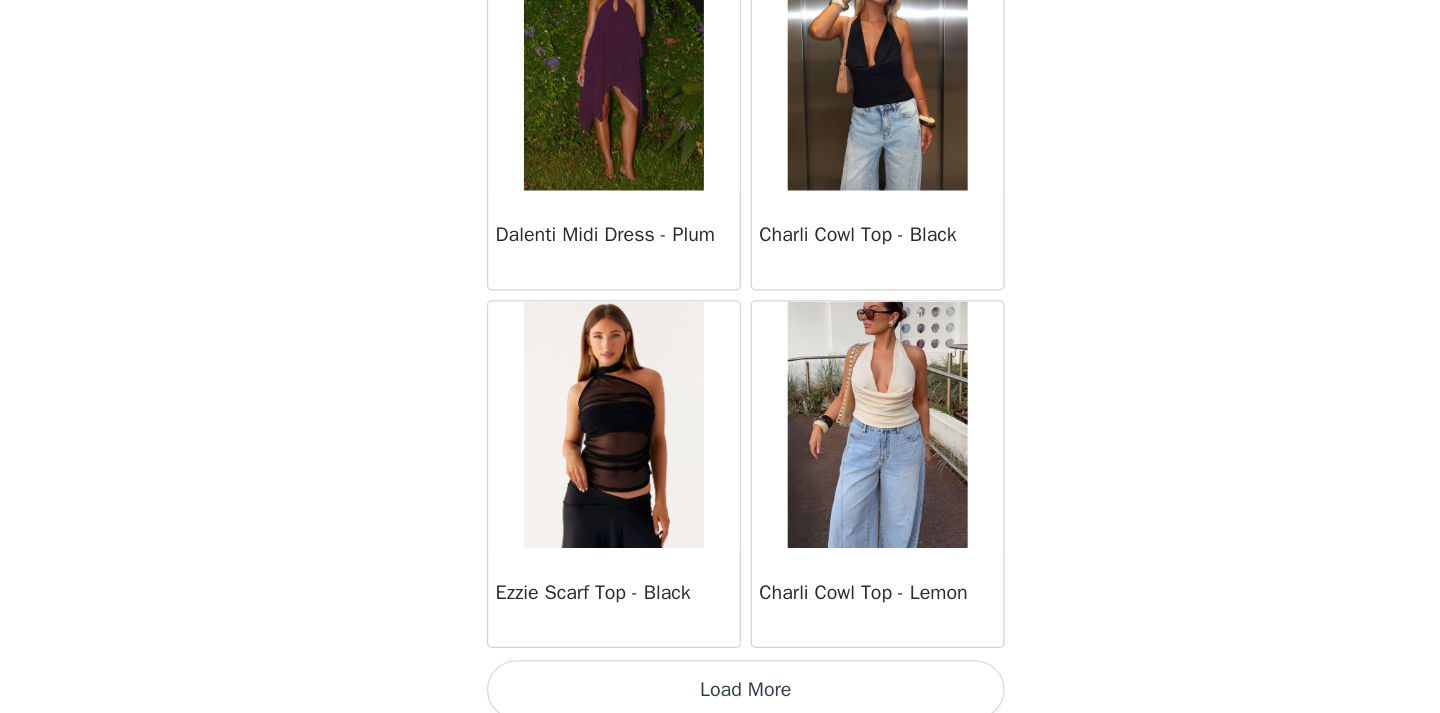 scroll, scrollTop: 74847, scrollLeft: 0, axis: vertical 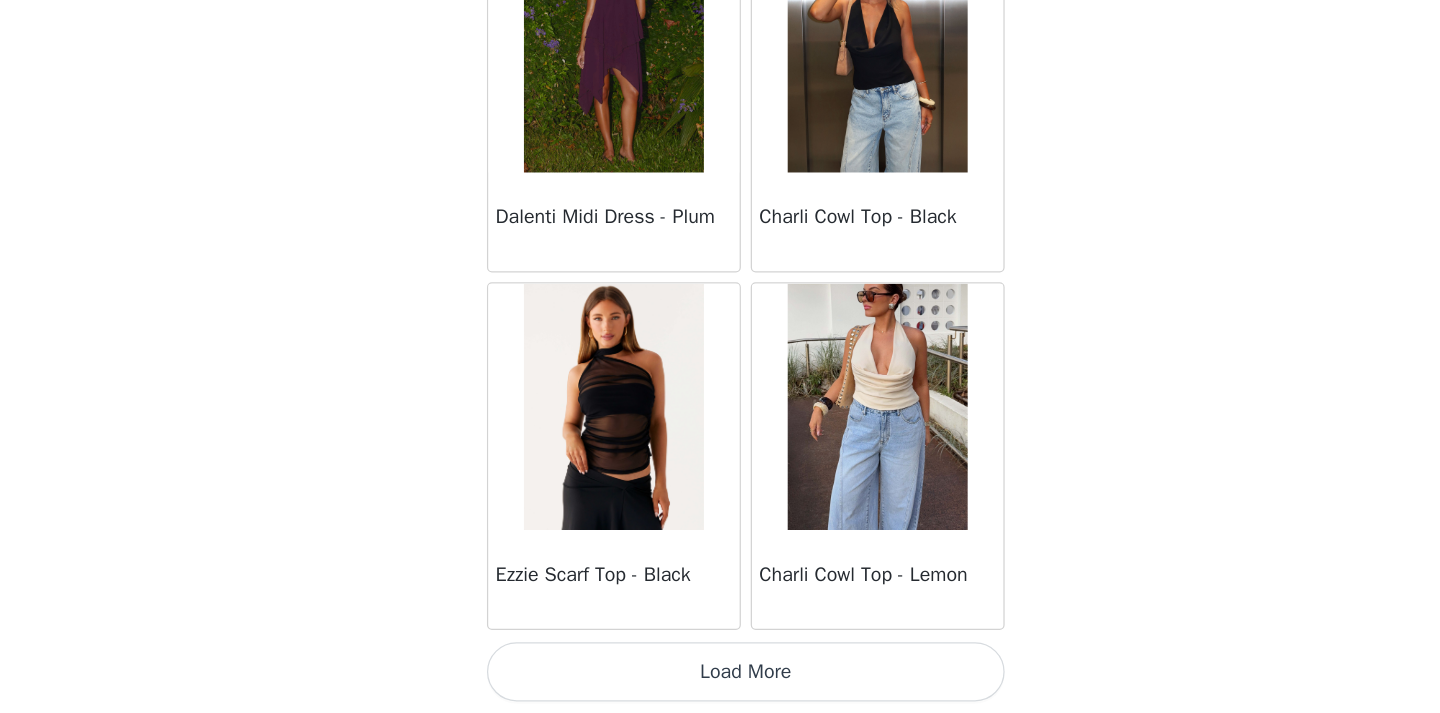 click on "Load More" at bounding box center [720, 679] 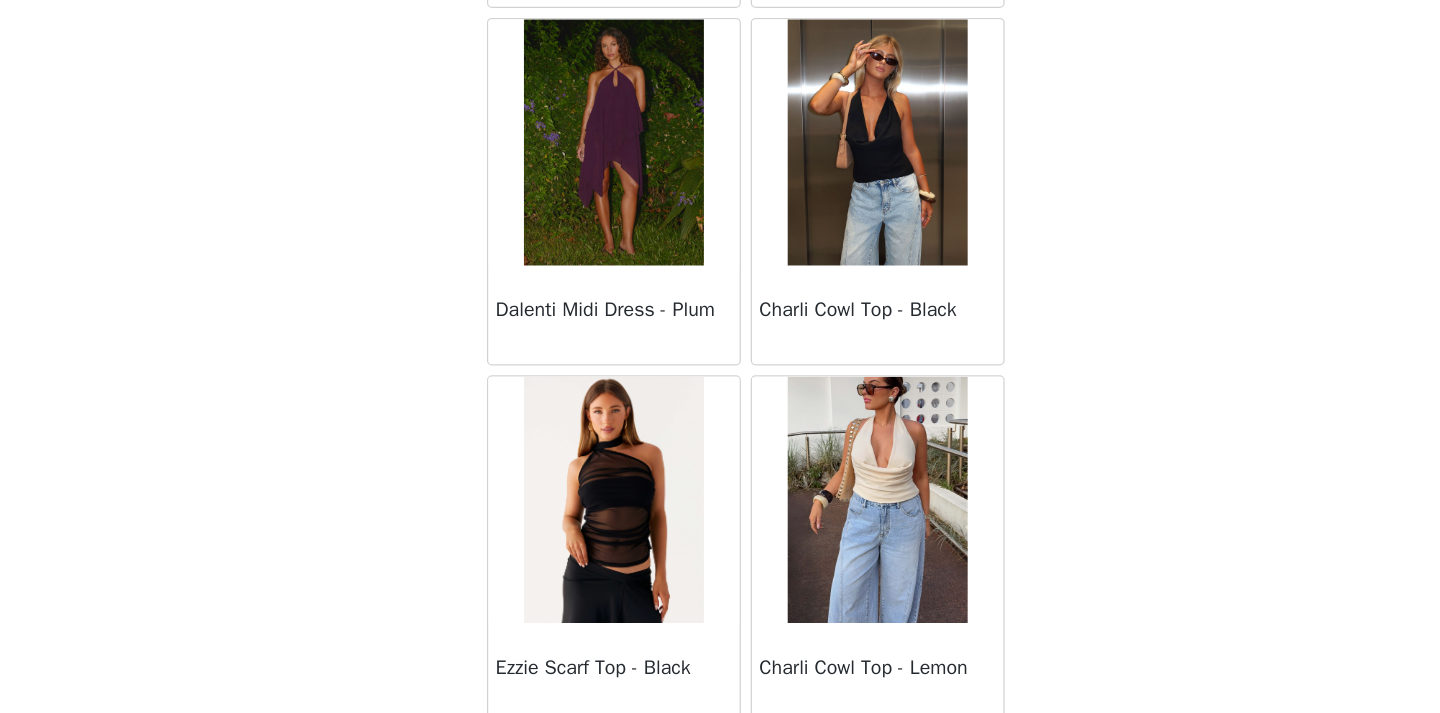 scroll, scrollTop: 74767, scrollLeft: 0, axis: vertical 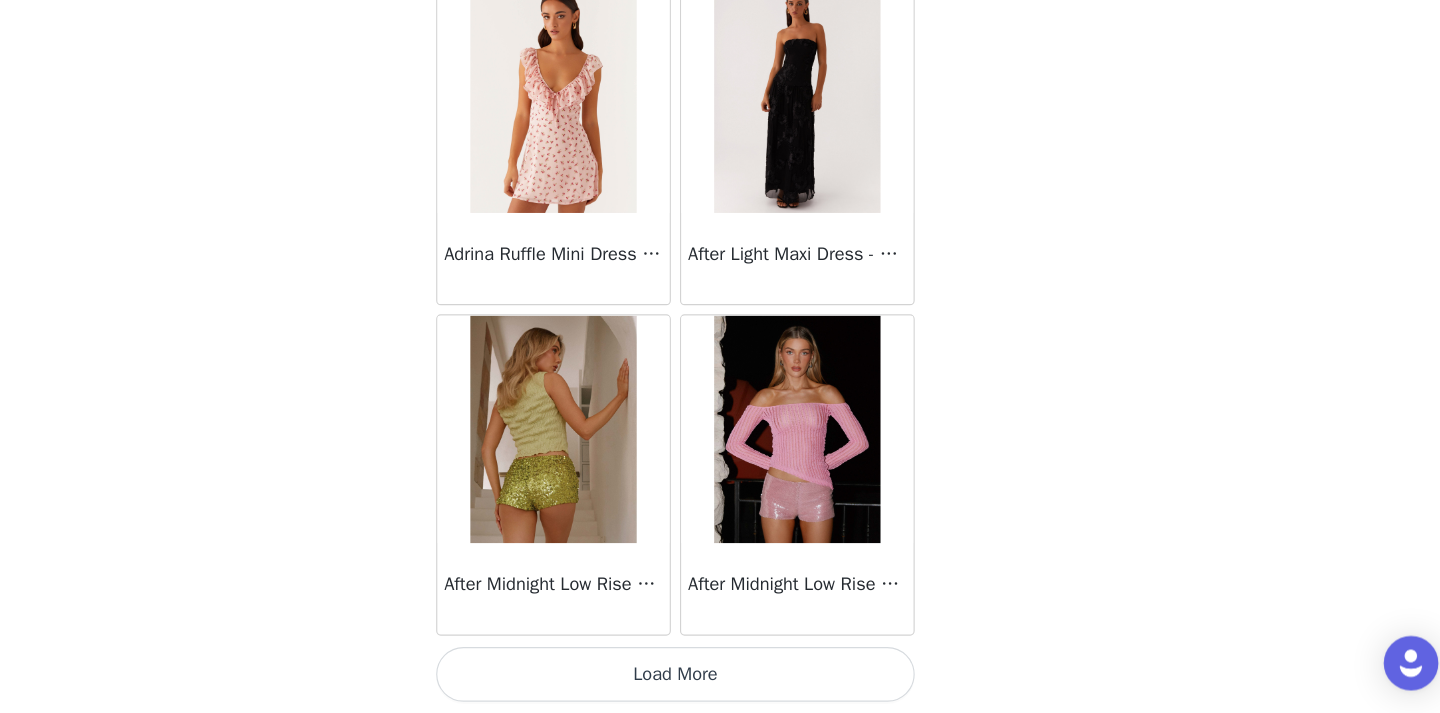 click on "Load More" at bounding box center (720, 679) 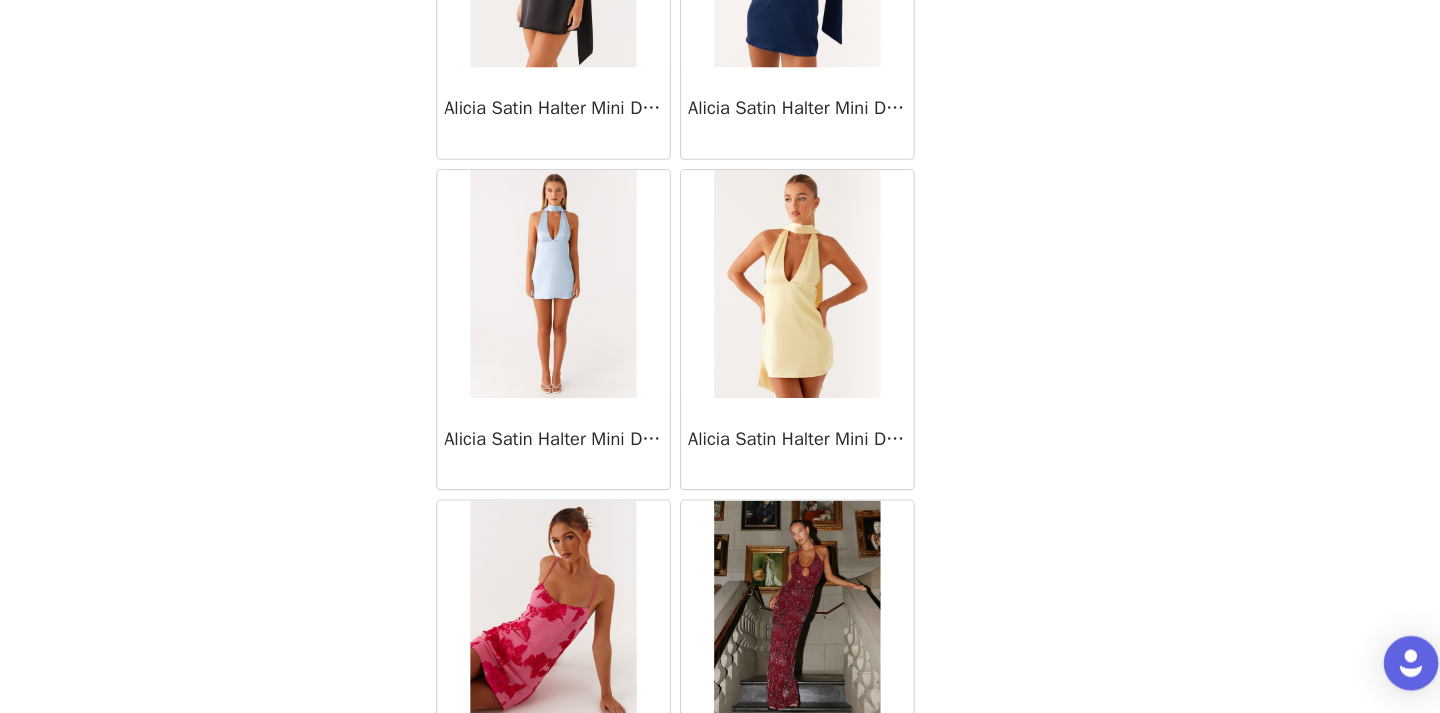 scroll, scrollTop: 80647, scrollLeft: 0, axis: vertical 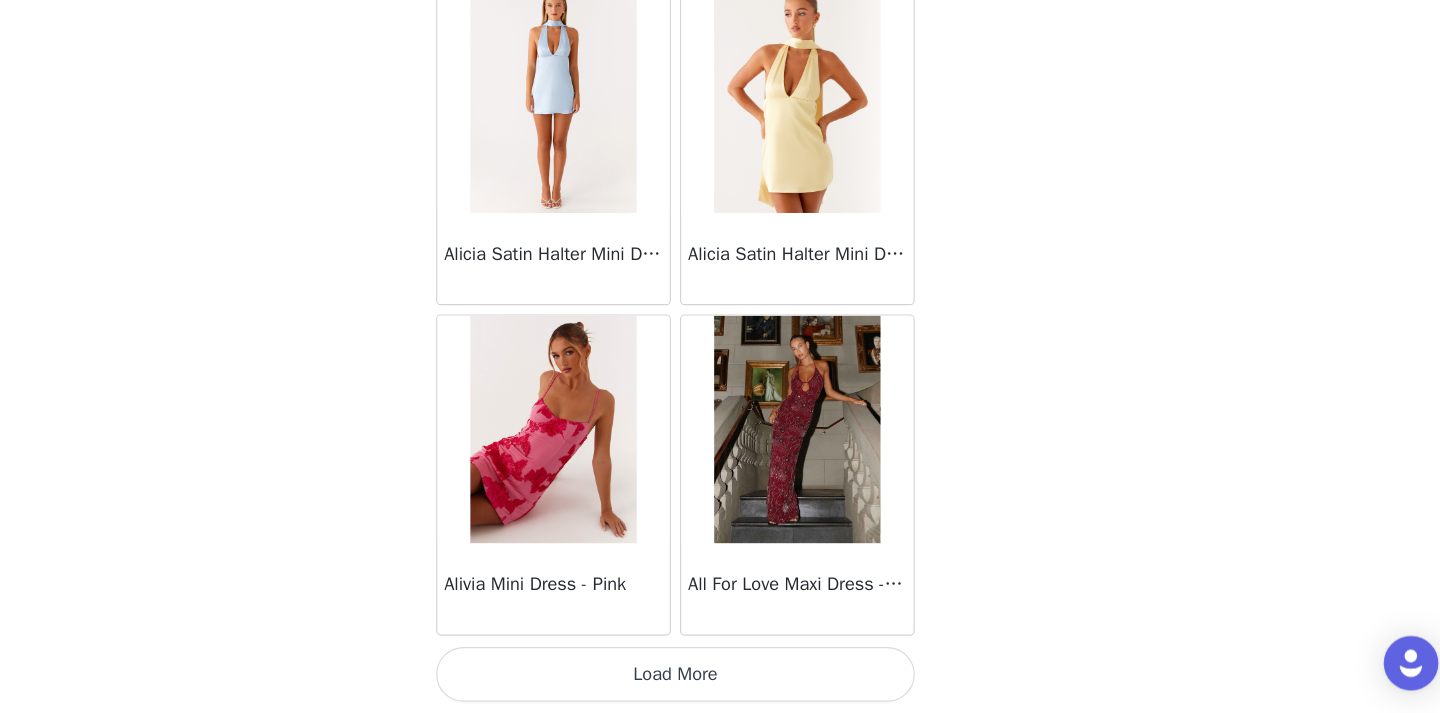 click on "Load More" at bounding box center (720, 679) 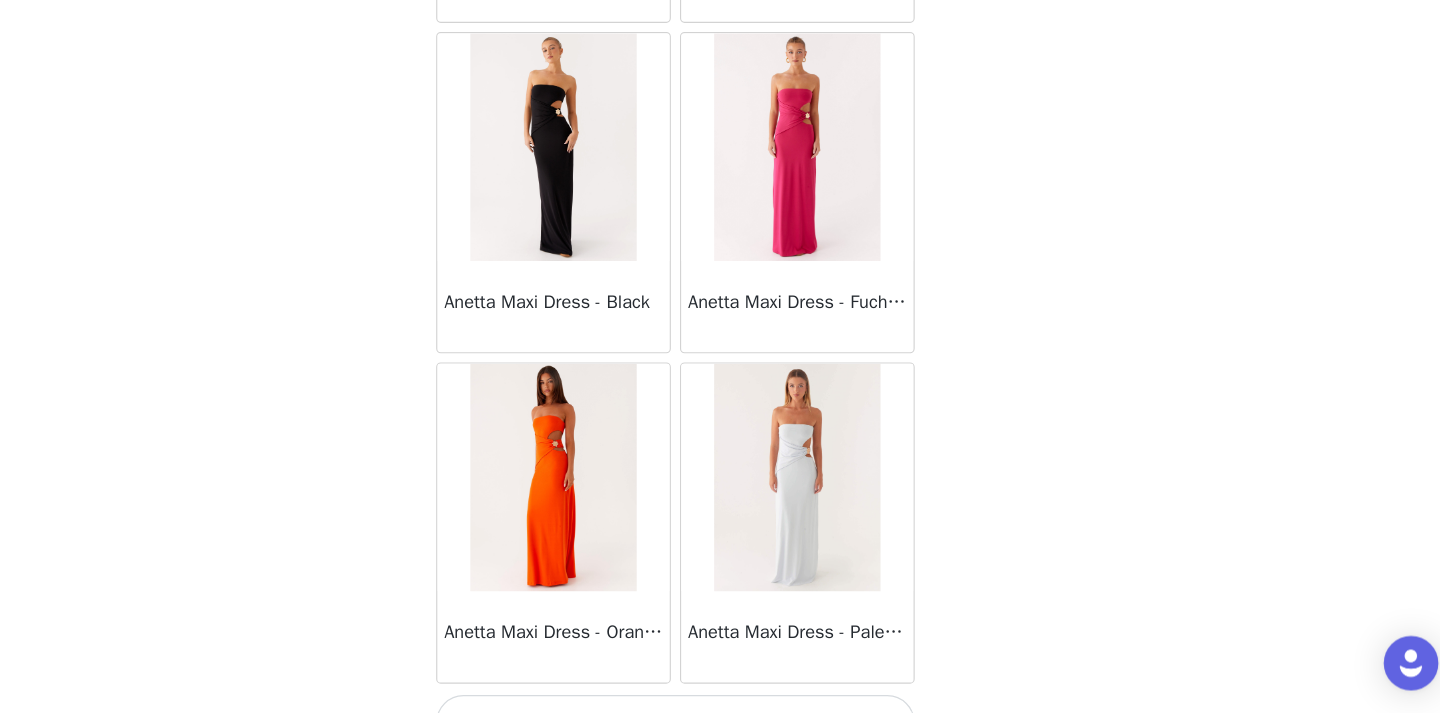 scroll, scrollTop: 83547, scrollLeft: 0, axis: vertical 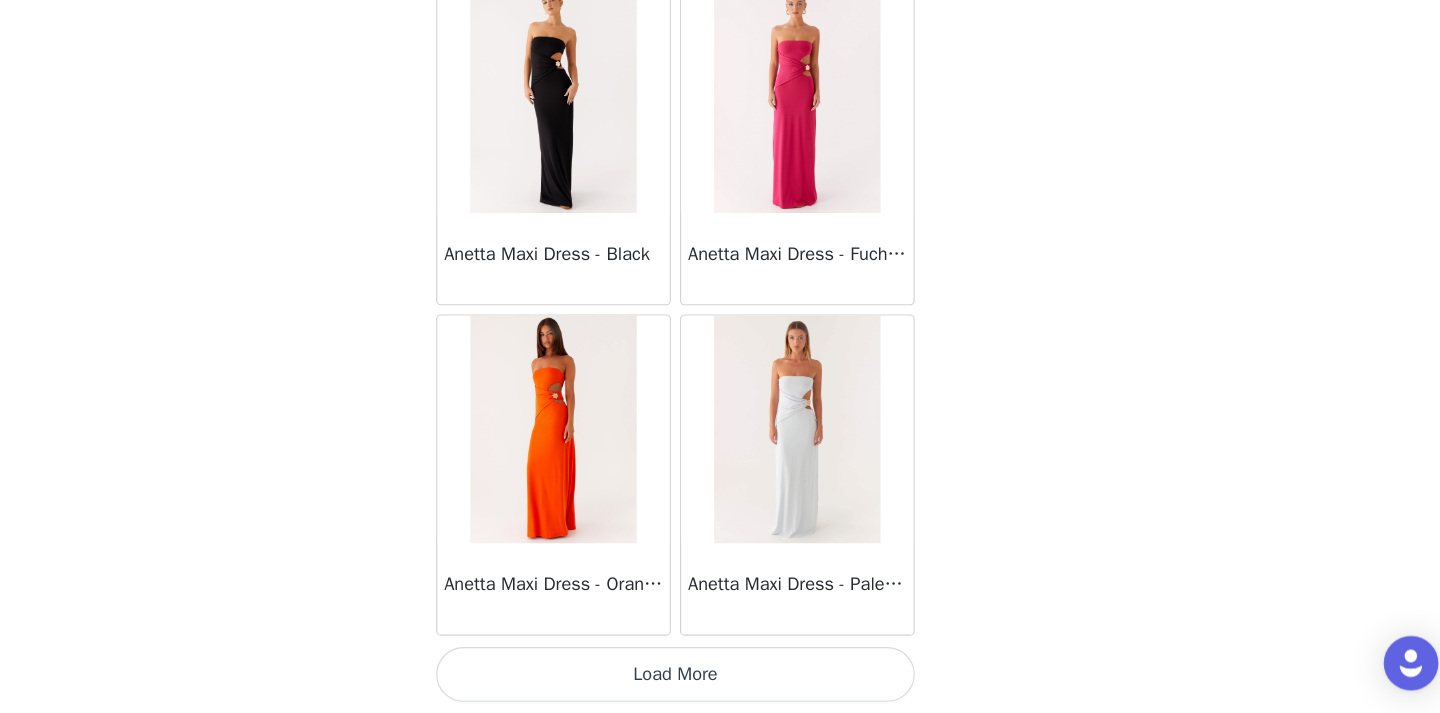 click on "Load More" at bounding box center [720, 679] 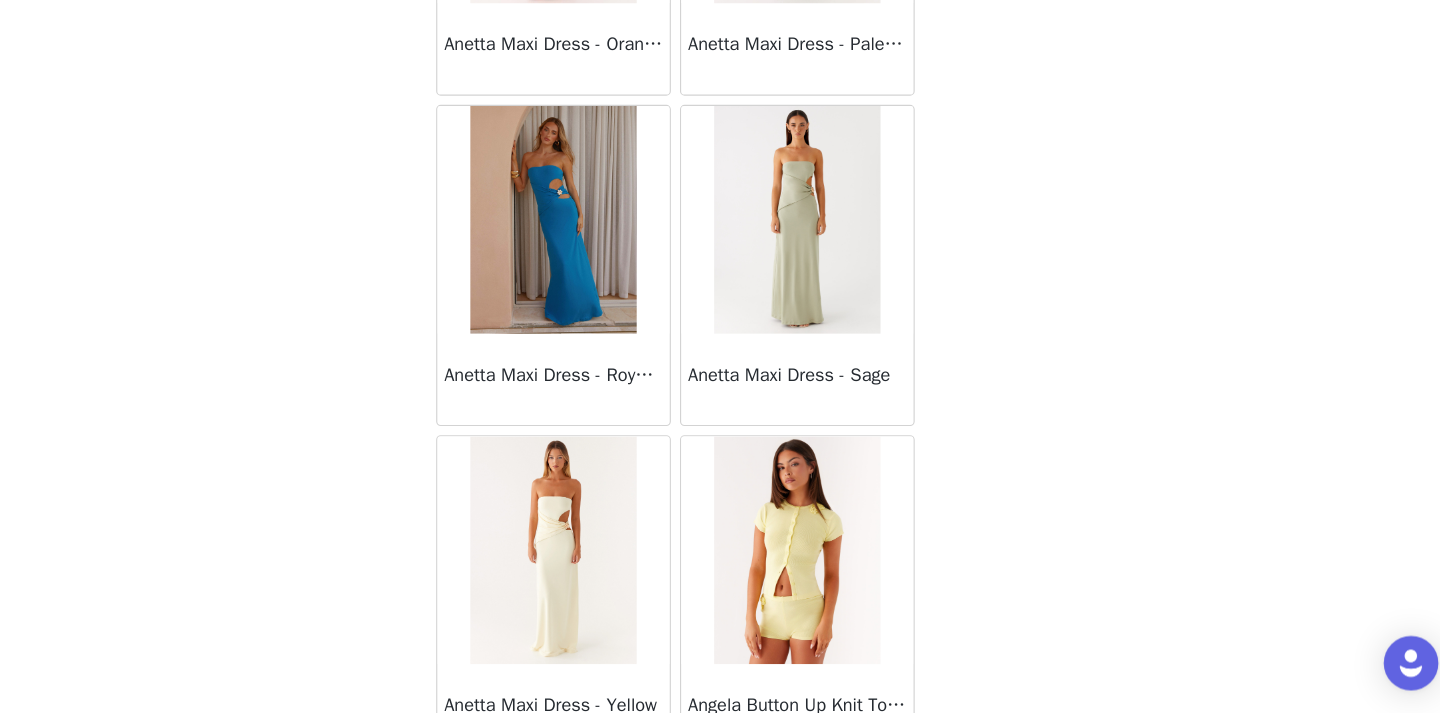 scroll, scrollTop: 84063, scrollLeft: 0, axis: vertical 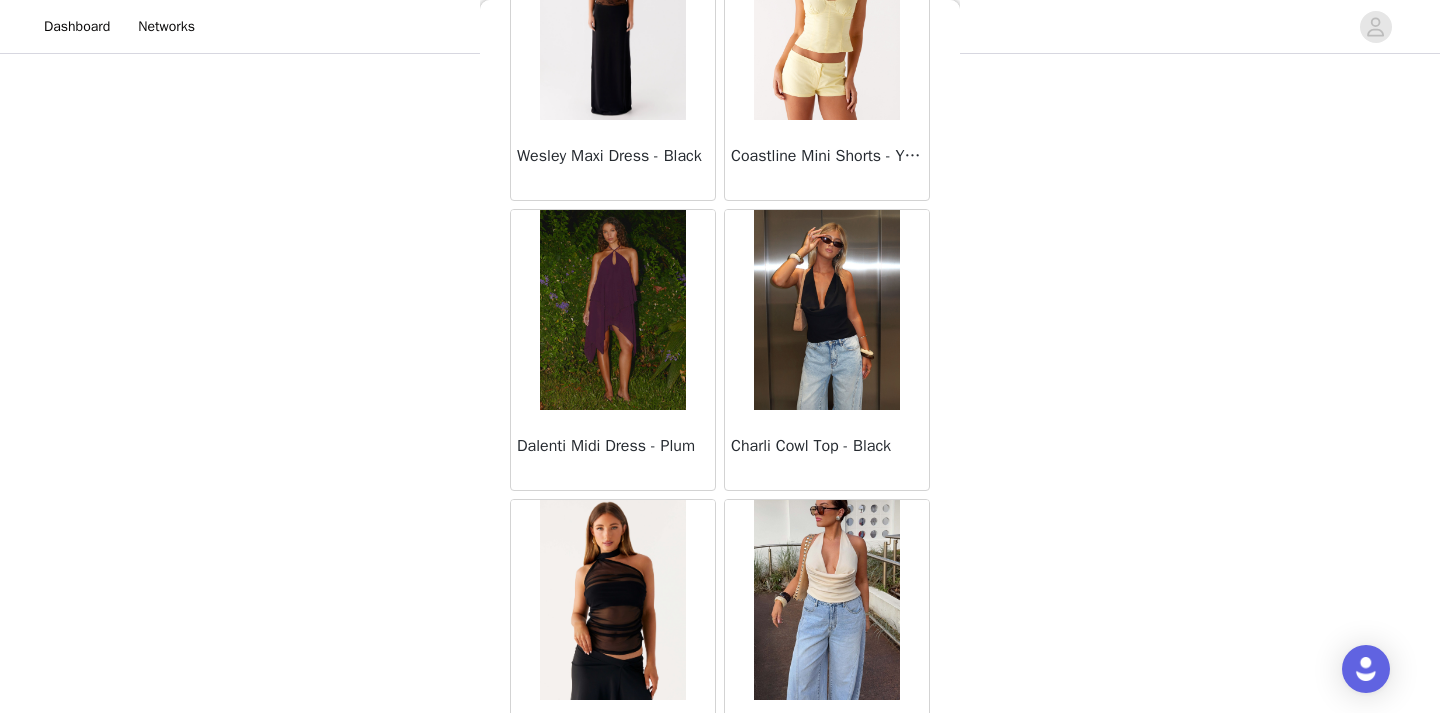 click at bounding box center [612, 310] 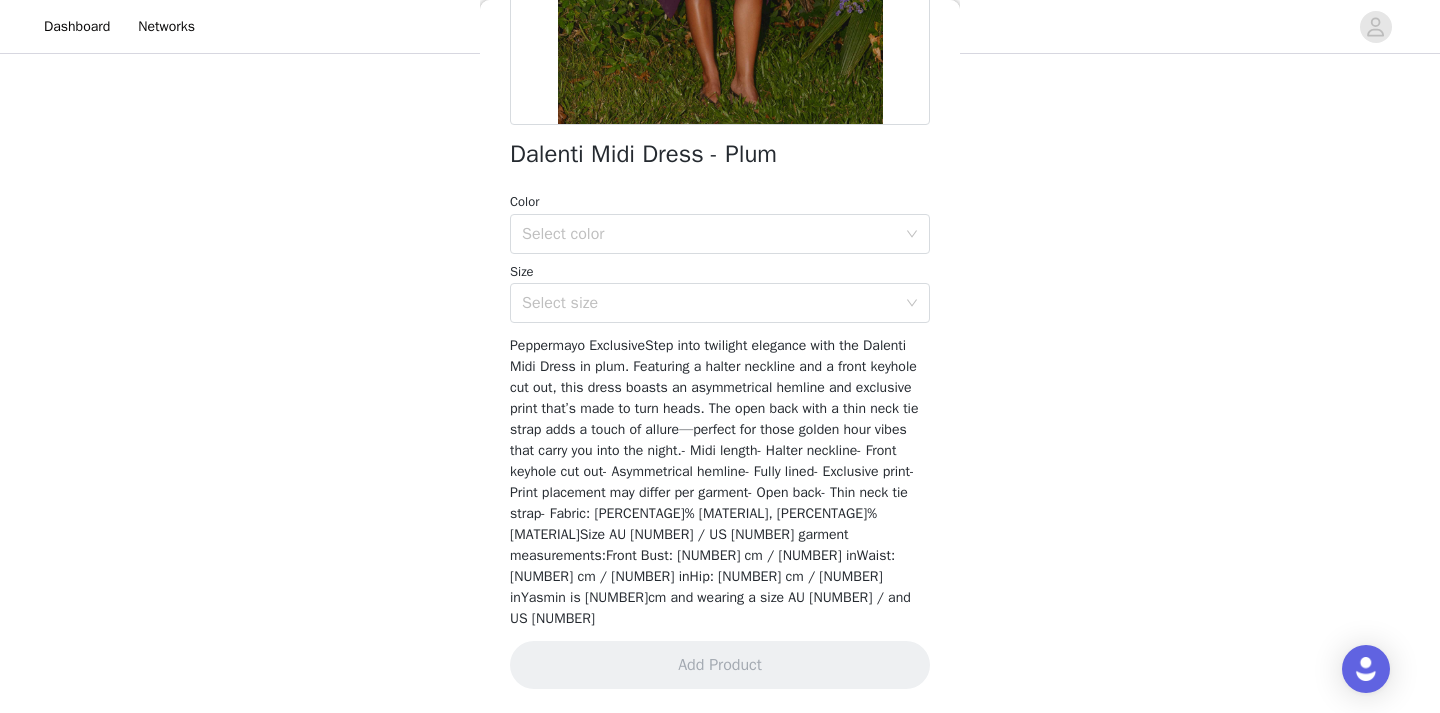 scroll, scrollTop: 383, scrollLeft: 0, axis: vertical 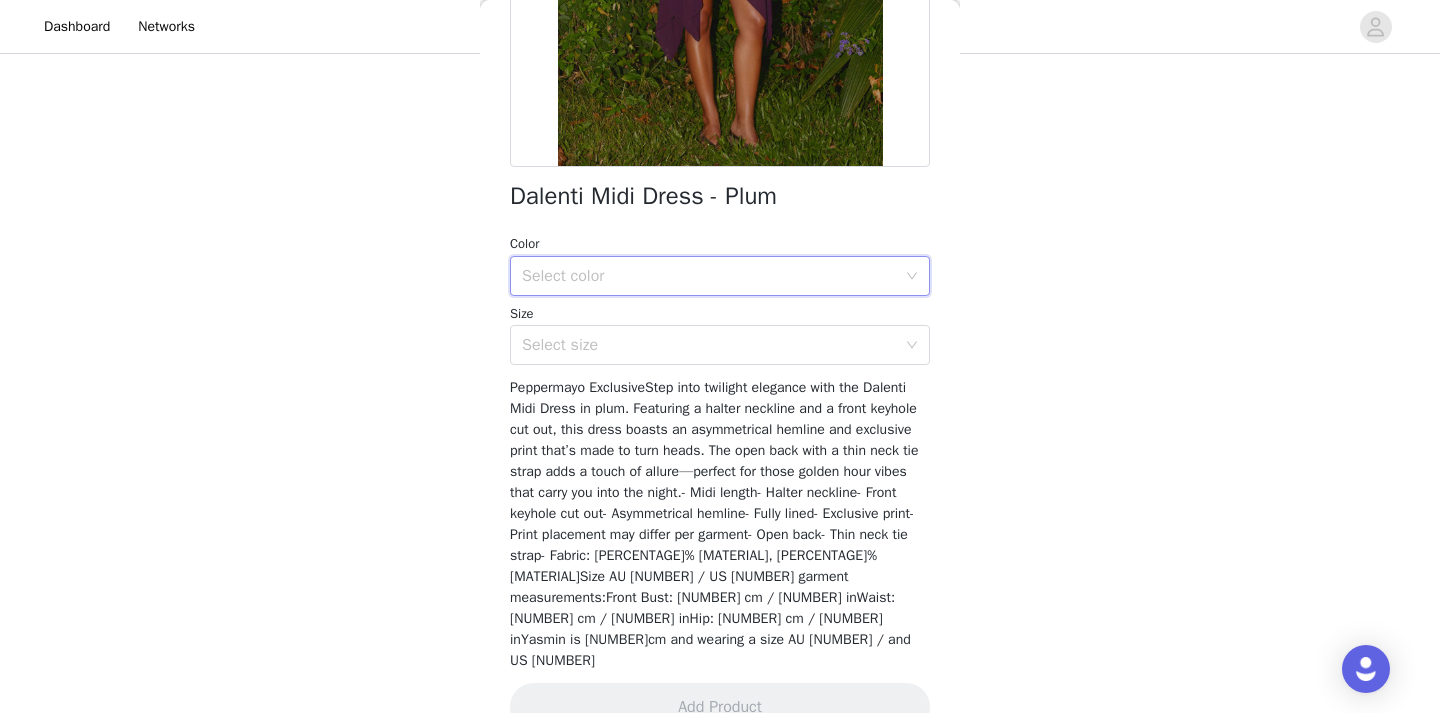 click on "Select color" at bounding box center (713, 276) 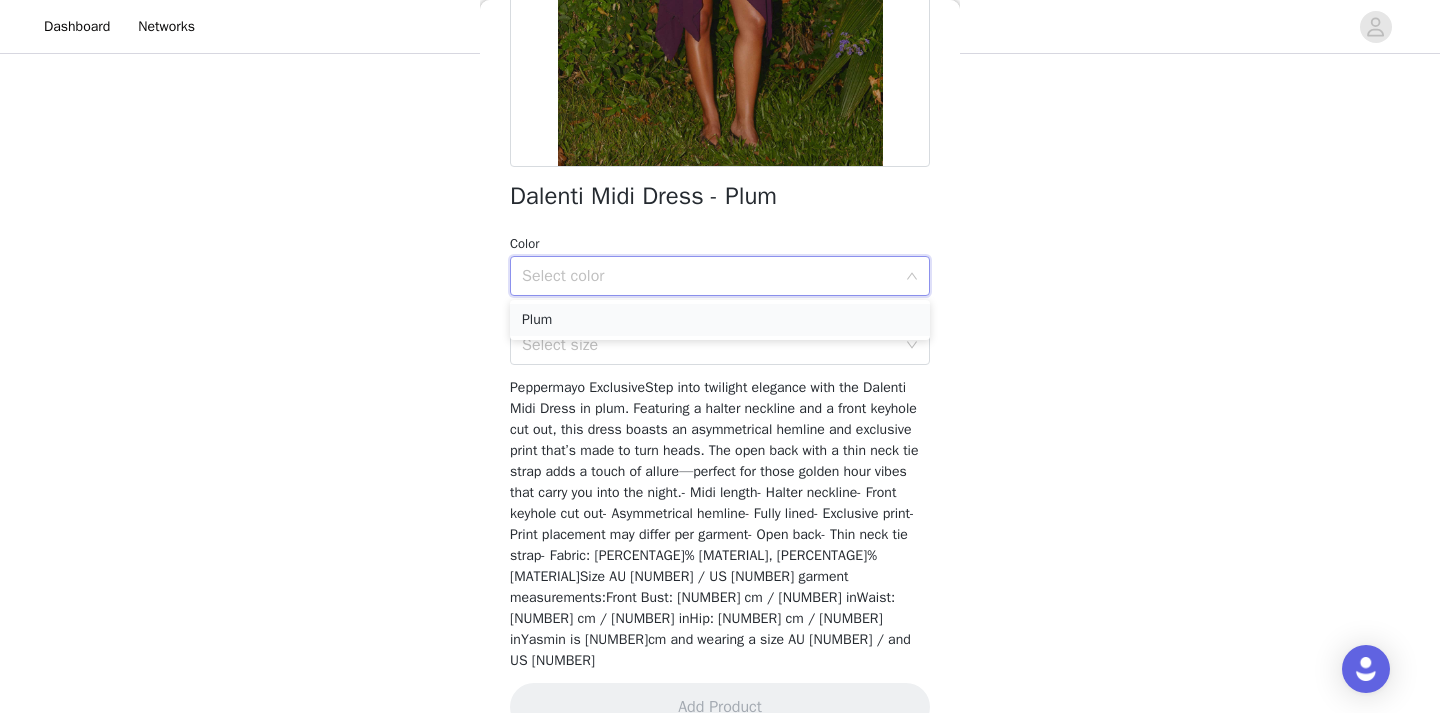 click on "Plum" at bounding box center (720, 320) 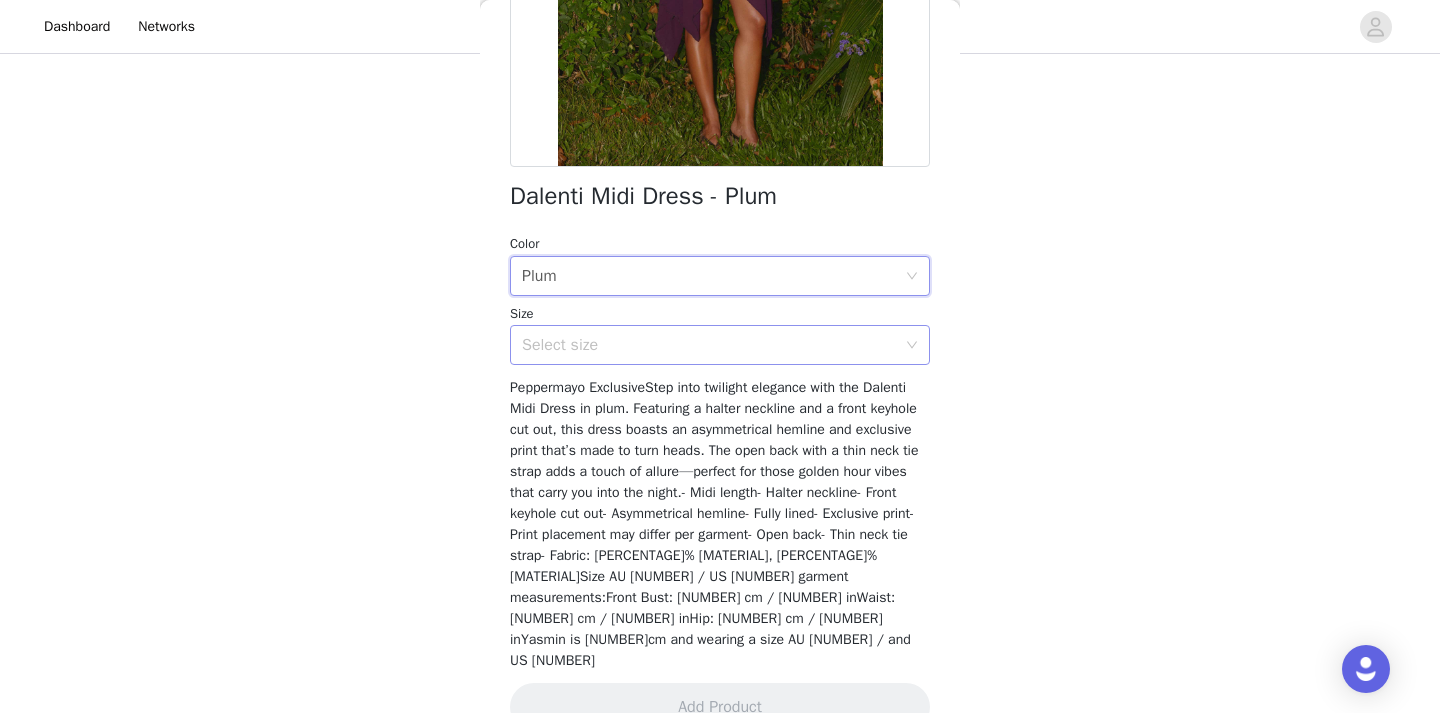 click on "Select size" at bounding box center (709, 345) 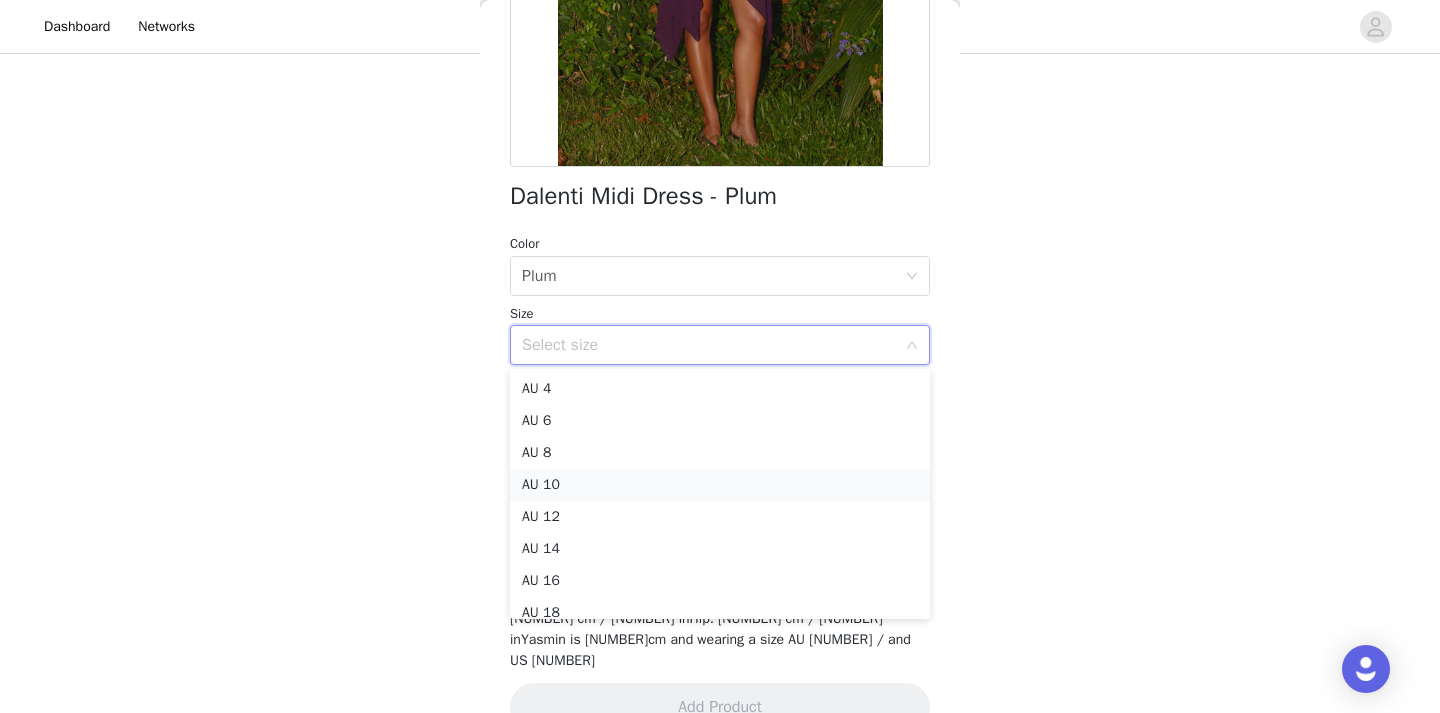 click on "AU 10" at bounding box center (720, 485) 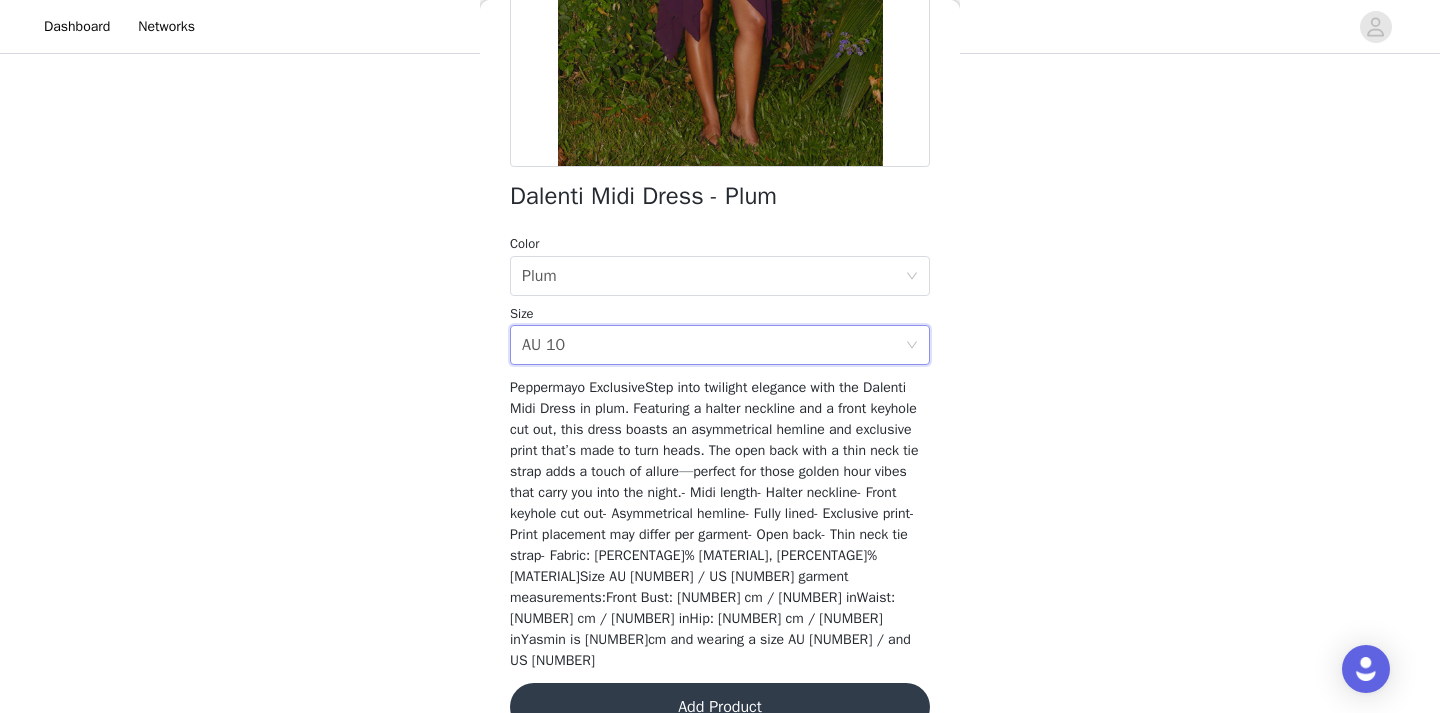 click on "Add Product" at bounding box center [720, 707] 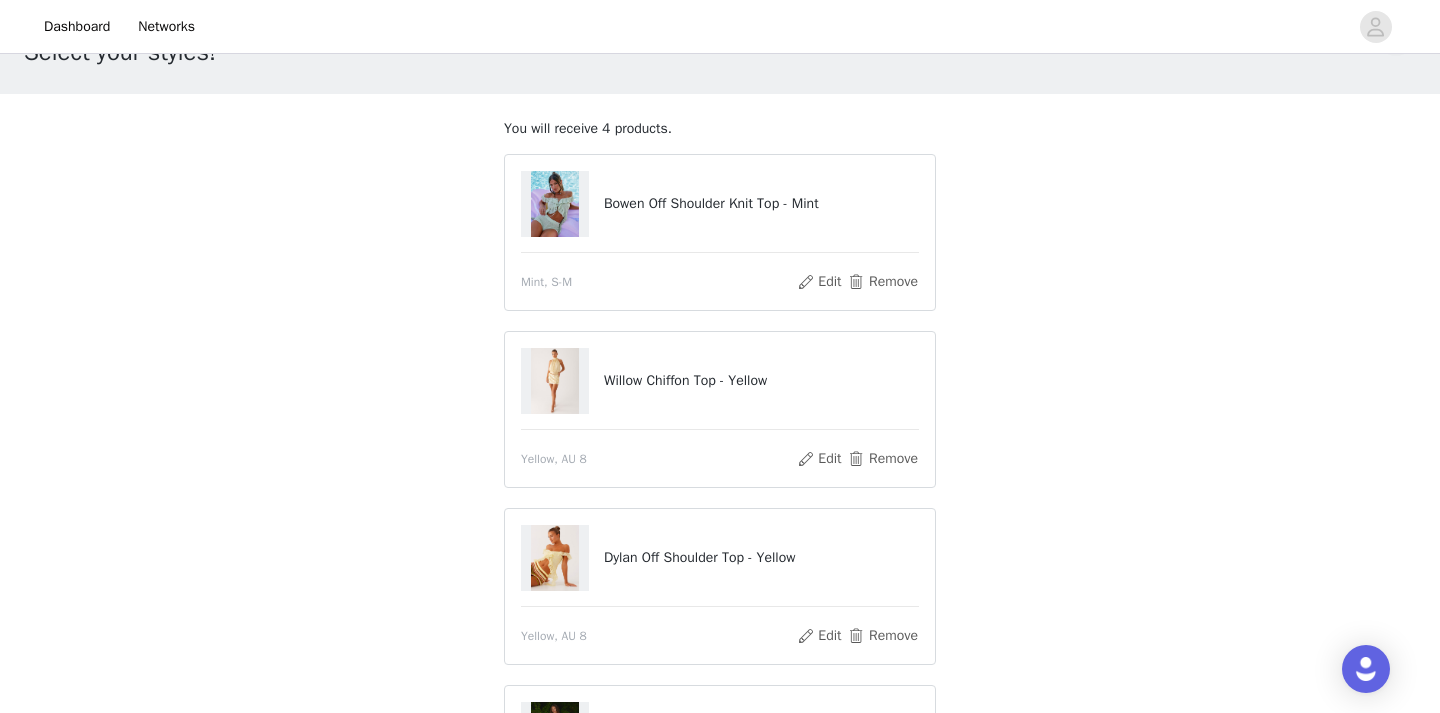 scroll, scrollTop: 384, scrollLeft: 0, axis: vertical 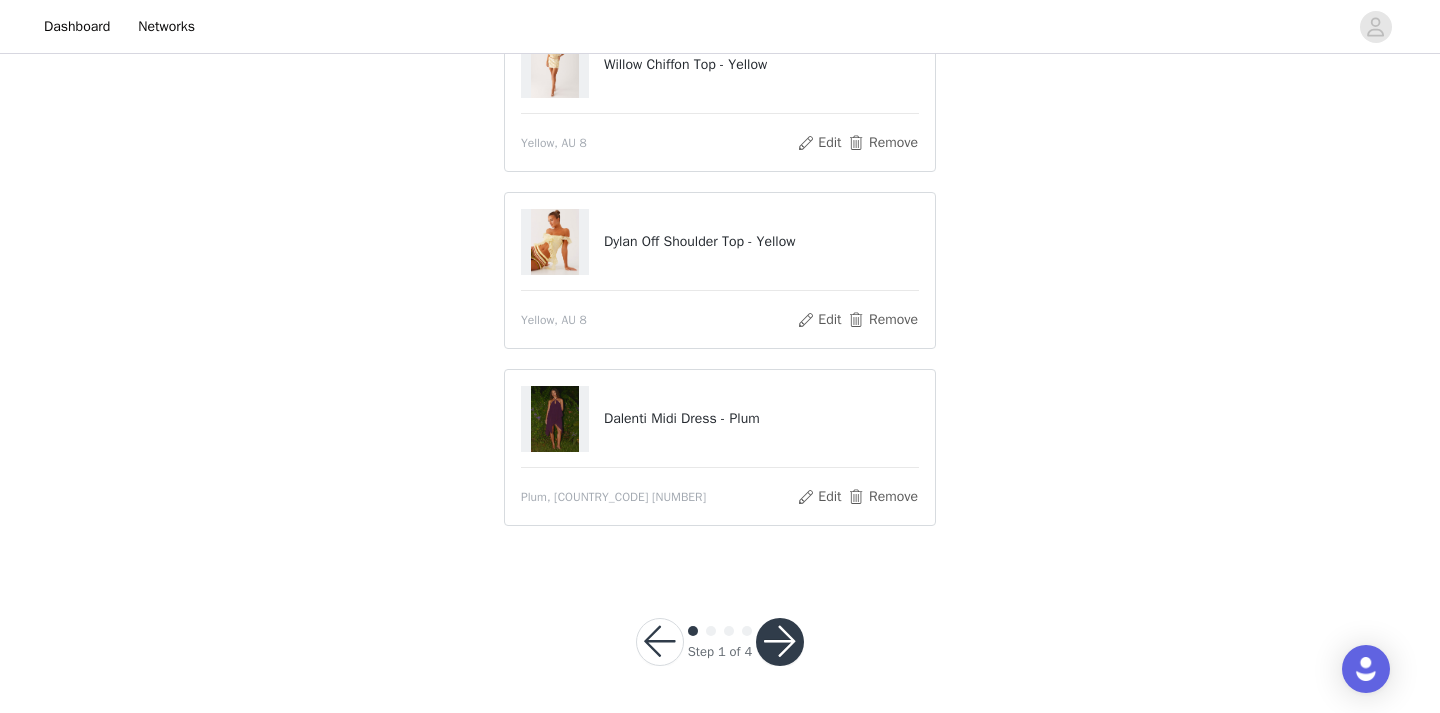 click at bounding box center [780, 642] 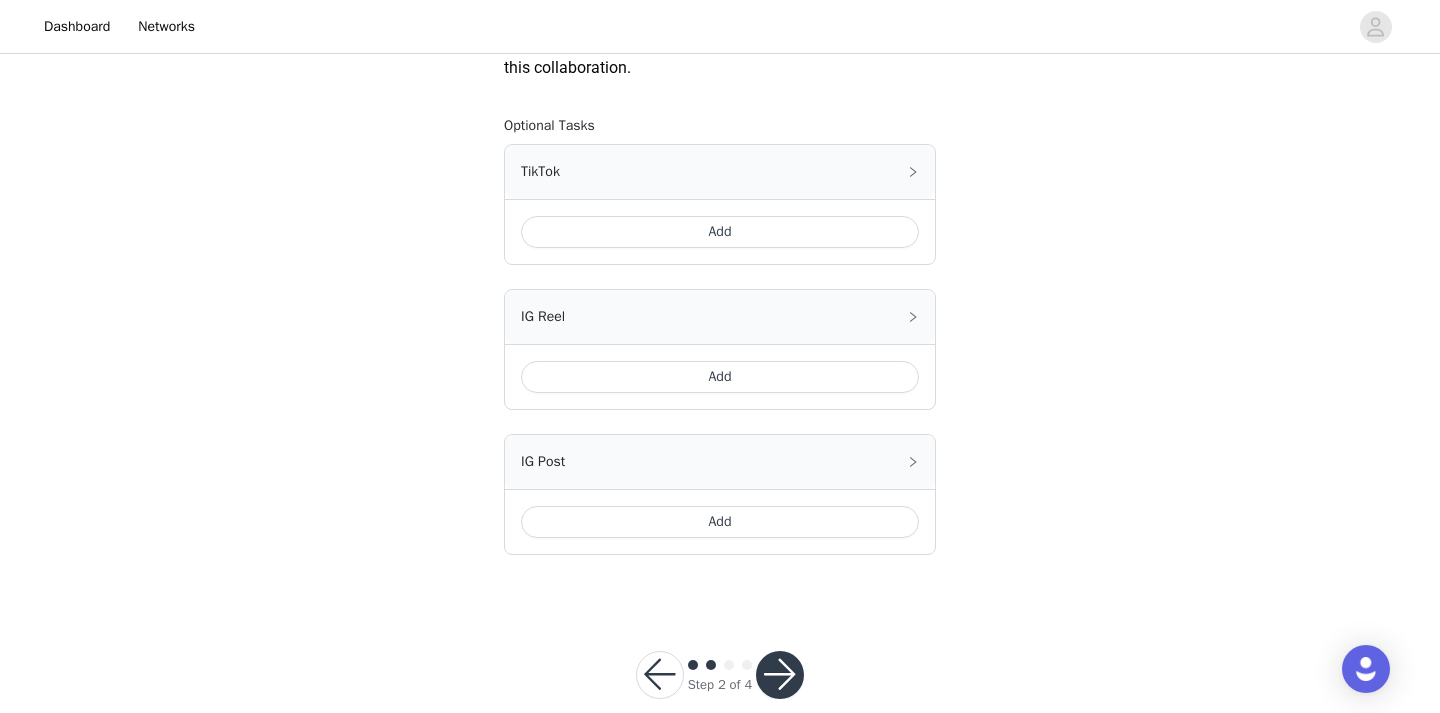 scroll, scrollTop: 1235, scrollLeft: 0, axis: vertical 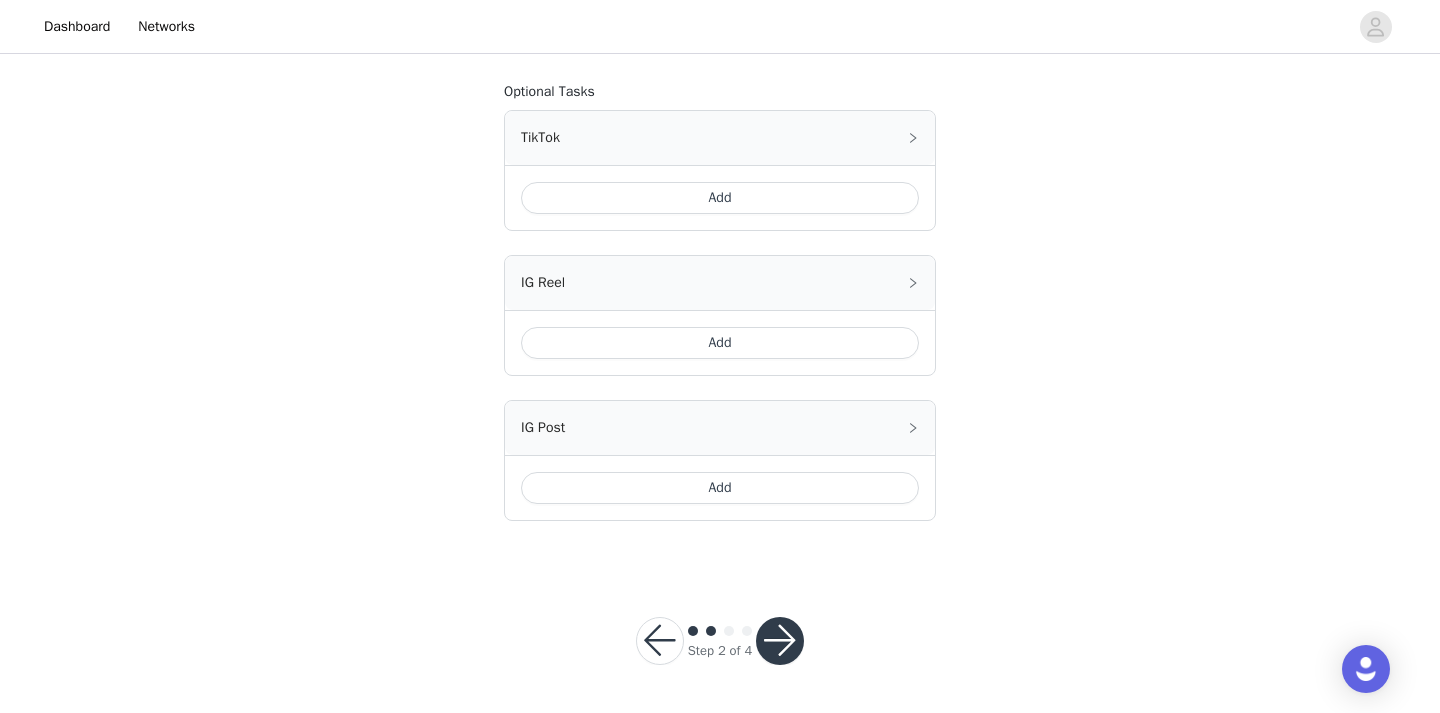 click at bounding box center [780, 641] 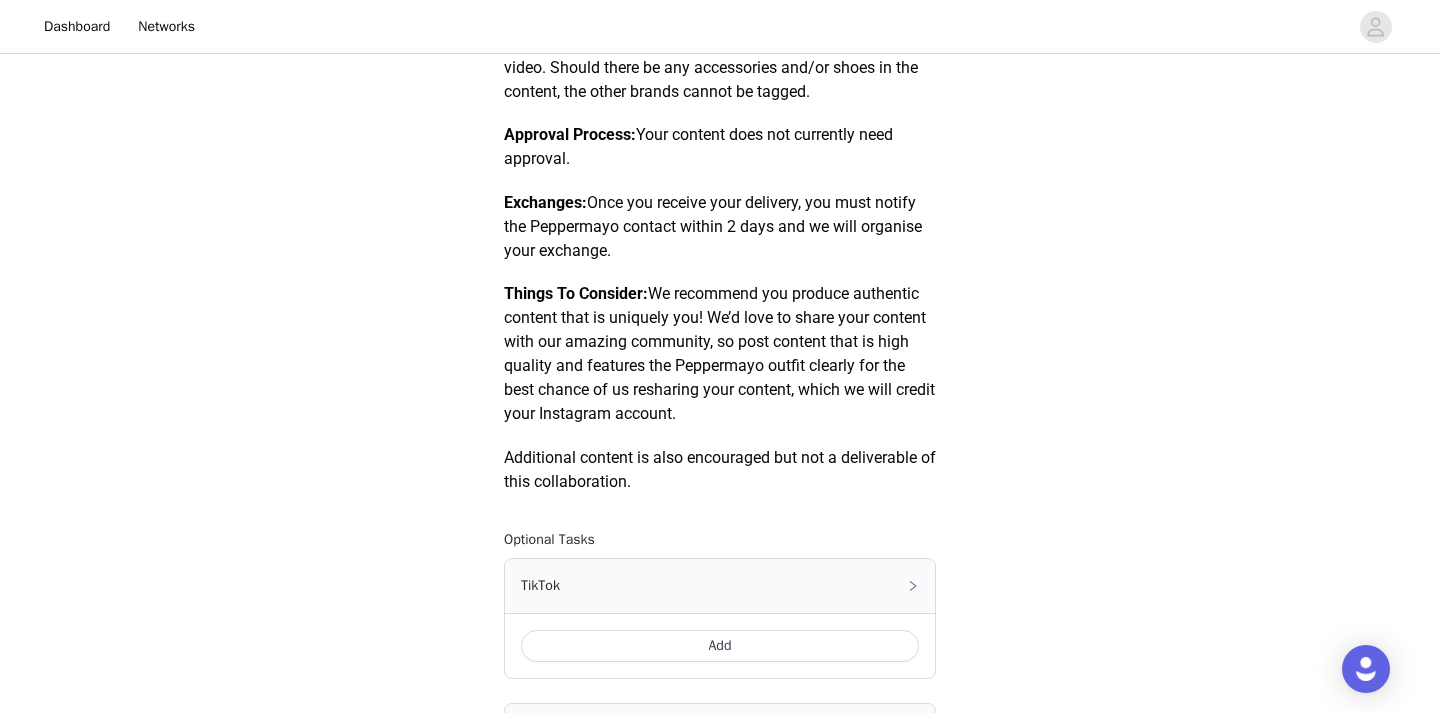 scroll, scrollTop: 1235, scrollLeft: 0, axis: vertical 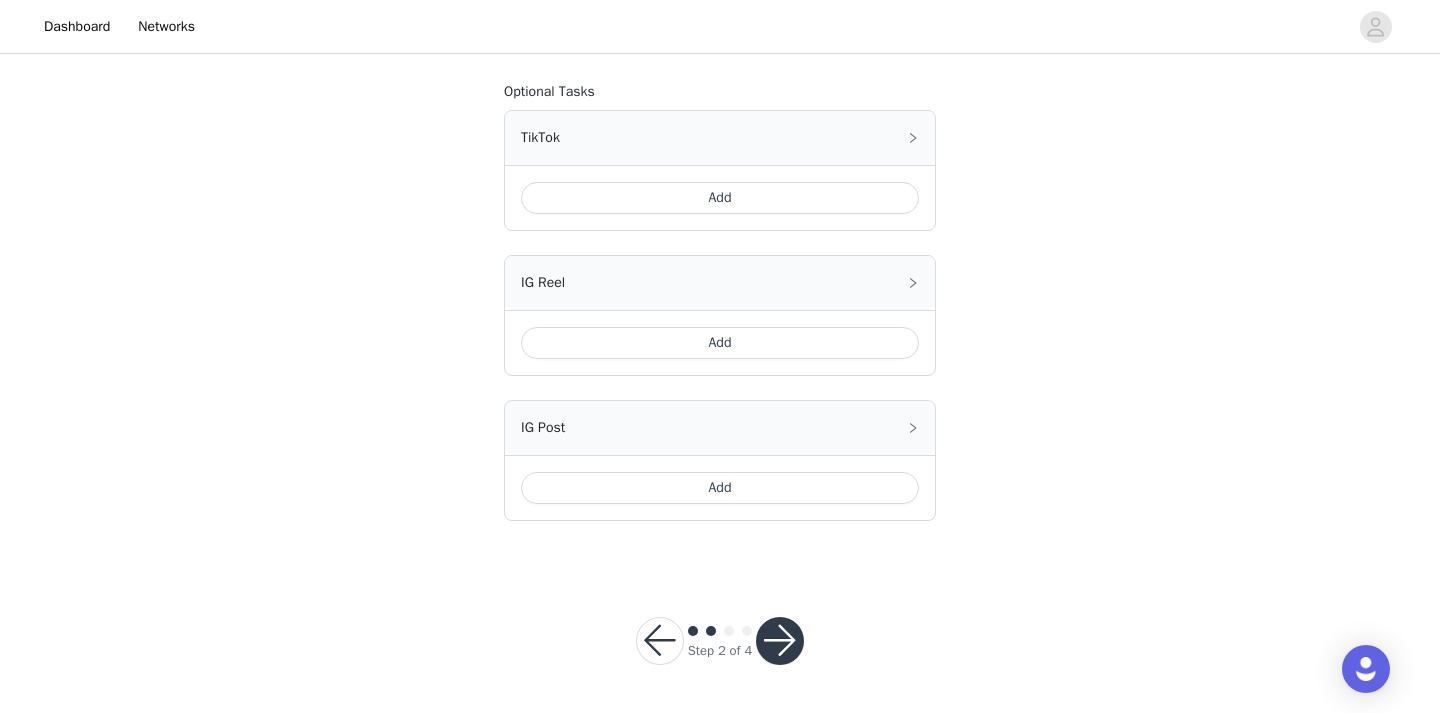 click on "Add" at bounding box center [720, 198] 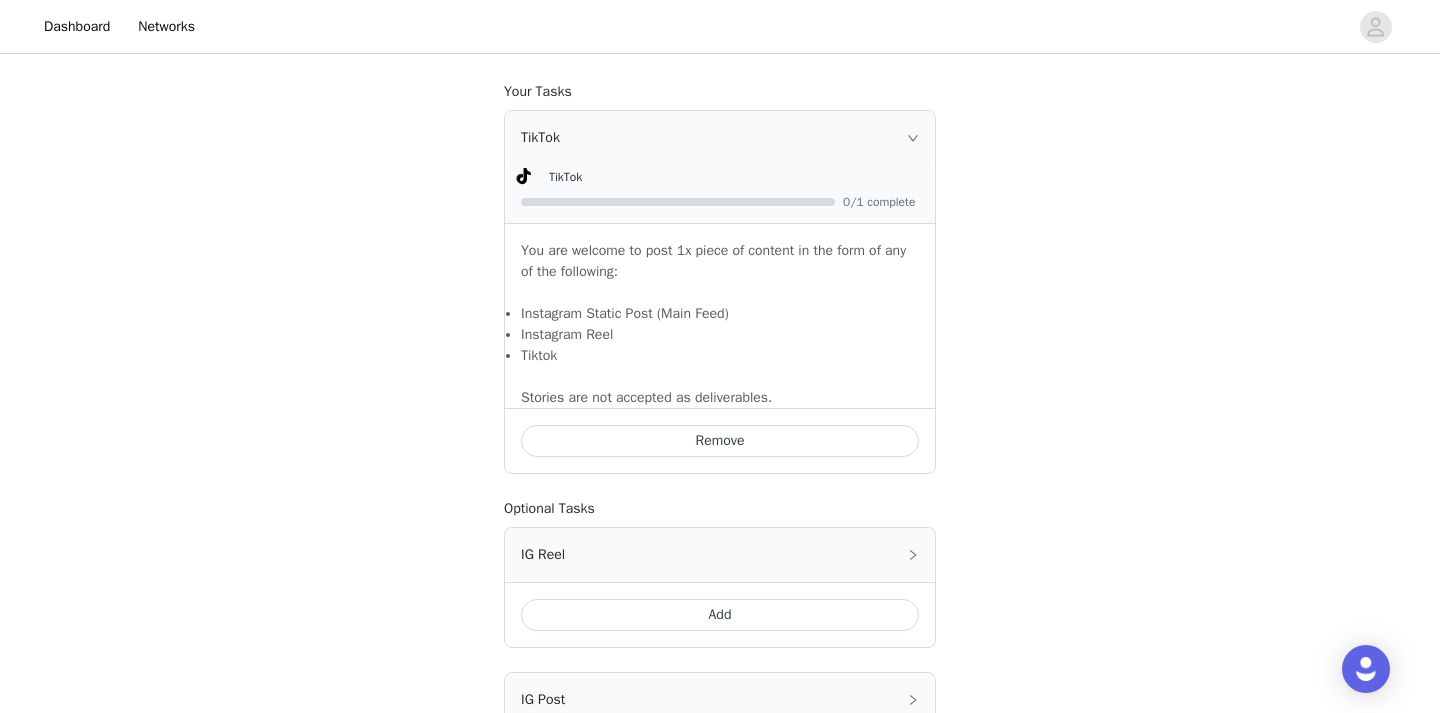 click on "Remove" at bounding box center (720, 441) 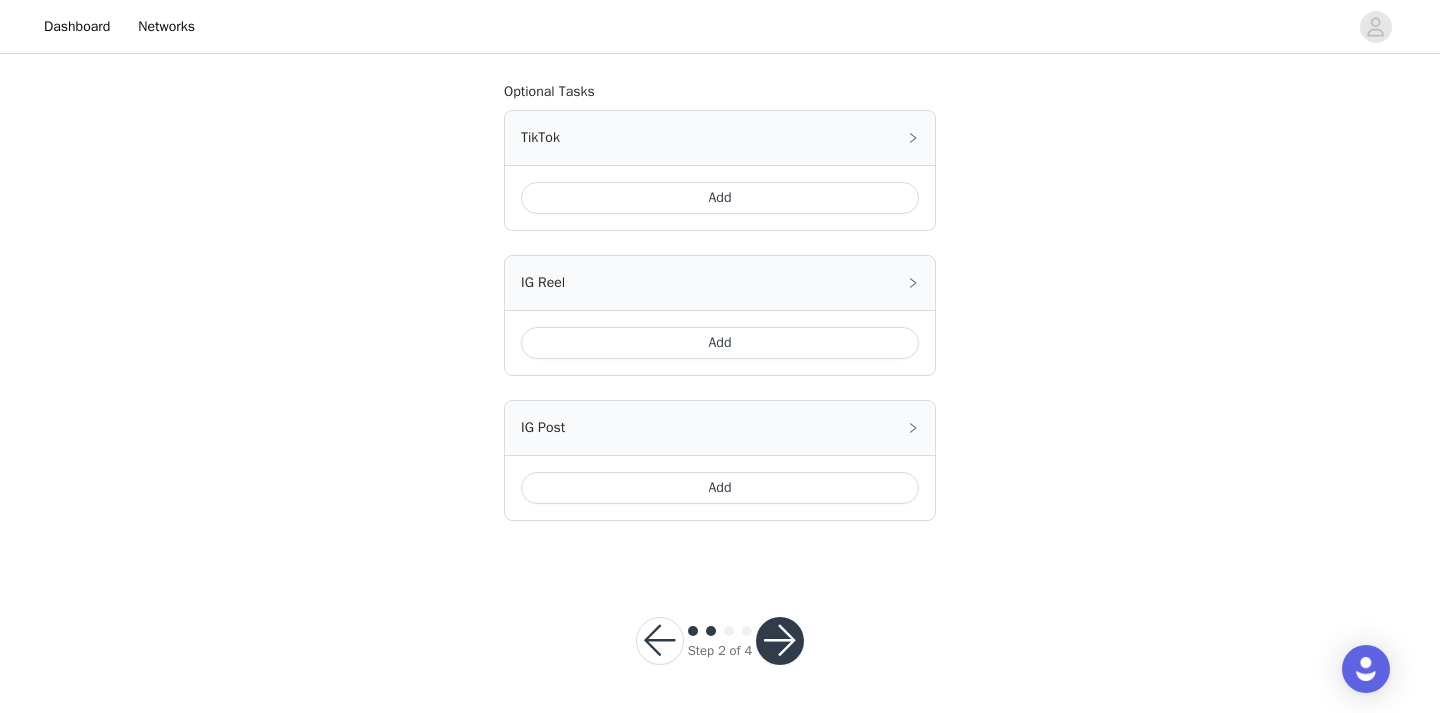 click on "Add" at bounding box center [720, 343] 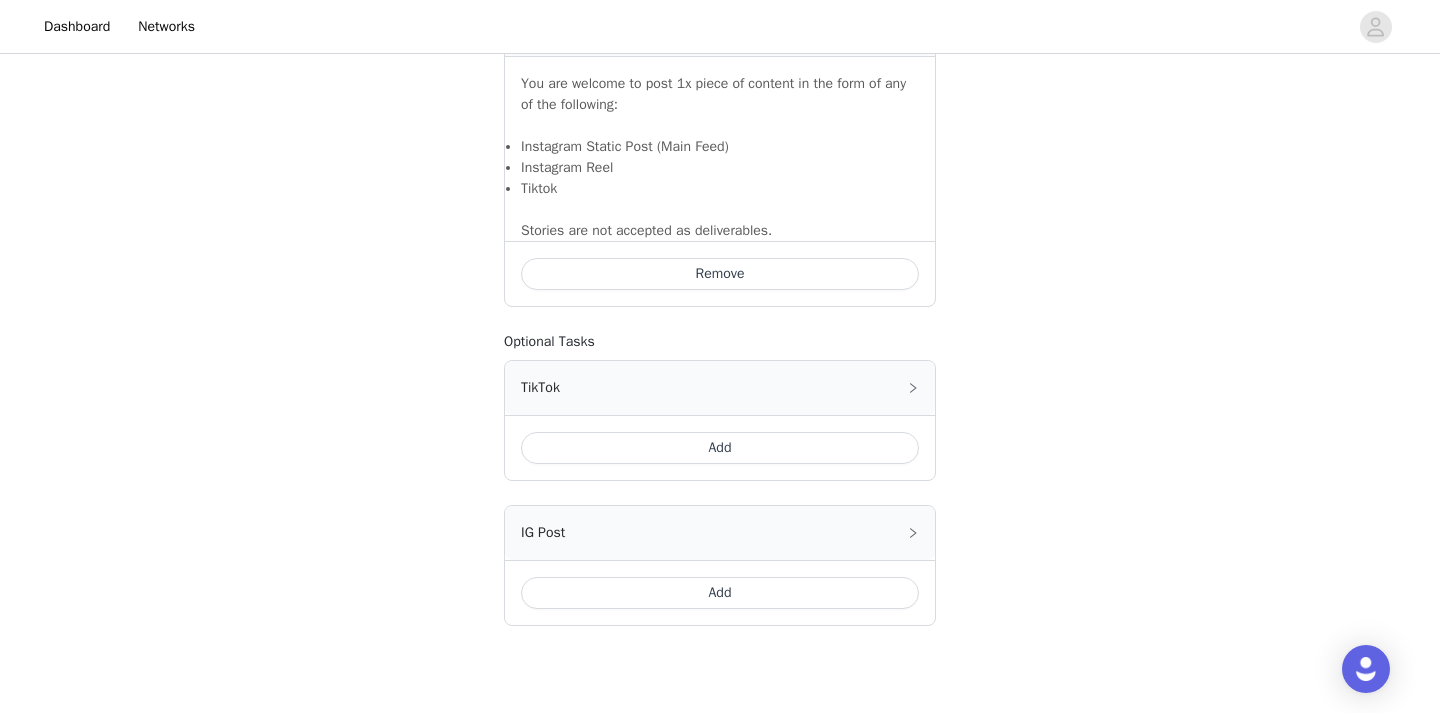 scroll, scrollTop: 1426, scrollLeft: 0, axis: vertical 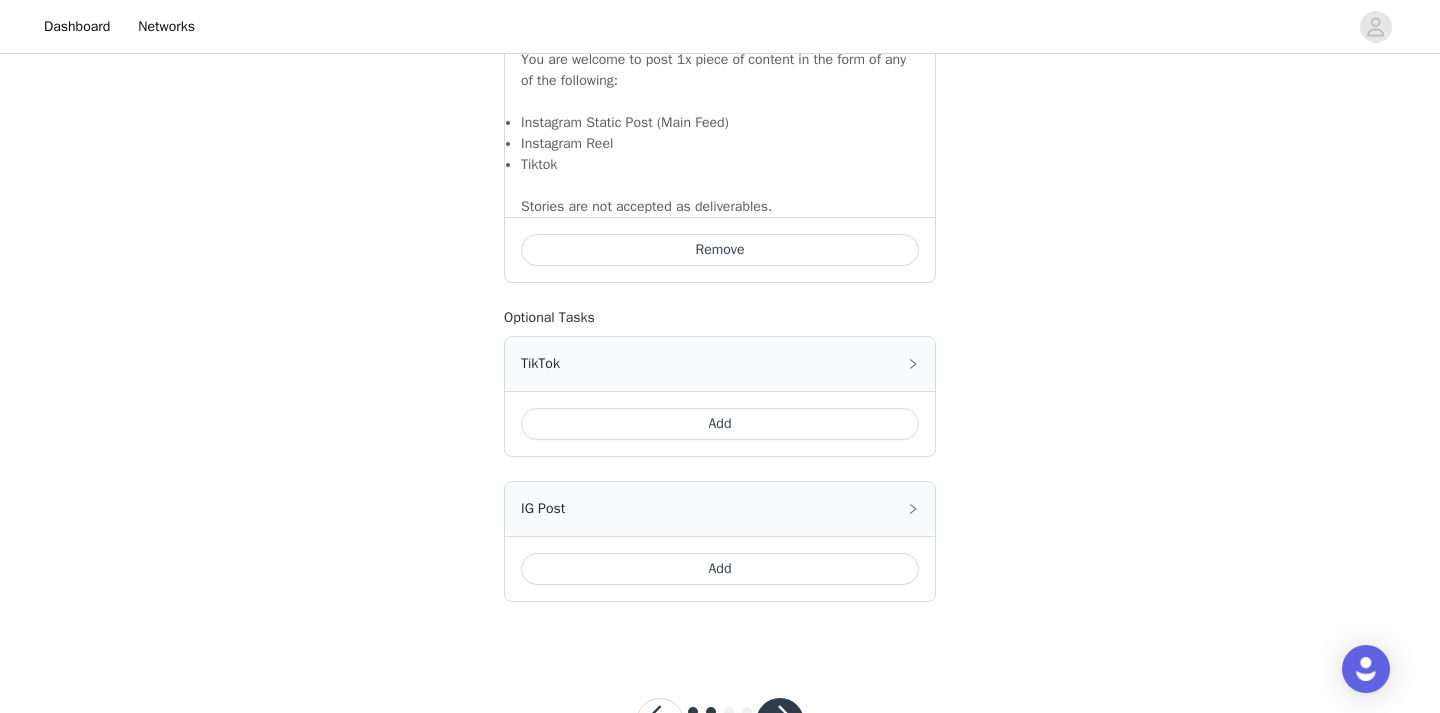 click on "Add" at bounding box center [720, 569] 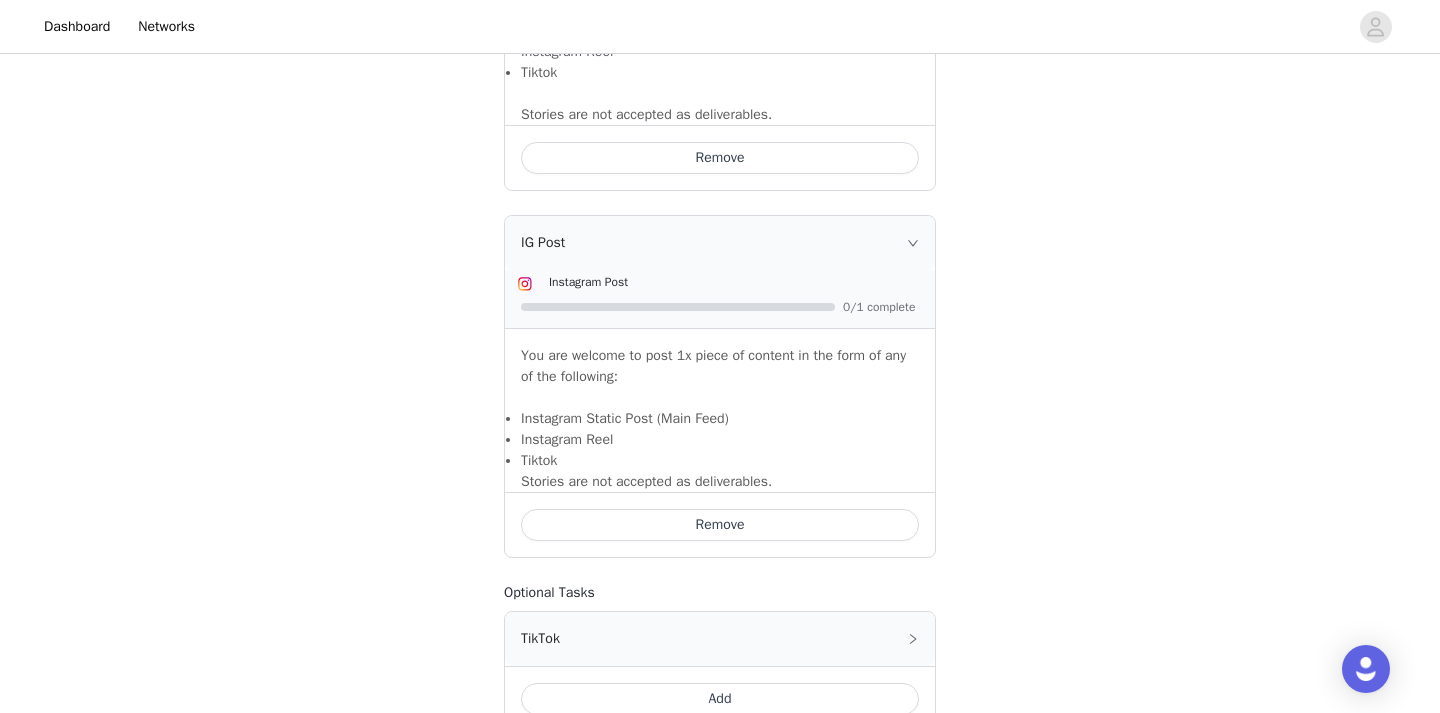 scroll, scrollTop: 1729, scrollLeft: 0, axis: vertical 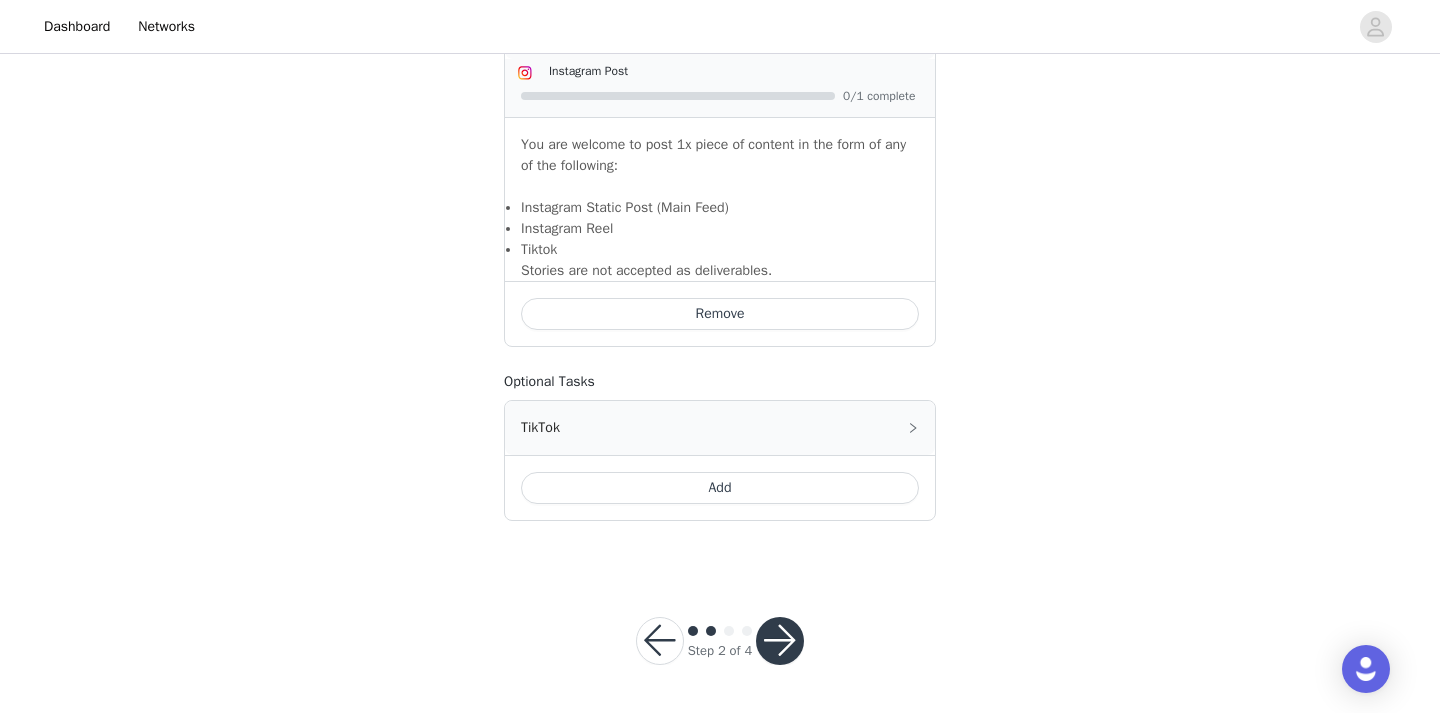 click on "Add" at bounding box center [720, 488] 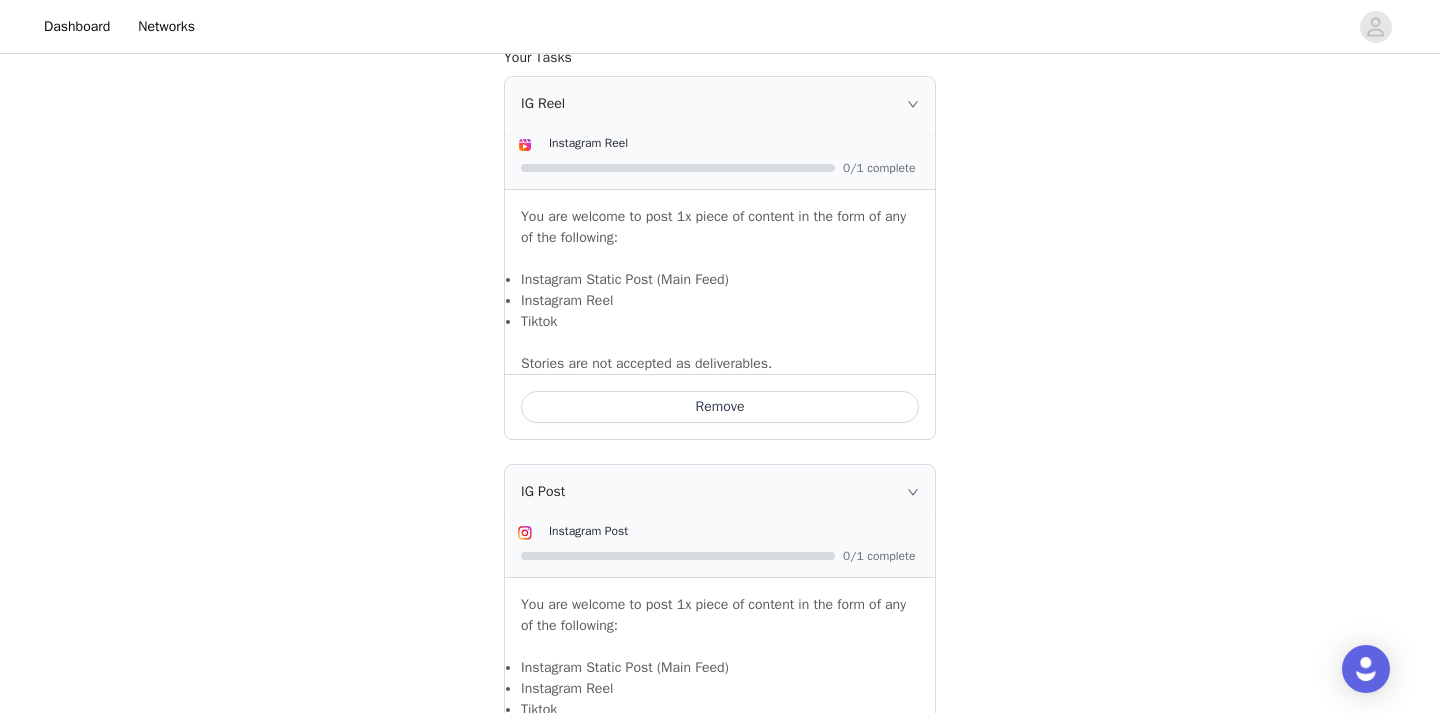 scroll, scrollTop: 1253, scrollLeft: 0, axis: vertical 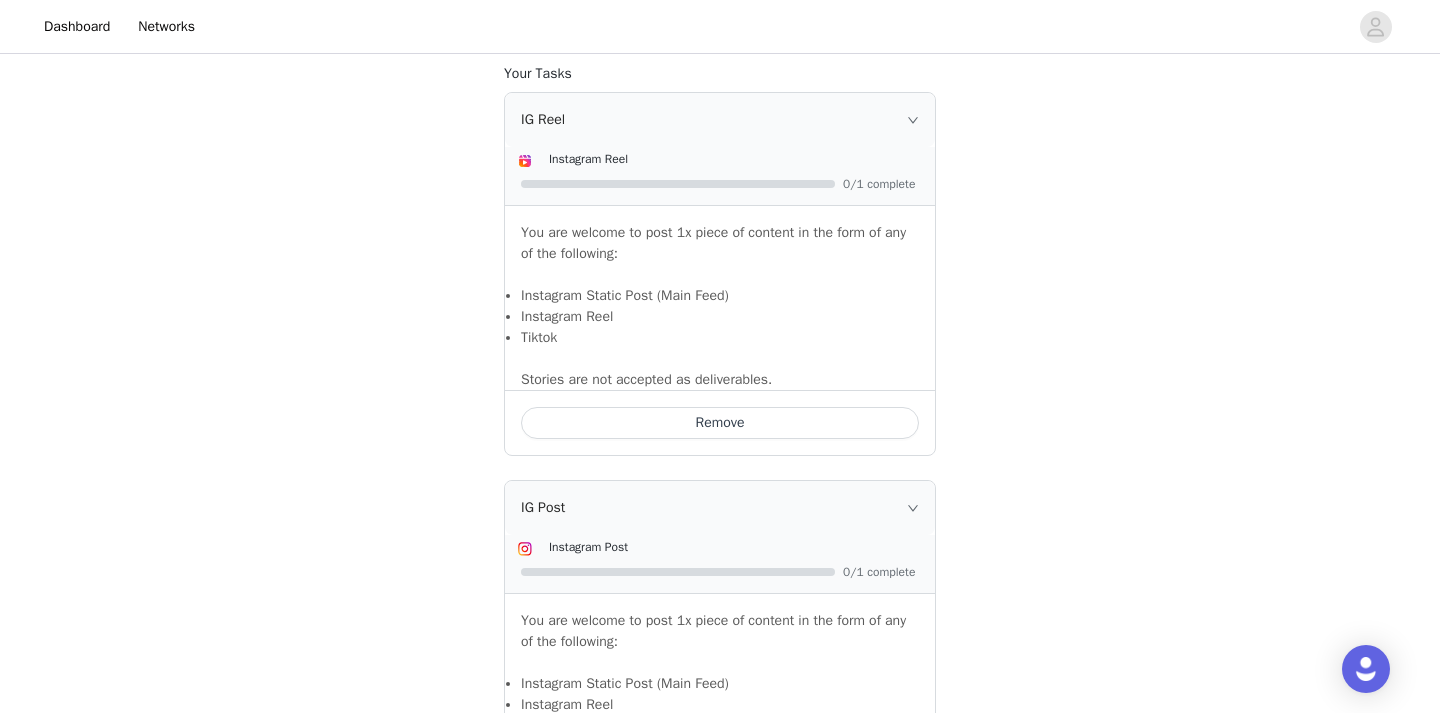 click on "Remove" at bounding box center (720, 423) 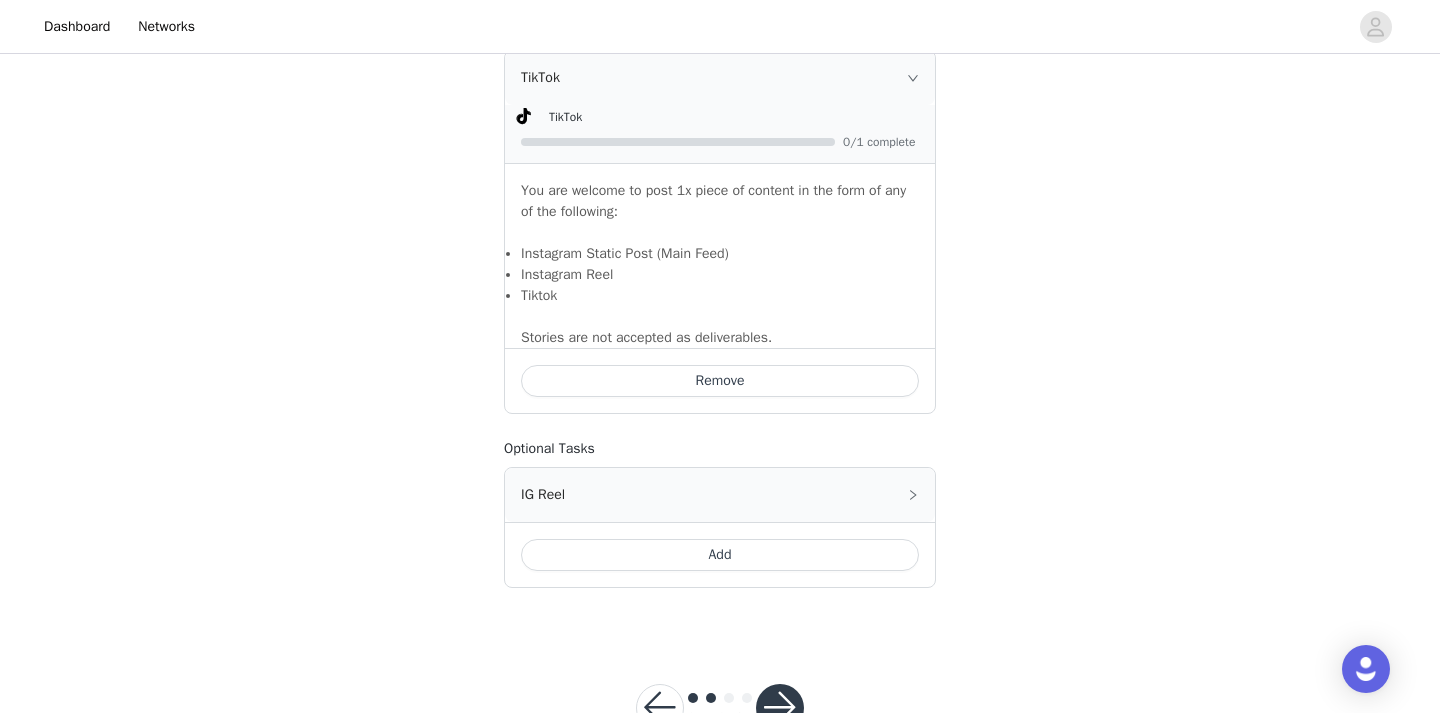 scroll, scrollTop: 1729, scrollLeft: 0, axis: vertical 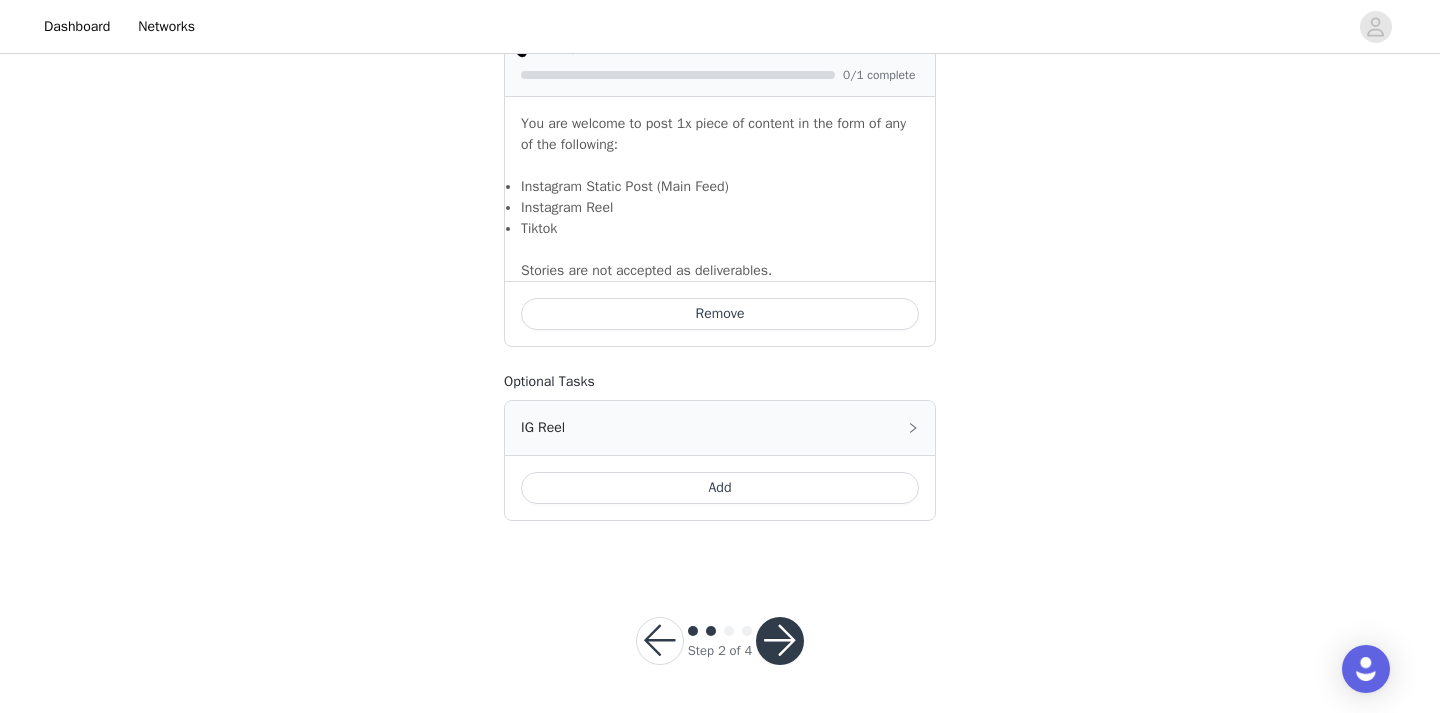 click at bounding box center [780, 641] 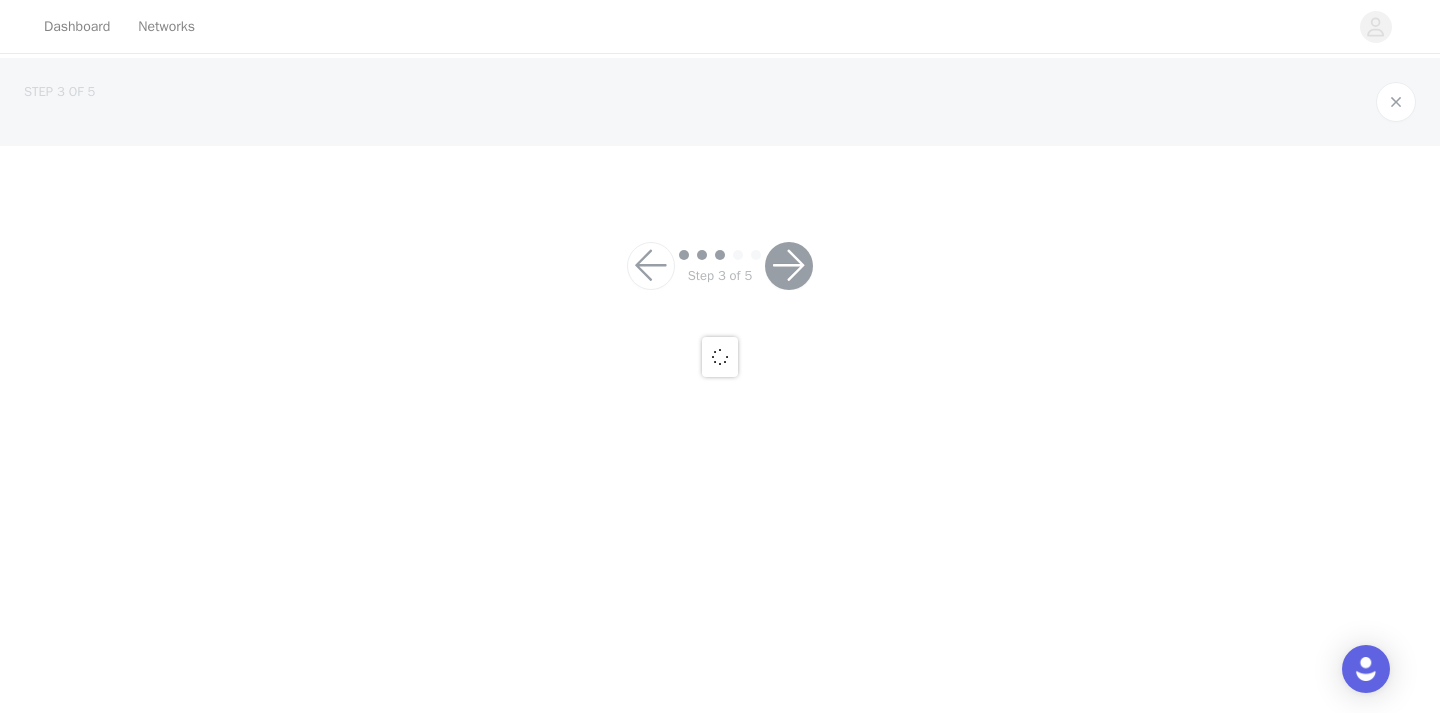 scroll, scrollTop: 0, scrollLeft: 0, axis: both 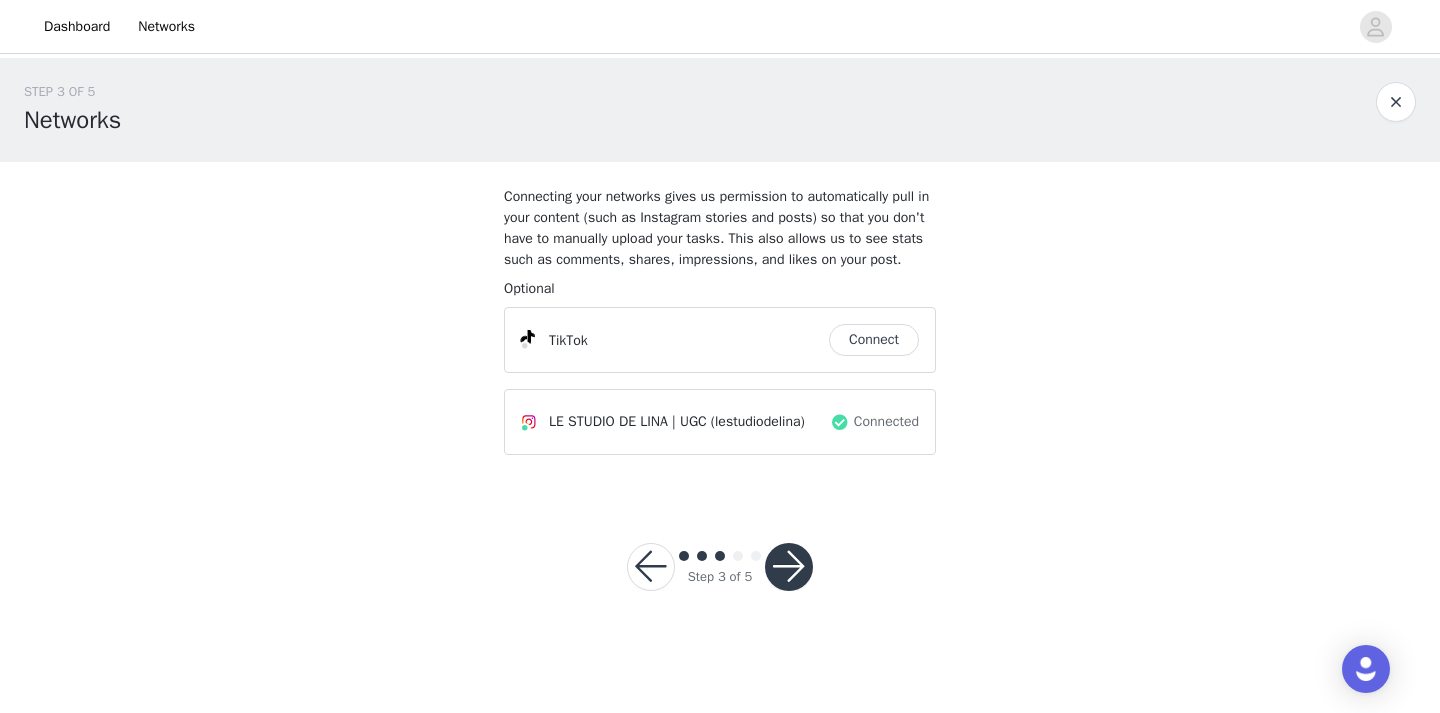 click at bounding box center (789, 567) 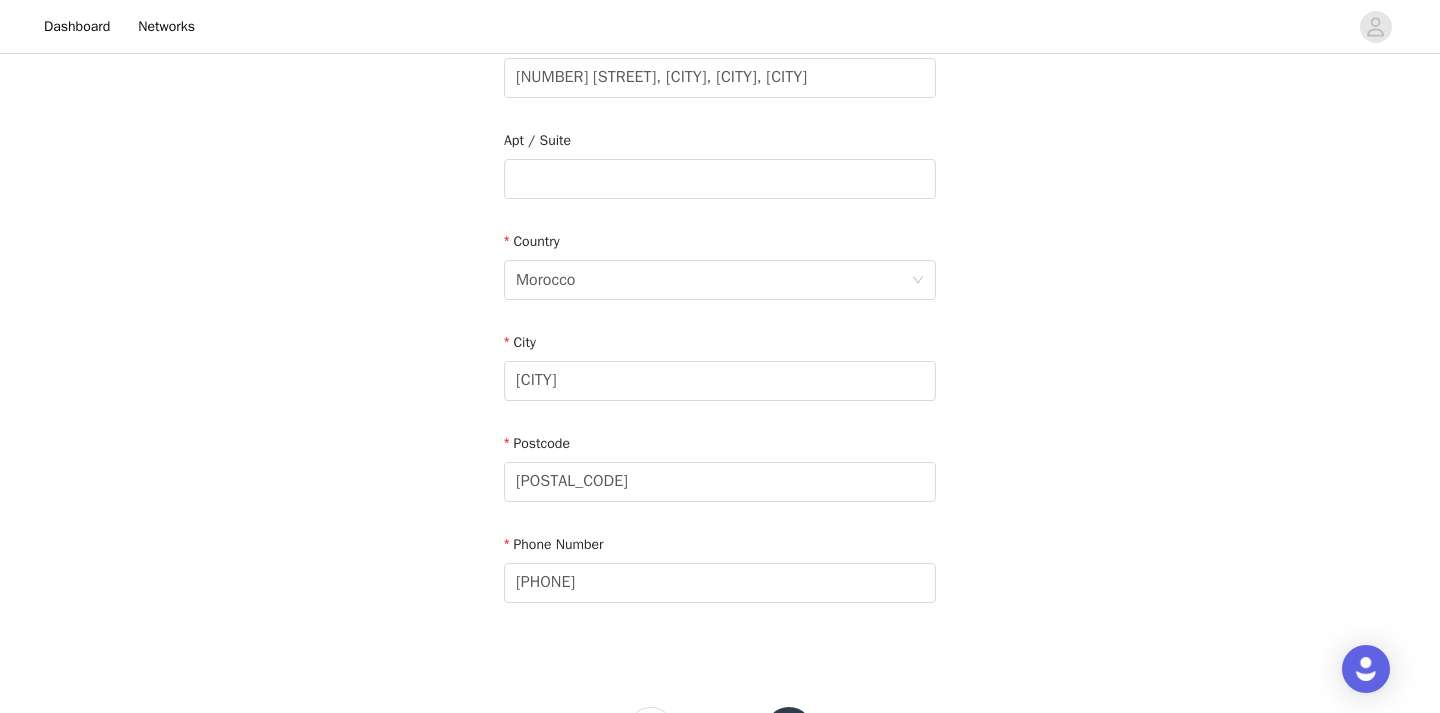 scroll, scrollTop: 549, scrollLeft: 0, axis: vertical 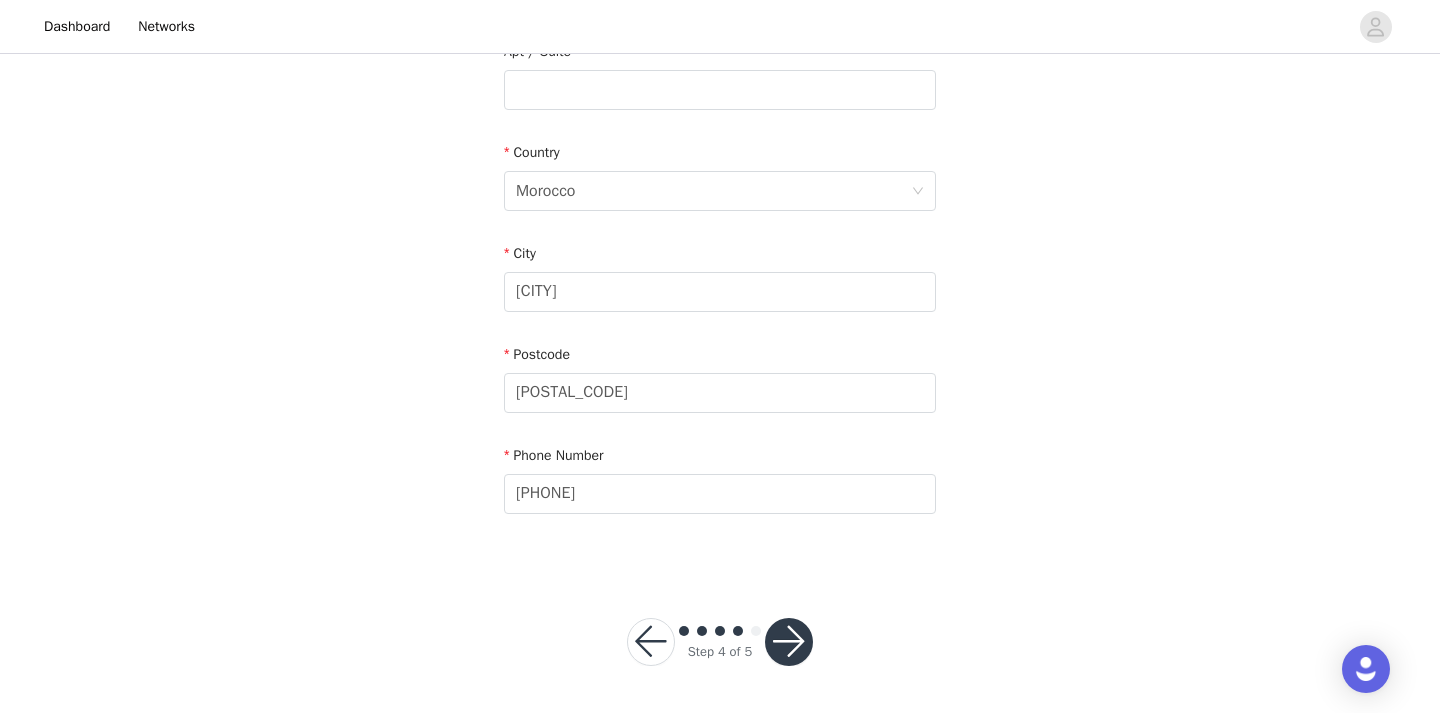 click at bounding box center (789, 642) 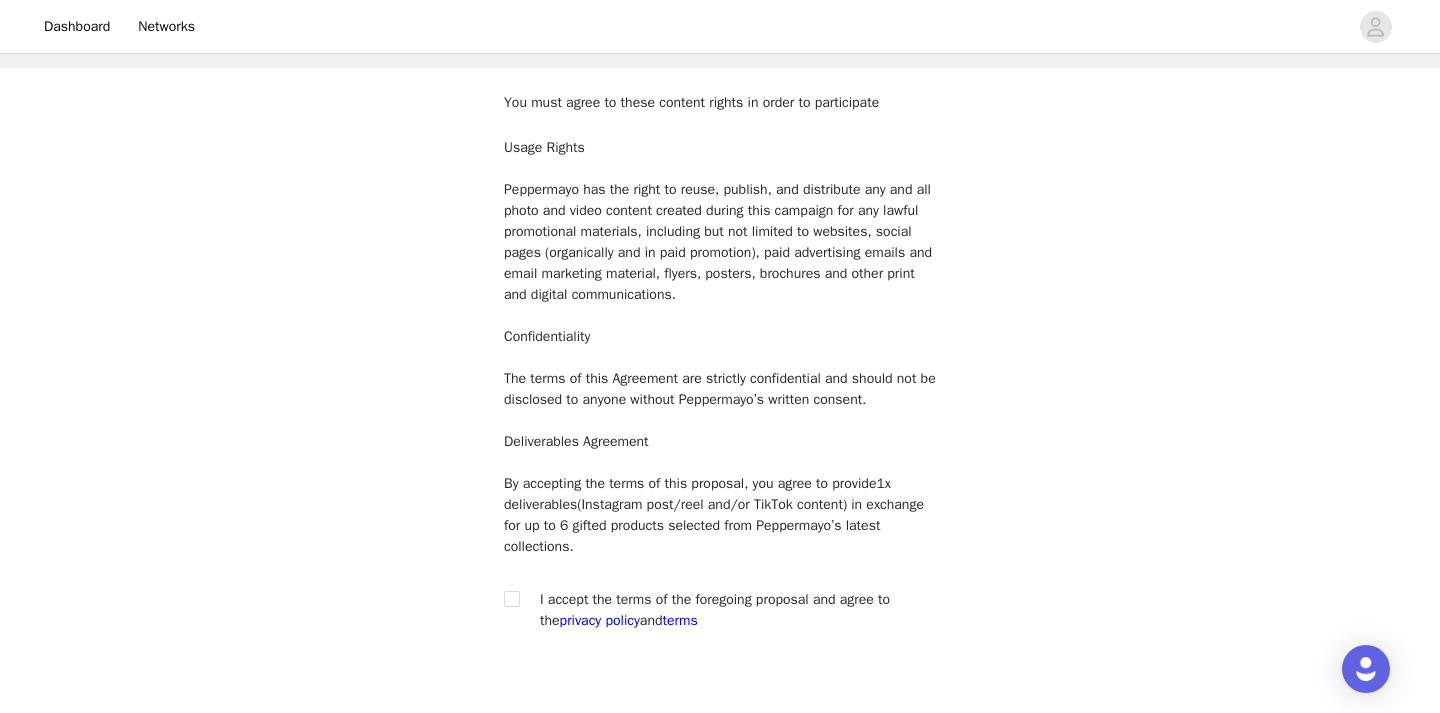 scroll, scrollTop: 211, scrollLeft: 0, axis: vertical 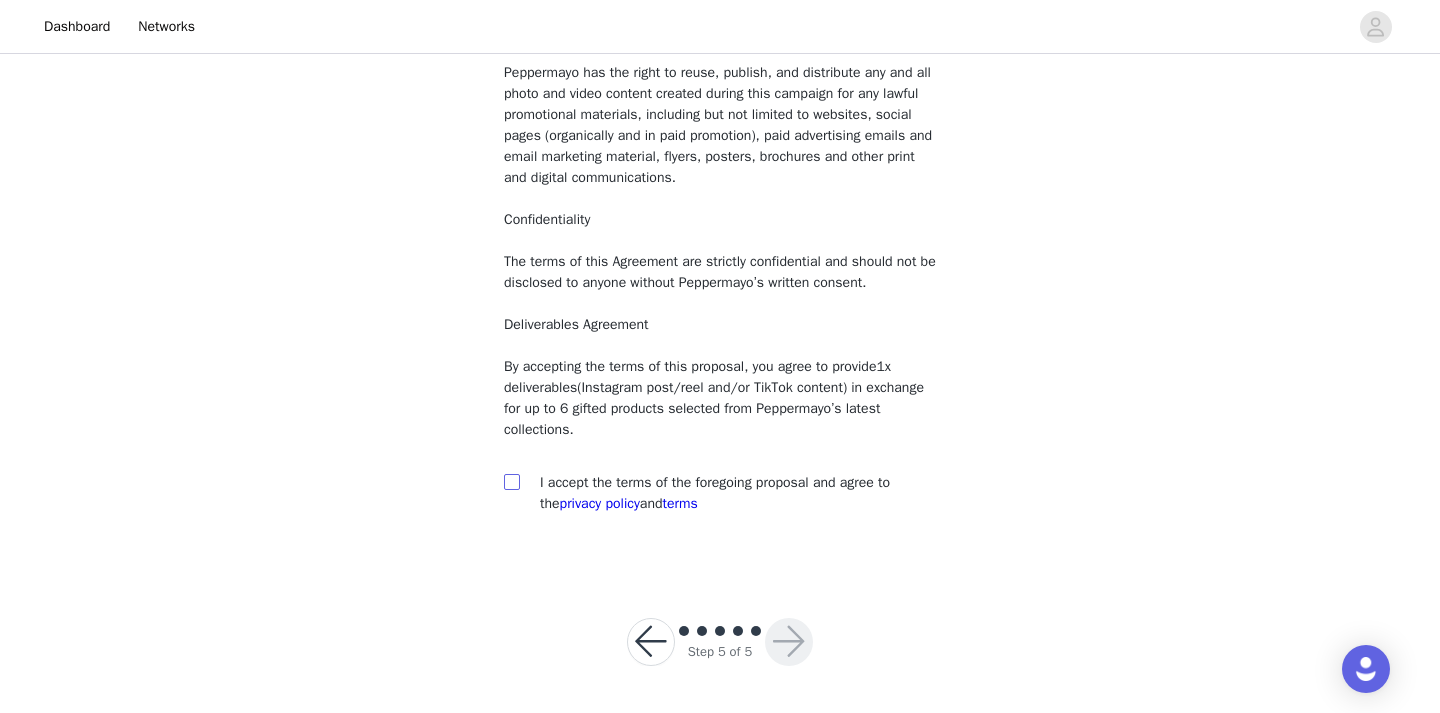 click at bounding box center [511, 481] 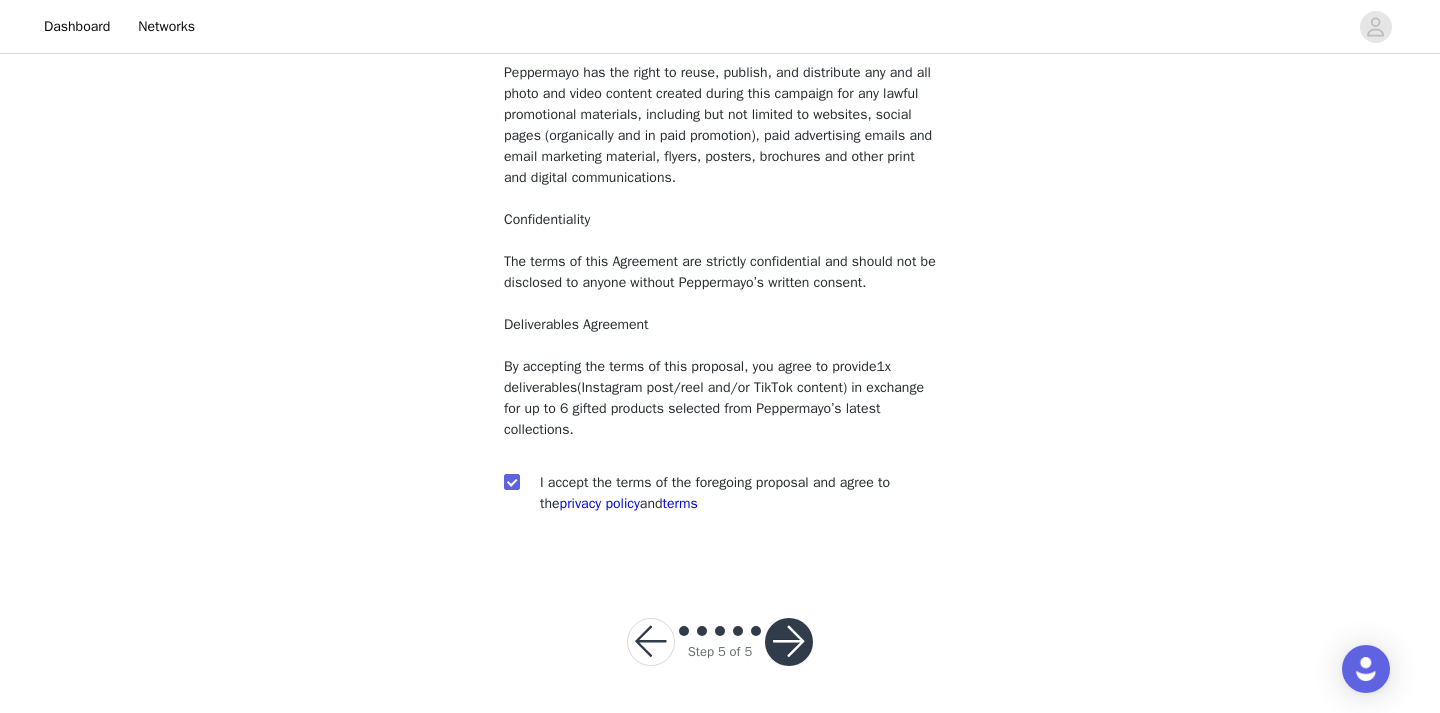 click at bounding box center (789, 642) 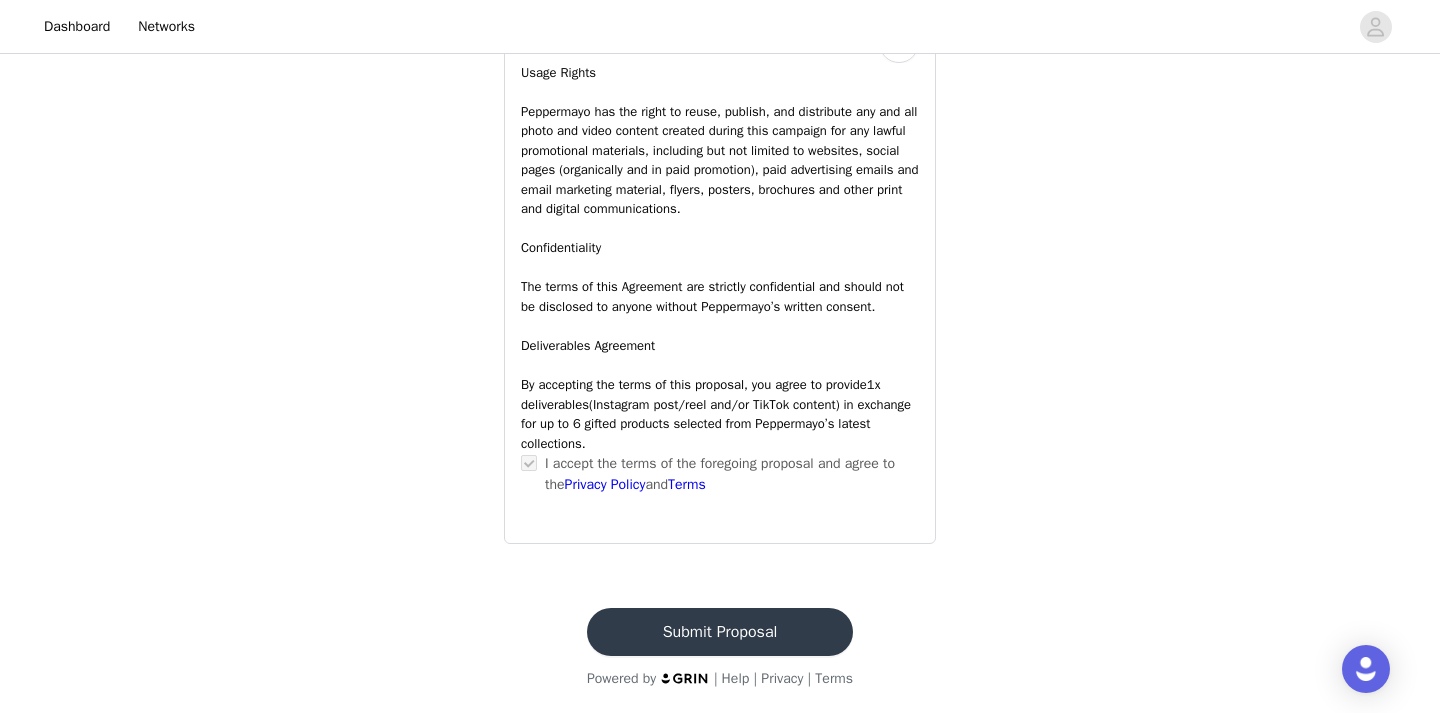 click on "Submit Proposal" at bounding box center [720, 632] 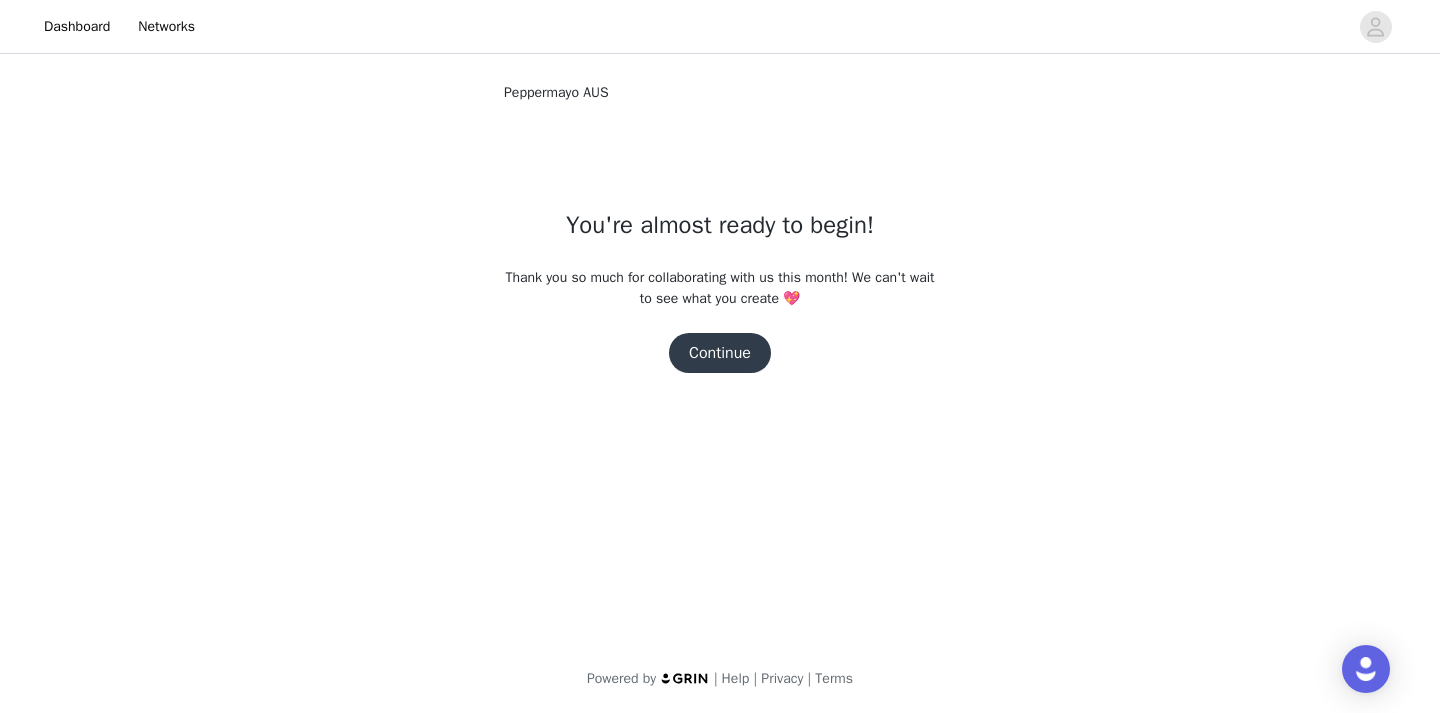 click on "Continue" at bounding box center [720, 353] 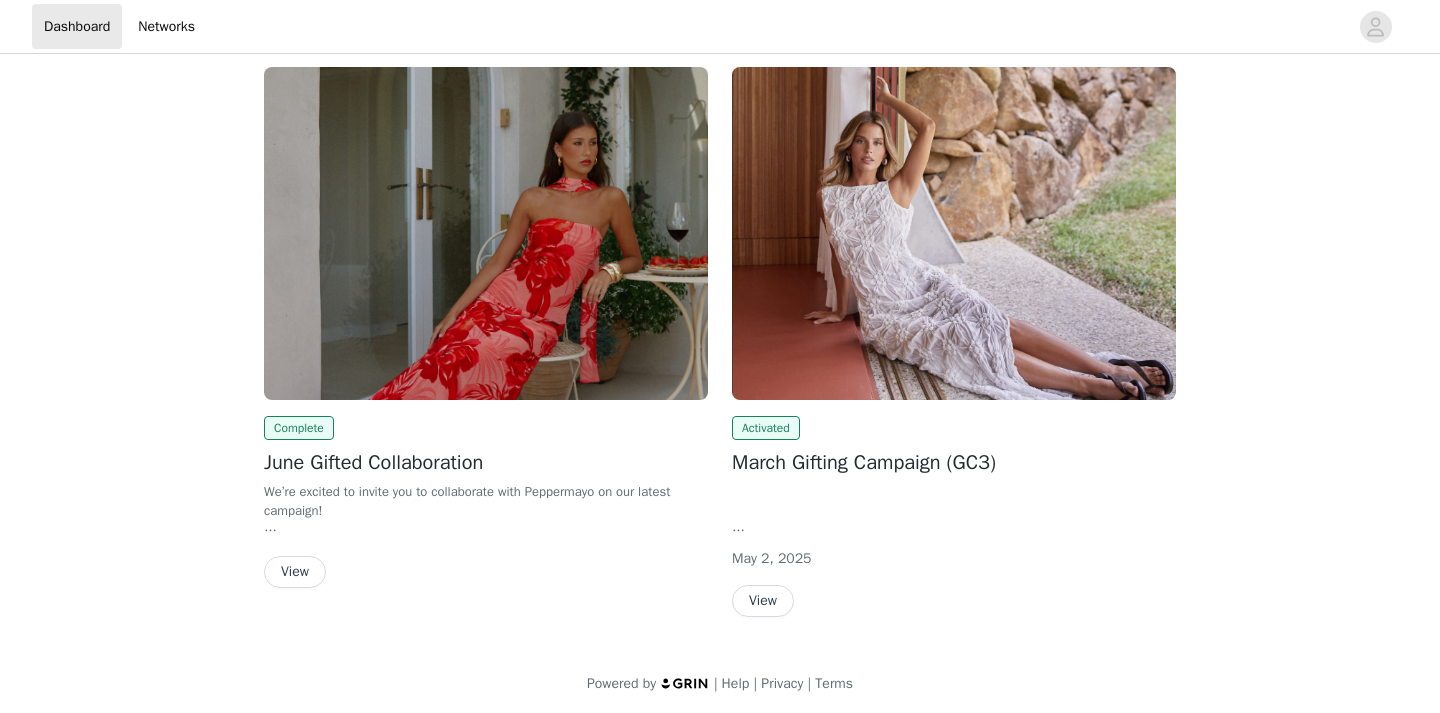 scroll, scrollTop: 837, scrollLeft: 0, axis: vertical 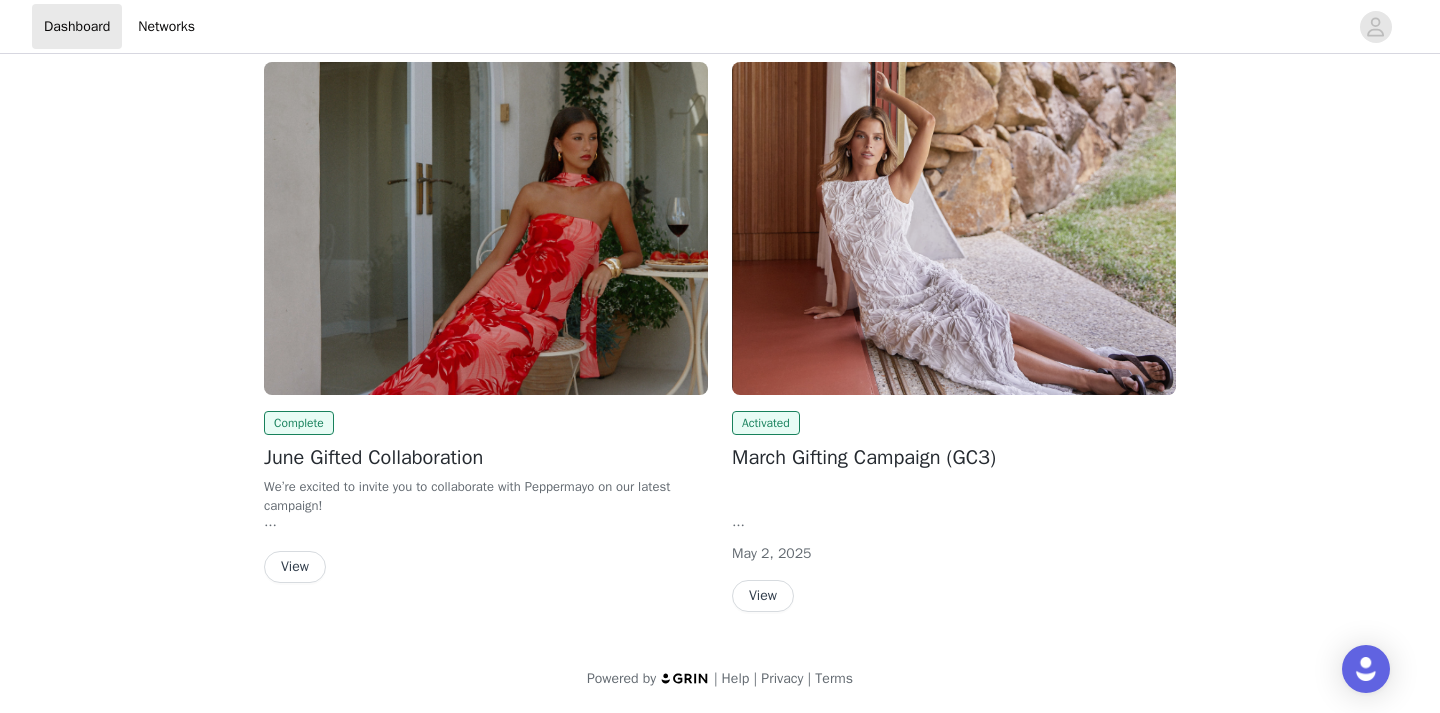 click on "View" at bounding box center [763, 596] 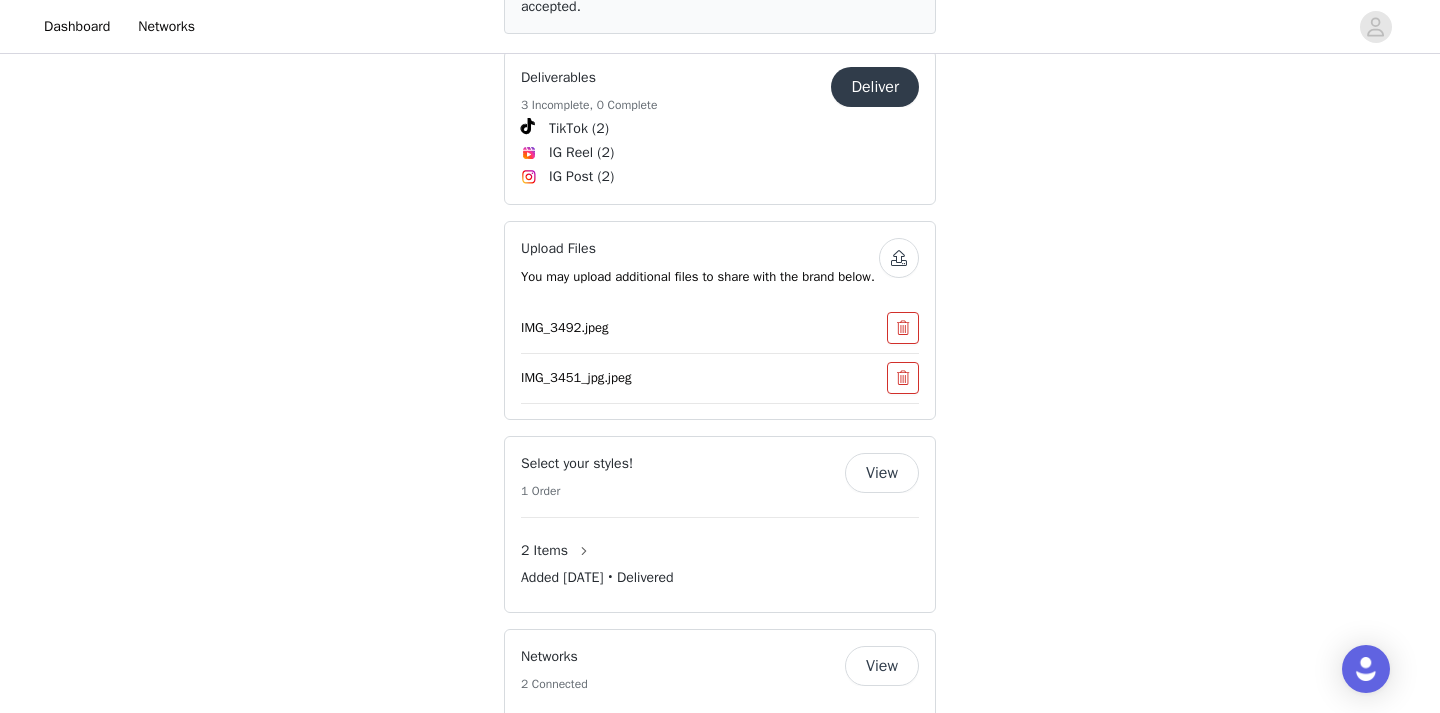 scroll, scrollTop: 998, scrollLeft: 0, axis: vertical 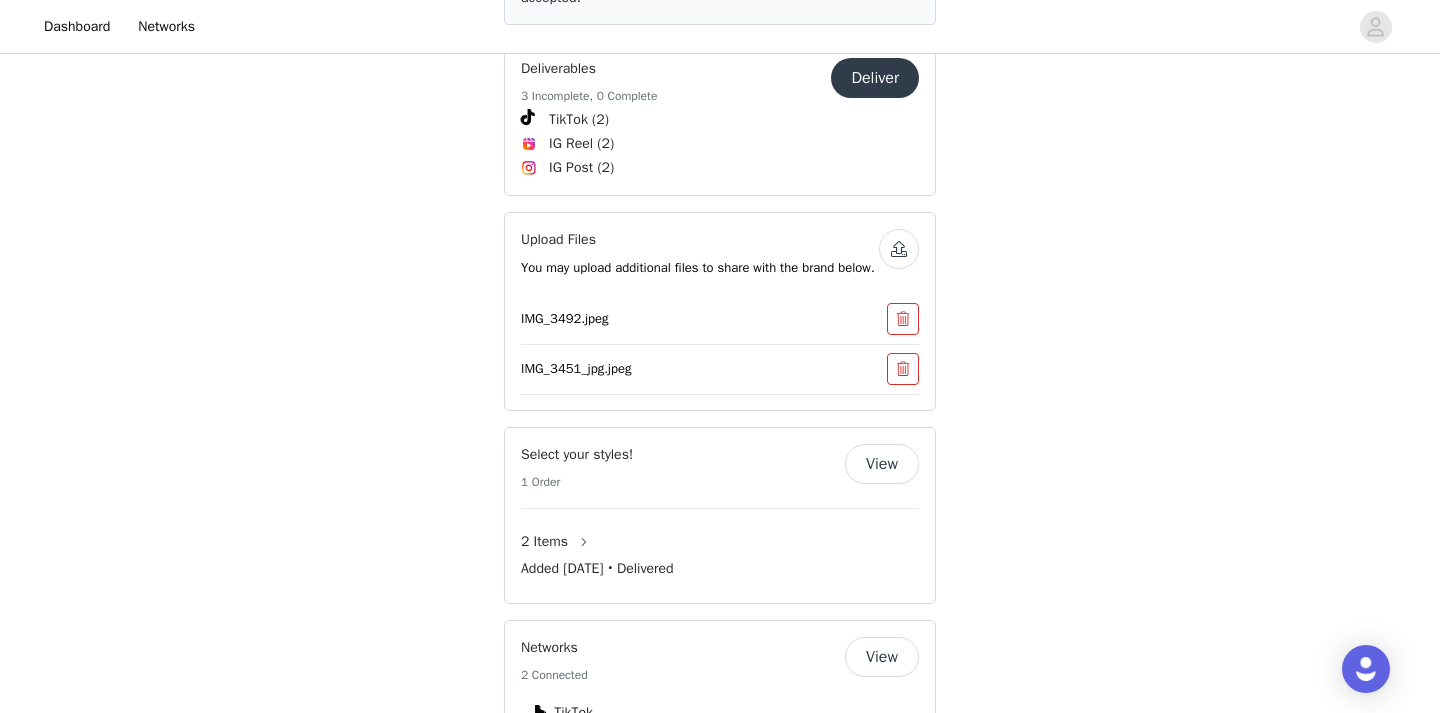 click on "Deliver" at bounding box center (875, 78) 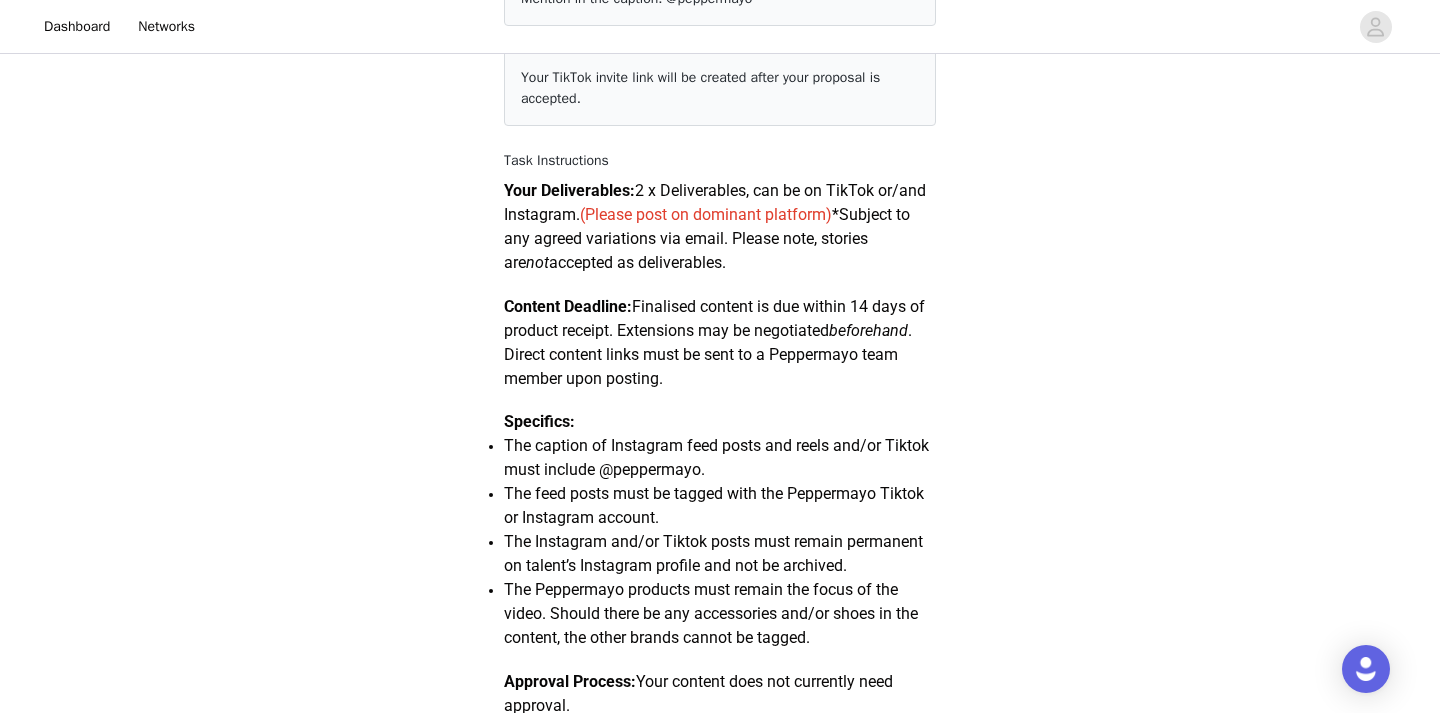 scroll, scrollTop: 0, scrollLeft: 0, axis: both 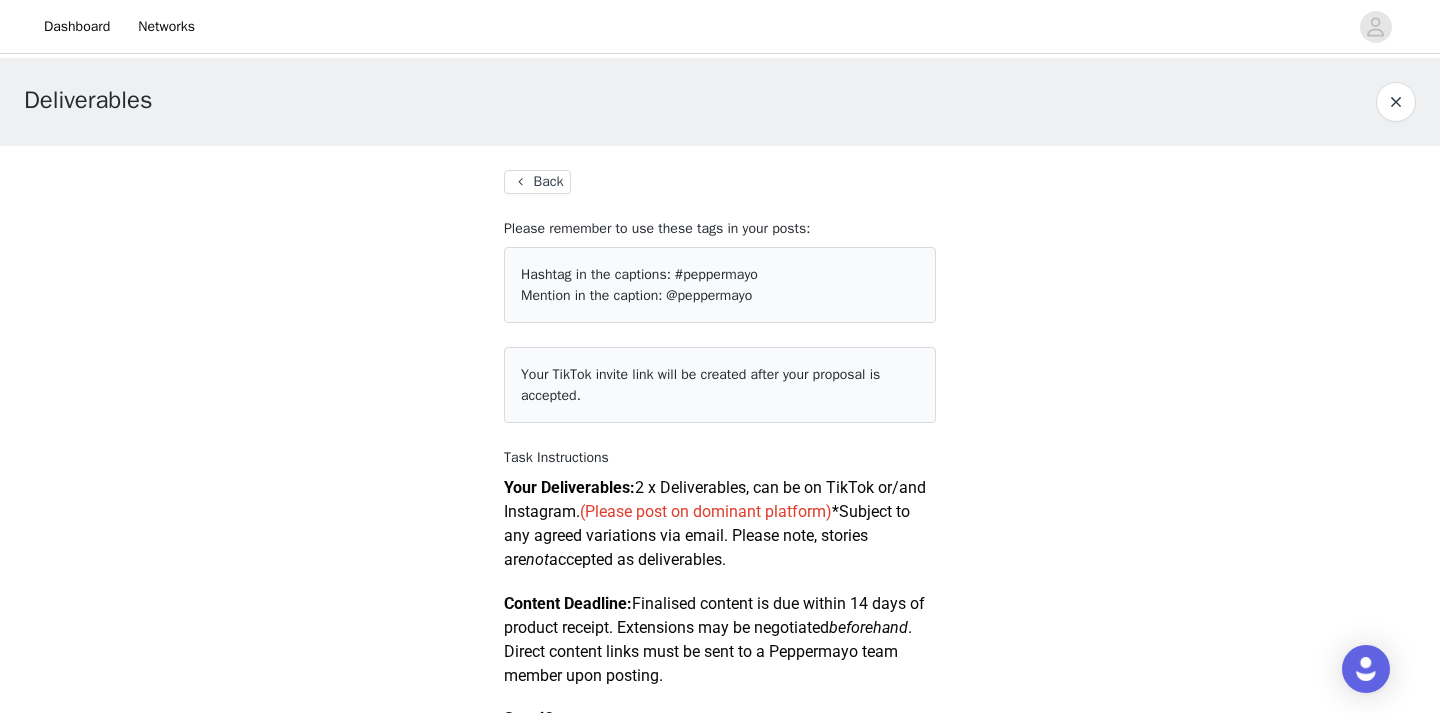 click on "Back" at bounding box center (537, 182) 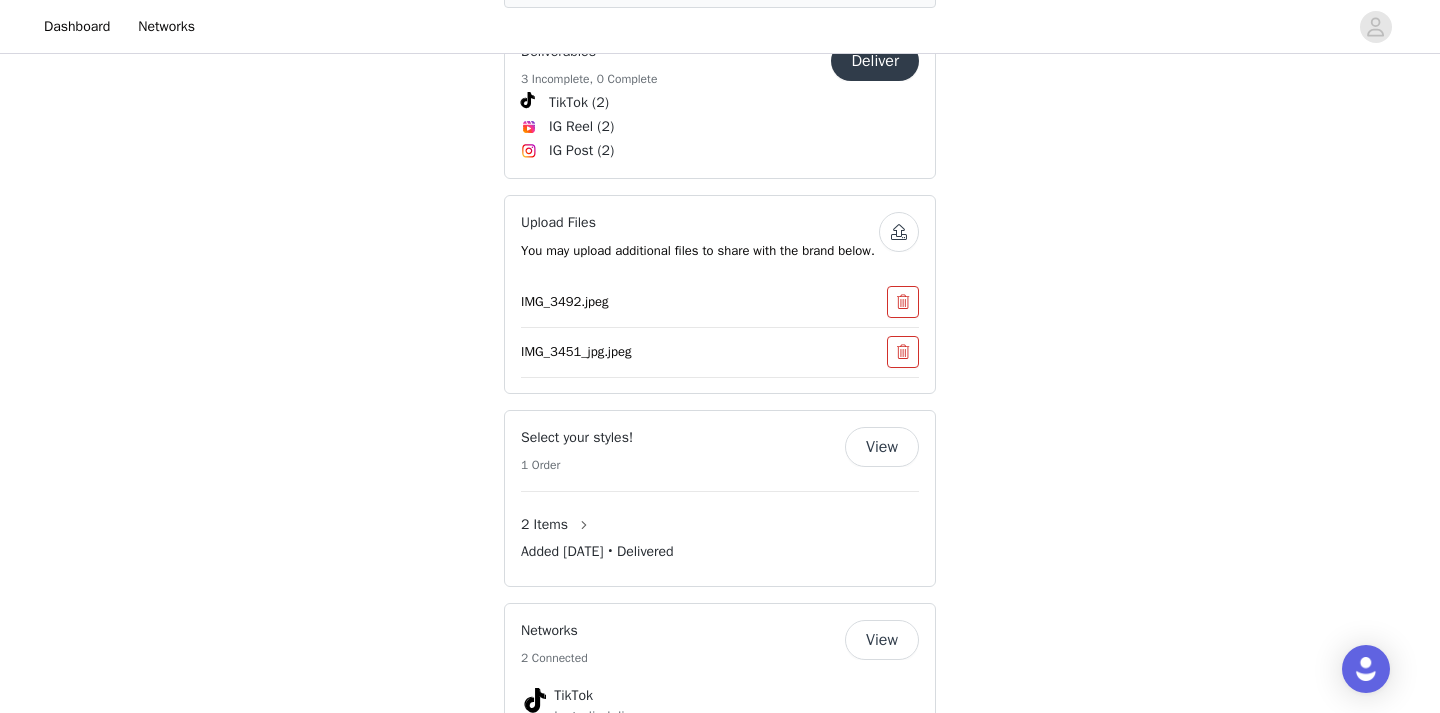 scroll, scrollTop: 1014, scrollLeft: 0, axis: vertical 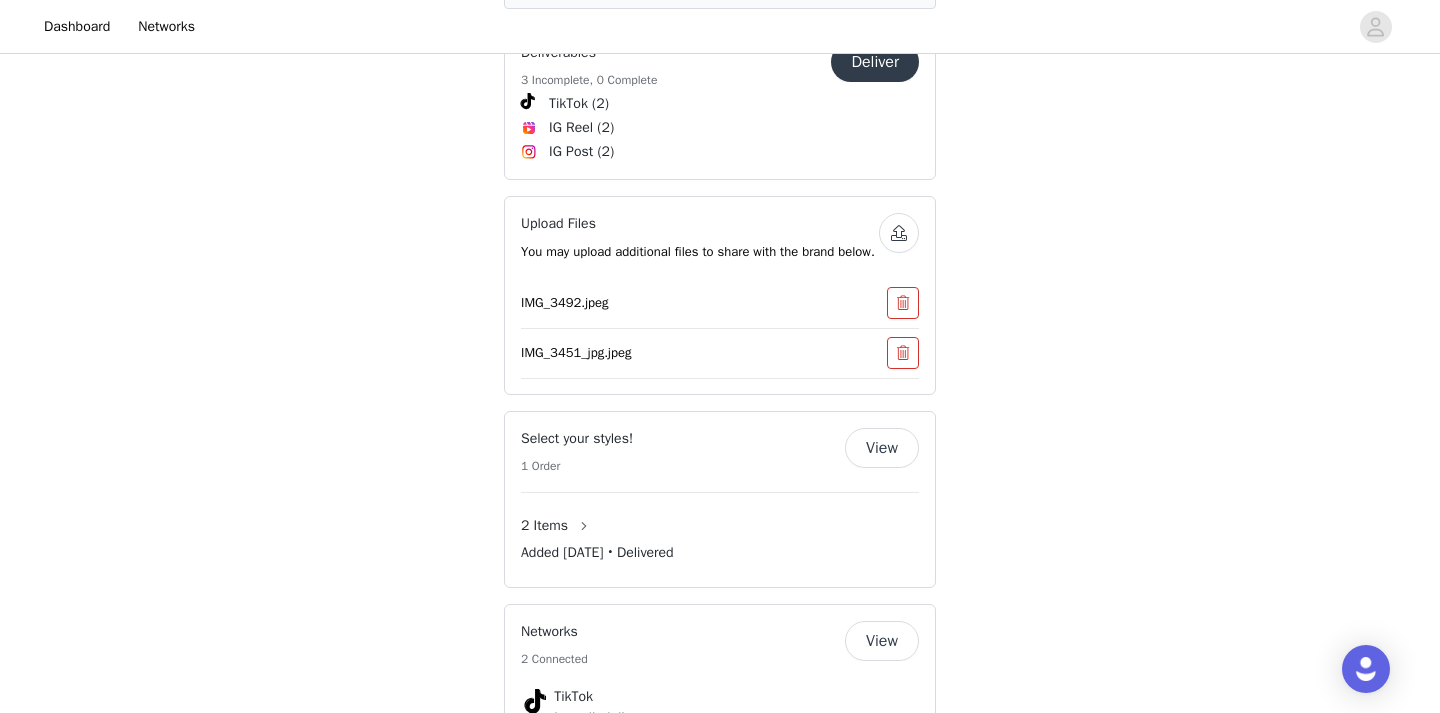 click on "View" at bounding box center (882, 448) 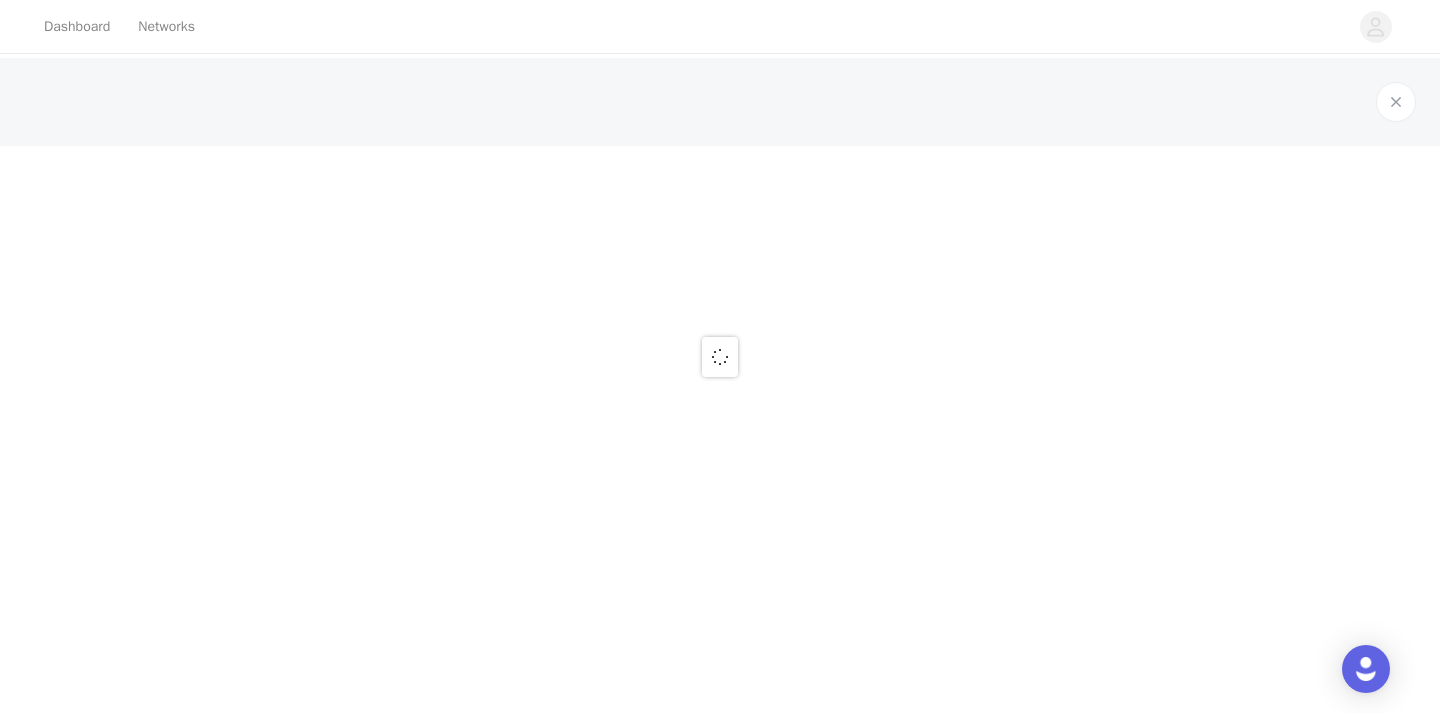 scroll, scrollTop: 0, scrollLeft: 0, axis: both 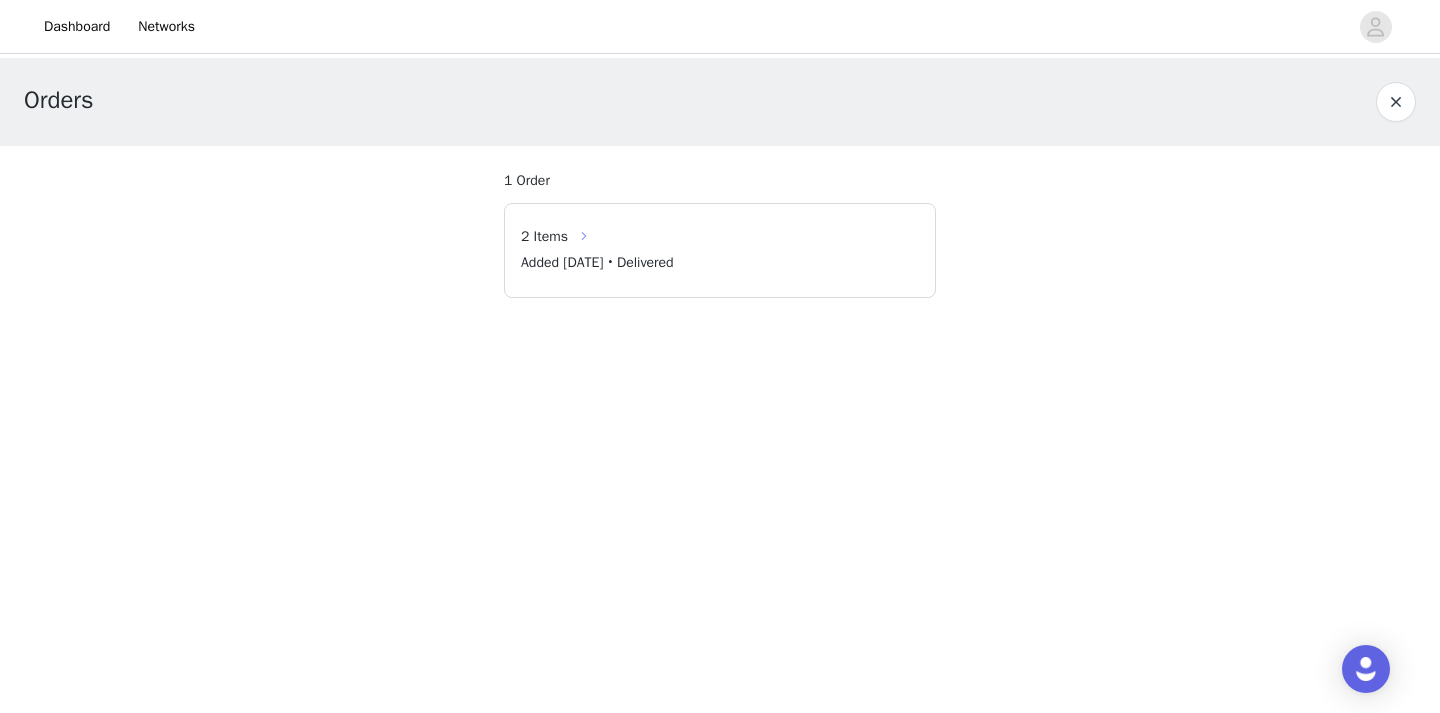 click at bounding box center (584, 236) 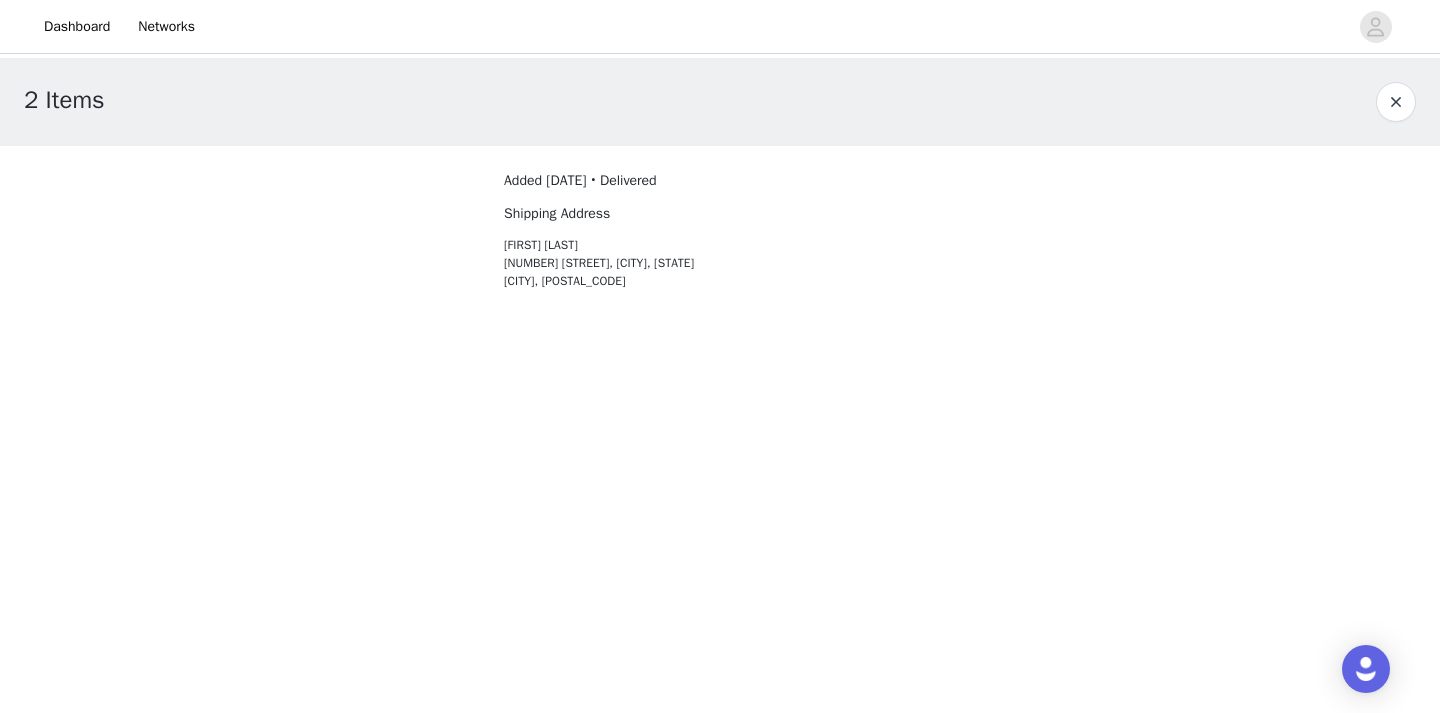 click at bounding box center (1396, 102) 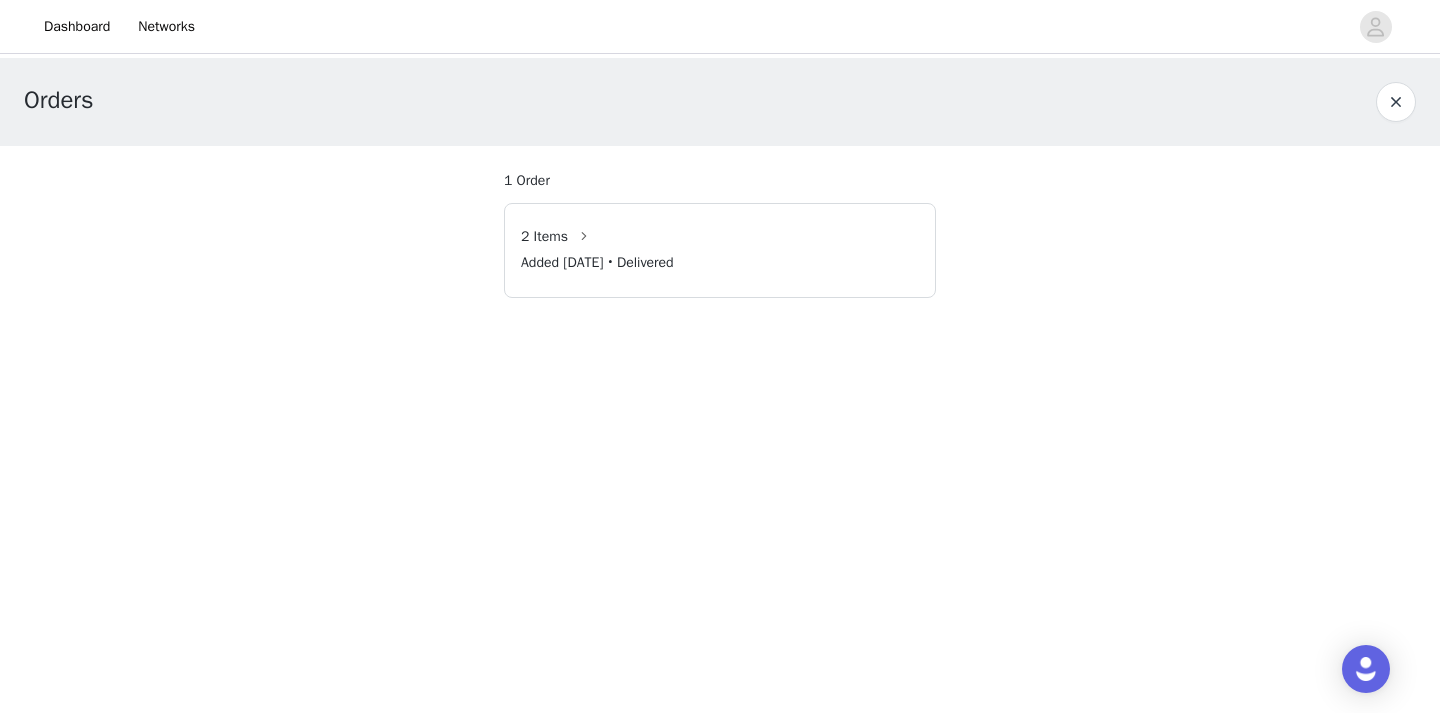 click at bounding box center [1396, 102] 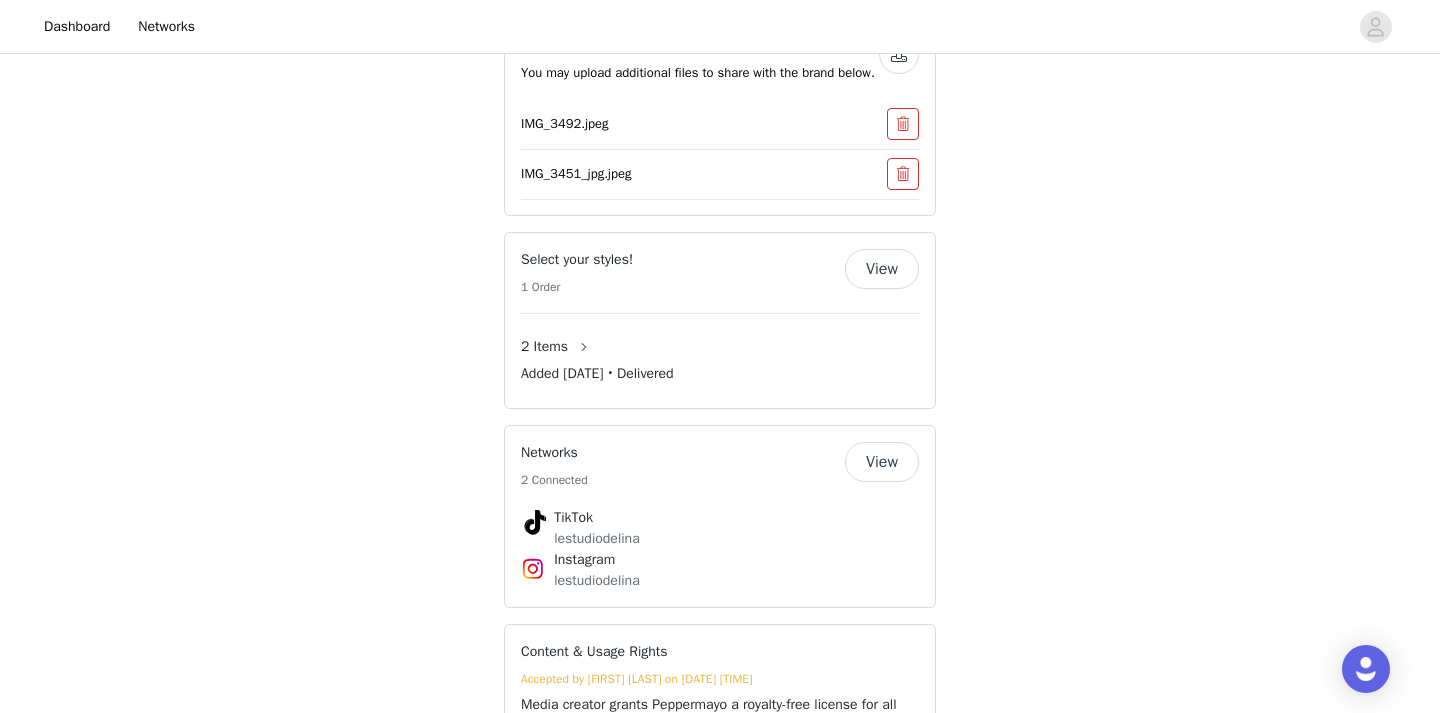 scroll, scrollTop: 1173, scrollLeft: 0, axis: vertical 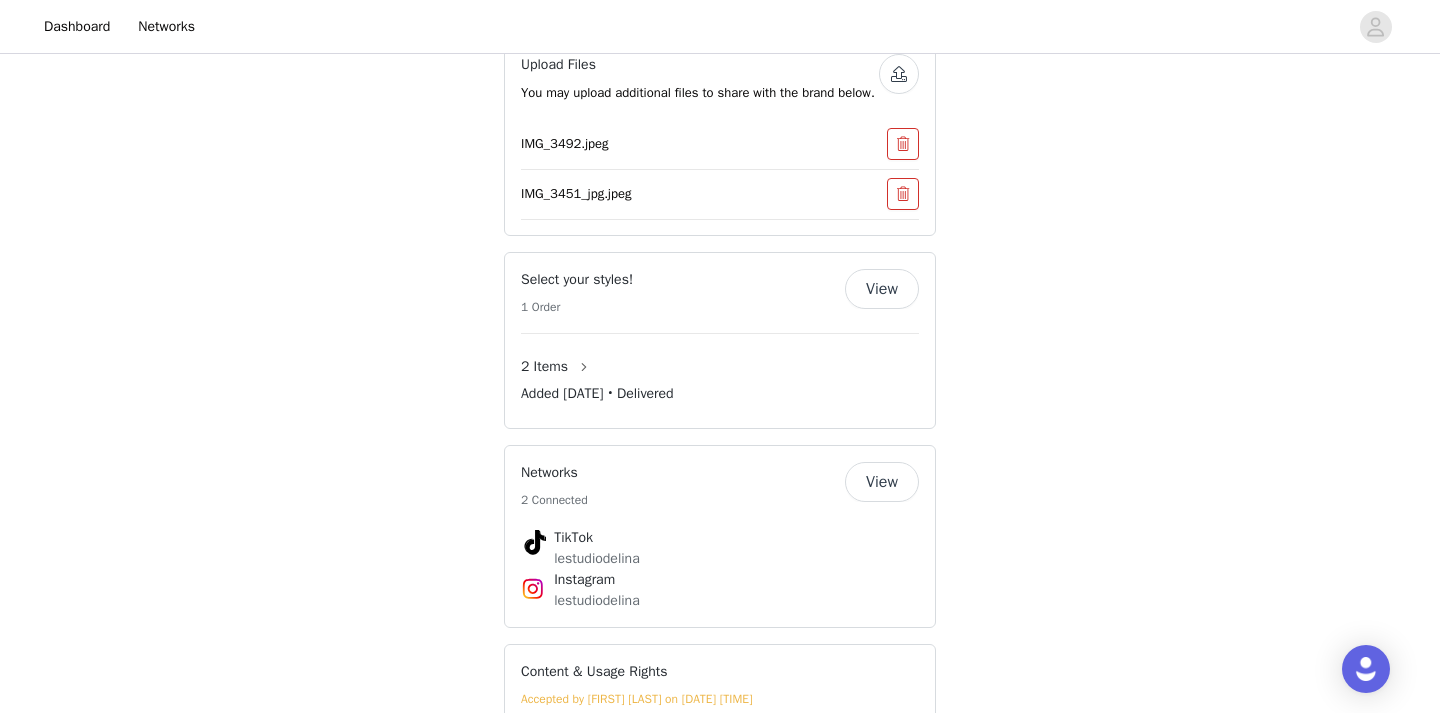 click on "2 Items" at bounding box center [544, 366] 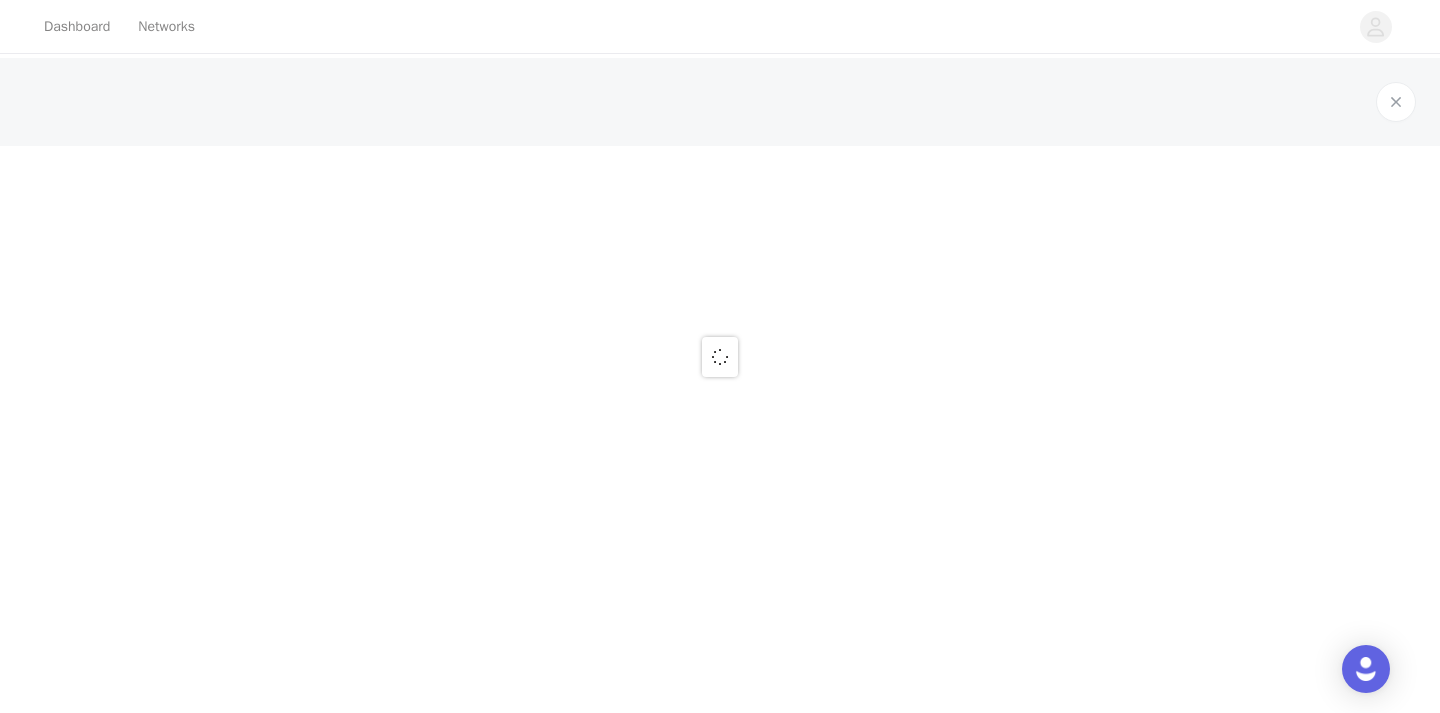 scroll, scrollTop: 0, scrollLeft: 0, axis: both 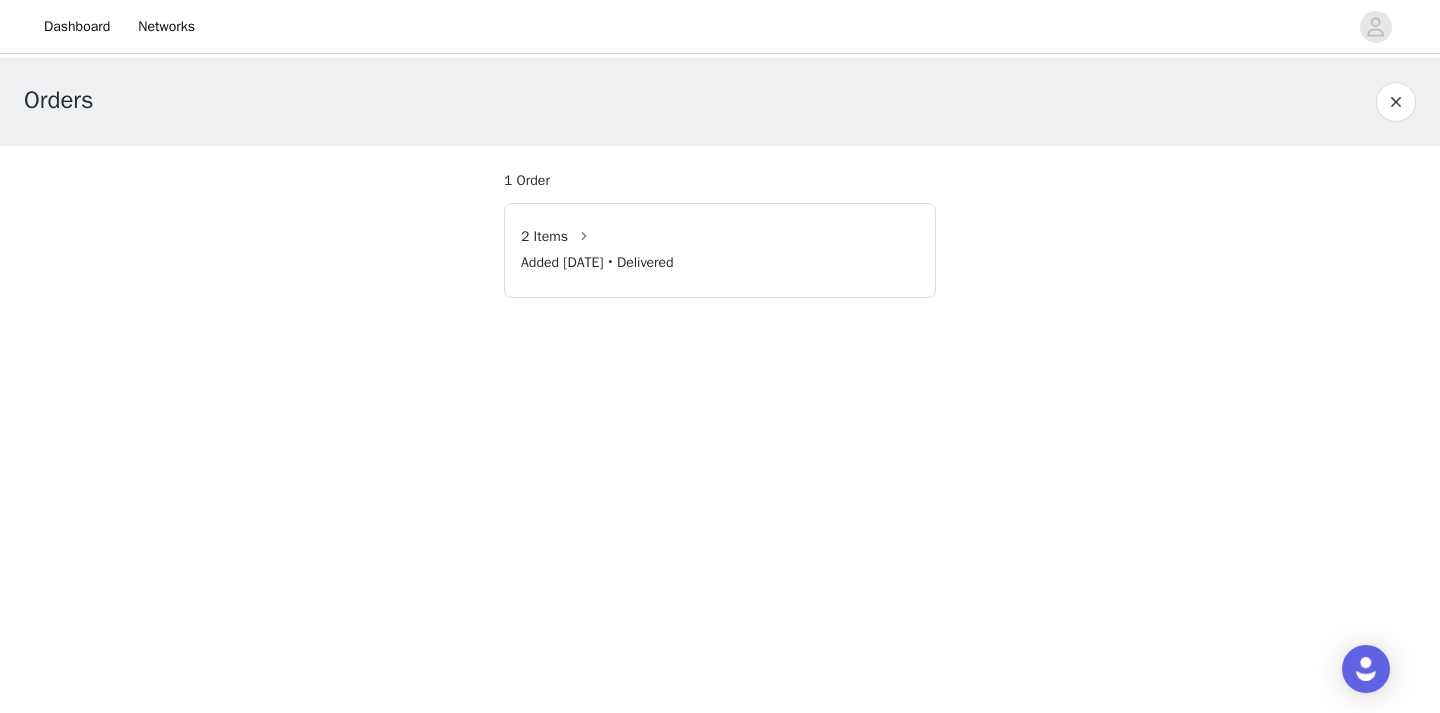 click on "2 Items" at bounding box center [544, 236] 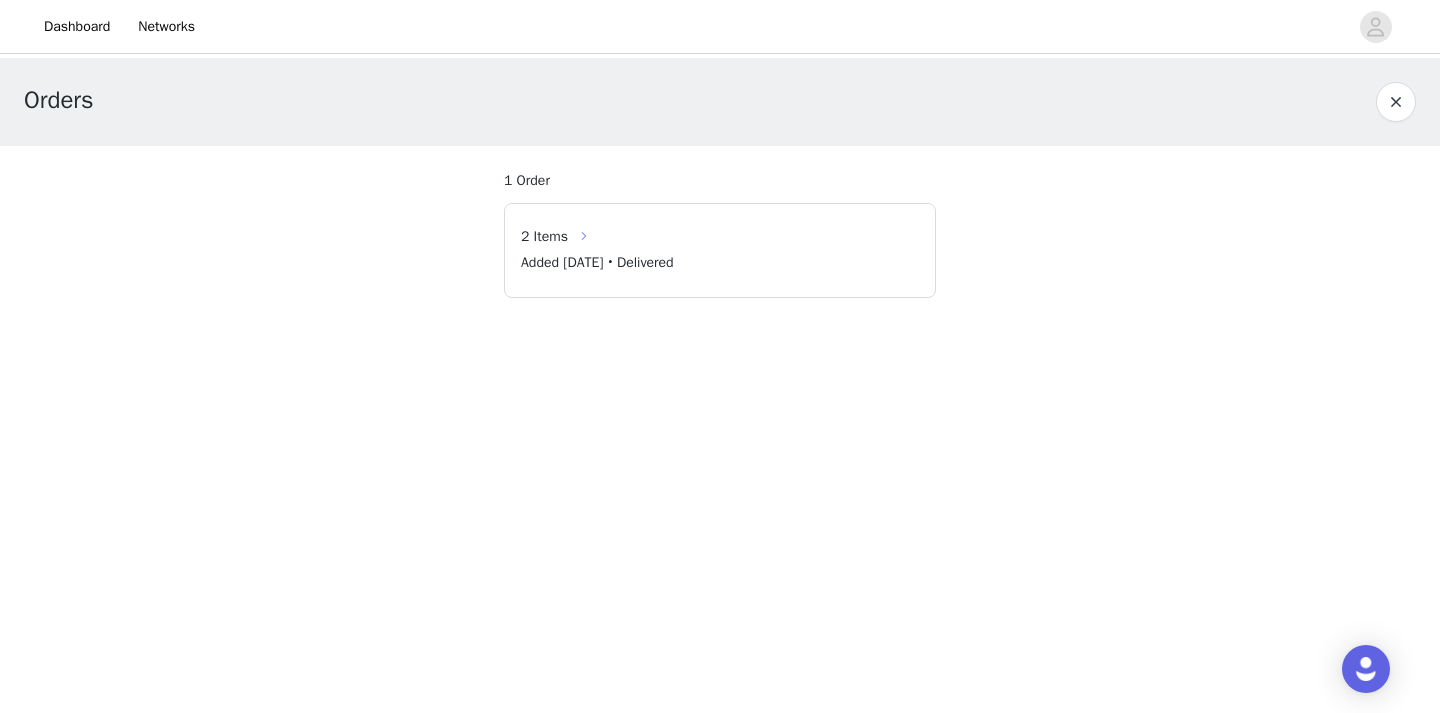 click at bounding box center (584, 236) 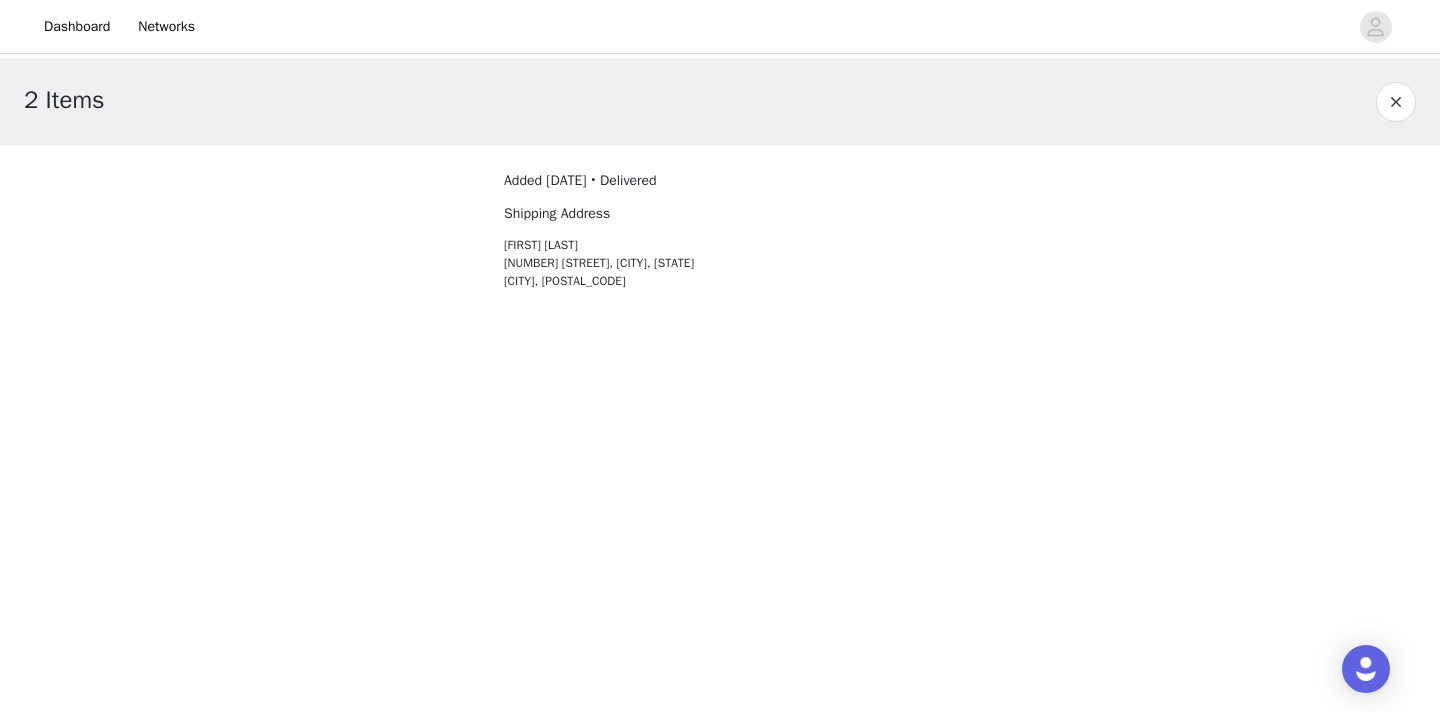 click at bounding box center [1396, 102] 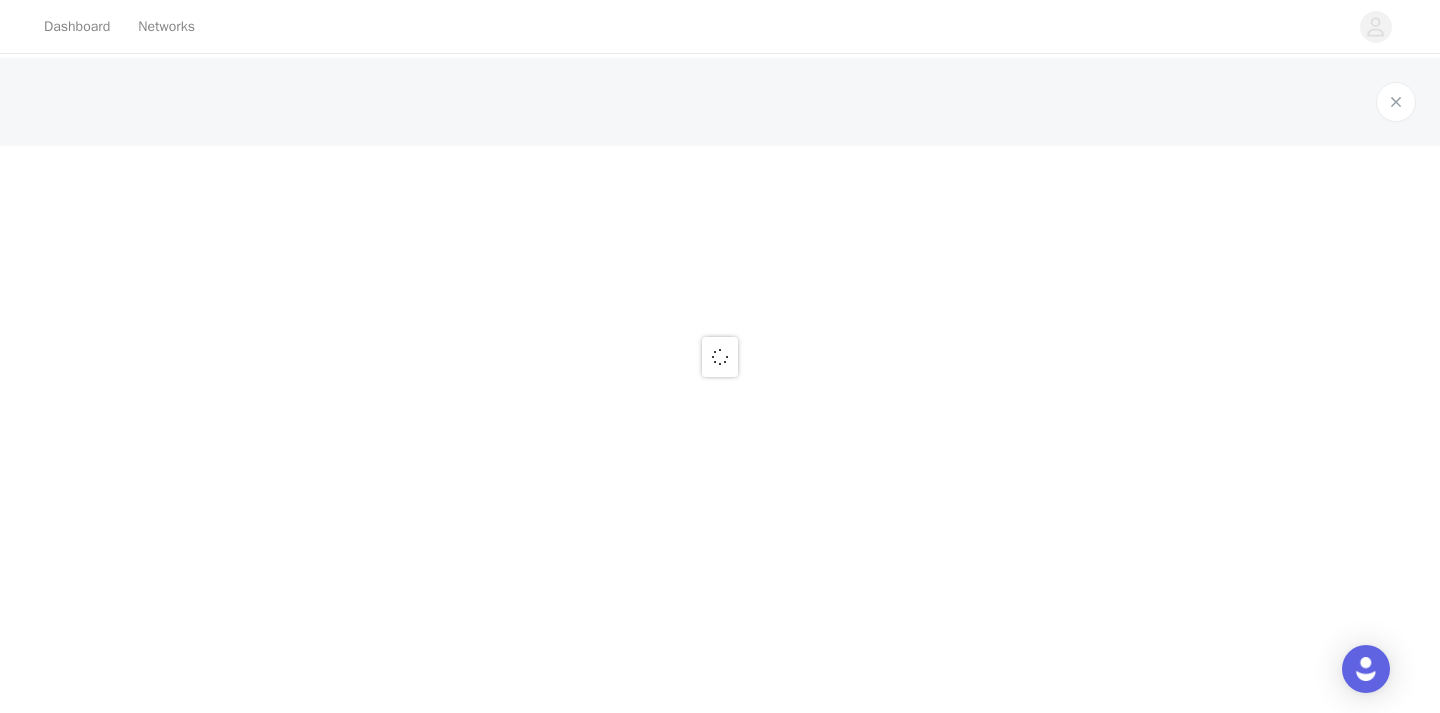 click at bounding box center (720, 356) 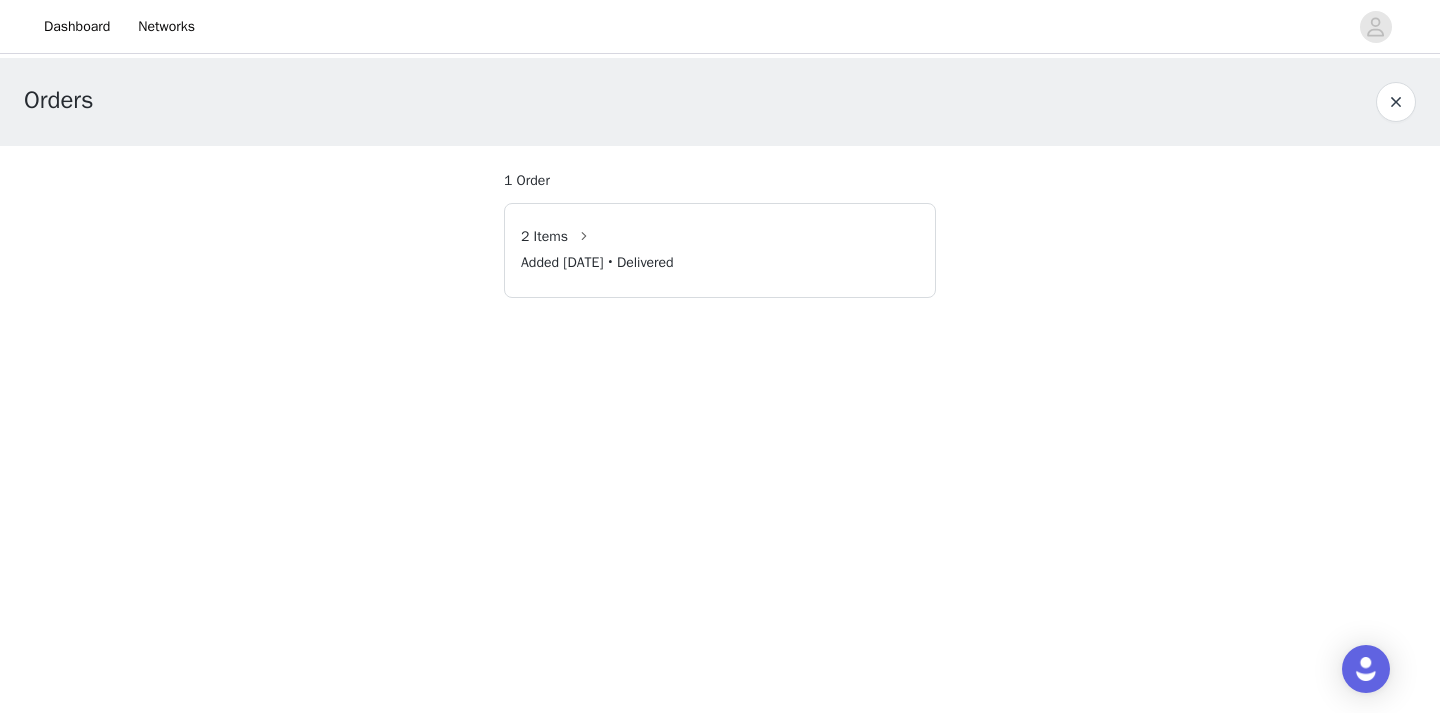 click at bounding box center (1396, 102) 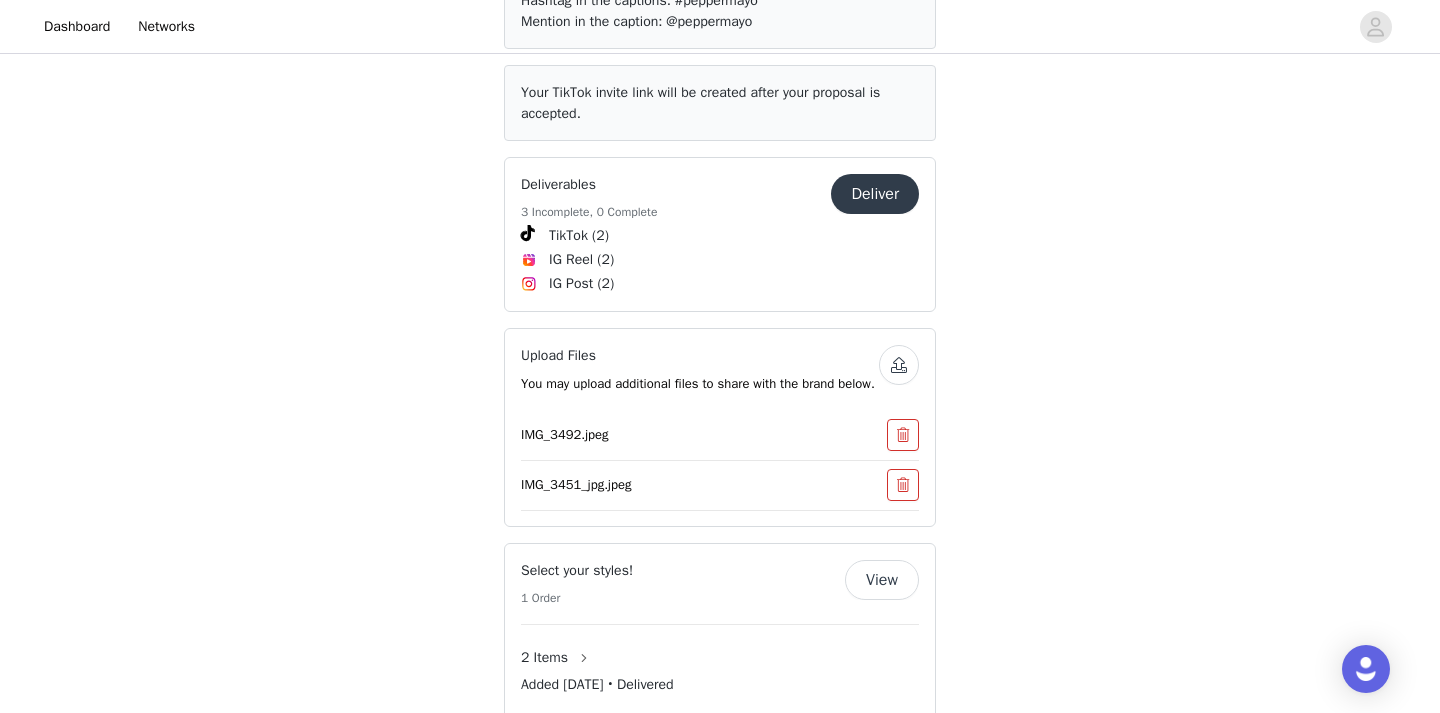scroll, scrollTop: 868, scrollLeft: 0, axis: vertical 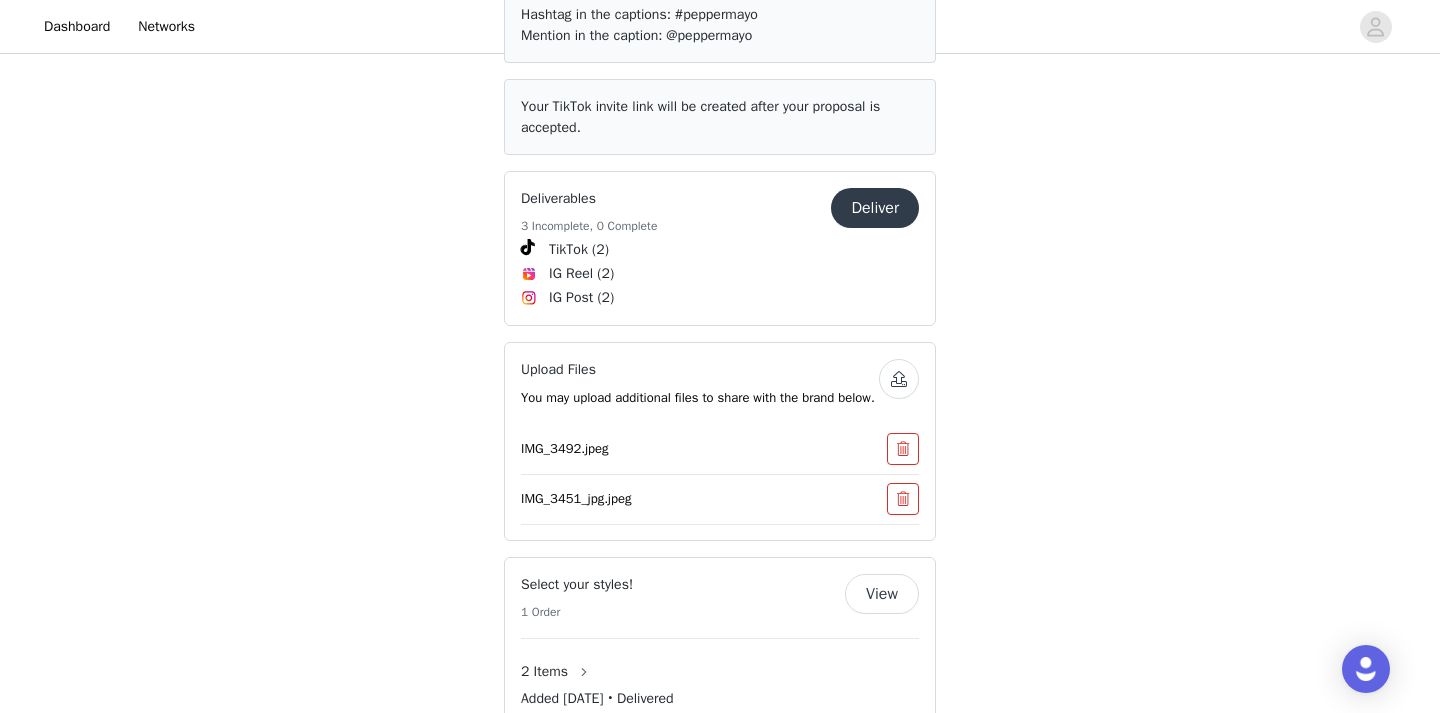 click on "Deliver" at bounding box center [875, 208] 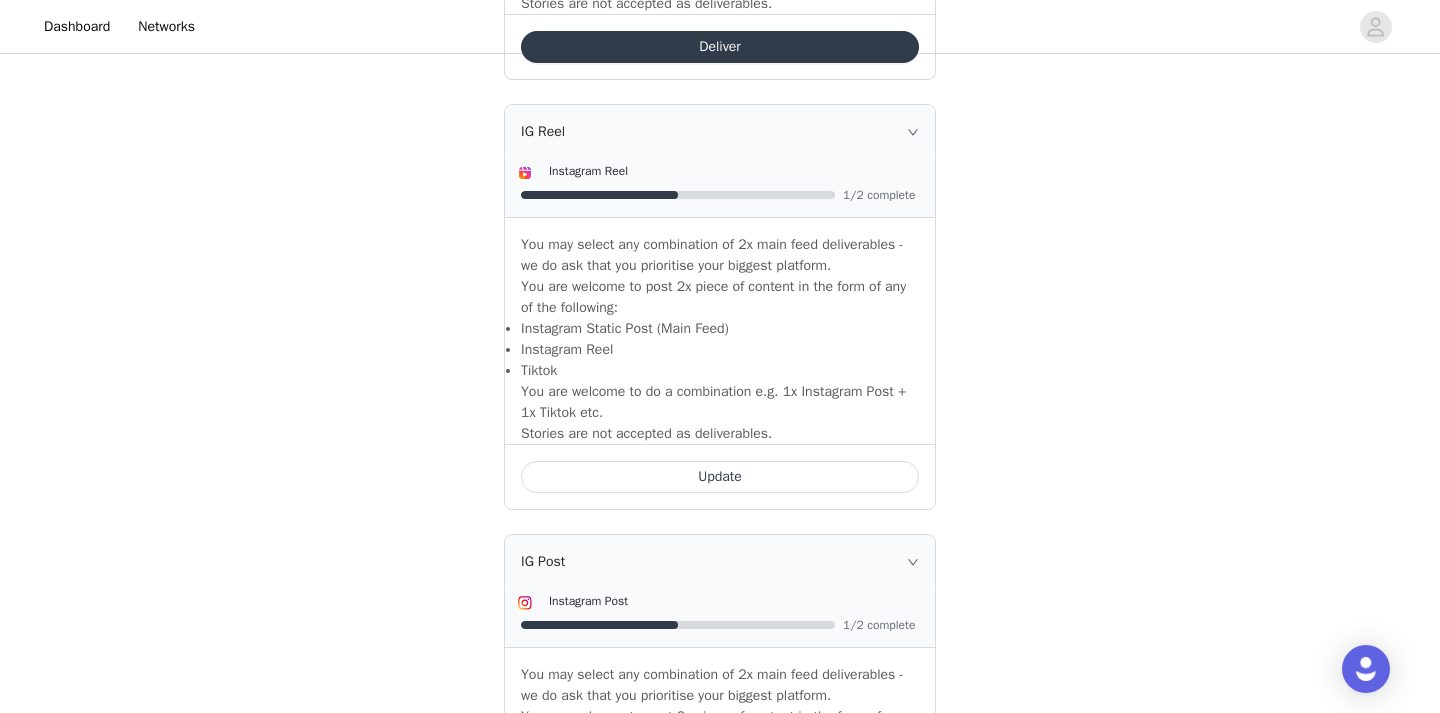 scroll, scrollTop: 1966, scrollLeft: 0, axis: vertical 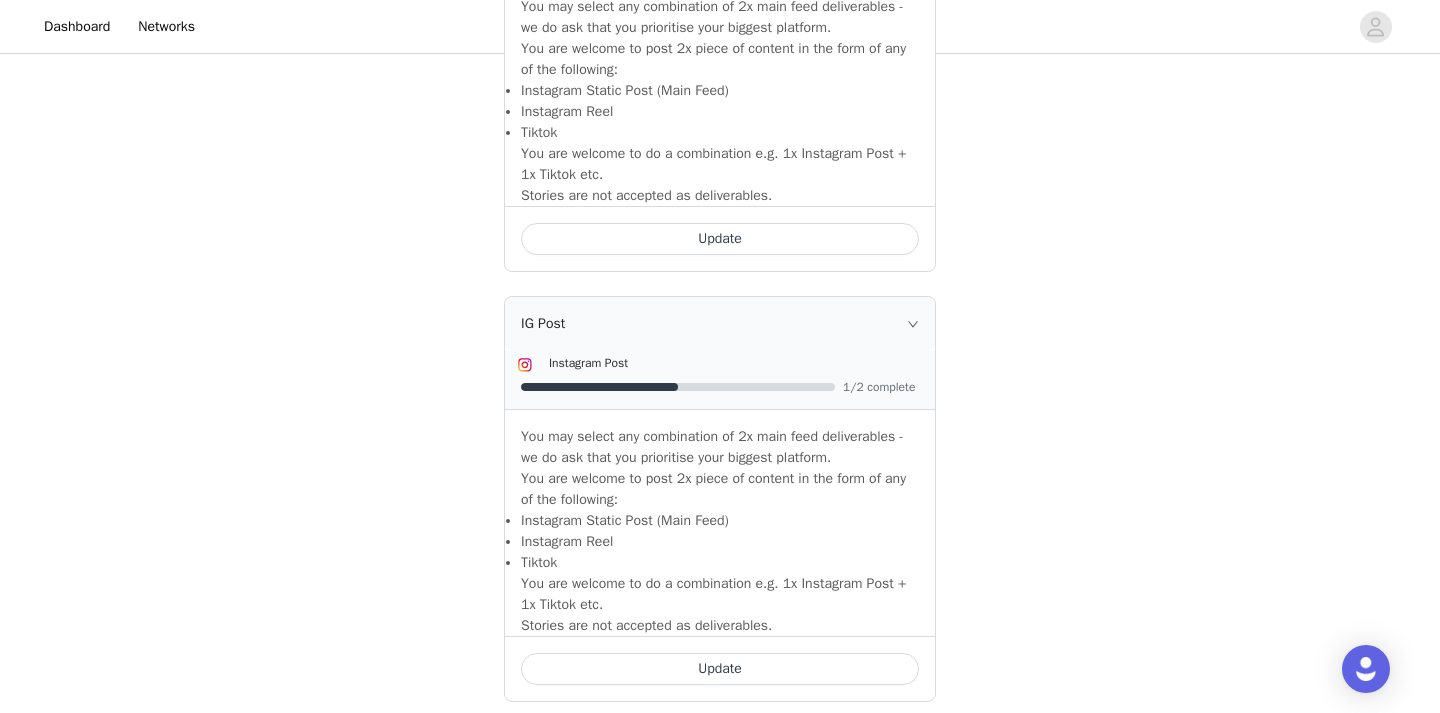 click on "Update" at bounding box center [720, 669] 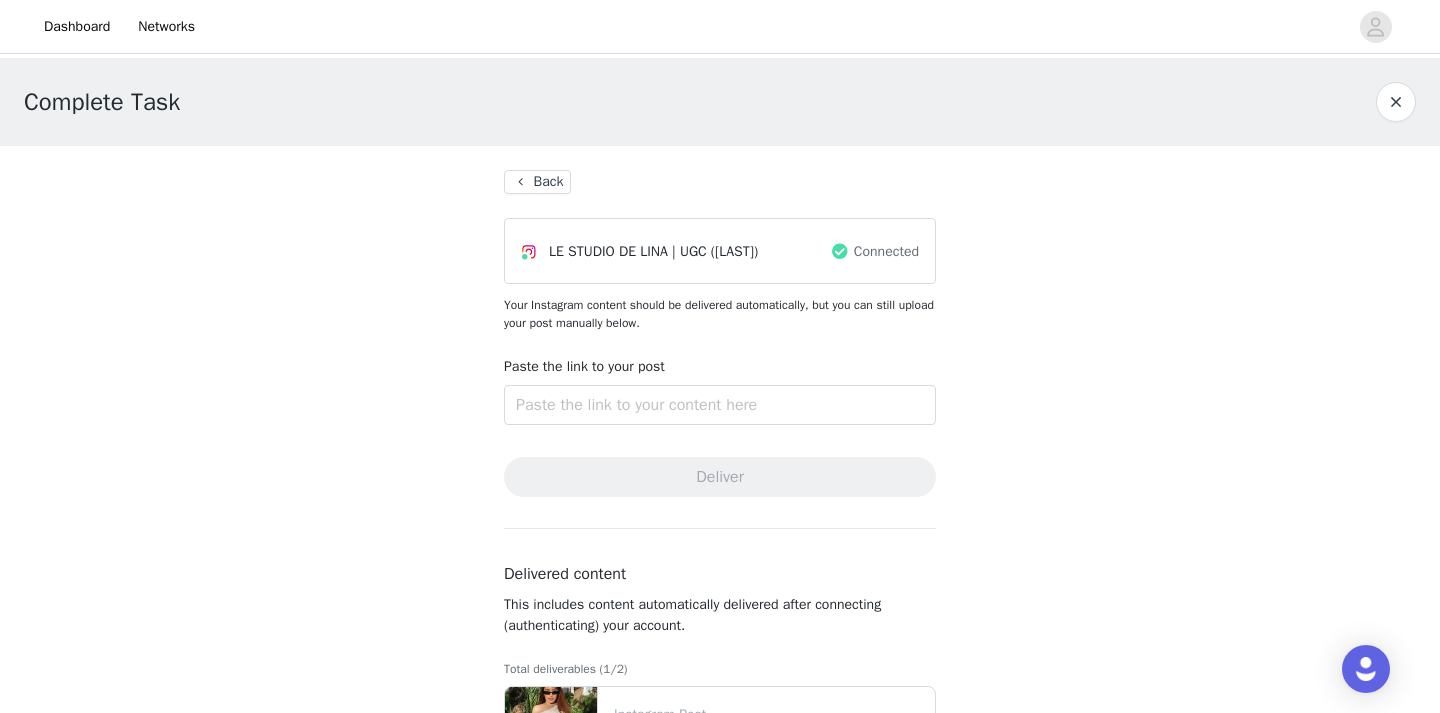 scroll, scrollTop: 166, scrollLeft: 0, axis: vertical 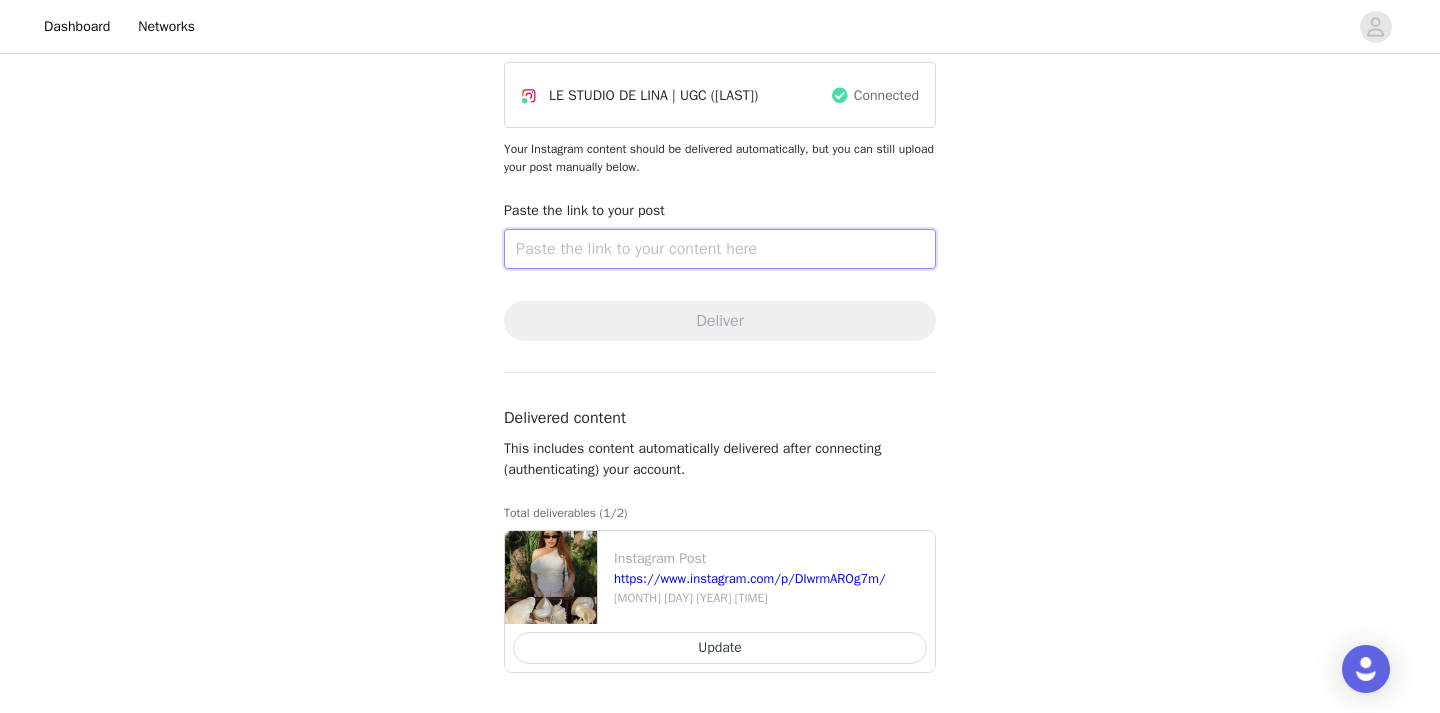 click at bounding box center (720, 249) 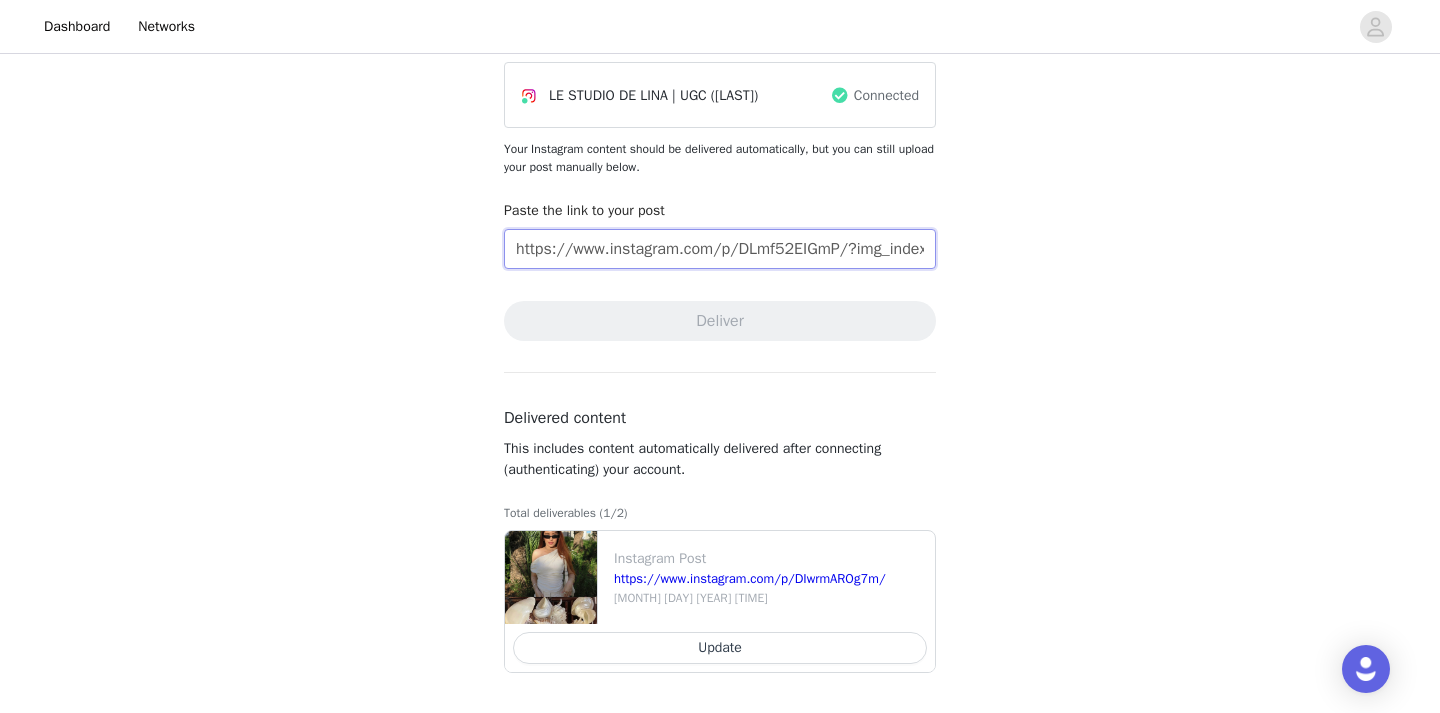 scroll, scrollTop: 0, scrollLeft: 276, axis: horizontal 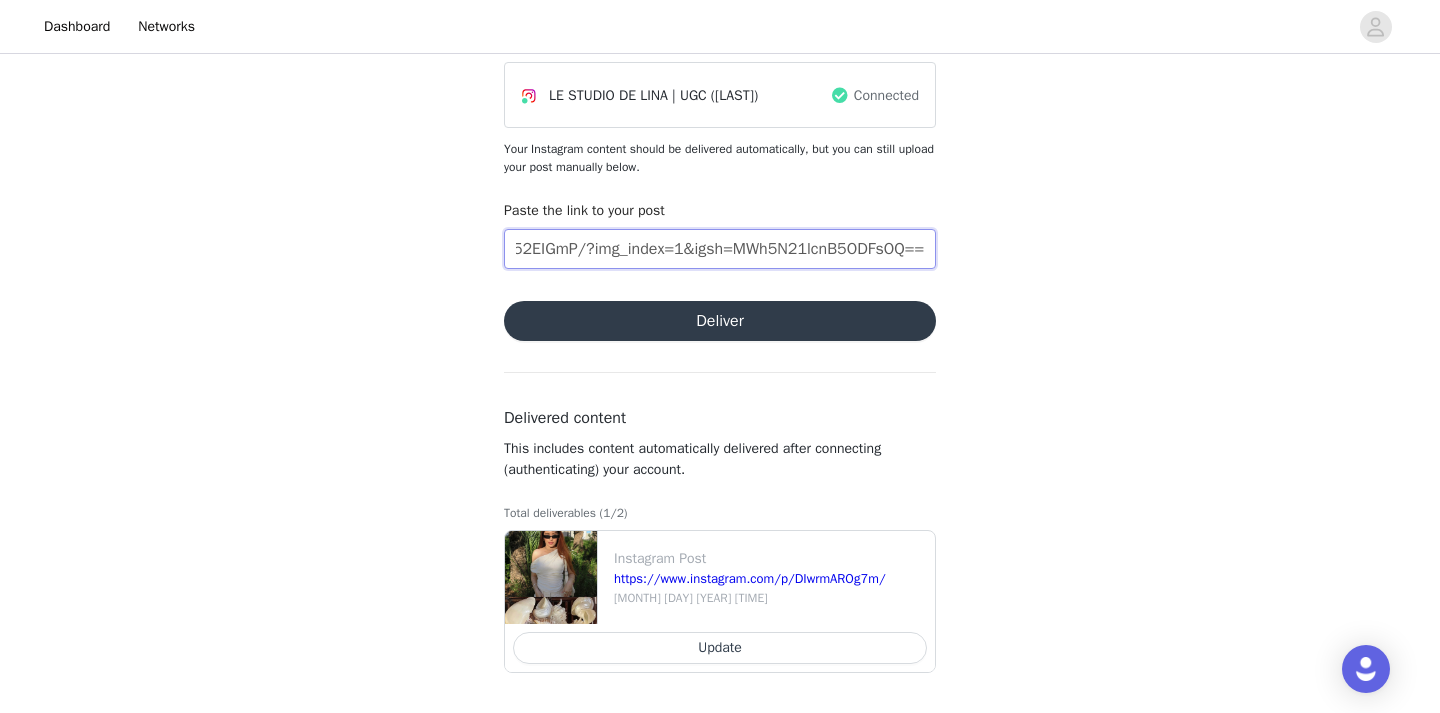type on "https://www.instagram.com/p/DLmf52EIGmP/?img_index=1&igsh=MWh5N21lcnB5ODFsOQ==" 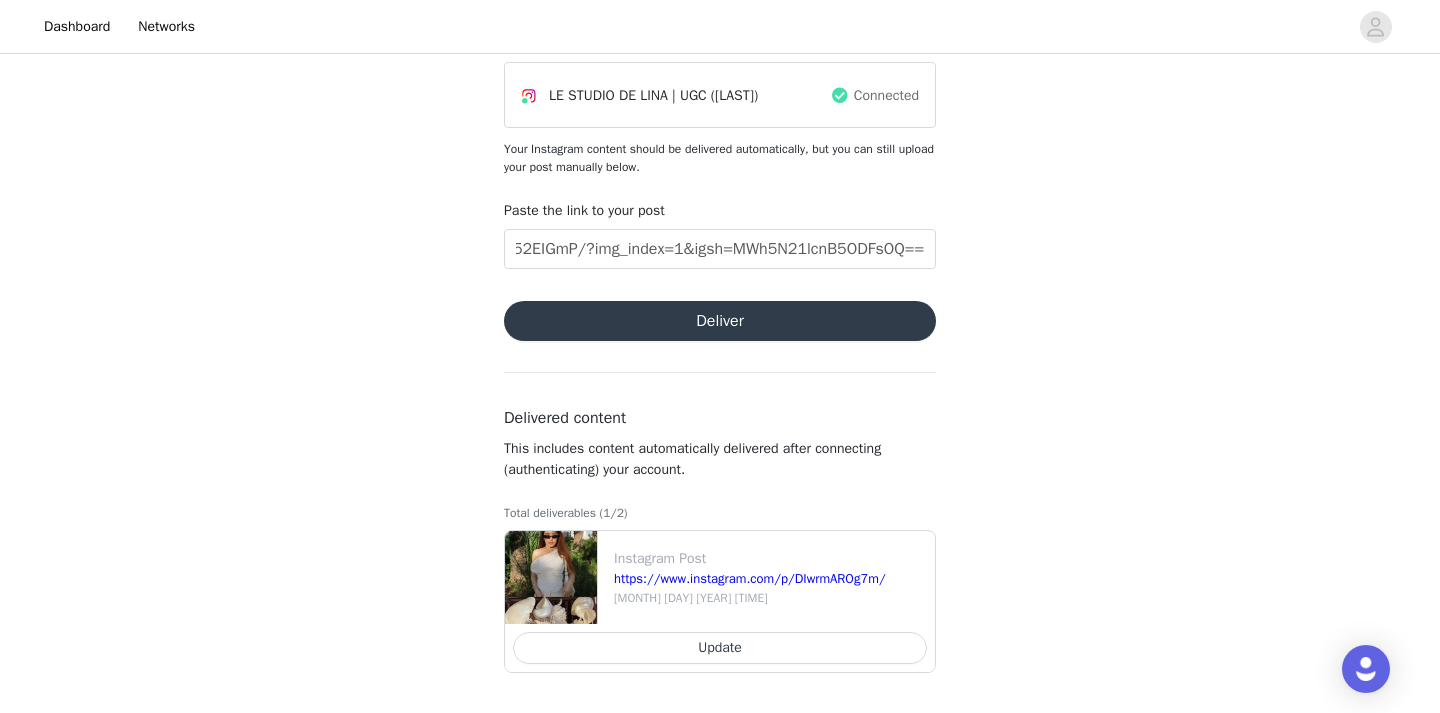 click on "Deliver" at bounding box center [720, 321] 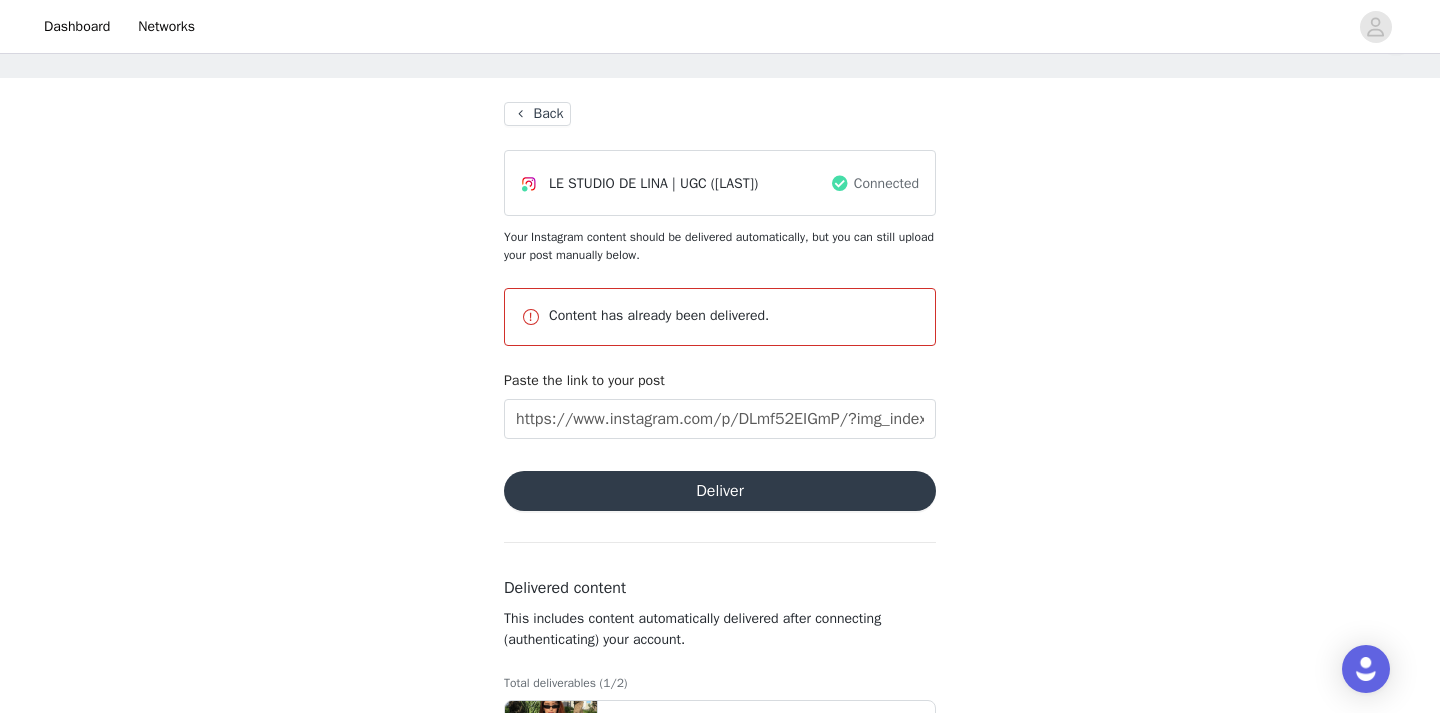 scroll, scrollTop: 71, scrollLeft: 0, axis: vertical 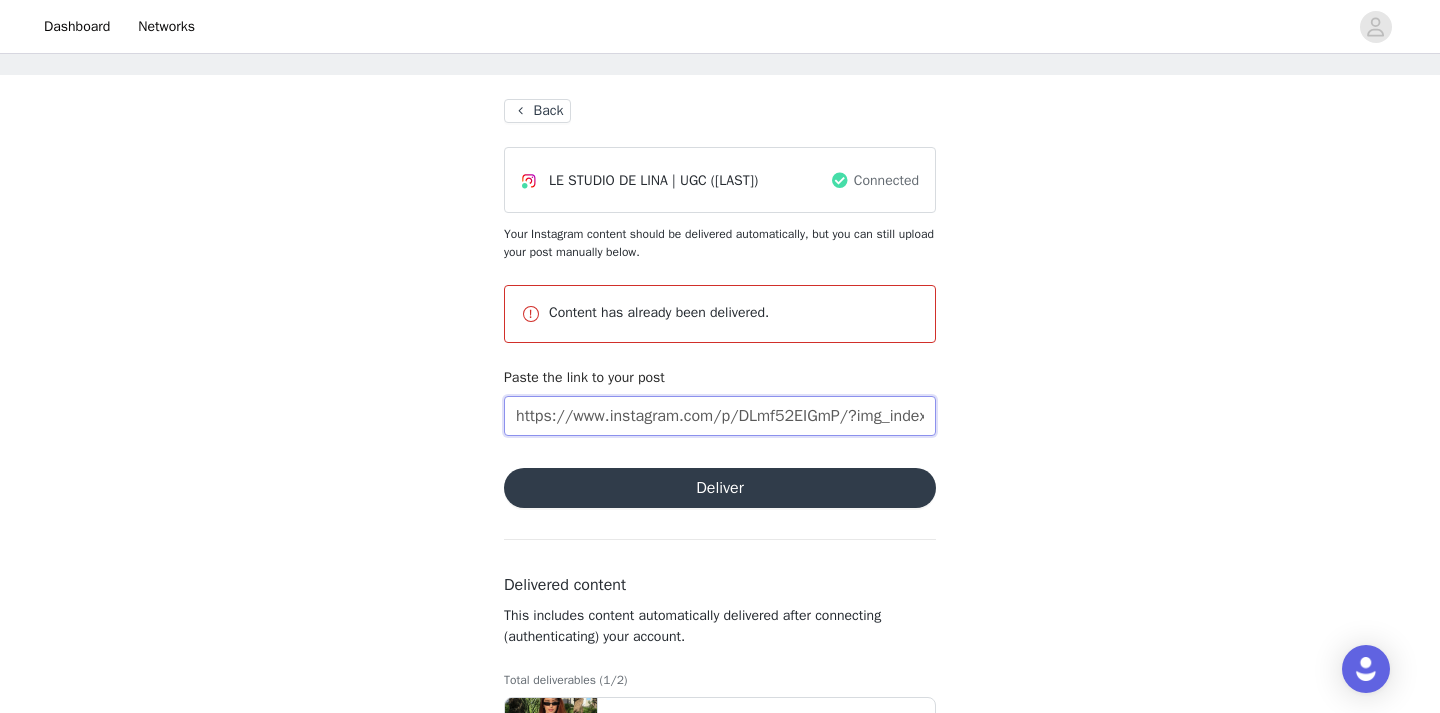 click on "https://www.instagram.com/p/DLmf52EIGmP/?img_index=1&igsh=MWh5N21lcnB5ODFsOQ==" at bounding box center (720, 416) 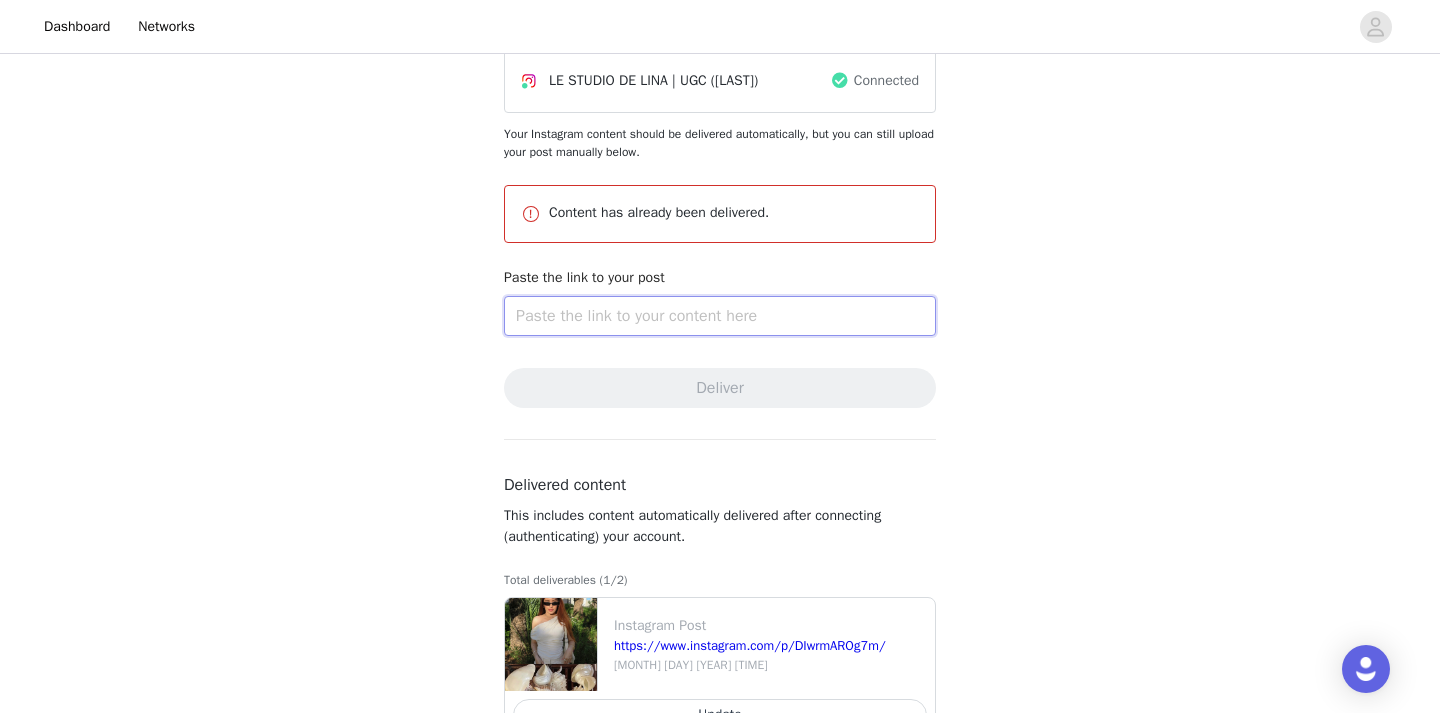 scroll, scrollTop: 0, scrollLeft: 0, axis: both 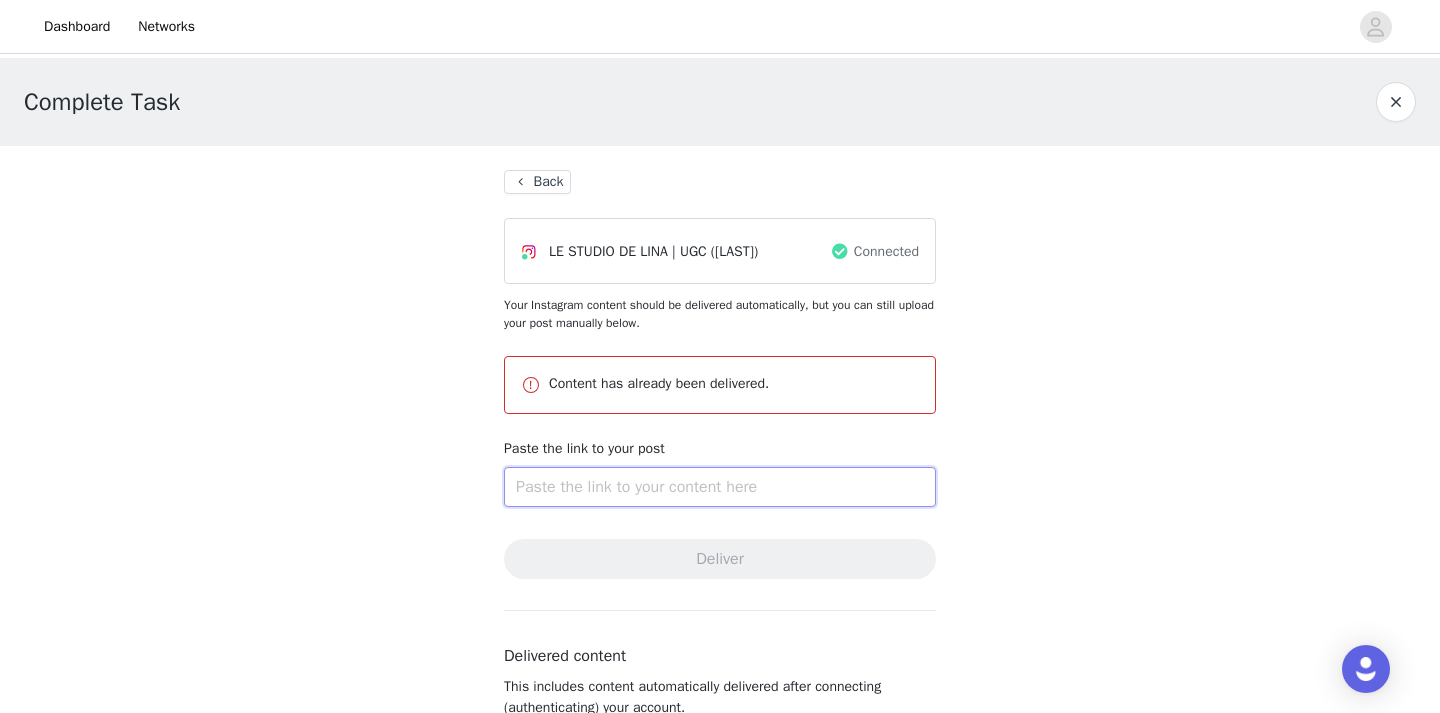 type 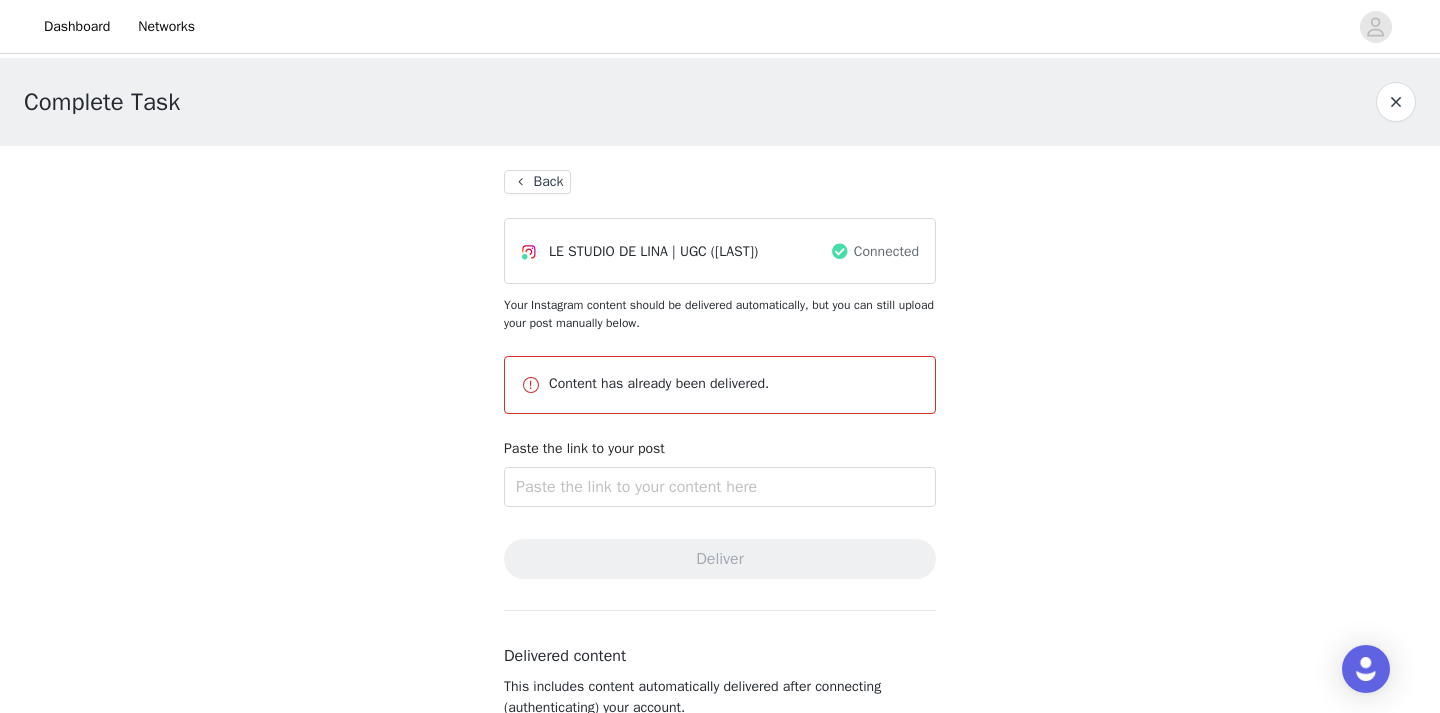 click on "Back" at bounding box center [537, 182] 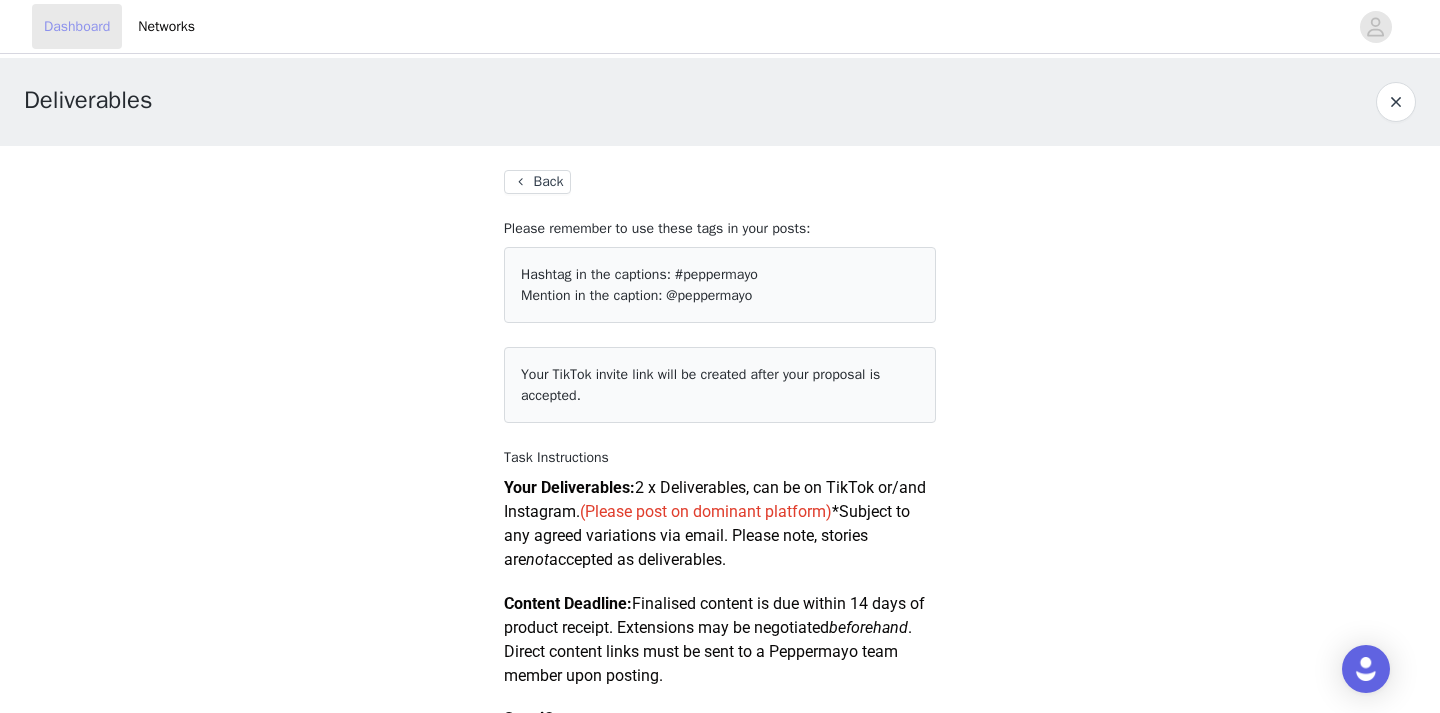 click on "Dashboard" at bounding box center (77, 26) 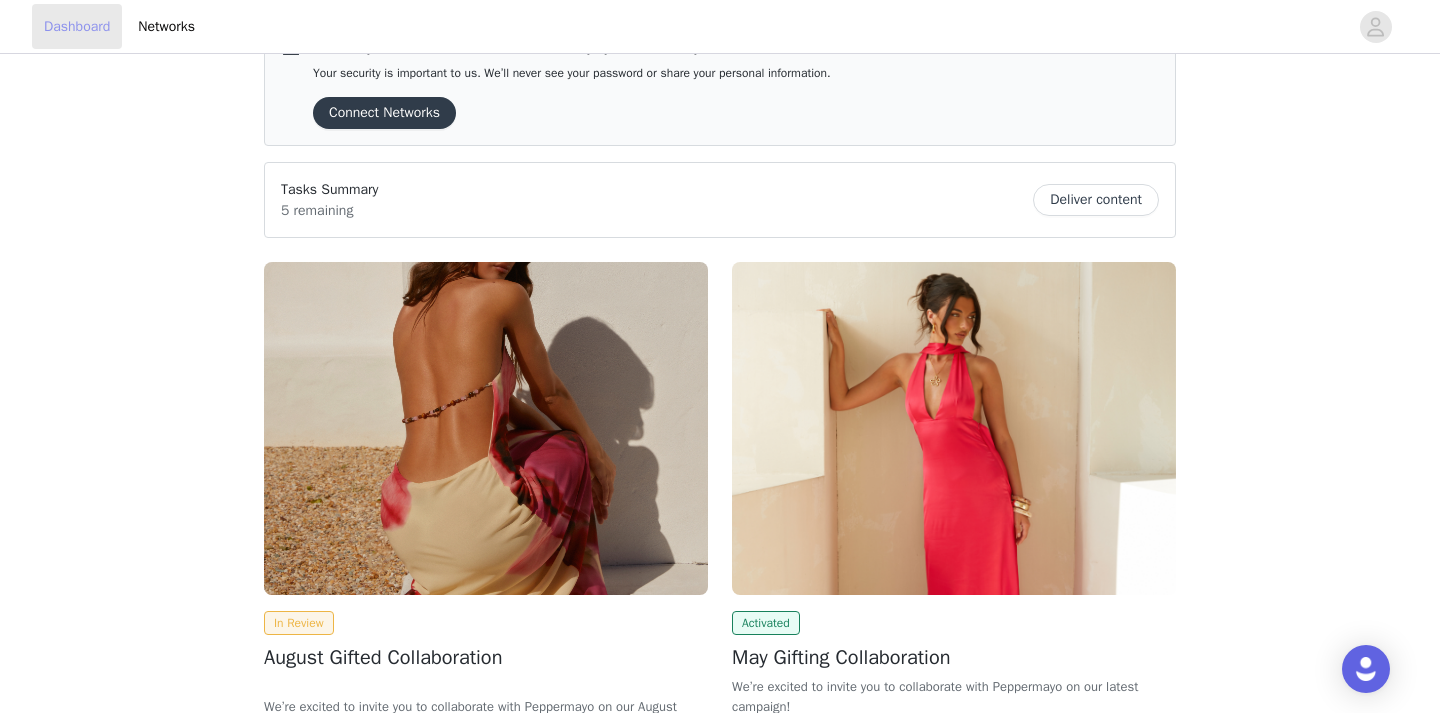 scroll, scrollTop: 0, scrollLeft: 0, axis: both 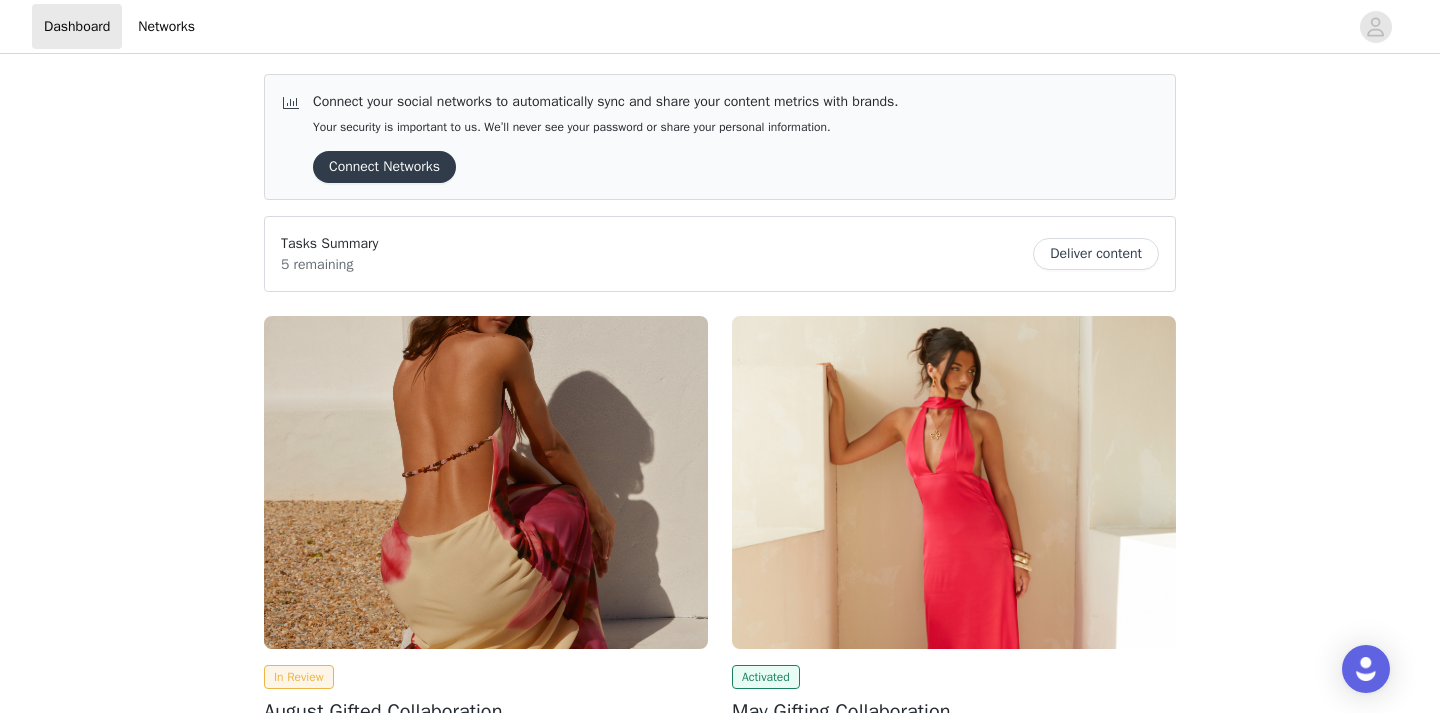 click on "Deliver content" at bounding box center (1096, 254) 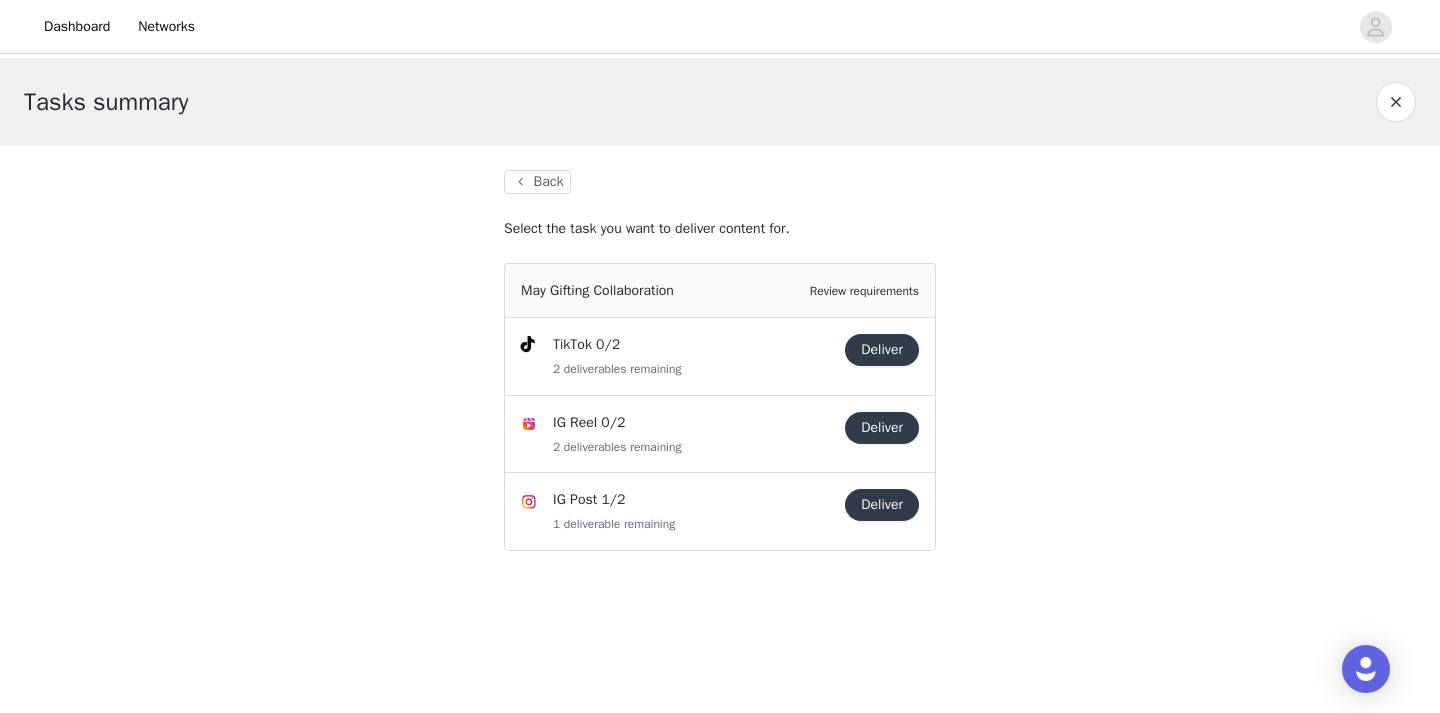 click on "IG Post 1/2
1 deliverable remaining
Deliver" at bounding box center [720, 511] 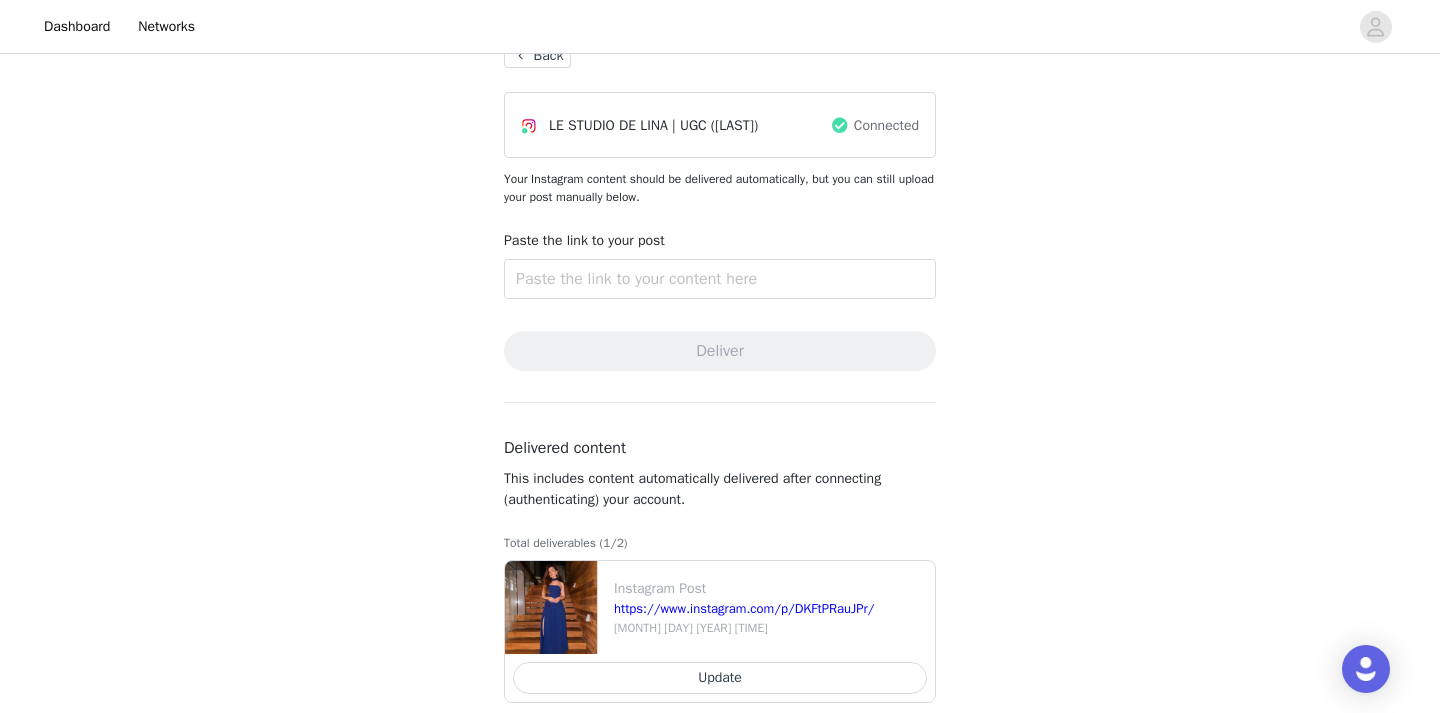 scroll, scrollTop: 128, scrollLeft: 0, axis: vertical 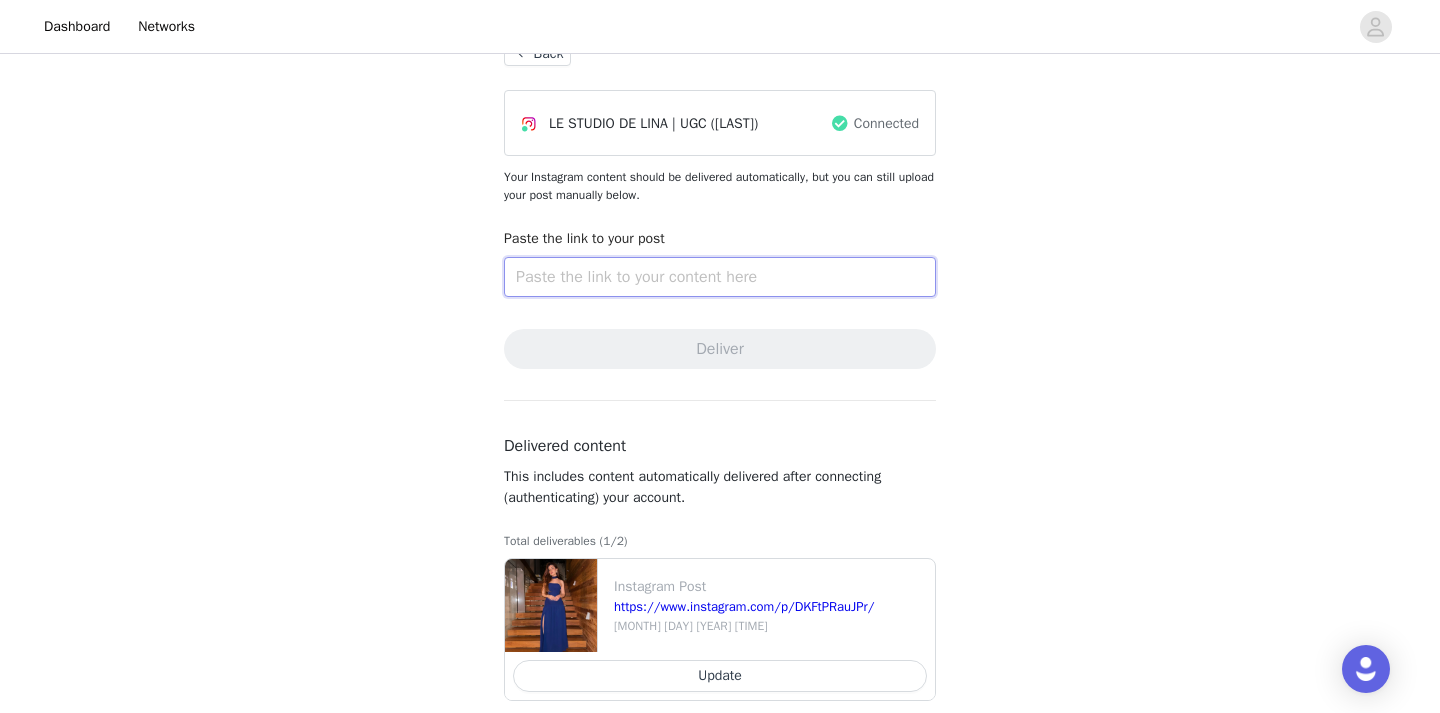 click at bounding box center (720, 277) 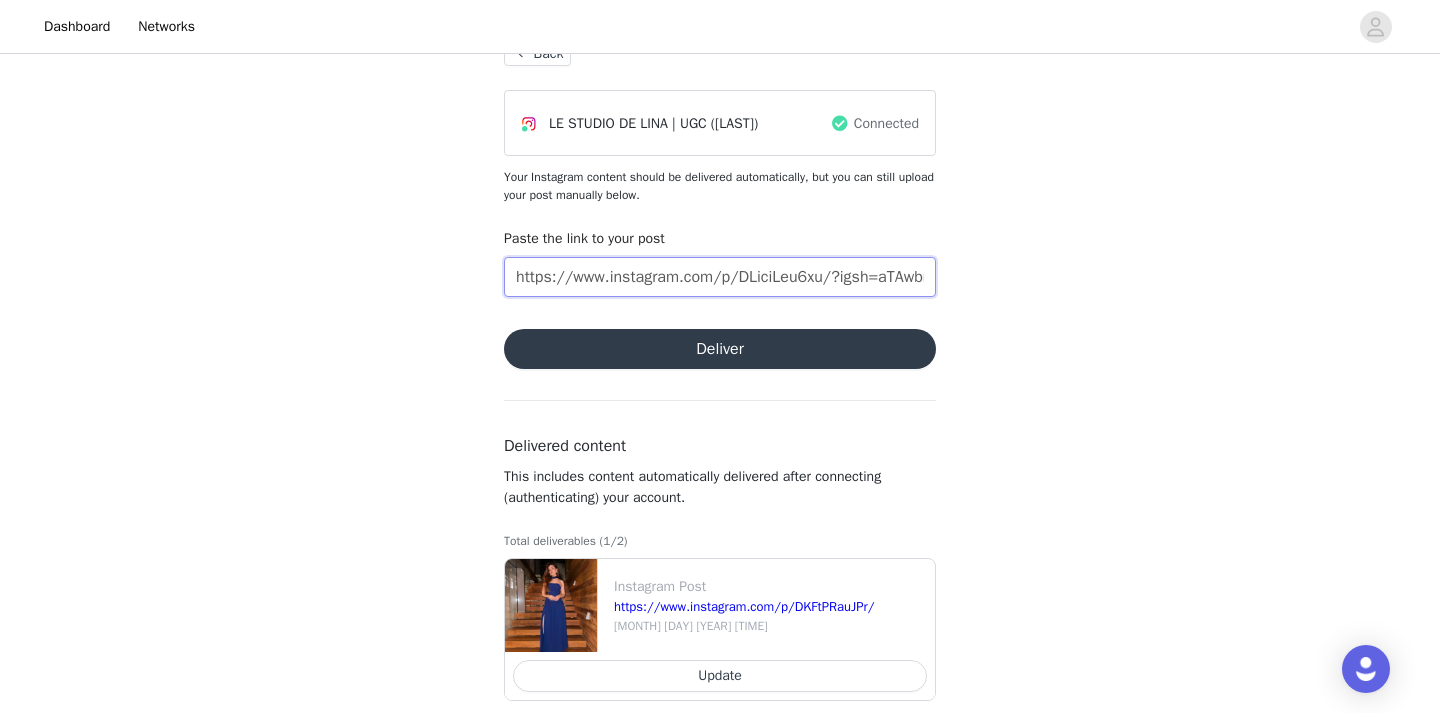 scroll, scrollTop: 0, scrollLeft: 101, axis: horizontal 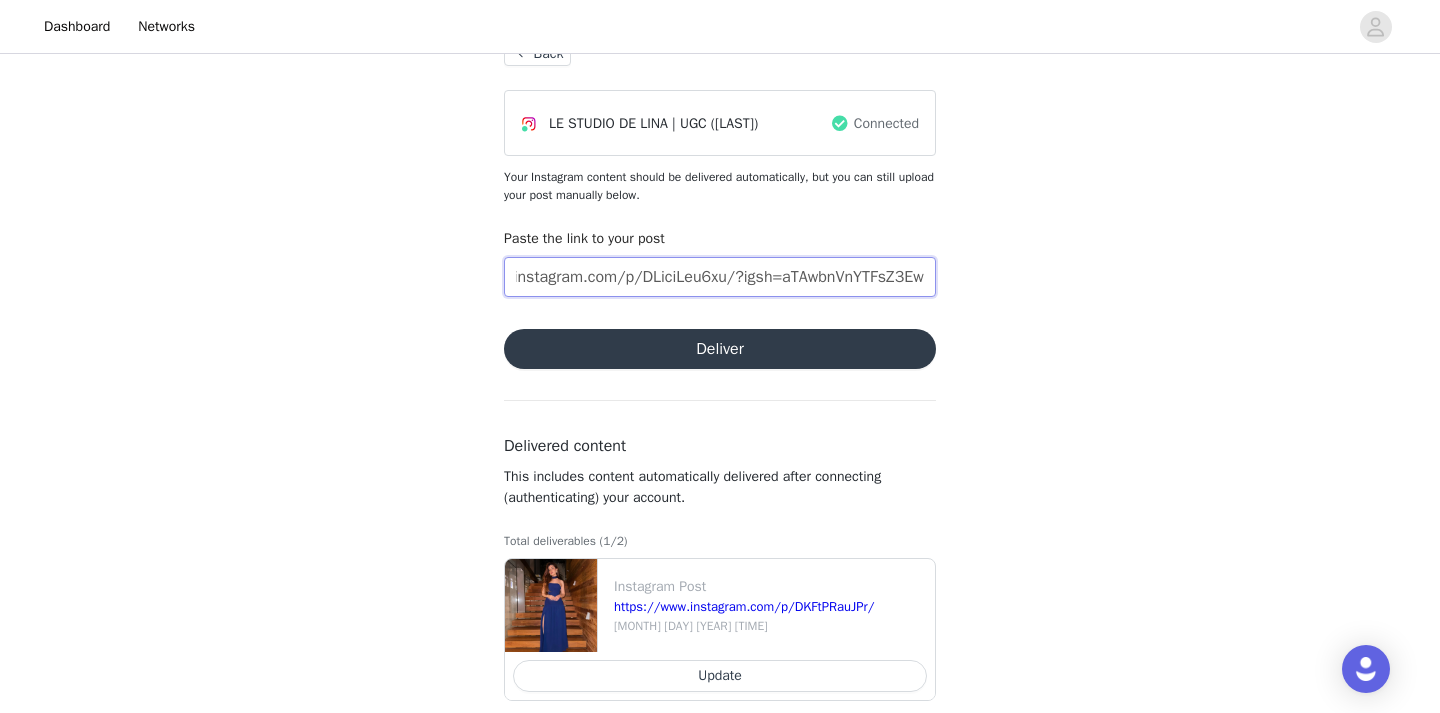 type on "https://www.instagram.com/p/DLiciLeu6xu/?igsh=aTAwbnVnYTFsZ3Ew" 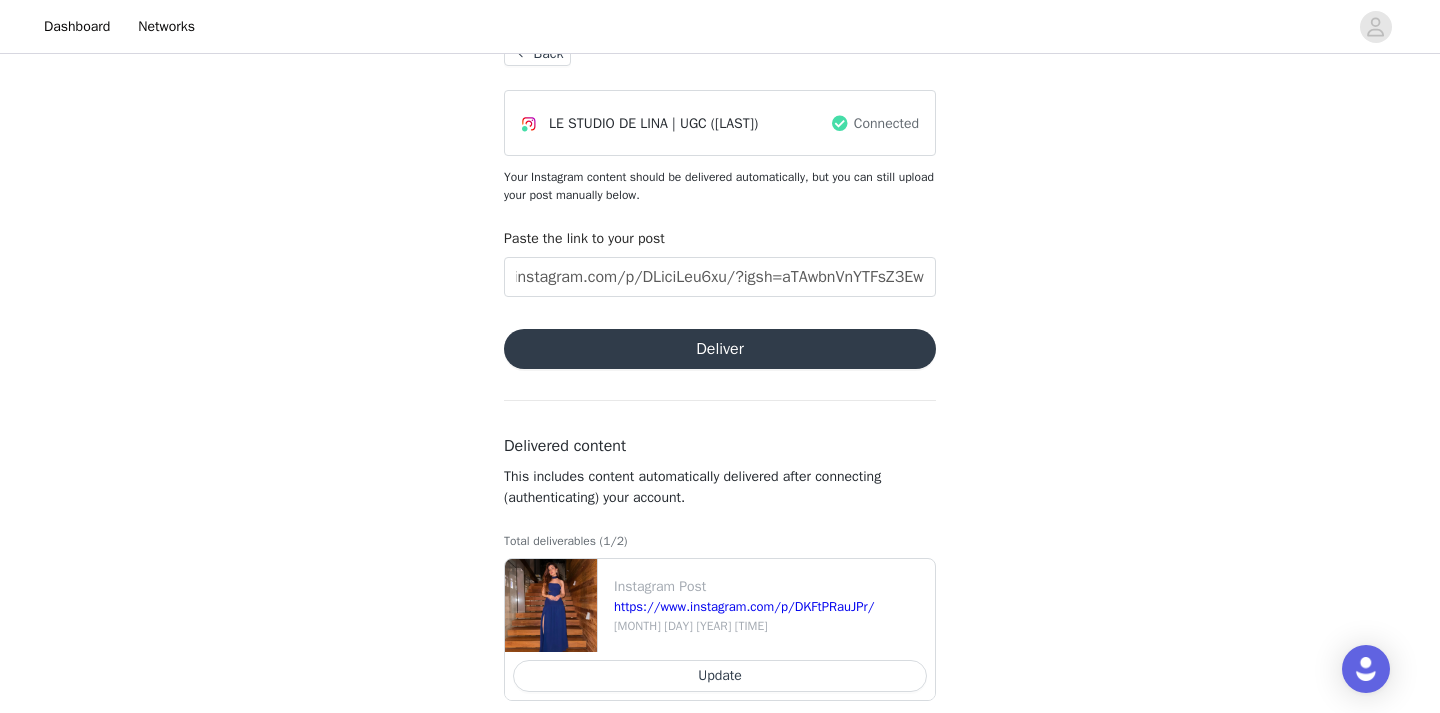 click on "Deliver" at bounding box center [720, 349] 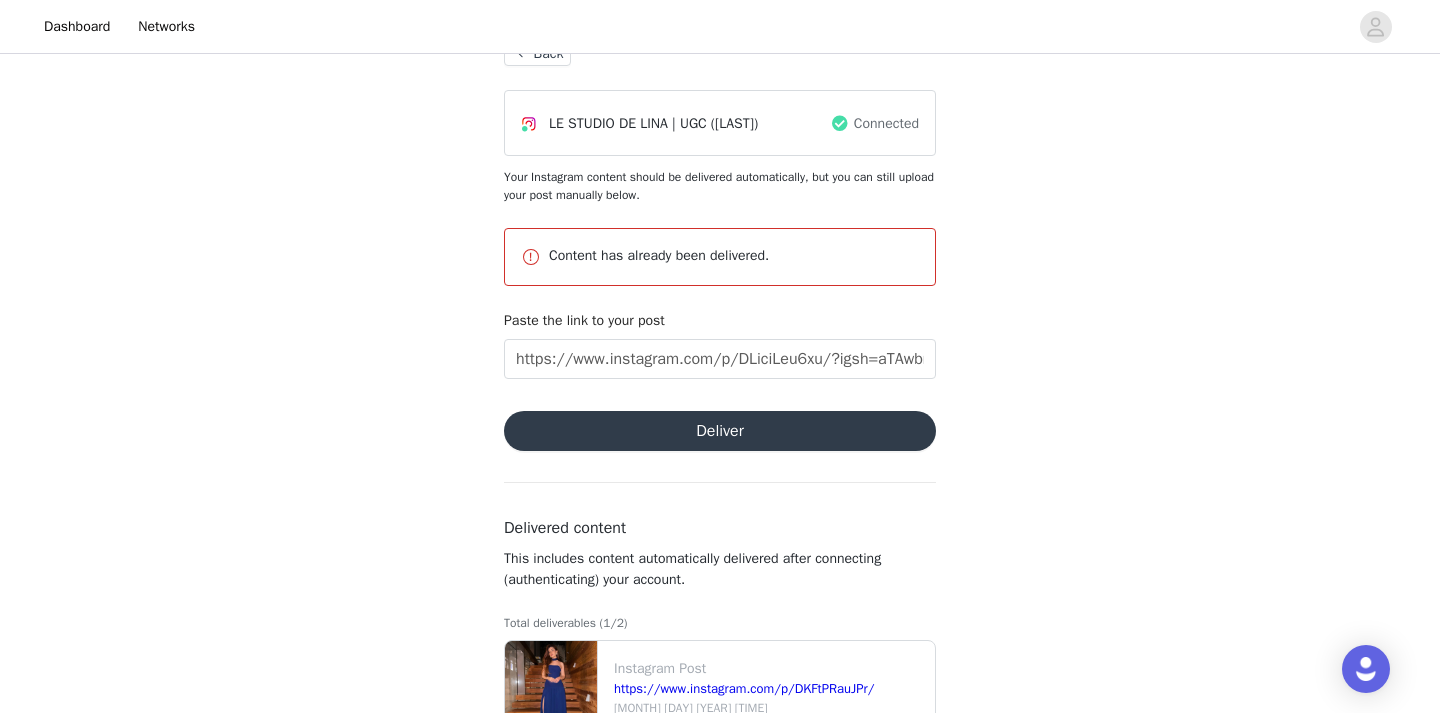 scroll, scrollTop: 0, scrollLeft: 0, axis: both 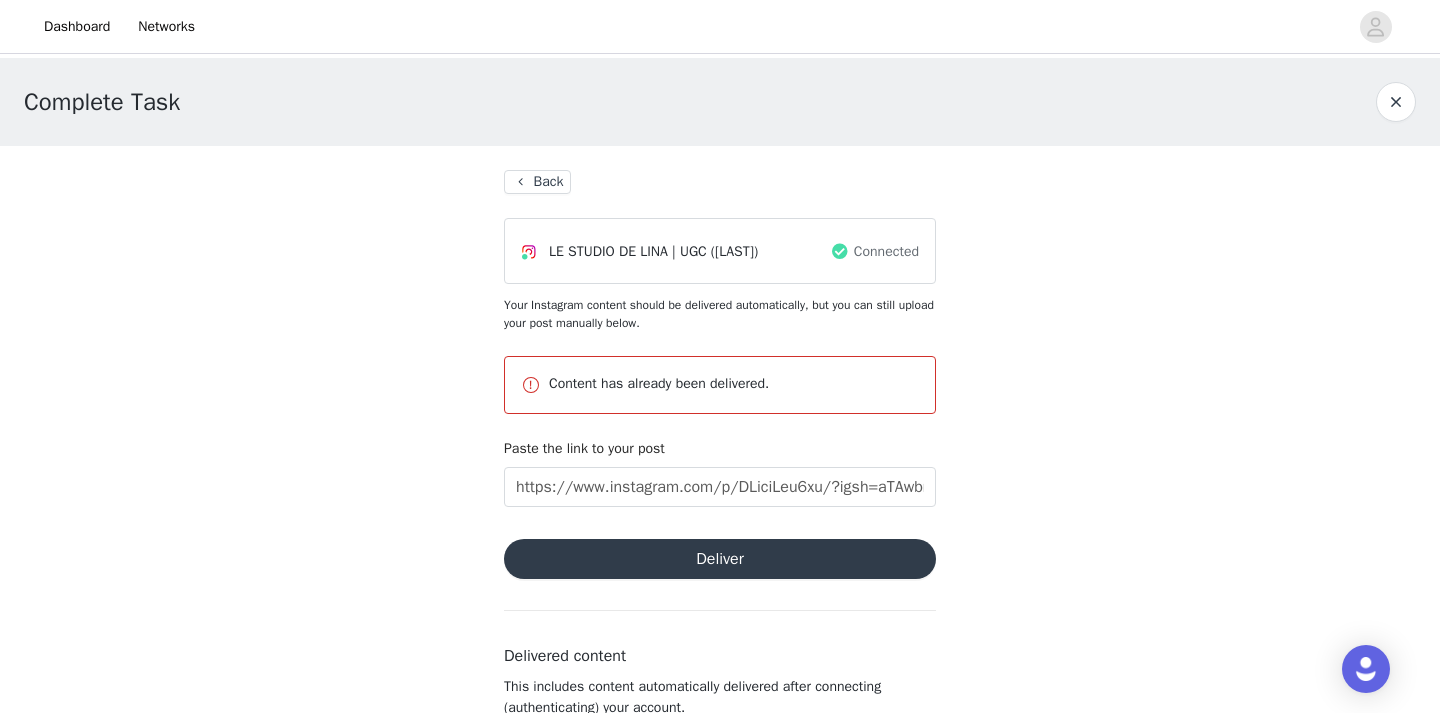 click on "Back" at bounding box center (537, 182) 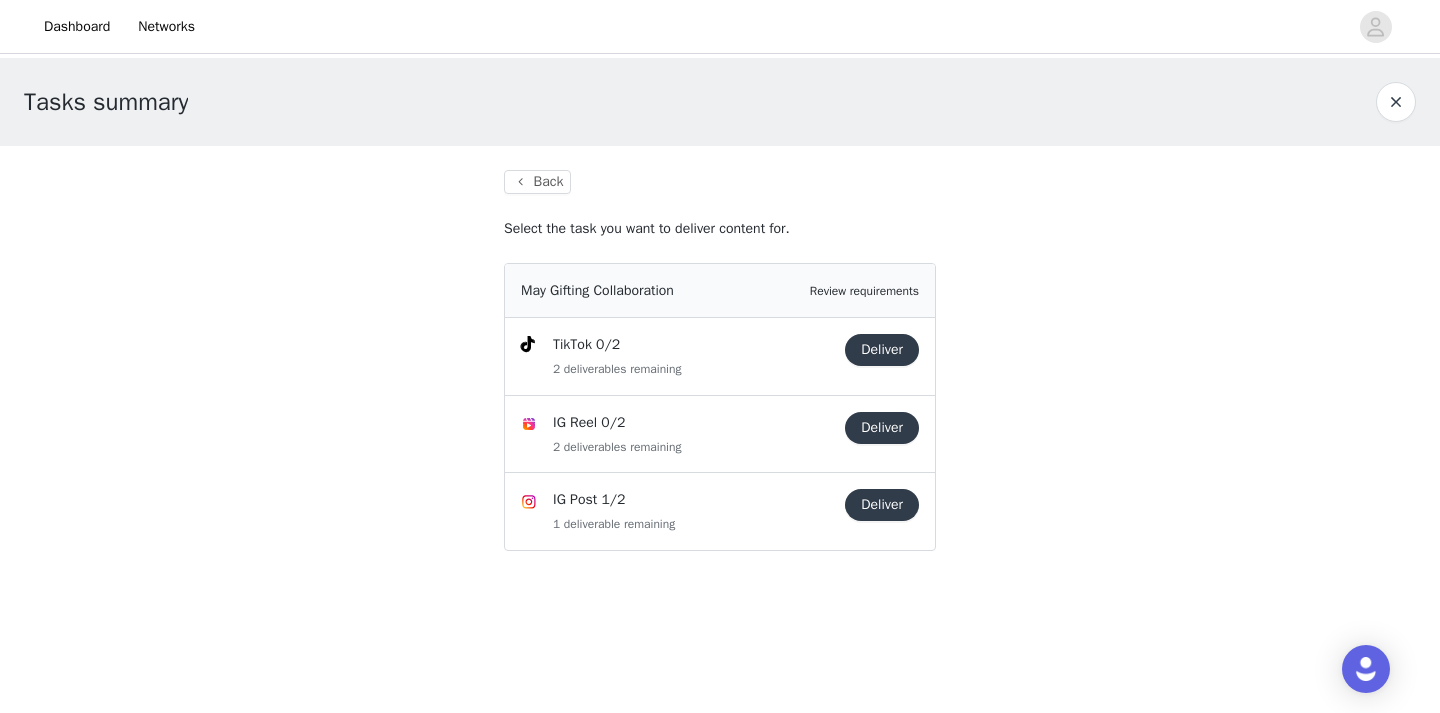 click on "Deliver" at bounding box center (882, 428) 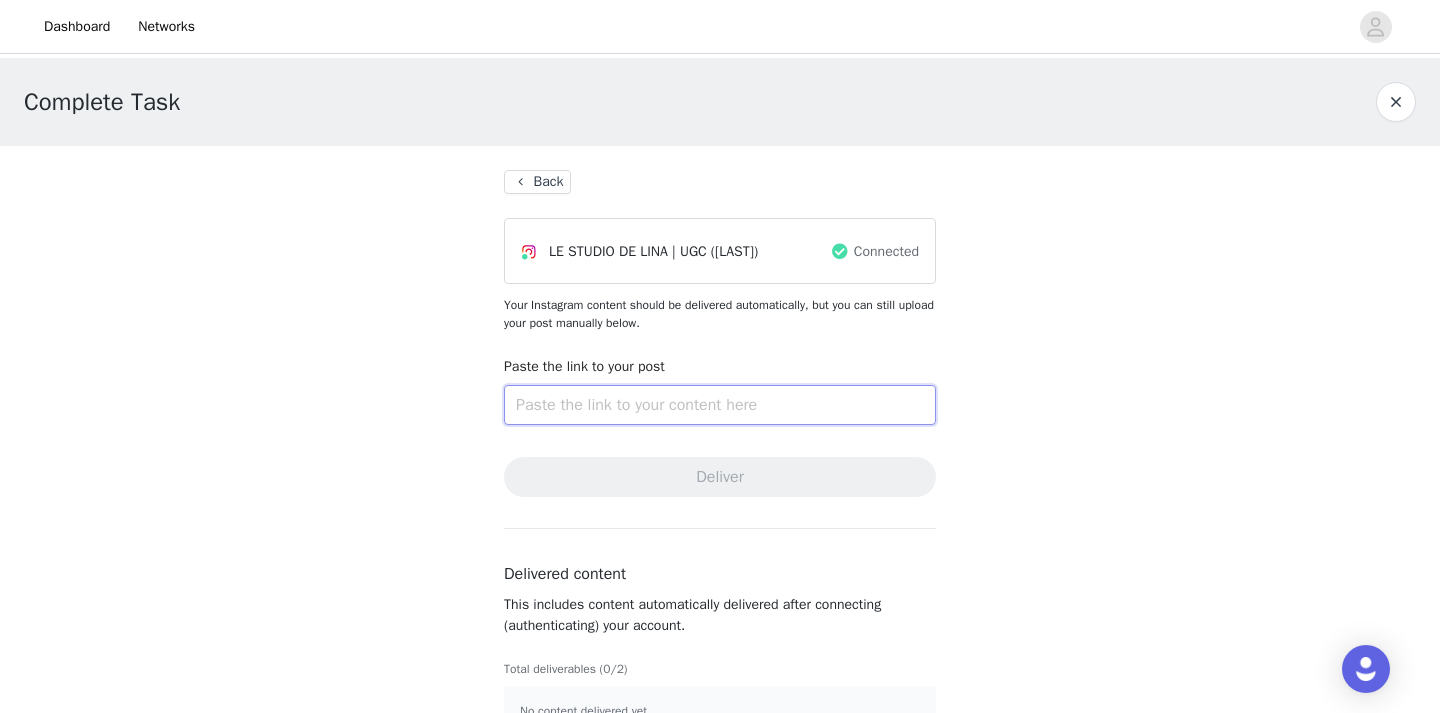 click at bounding box center [720, 405] 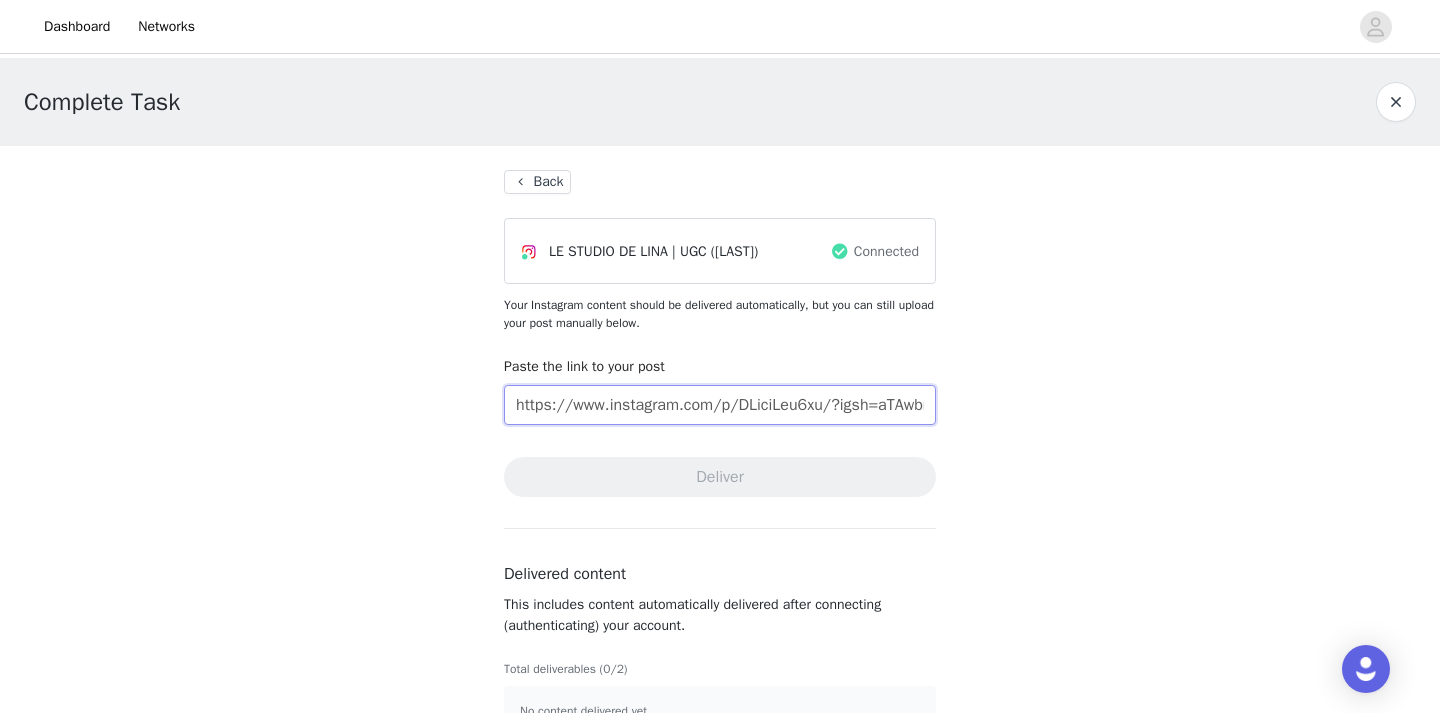 scroll, scrollTop: 0, scrollLeft: 101, axis: horizontal 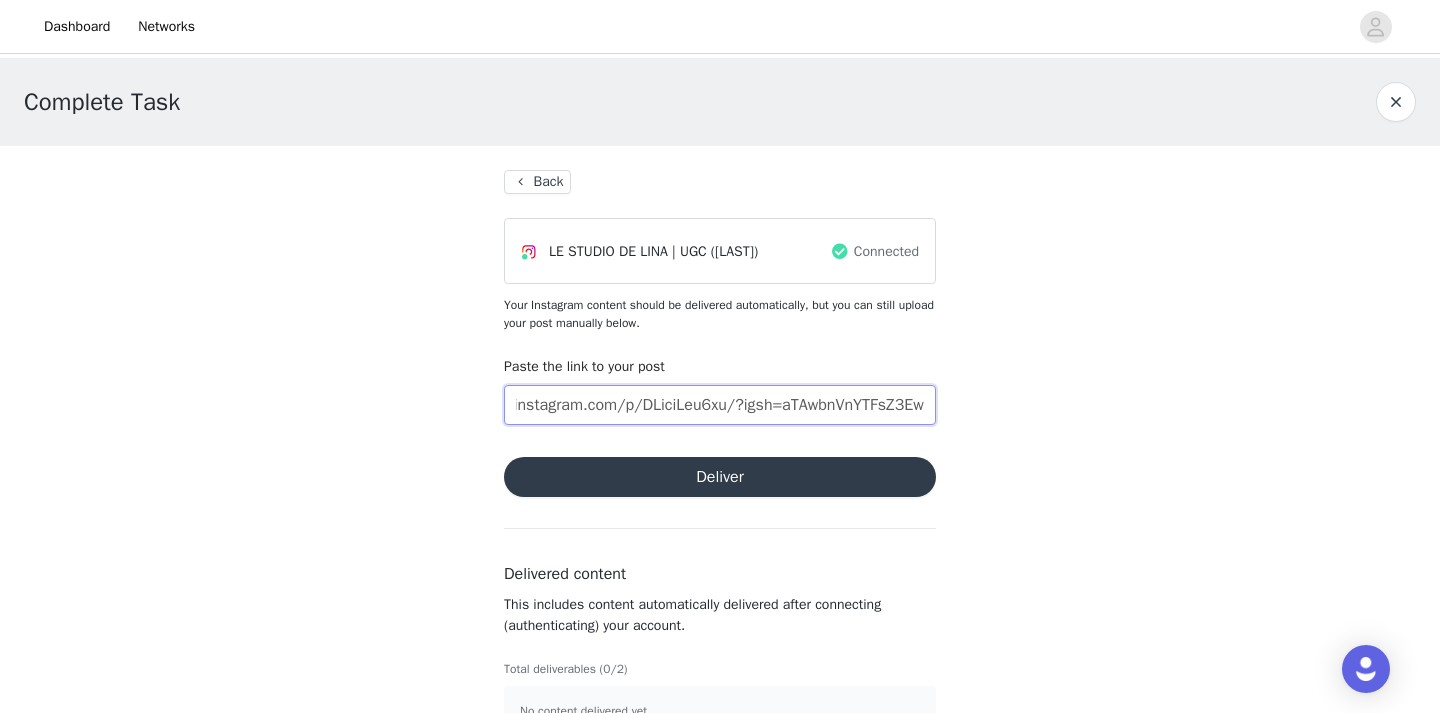 type on "https://www.instagram.com/p/DLiciLeu6xu/?igsh=aTAwbnVnYTFsZ3Ew" 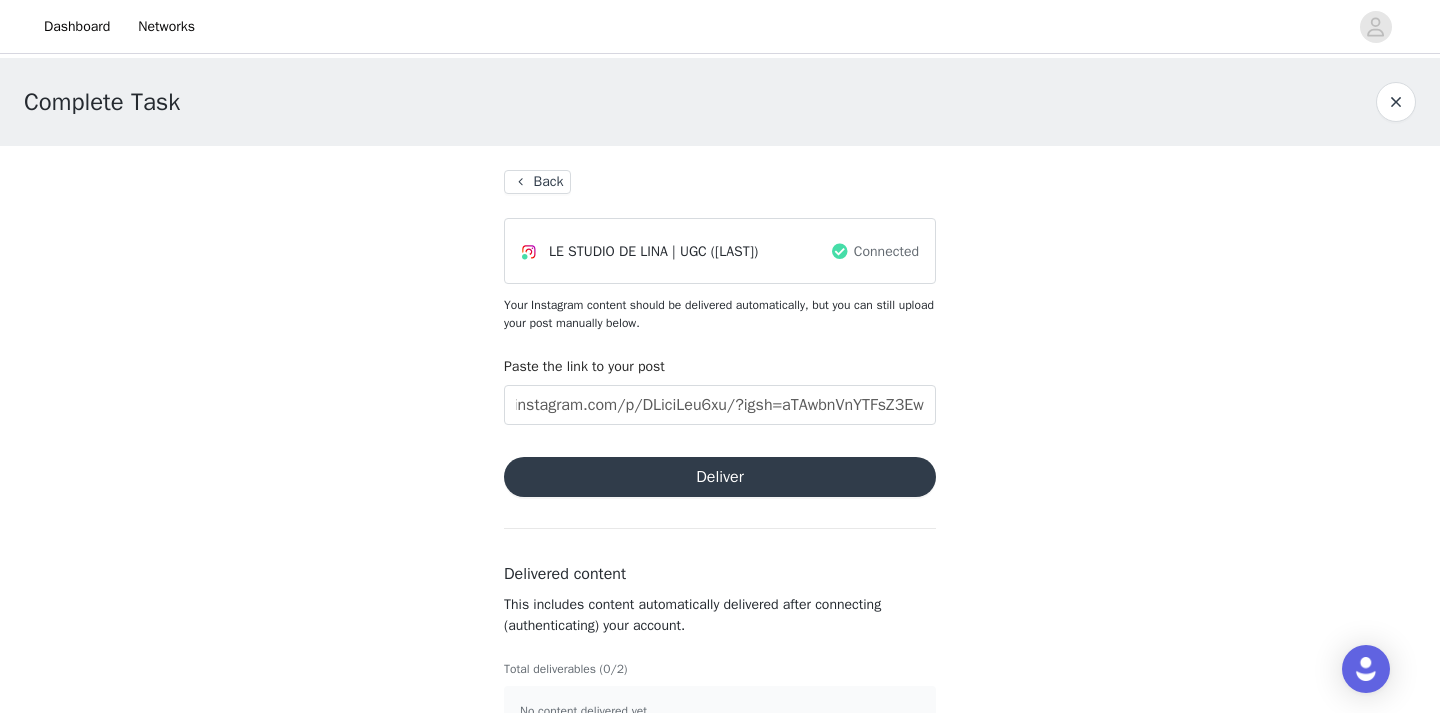 click on "Deliver" at bounding box center [720, 477] 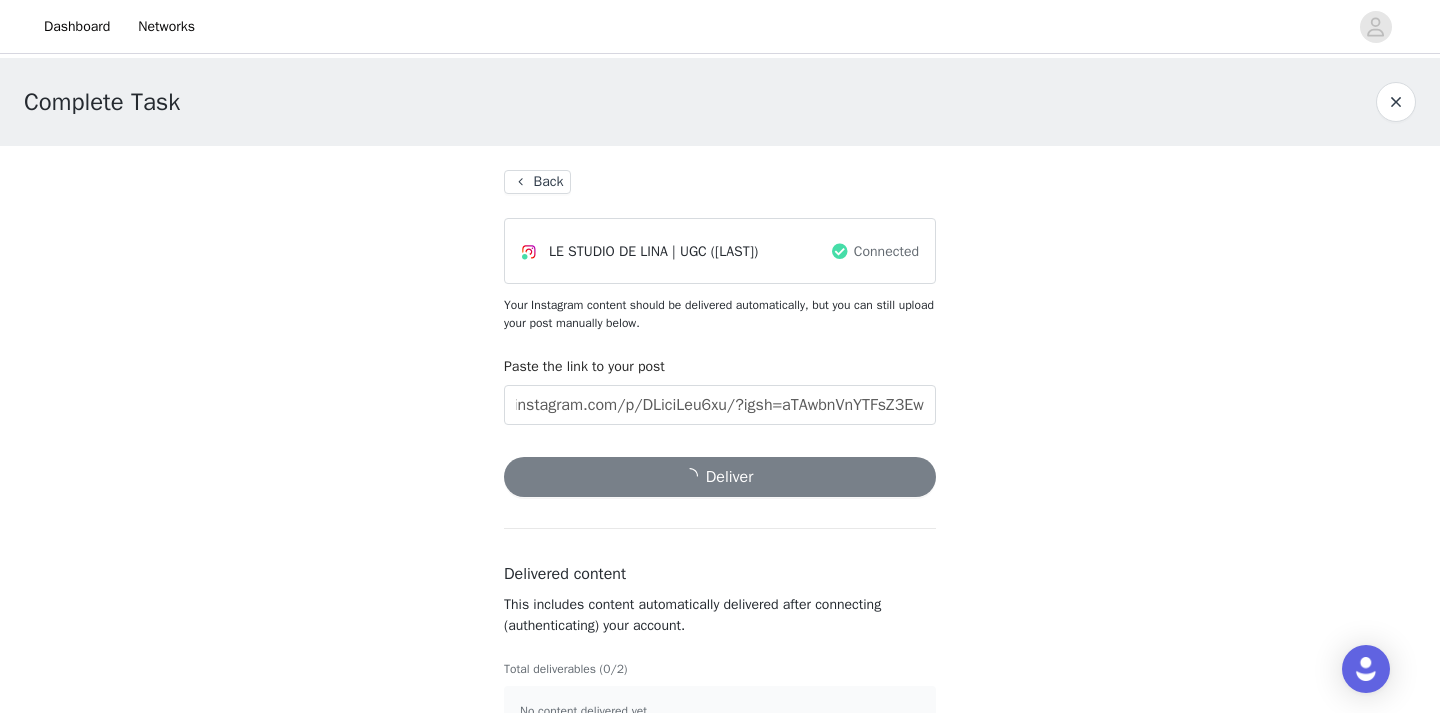 scroll, scrollTop: 0, scrollLeft: 0, axis: both 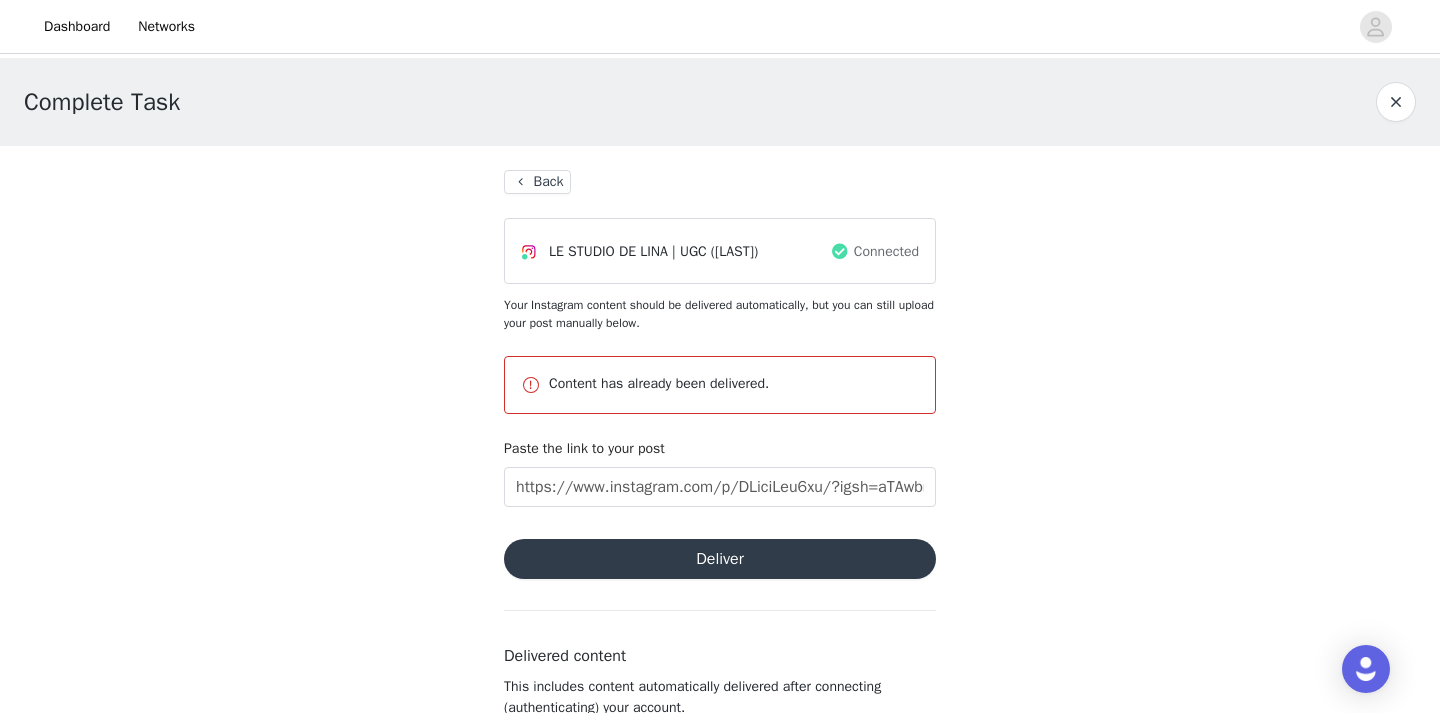 click on "Back" at bounding box center [537, 182] 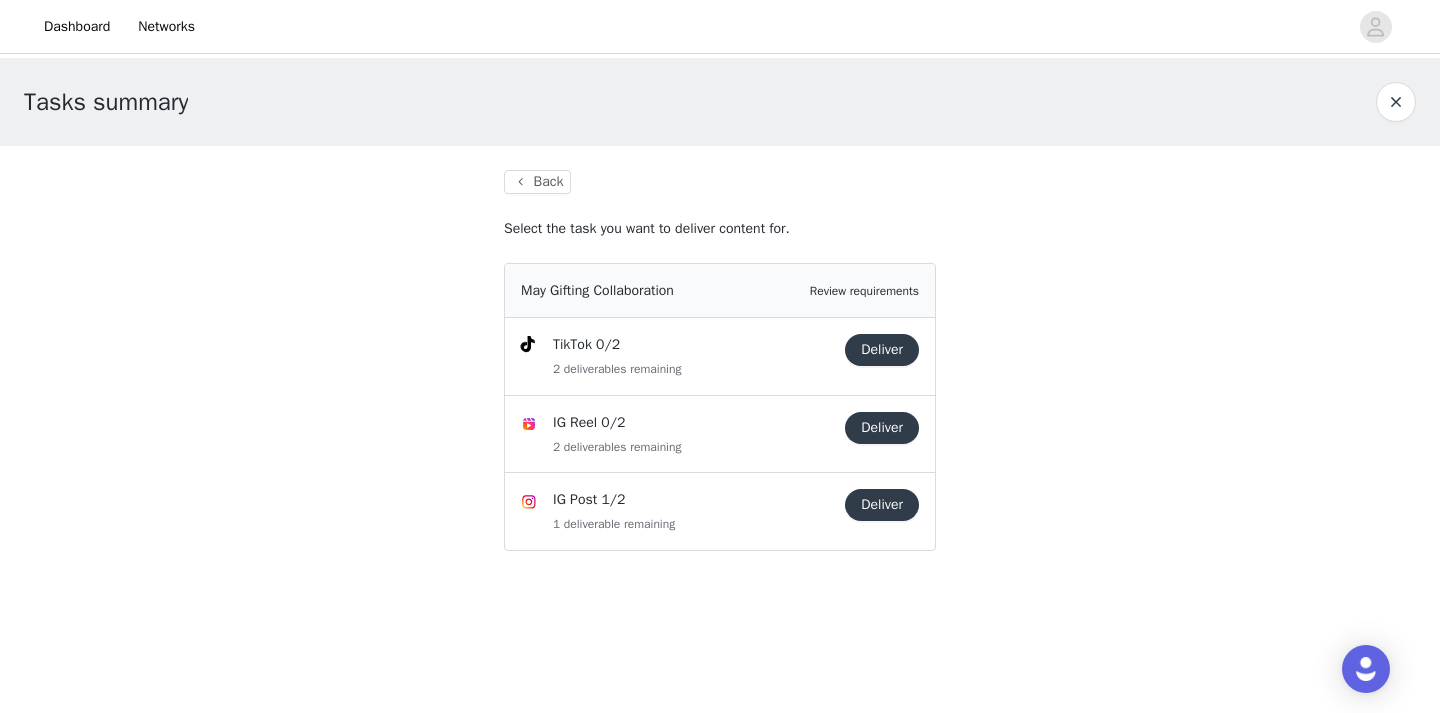 click on "Deliver" at bounding box center [882, 428] 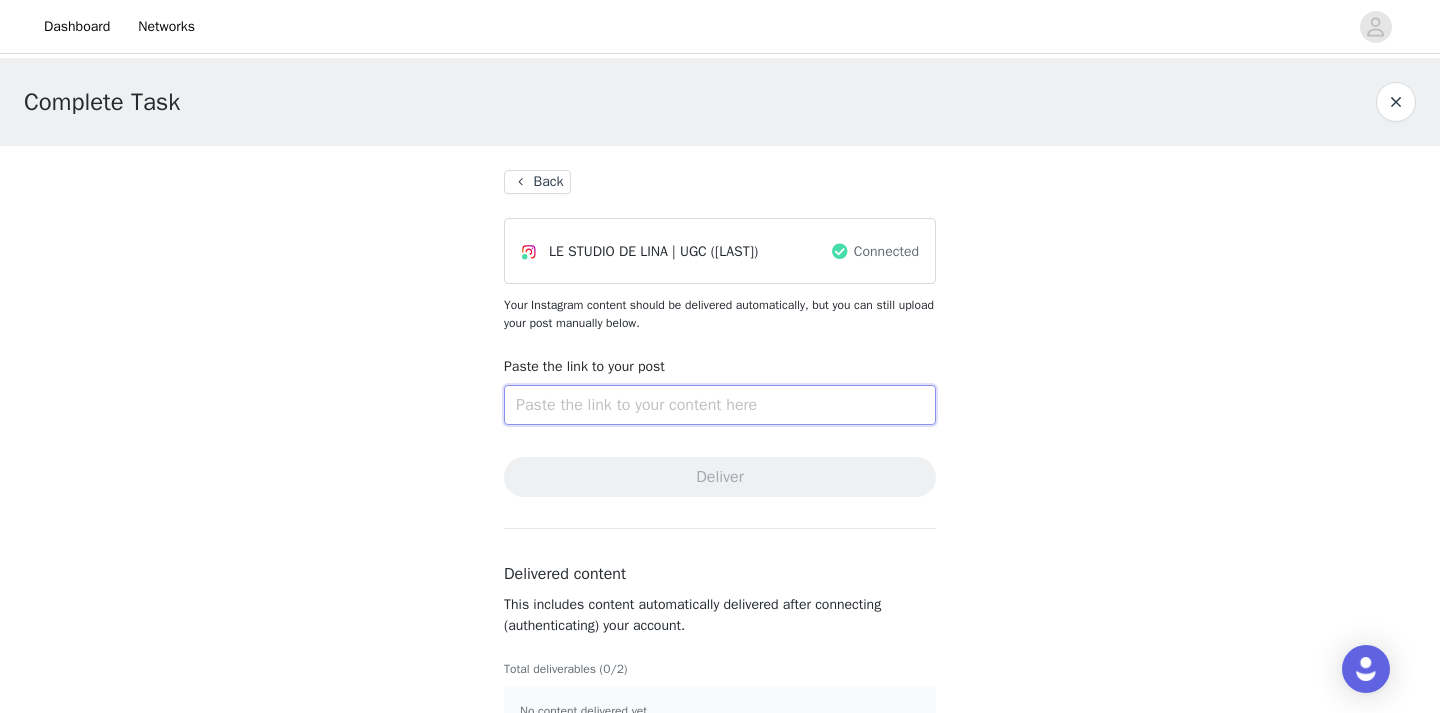 click at bounding box center [720, 405] 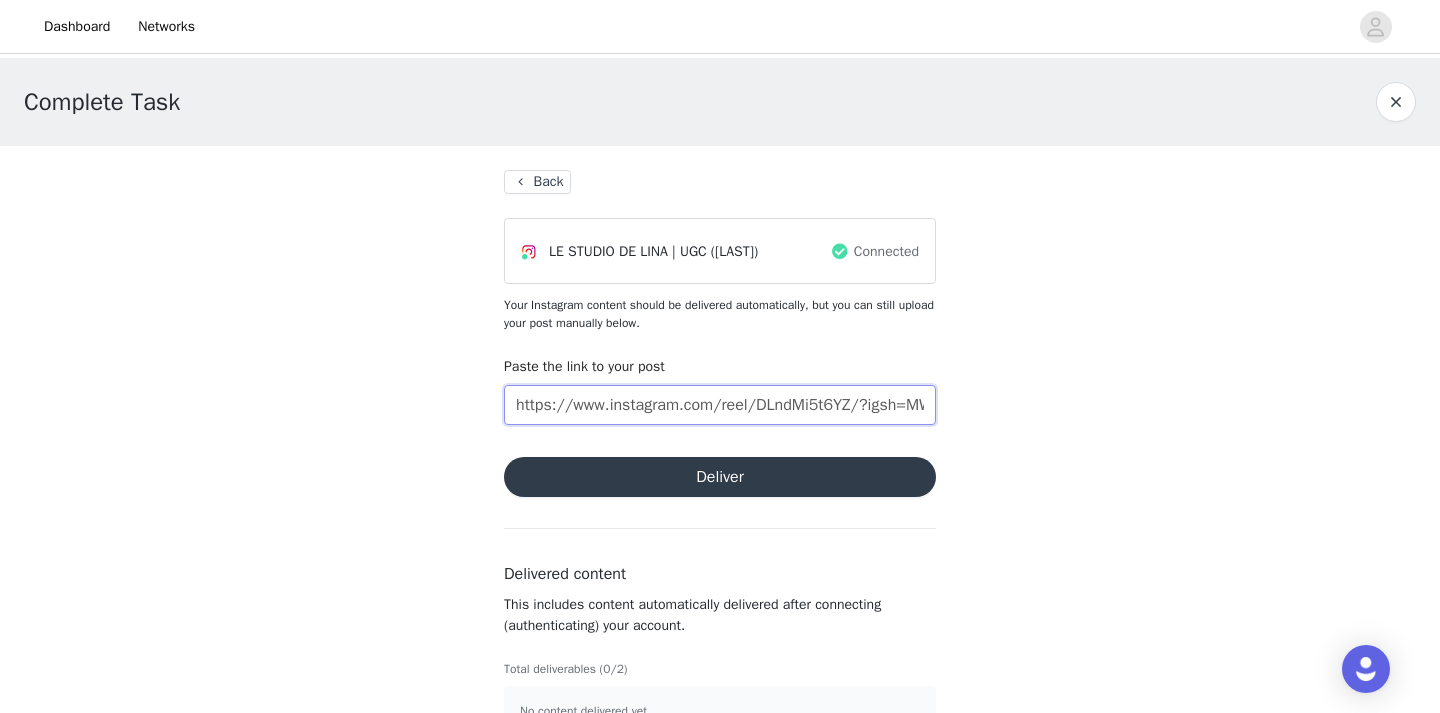 scroll, scrollTop: 0, scrollLeft: 195, axis: horizontal 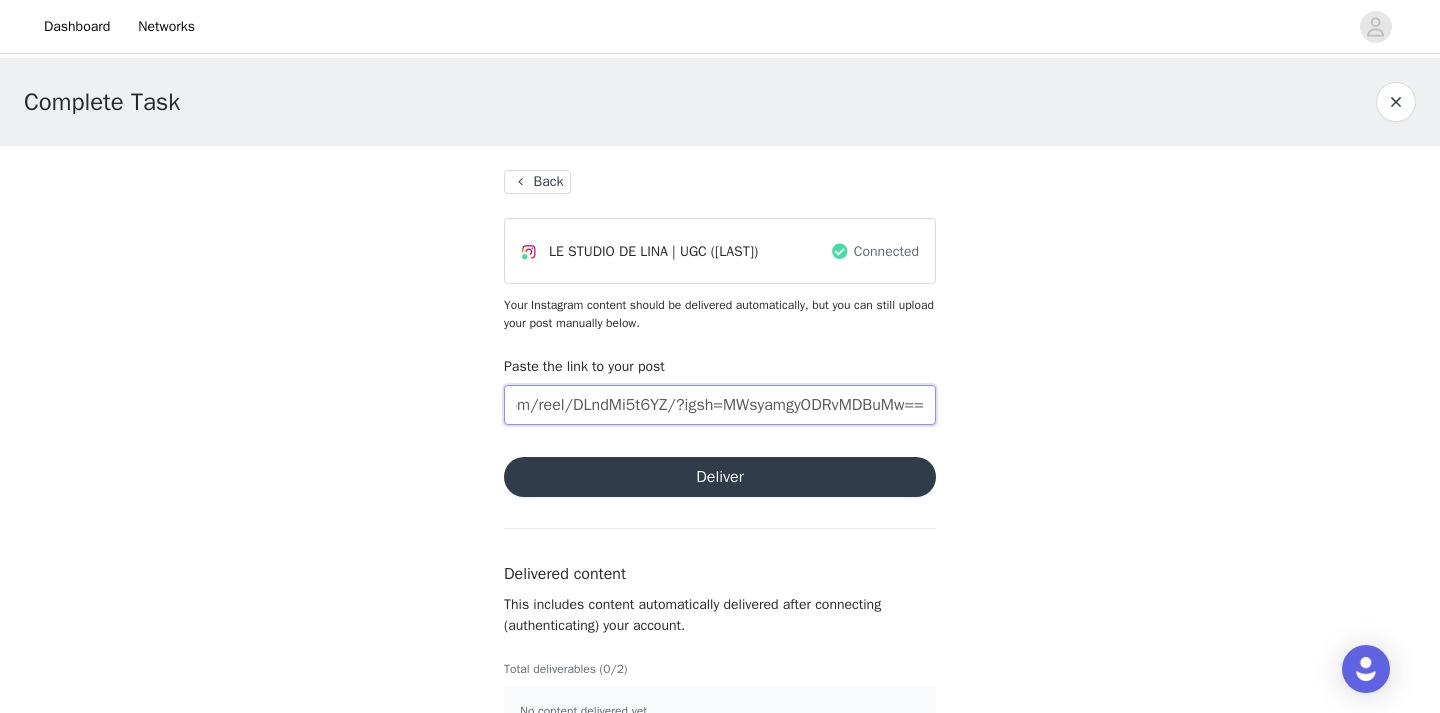 type on "https://www.instagram.com/reel/DLndMi5t6YZ/?igsh=MWsyamgyODRvMDBuMw==" 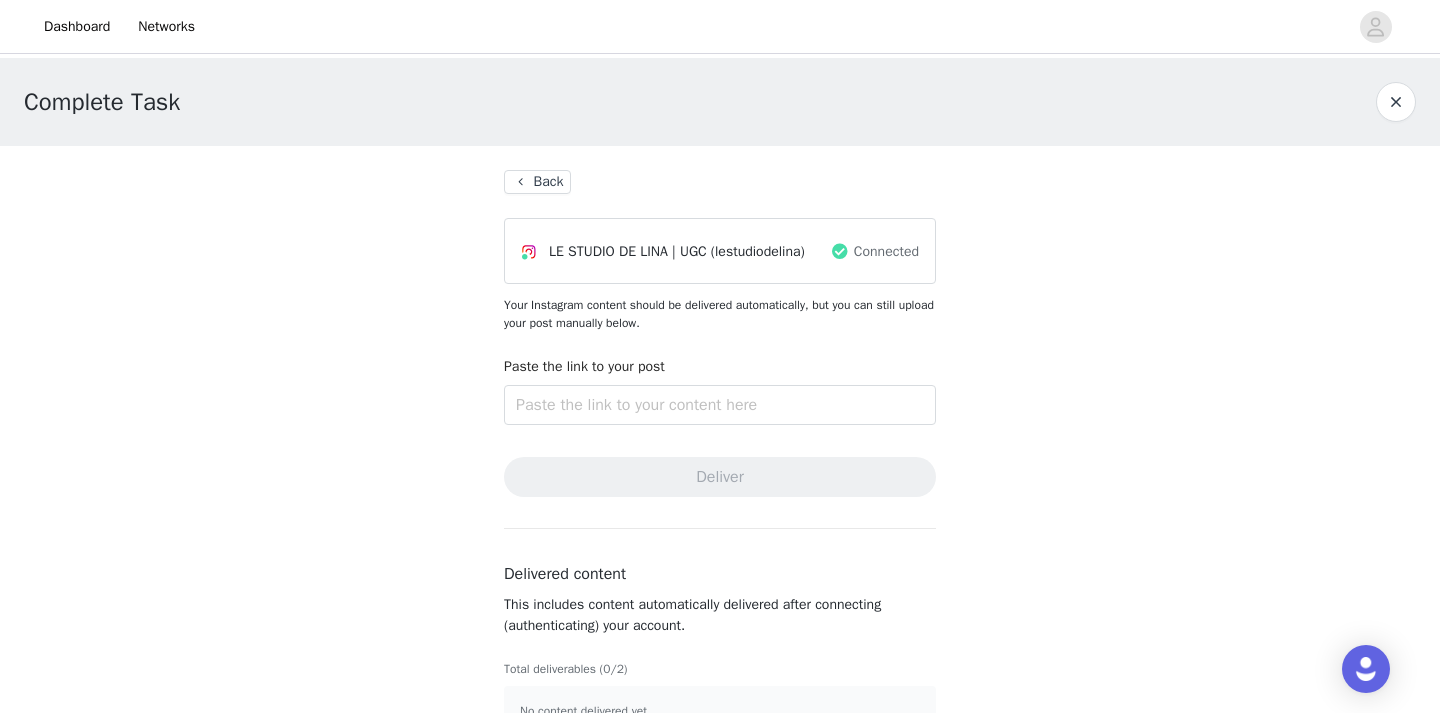 scroll, scrollTop: 57, scrollLeft: 0, axis: vertical 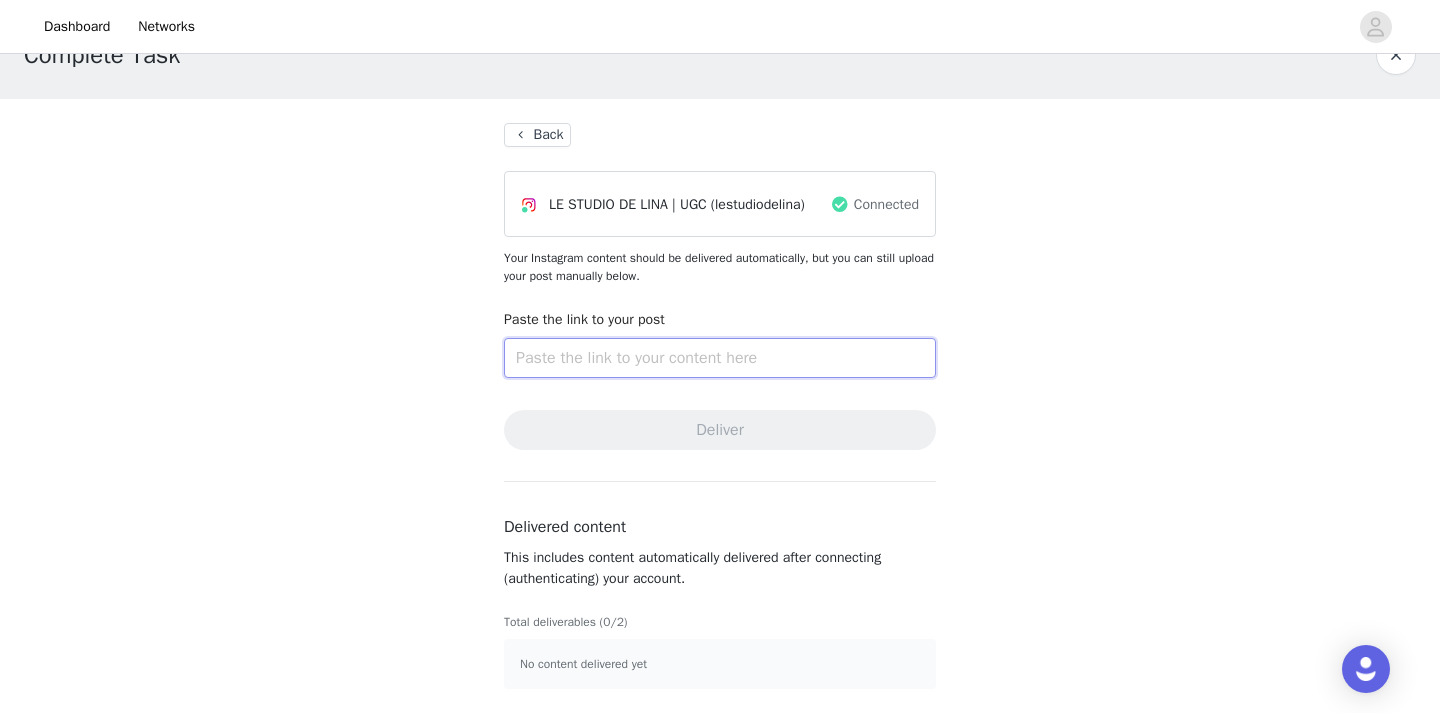 click at bounding box center (720, 358) 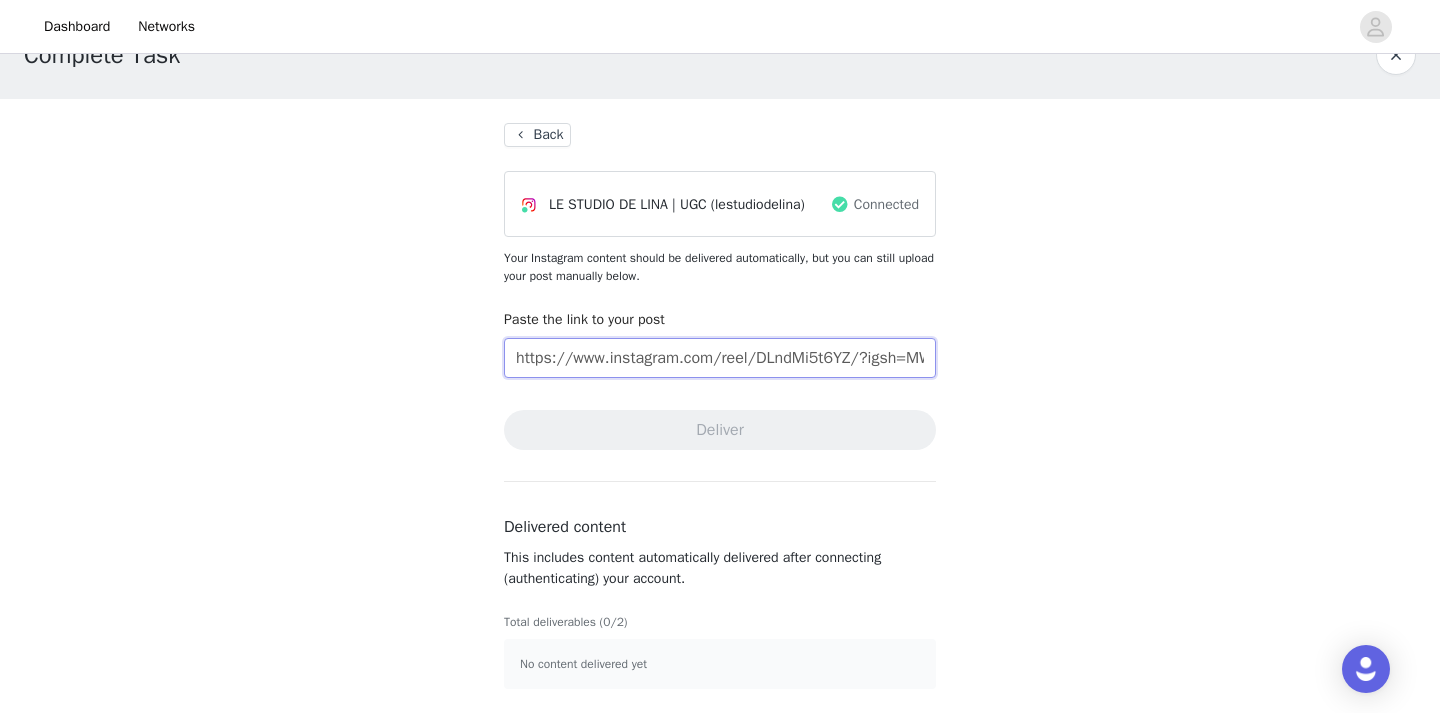 scroll, scrollTop: 0, scrollLeft: 195, axis: horizontal 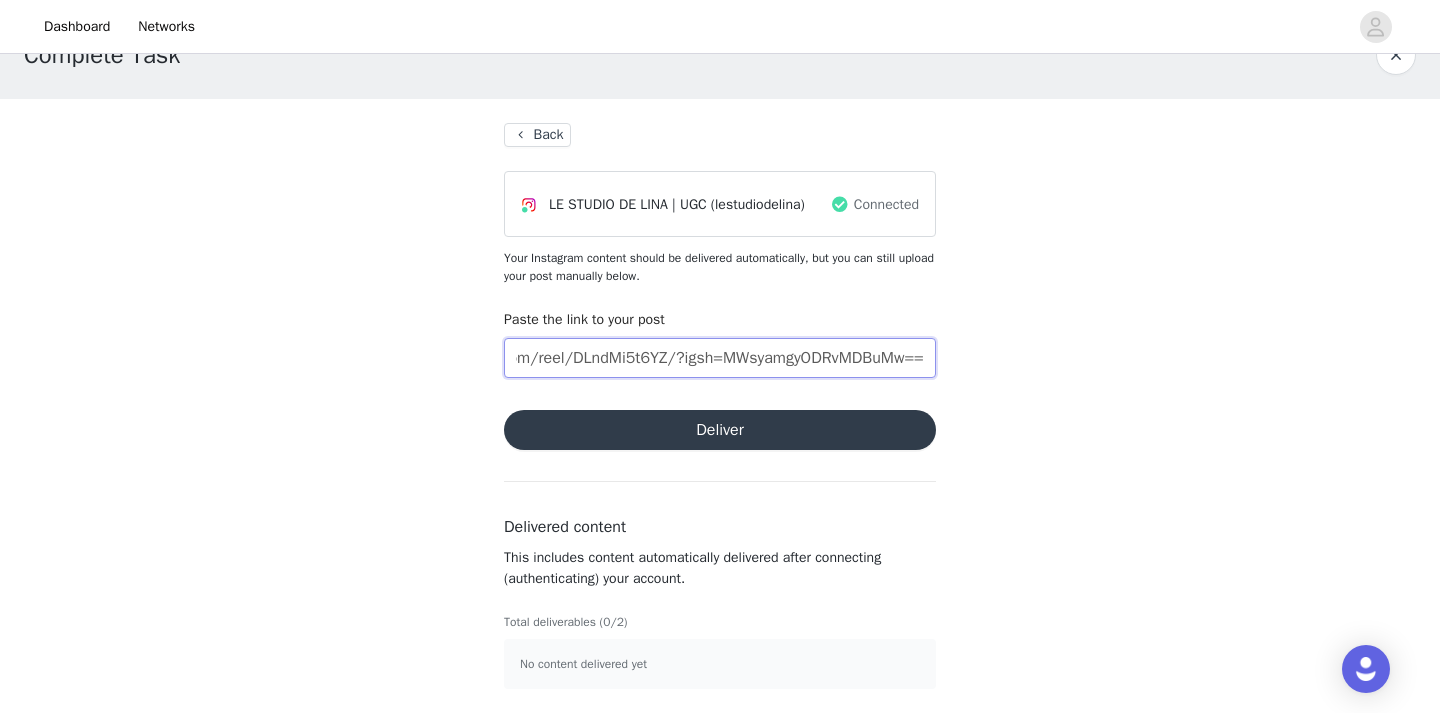 type on "https://www.instagram.com/reel/DLndMi5t6YZ/?igsh=MWsyamgyODRvMDBuMw==" 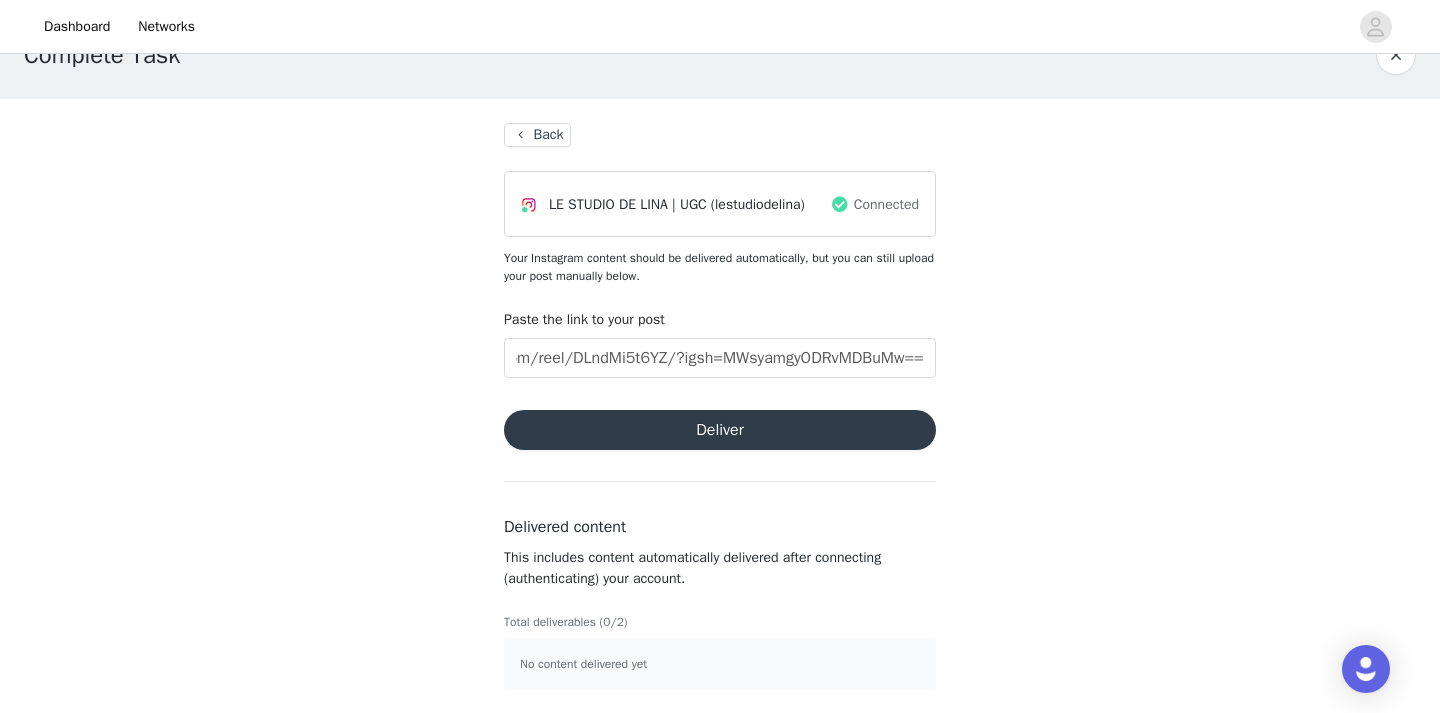 click on "Deliver" at bounding box center [720, 430] 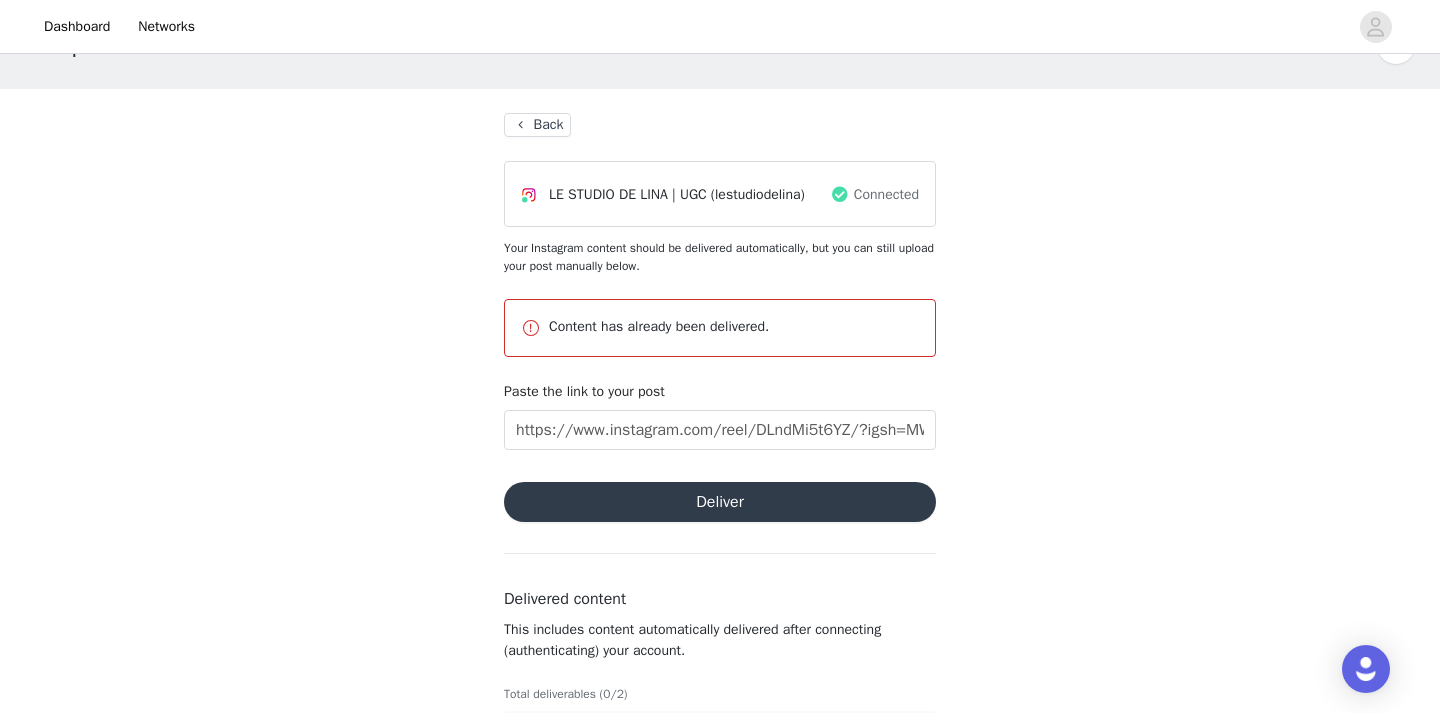 click on "Back" at bounding box center (537, 125) 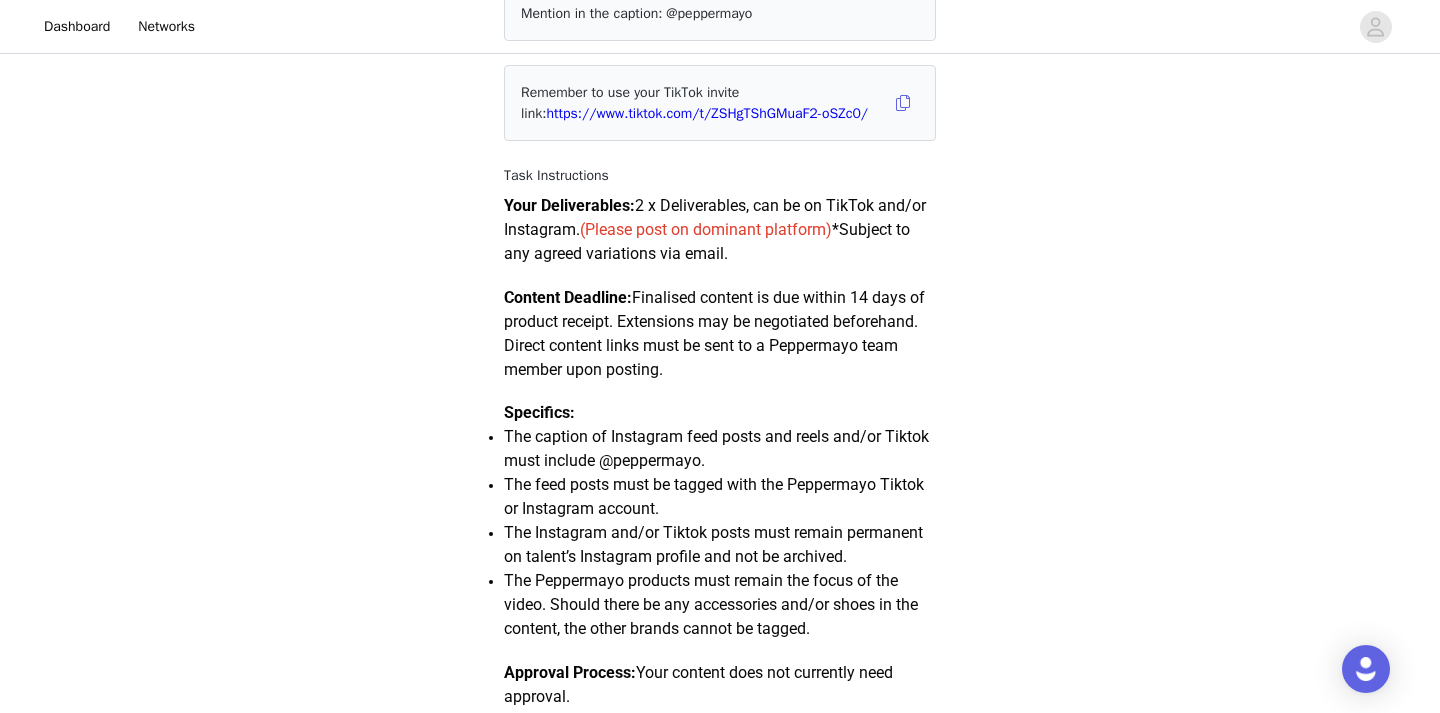 scroll, scrollTop: 0, scrollLeft: 0, axis: both 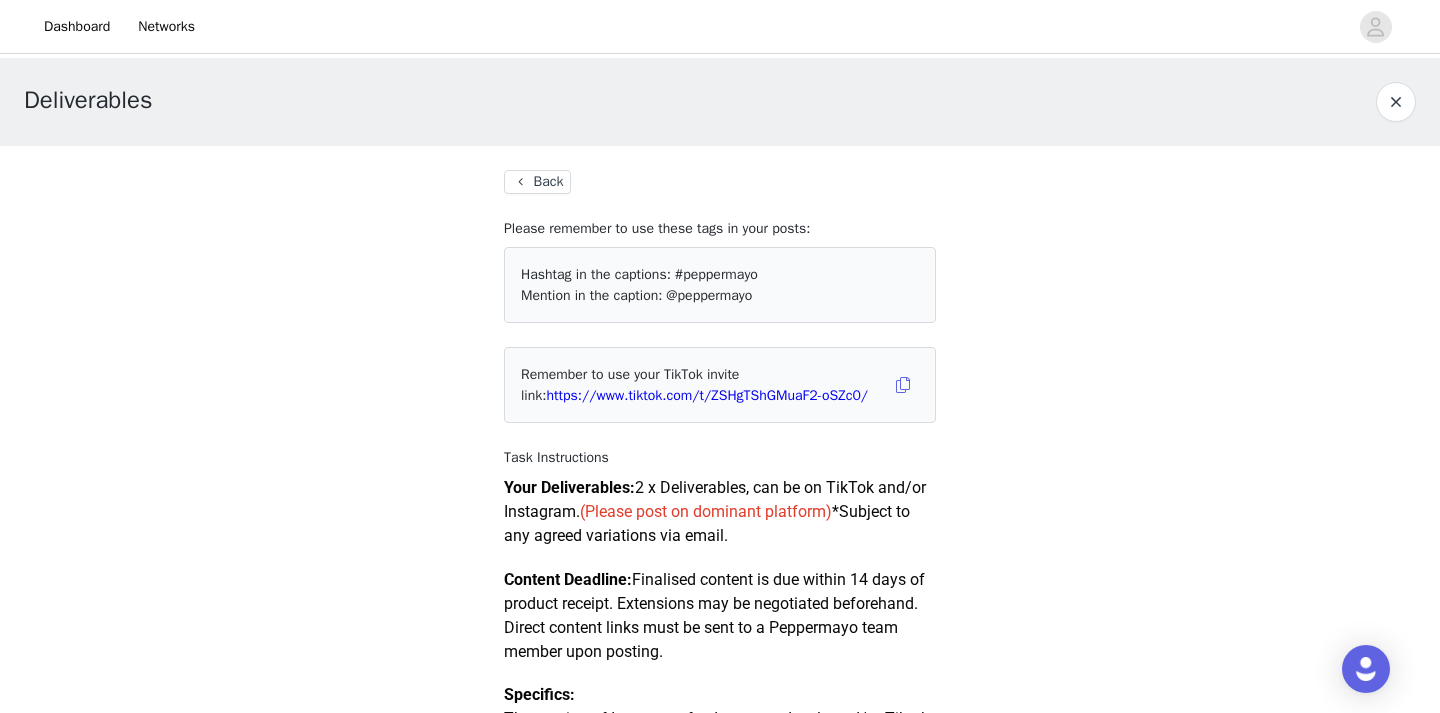 click on "Back" at bounding box center (537, 182) 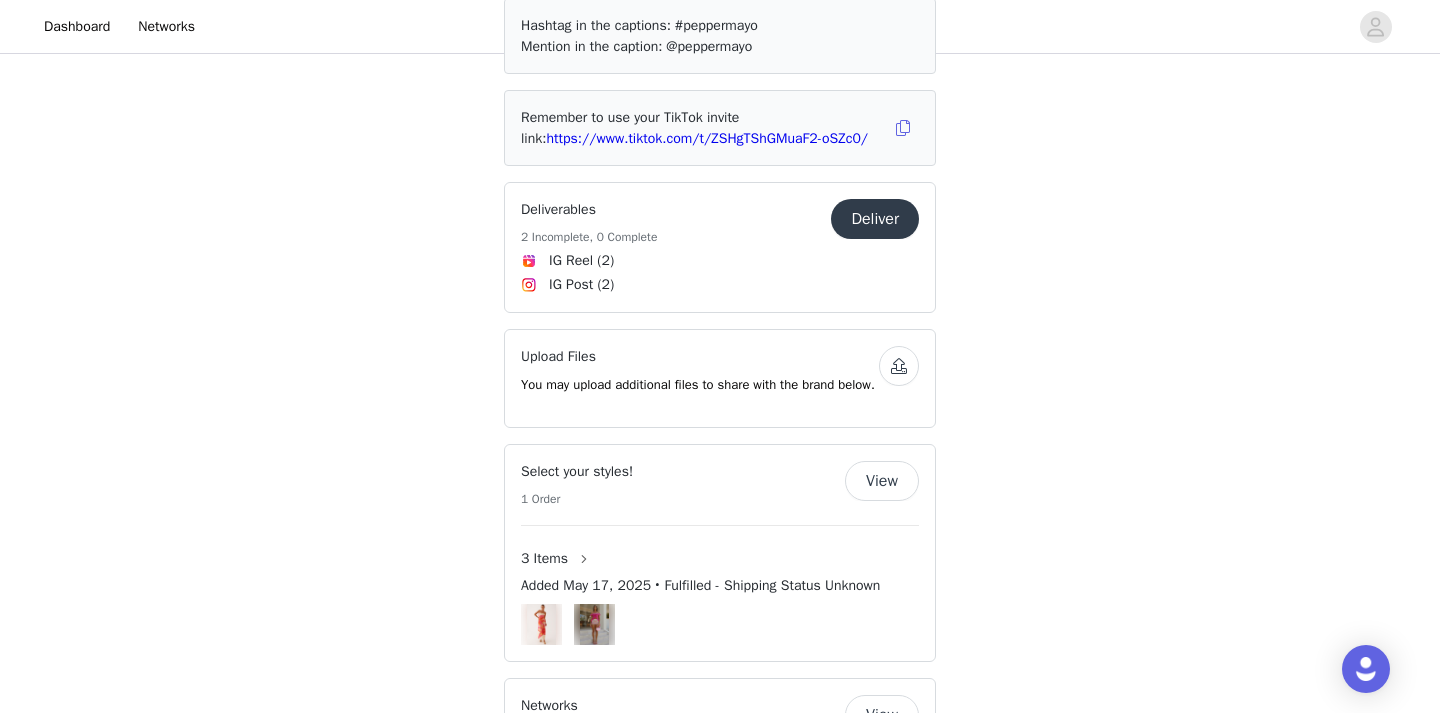 scroll, scrollTop: 824, scrollLeft: 0, axis: vertical 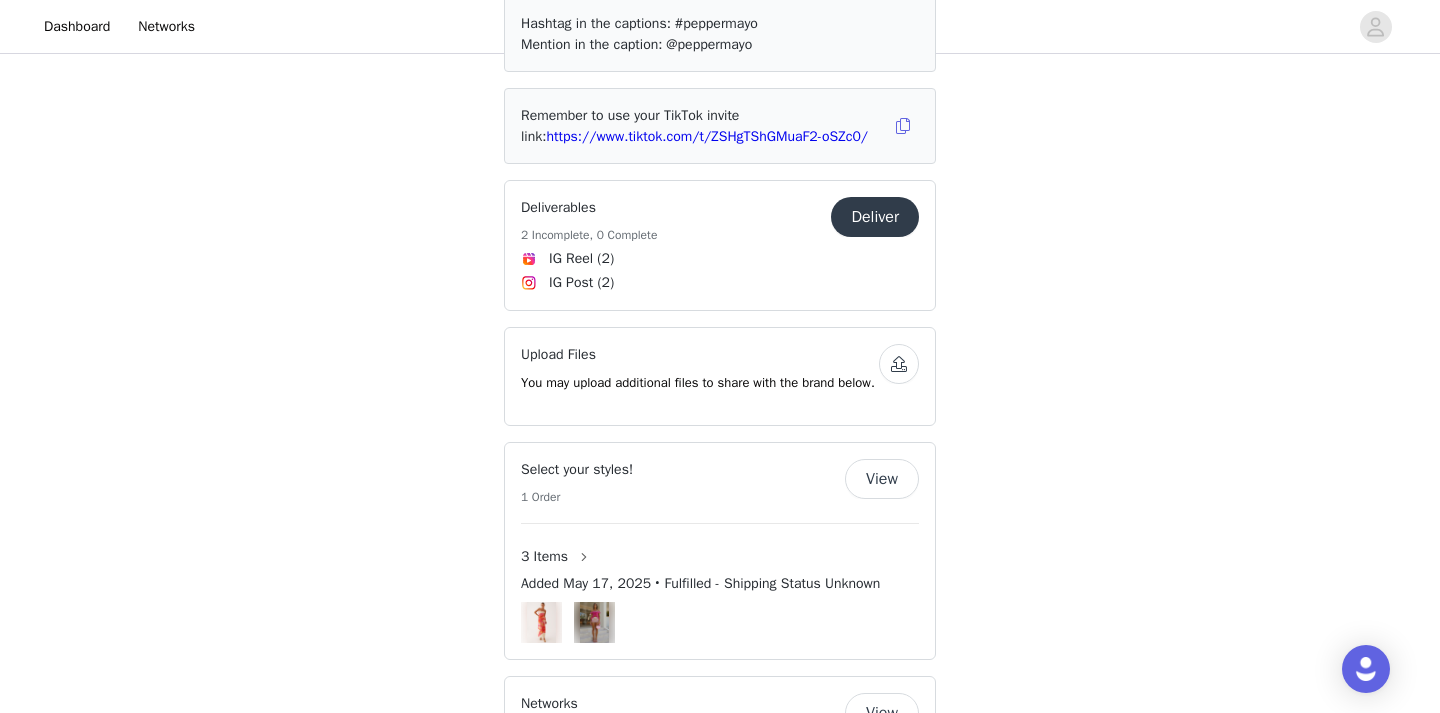 click on "Deliver" at bounding box center (875, 217) 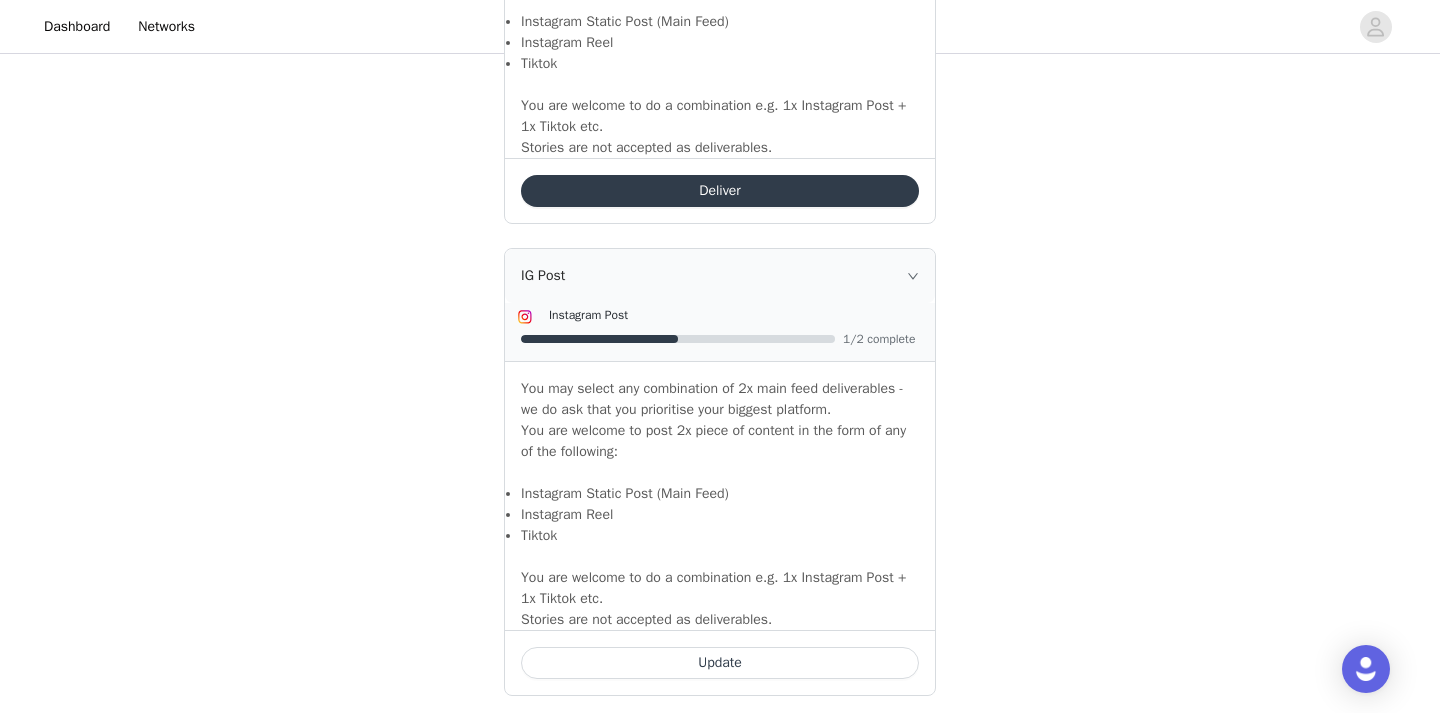 scroll, scrollTop: 1806, scrollLeft: 0, axis: vertical 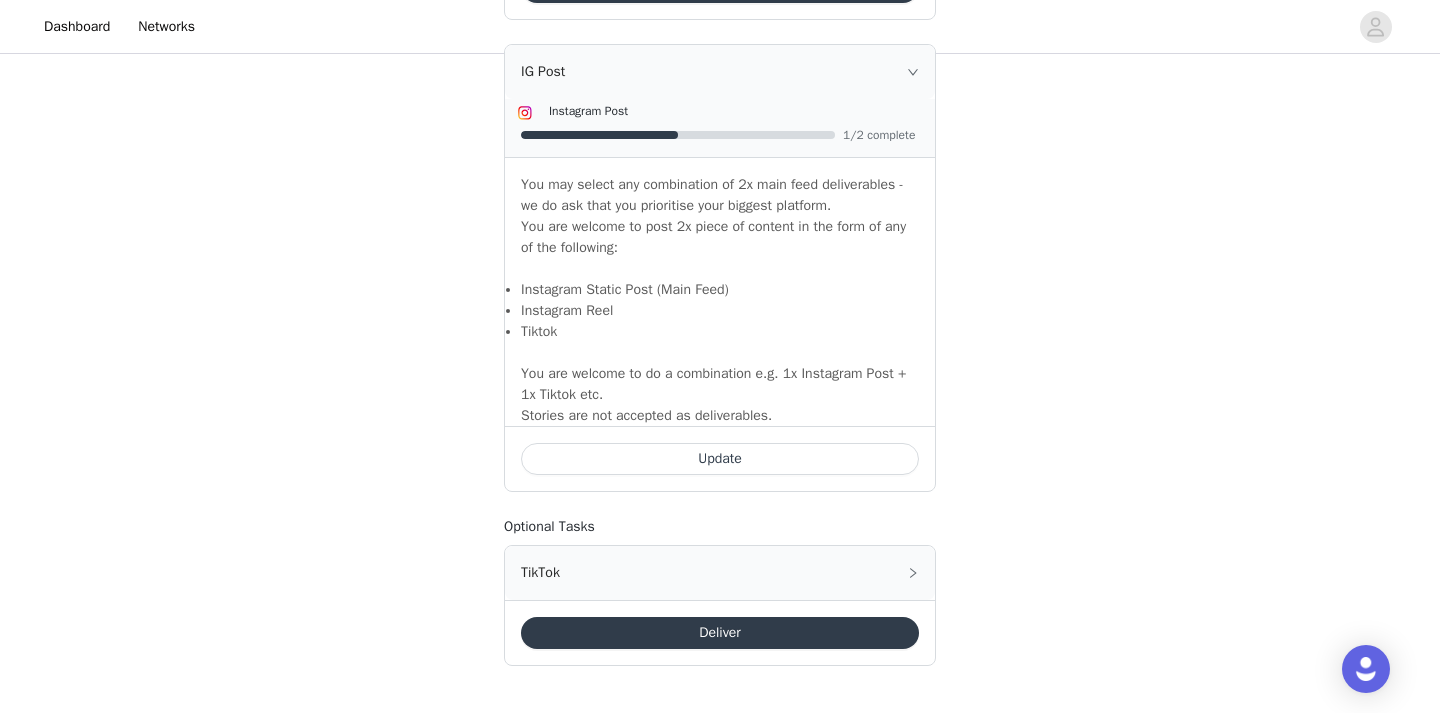 click on "Deliver" at bounding box center [720, 633] 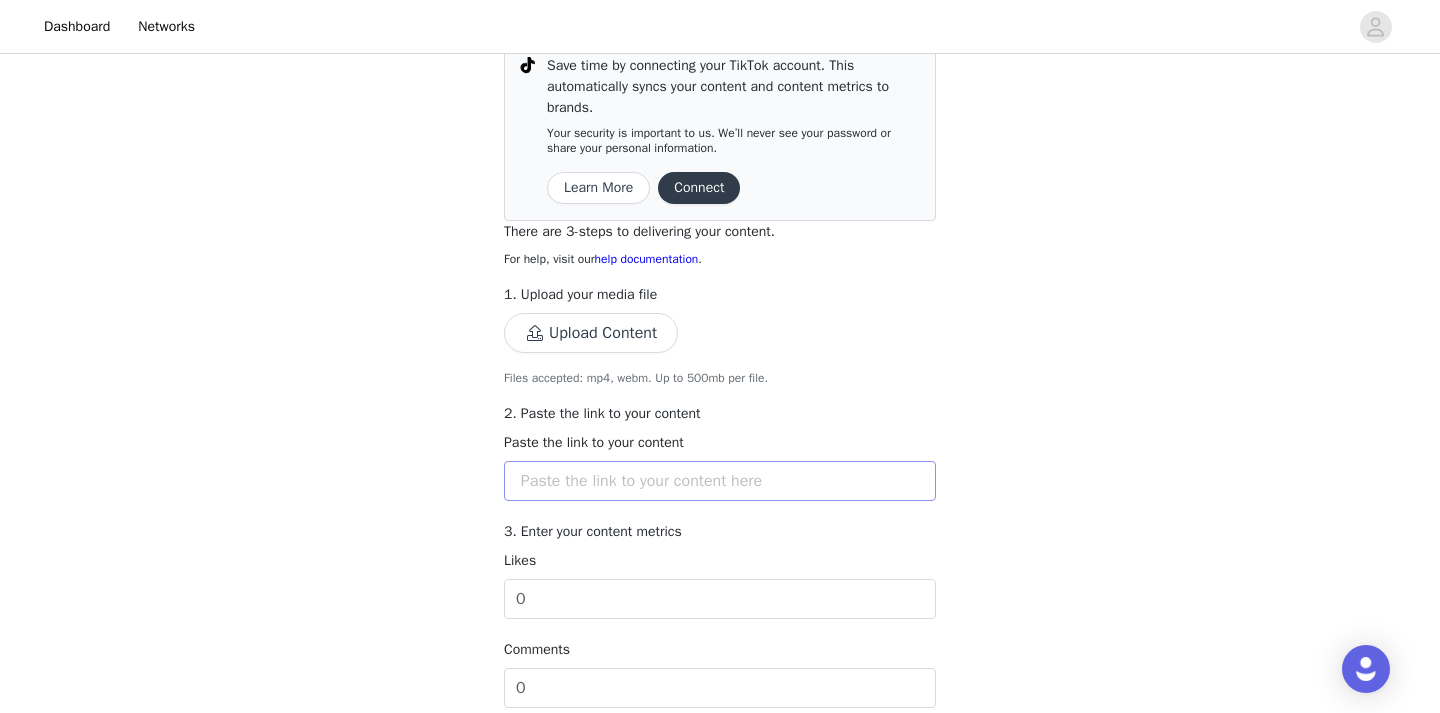scroll, scrollTop: 197, scrollLeft: 0, axis: vertical 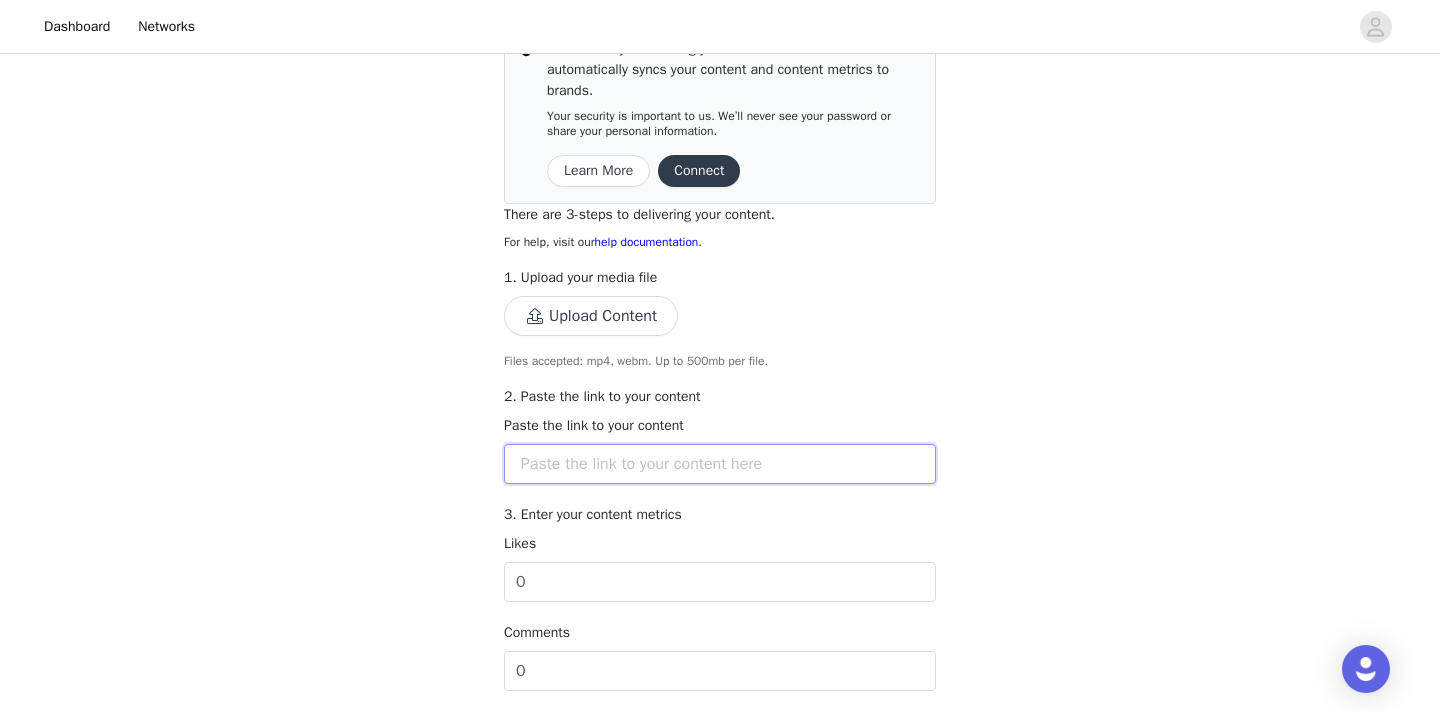 click at bounding box center (720, 464) 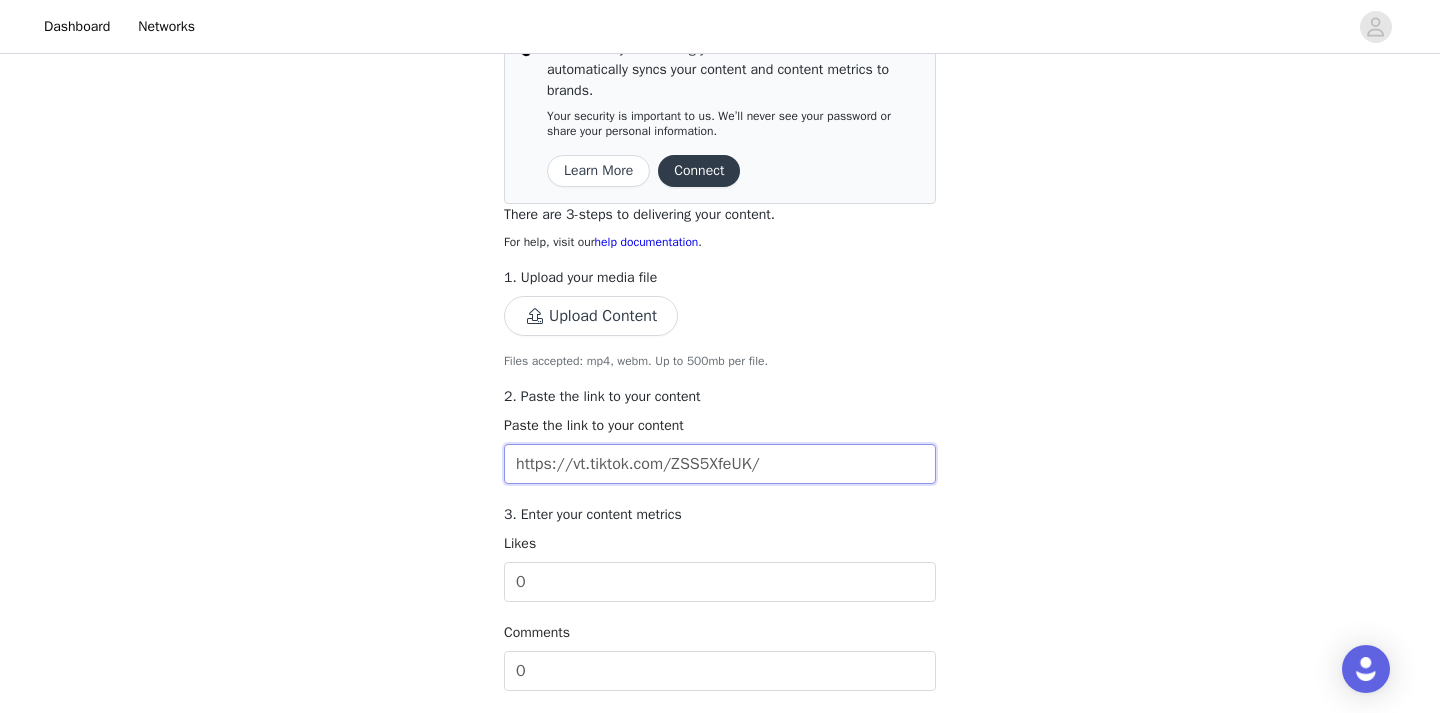 type on "https://vt.tiktok.com/ZSS5XfeUK/" 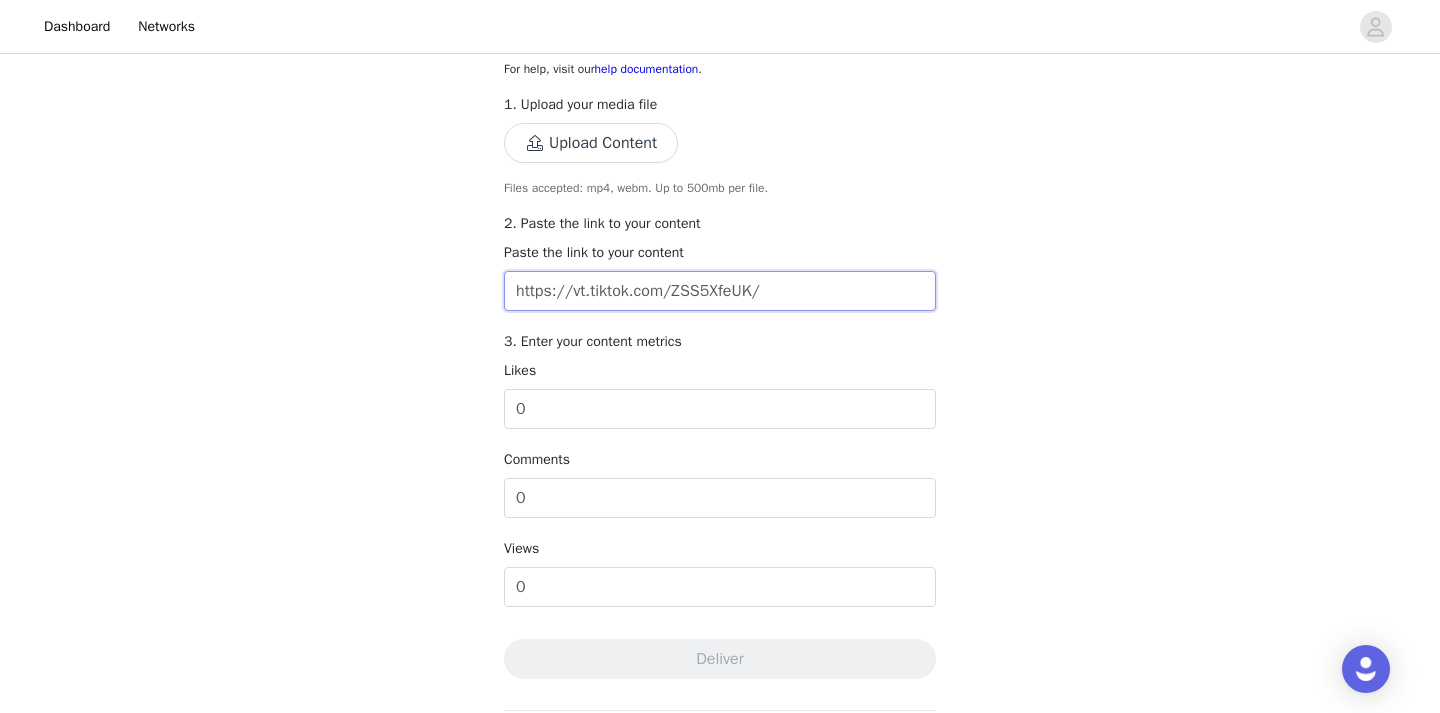 scroll, scrollTop: 399, scrollLeft: 0, axis: vertical 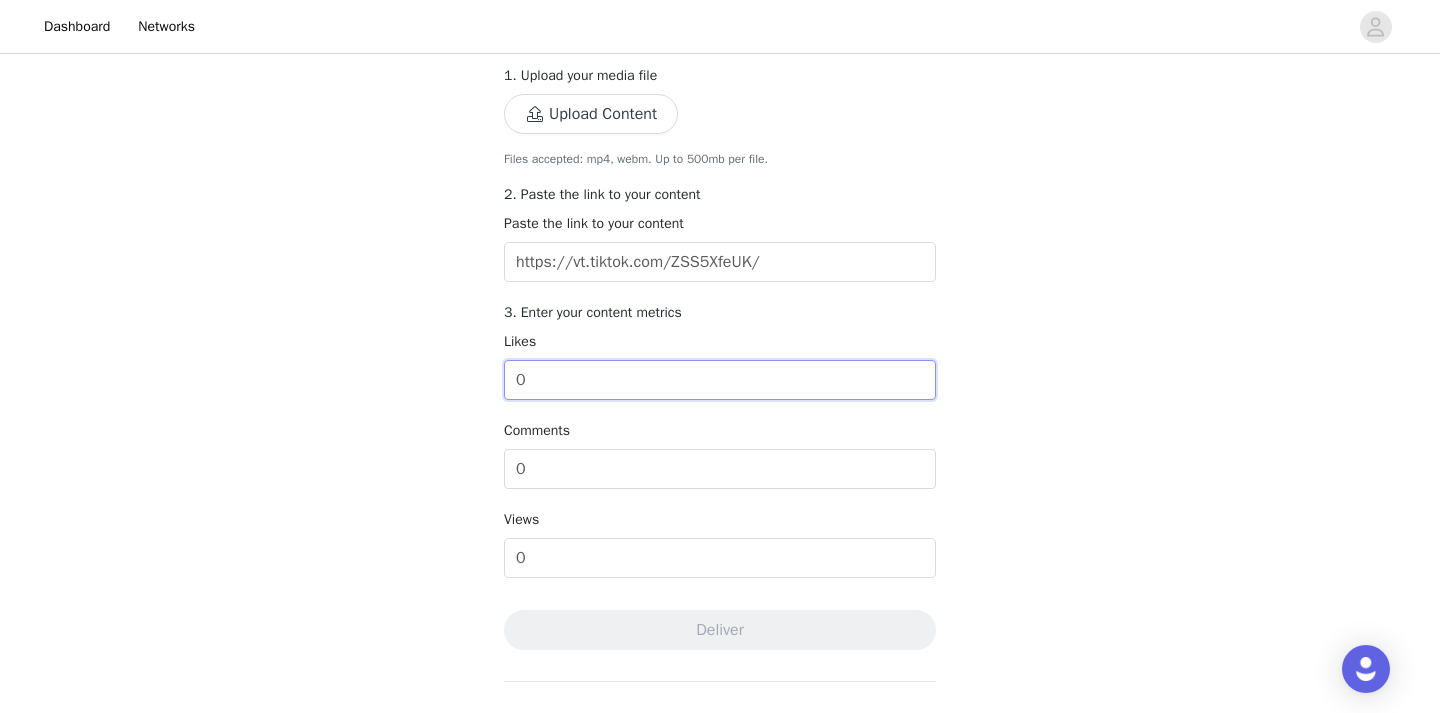 click on "0" at bounding box center [720, 380] 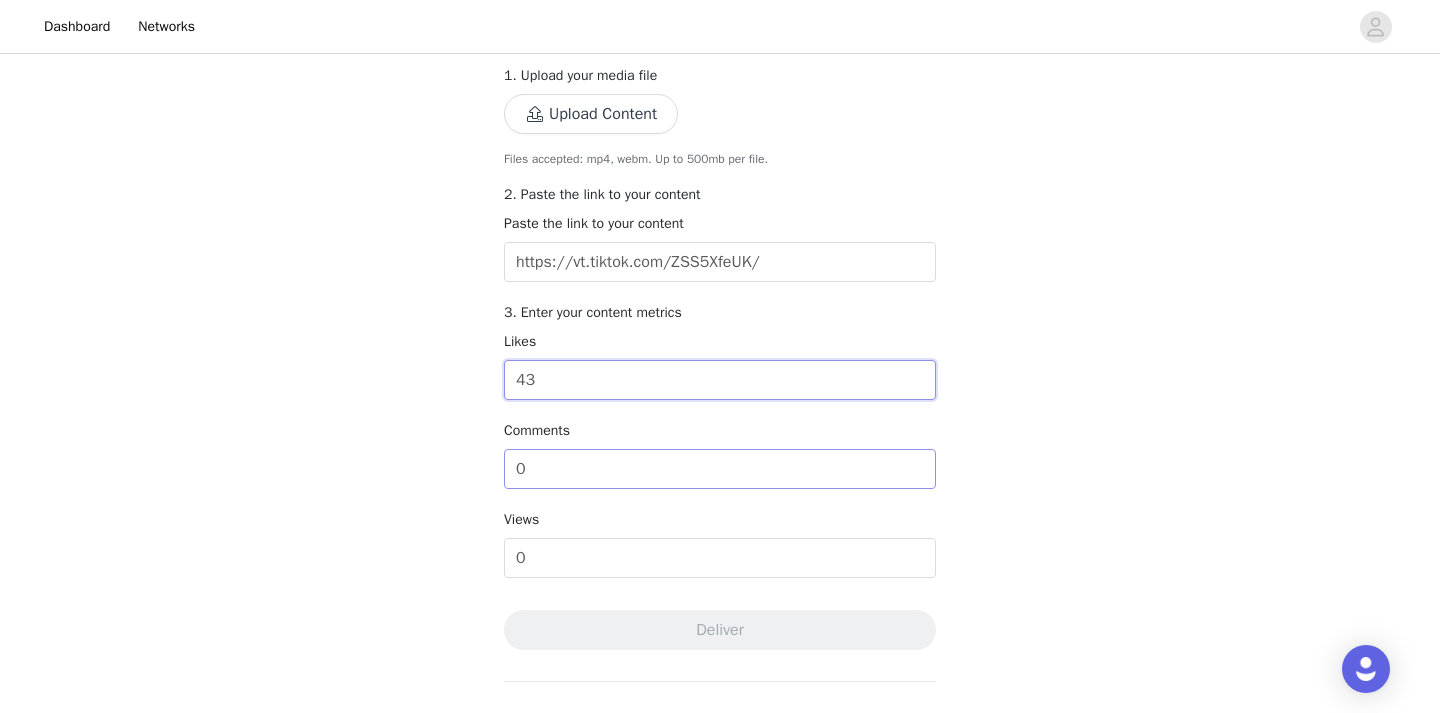 type on "43" 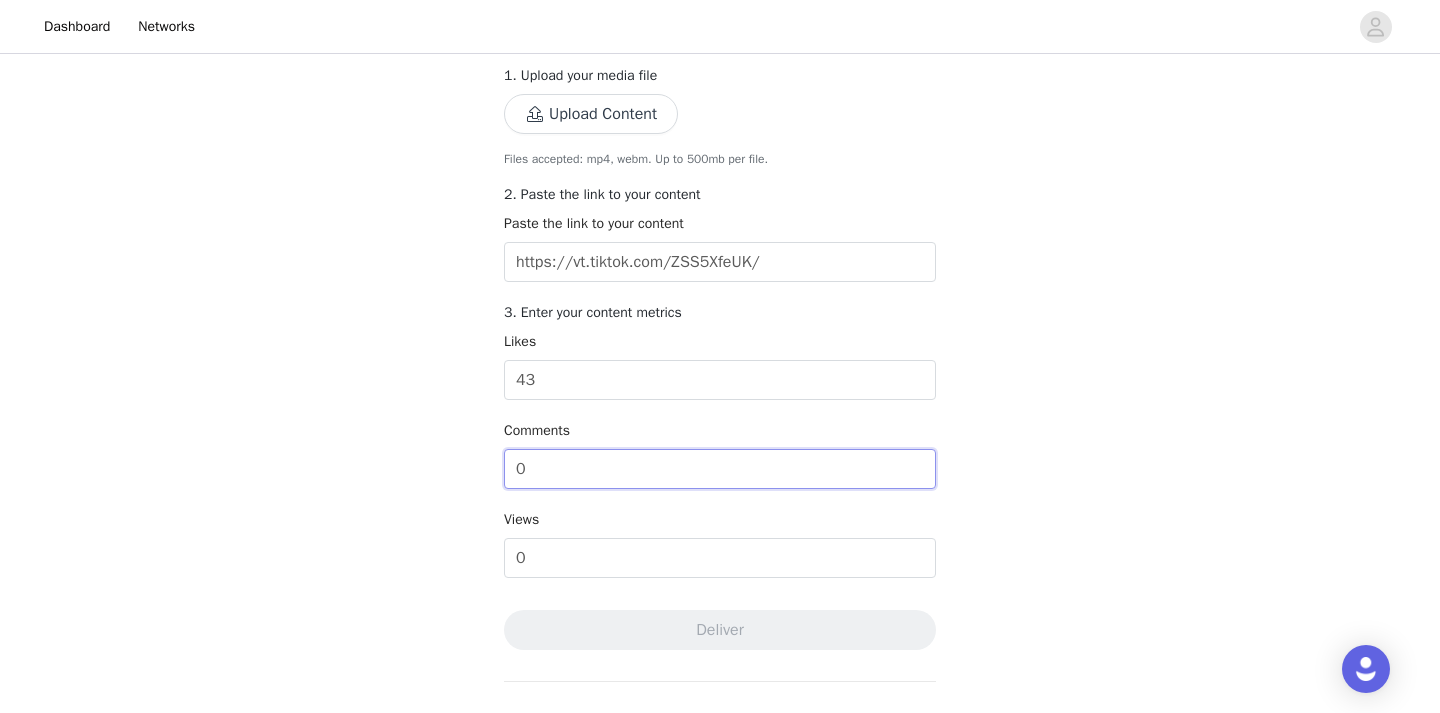 click on "0" at bounding box center (720, 469) 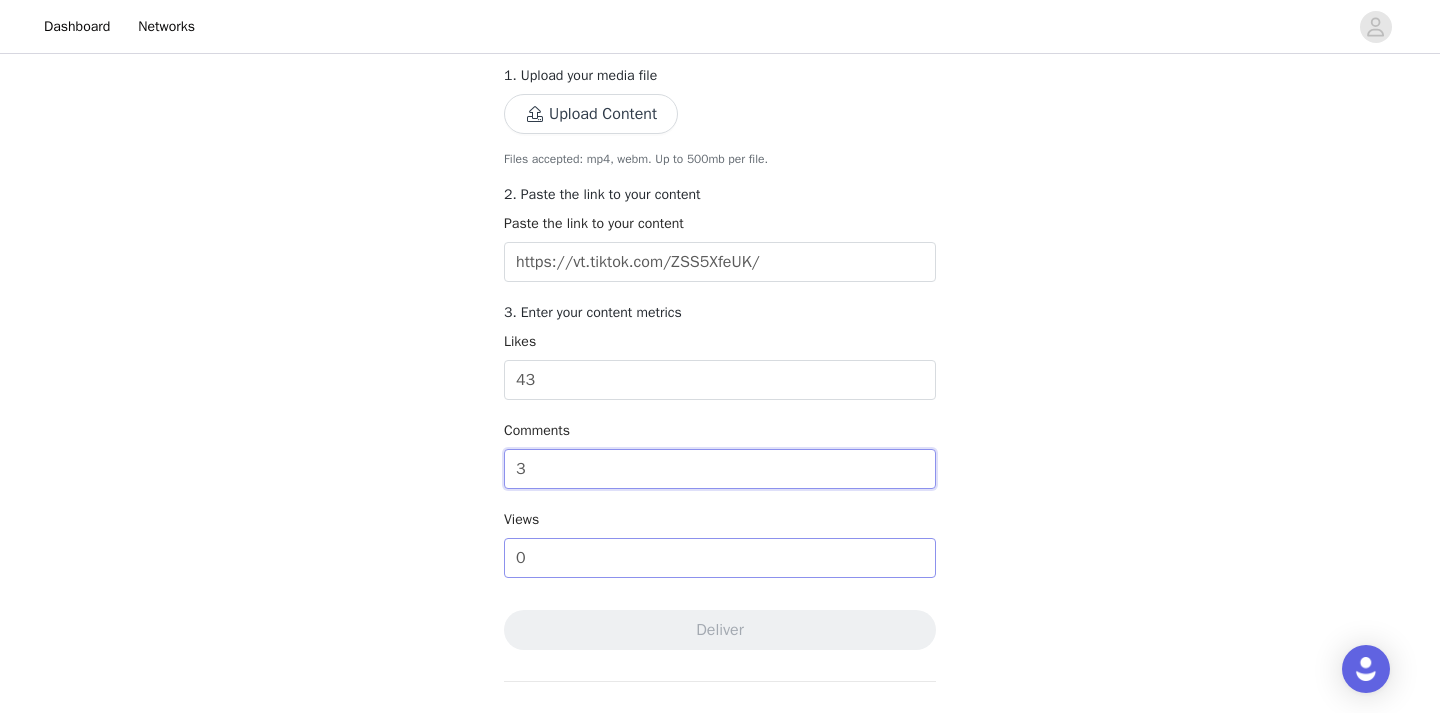 type on "3" 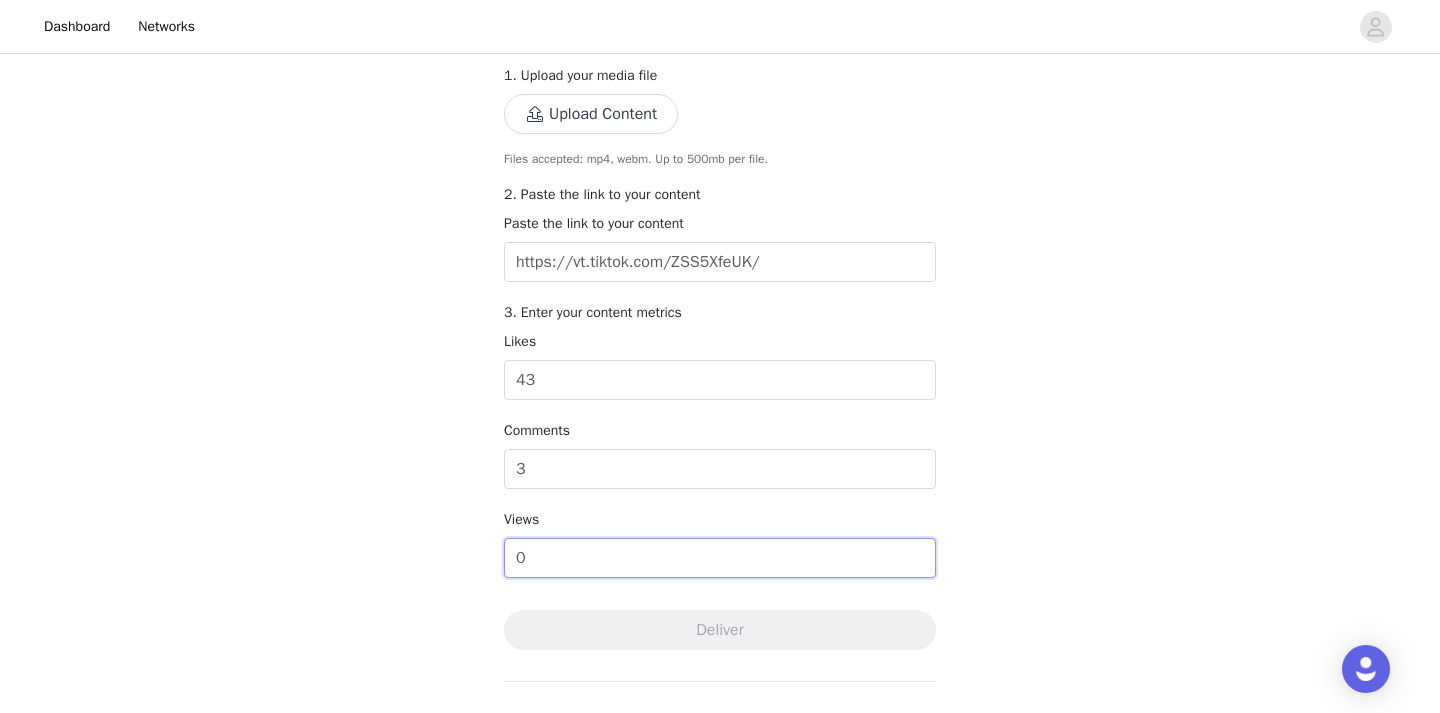 click on "0" at bounding box center (720, 558) 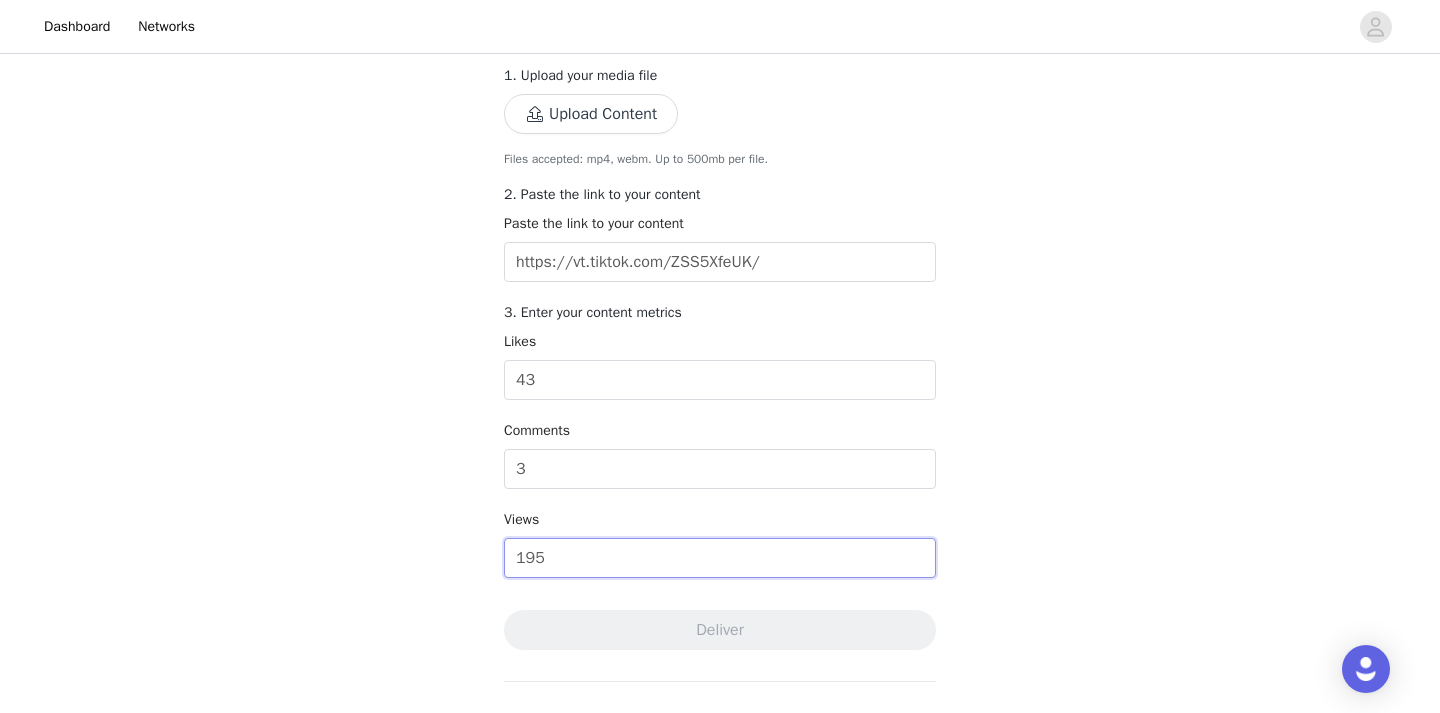 type on "1953" 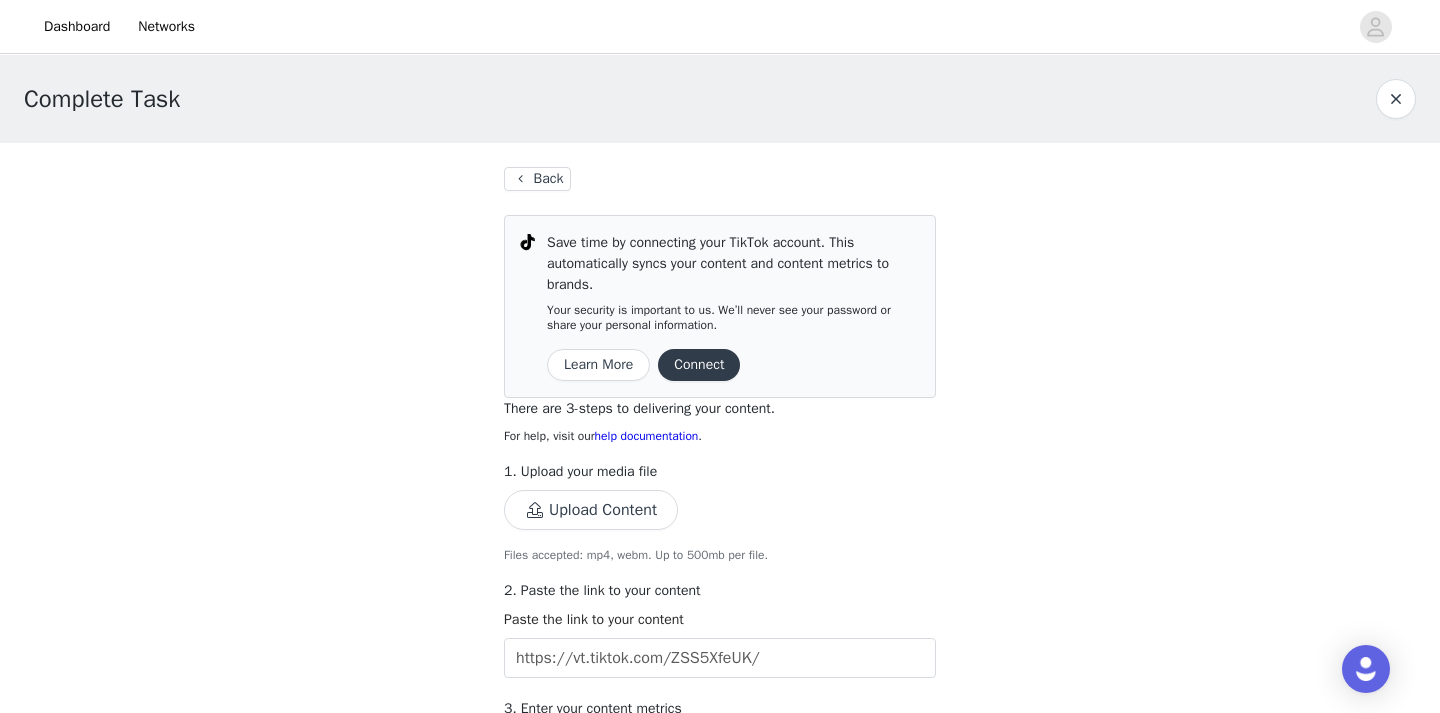 scroll, scrollTop: 1, scrollLeft: 0, axis: vertical 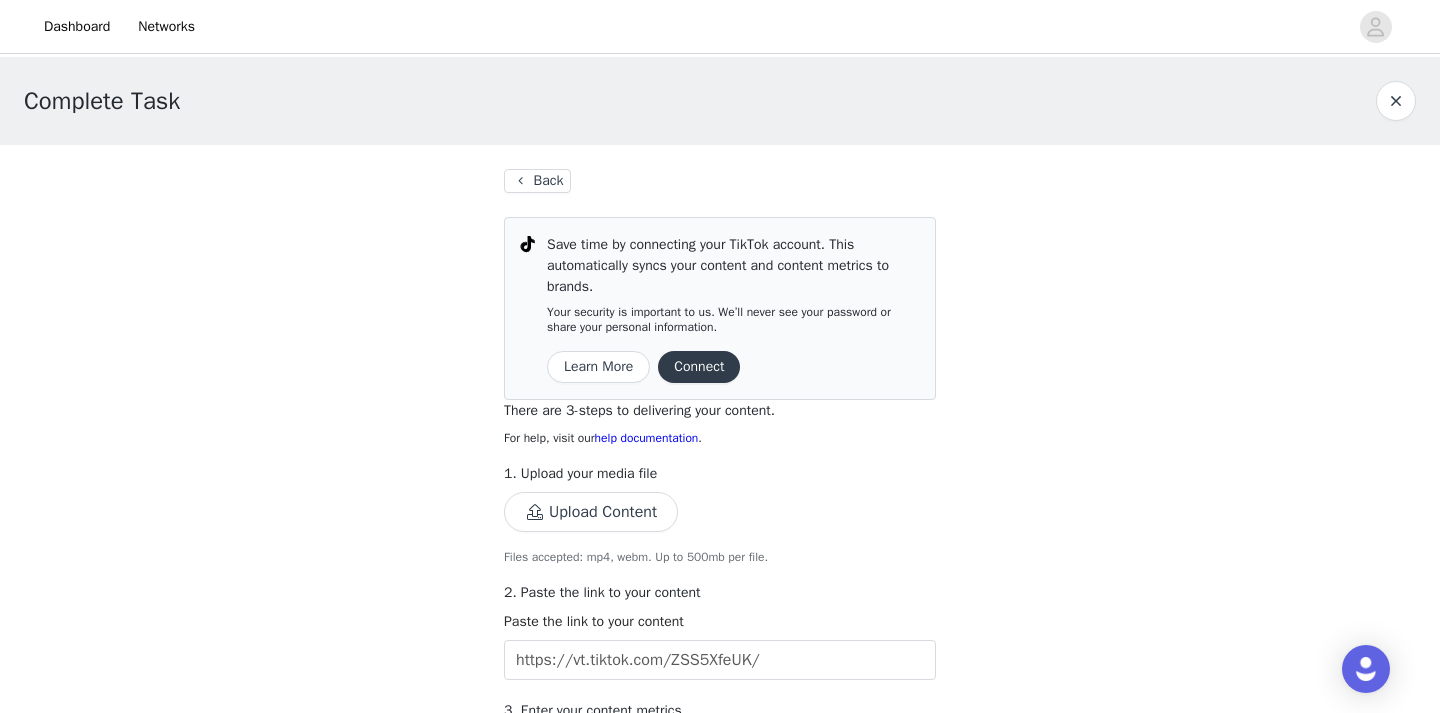 click on "Connect" at bounding box center [699, 367] 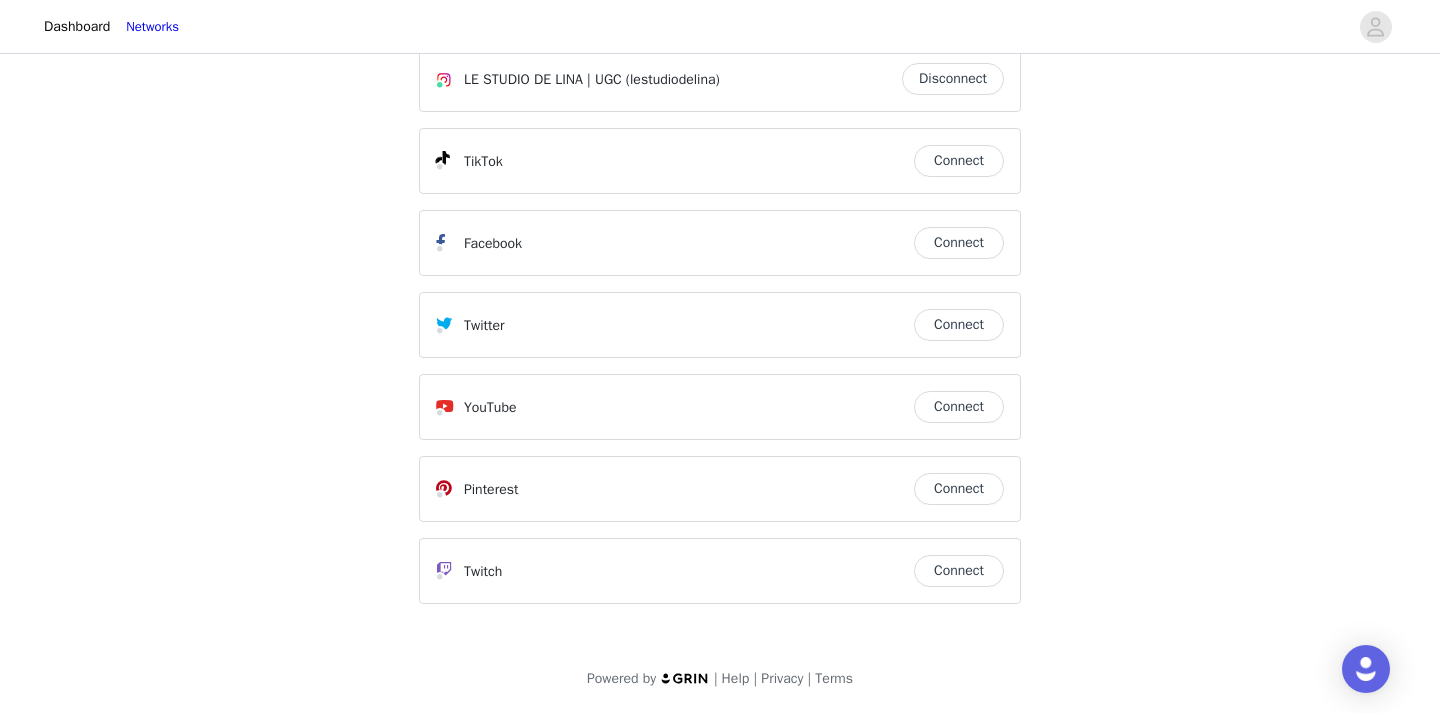 scroll, scrollTop: 0, scrollLeft: 0, axis: both 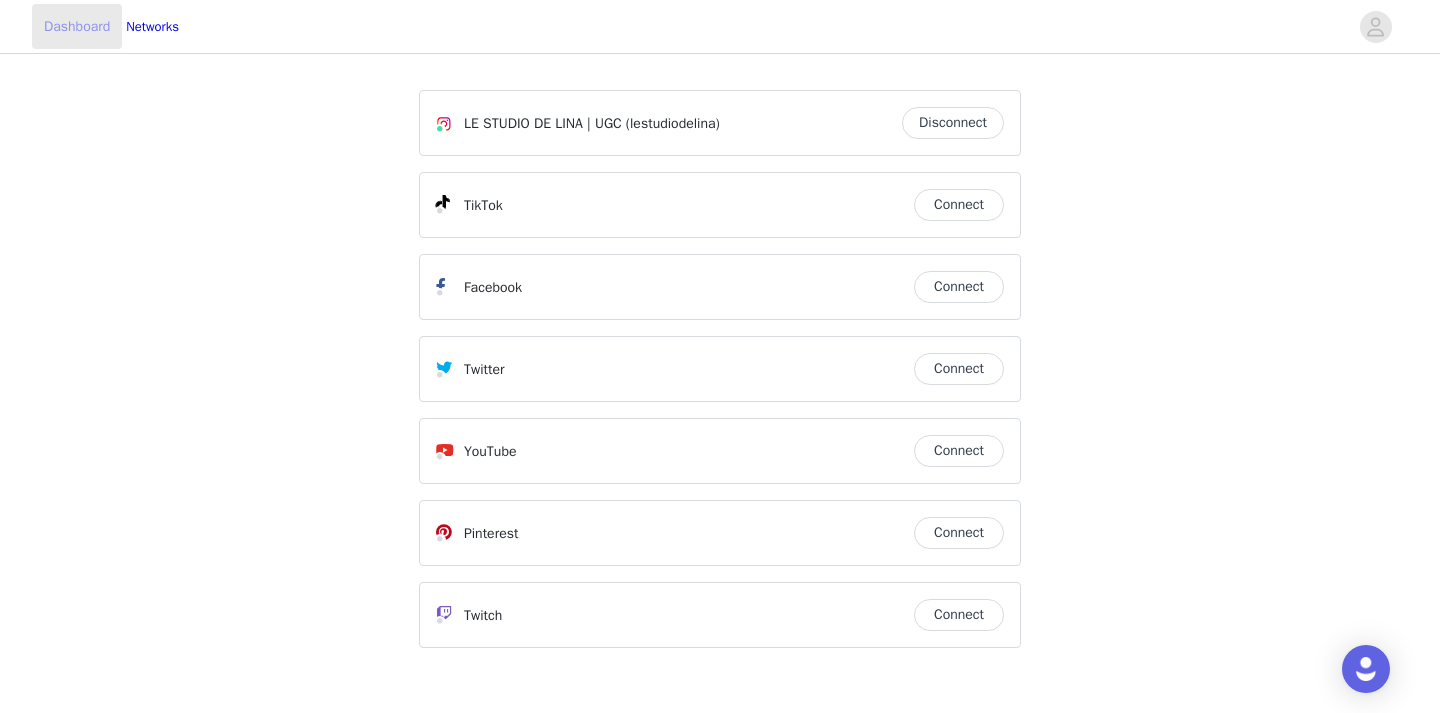 click on "Dashboard" at bounding box center [77, 26] 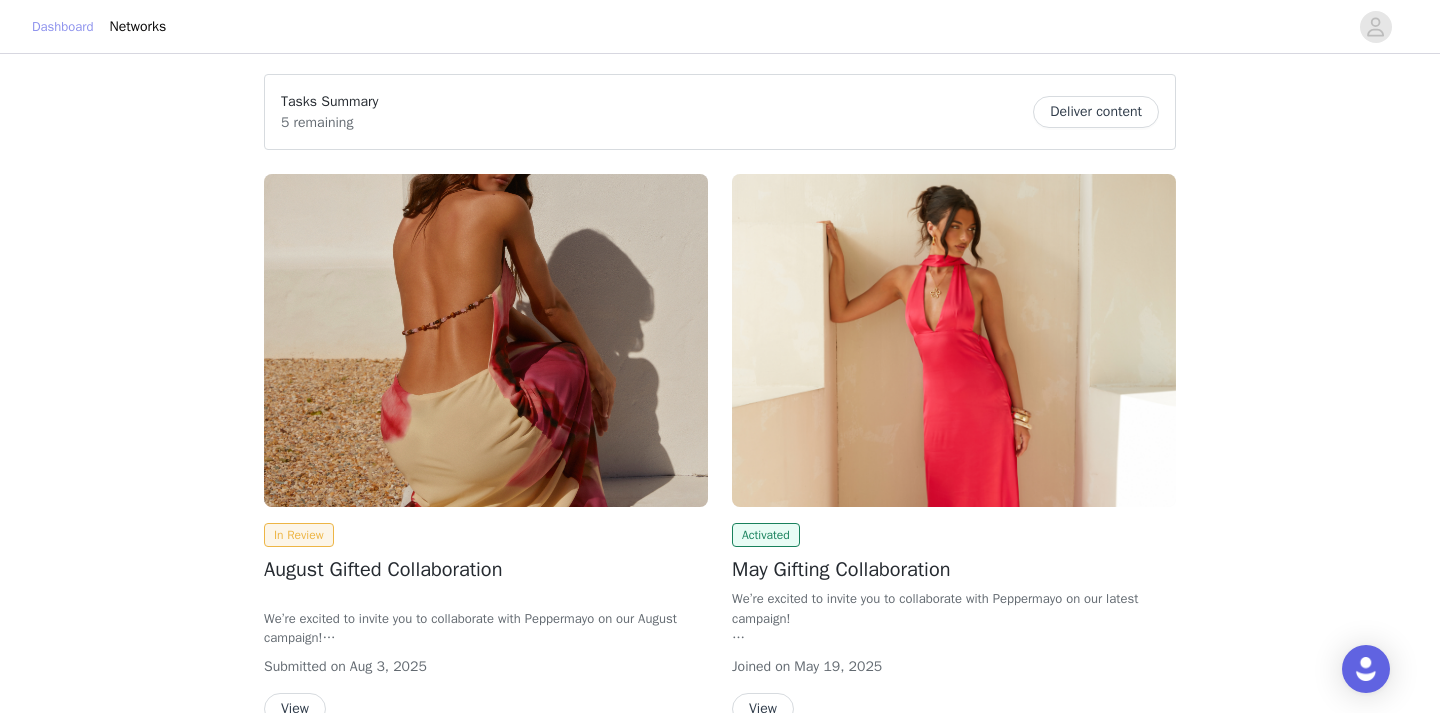 scroll, scrollTop: 695, scrollLeft: 0, axis: vertical 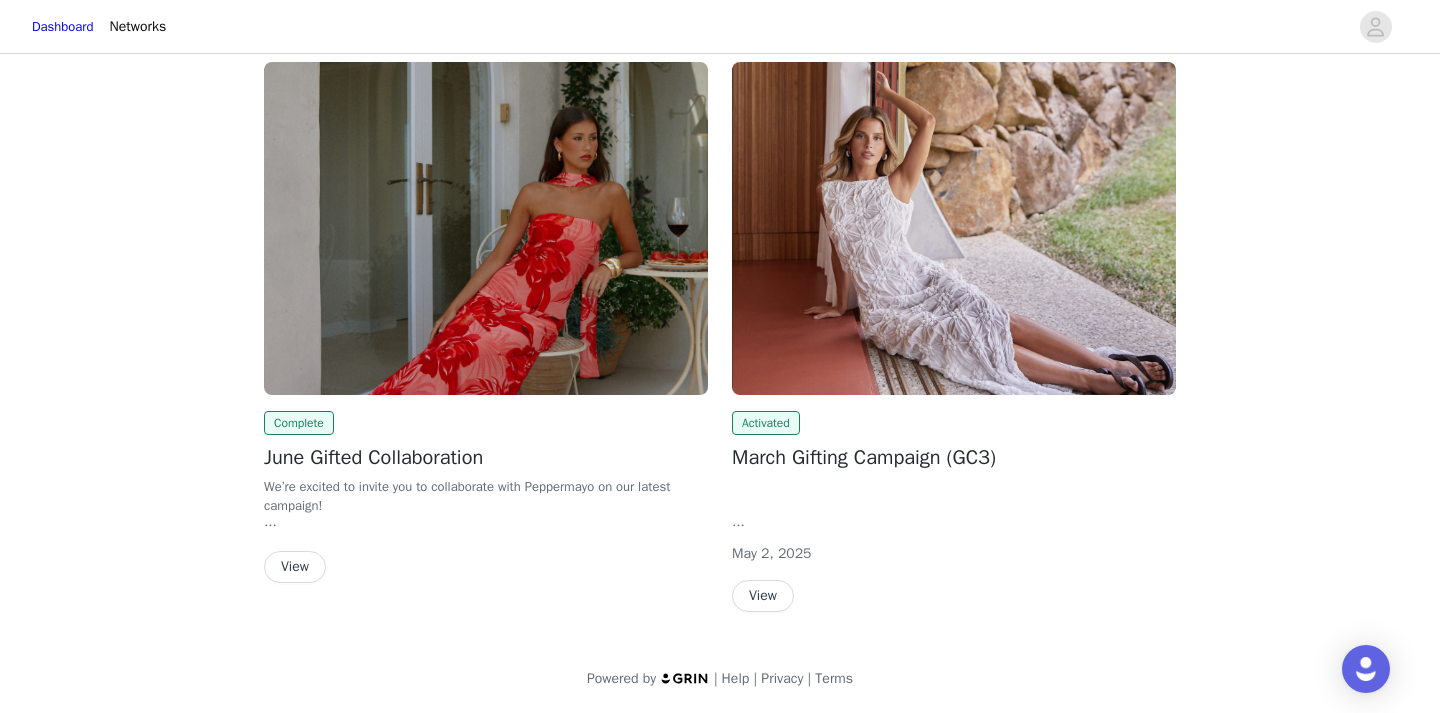 click on "View" at bounding box center (295, 567) 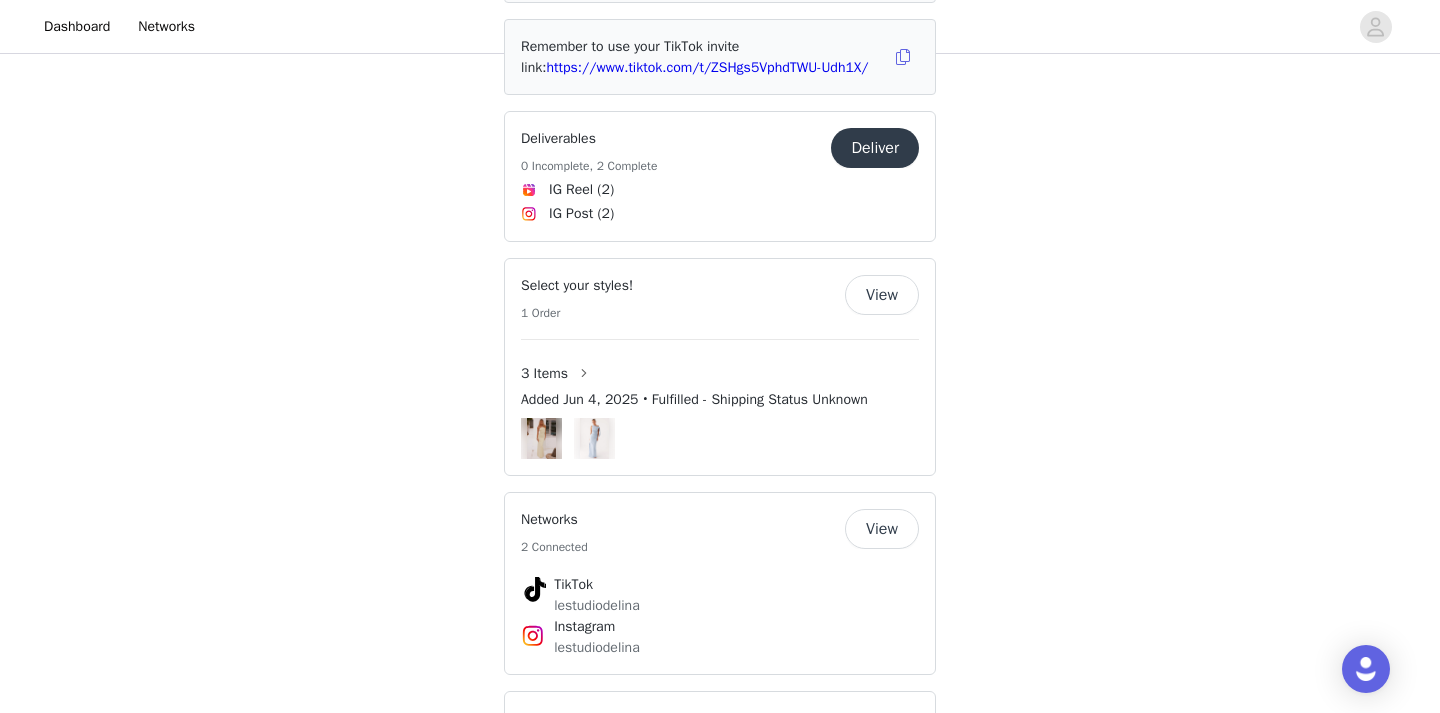 scroll, scrollTop: 1259, scrollLeft: 0, axis: vertical 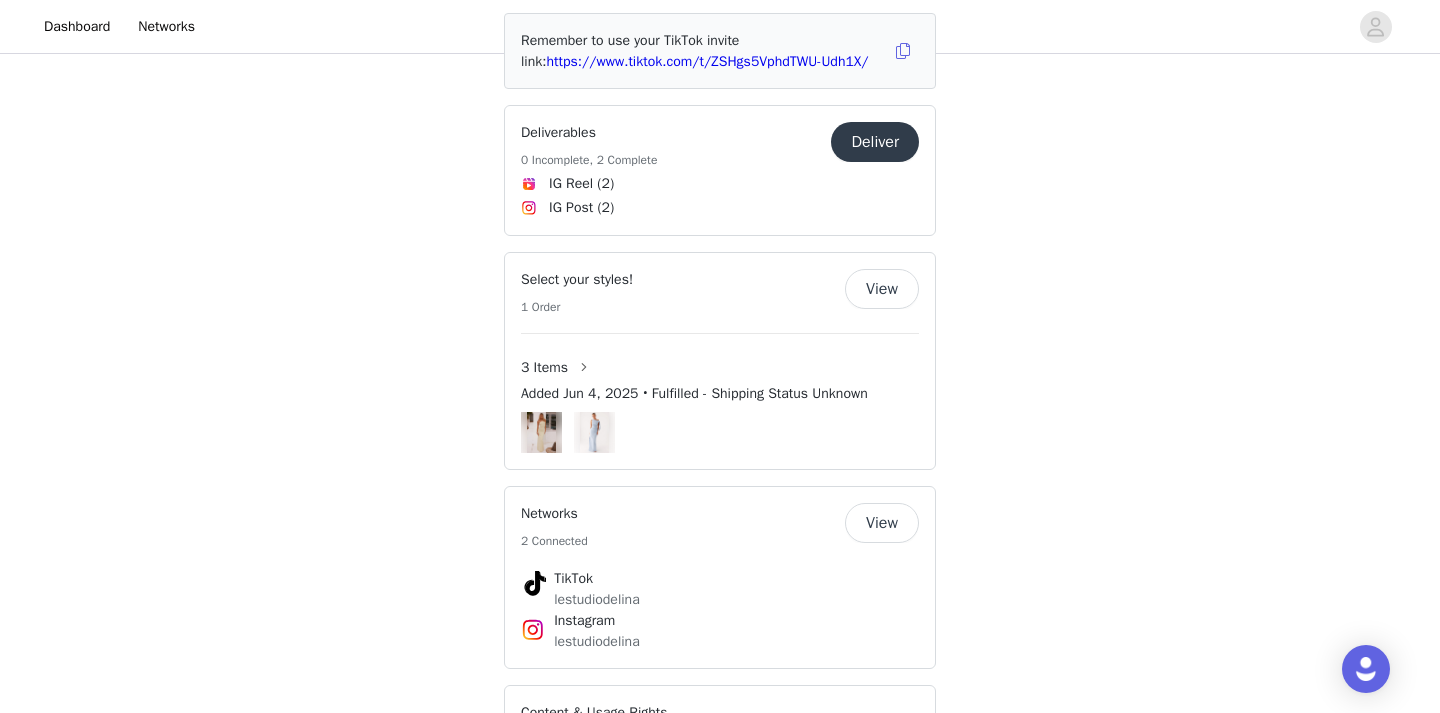 click on "Deliver" at bounding box center [875, 142] 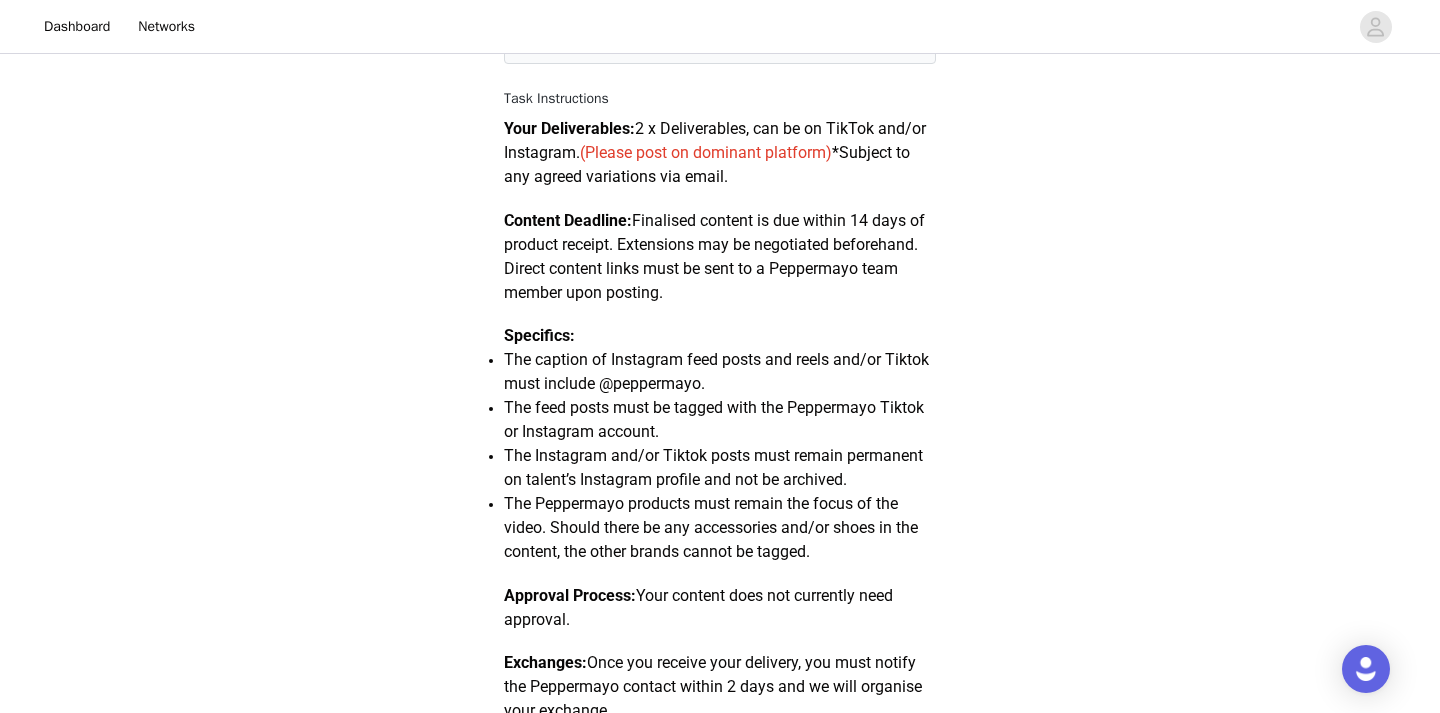 scroll, scrollTop: 0, scrollLeft: 0, axis: both 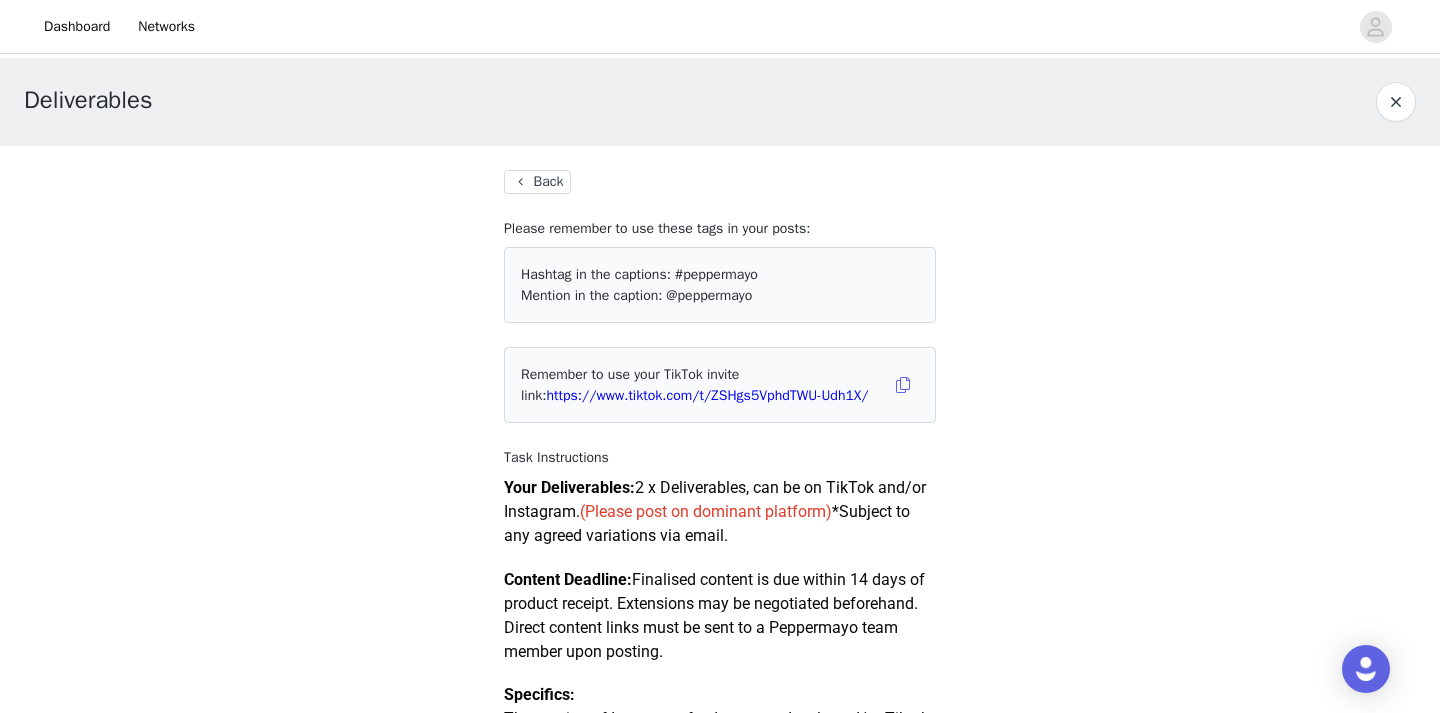 click on "Back" at bounding box center [537, 182] 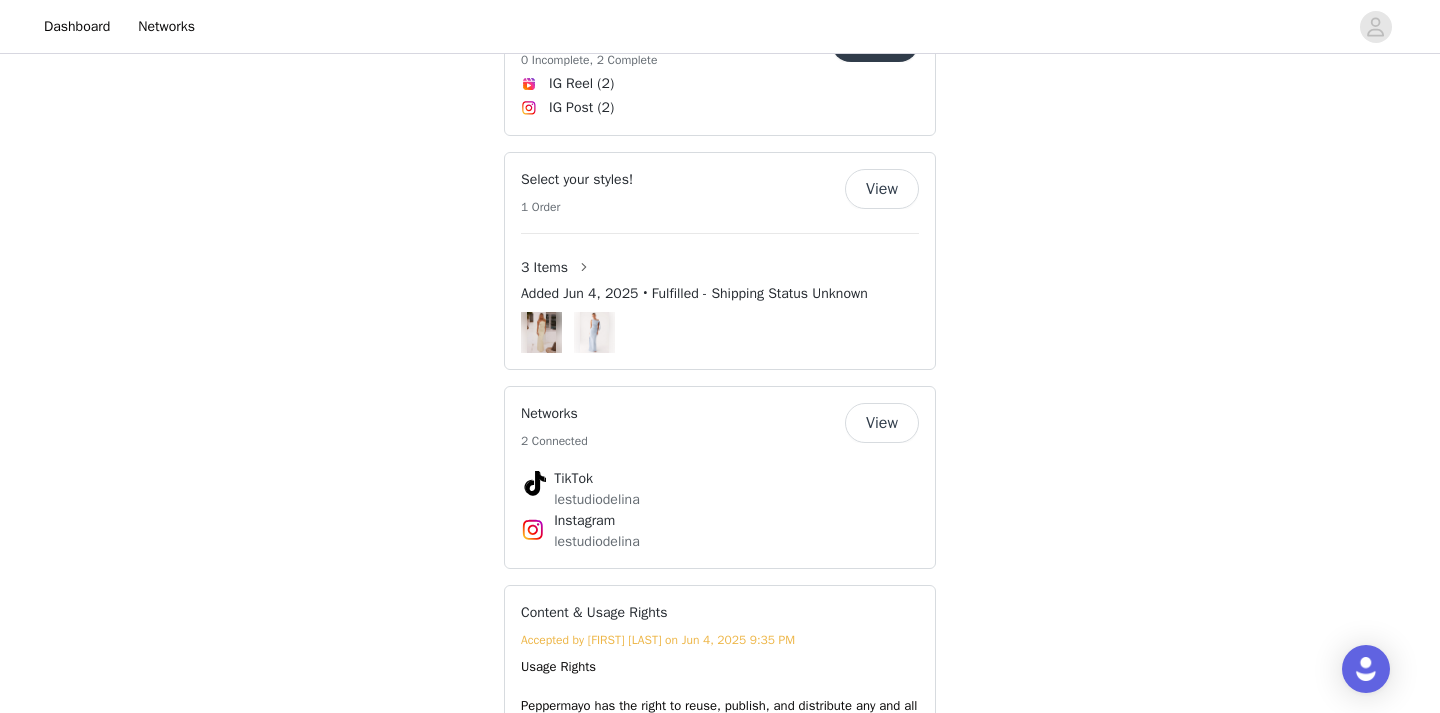 scroll, scrollTop: 1319, scrollLeft: 0, axis: vertical 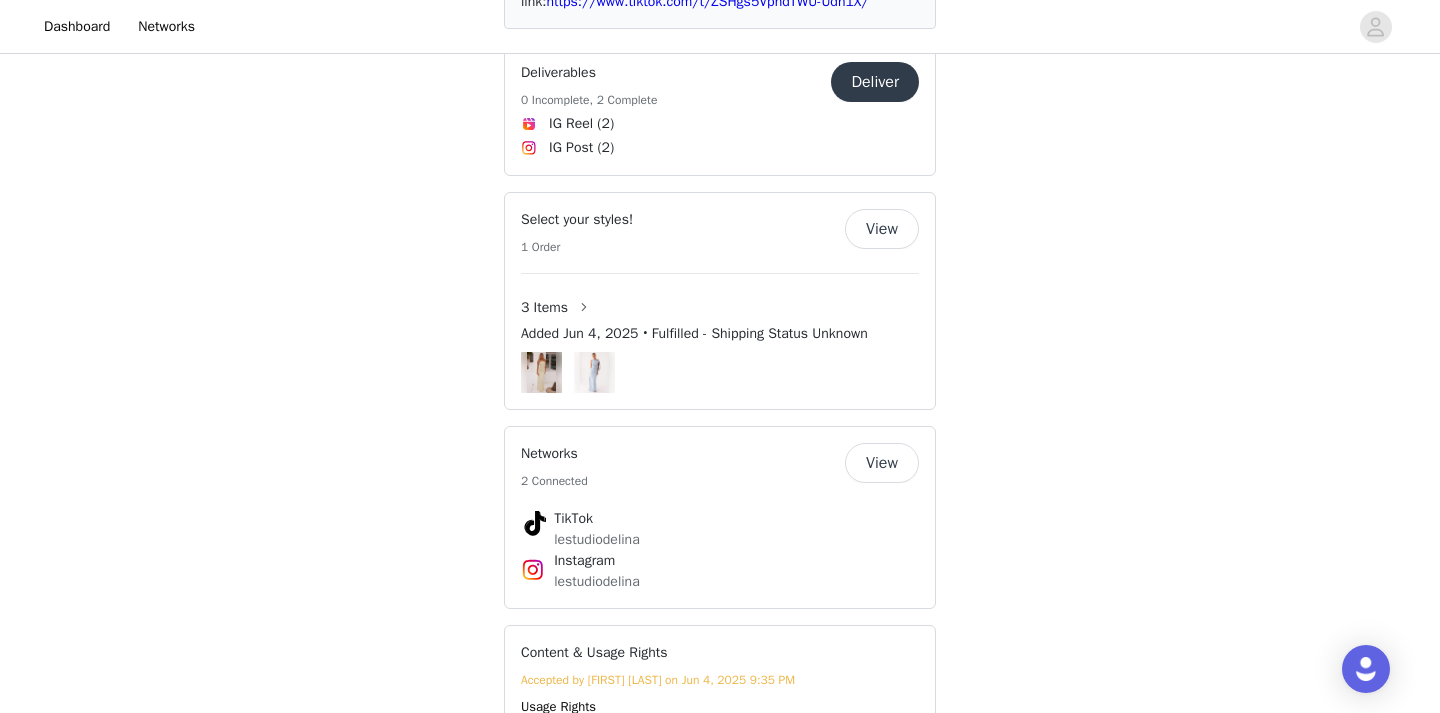 click on "Deliver" at bounding box center [875, 82] 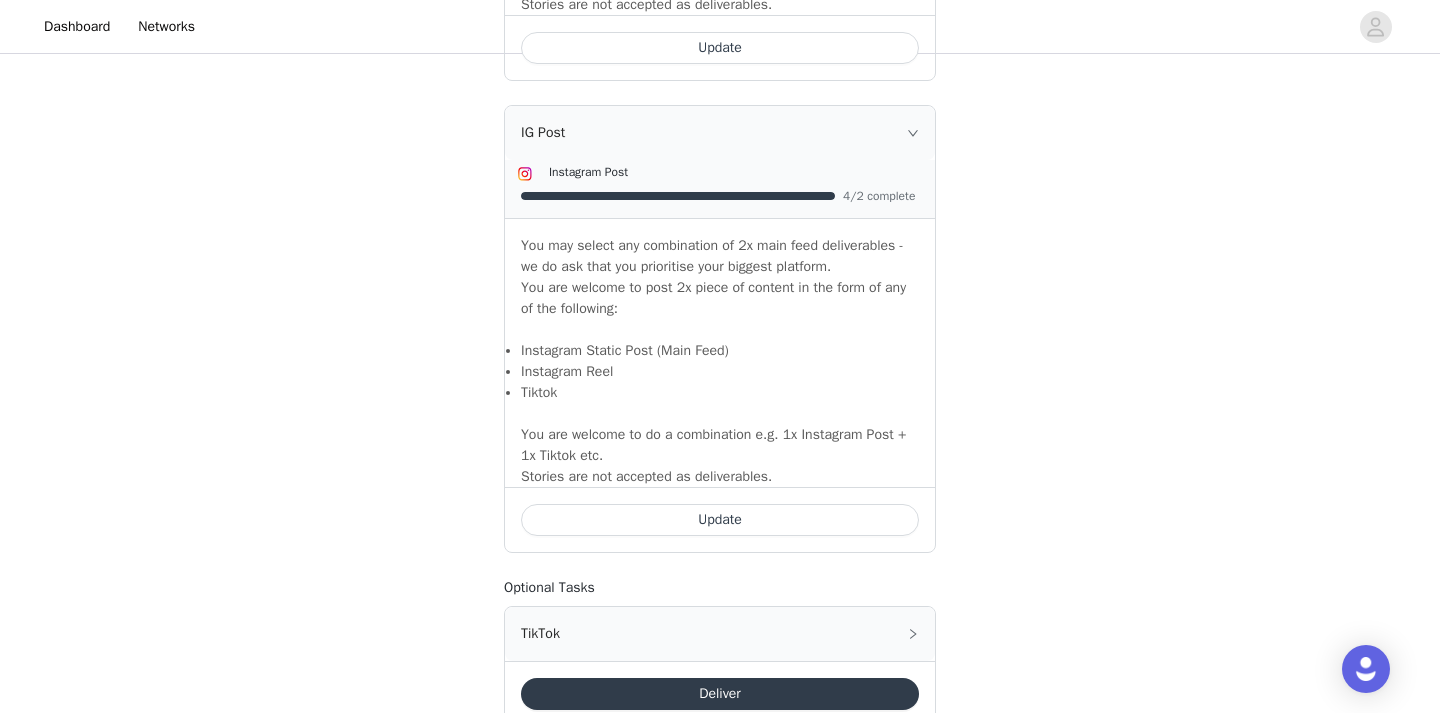 scroll, scrollTop: 1772, scrollLeft: 0, axis: vertical 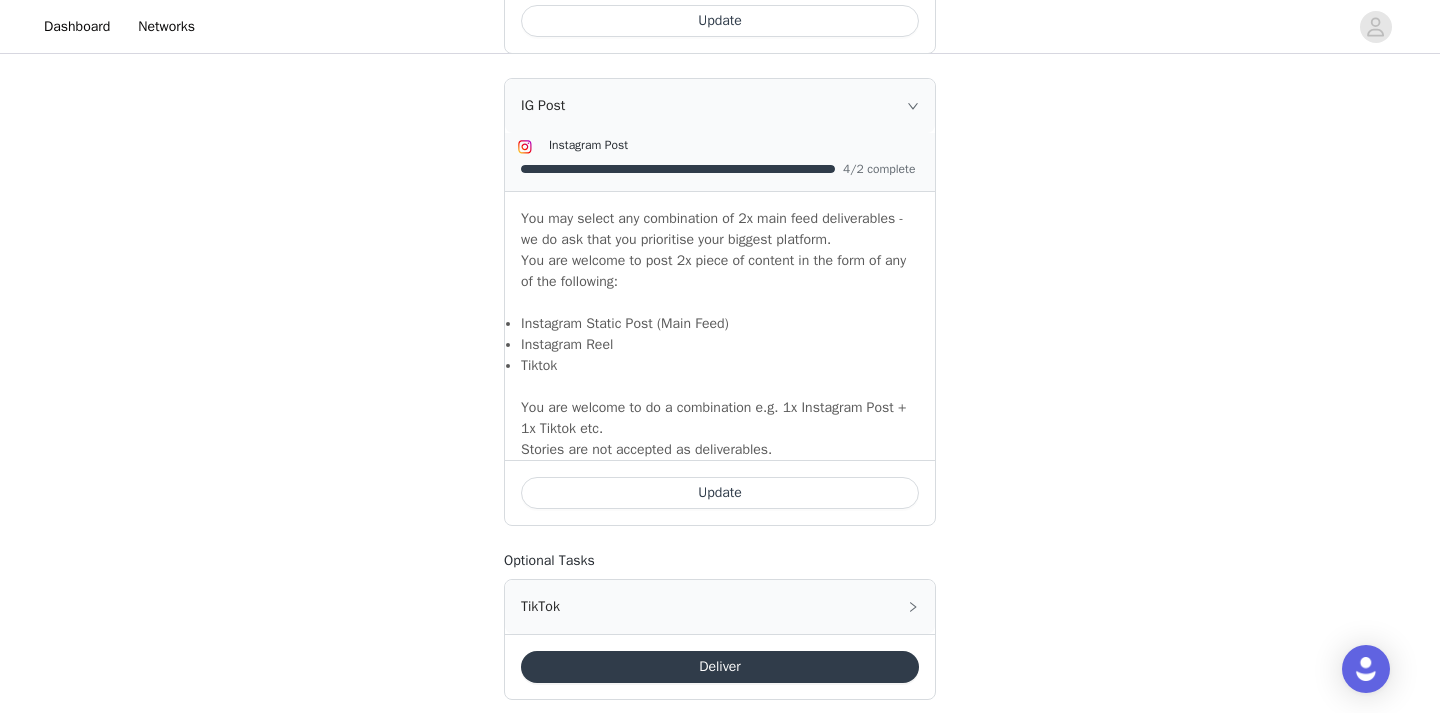 click on "Update" at bounding box center (720, 493) 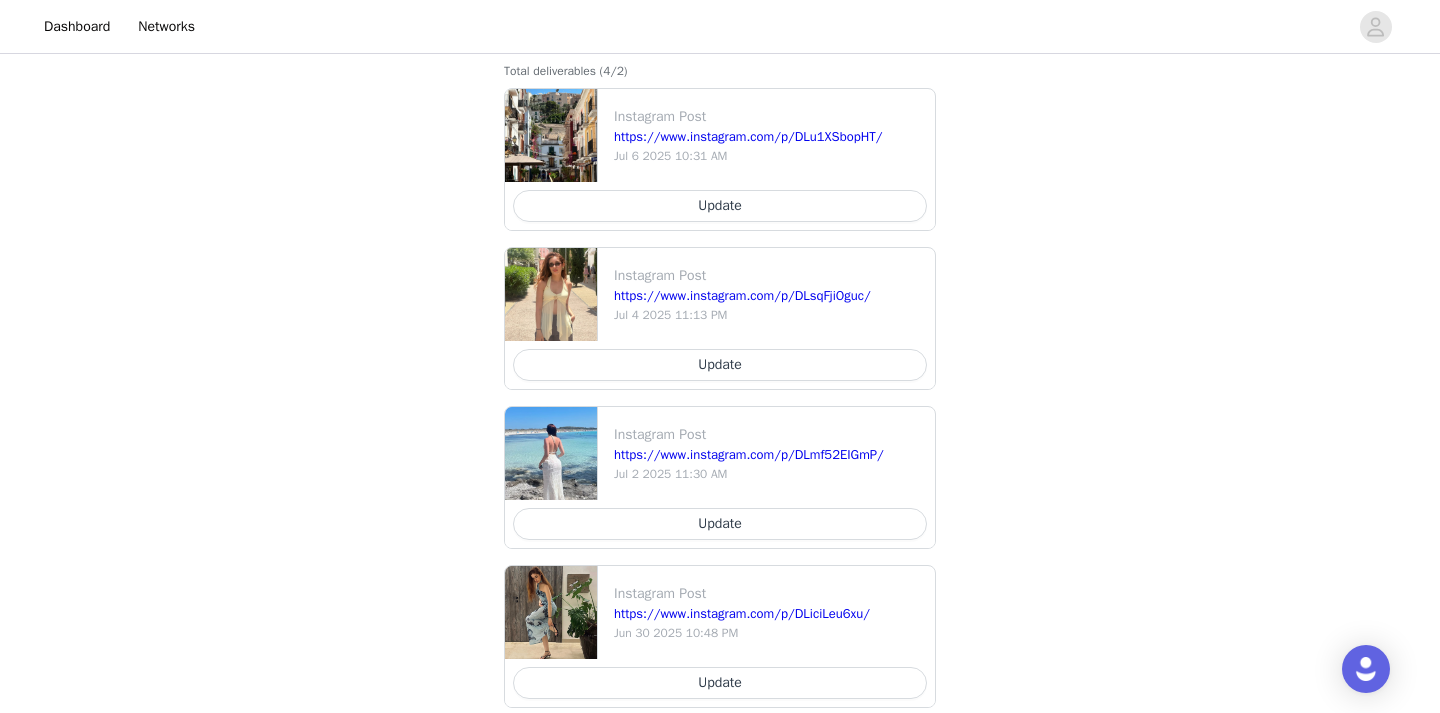 scroll, scrollTop: 643, scrollLeft: 0, axis: vertical 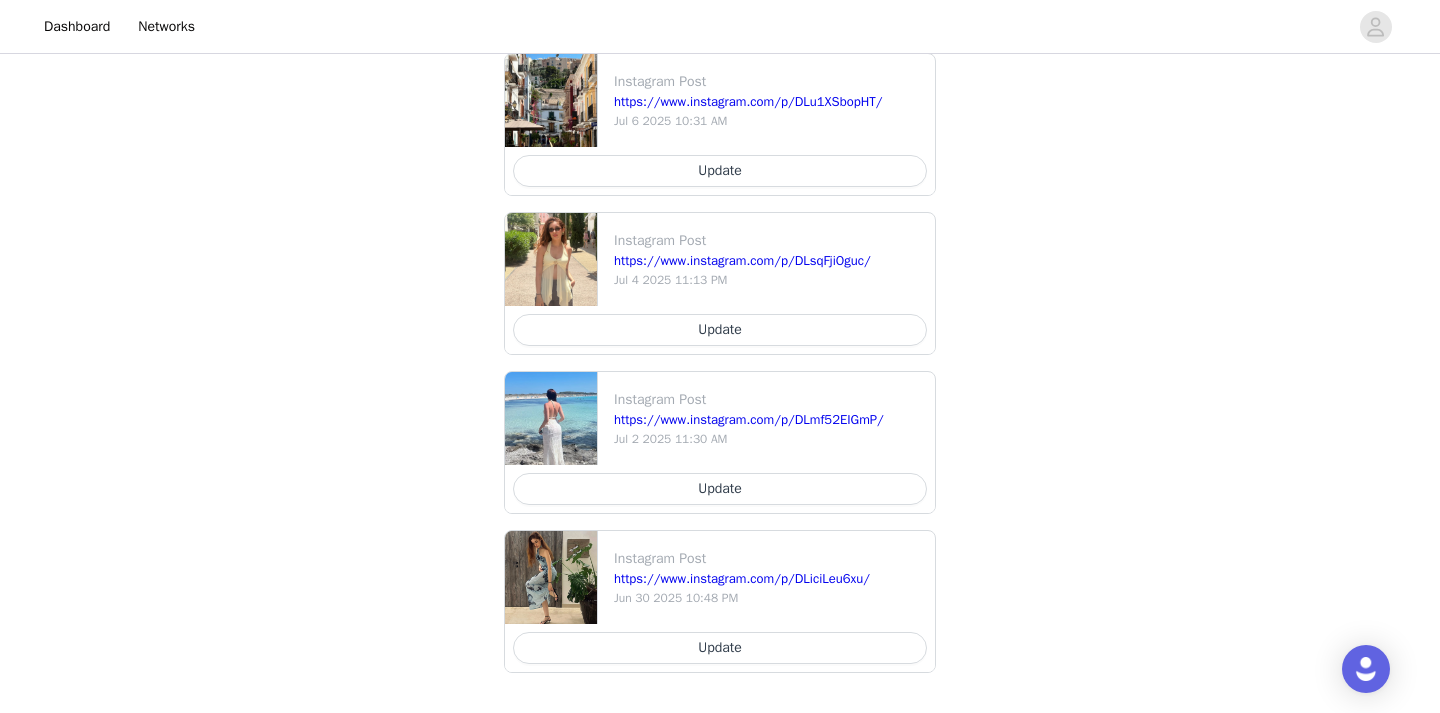 click on "Update" at bounding box center (720, 489) 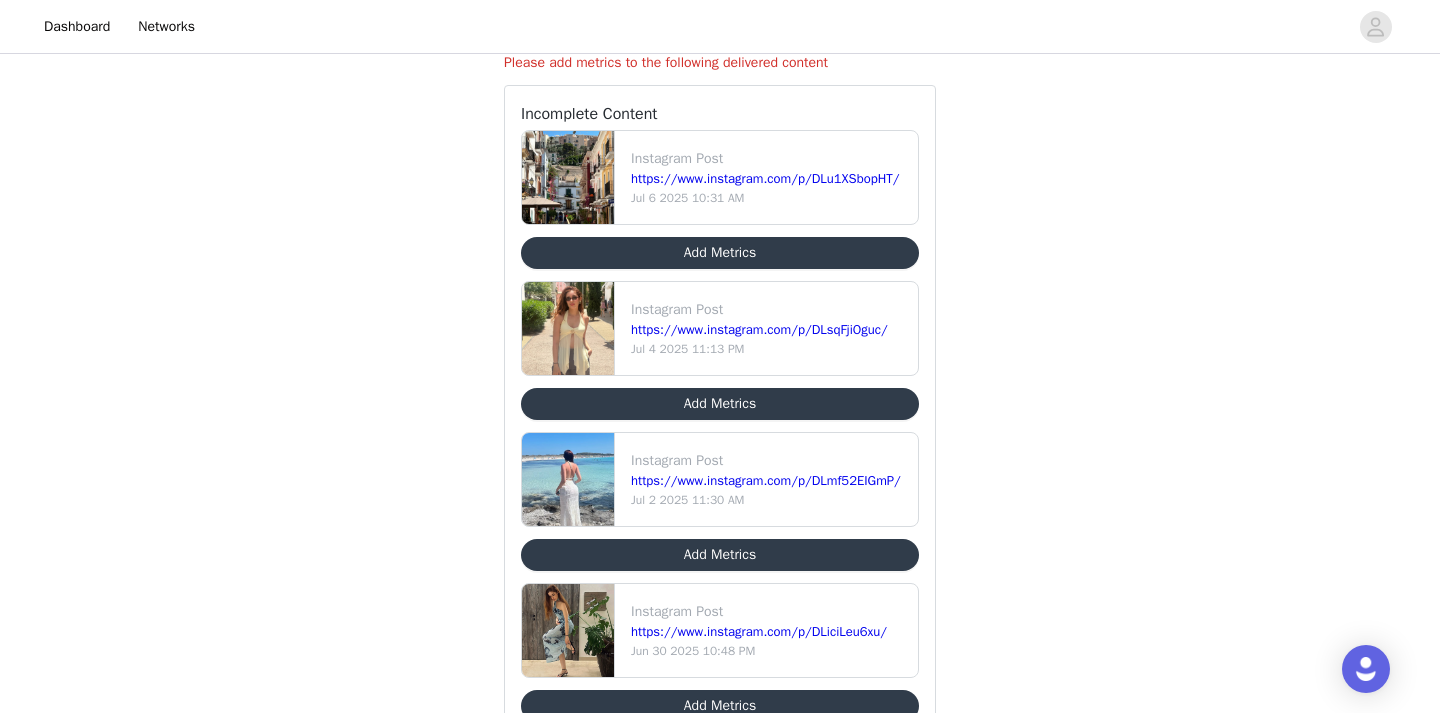 scroll, scrollTop: 233, scrollLeft: 0, axis: vertical 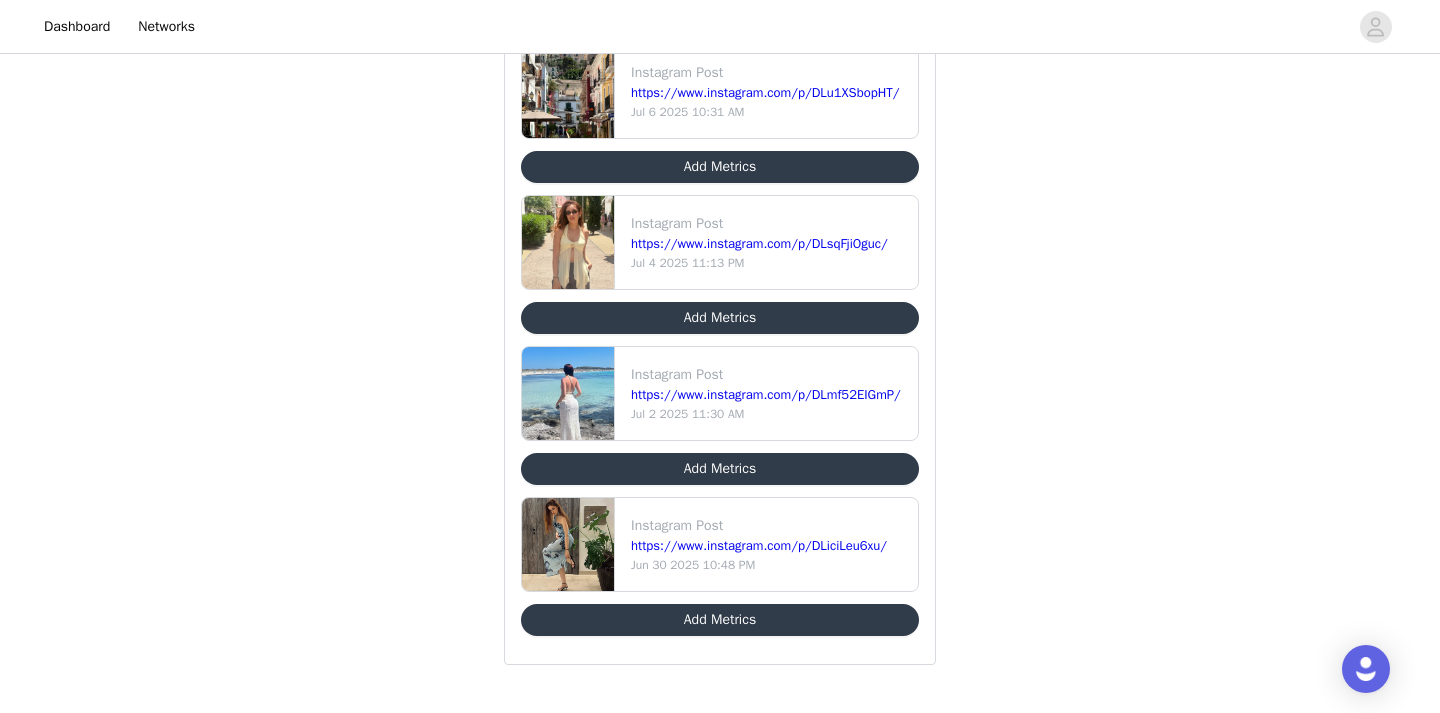 click on "Add Metrics" at bounding box center (720, 620) 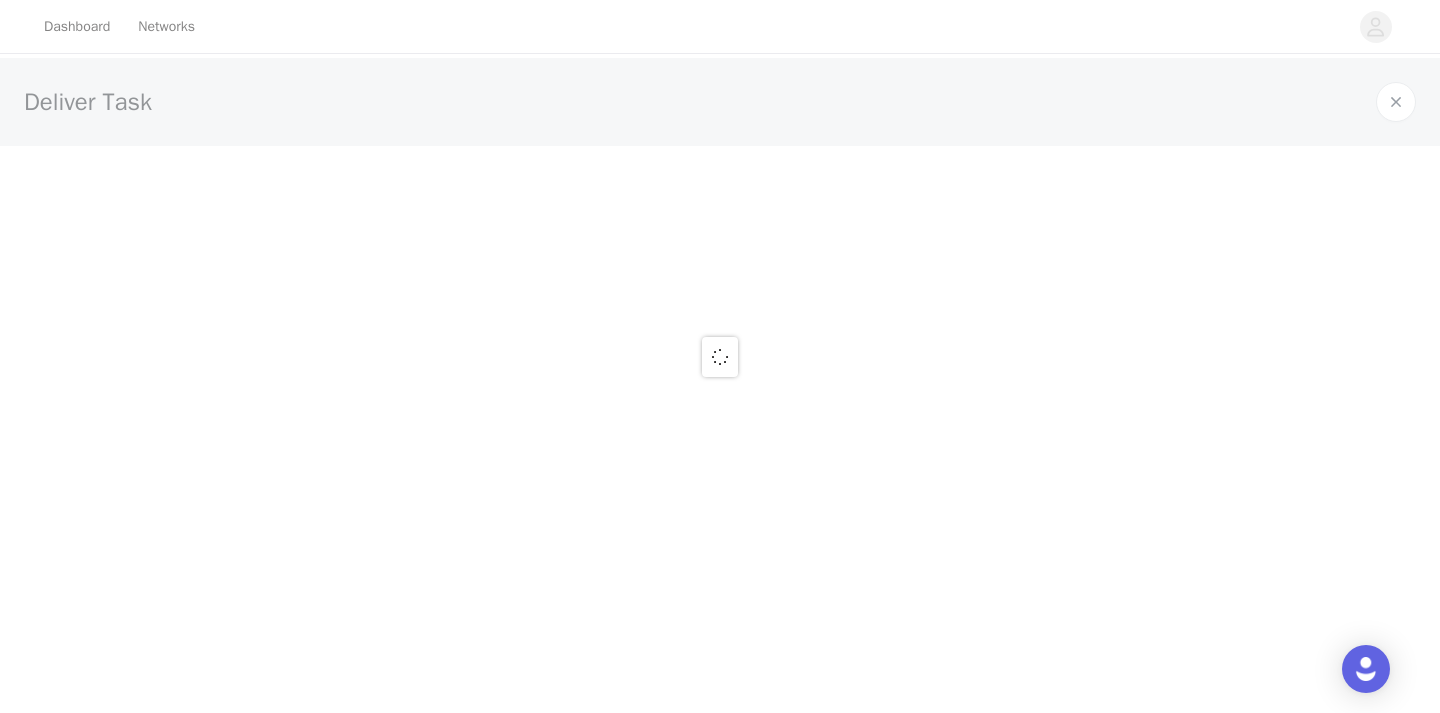 scroll, scrollTop: 0, scrollLeft: 0, axis: both 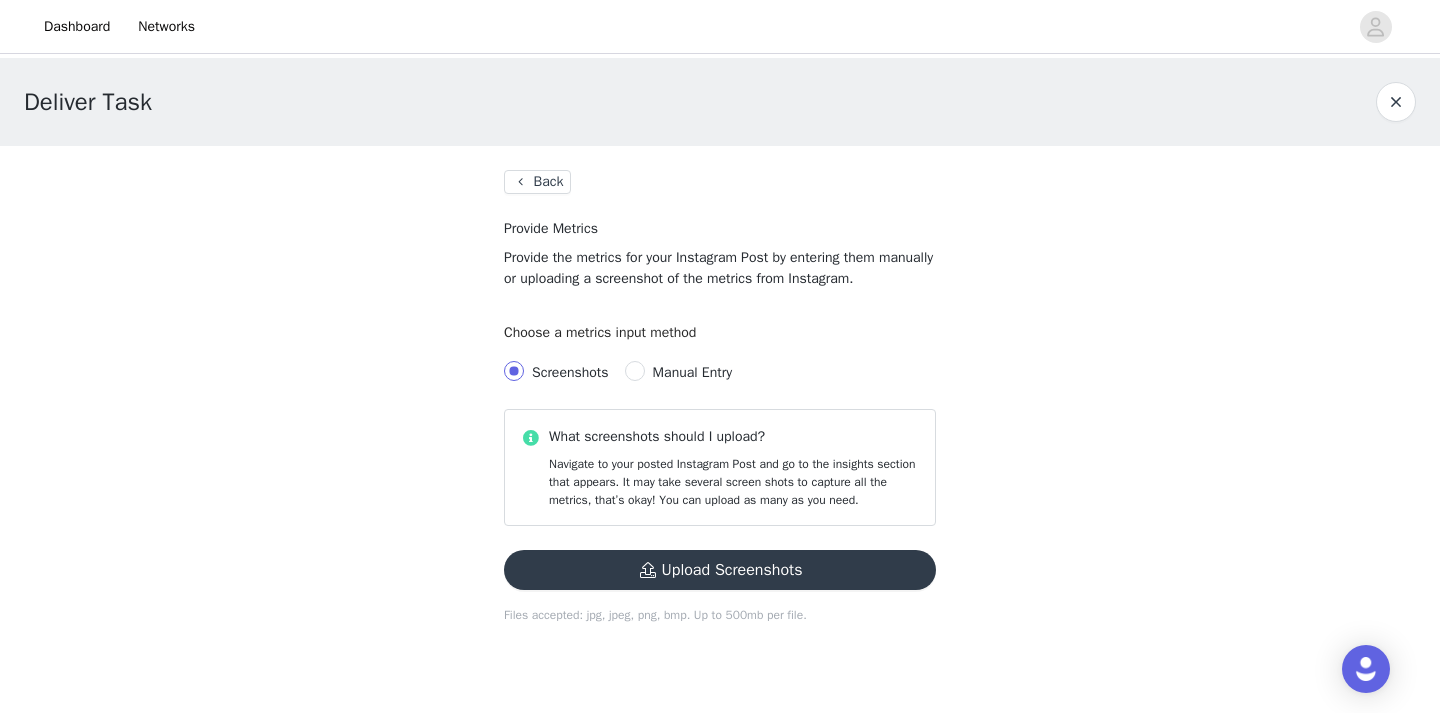 click on "Manual Entry" at bounding box center (692, 372) 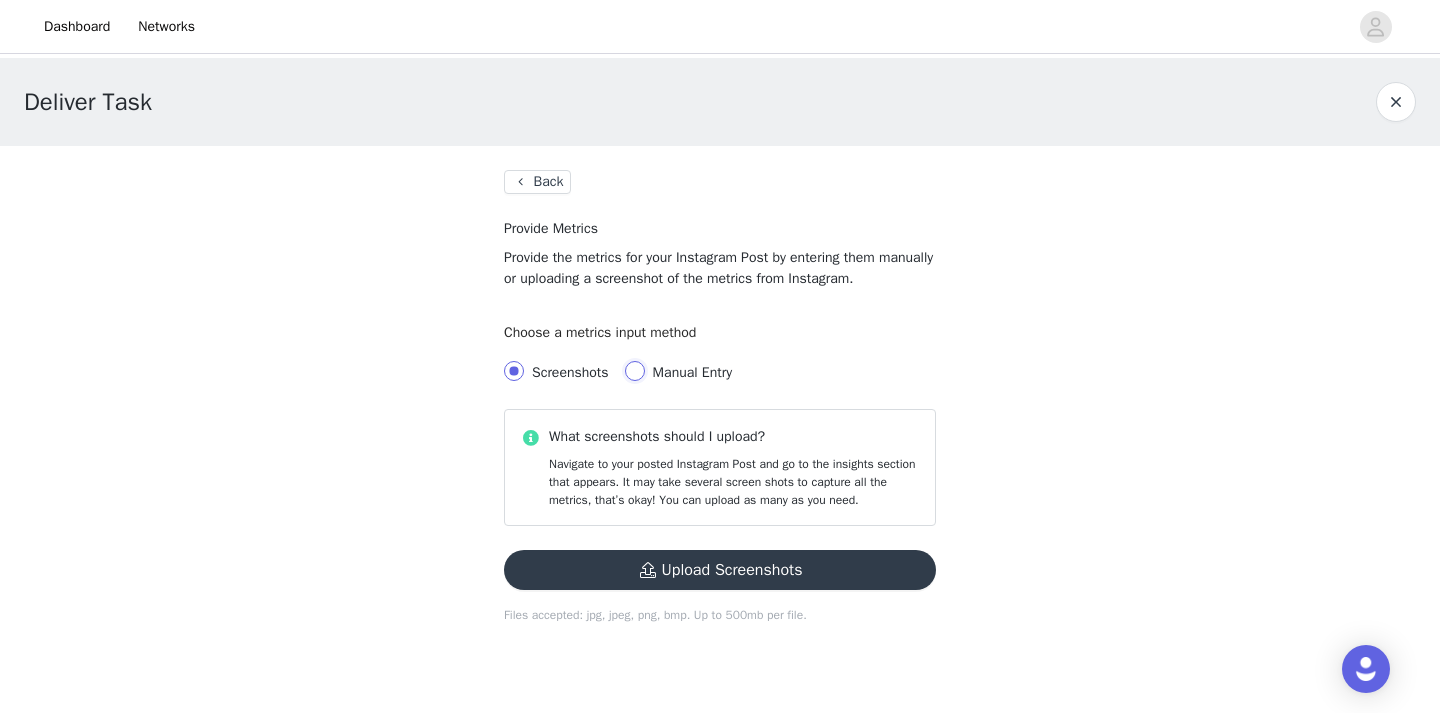 click on "Manual Entry" at bounding box center (635, 371) 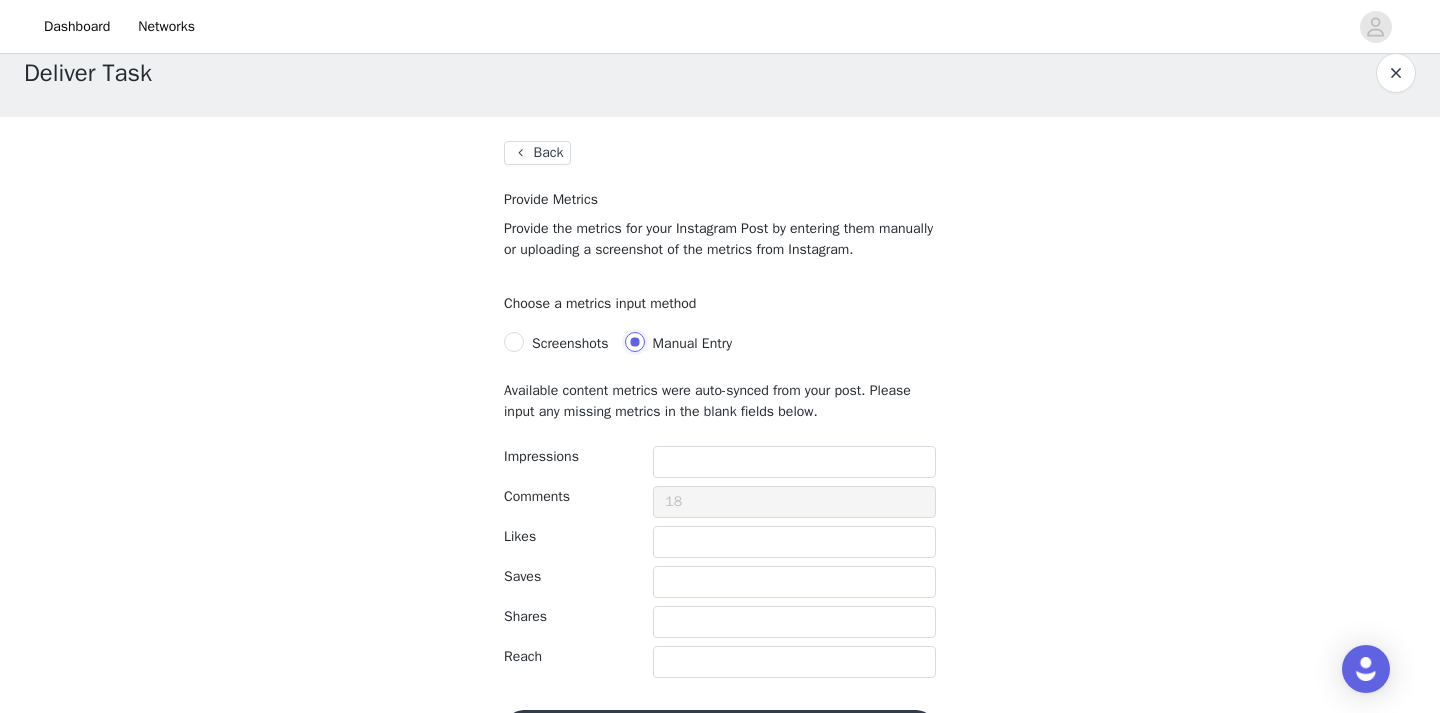 scroll, scrollTop: 0, scrollLeft: 0, axis: both 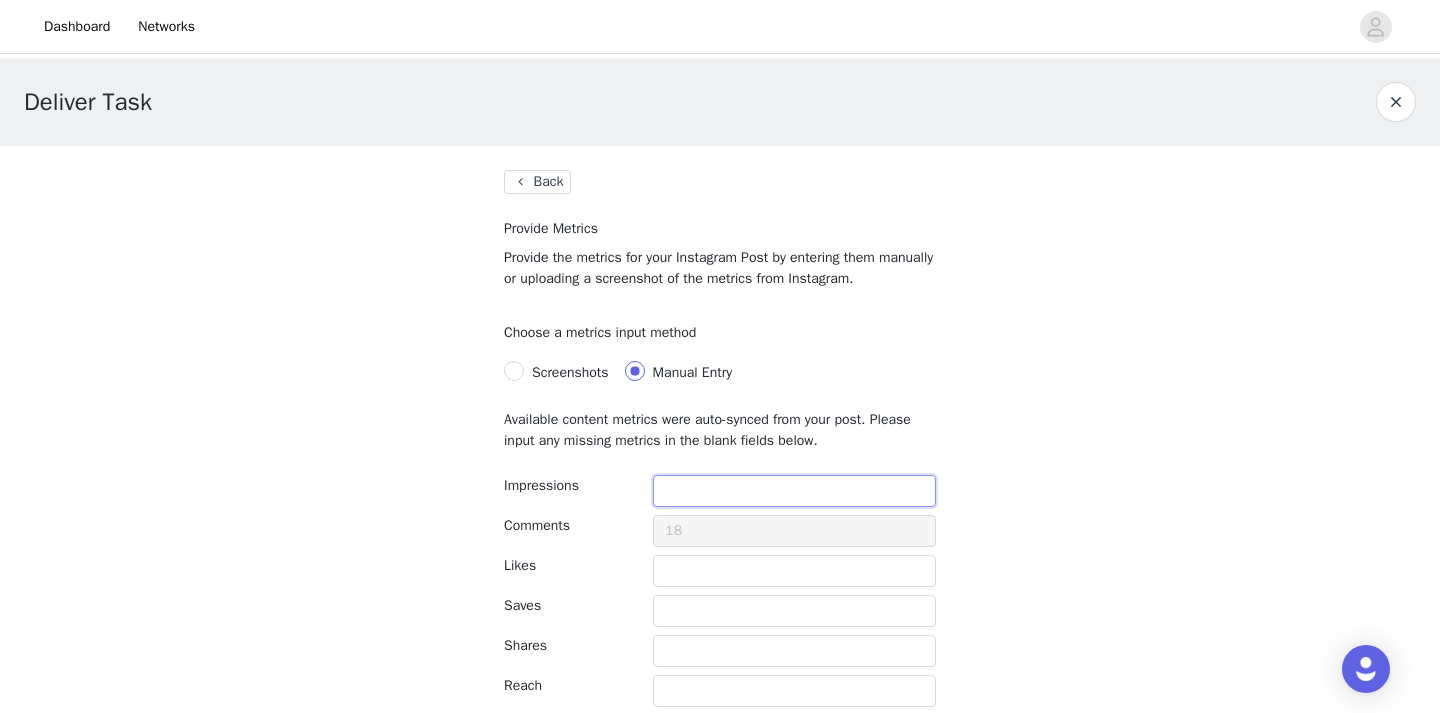 click at bounding box center (794, 491) 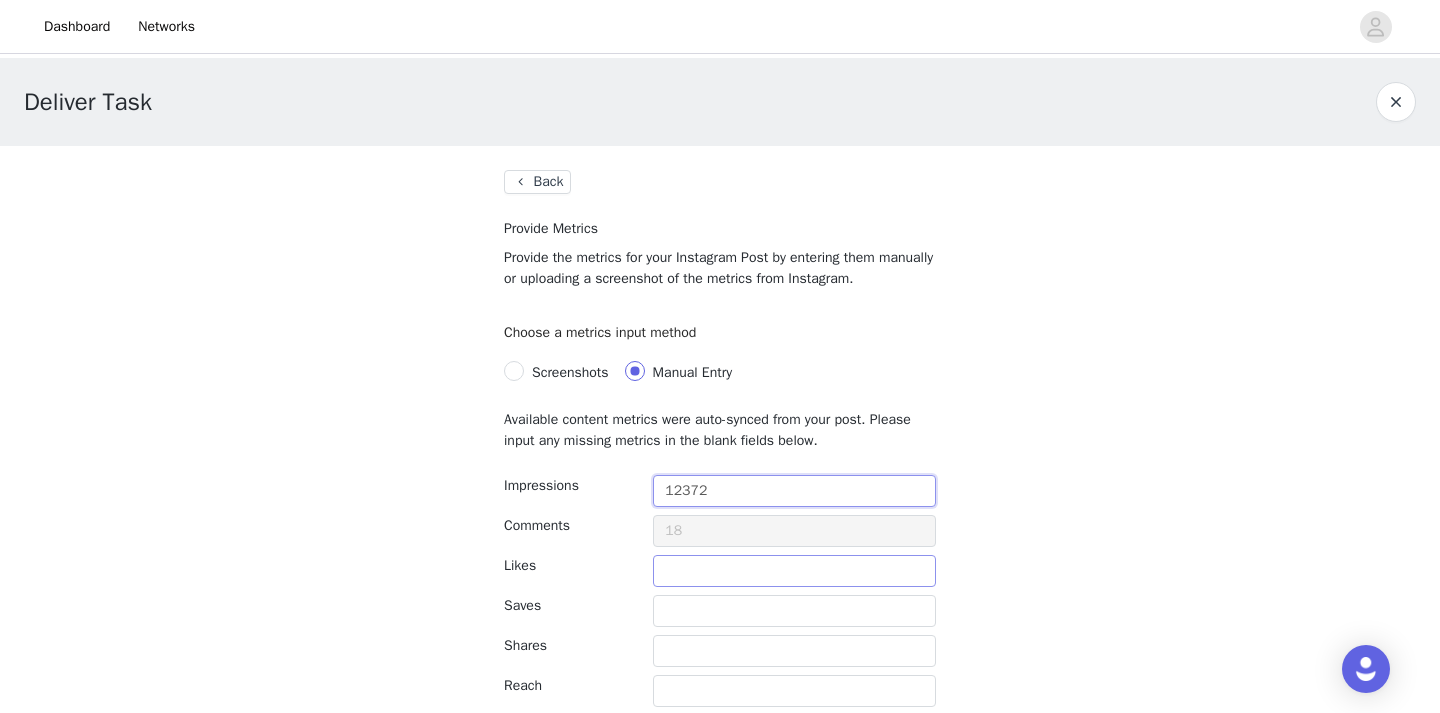 type on "12372" 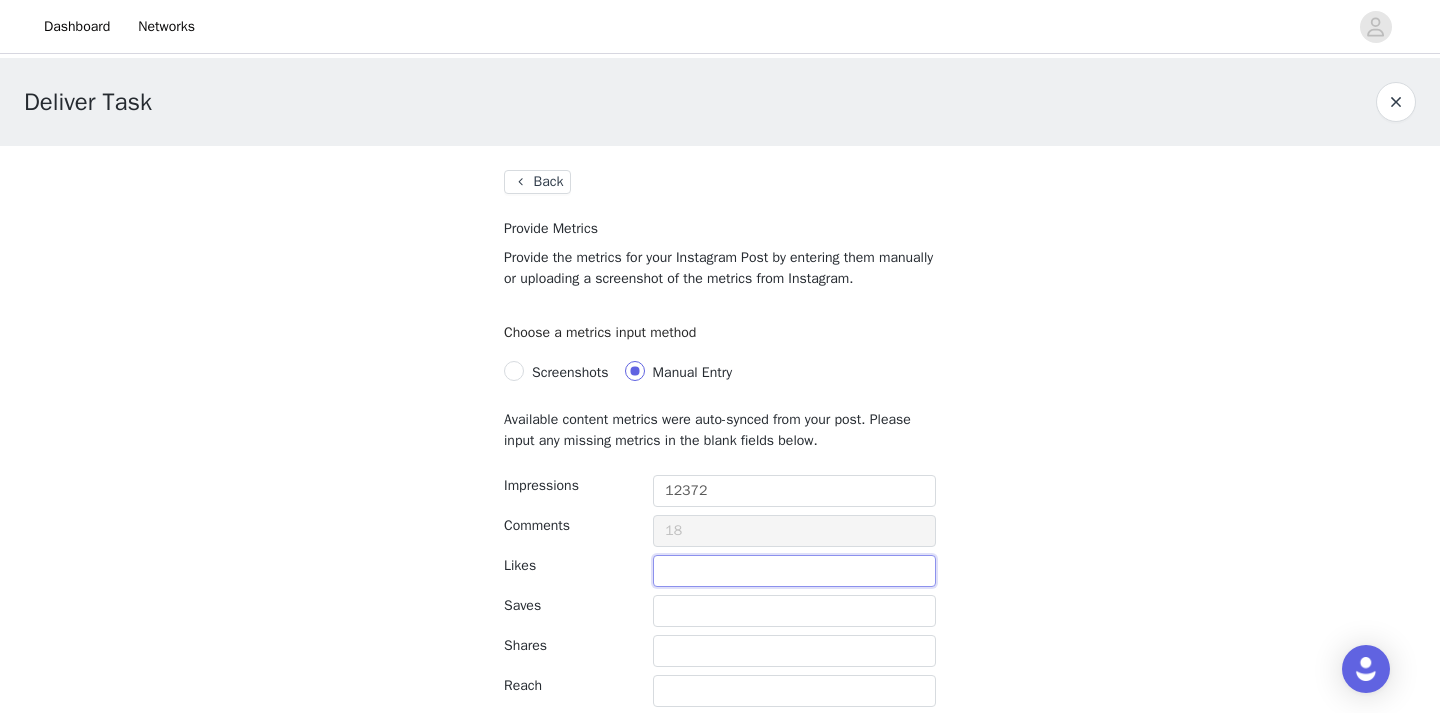 click at bounding box center (794, 571) 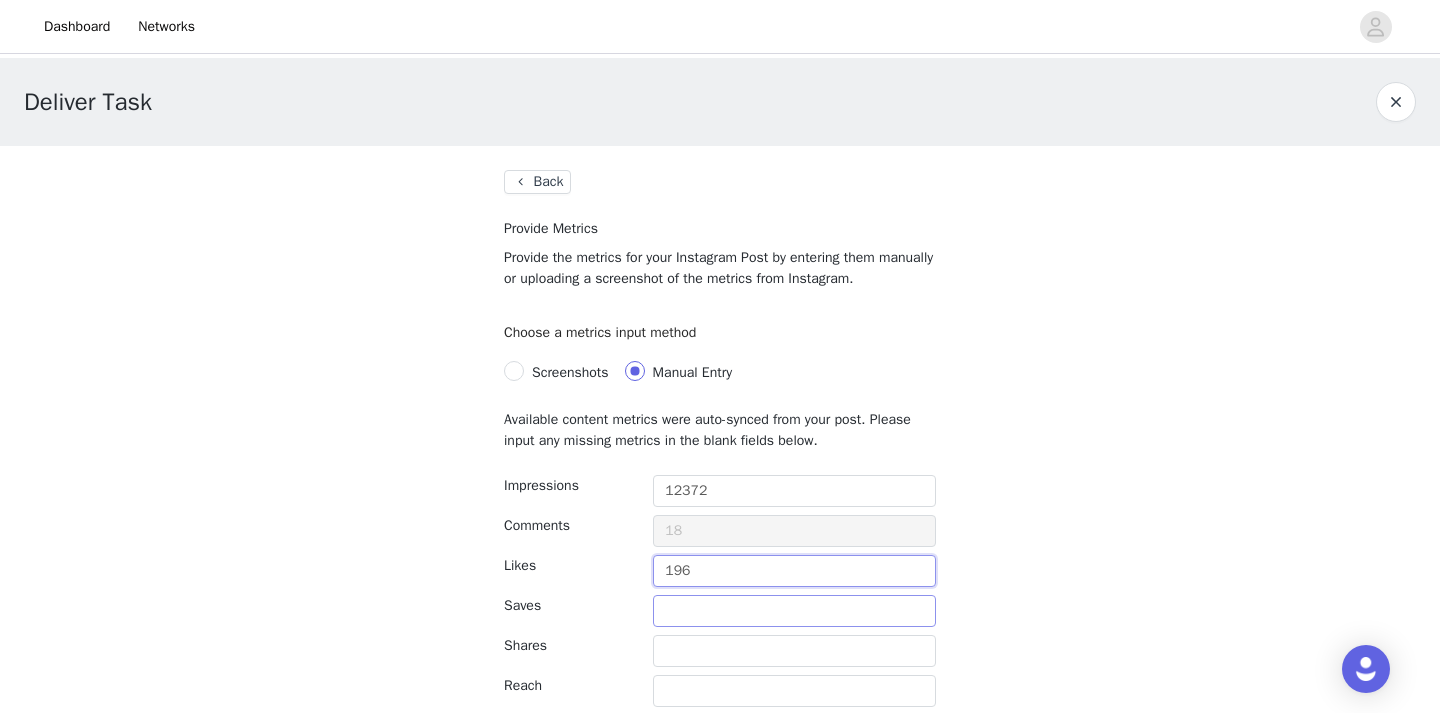 type on "196" 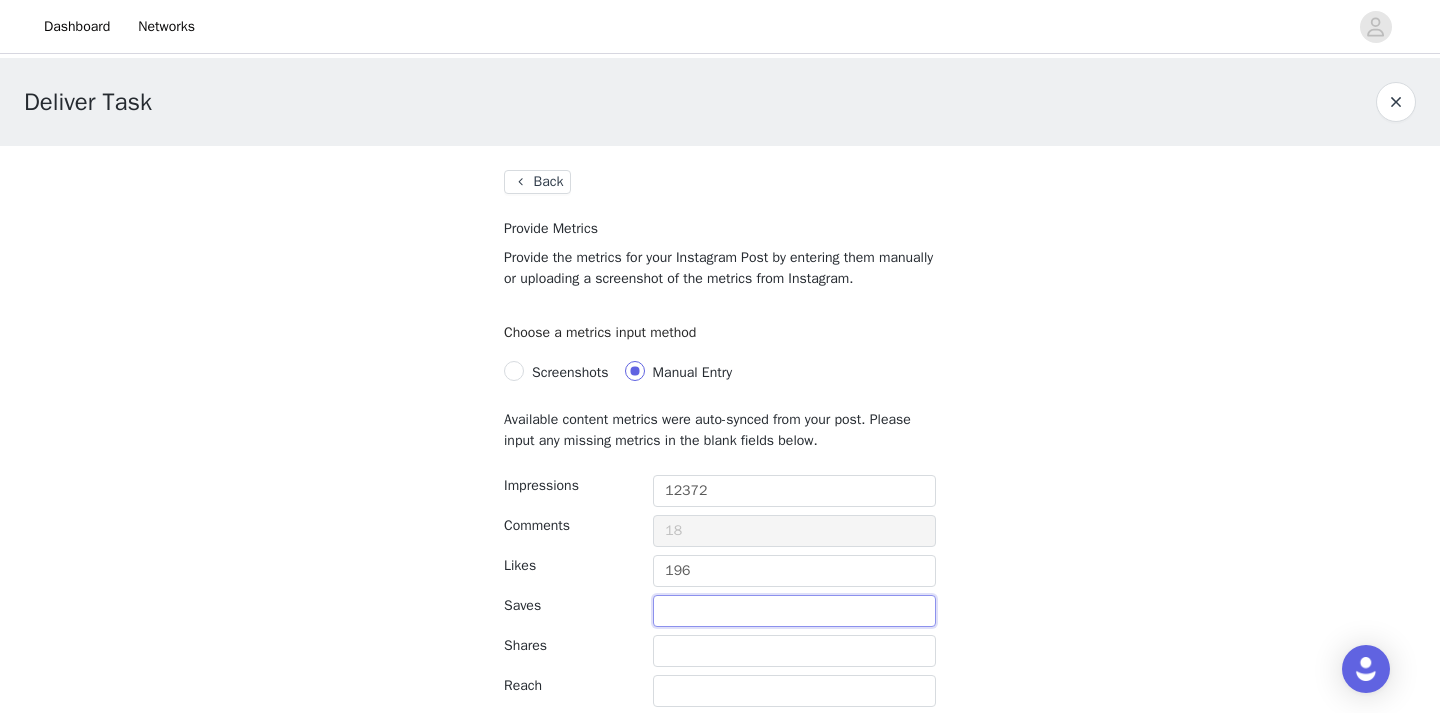 click at bounding box center (794, 611) 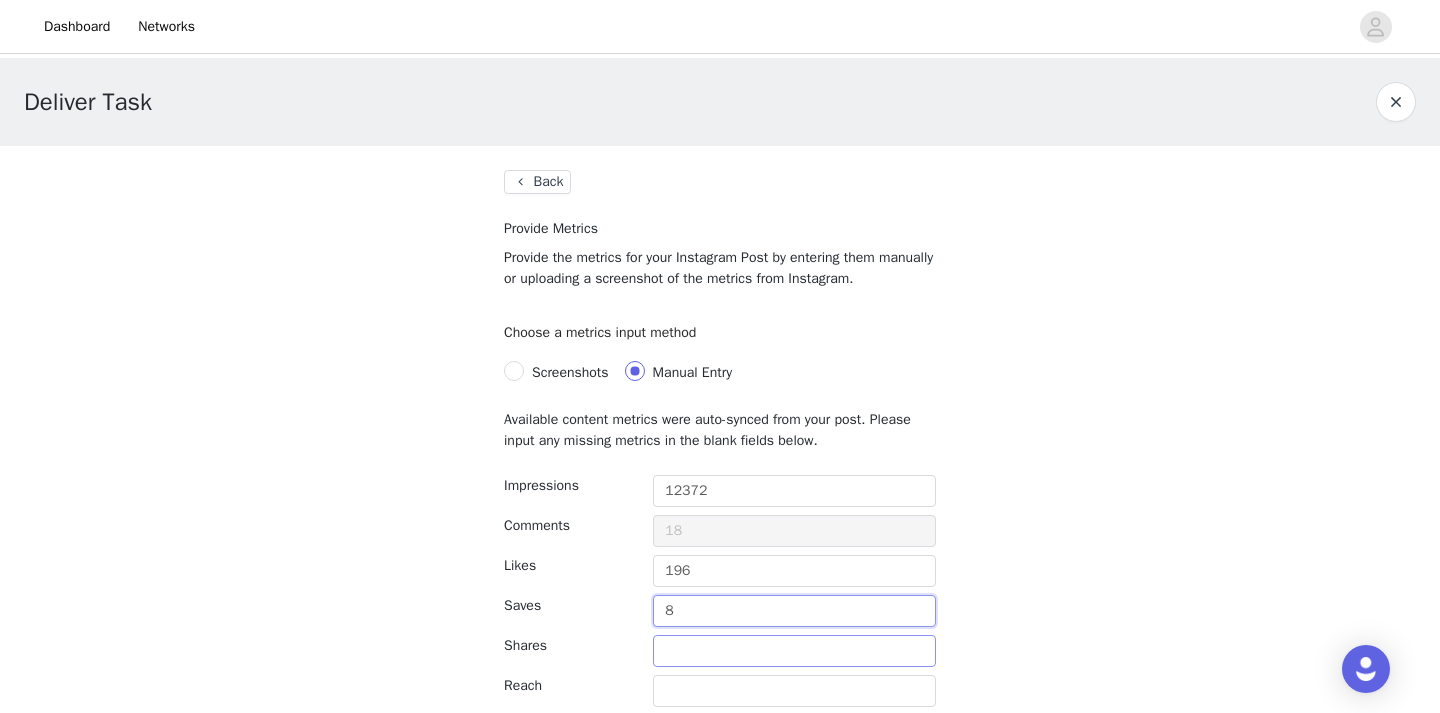 type on "8" 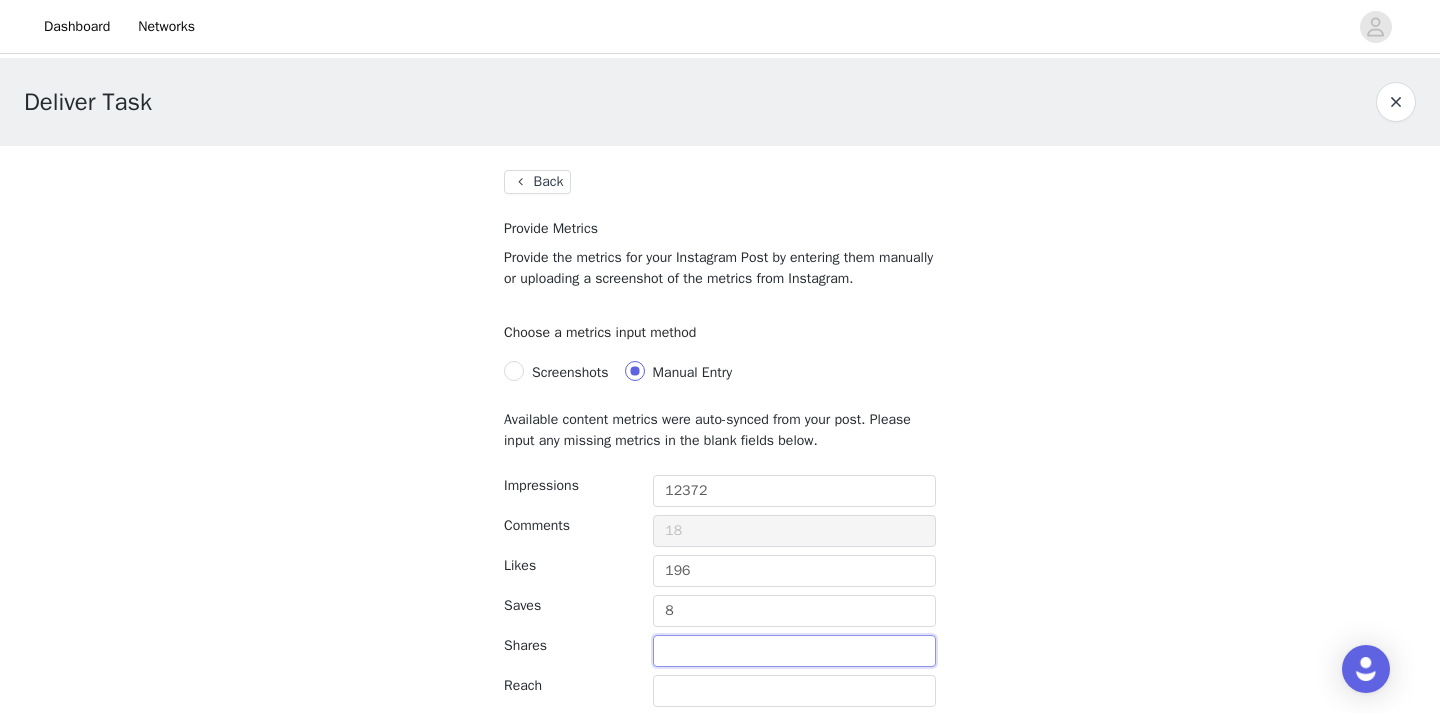 click at bounding box center (794, 651) 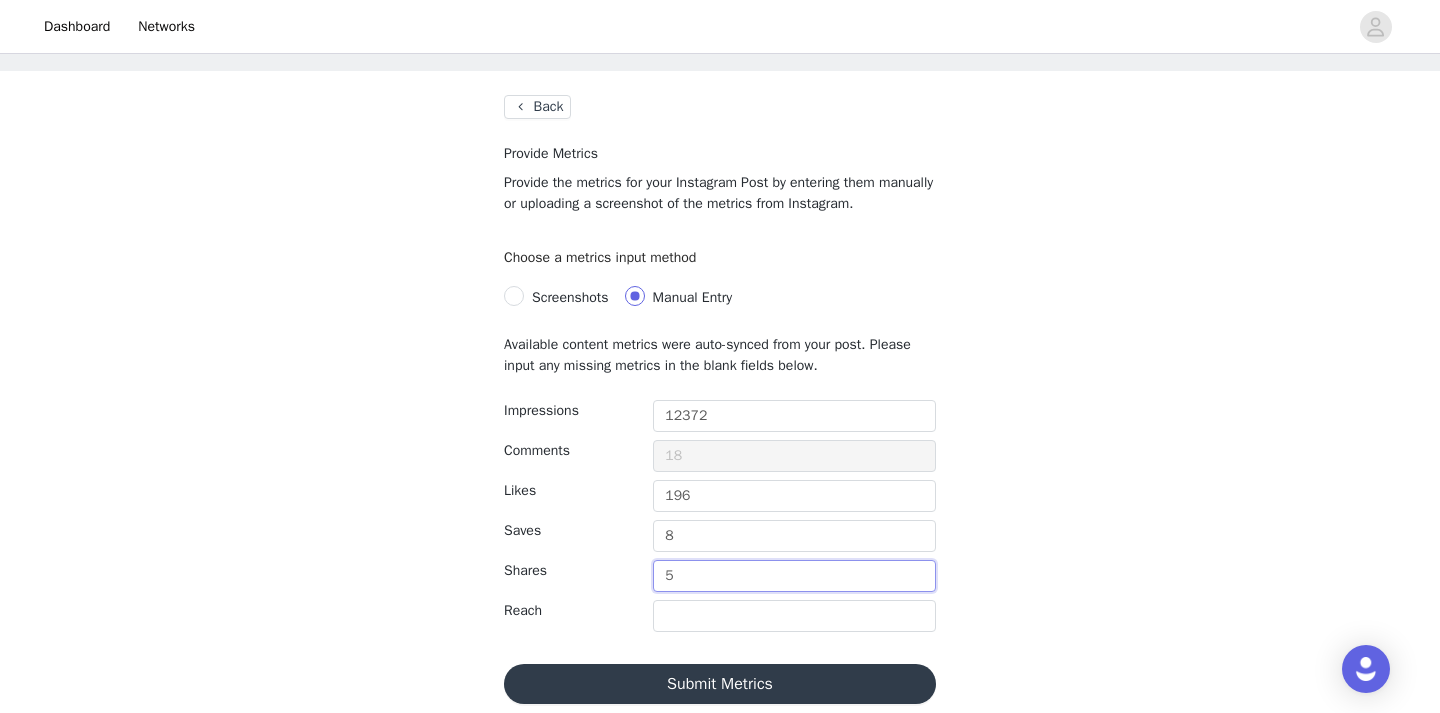scroll, scrollTop: 90, scrollLeft: 0, axis: vertical 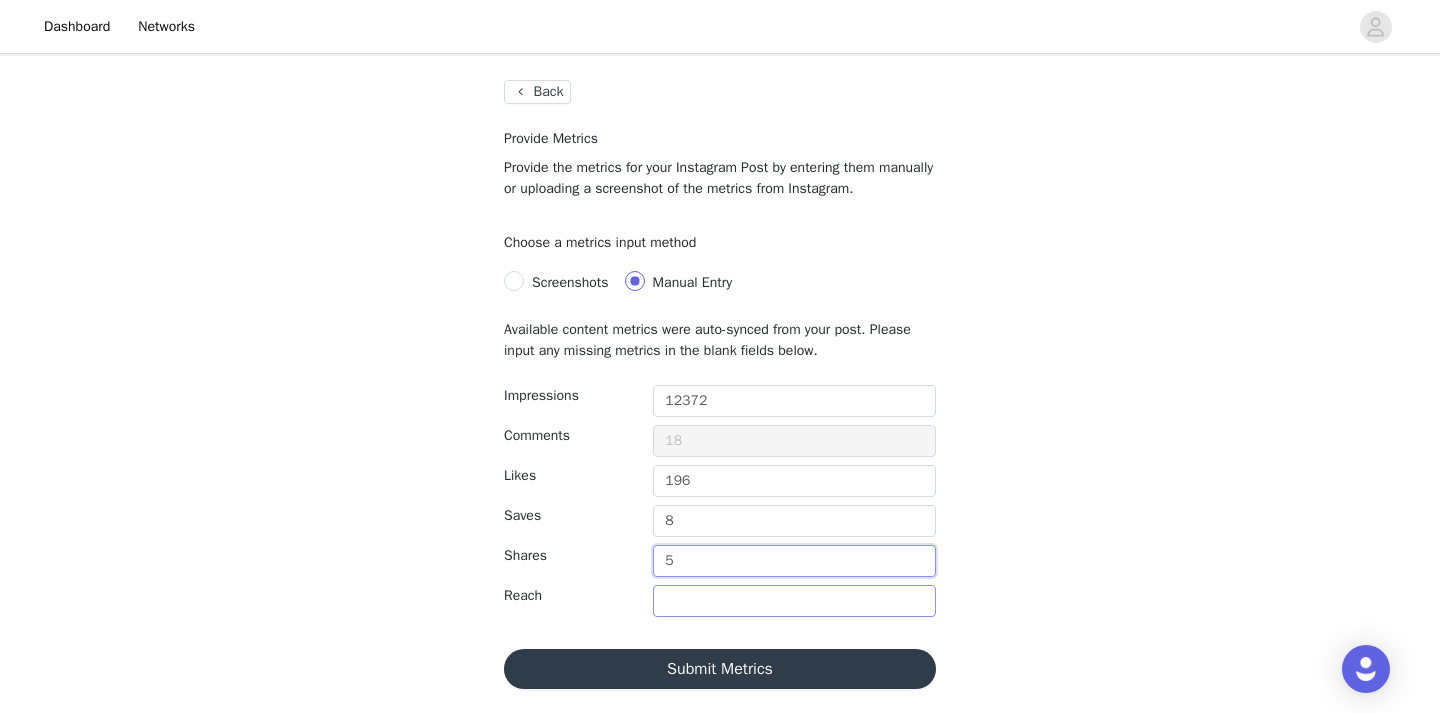 type on "5" 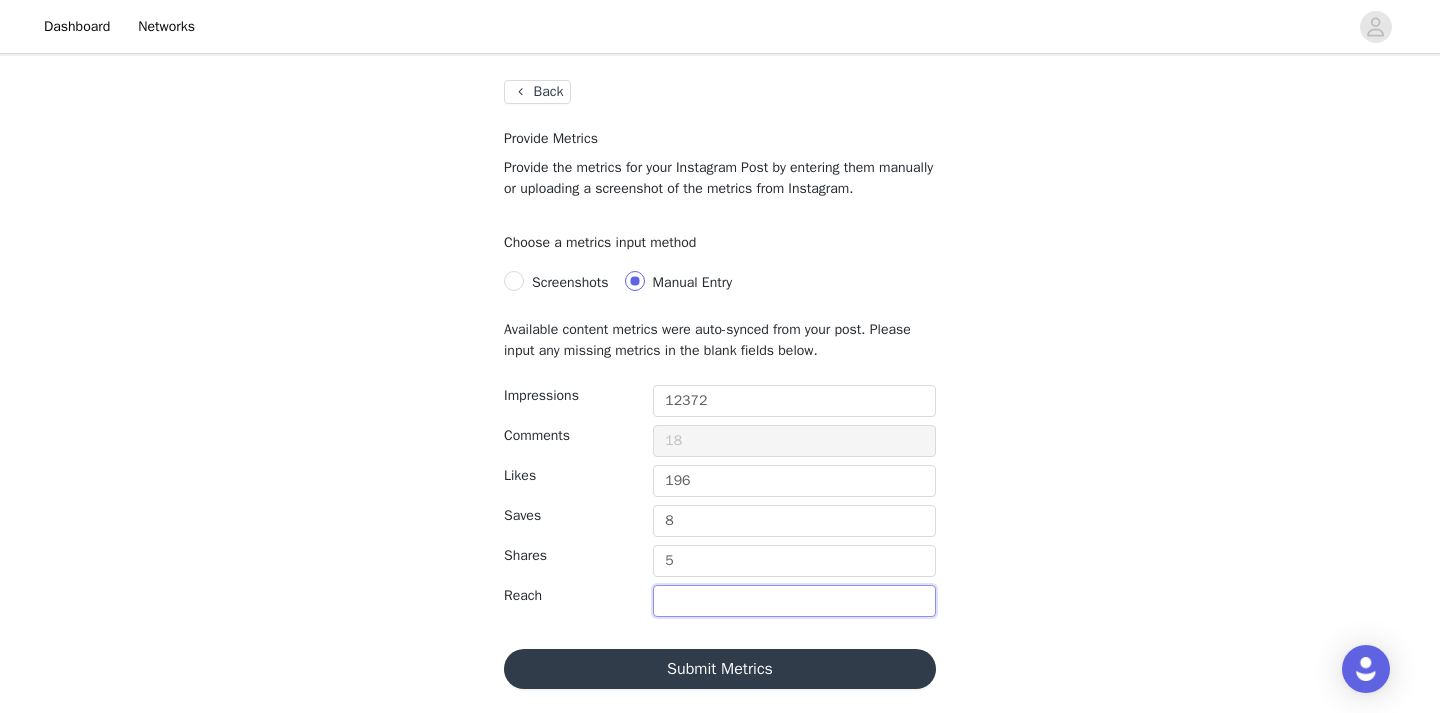 click at bounding box center (794, 601) 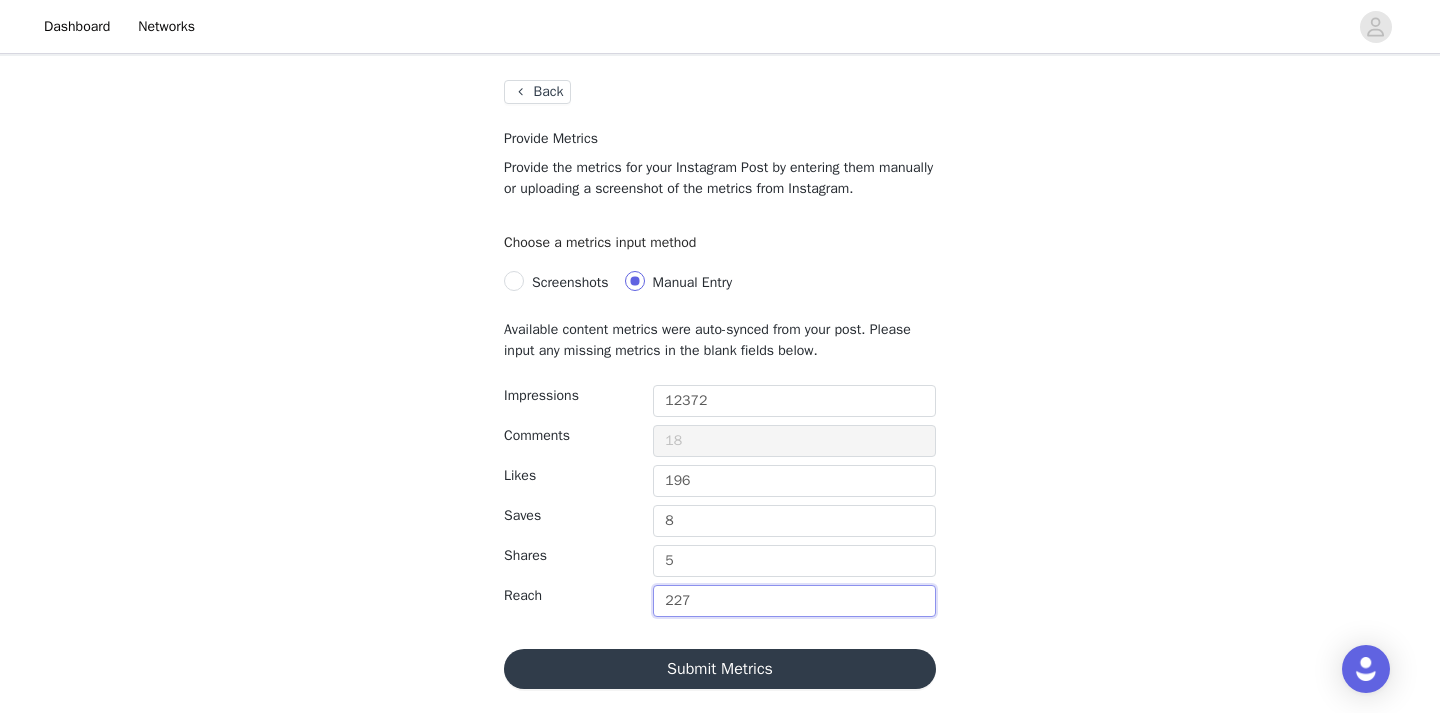 type on "227" 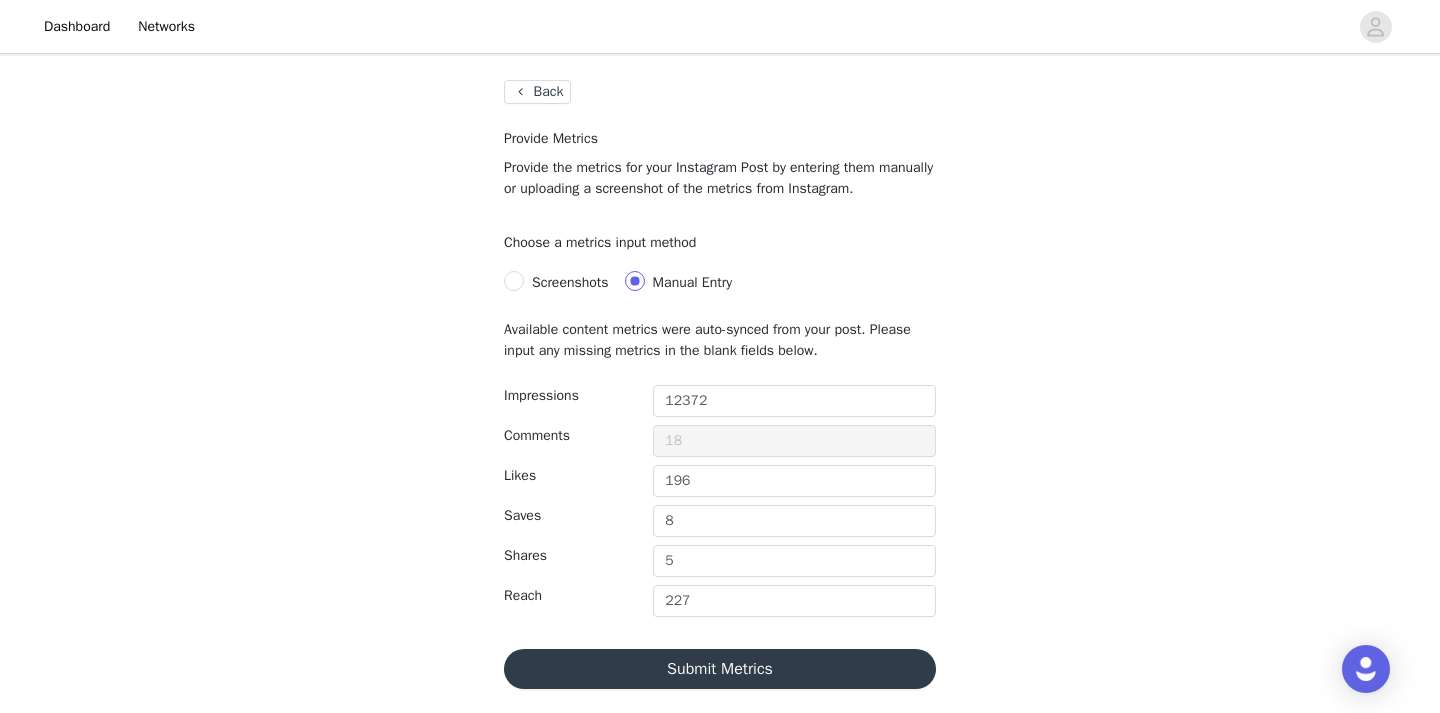 click on "Submit Metrics" at bounding box center [720, 669] 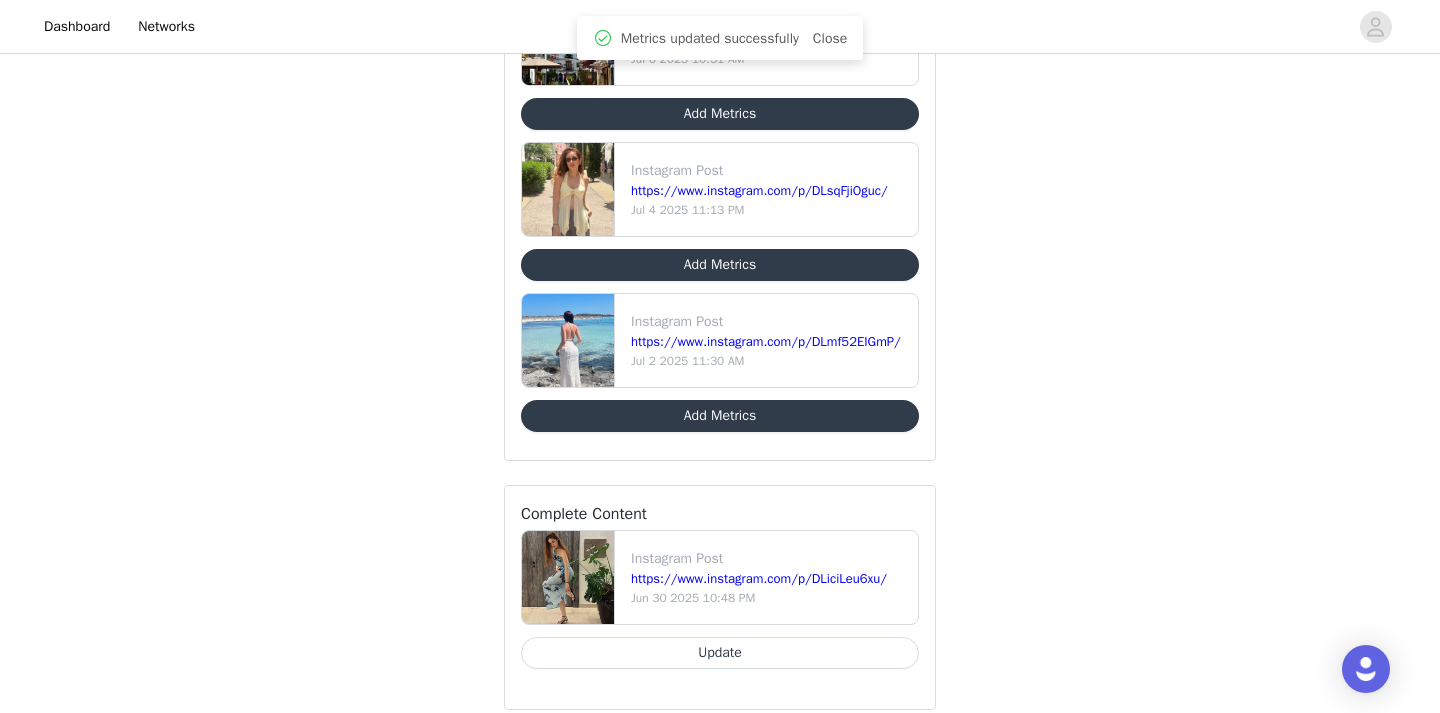 scroll, scrollTop: 307, scrollLeft: 0, axis: vertical 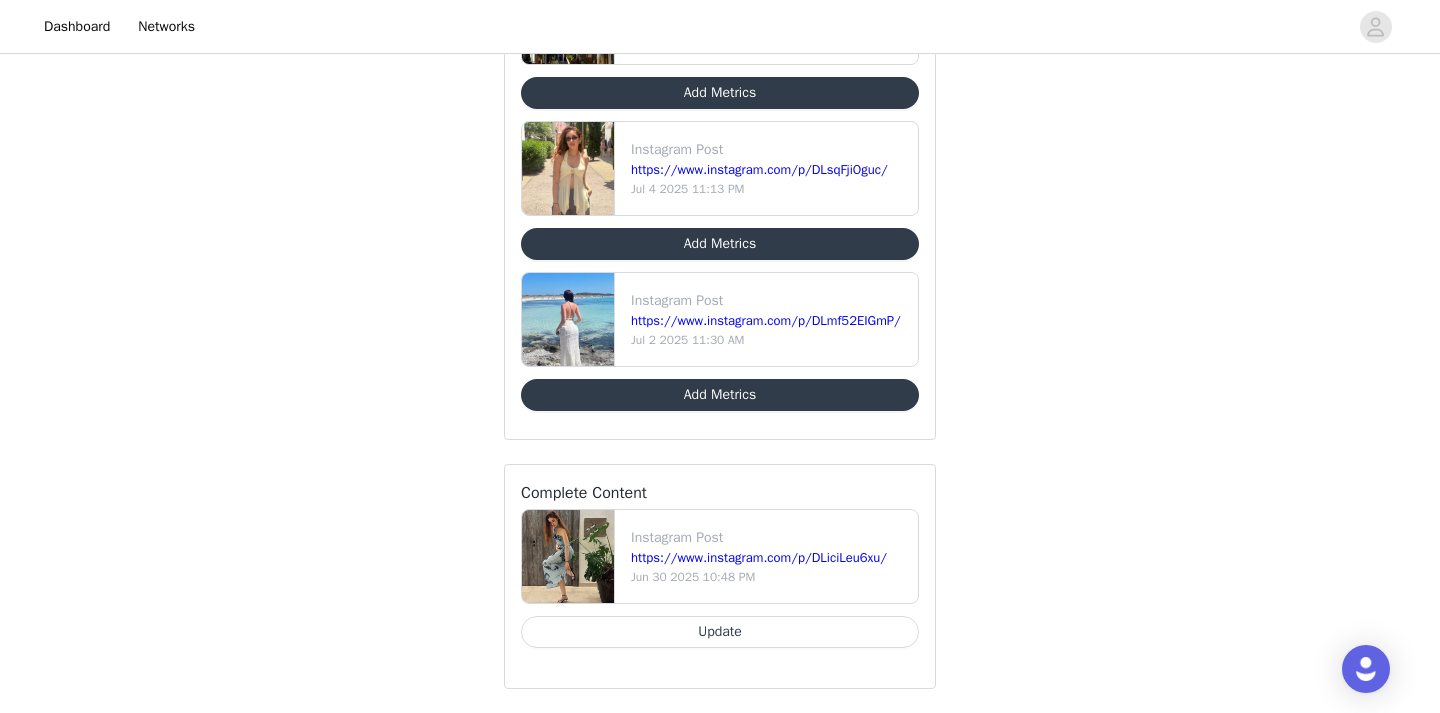 click on "Add Metrics" at bounding box center [720, 395] 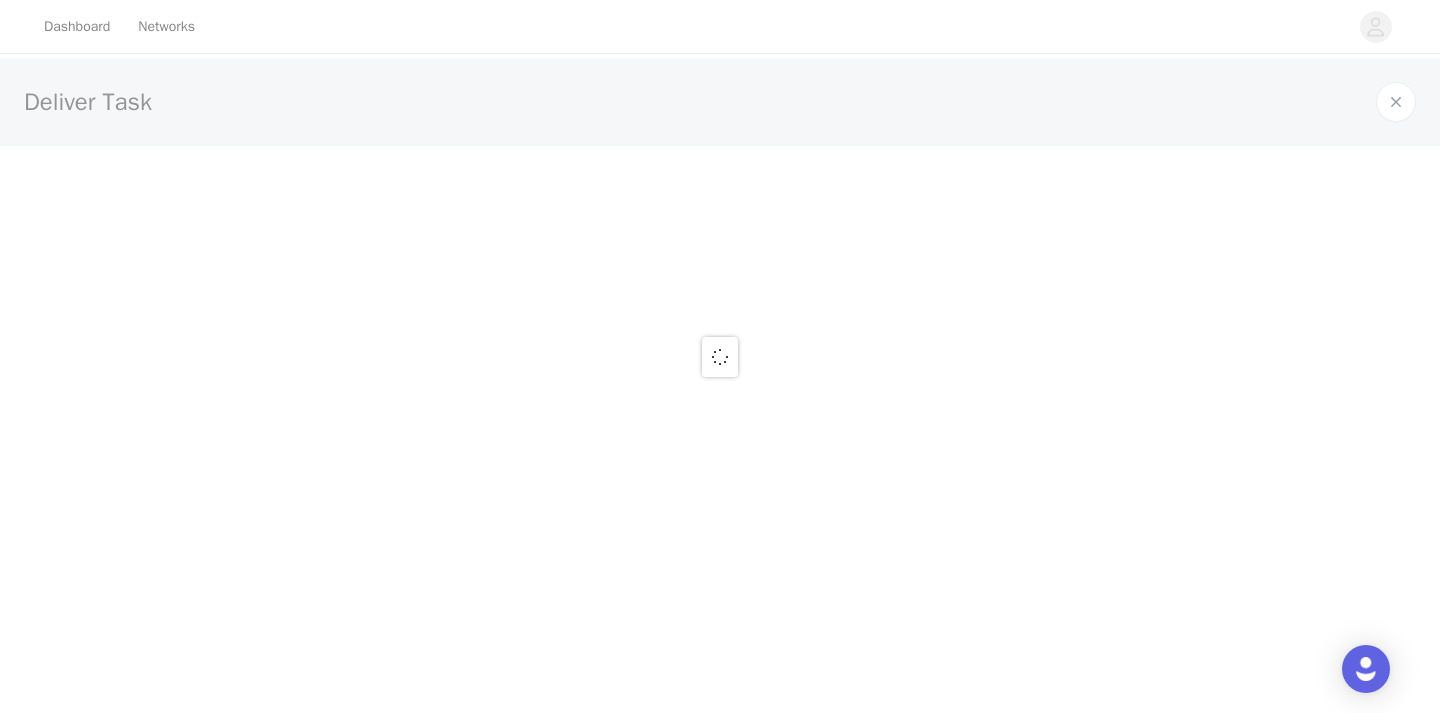 scroll, scrollTop: 0, scrollLeft: 0, axis: both 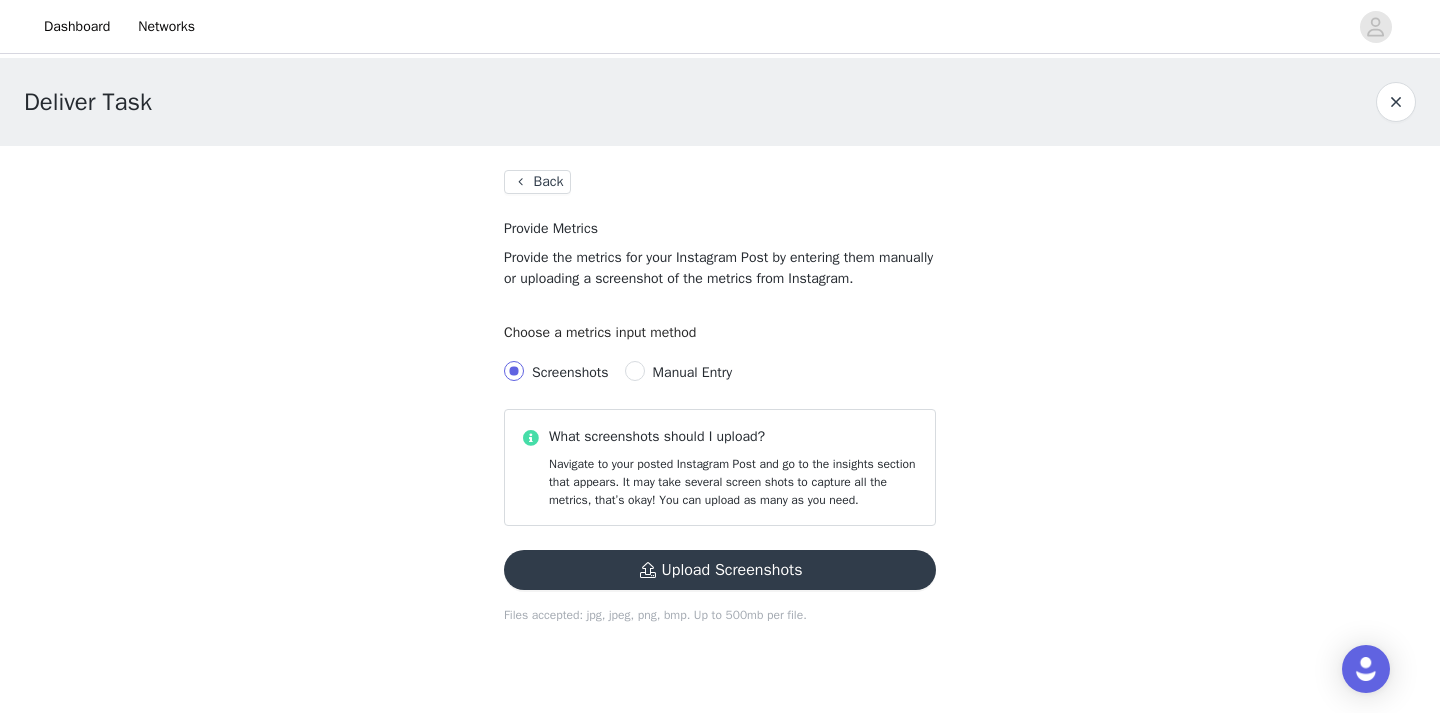 click on "Manual Entry" at bounding box center (682, 372) 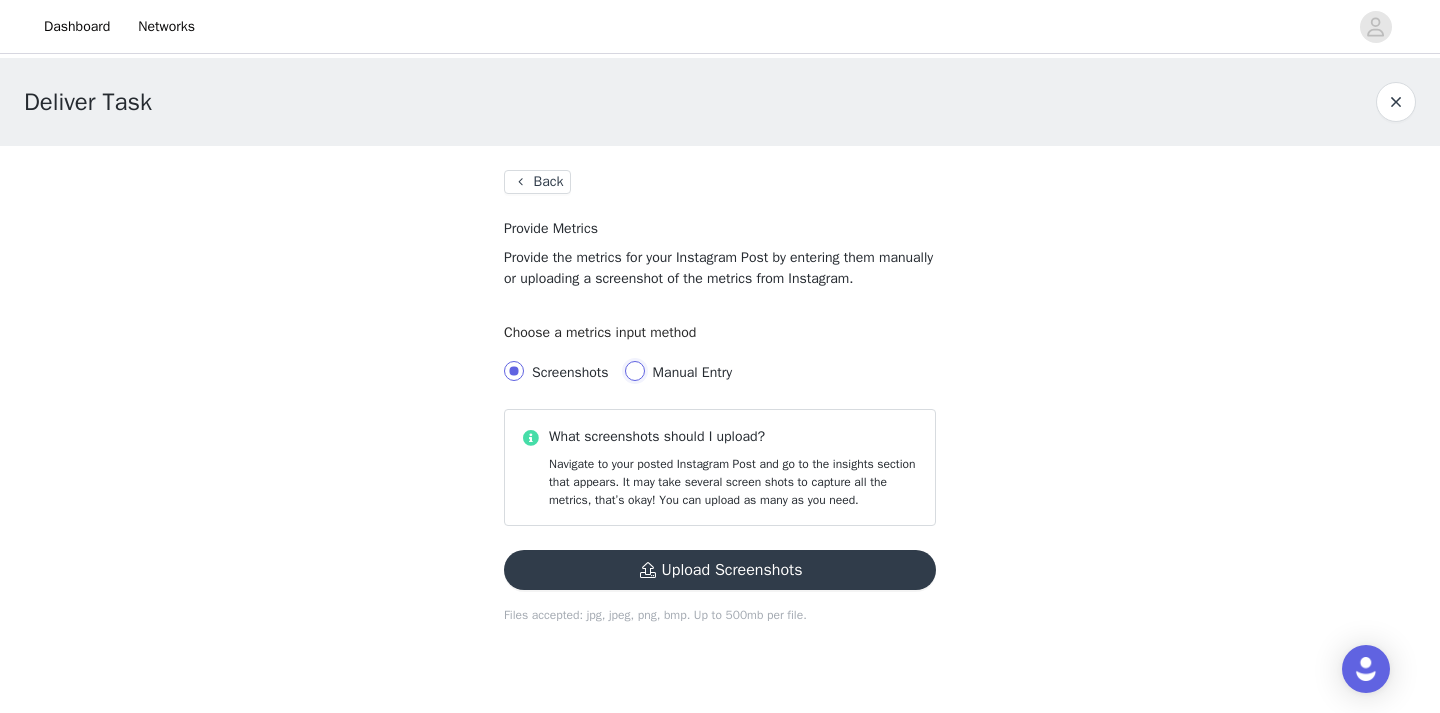 click on "Manual Entry" at bounding box center (635, 371) 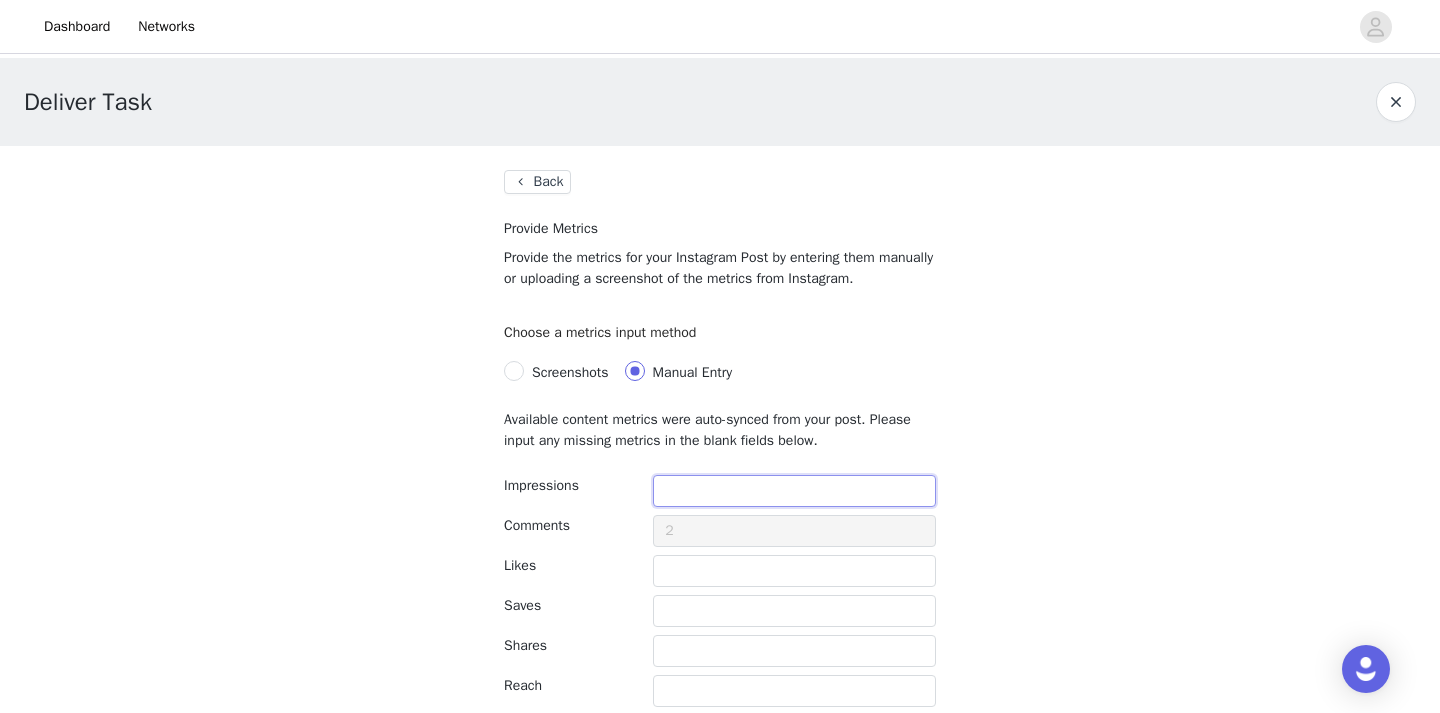 click at bounding box center [794, 491] 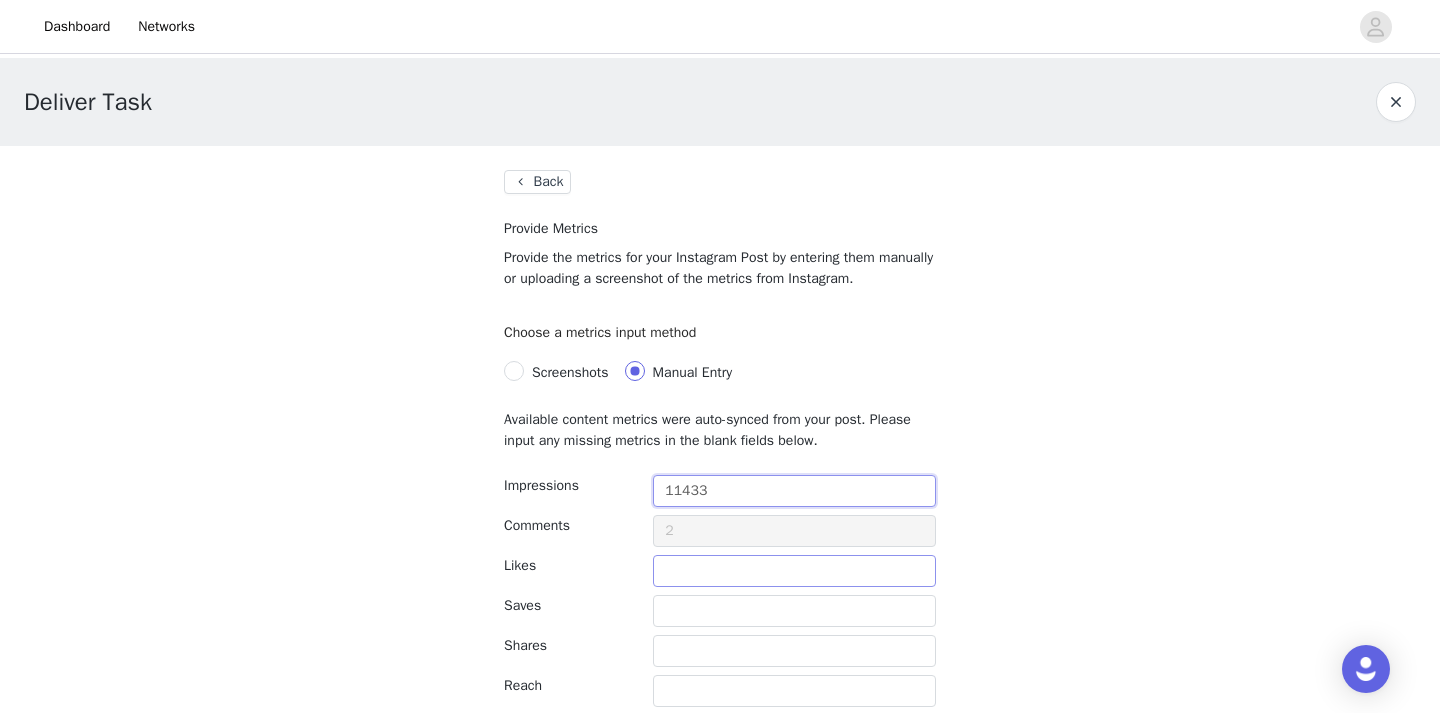 type on "11433" 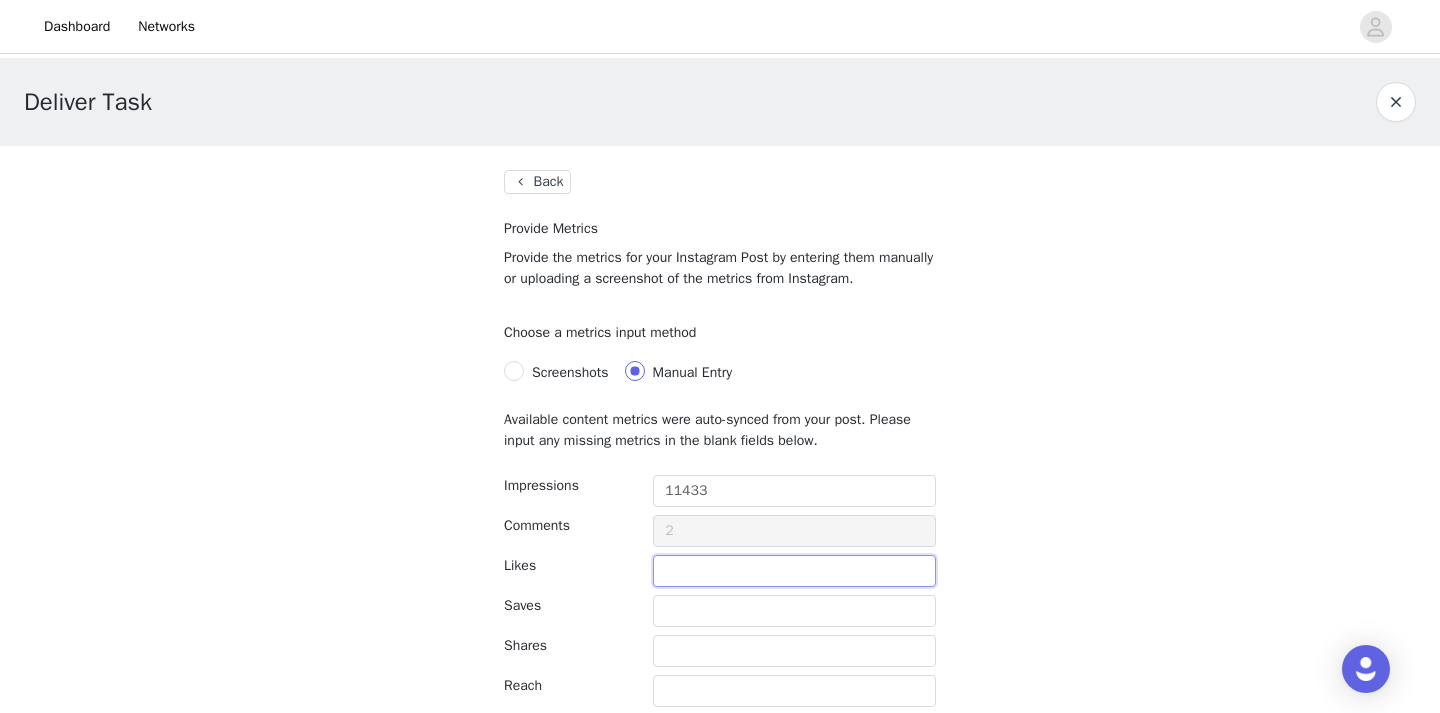 click at bounding box center (794, 571) 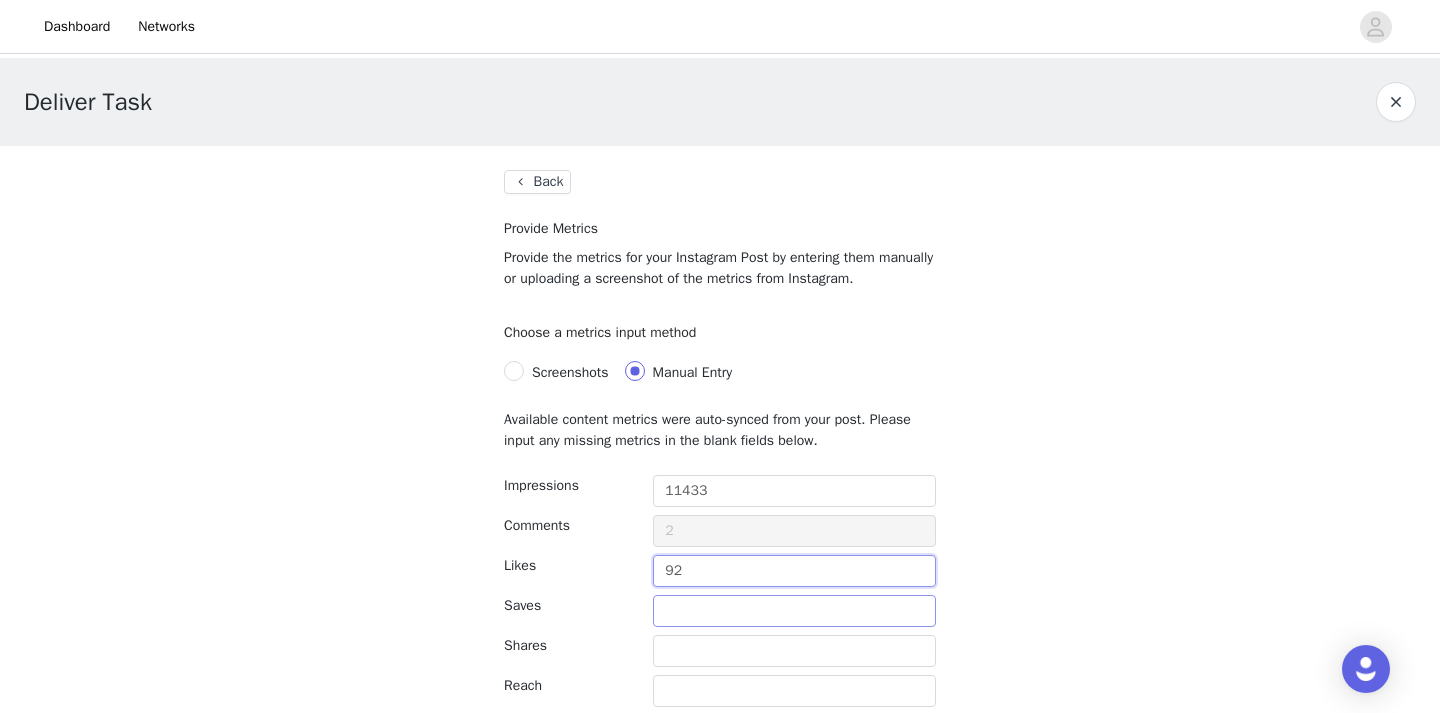 type on "92" 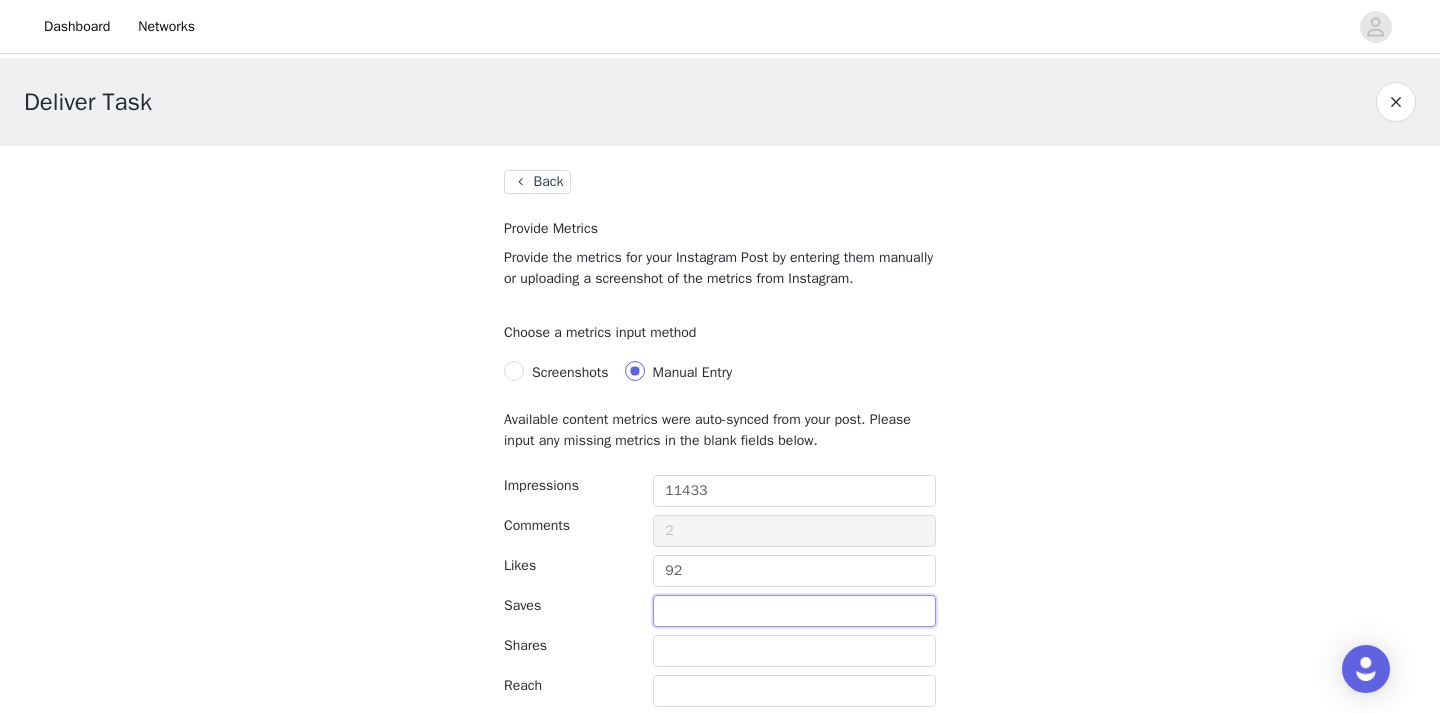 click at bounding box center [794, 611] 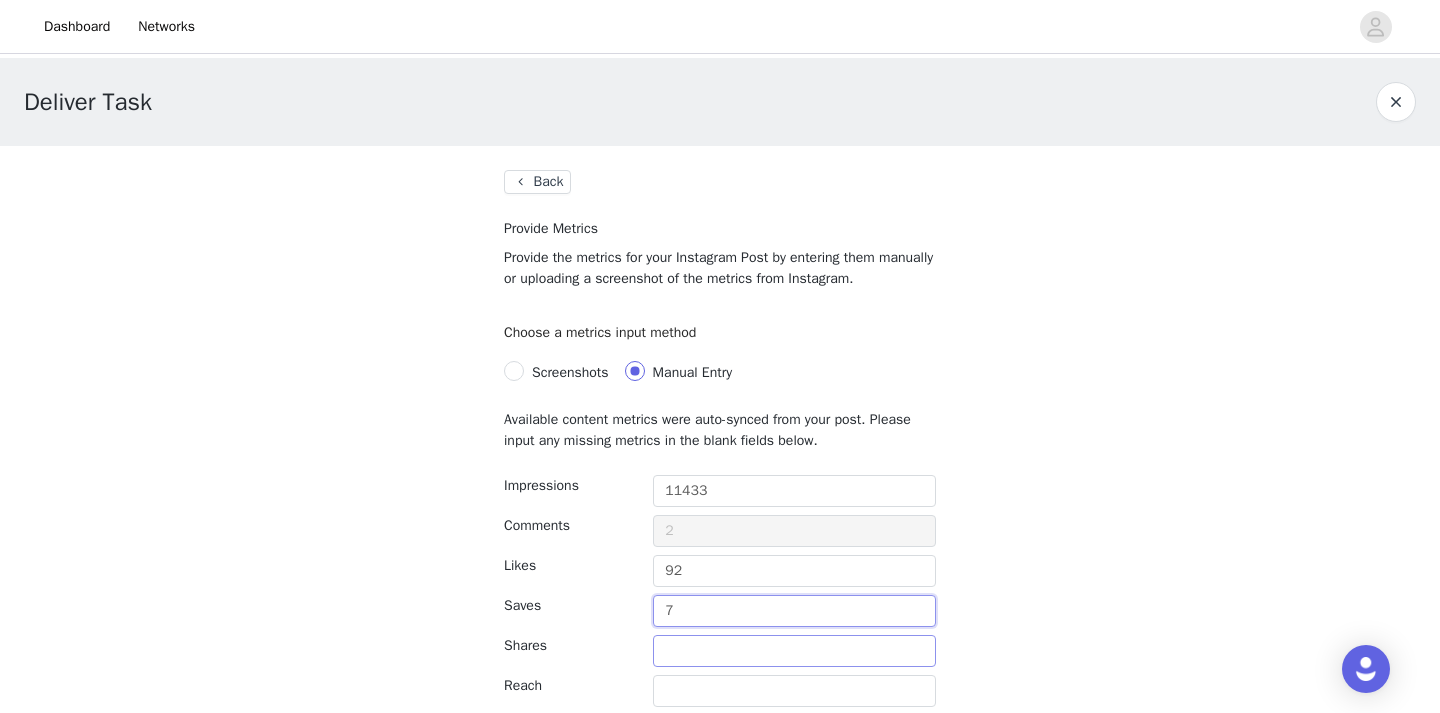 type on "7" 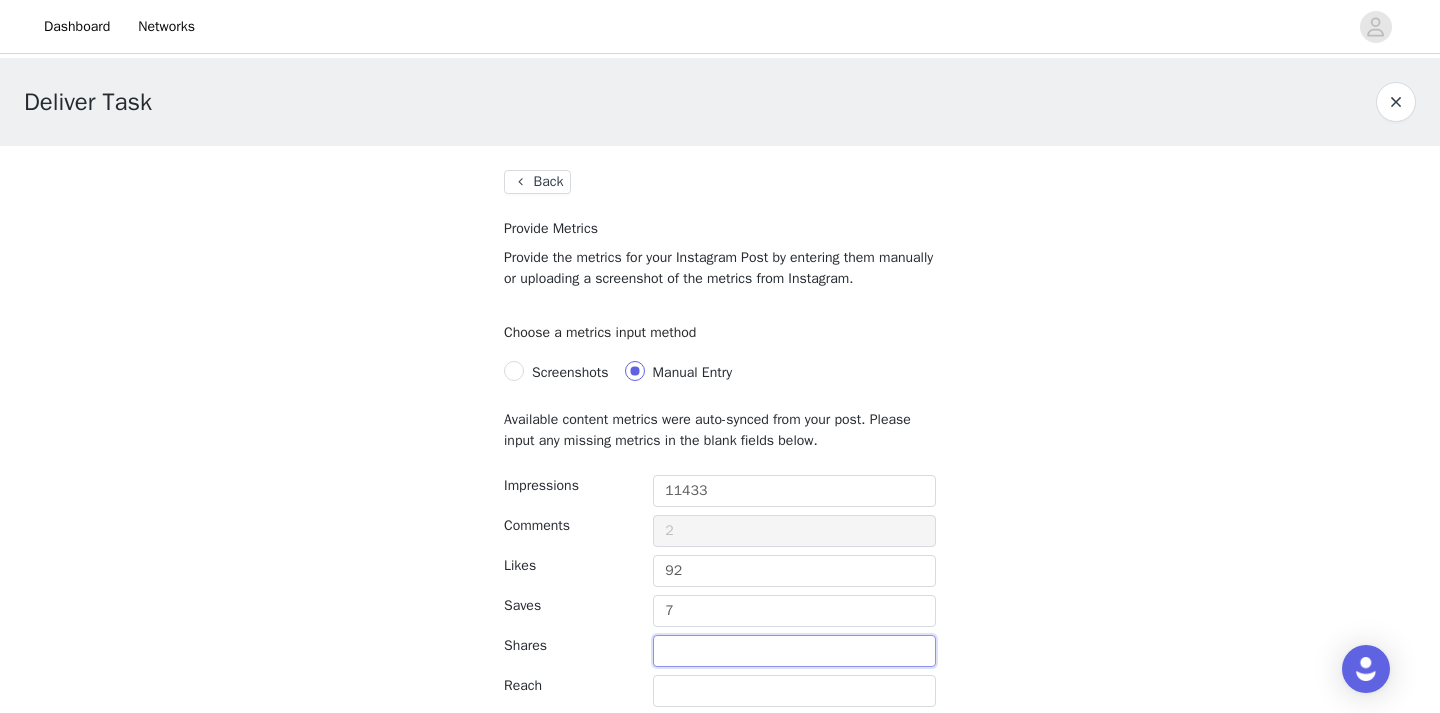 click at bounding box center (794, 651) 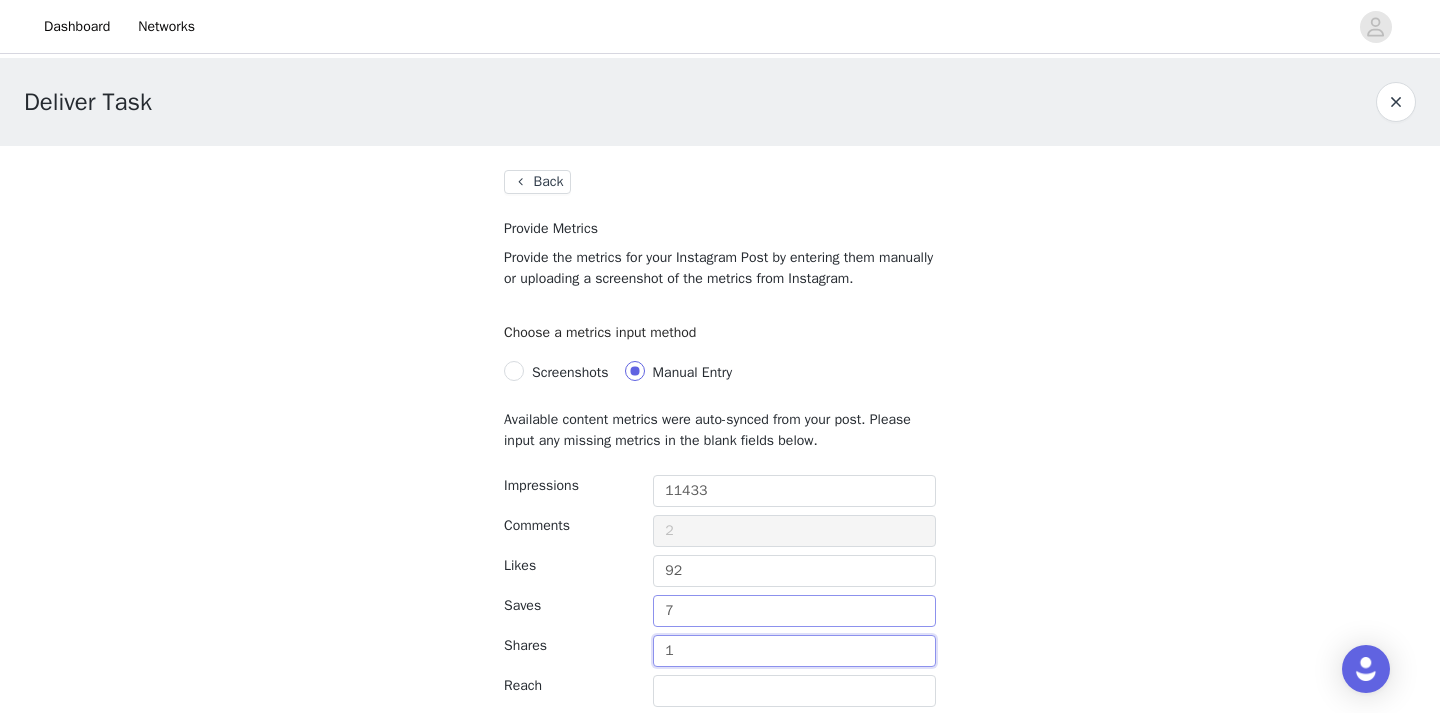 scroll, scrollTop: 90, scrollLeft: 0, axis: vertical 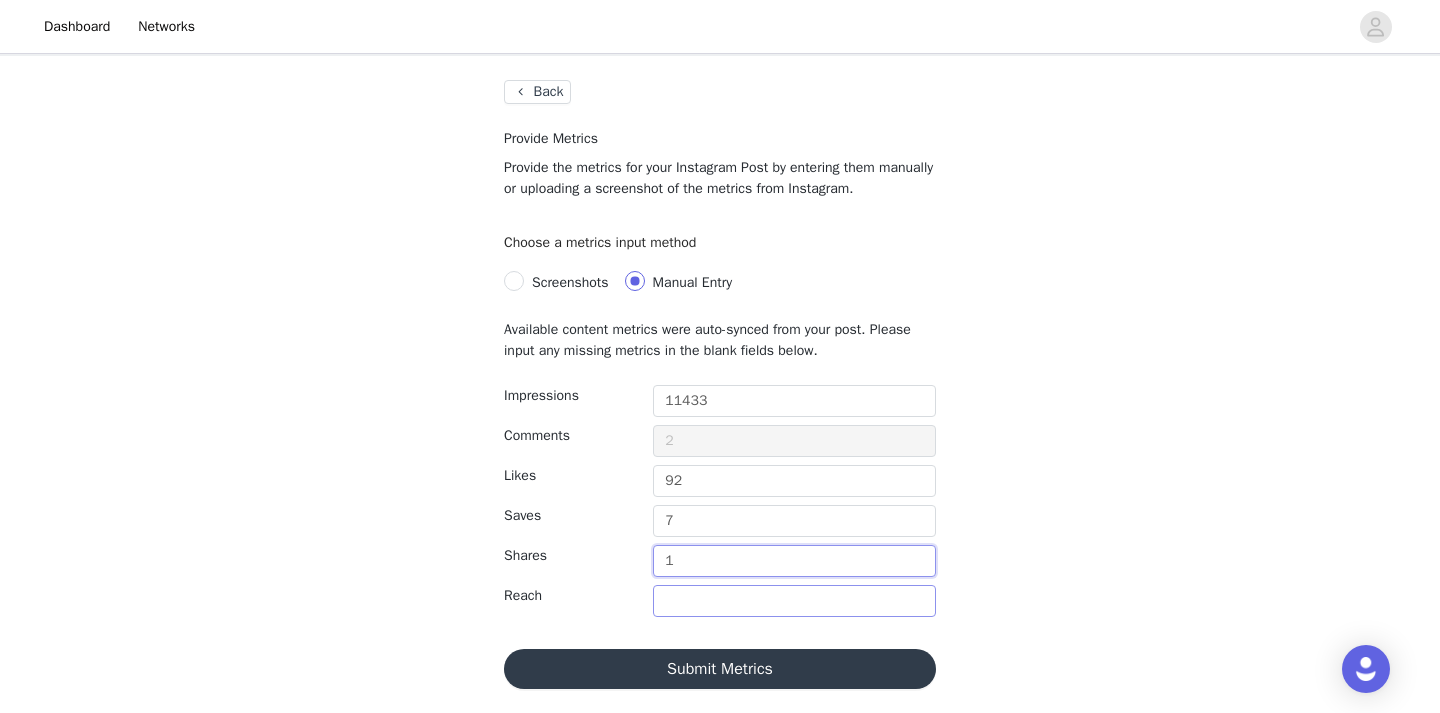 type on "1" 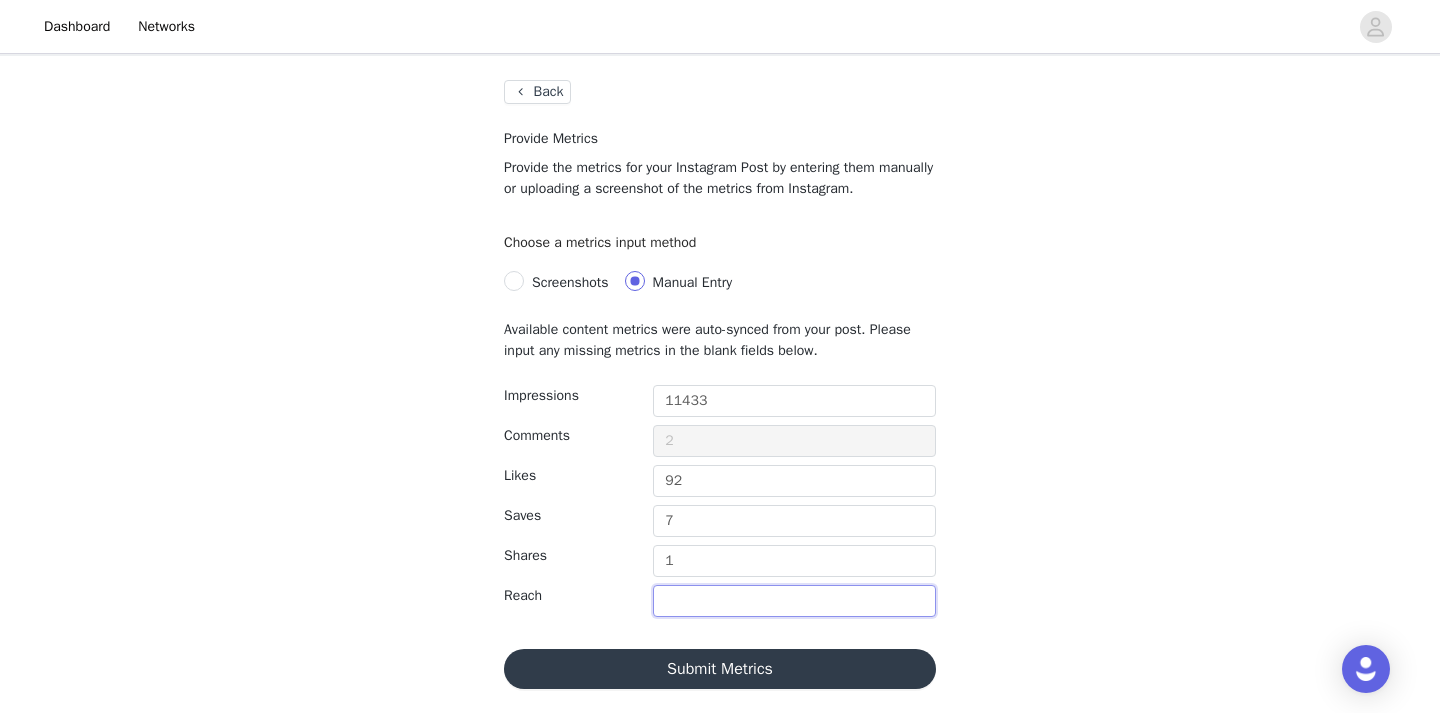 click at bounding box center [794, 601] 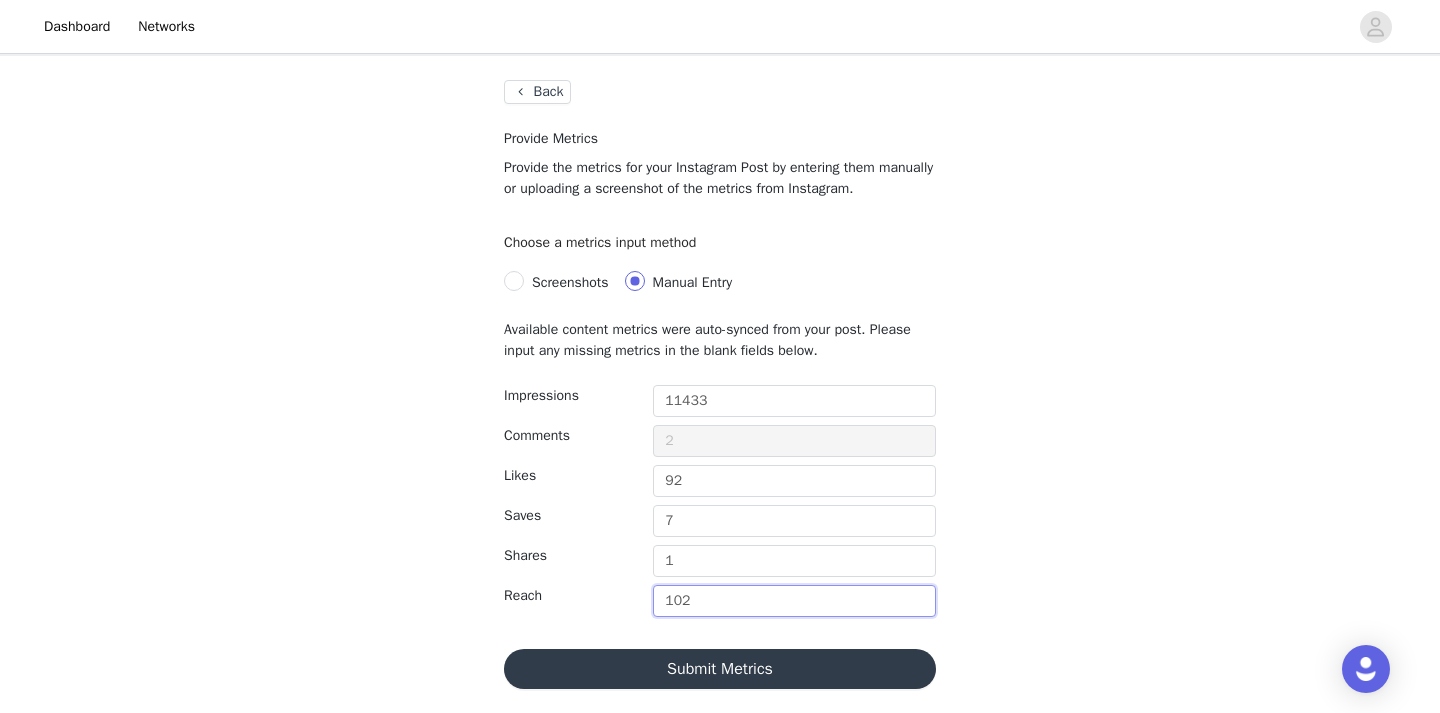type on "102" 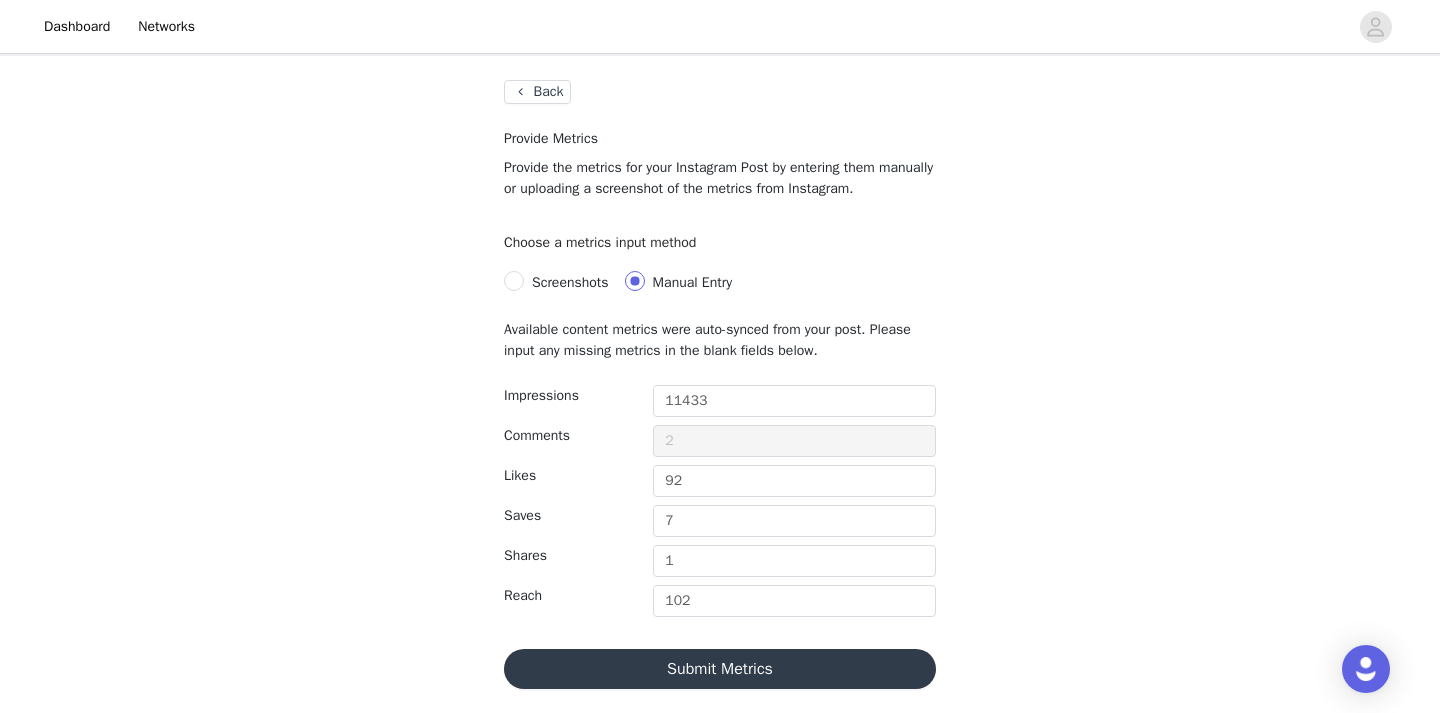 click on "Submit Metrics" at bounding box center (720, 669) 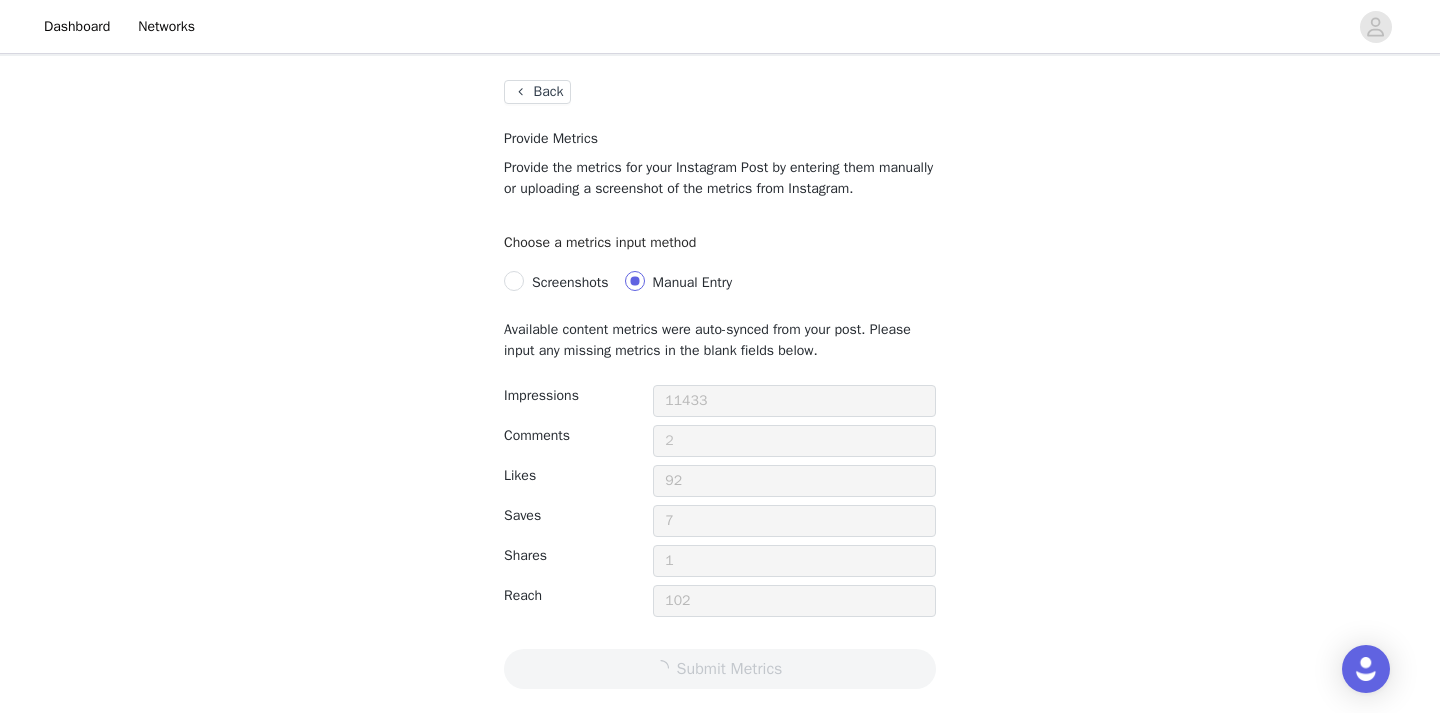 scroll, scrollTop: 0, scrollLeft: 0, axis: both 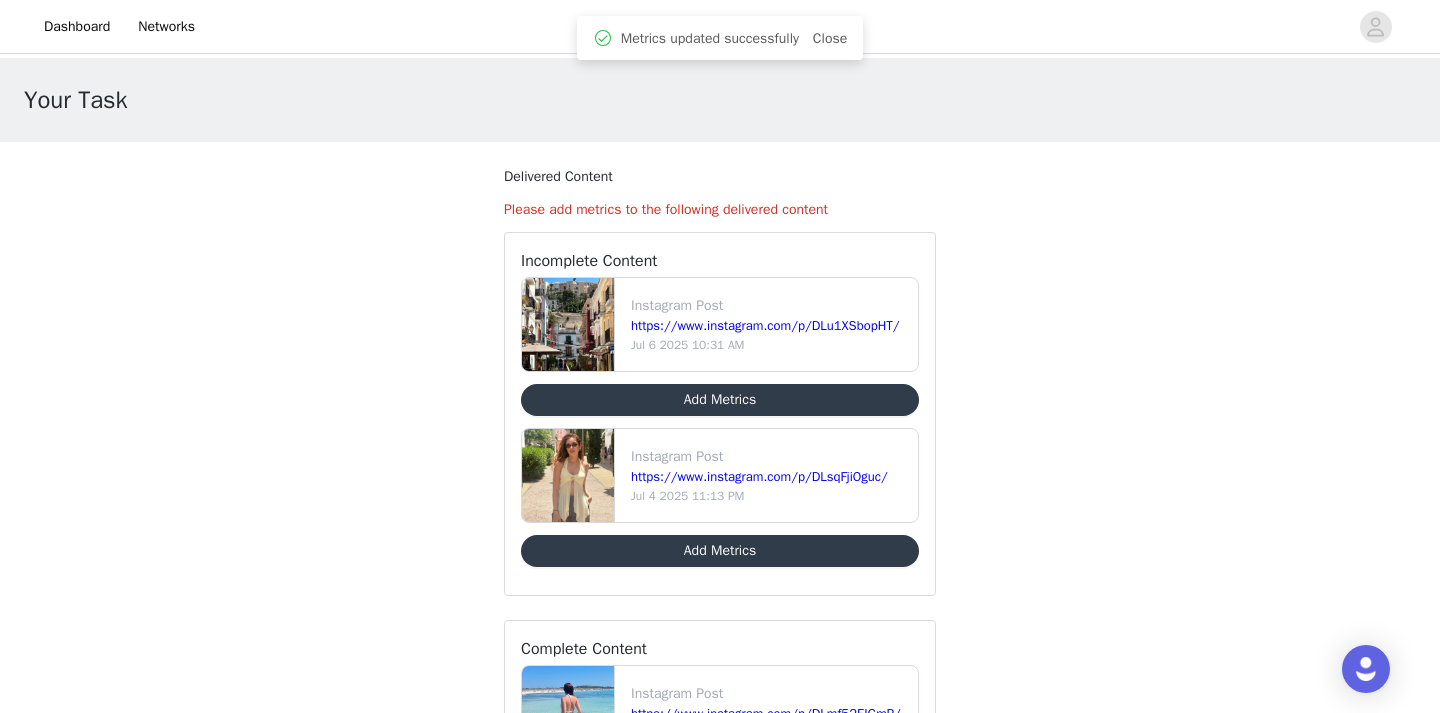 click on "Add Metrics" at bounding box center (720, 551) 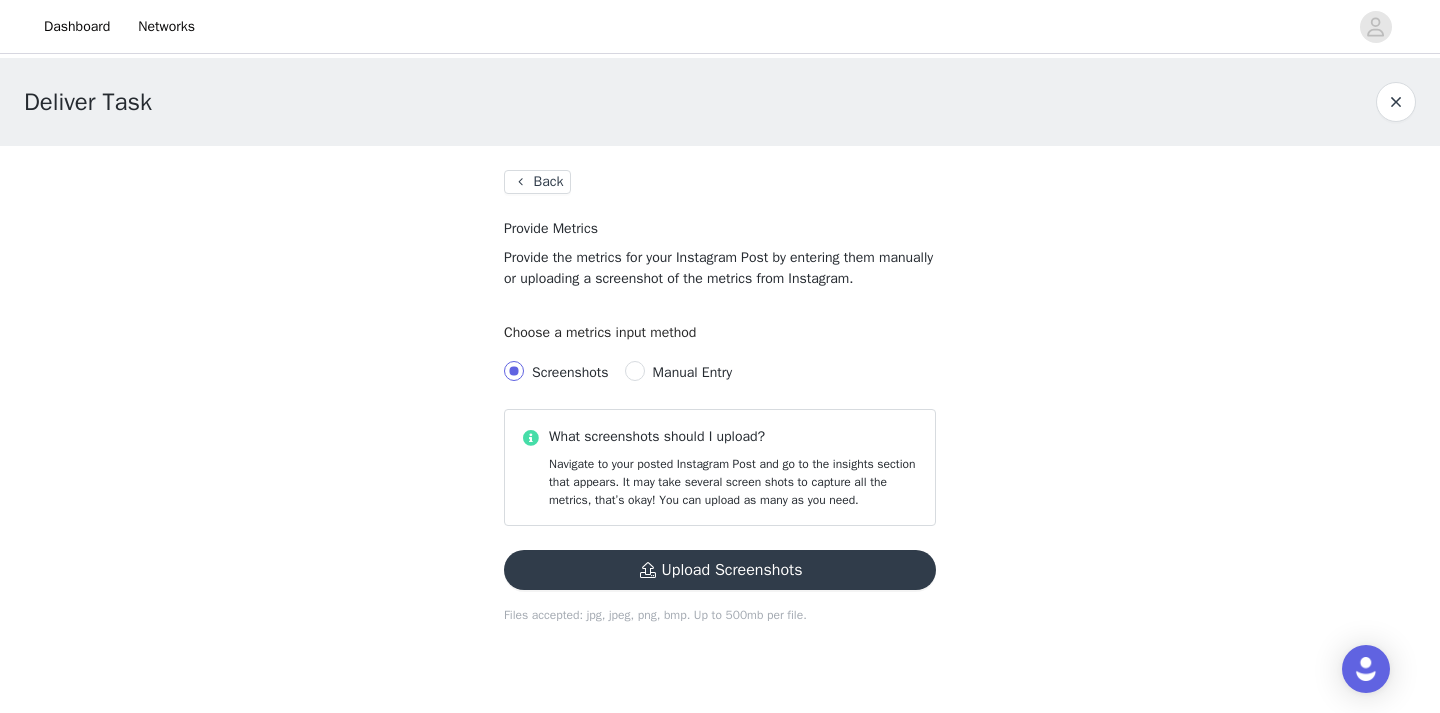 click on "Manual Entry" at bounding box center [692, 372] 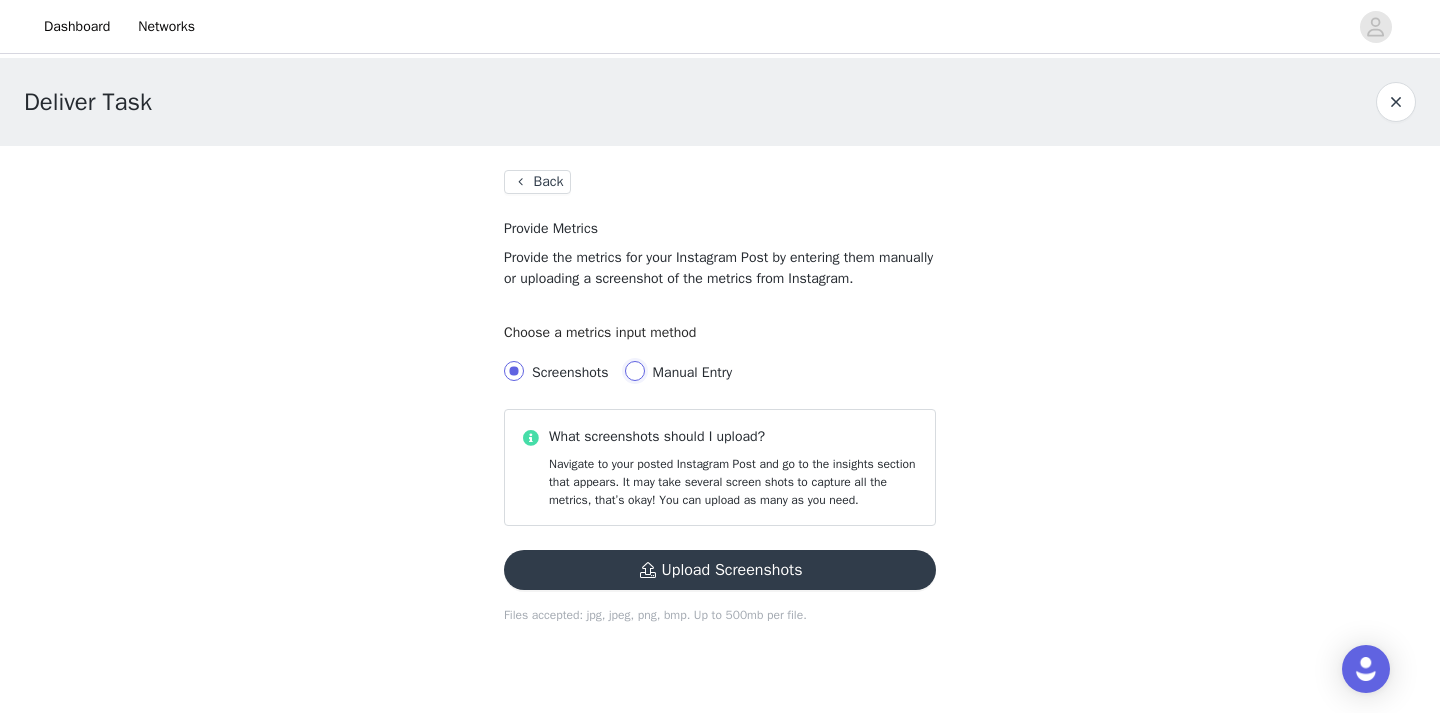 click on "Manual Entry" at bounding box center [635, 371] 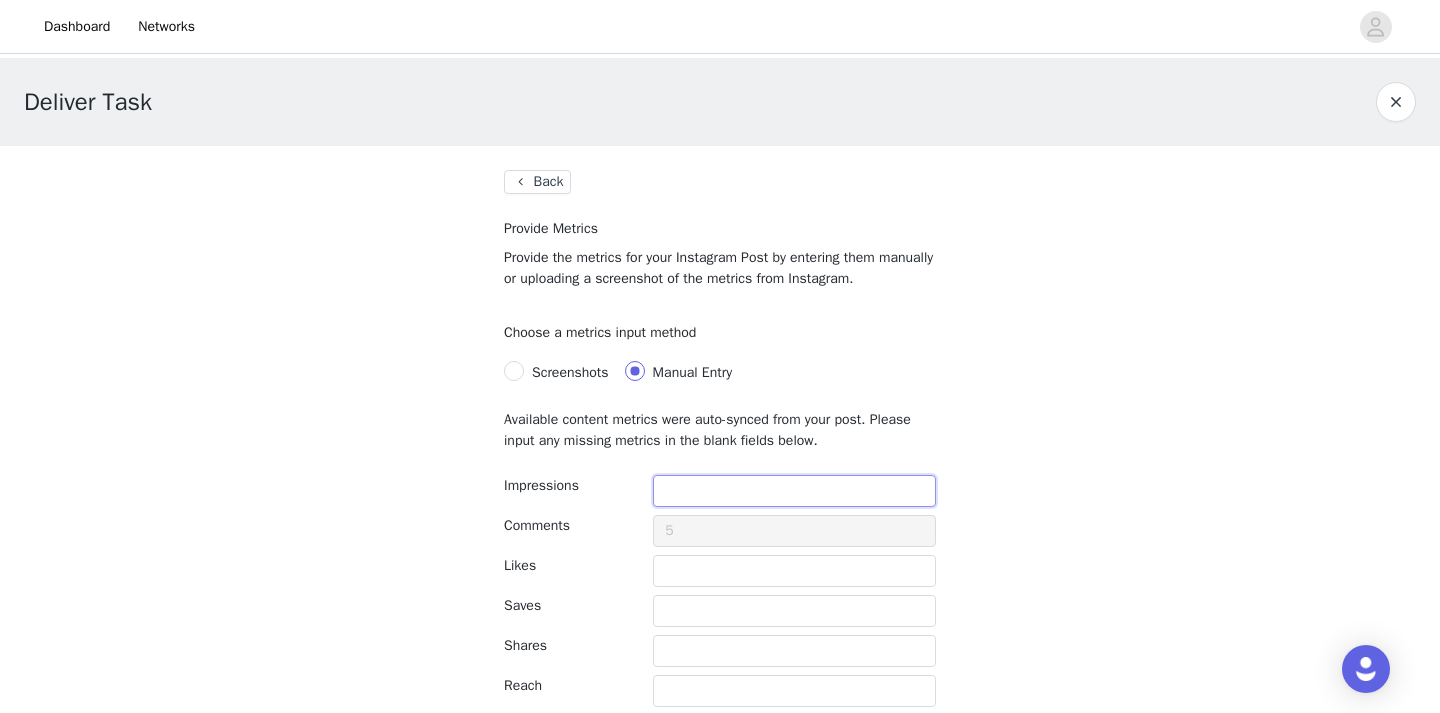 click at bounding box center [794, 491] 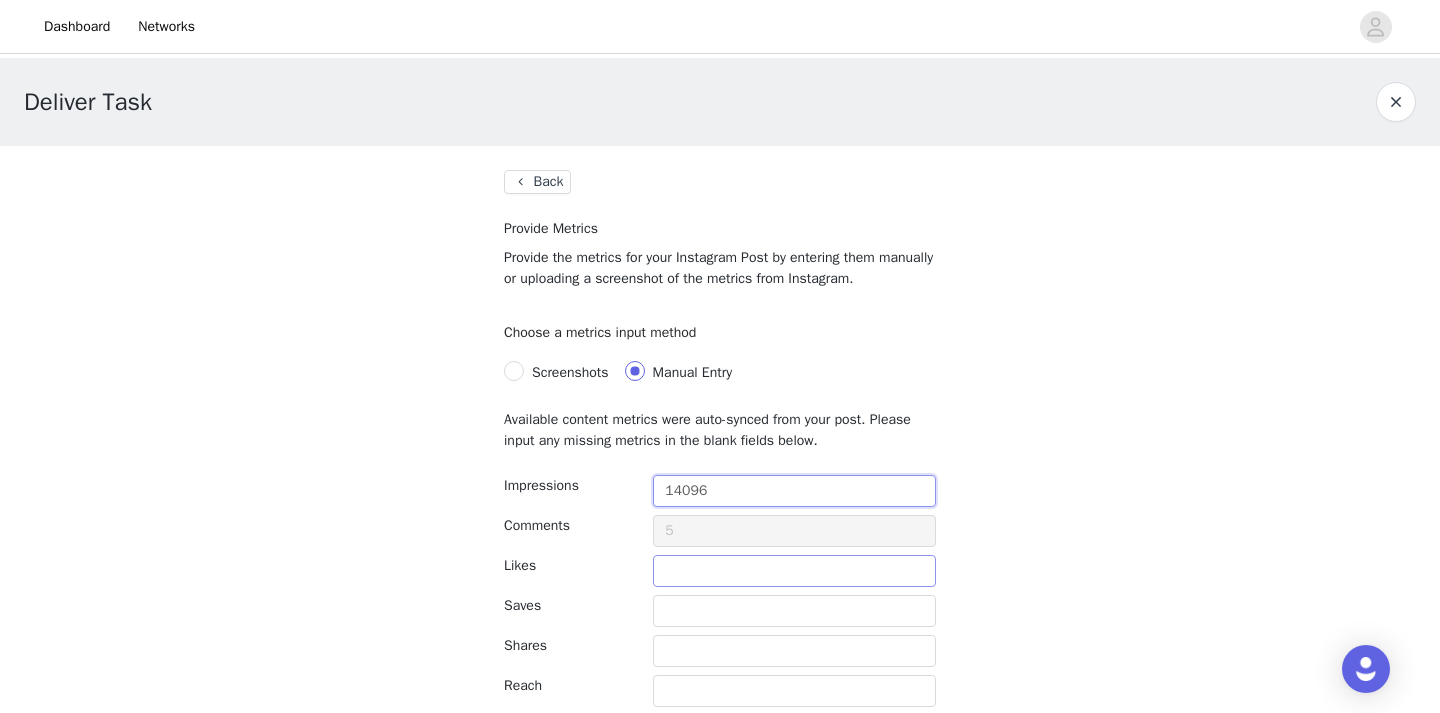 type on "14096" 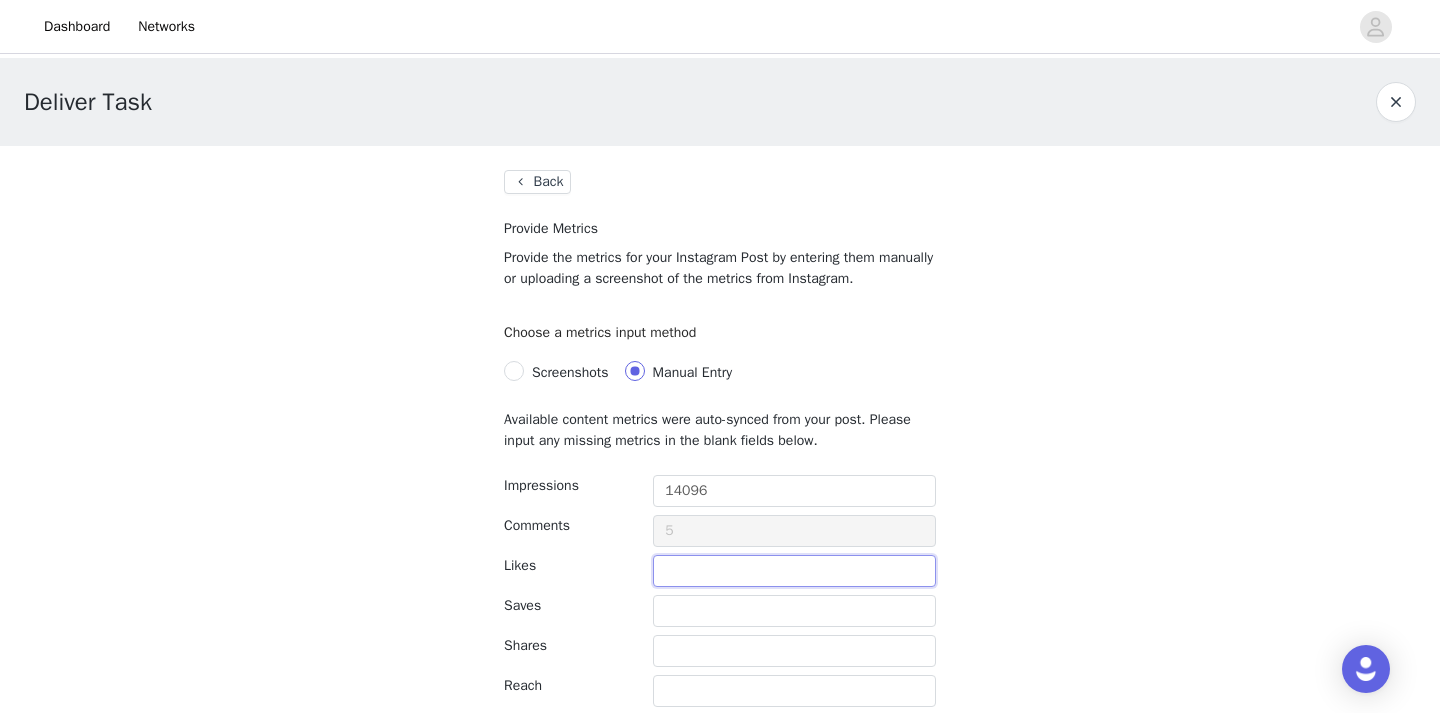 click at bounding box center (794, 571) 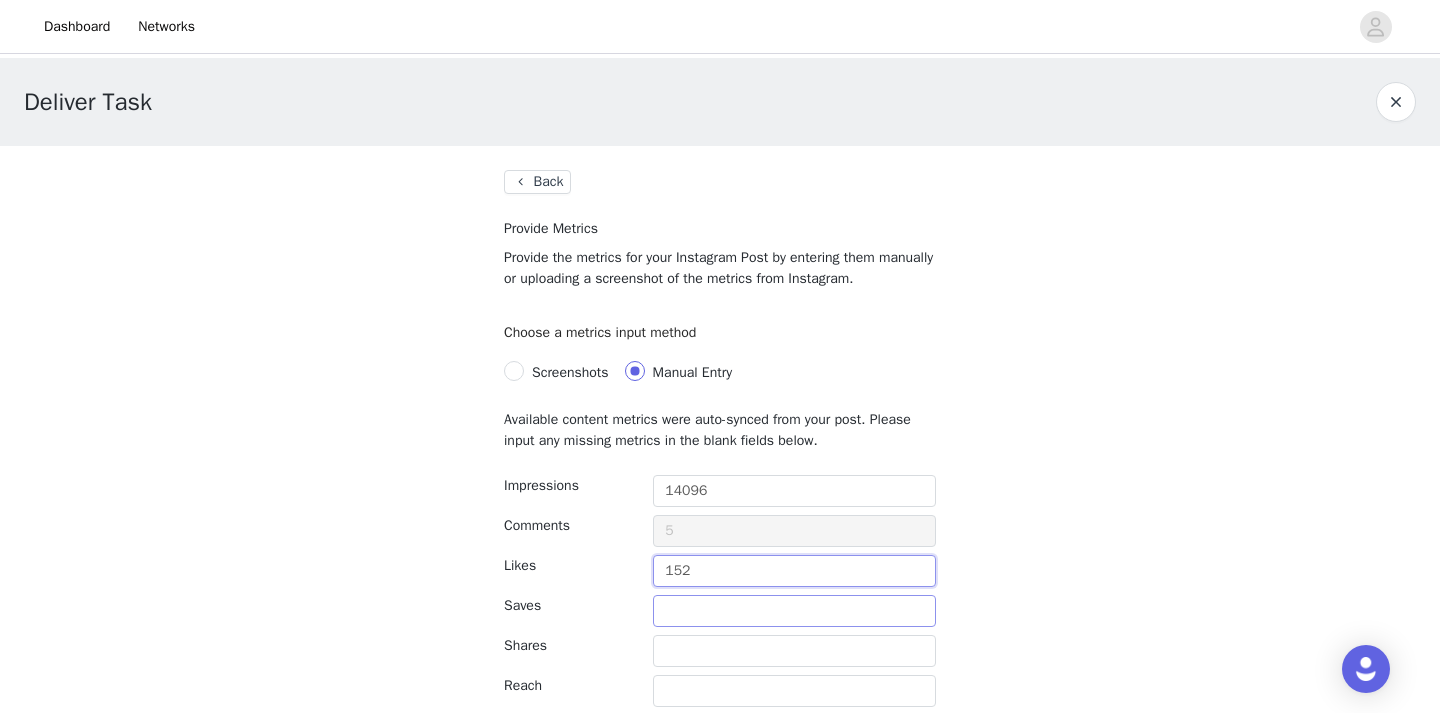 type on "152" 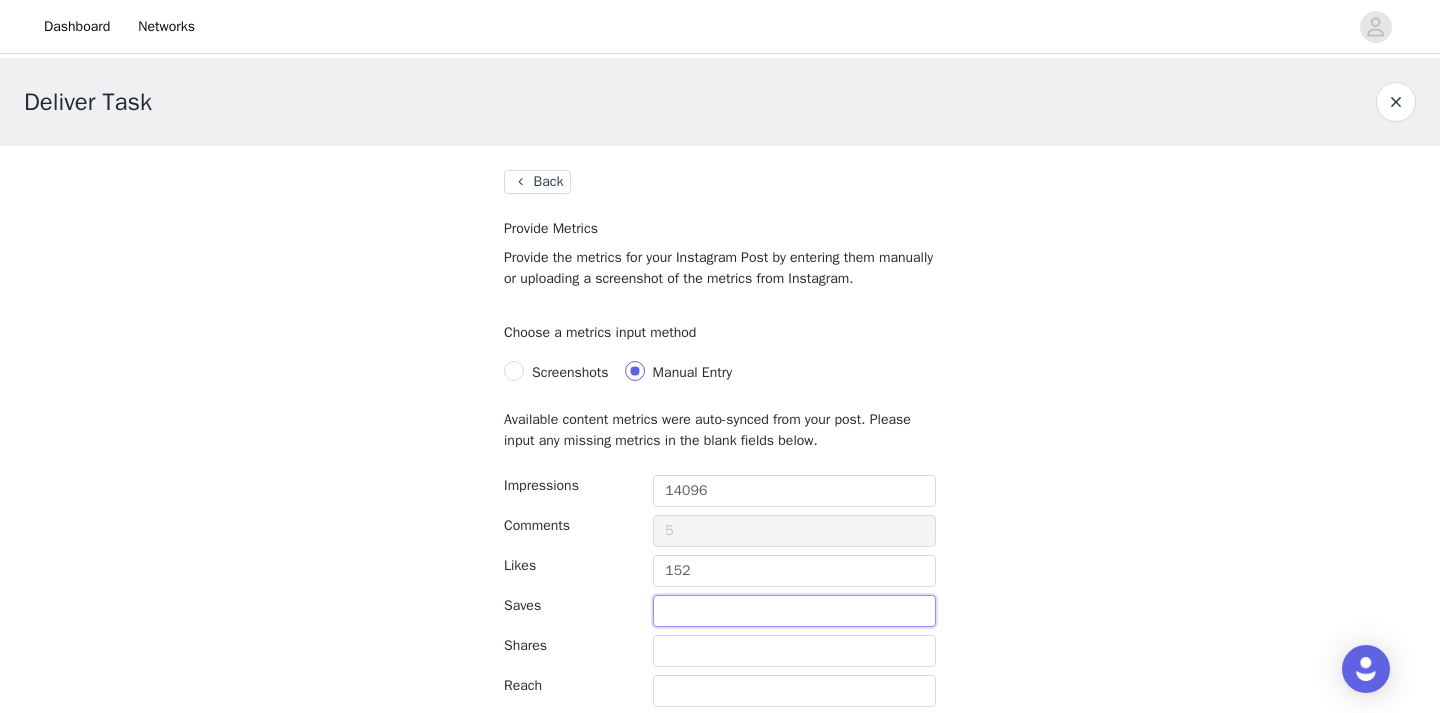 click at bounding box center [794, 611] 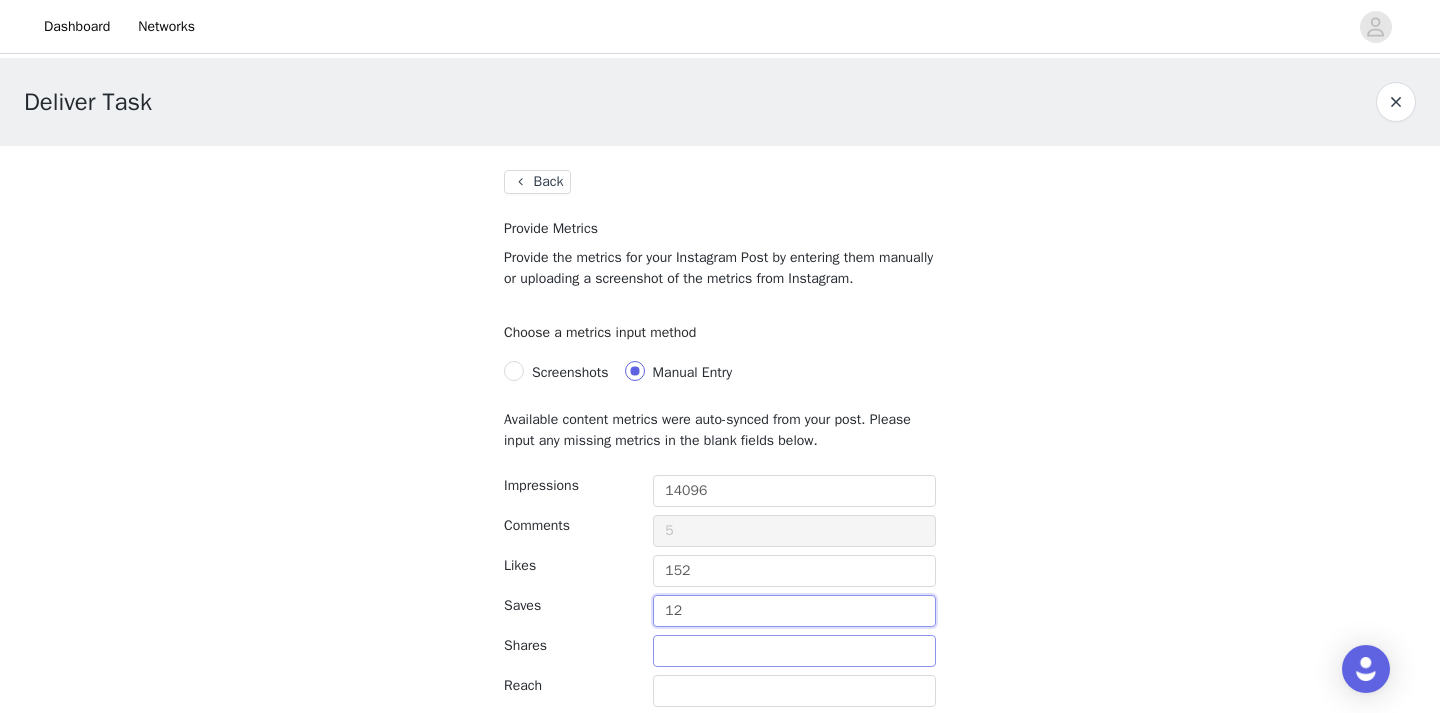 type on "12" 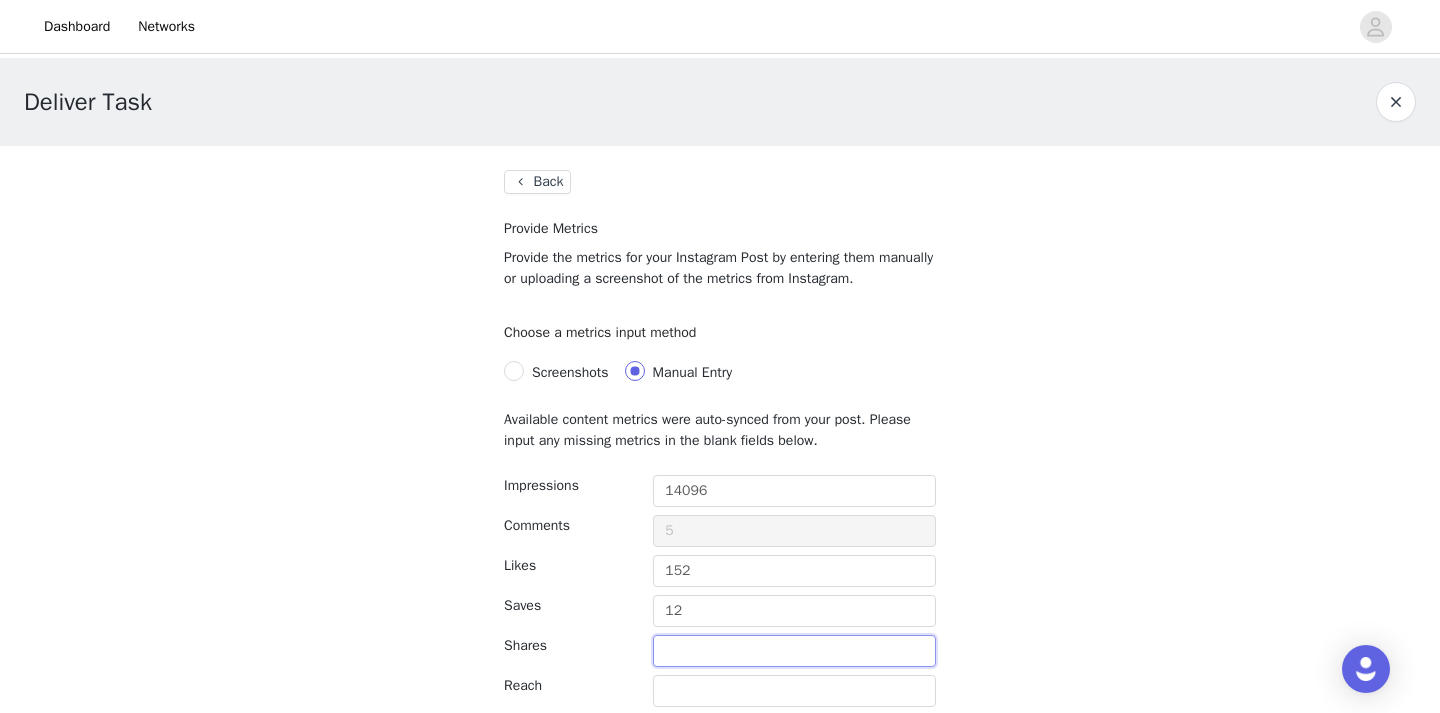 click at bounding box center (794, 651) 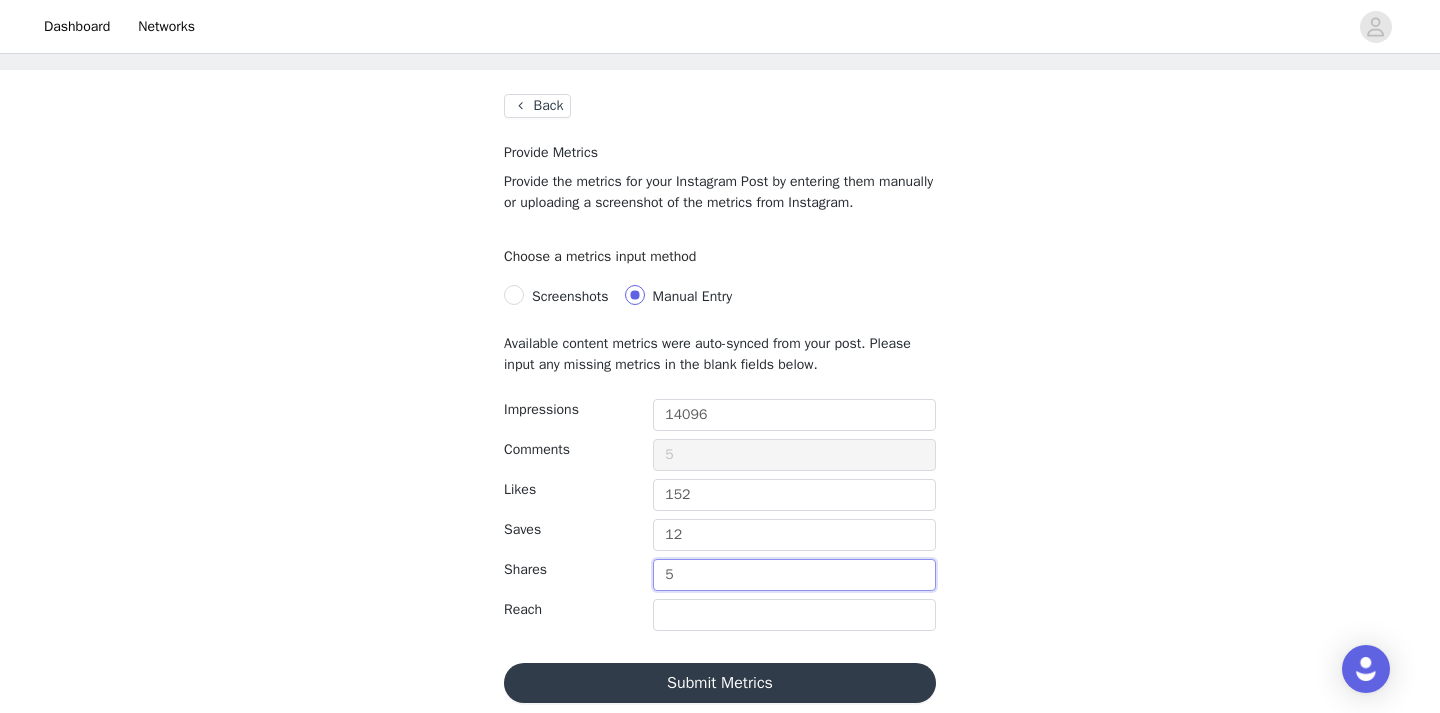 scroll, scrollTop: 90, scrollLeft: 0, axis: vertical 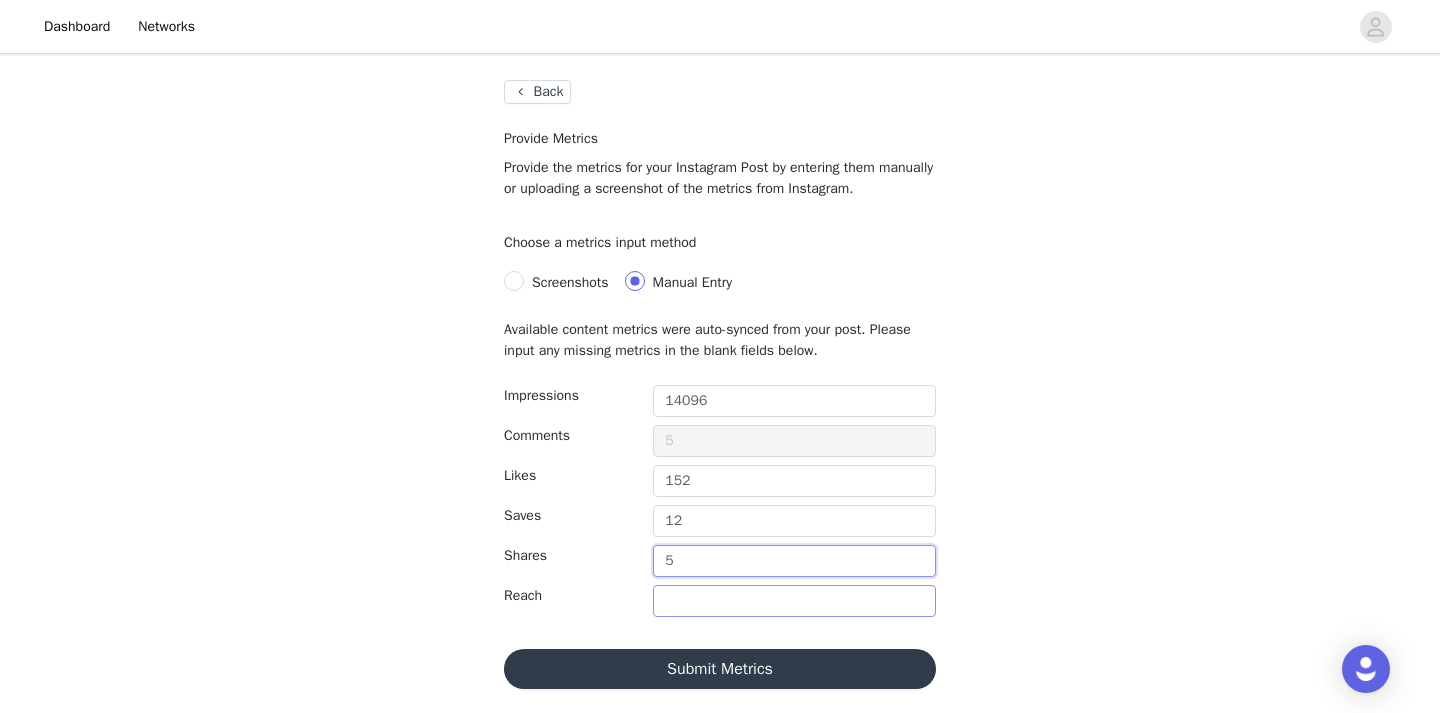 type on "5" 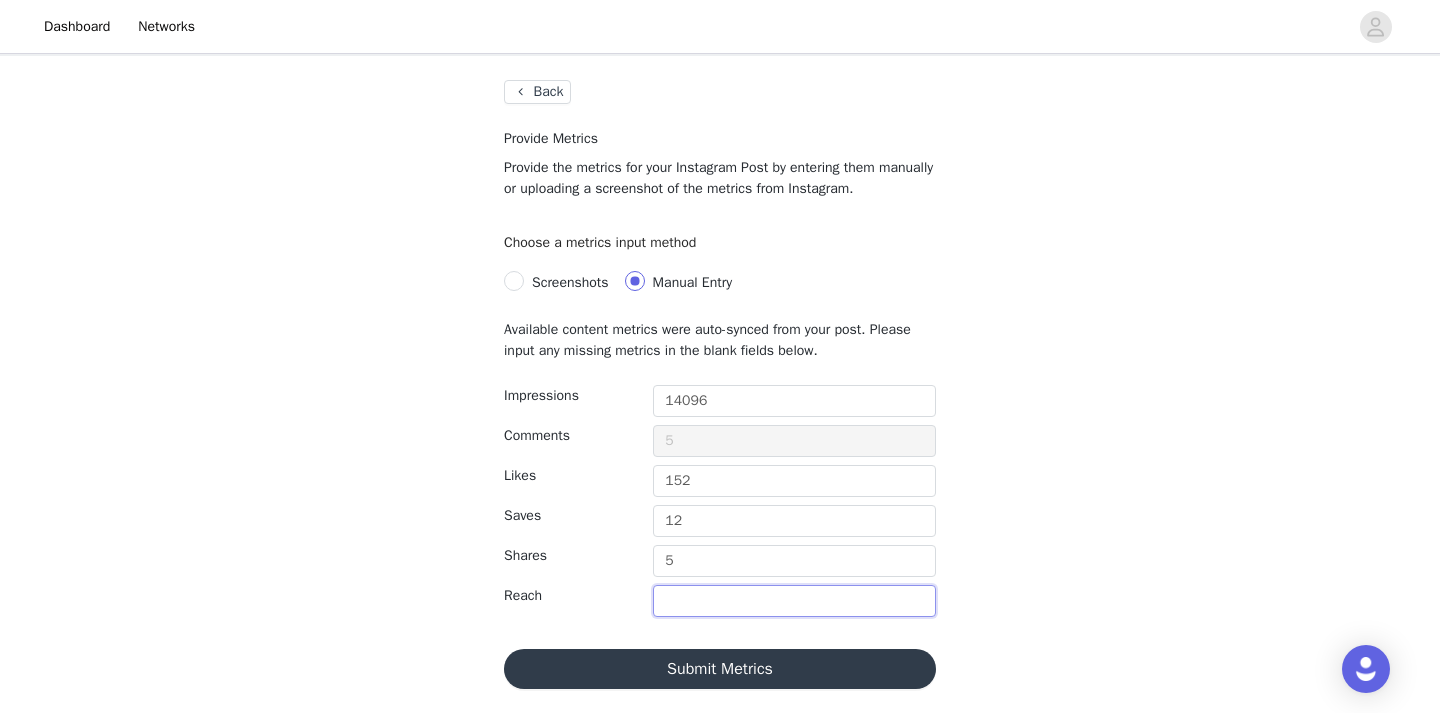 click at bounding box center (794, 601) 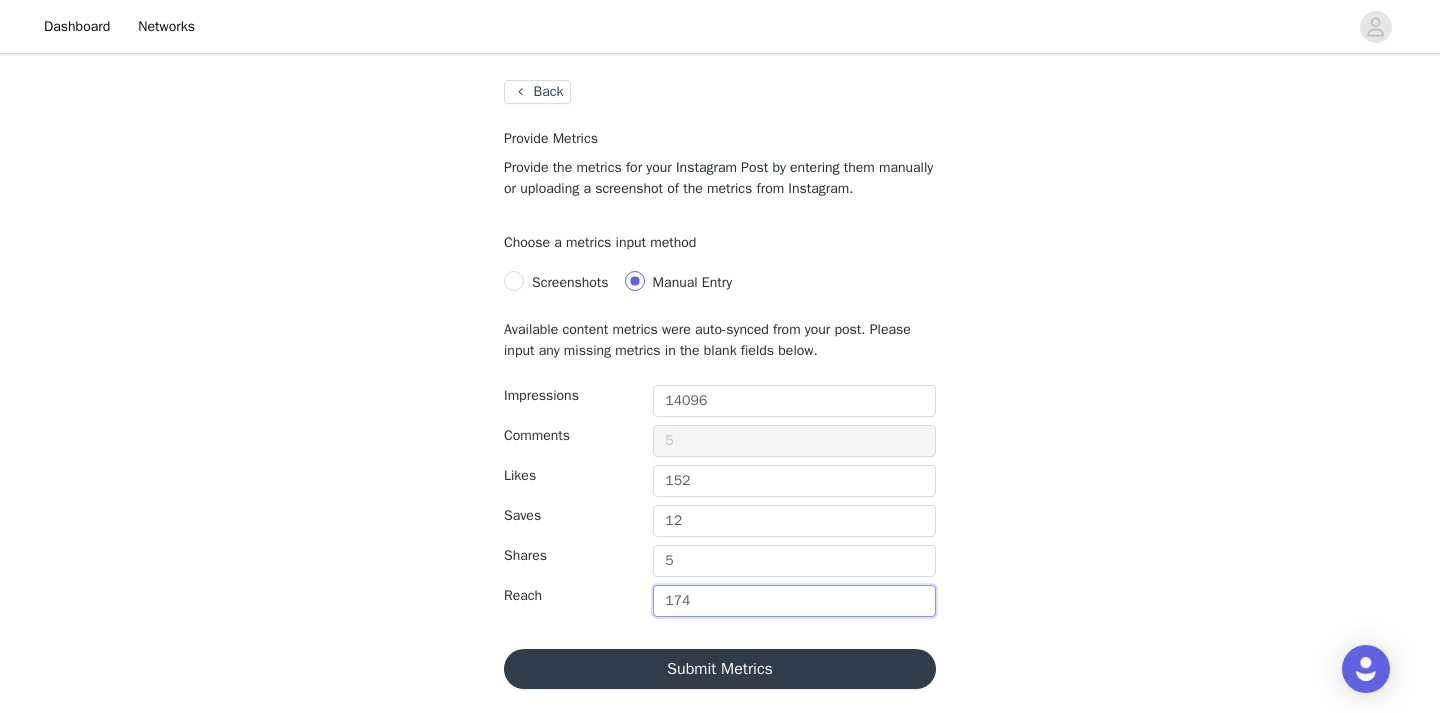 type on "174" 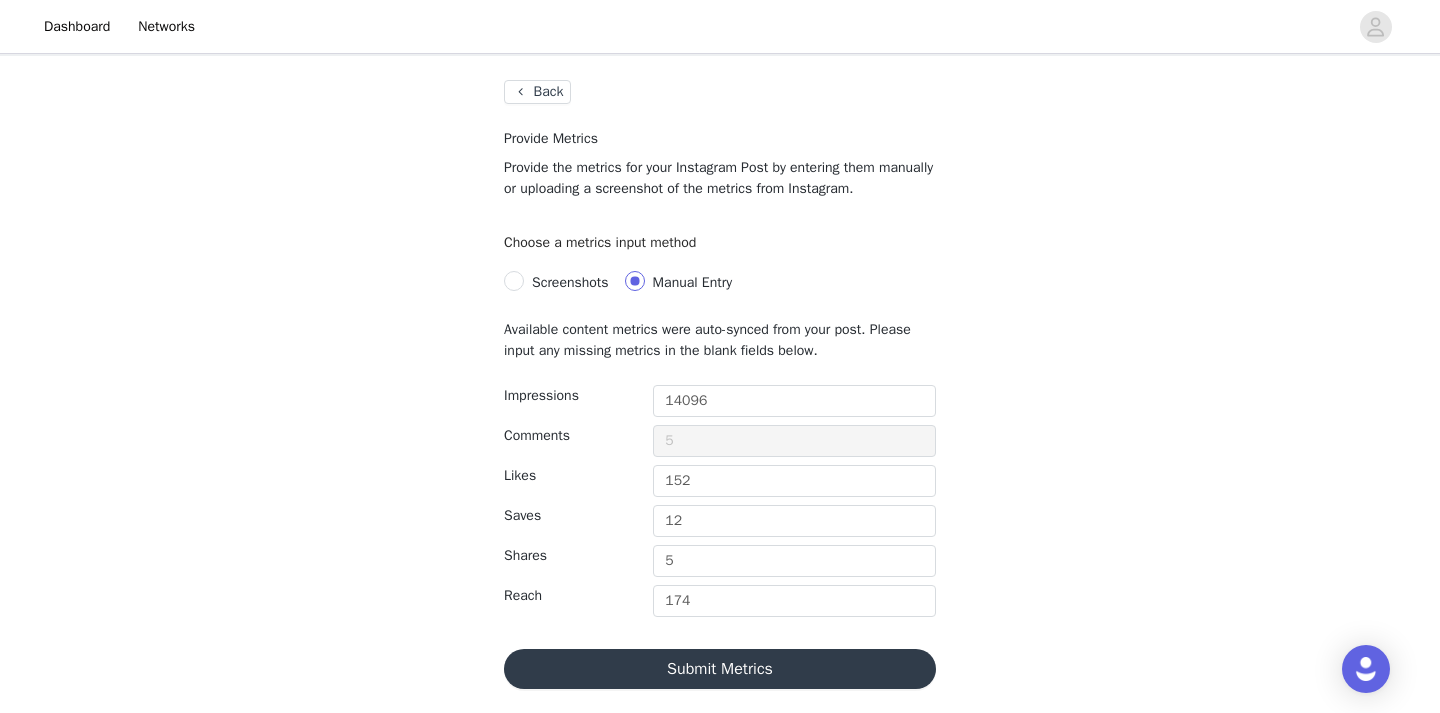 click on "Submit Metrics" at bounding box center [720, 669] 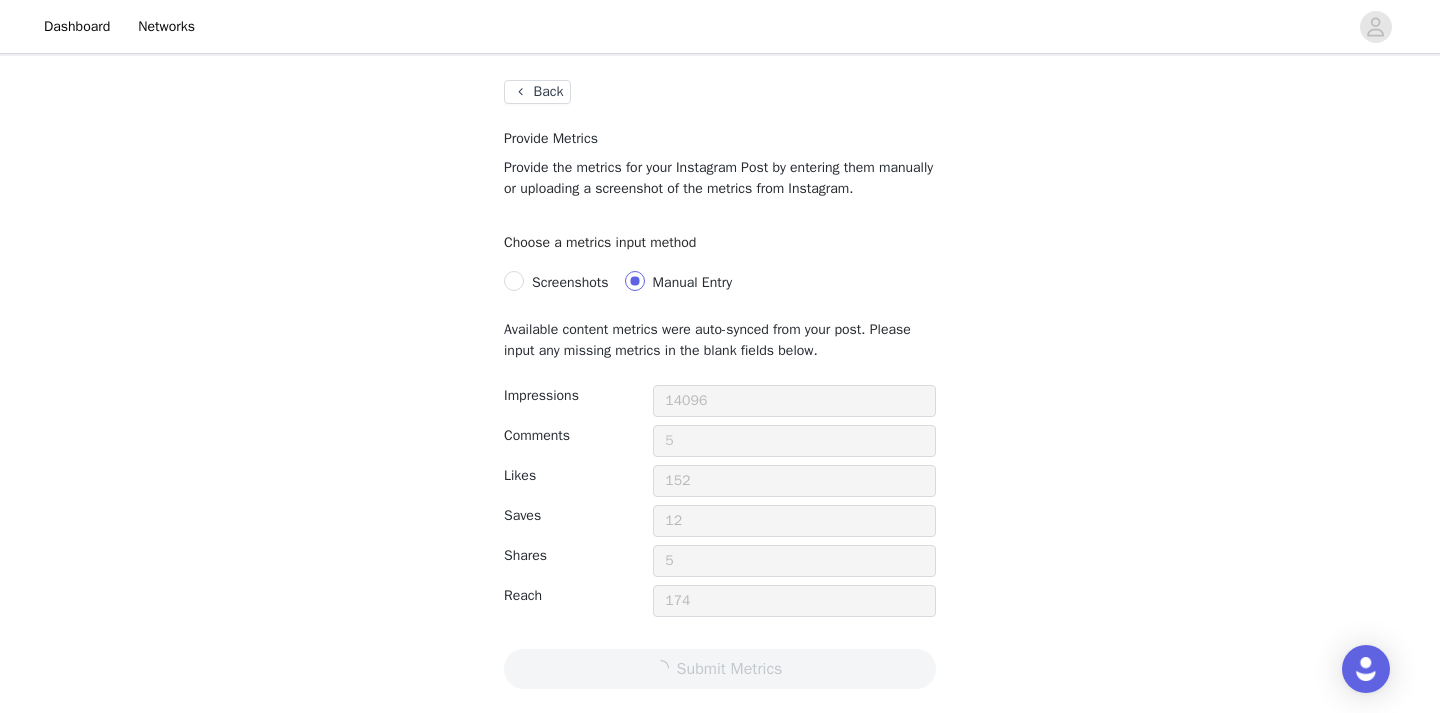 scroll, scrollTop: 0, scrollLeft: 0, axis: both 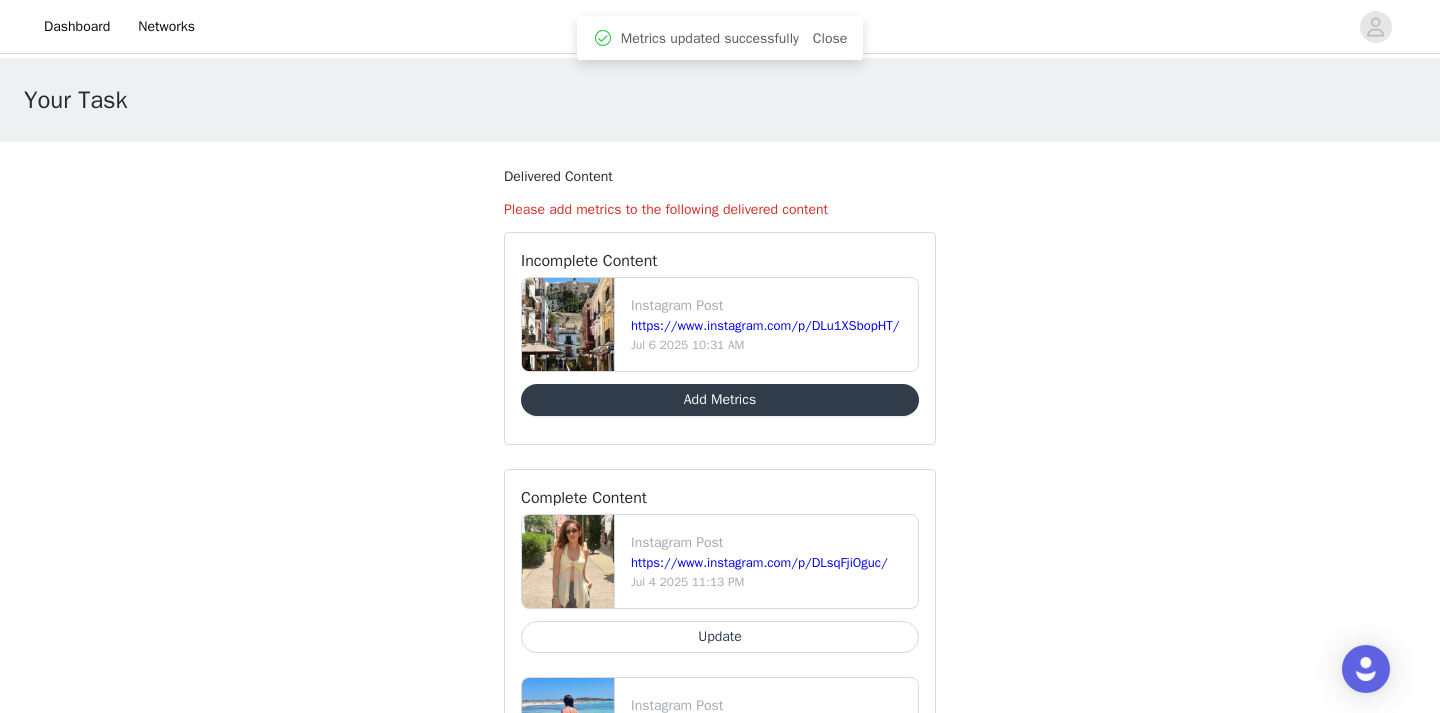 click on "Add Metrics" at bounding box center [720, 400] 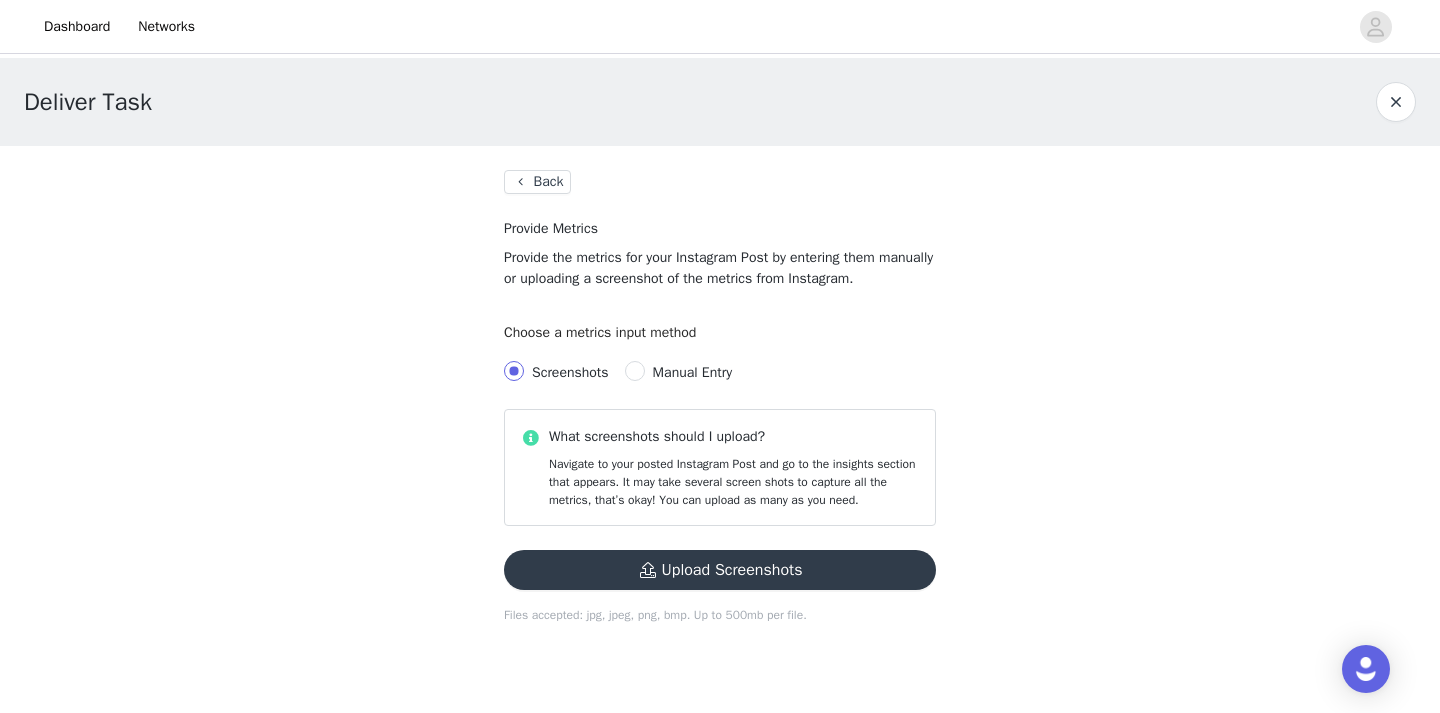 click on "Back" at bounding box center [537, 182] 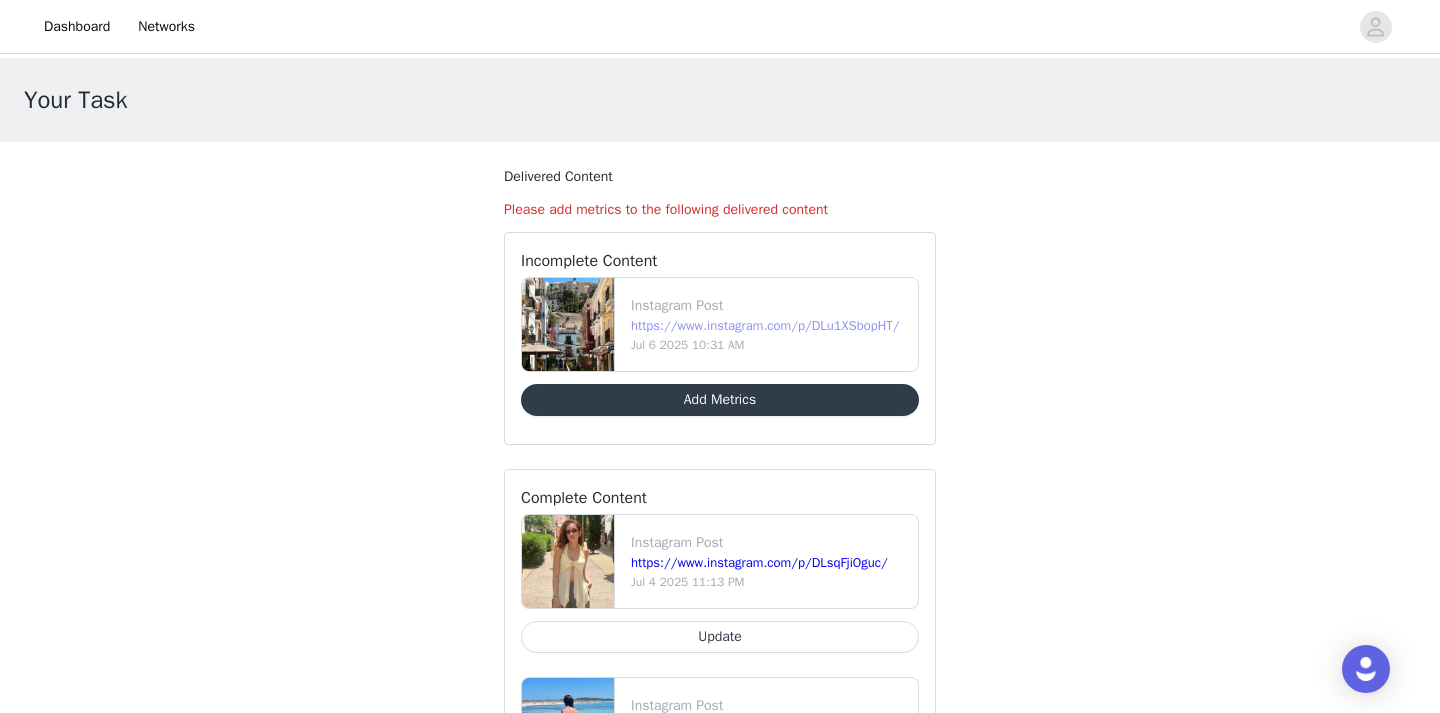 click on "https://www.instagram.com/p/DLu1XSbopHT/" at bounding box center (765, 325) 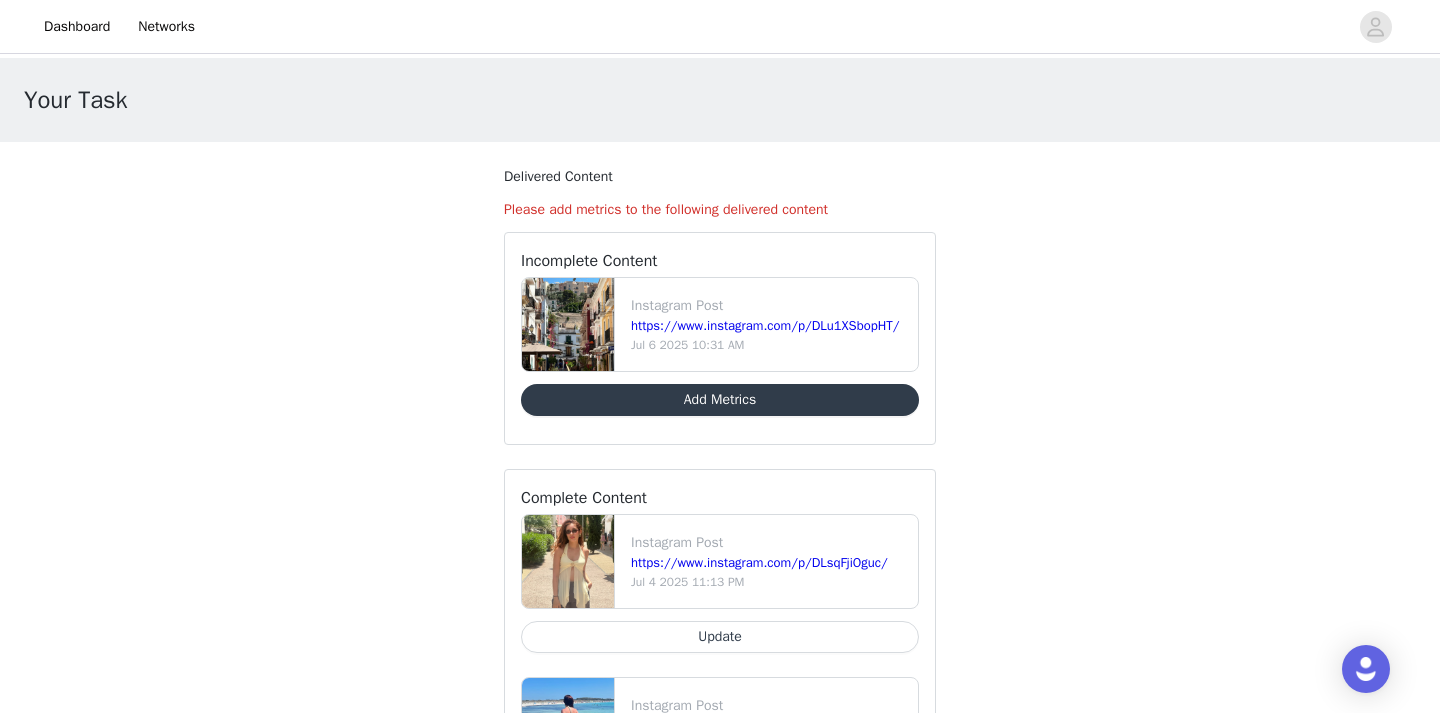 click on "Add Metrics" at bounding box center [720, 400] 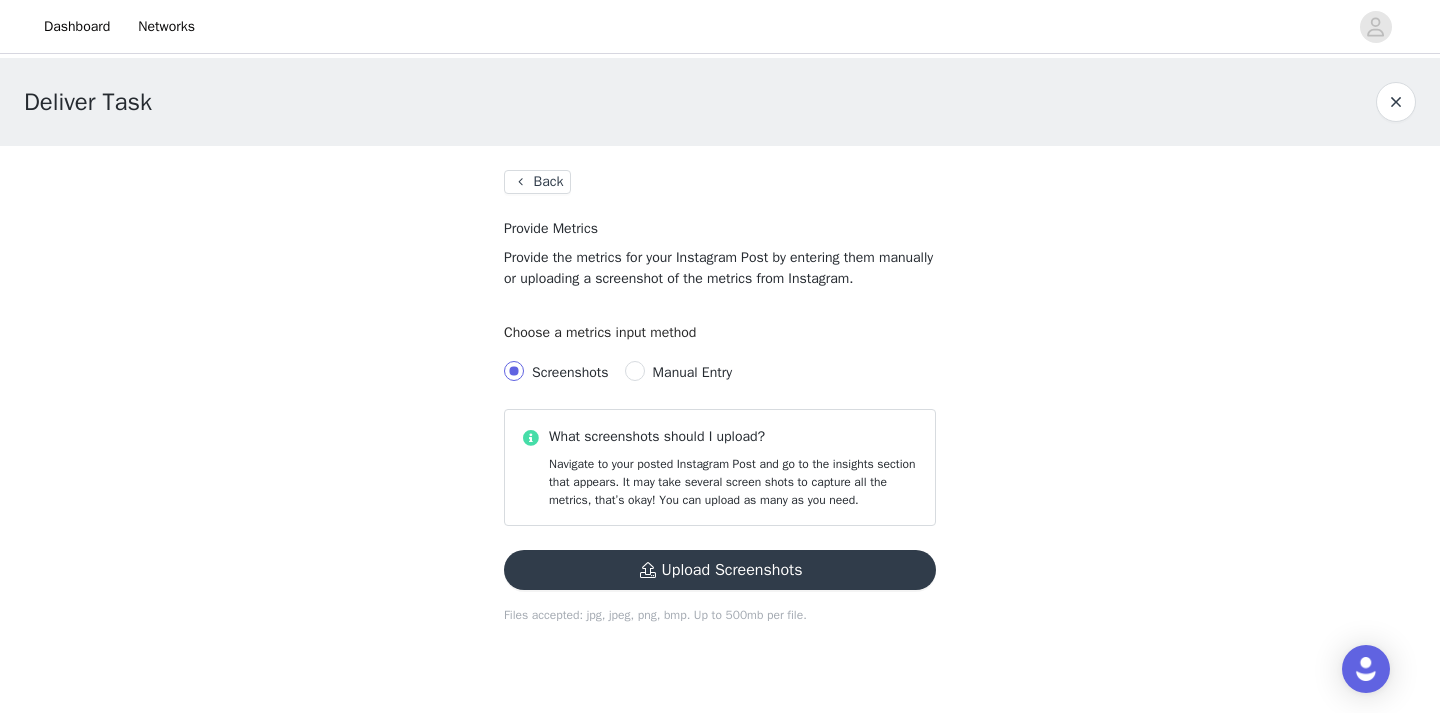 click on "Manual Entry" at bounding box center (692, 372) 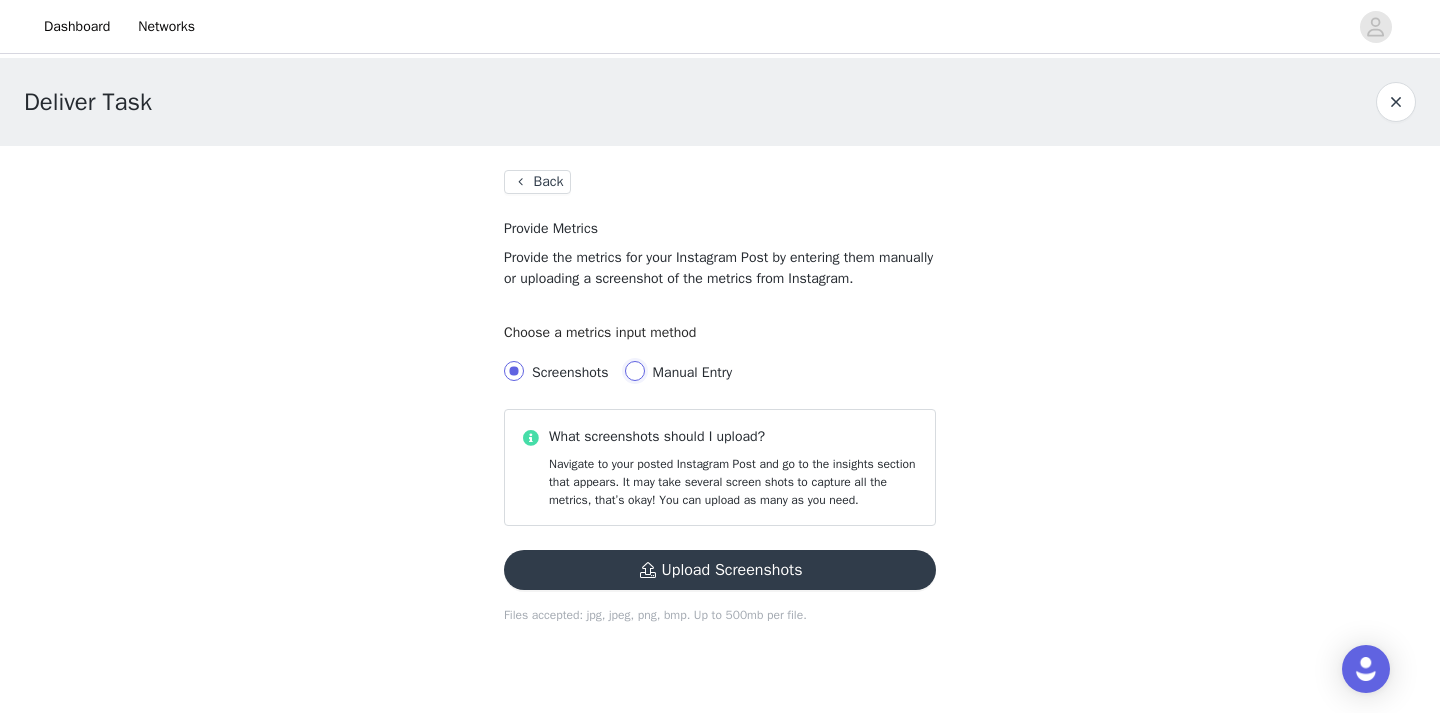 click on "Manual Entry" at bounding box center [635, 371] 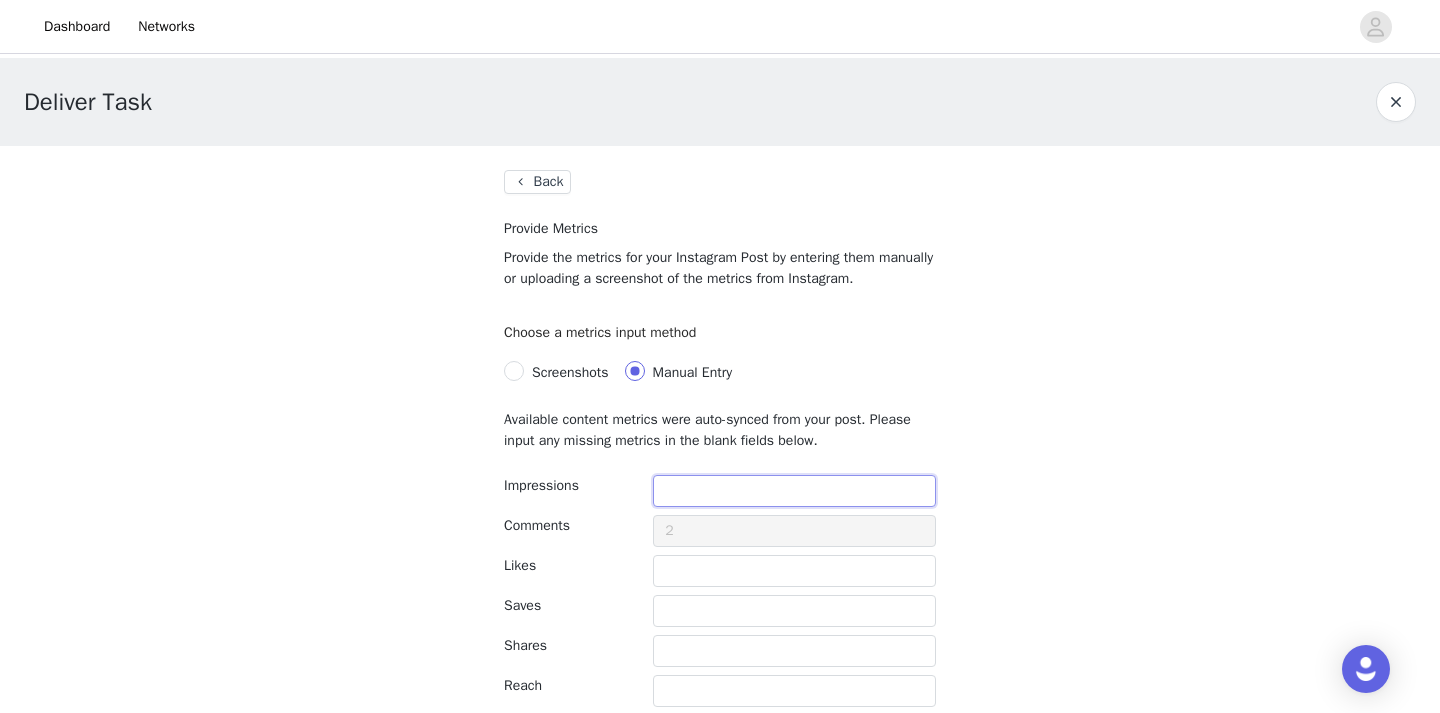 click at bounding box center [794, 491] 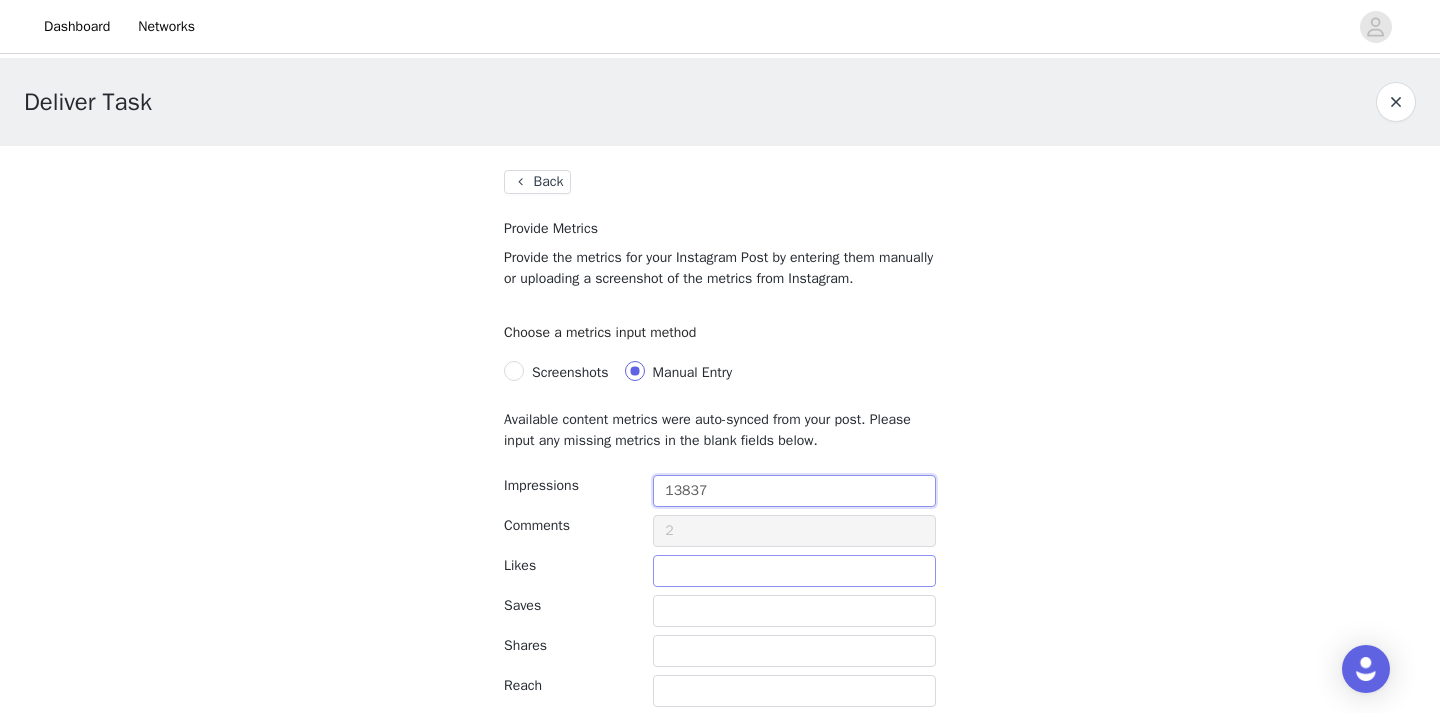 type on "13837" 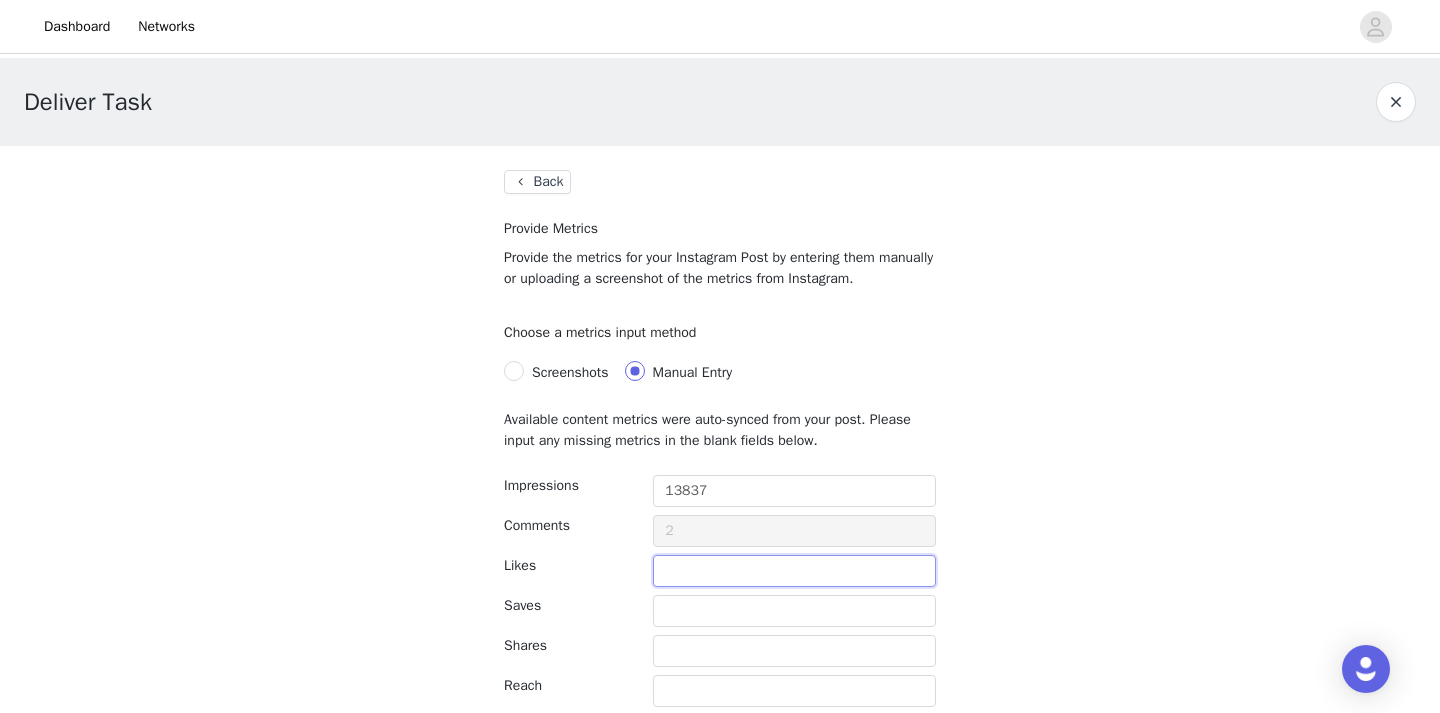 click at bounding box center (794, 571) 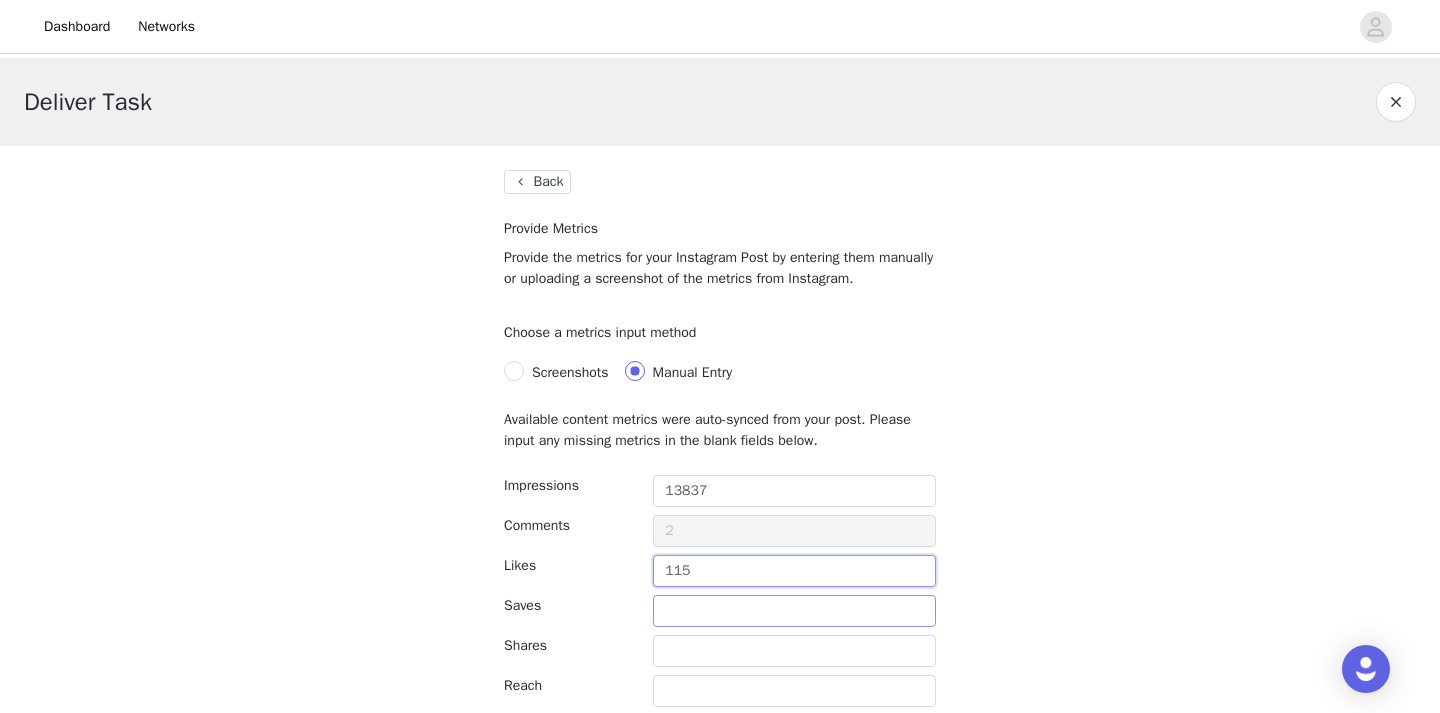 type on "115" 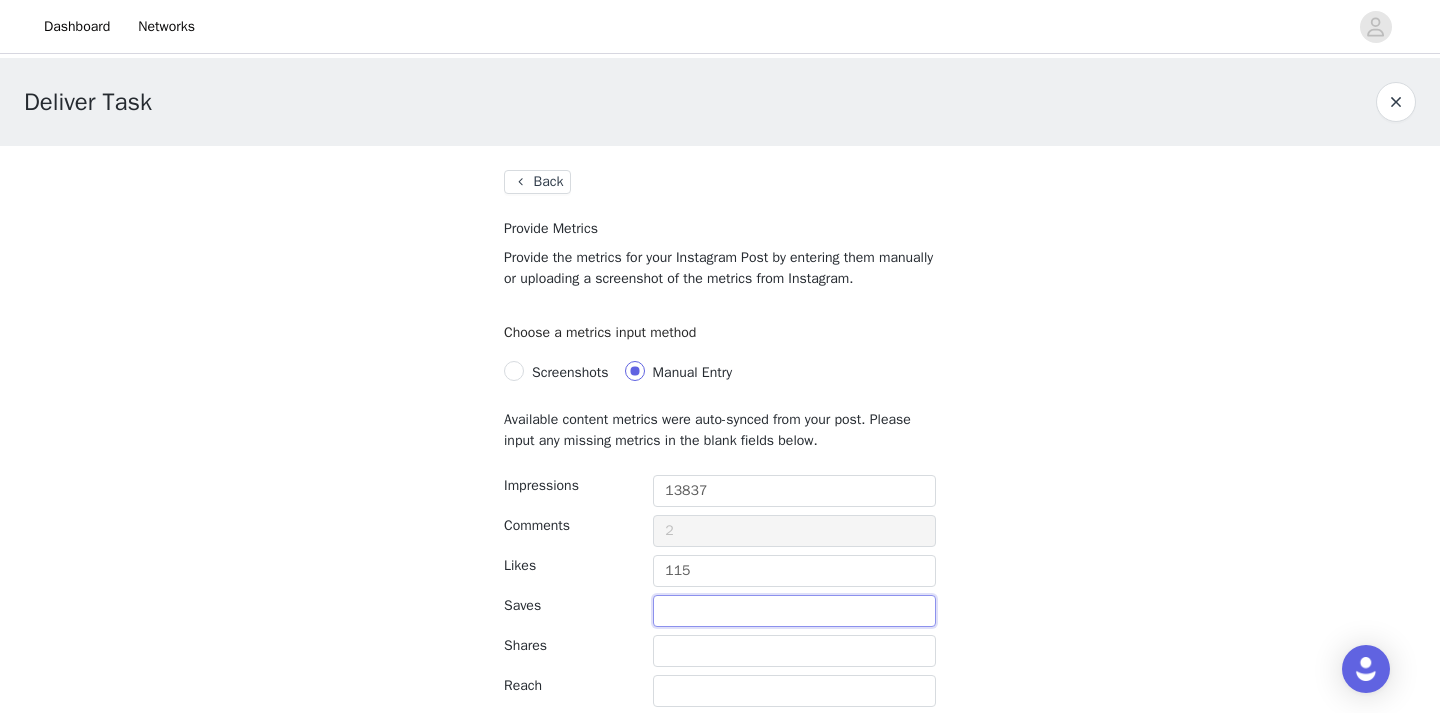 click at bounding box center (794, 611) 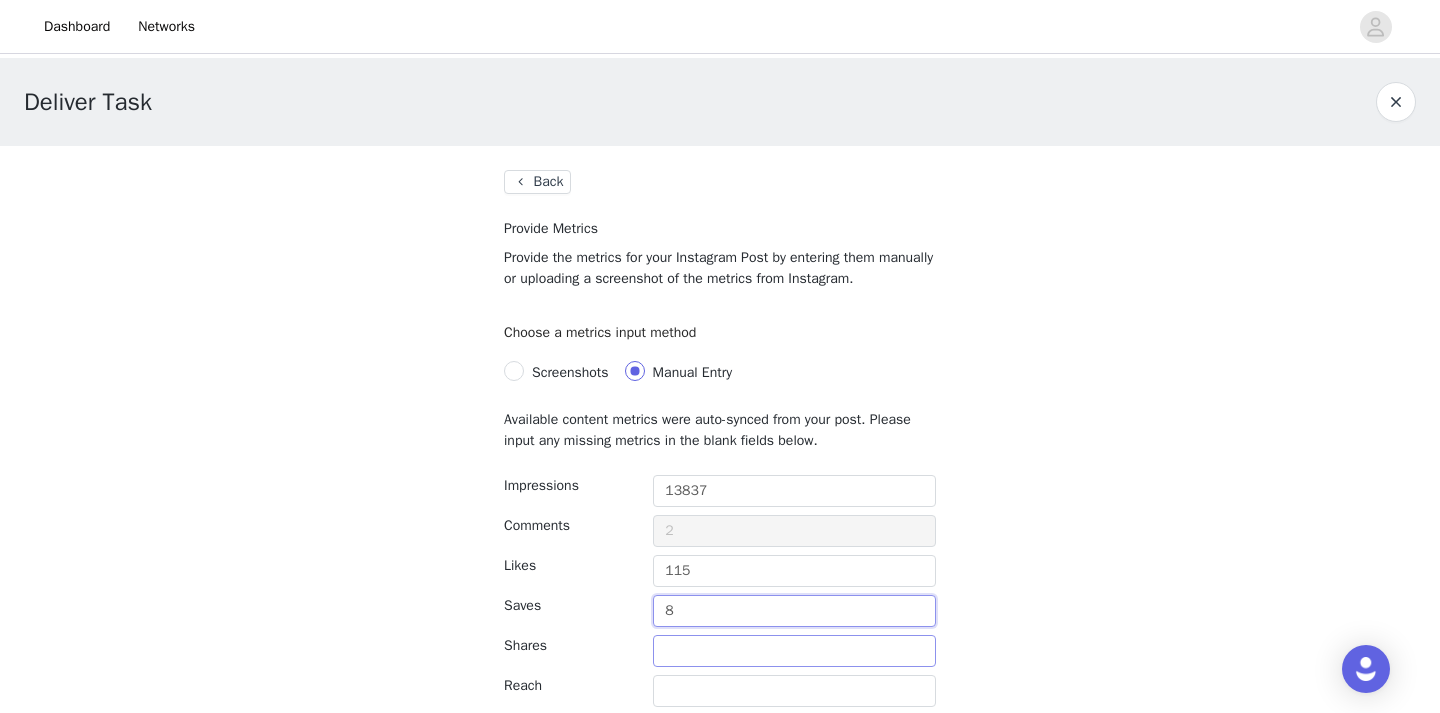 type on "8" 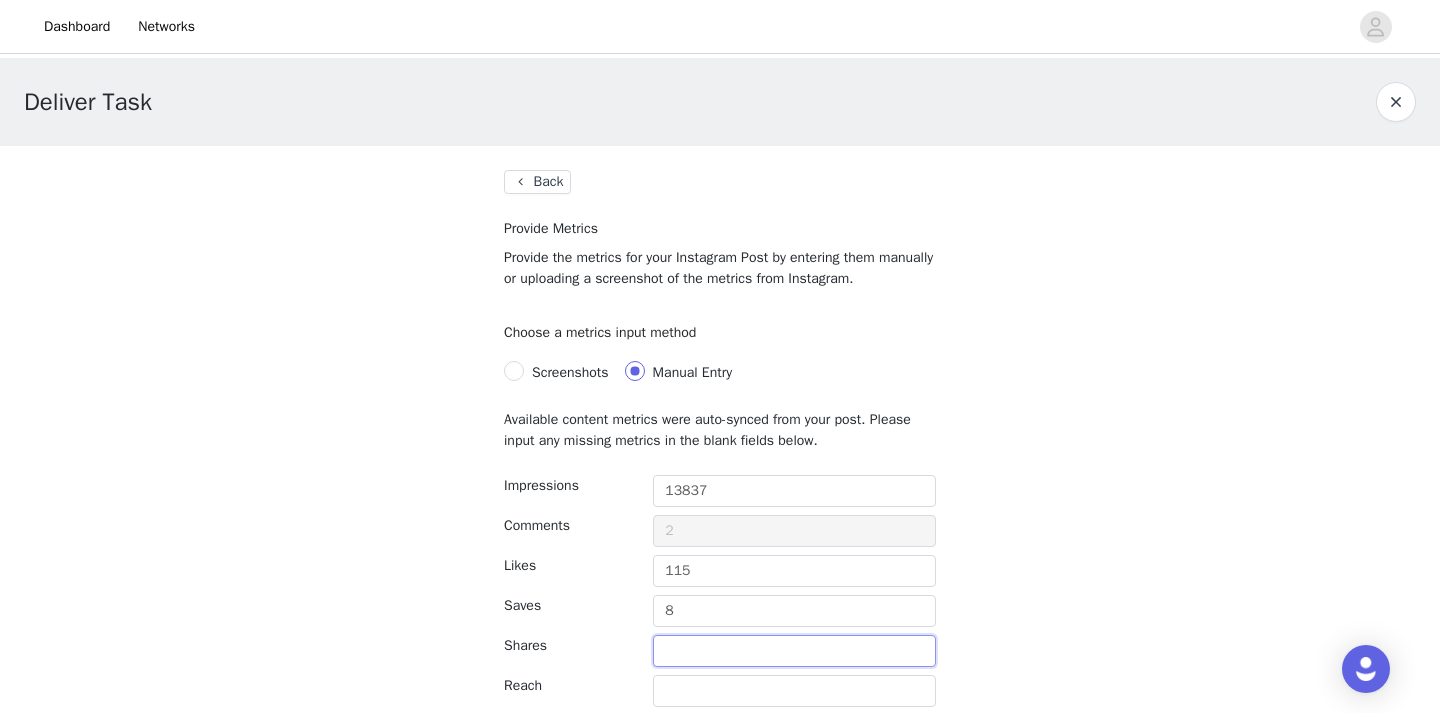 click at bounding box center [794, 651] 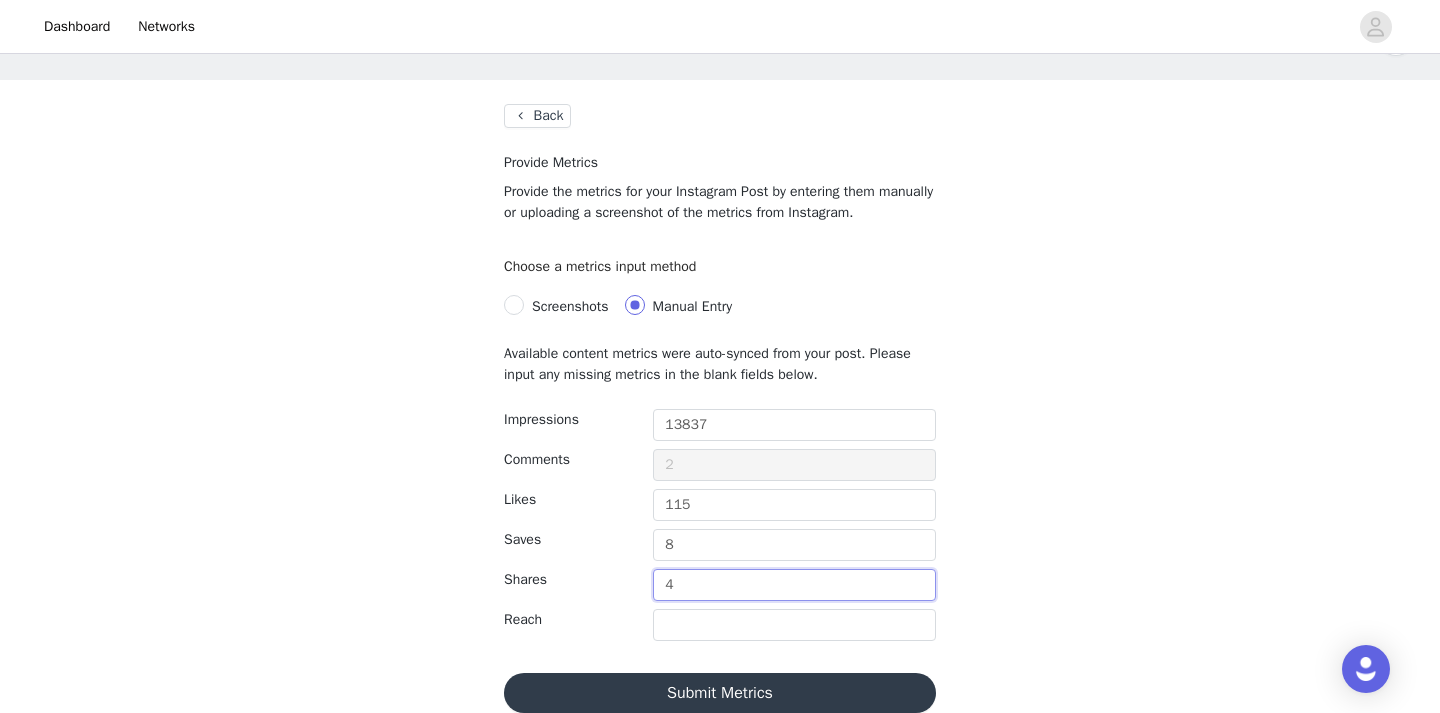 scroll, scrollTop: 87, scrollLeft: 0, axis: vertical 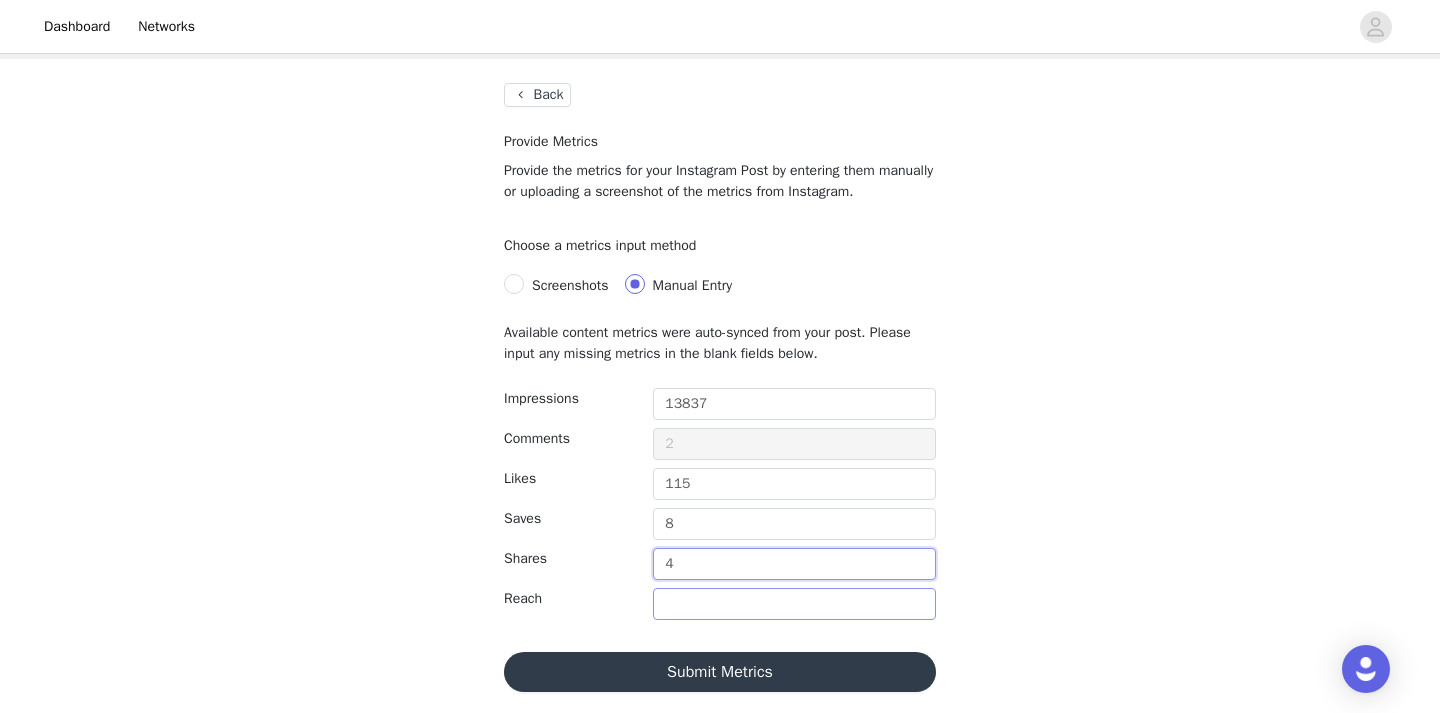 type on "4" 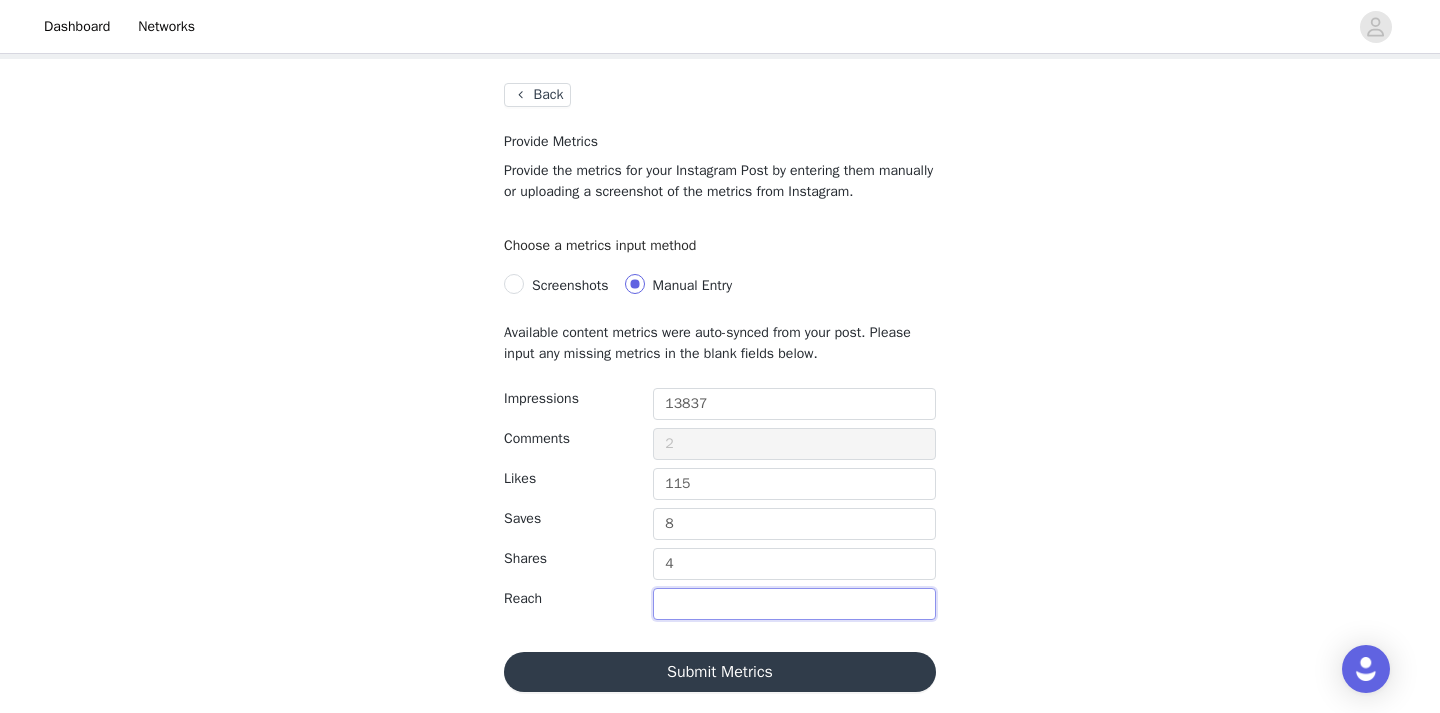 click at bounding box center [794, 604] 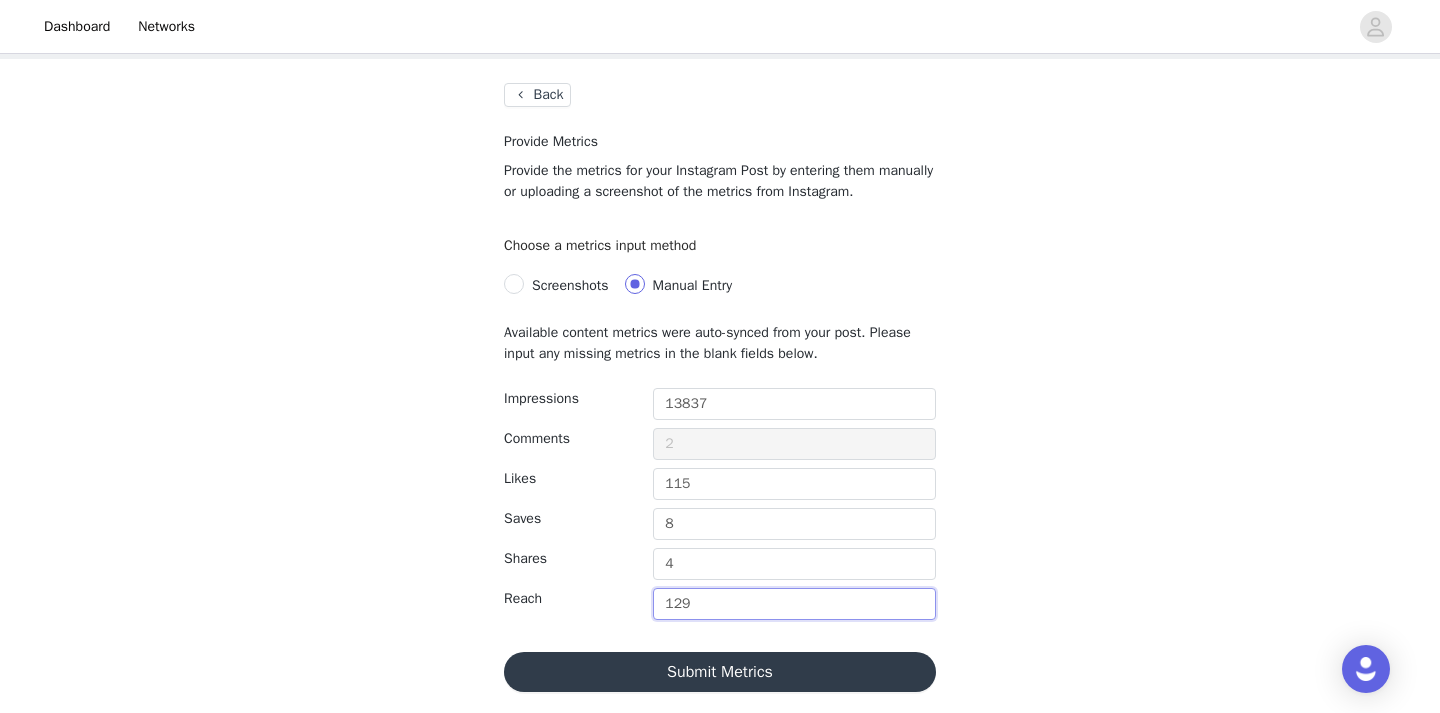 type on "129" 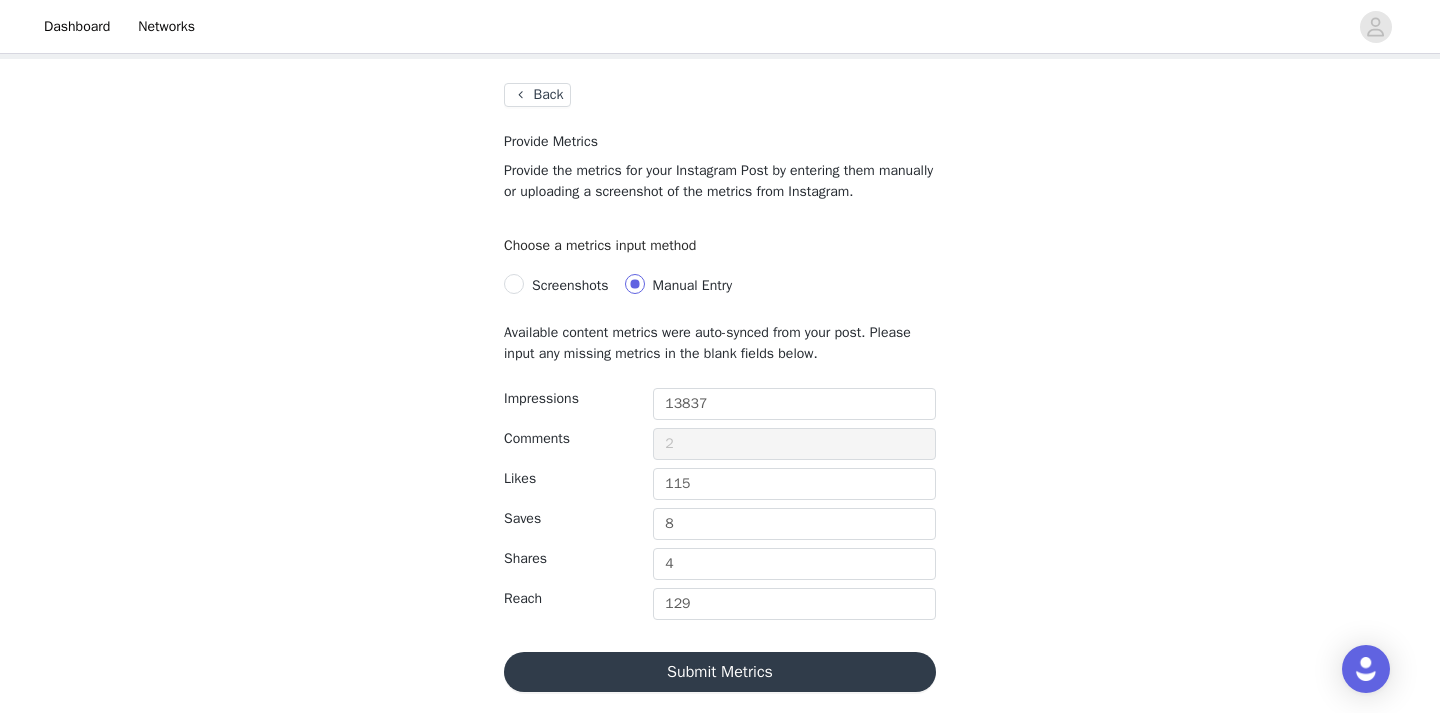 click on "Submit Metrics" at bounding box center [720, 672] 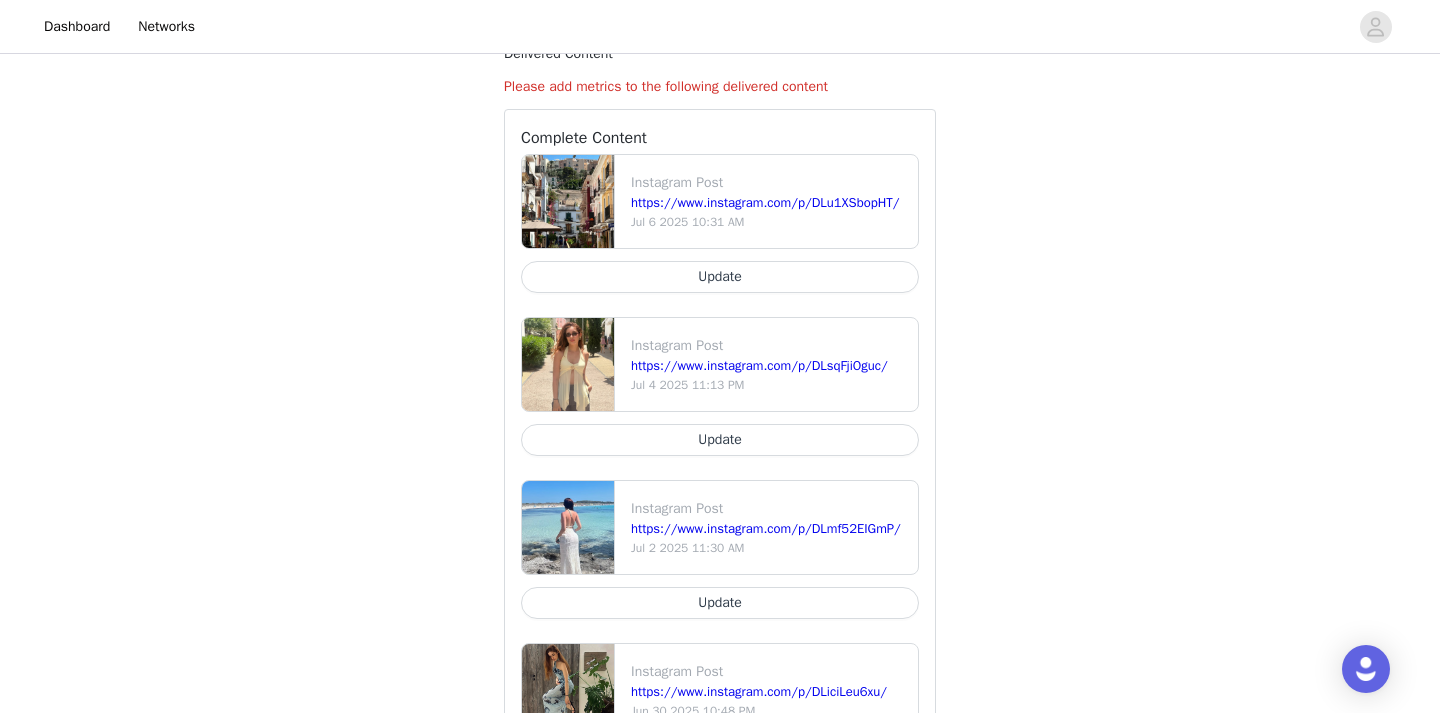 scroll, scrollTop: 0, scrollLeft: 0, axis: both 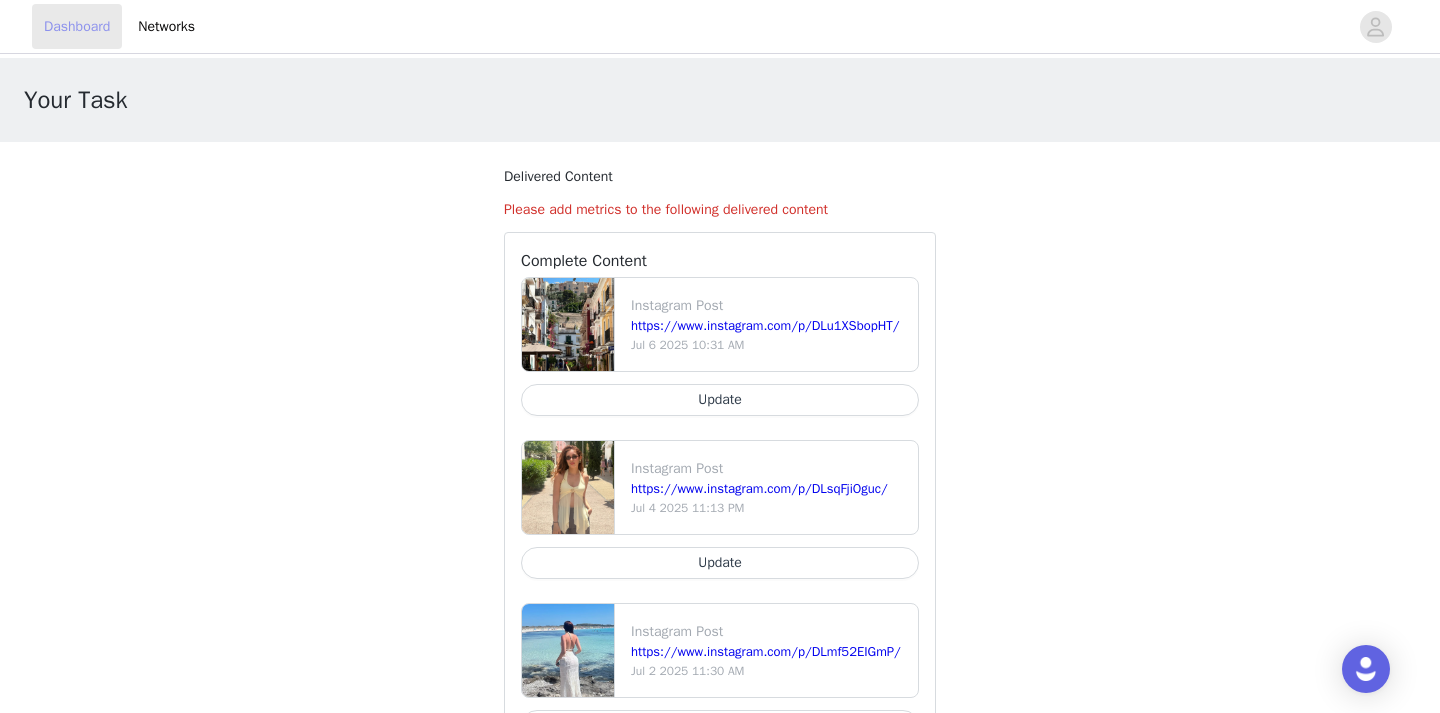 click on "Dashboard" at bounding box center [77, 26] 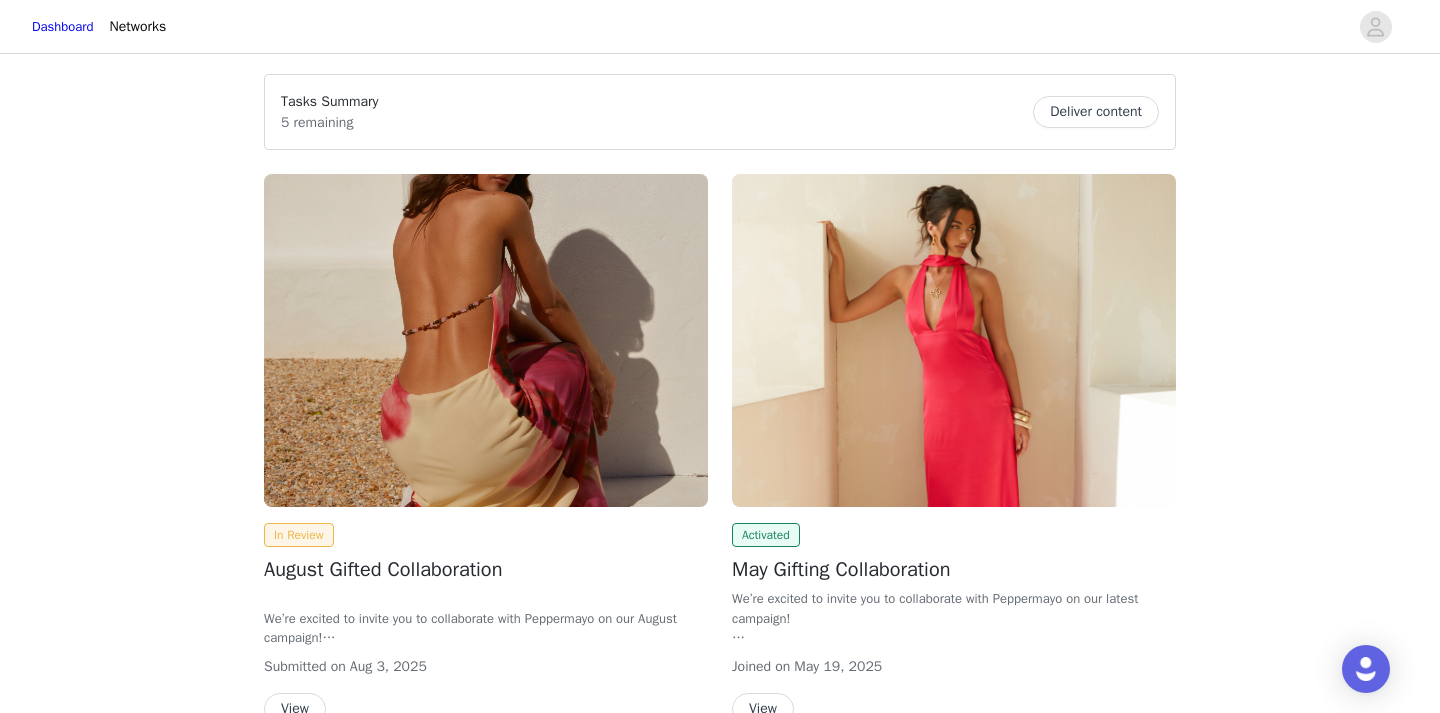 click on "Deliver content" at bounding box center [1096, 112] 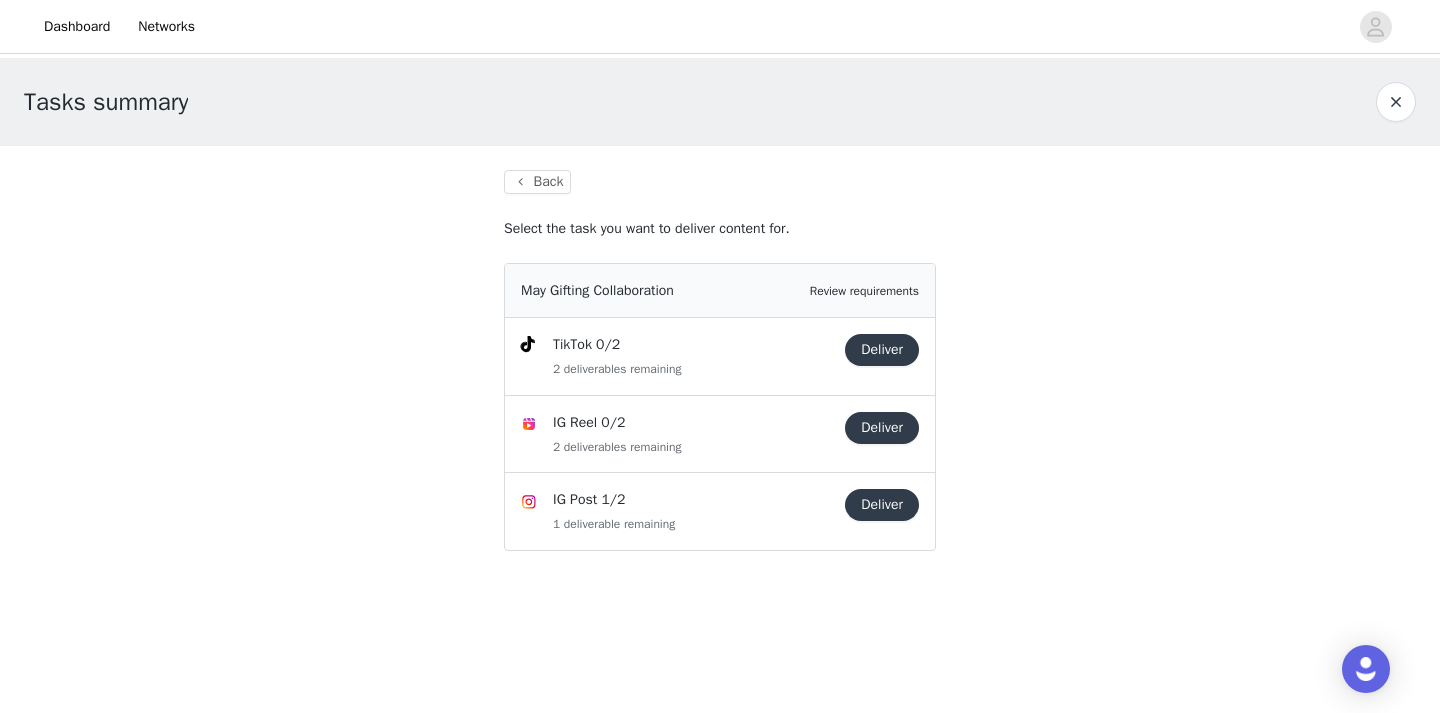 click on "Deliver" at bounding box center [882, 350] 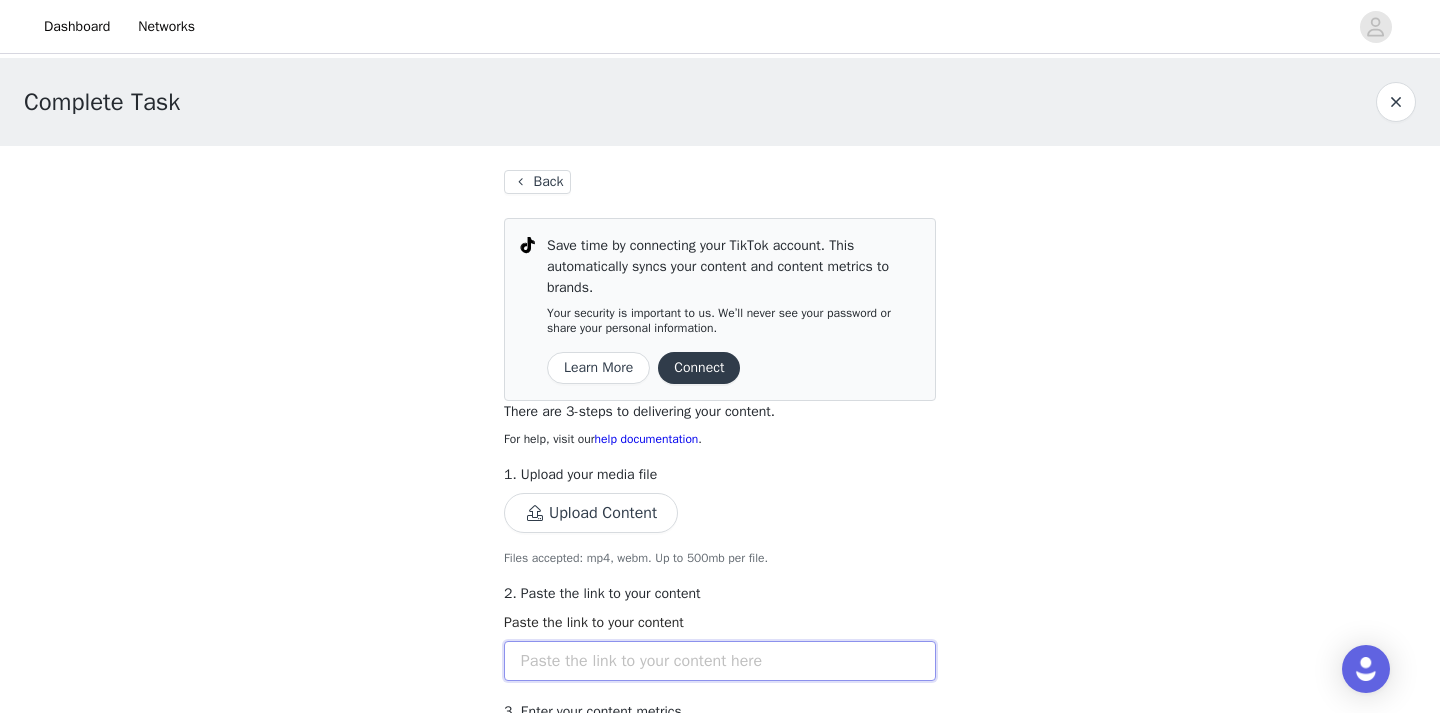 click at bounding box center [720, 661] 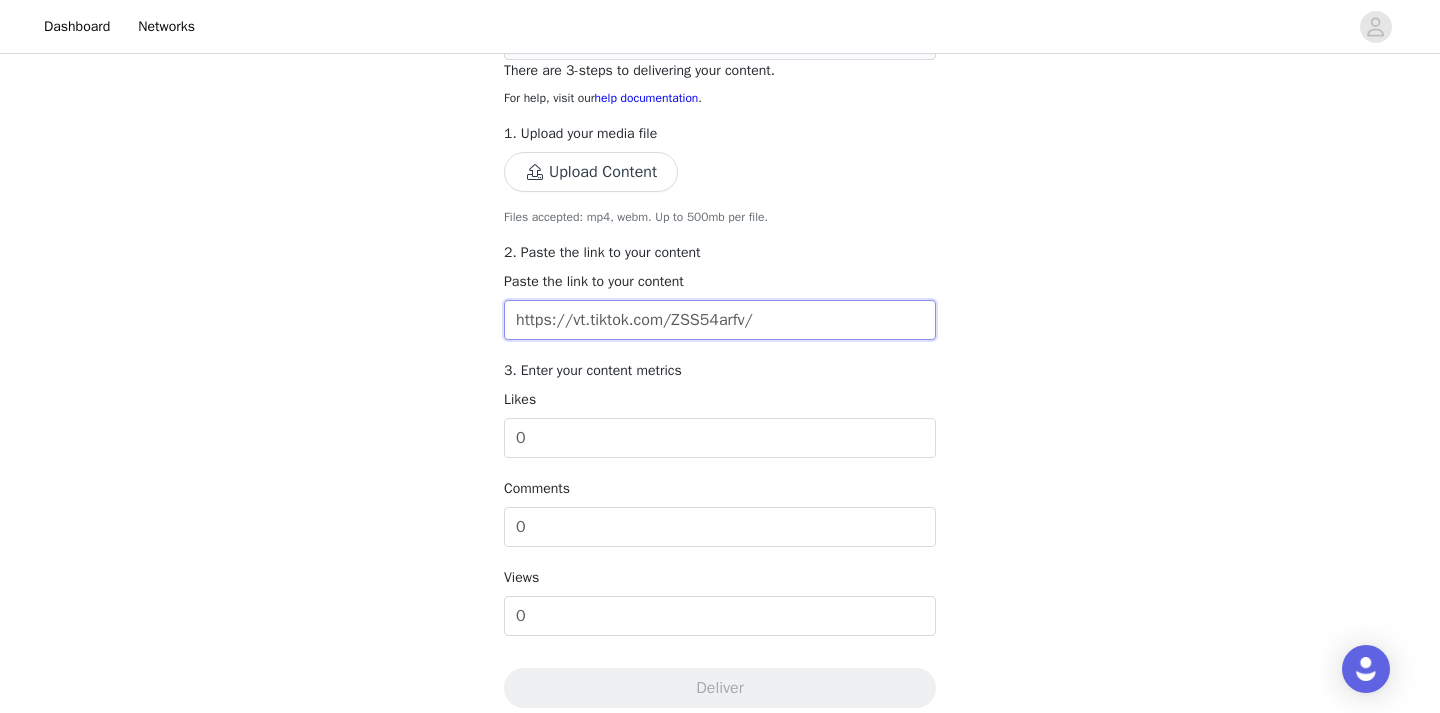 scroll, scrollTop: 393, scrollLeft: 0, axis: vertical 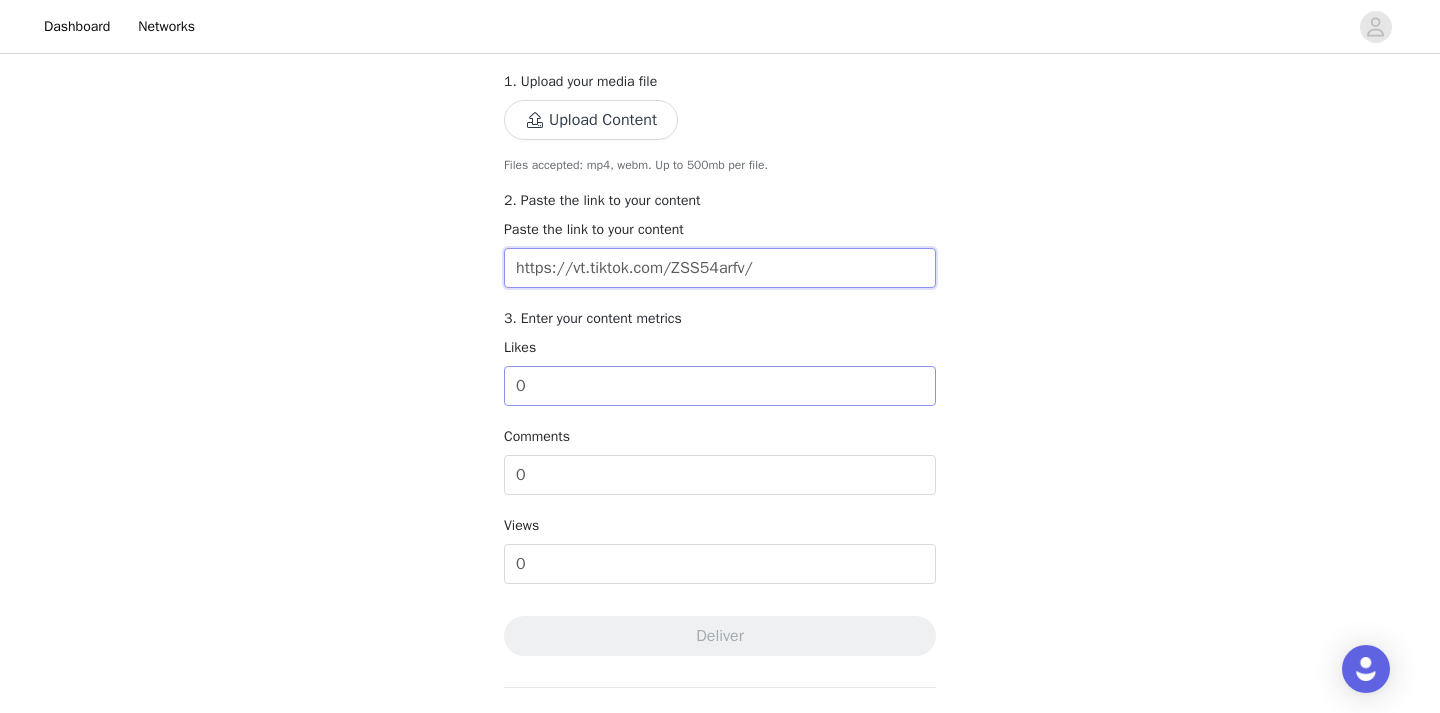 type on "https://vt.tiktok.com/ZSS54arfv/" 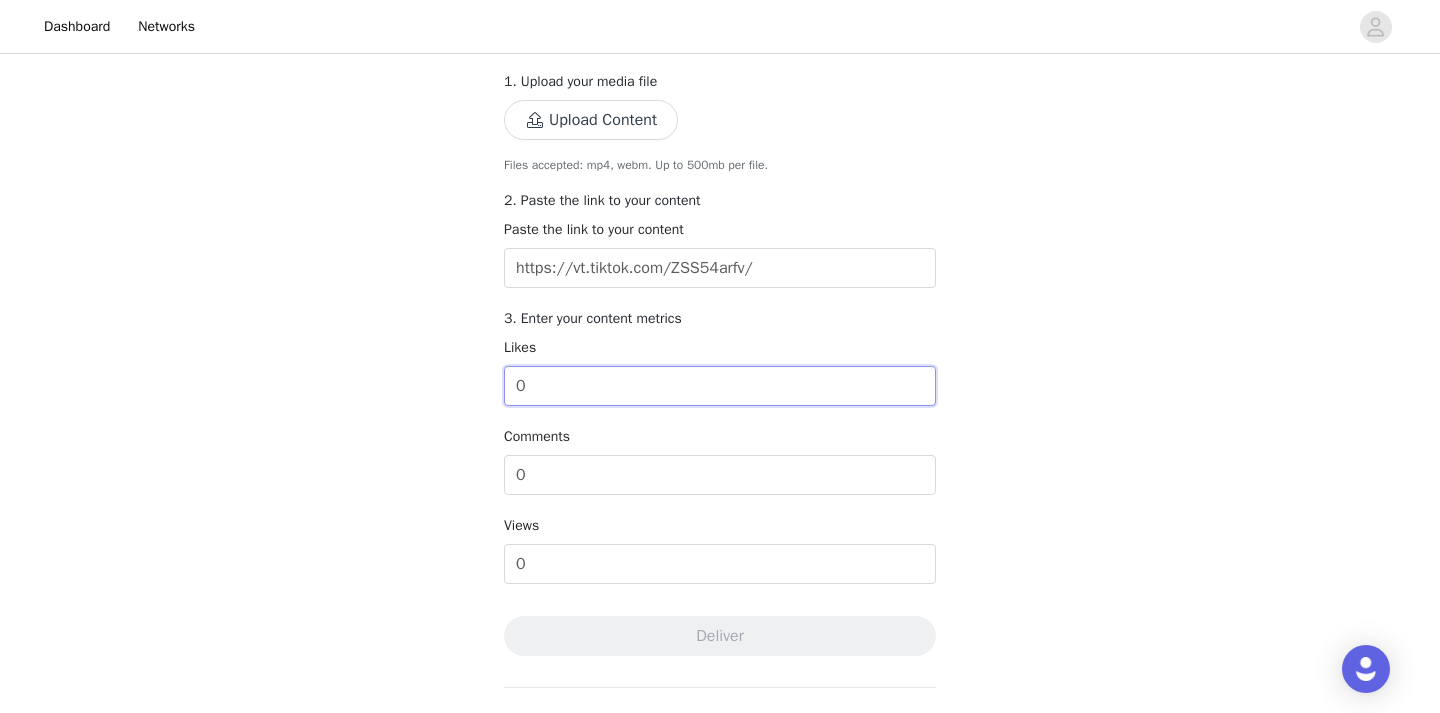 click on "0" at bounding box center (720, 386) 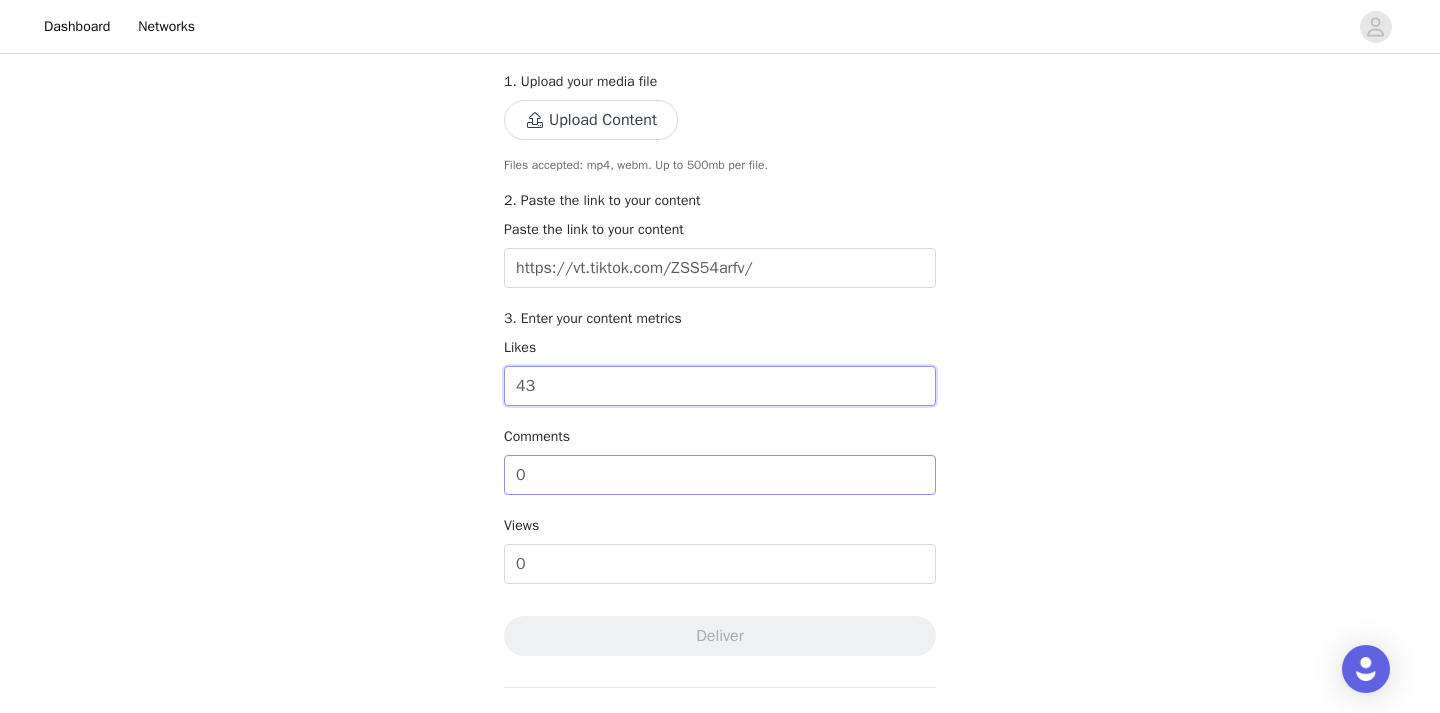 type on "43" 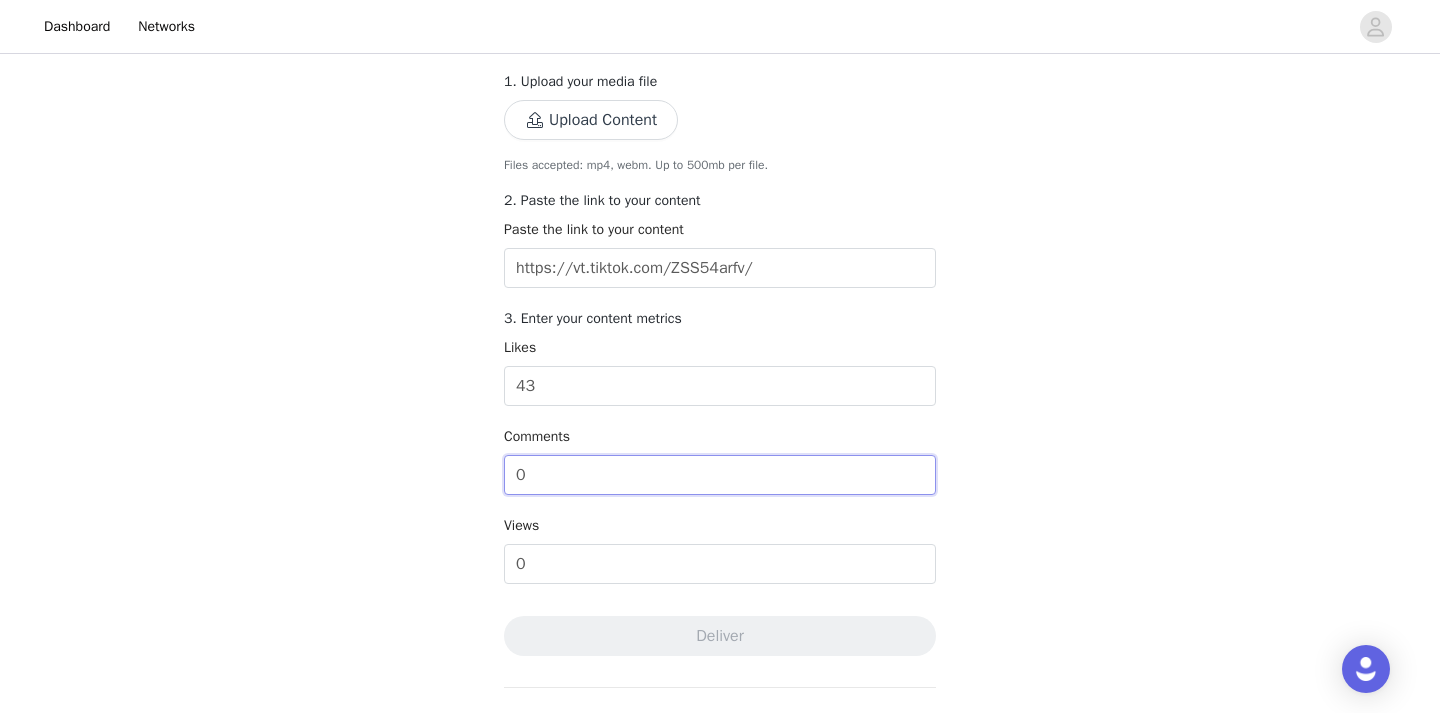 click on "0" at bounding box center [720, 475] 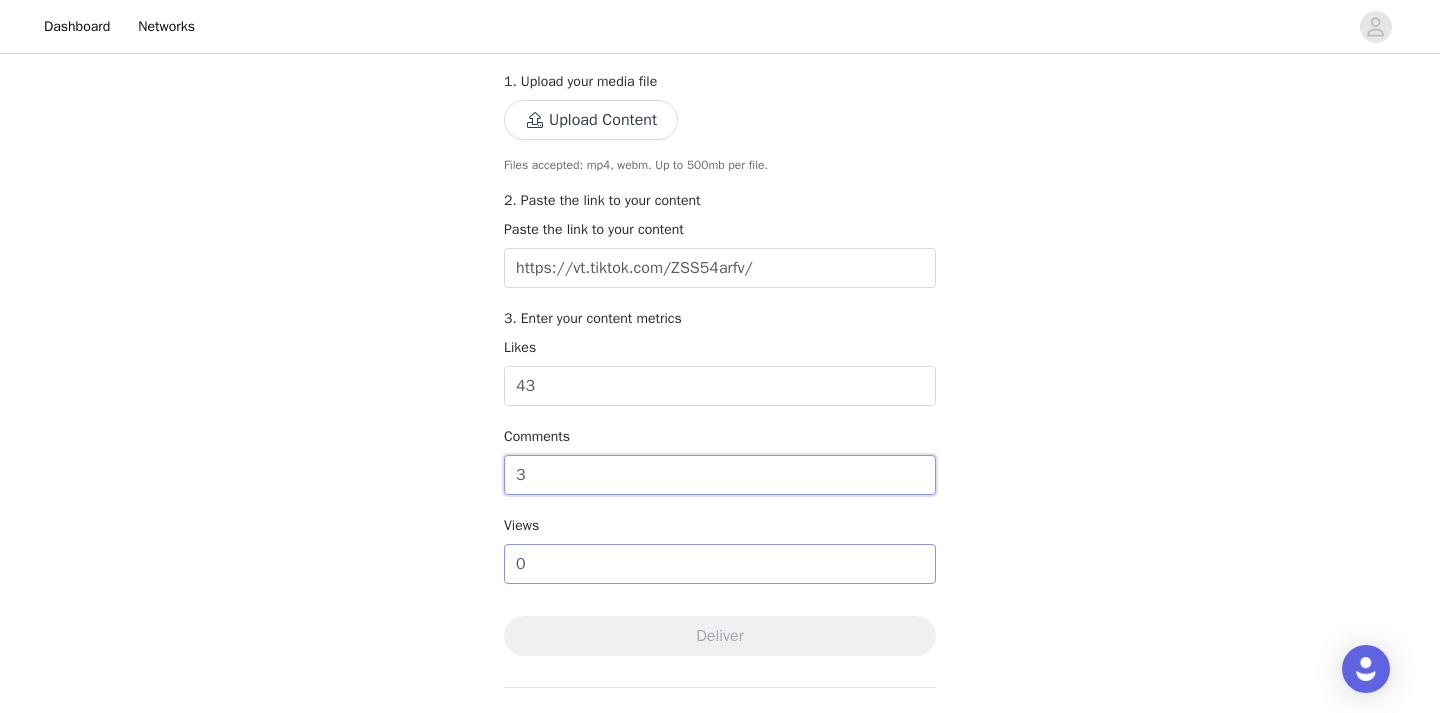 type on "3" 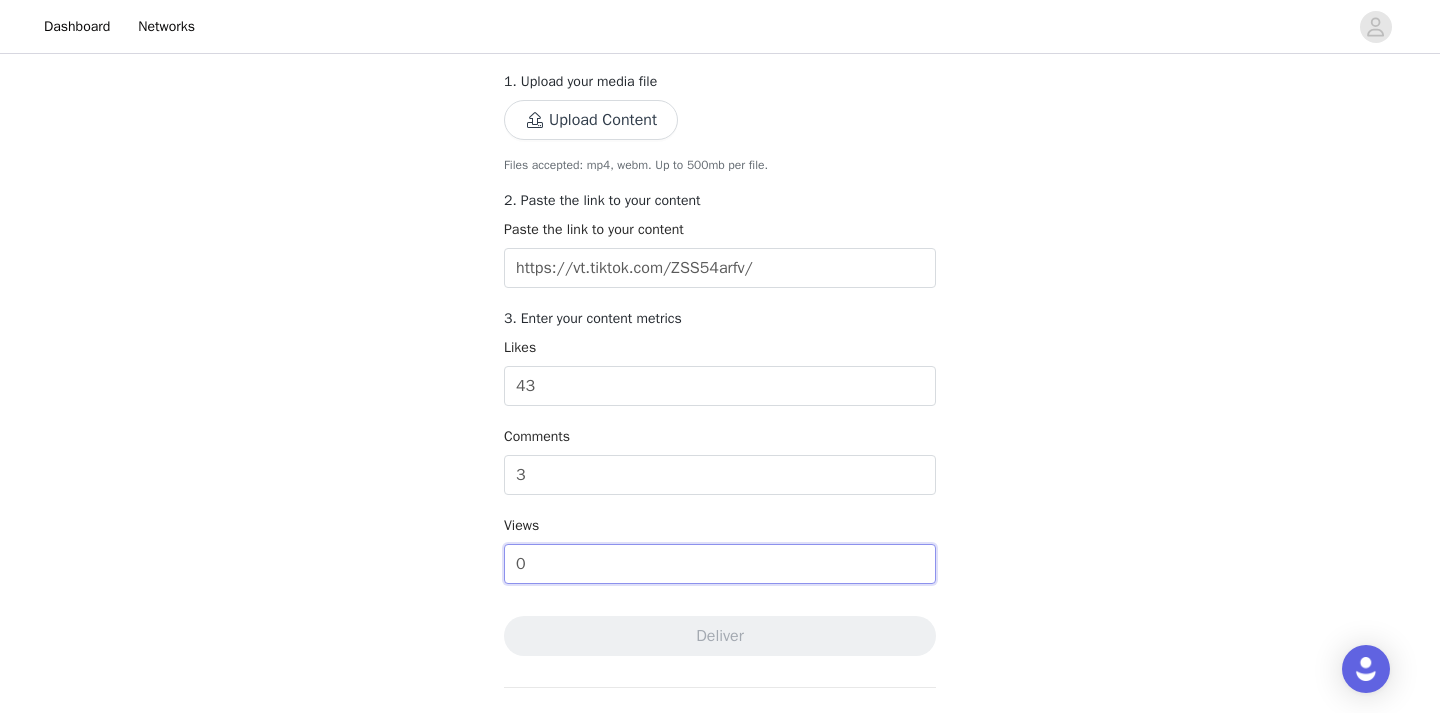 click on "0" at bounding box center [720, 564] 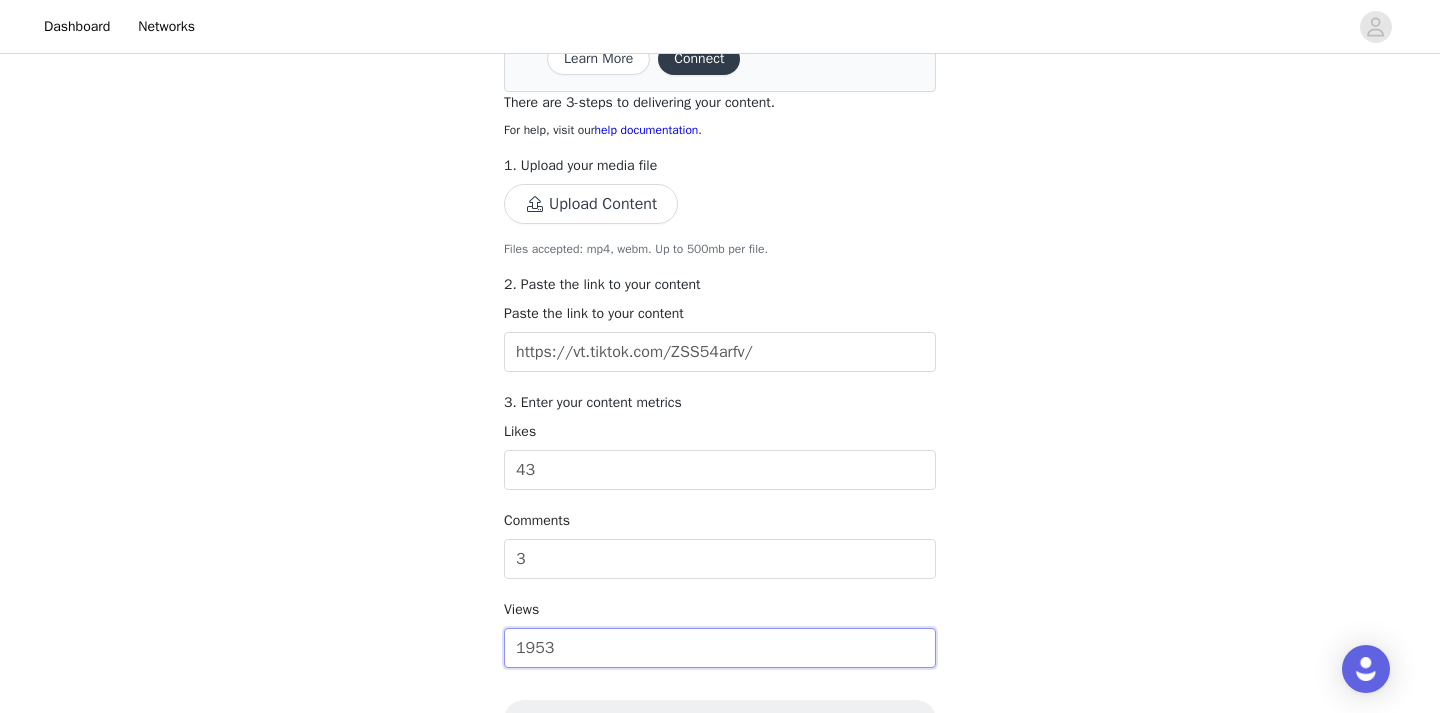 scroll, scrollTop: 290, scrollLeft: 0, axis: vertical 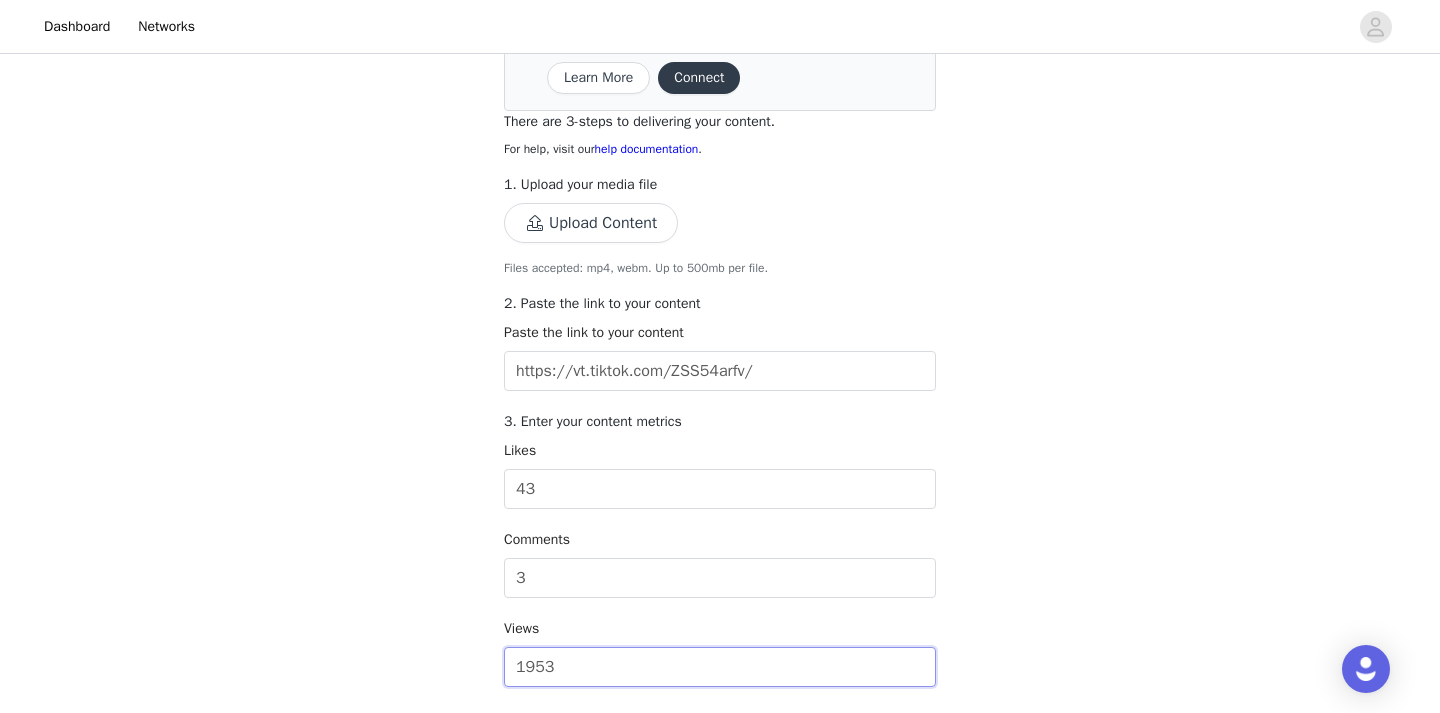 type on "1953" 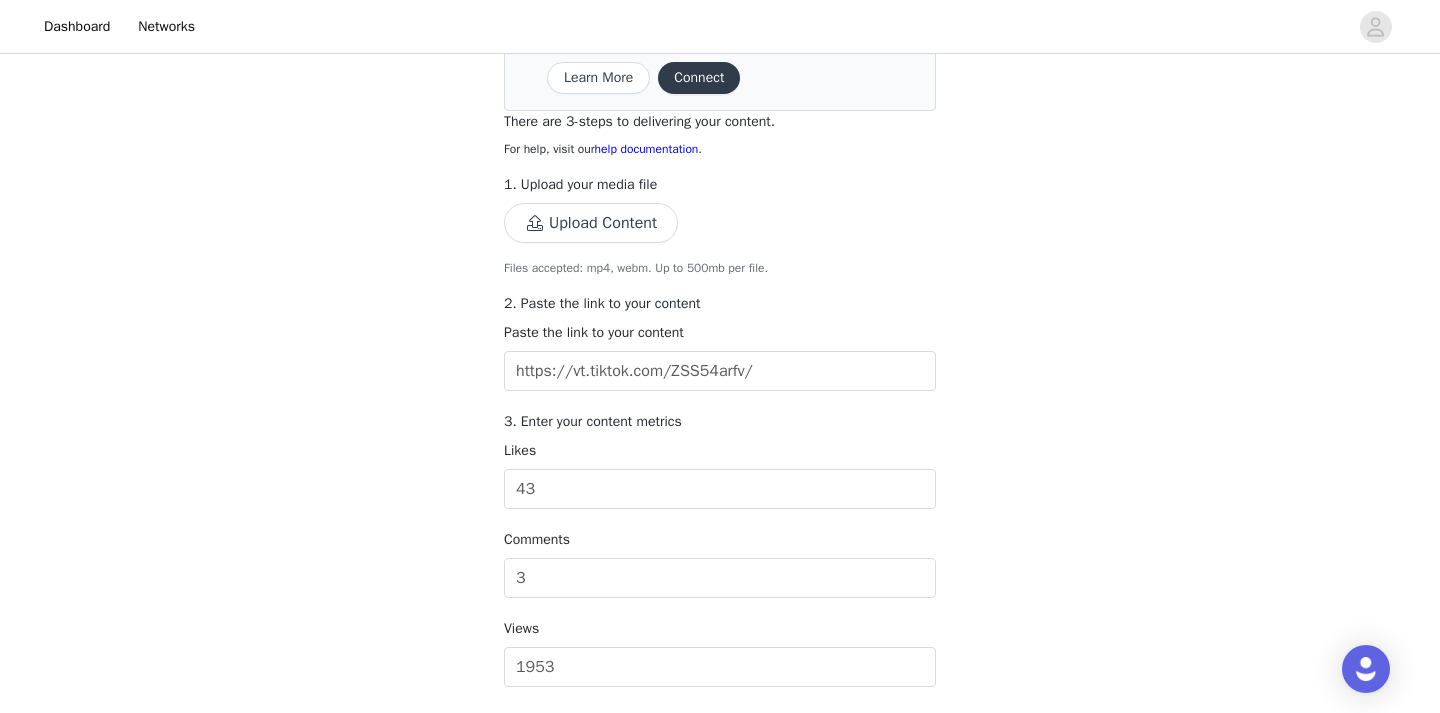 click on "Upload Content" at bounding box center [591, 223] 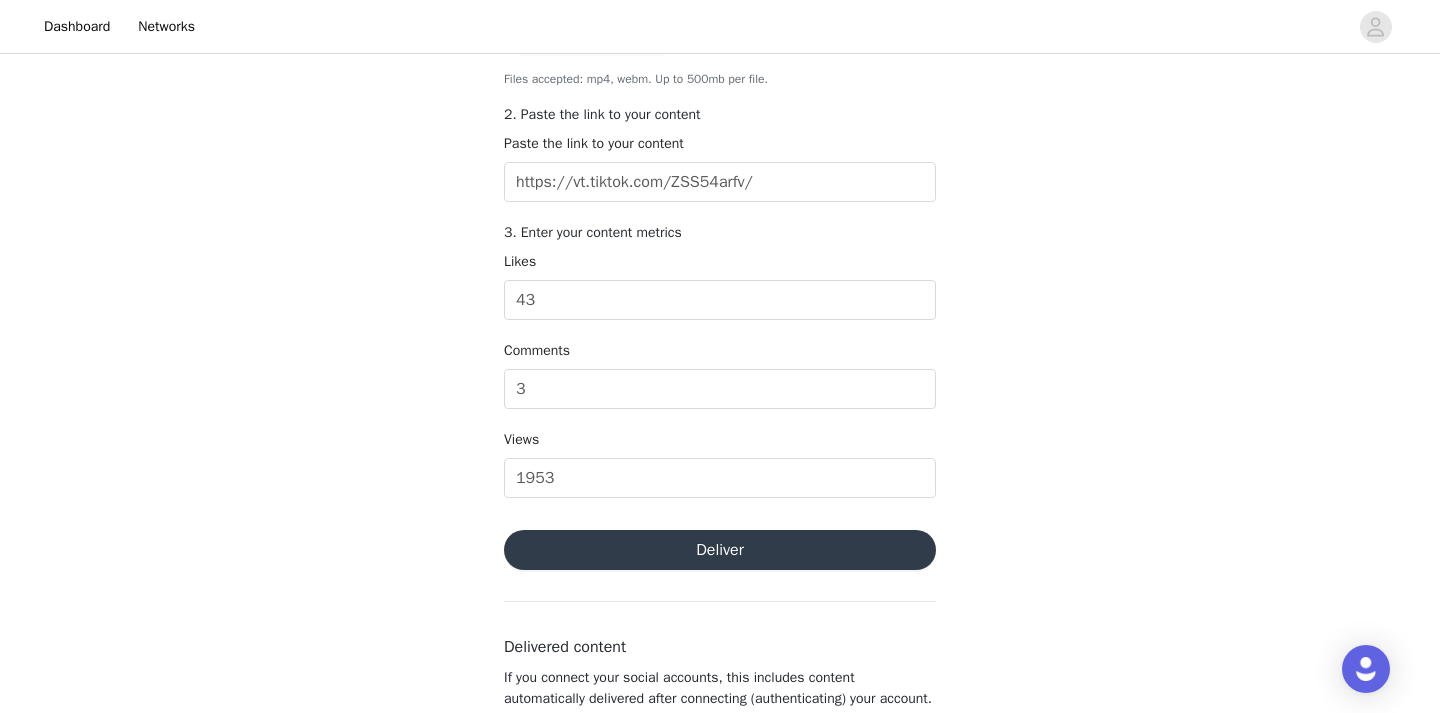 scroll, scrollTop: 731, scrollLeft: 0, axis: vertical 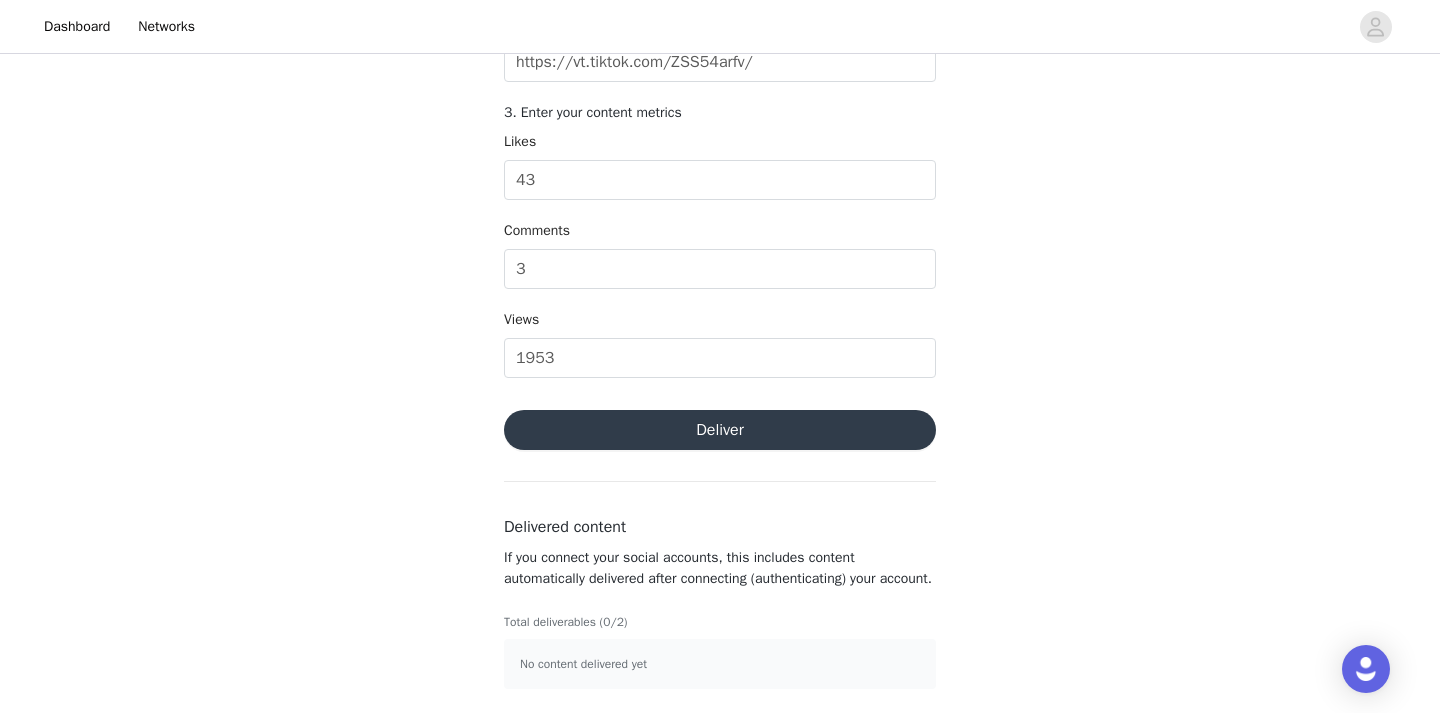 click on "Deliver" at bounding box center (720, 430) 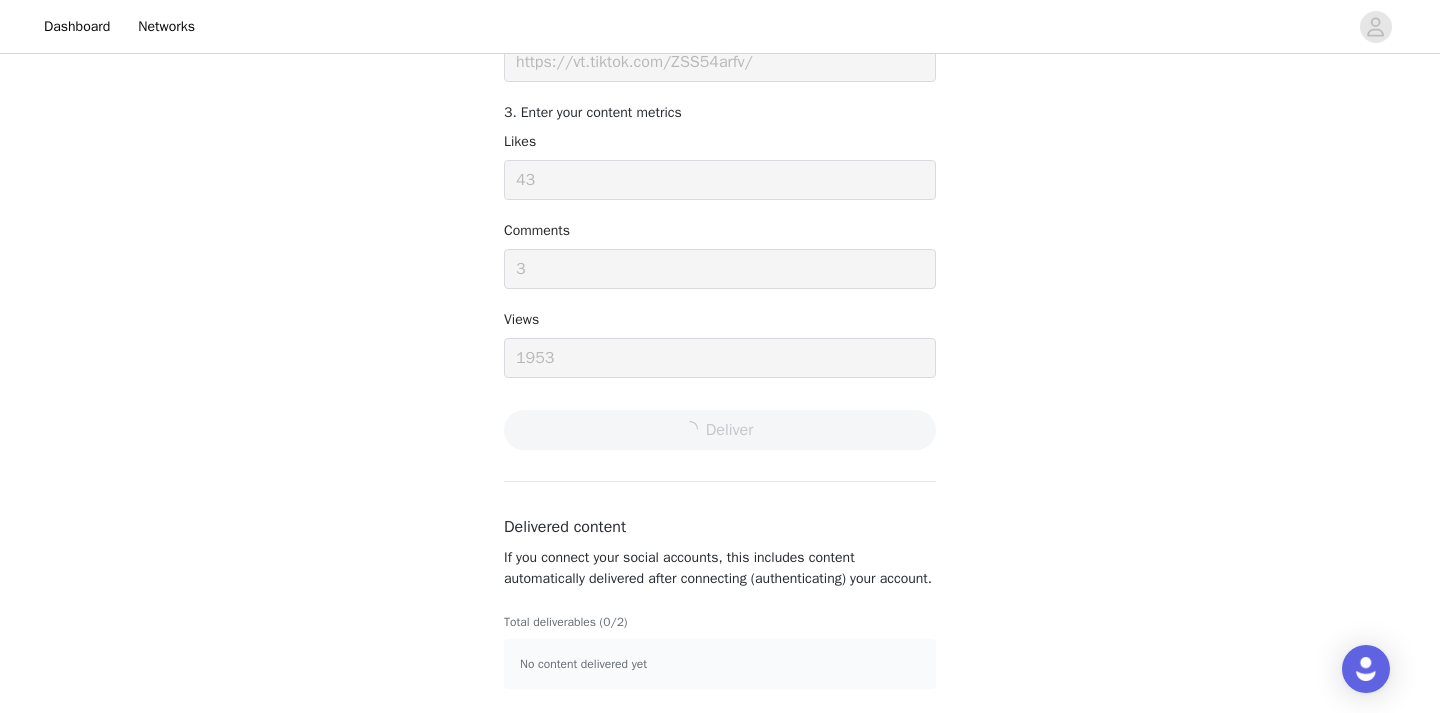 scroll, scrollTop: 0, scrollLeft: 0, axis: both 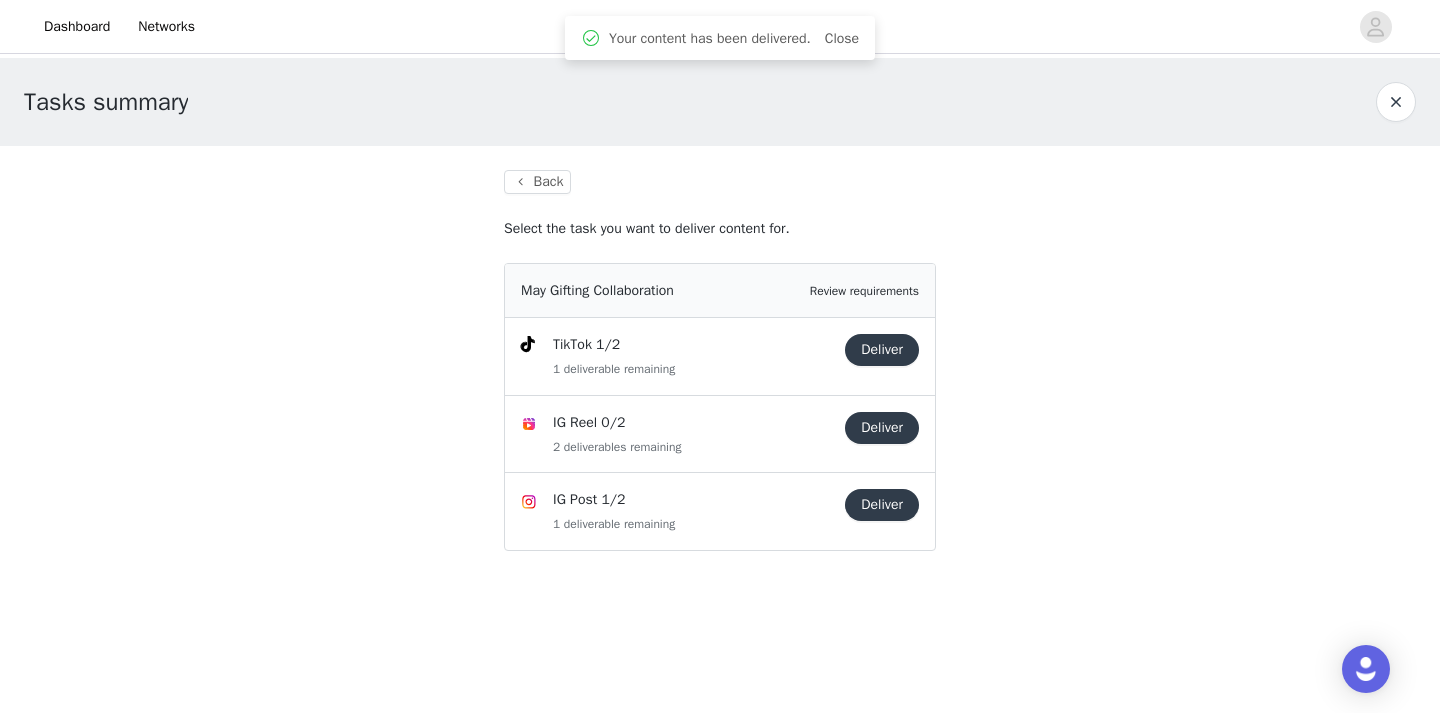 click on "Deliver" at bounding box center (882, 350) 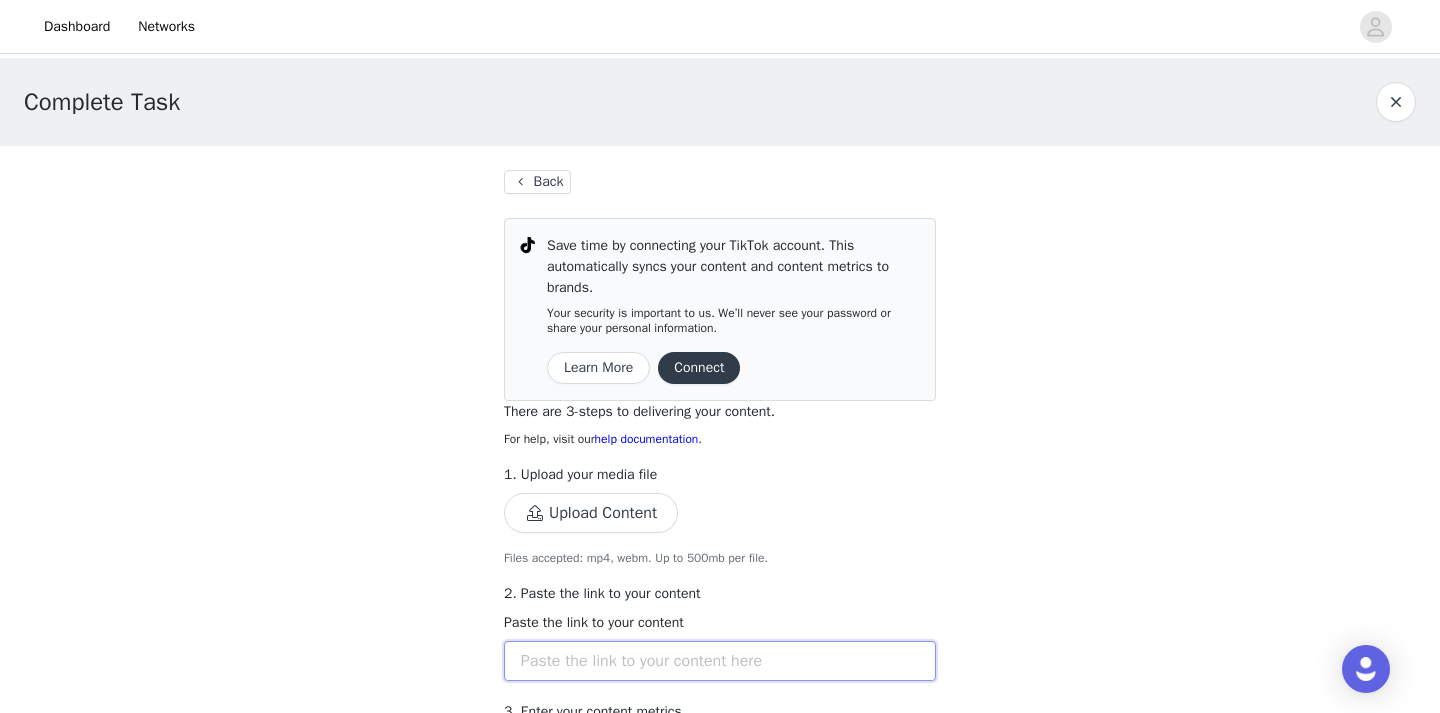 click at bounding box center [720, 661] 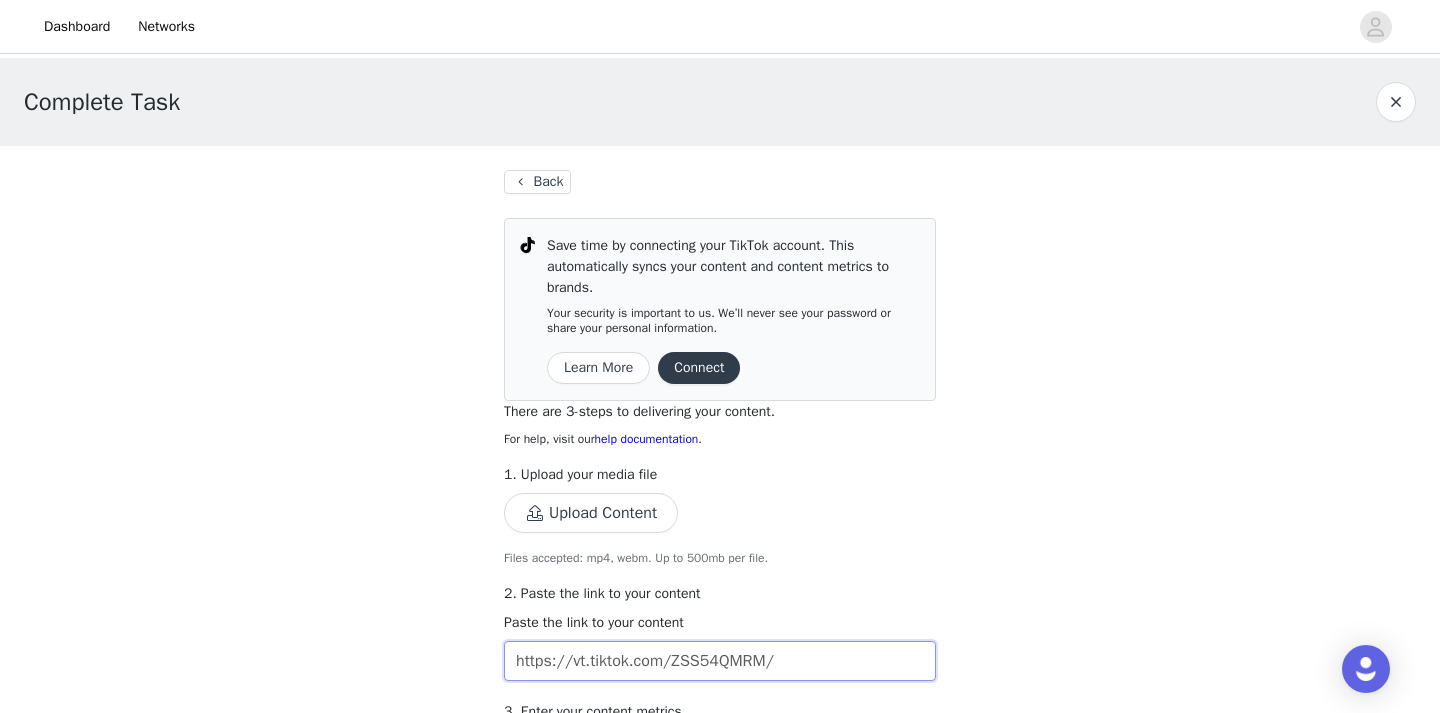 type on "https://vt.tiktok.com/ZSS54QMRM/" 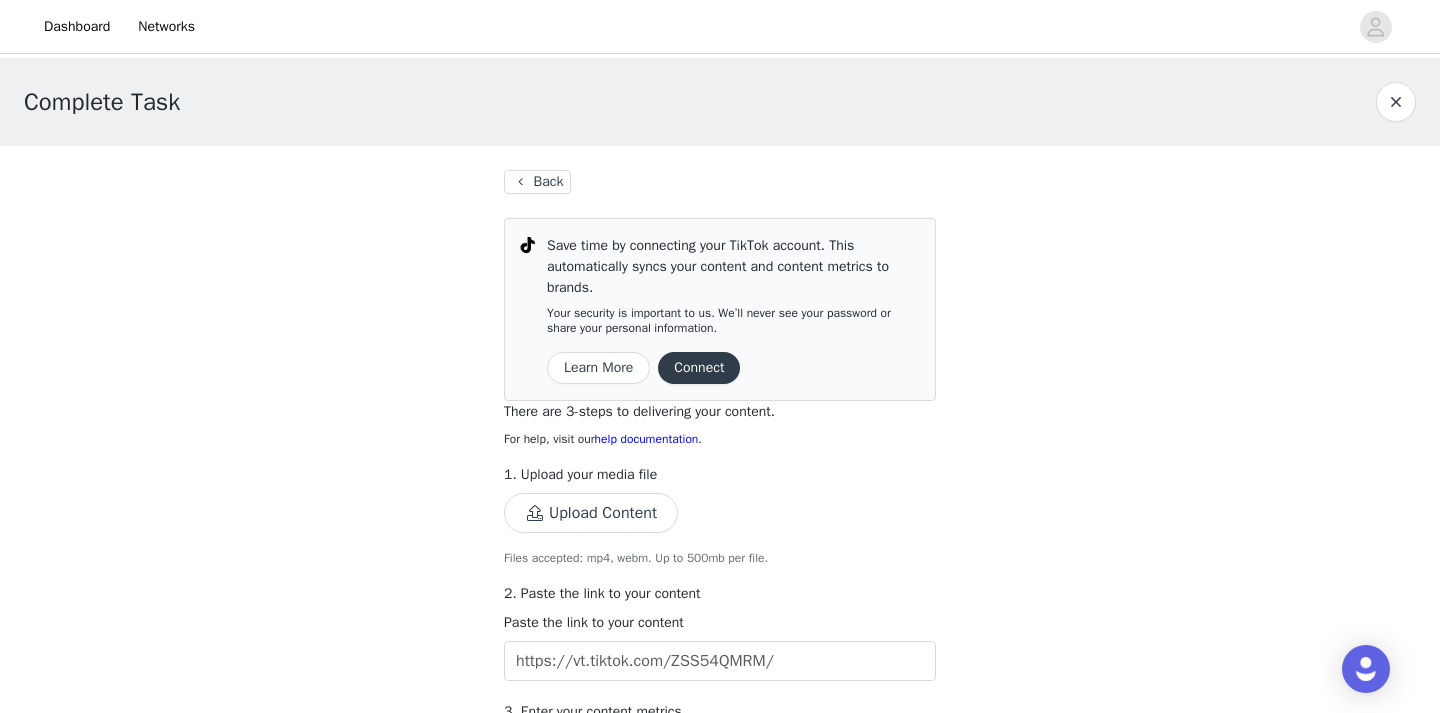 click on "Upload Content" at bounding box center [591, 513] 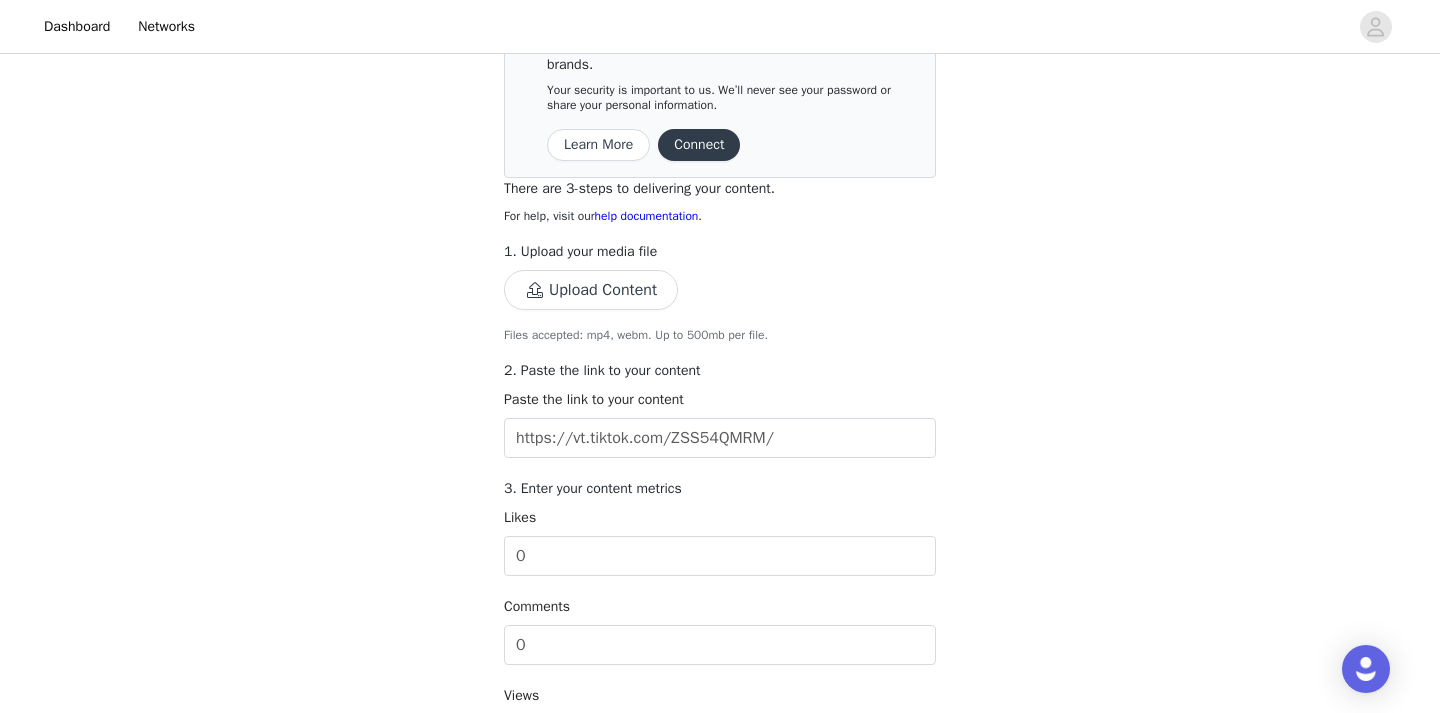 scroll, scrollTop: 230, scrollLeft: 0, axis: vertical 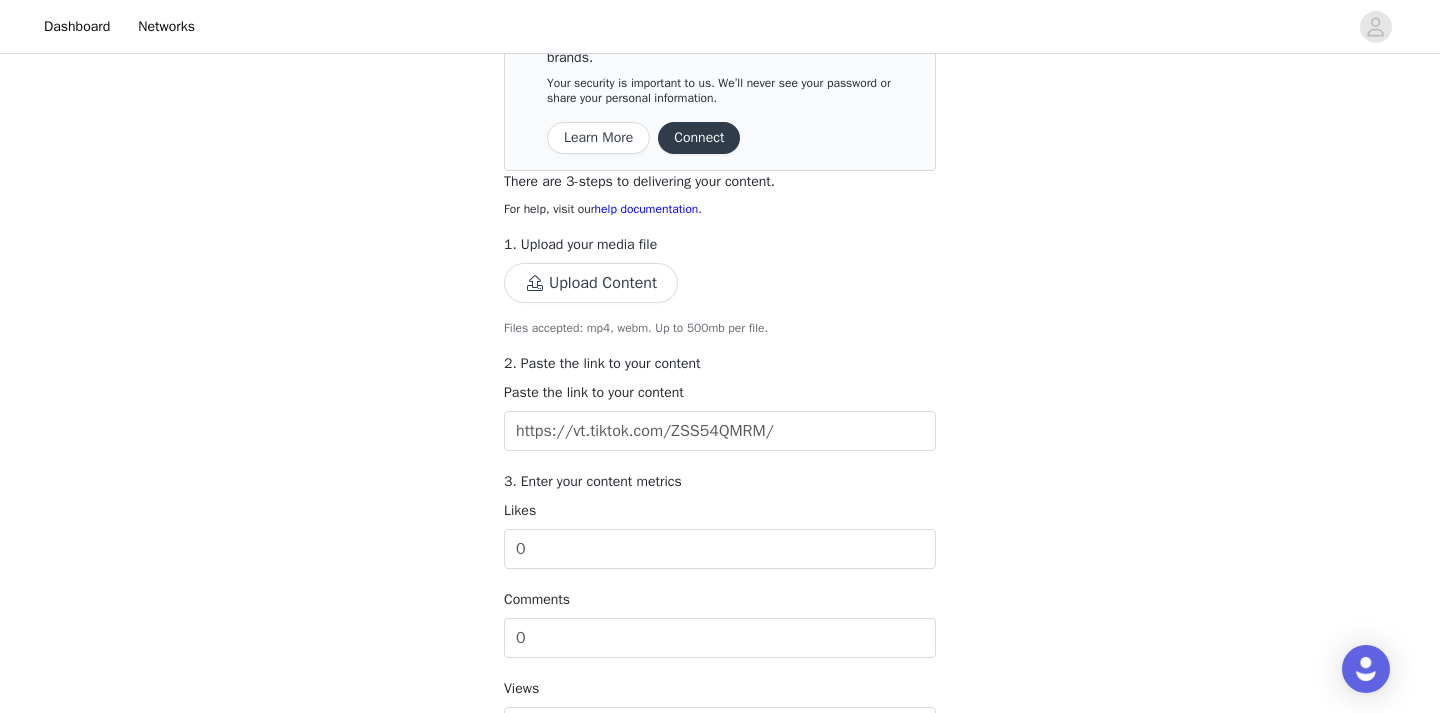 type 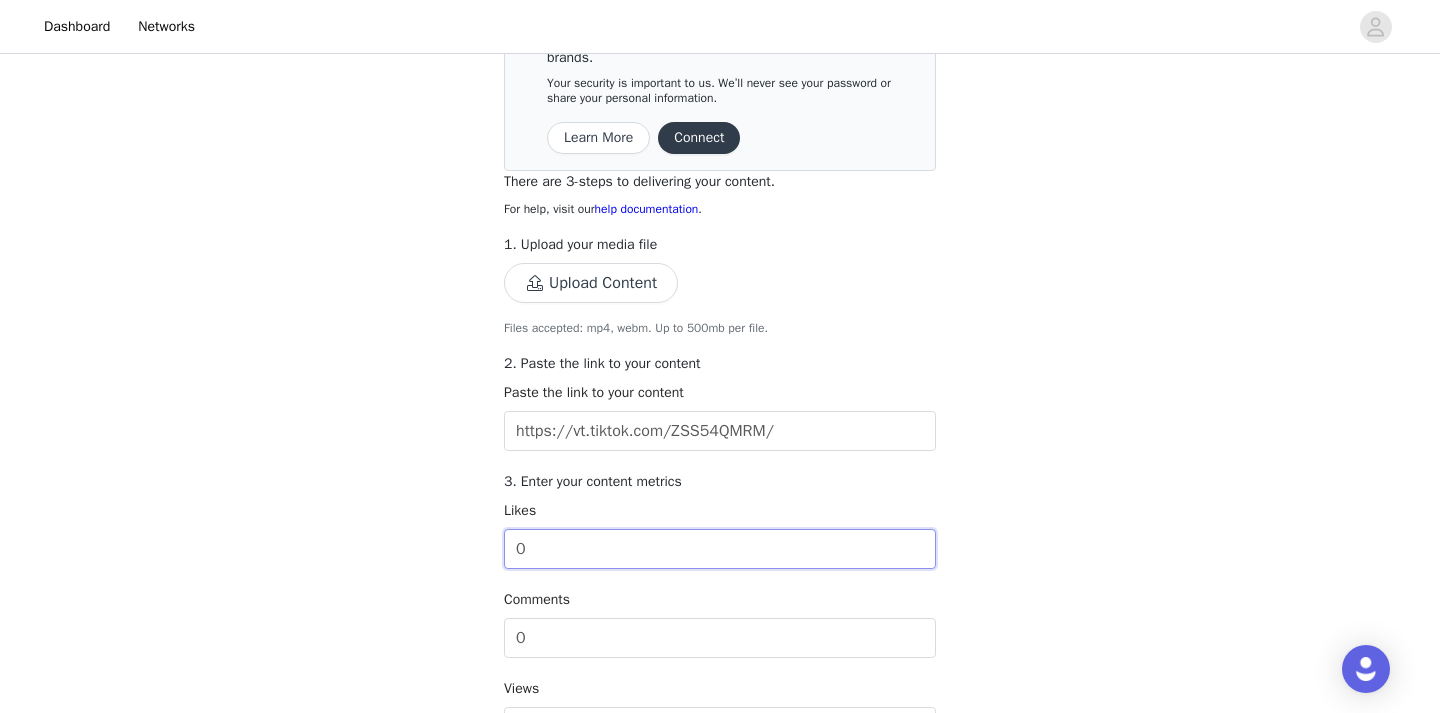 click on "0" at bounding box center [720, 549] 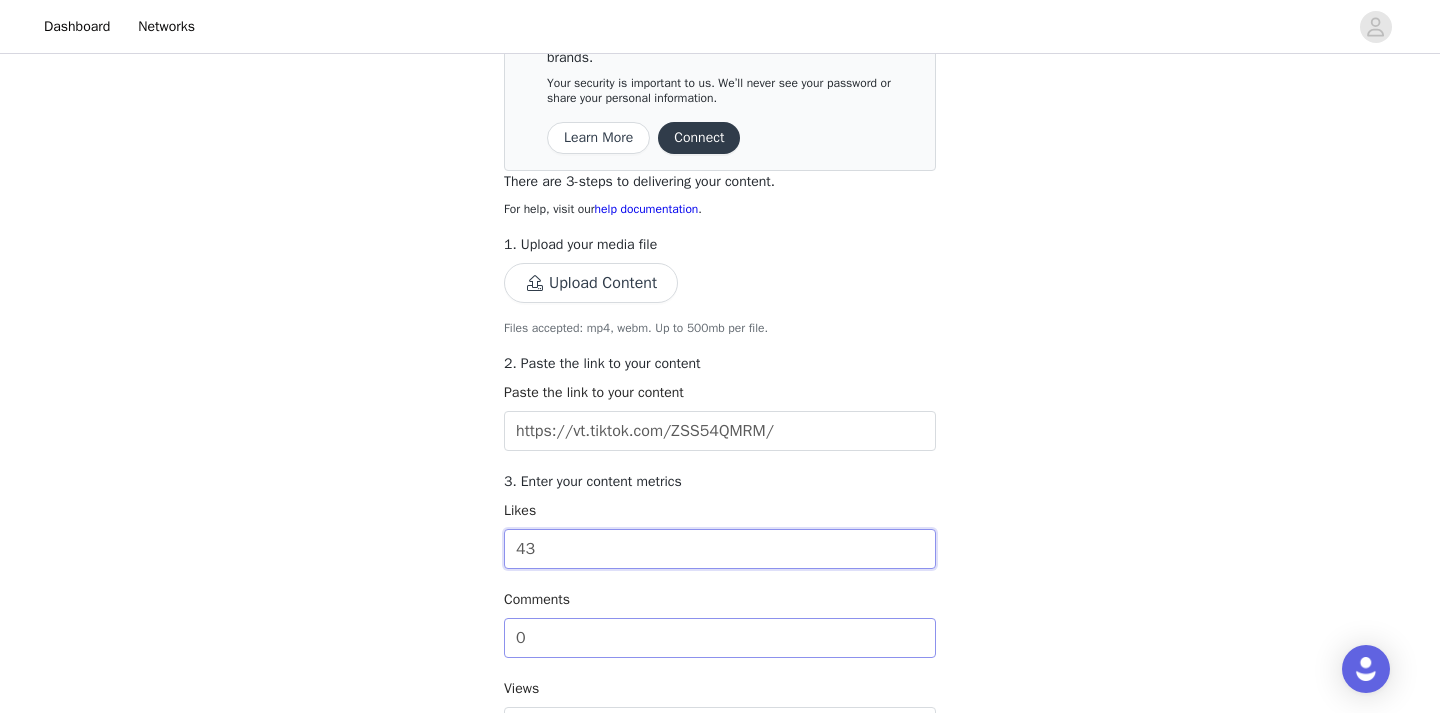 type on "43" 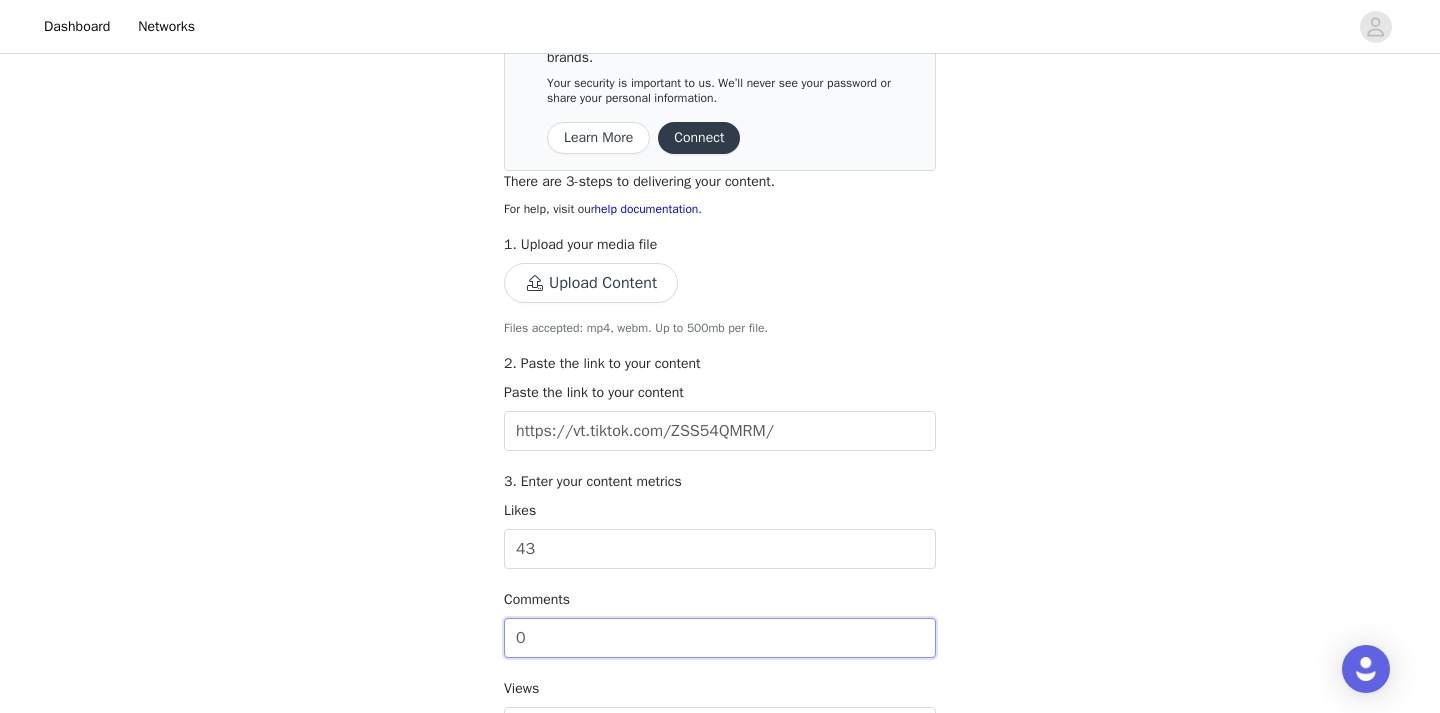 click on "0" at bounding box center [720, 638] 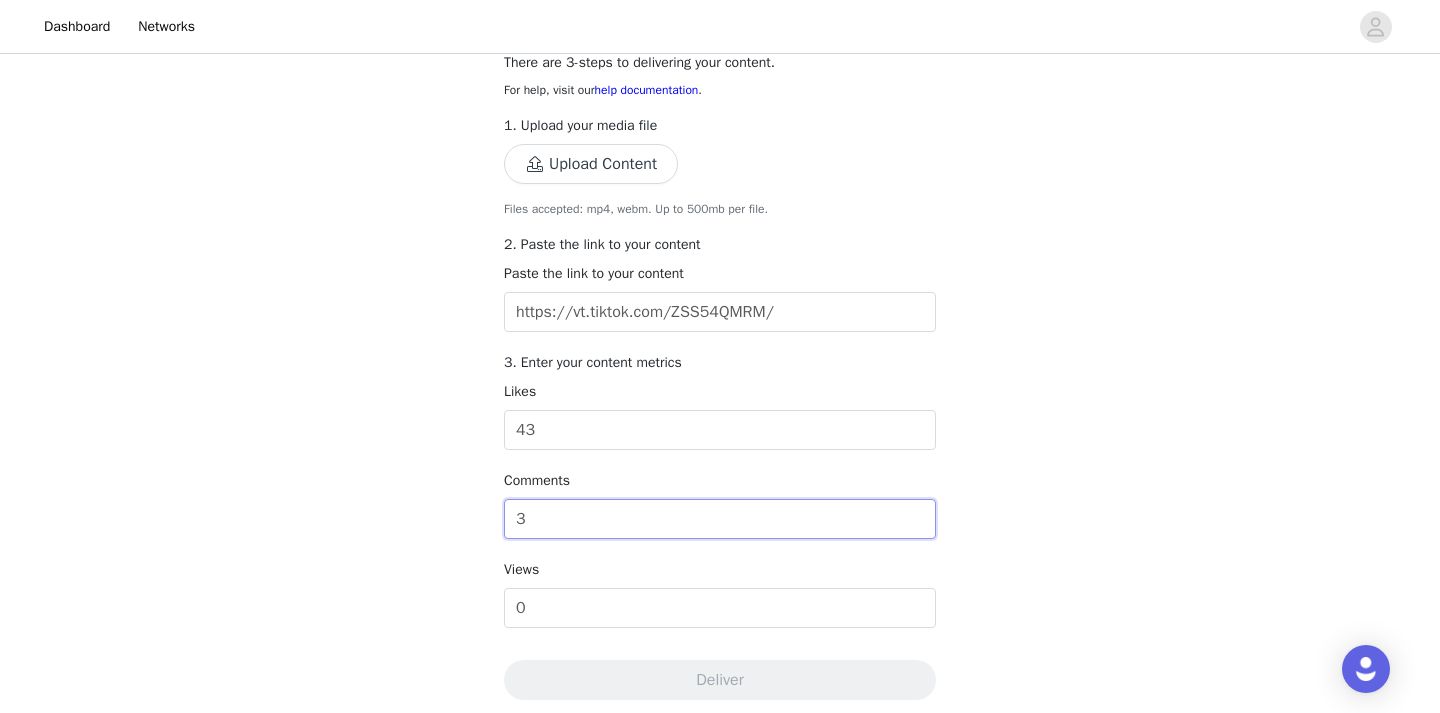 scroll, scrollTop: 389, scrollLeft: 0, axis: vertical 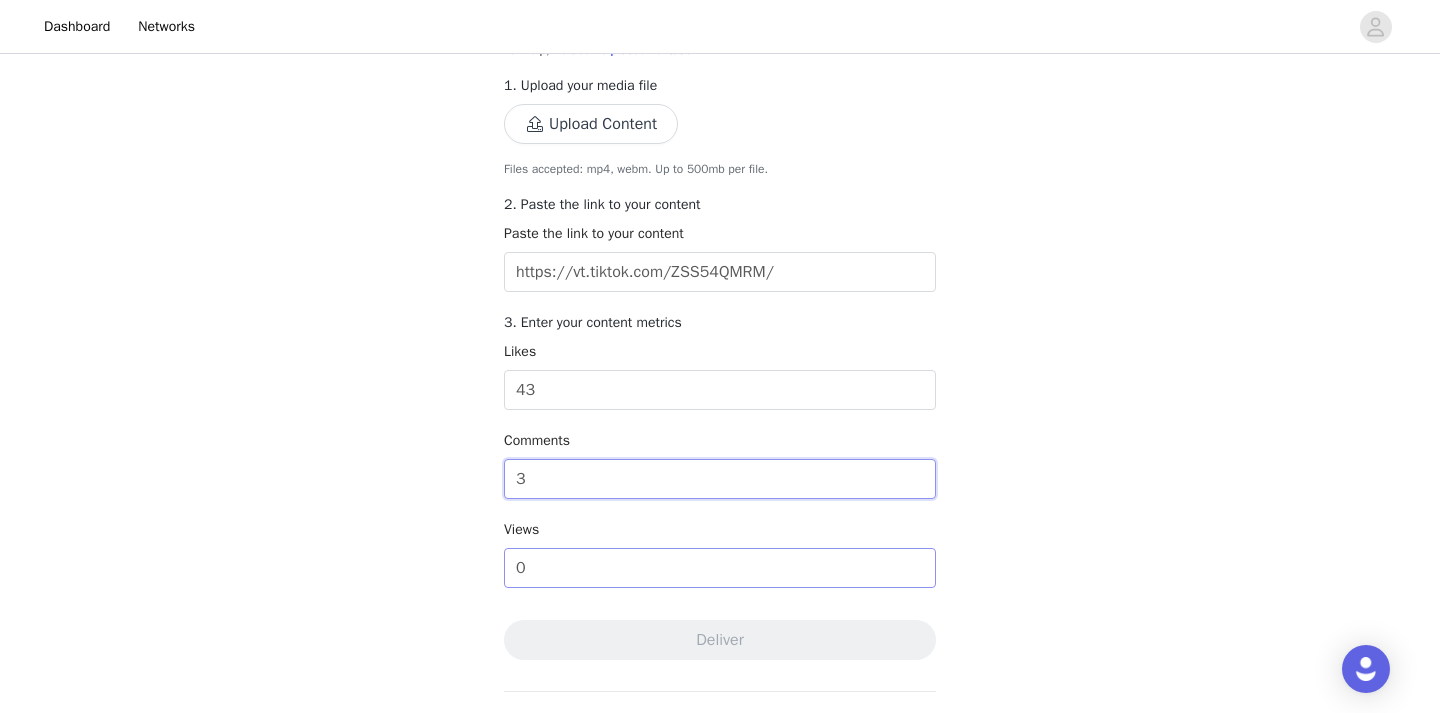 type on "3" 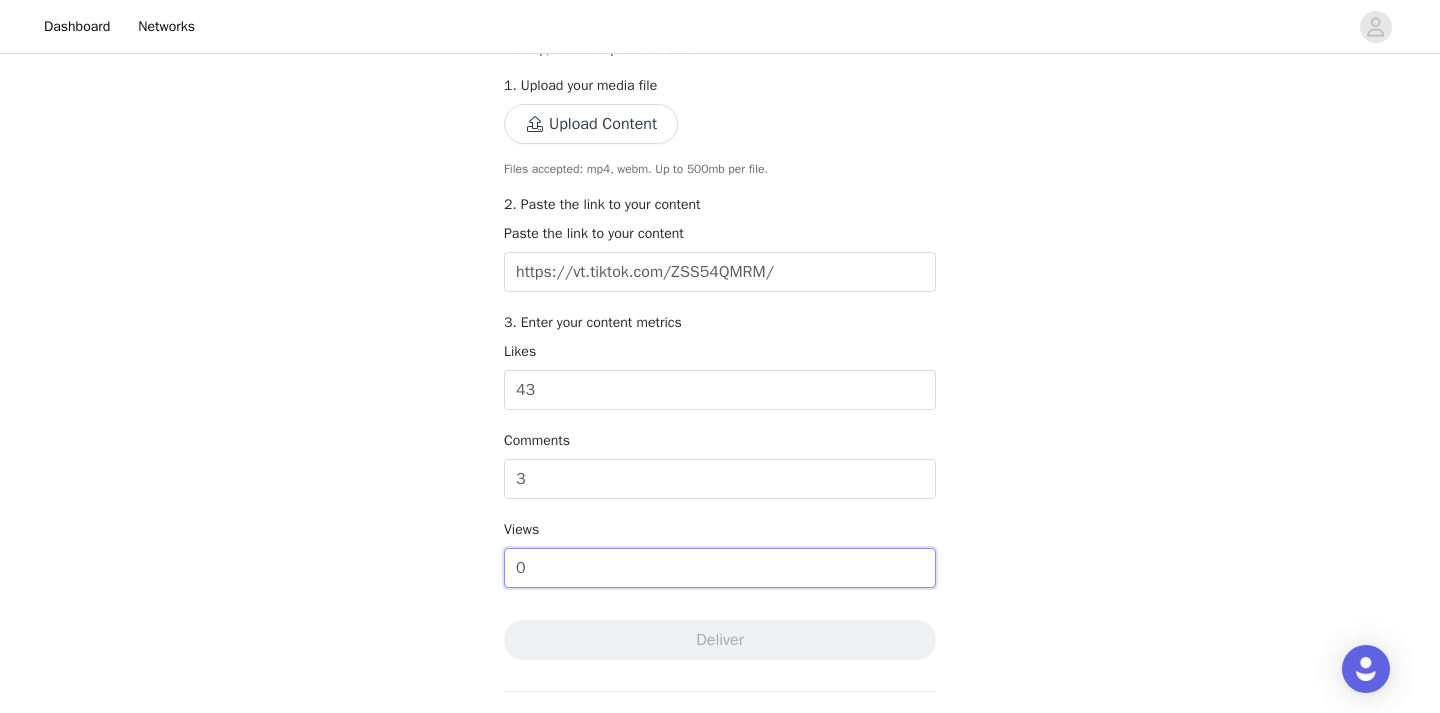 click on "0" at bounding box center (720, 568) 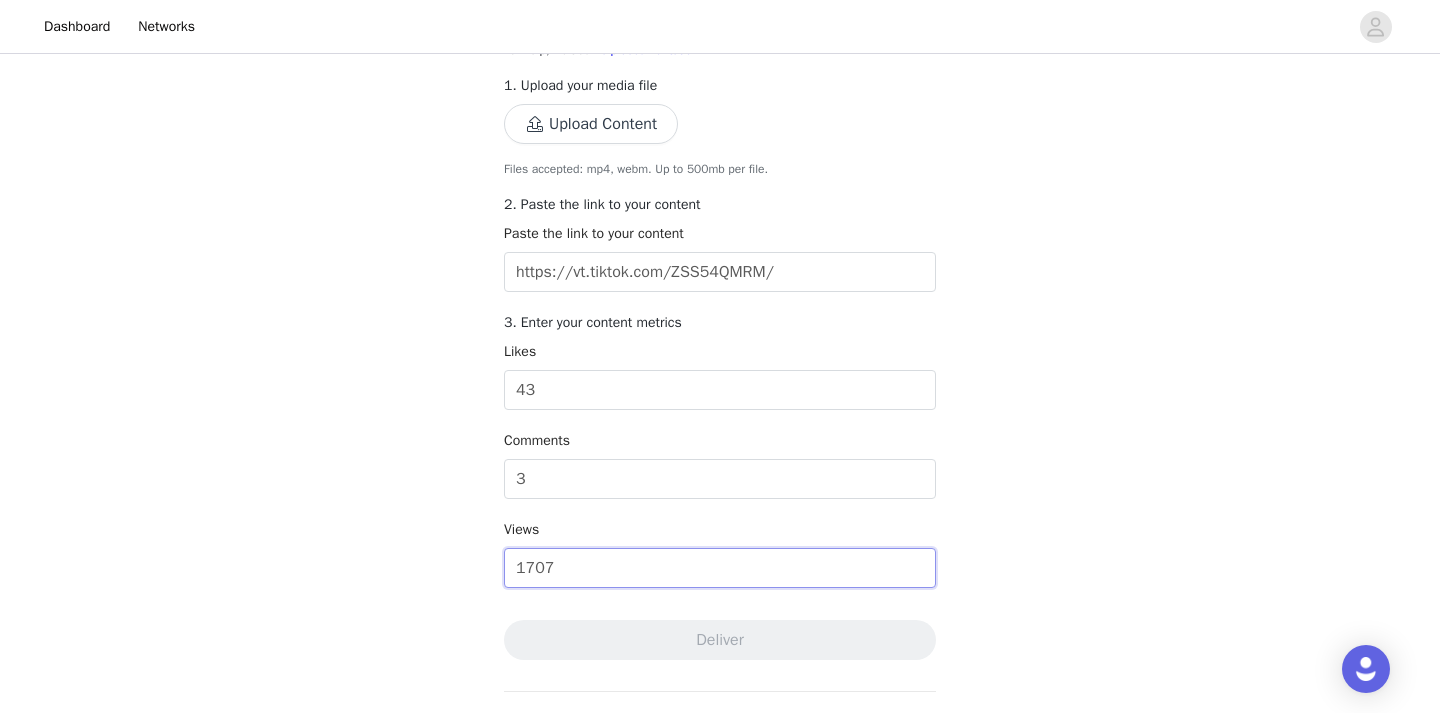 type on "1707" 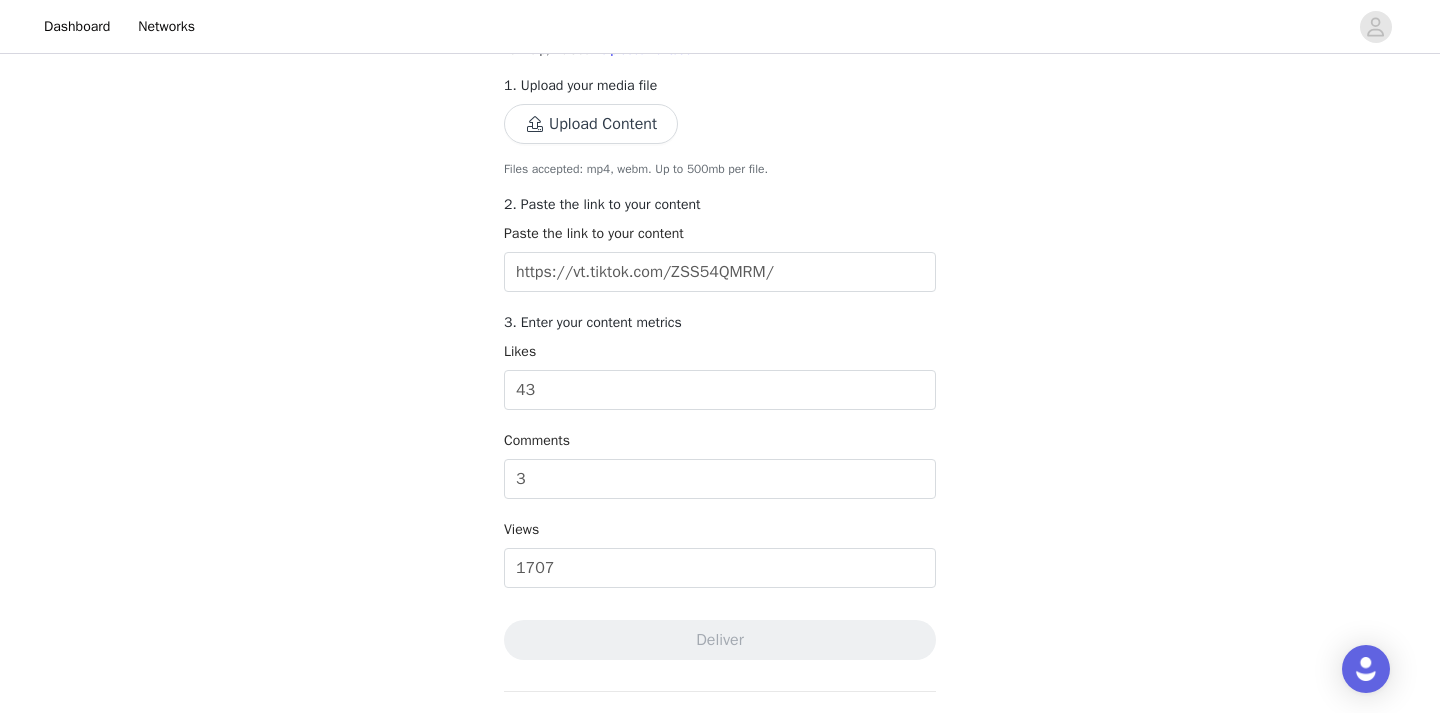 click on "Upload Content" at bounding box center (591, 124) 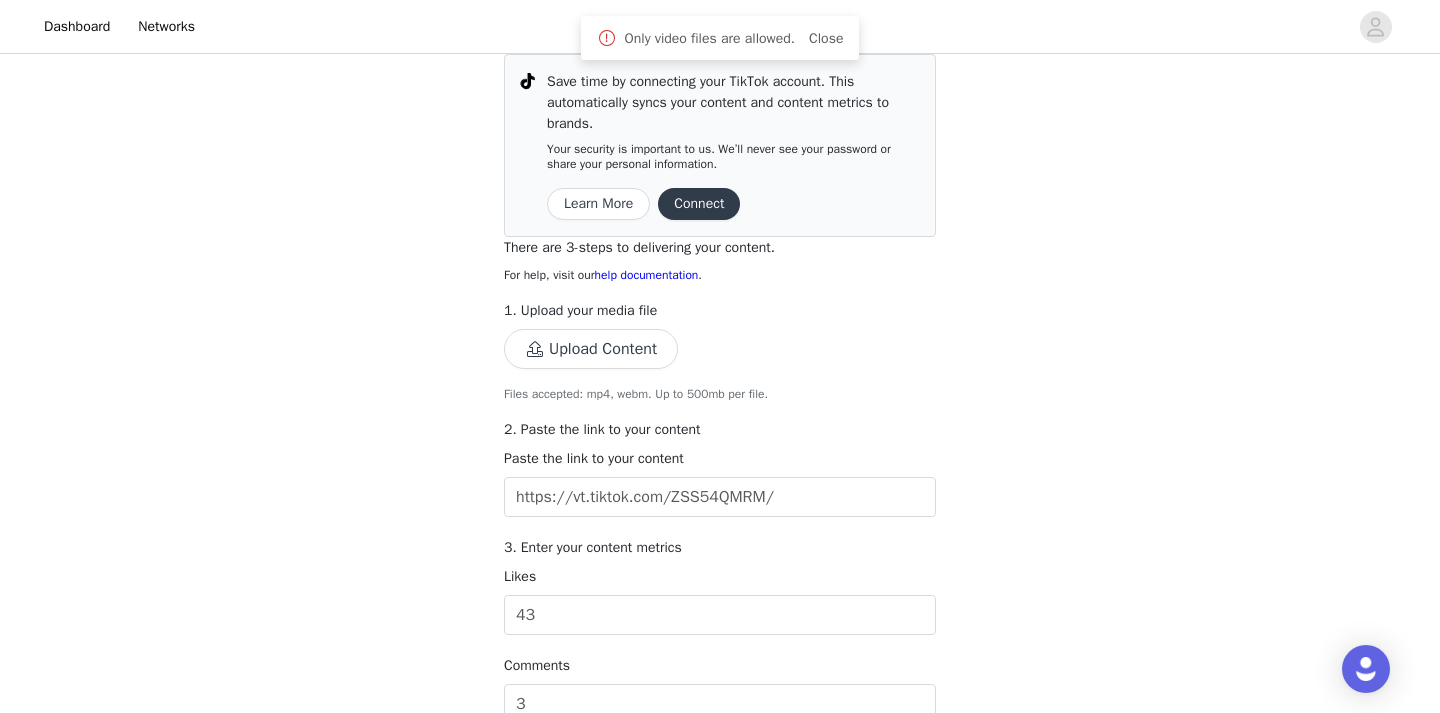 scroll, scrollTop: 159, scrollLeft: 0, axis: vertical 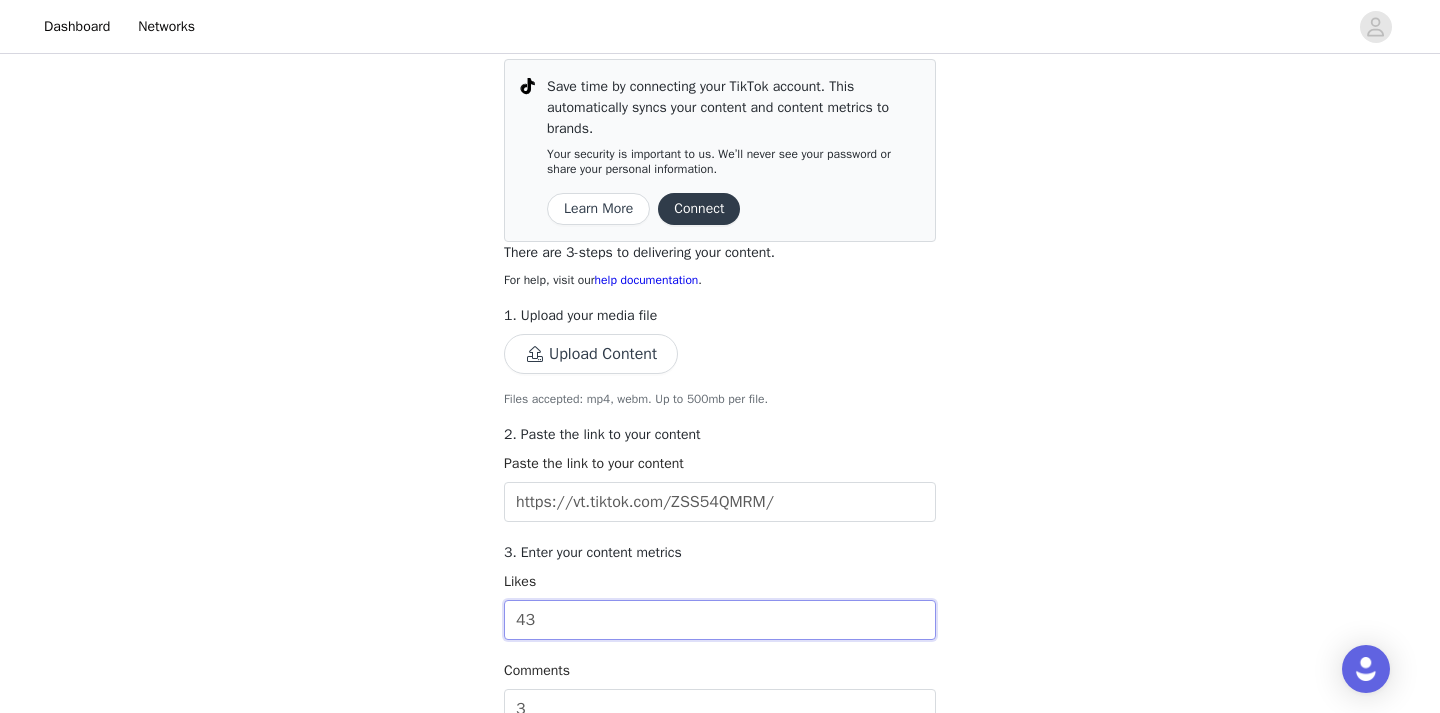 click on "43" at bounding box center [720, 620] 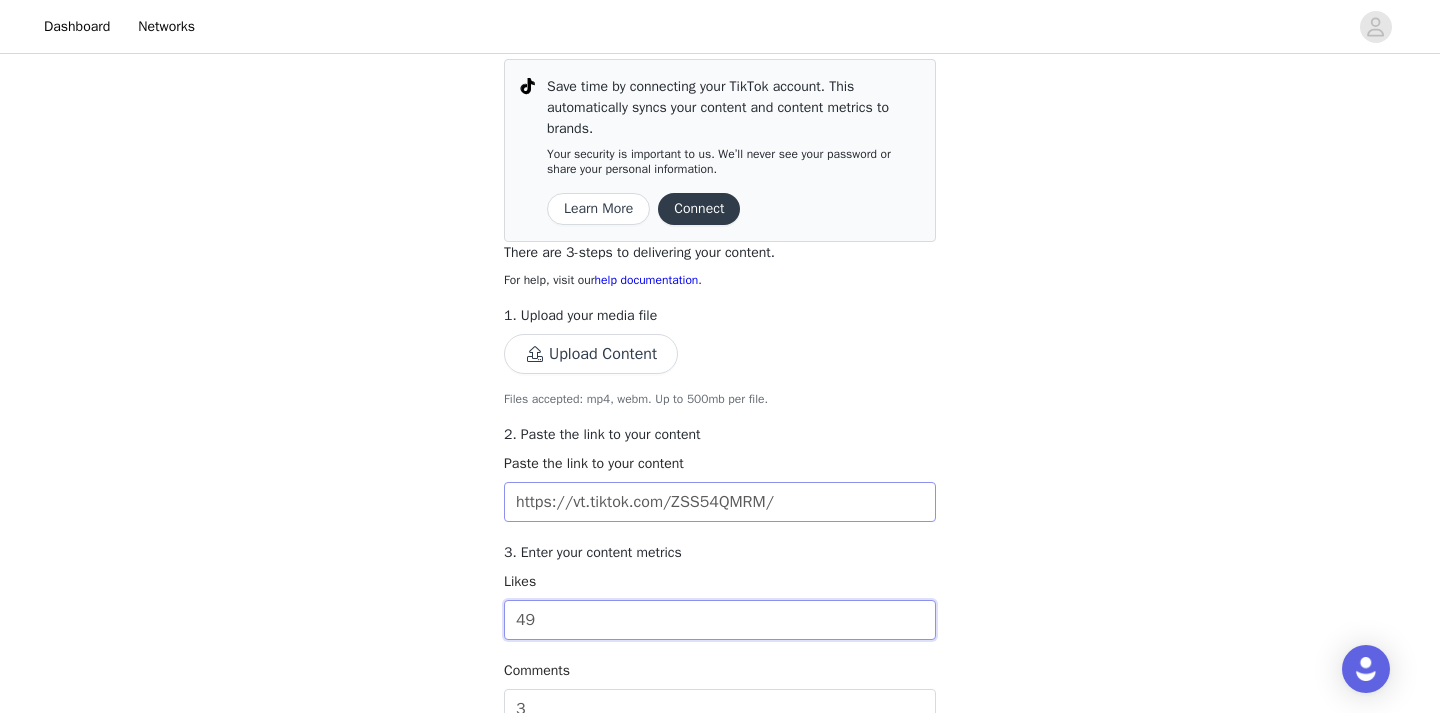 type on "49" 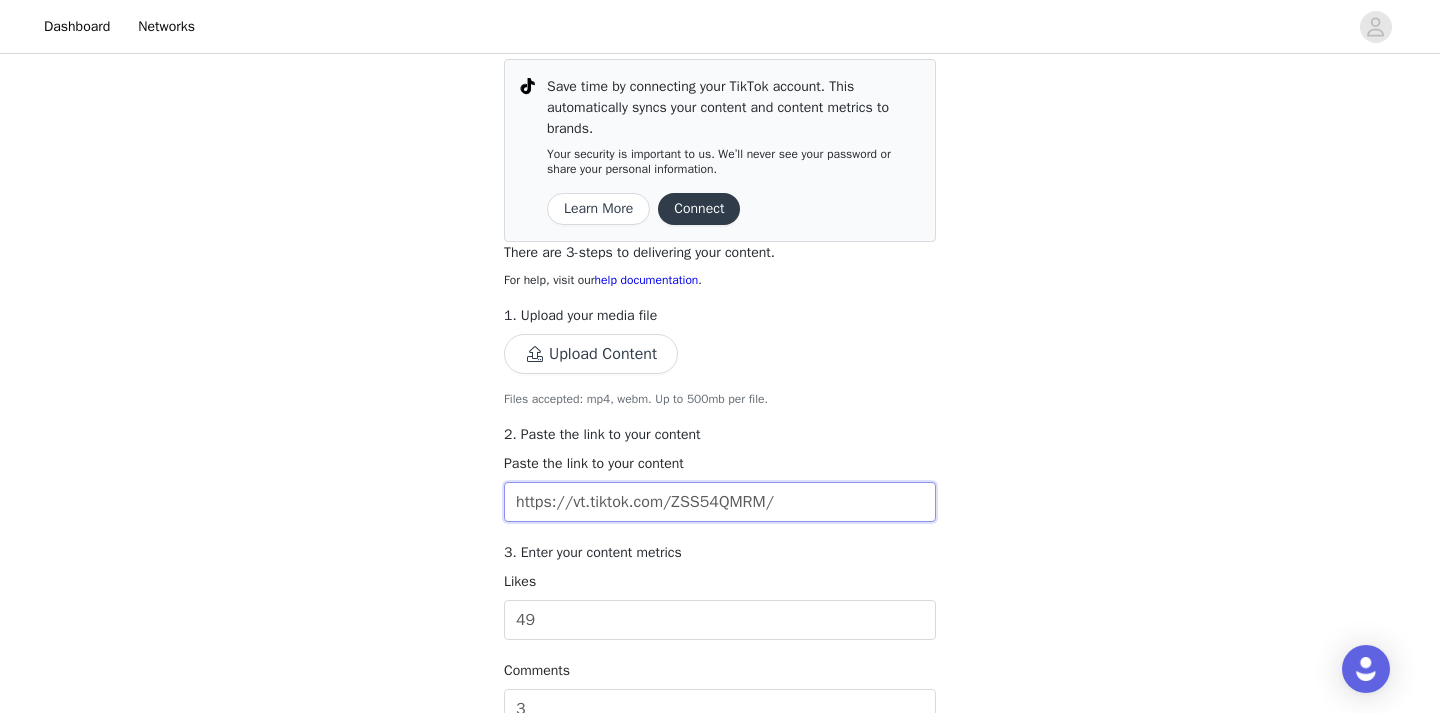 click on "https://vt.tiktok.com/ZSS54QMRM/" at bounding box center [720, 502] 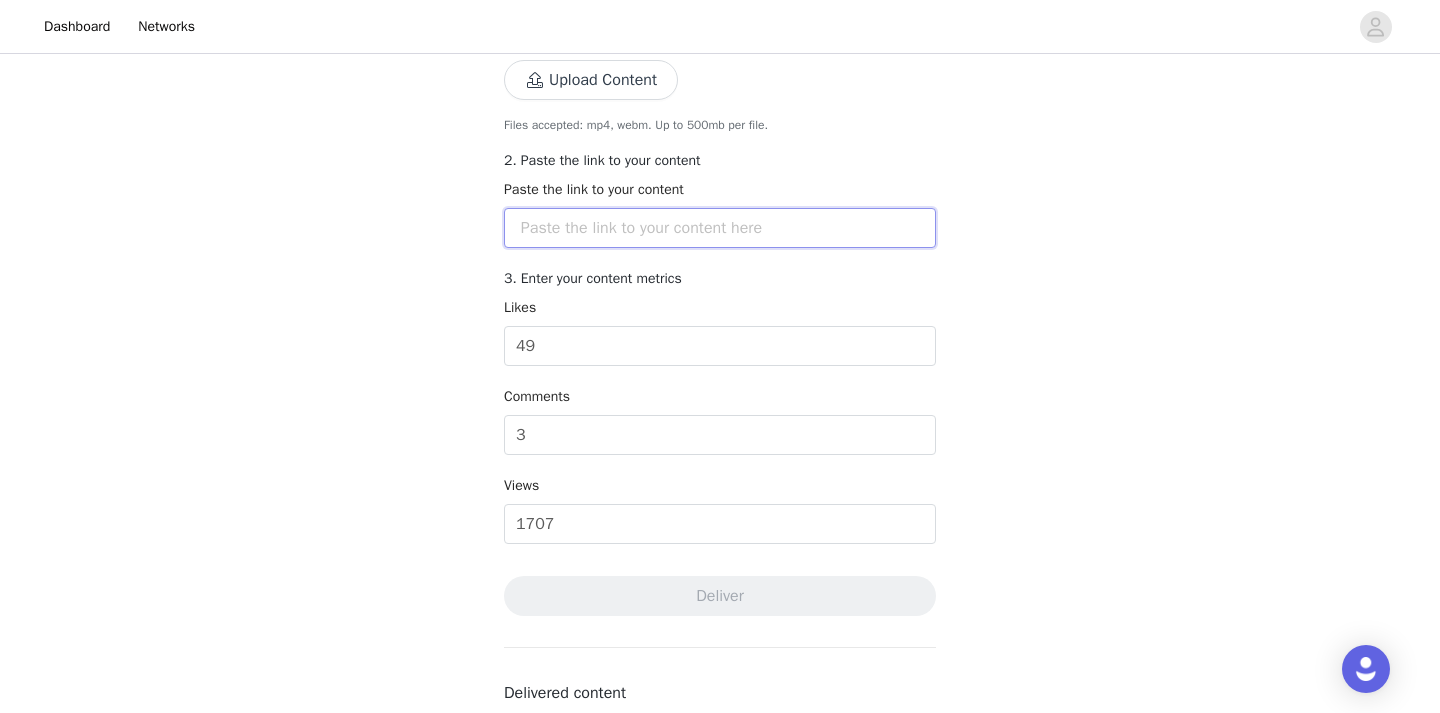 scroll, scrollTop: 435, scrollLeft: 0, axis: vertical 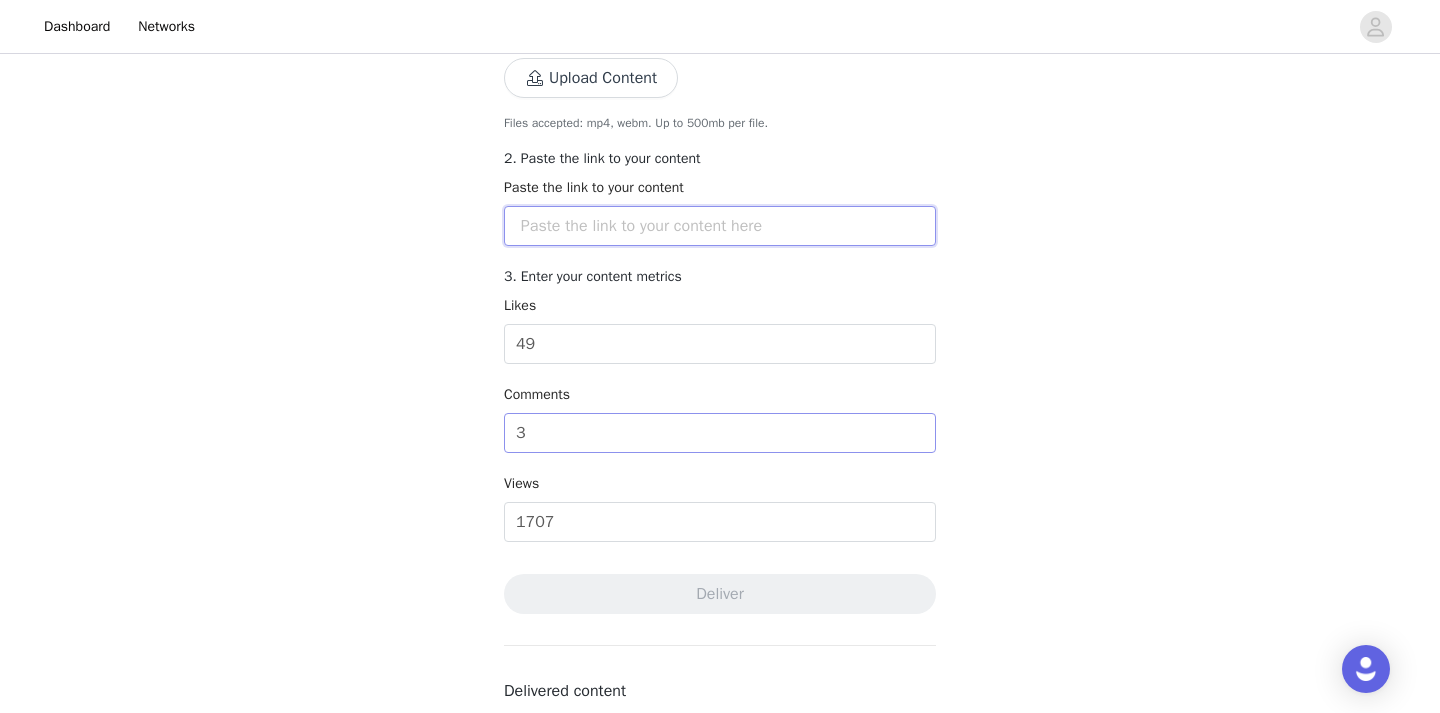 type 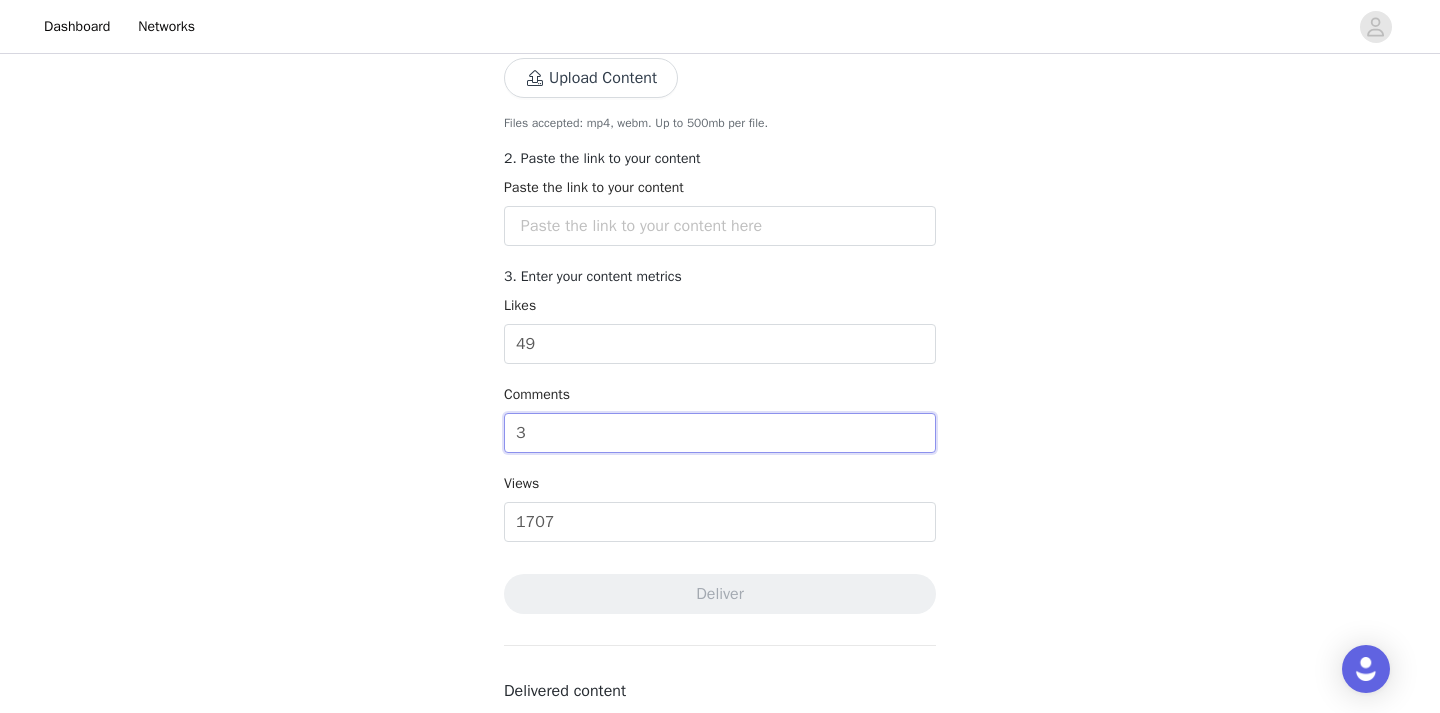 click on "3" at bounding box center [720, 433] 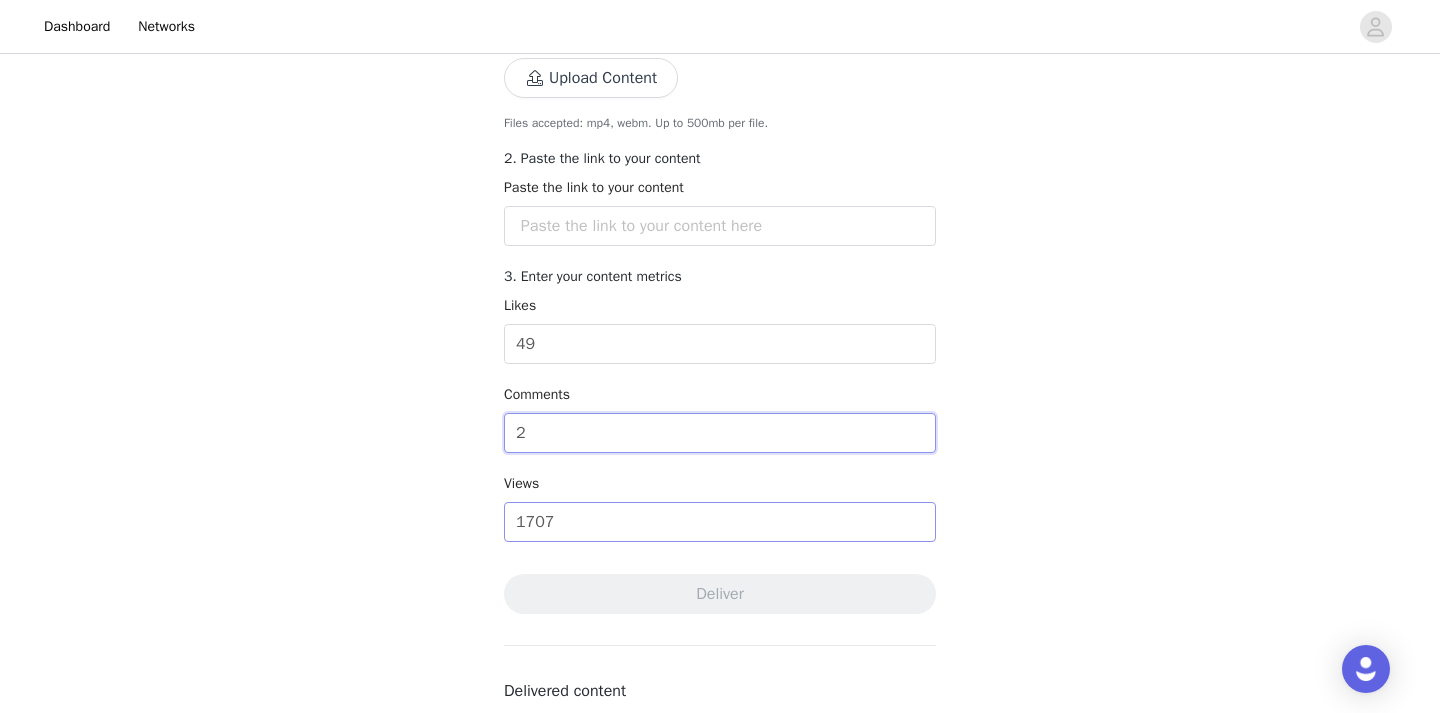 type on "2" 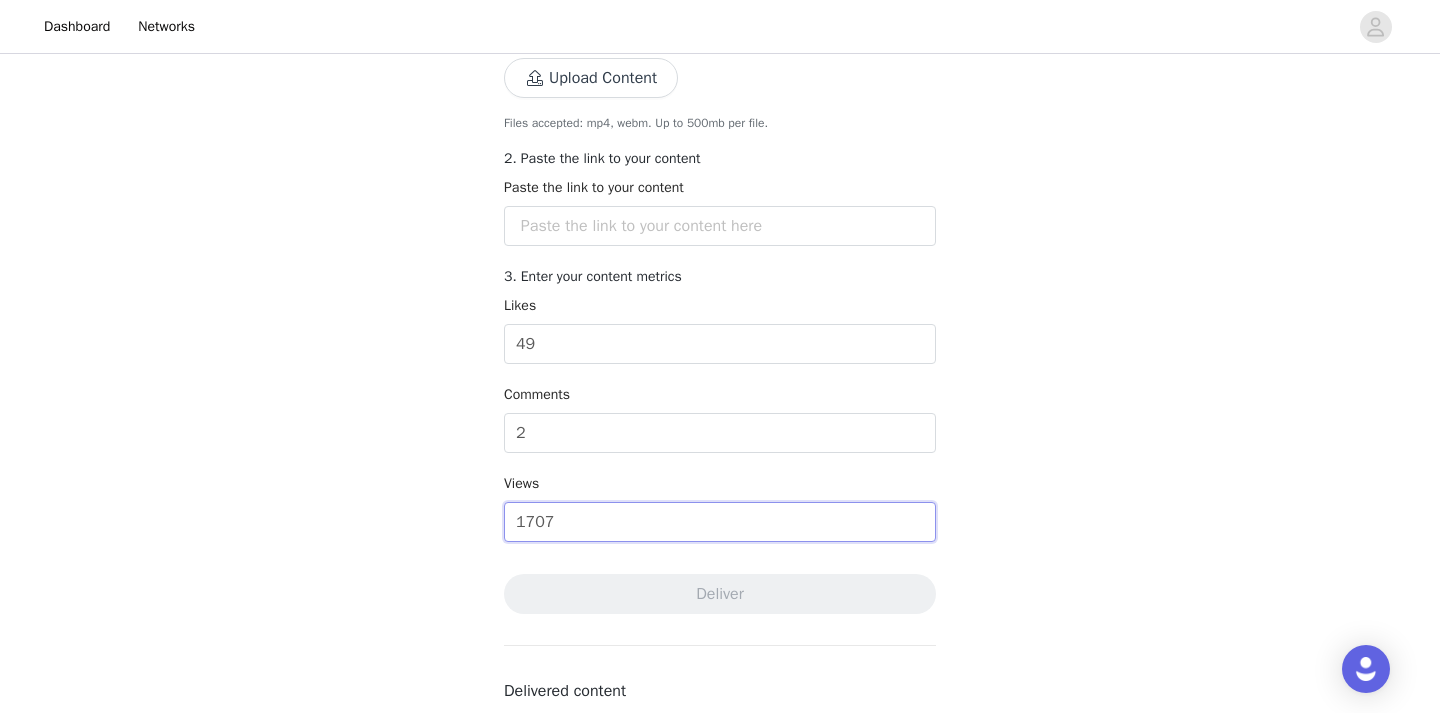 drag, startPoint x: 582, startPoint y: 526, endPoint x: 519, endPoint y: 526, distance: 63 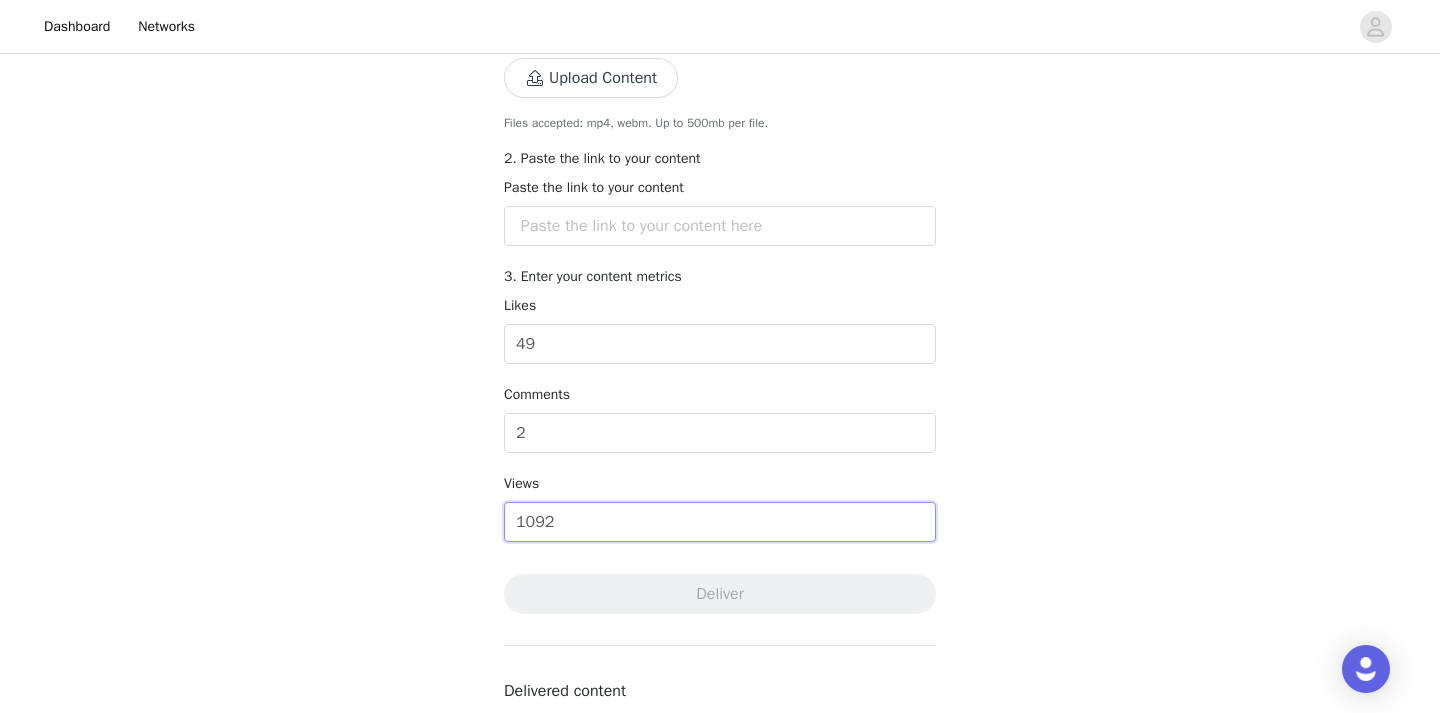 type on "1092" 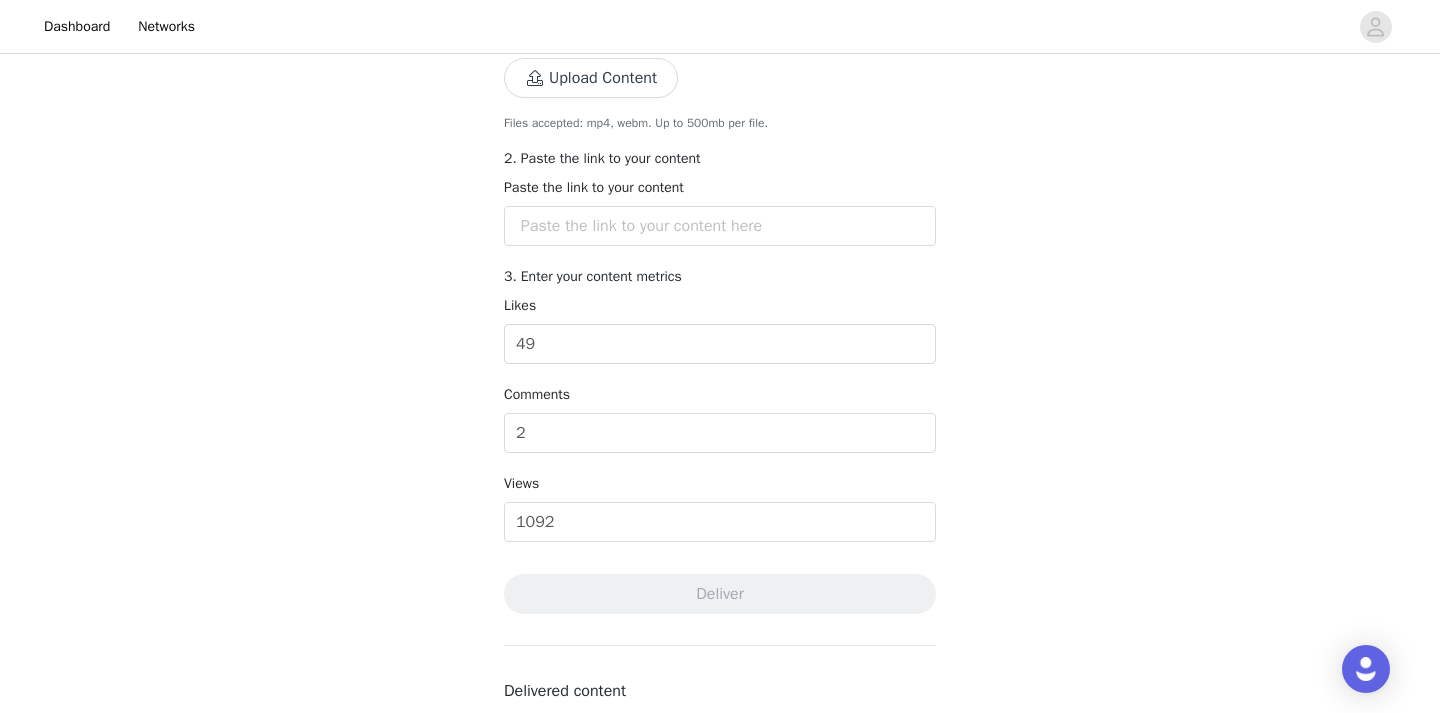 click on "Complete Task
Back
Save time by connecting your TikTok account. This automatically
syncs your content and content metrics to brands.
Your security is important to us. We’ll never see your password or share your personal information.
Learn More   Connect
There are 3-steps to delivering your content.
For help, visit our
help documentation .
1. Upload your media file    Upload Content    Files accepted: mp4, webm. Up to 500mb per file.    2. Paste the link to your content   Paste the link to your content     3. Enter your content metrics     Likes 49   Comments 2   Views 1092   Deliver     Delivered content
If you connect your social accounts, this includes content automatically delivered after connecting
(authenticating) your account.
Total deliverables (1/2)     TikTok     Aug 3 2025 1:26 PM" at bounding box center [720, 280] 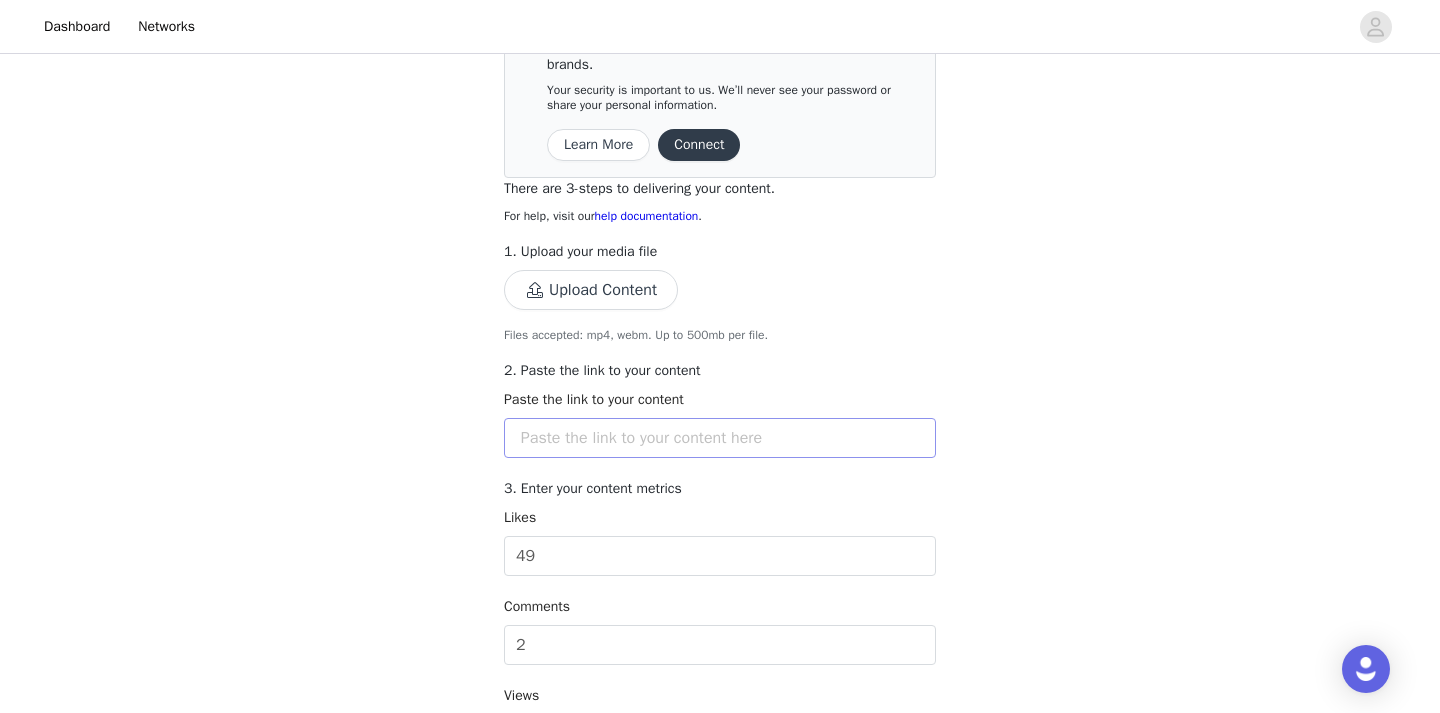 scroll, scrollTop: 217, scrollLeft: 0, axis: vertical 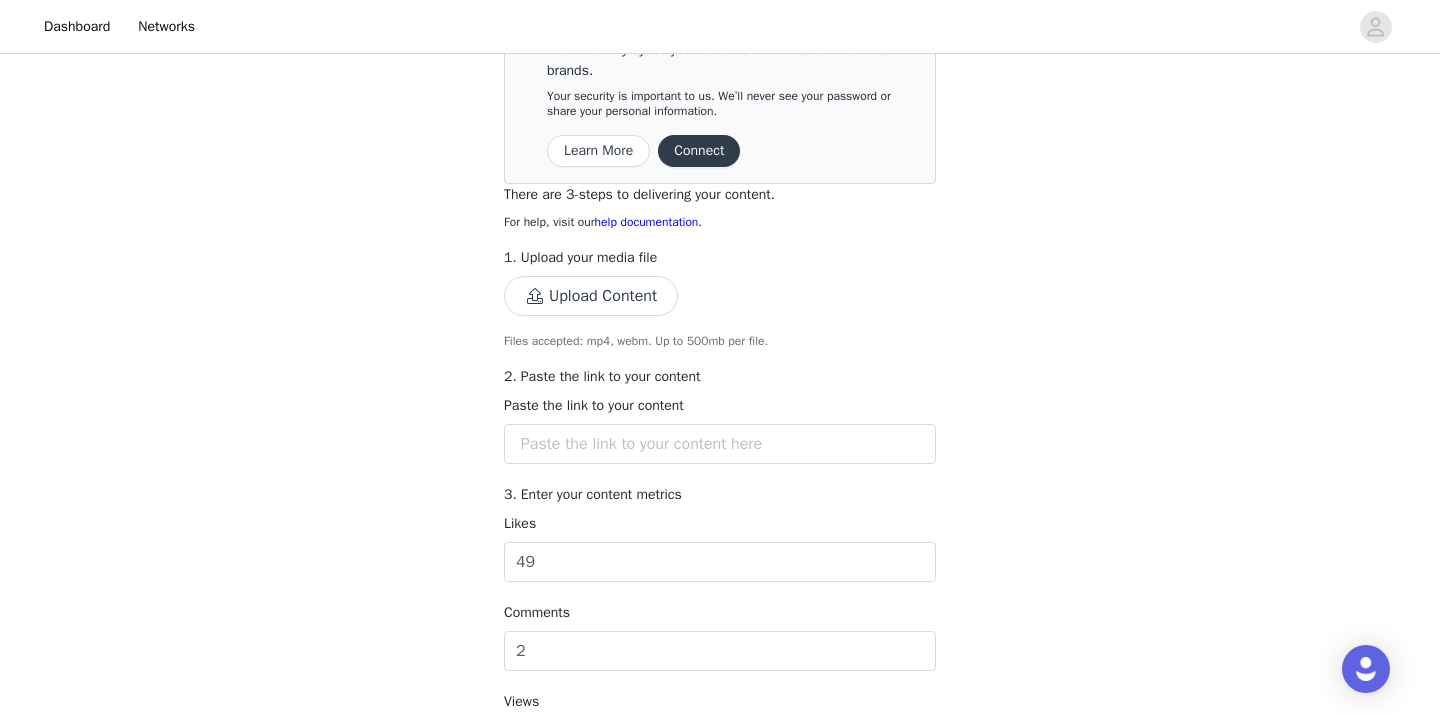 click on "Upload Content" at bounding box center (591, 296) 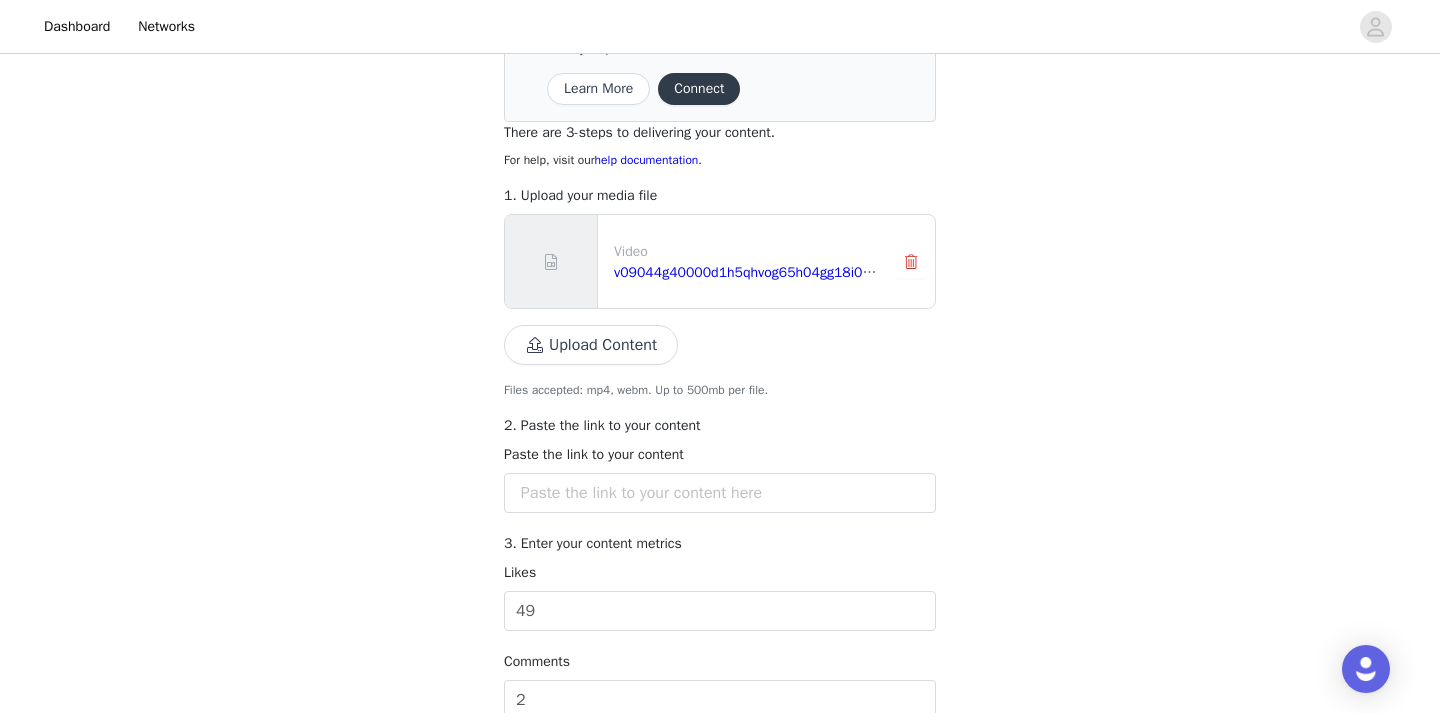 scroll, scrollTop: 0, scrollLeft: 0, axis: both 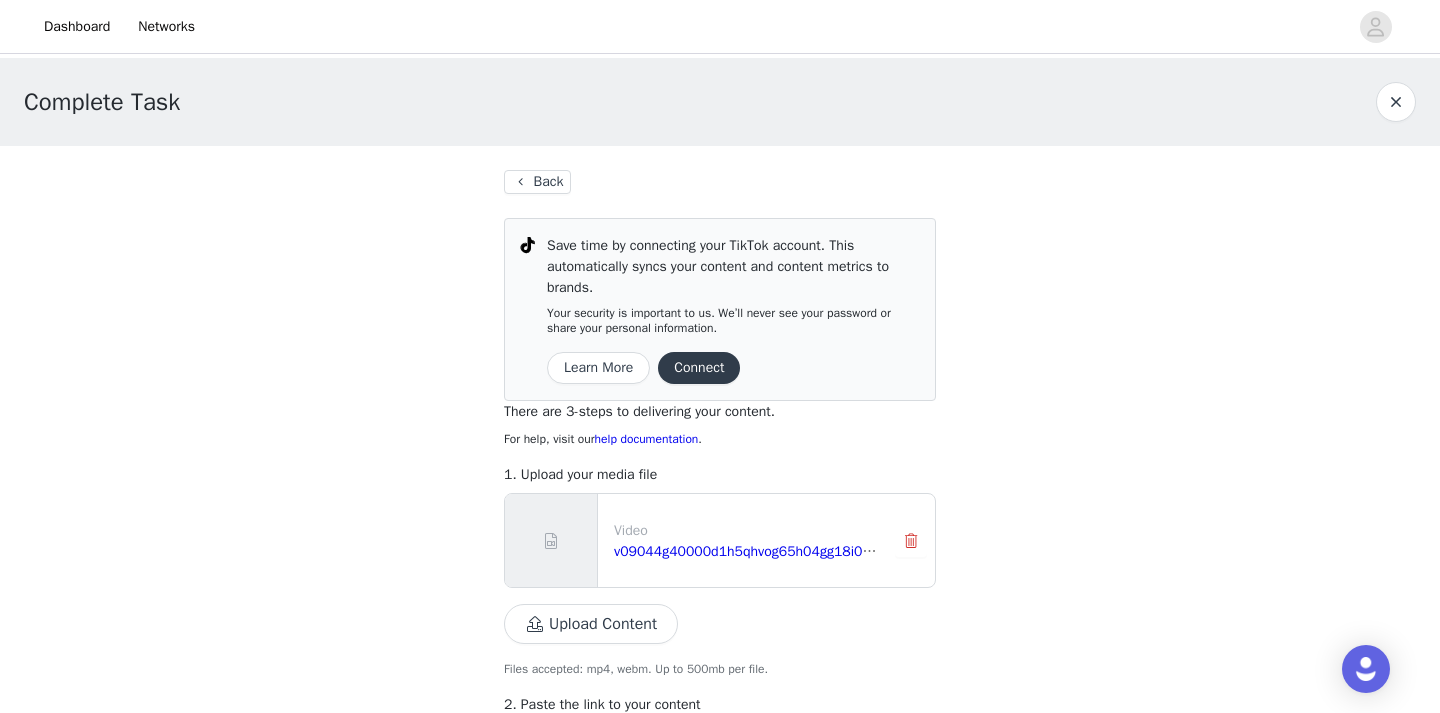 click on "Back" at bounding box center (537, 182) 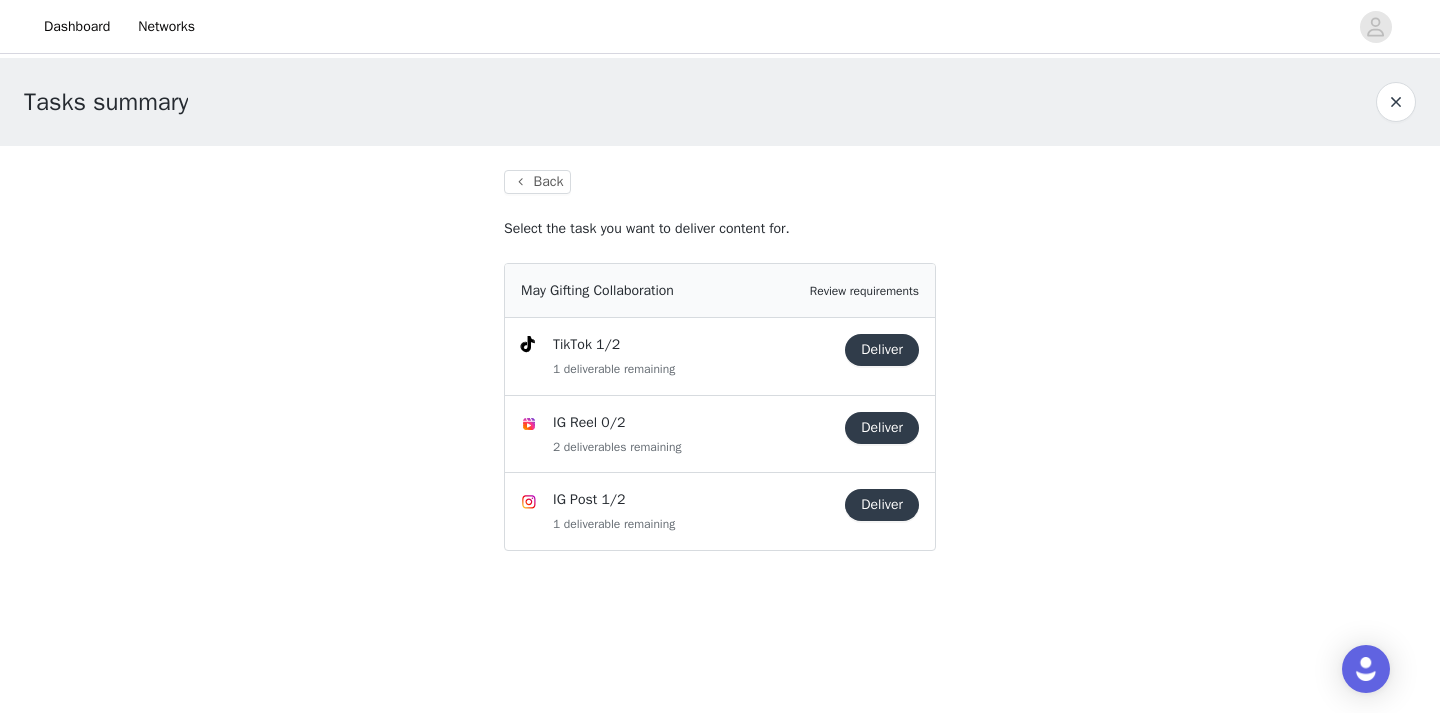 click on "Deliver" at bounding box center (882, 350) 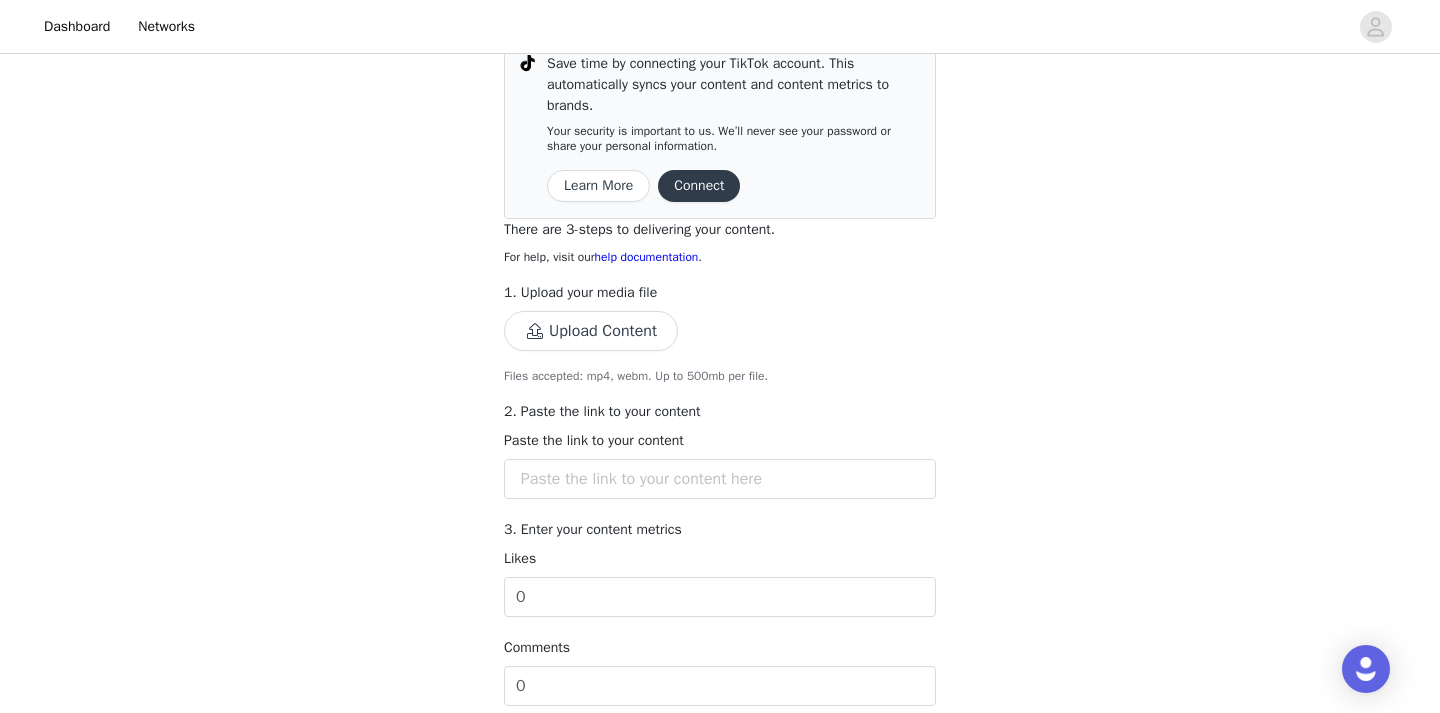 scroll, scrollTop: 130, scrollLeft: 0, axis: vertical 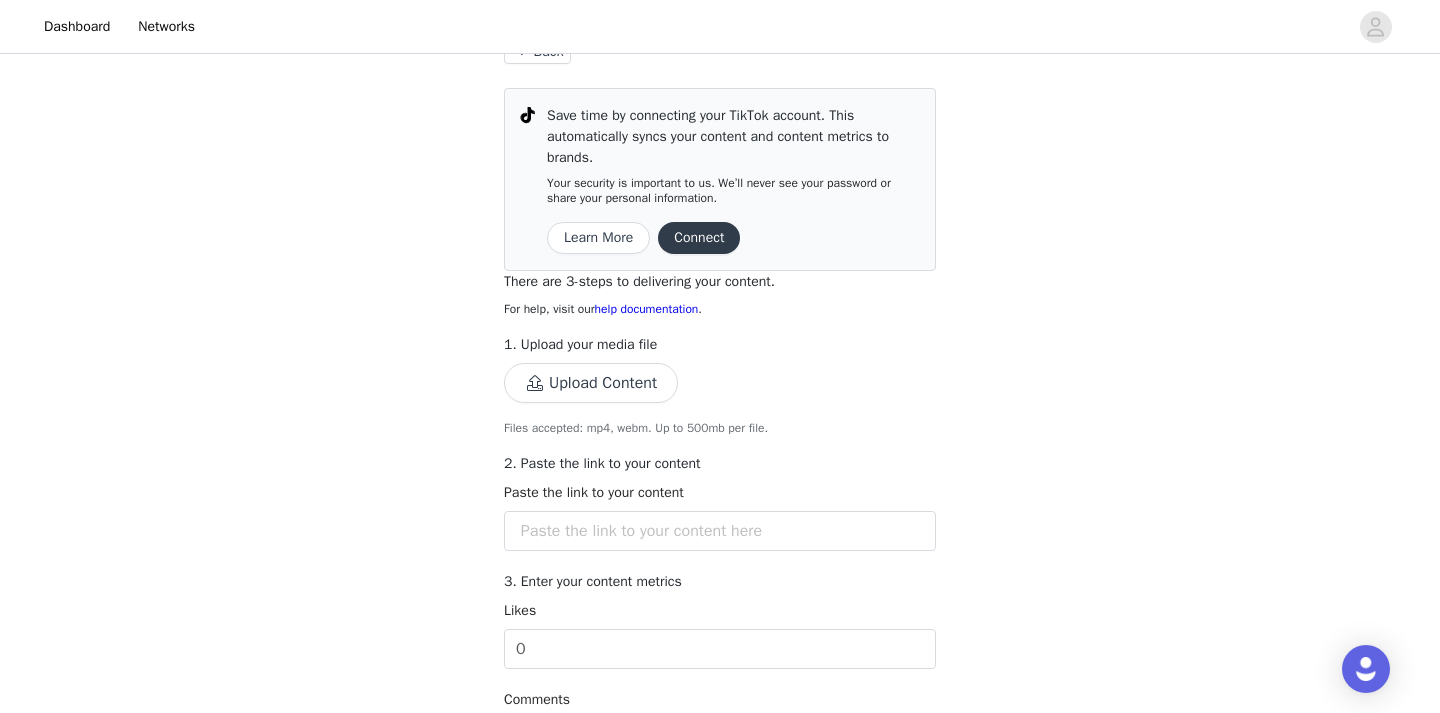 click on "Upload Content" at bounding box center (591, 383) 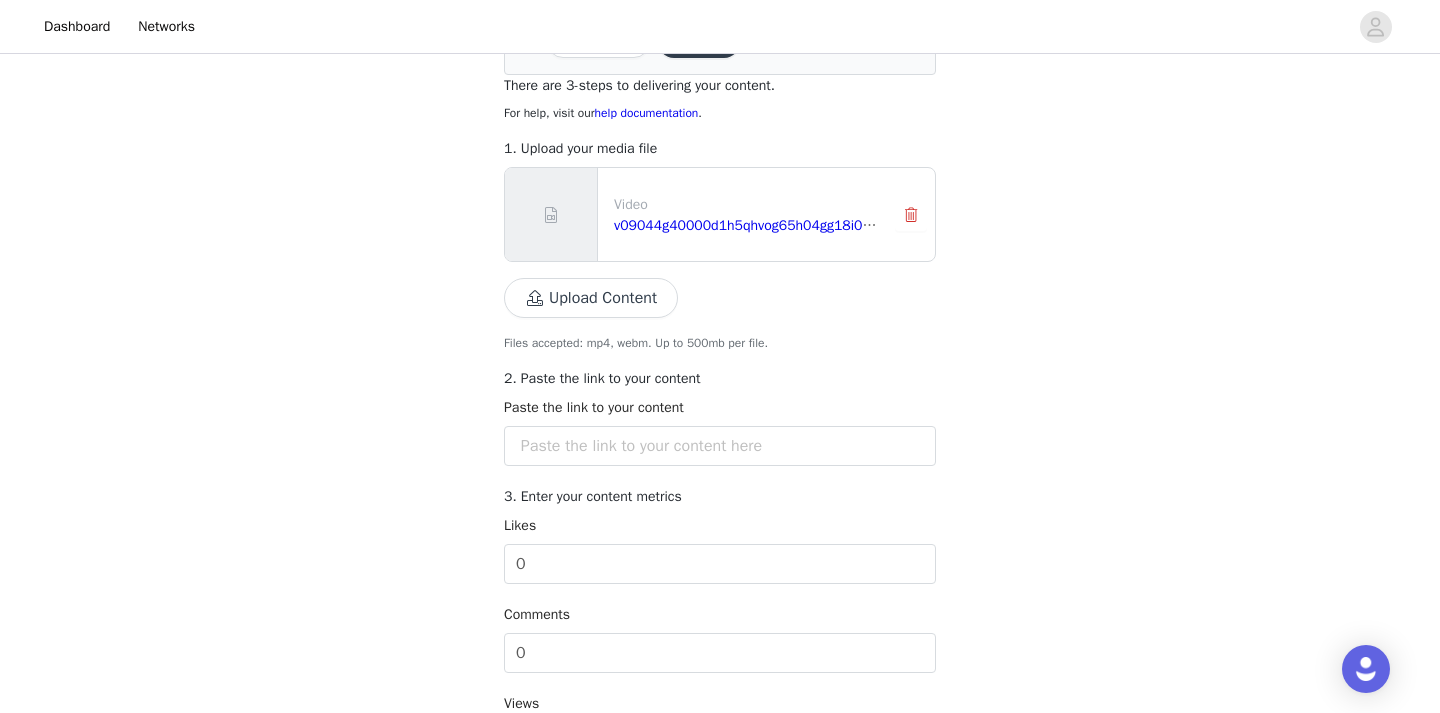 scroll, scrollTop: 349, scrollLeft: 0, axis: vertical 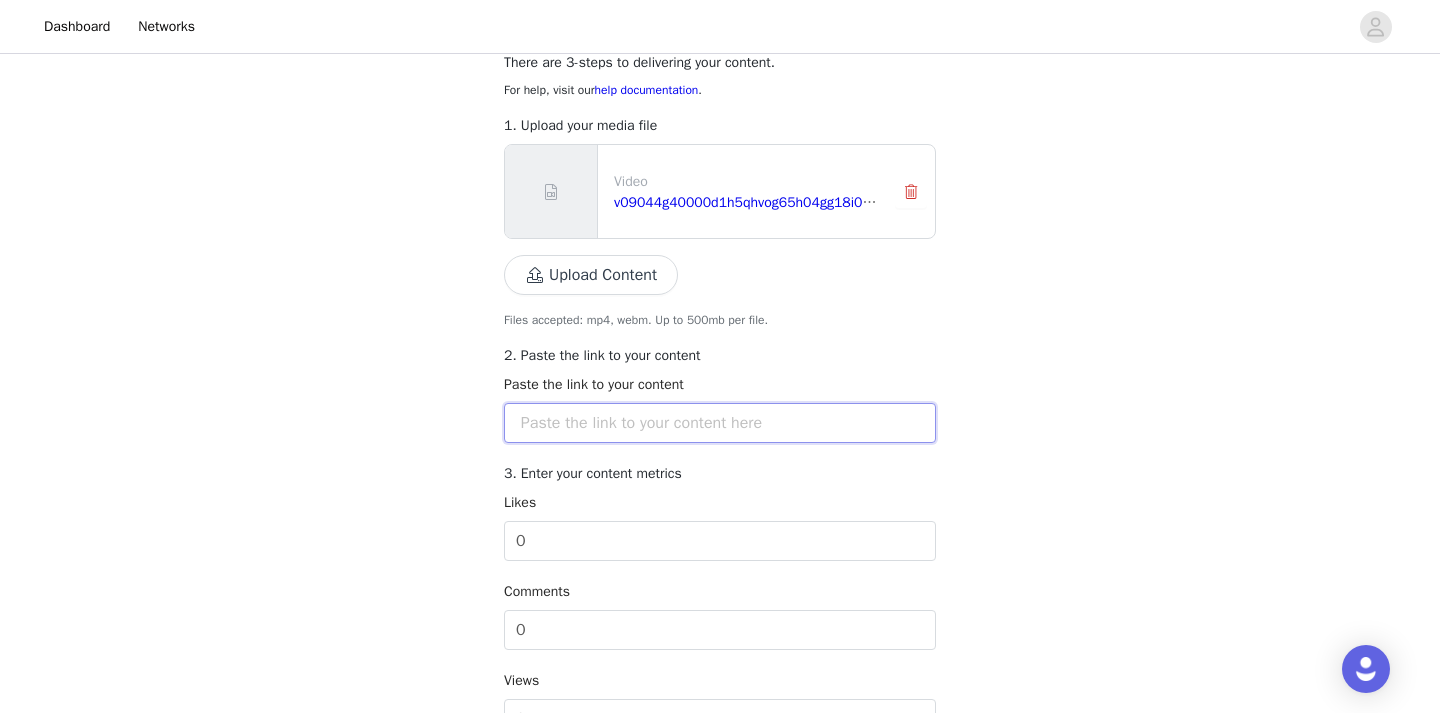 click at bounding box center [720, 423] 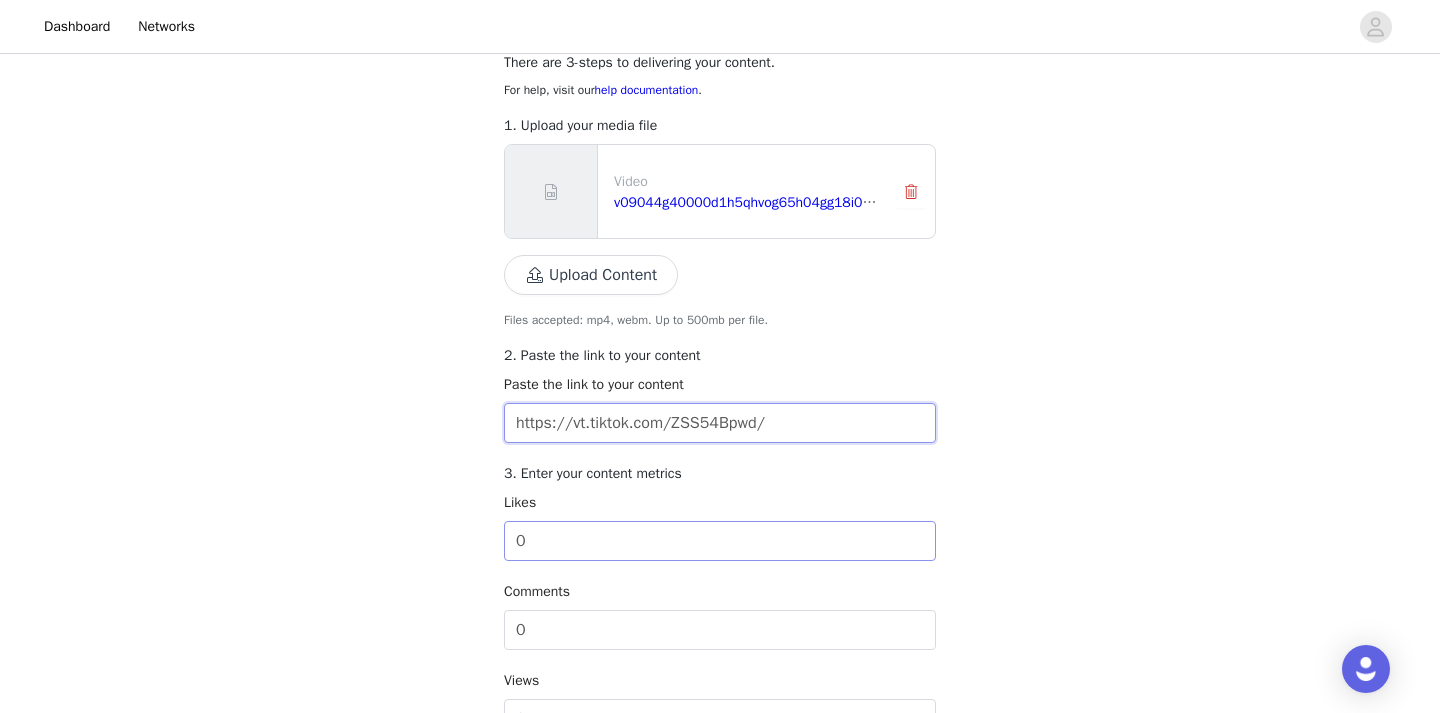 type on "https://vt.tiktok.com/ZSS54Bpwd/" 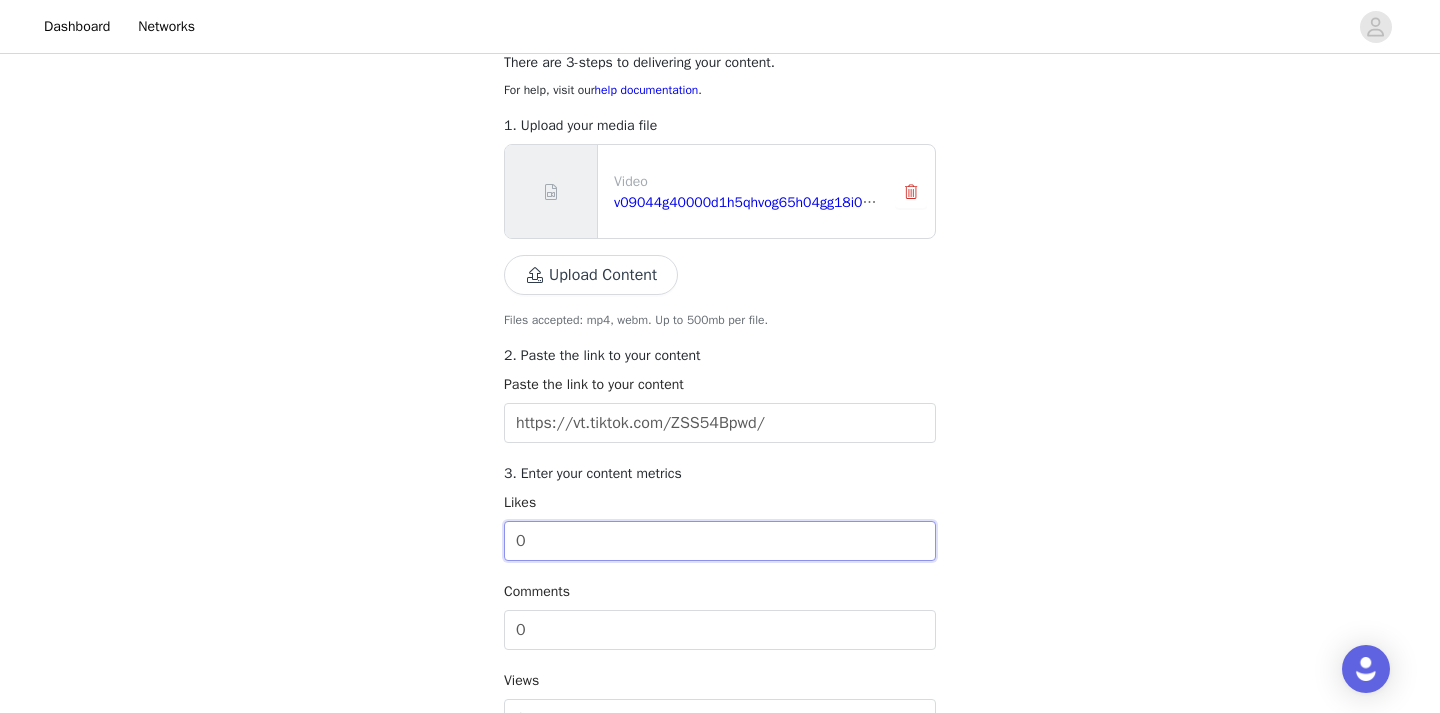 click on "0" at bounding box center [720, 541] 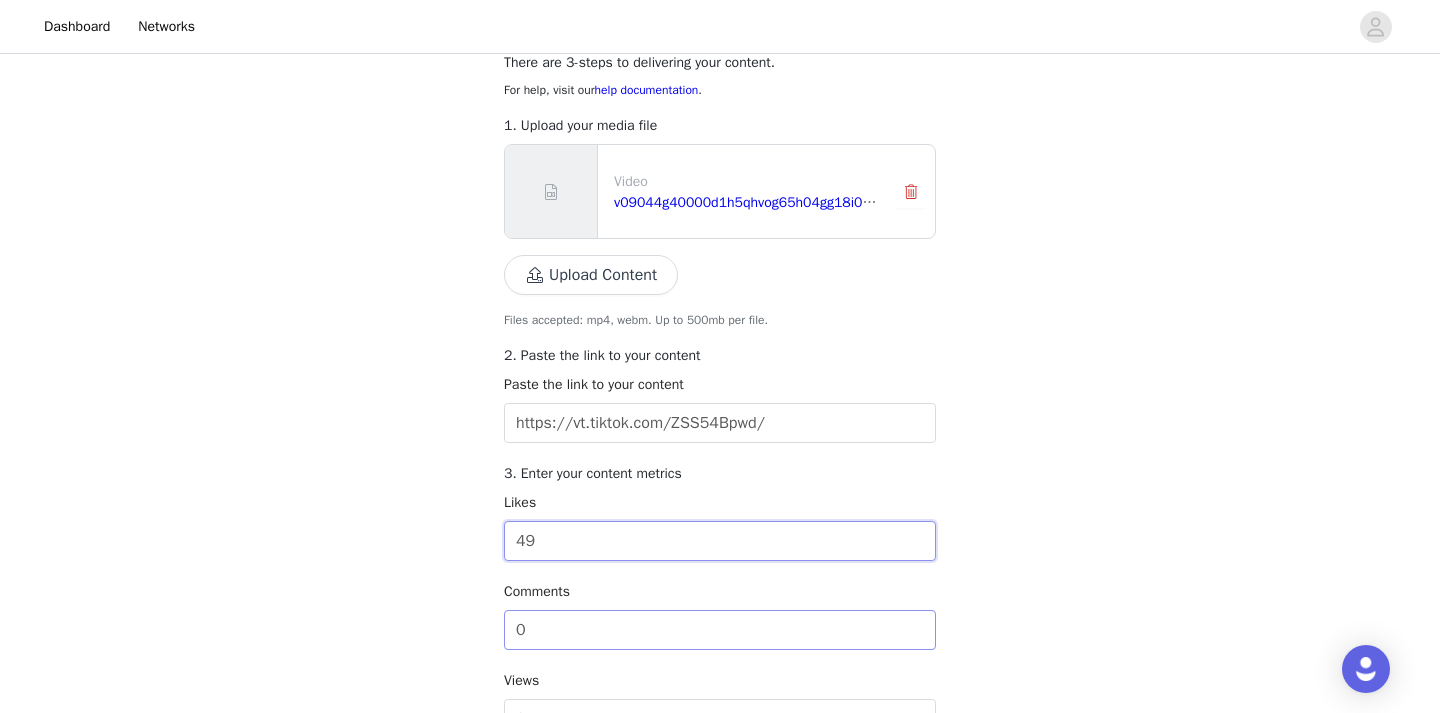 type on "49" 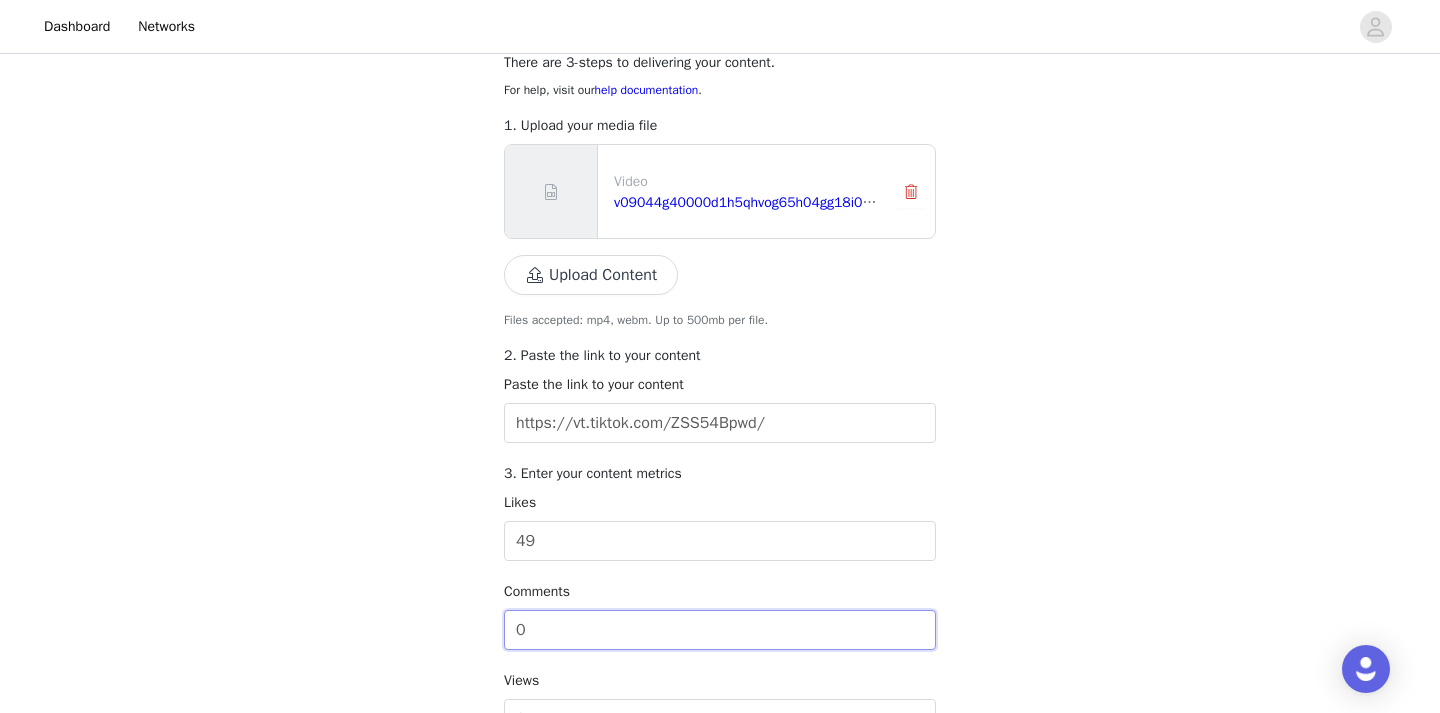 click on "0" at bounding box center [720, 630] 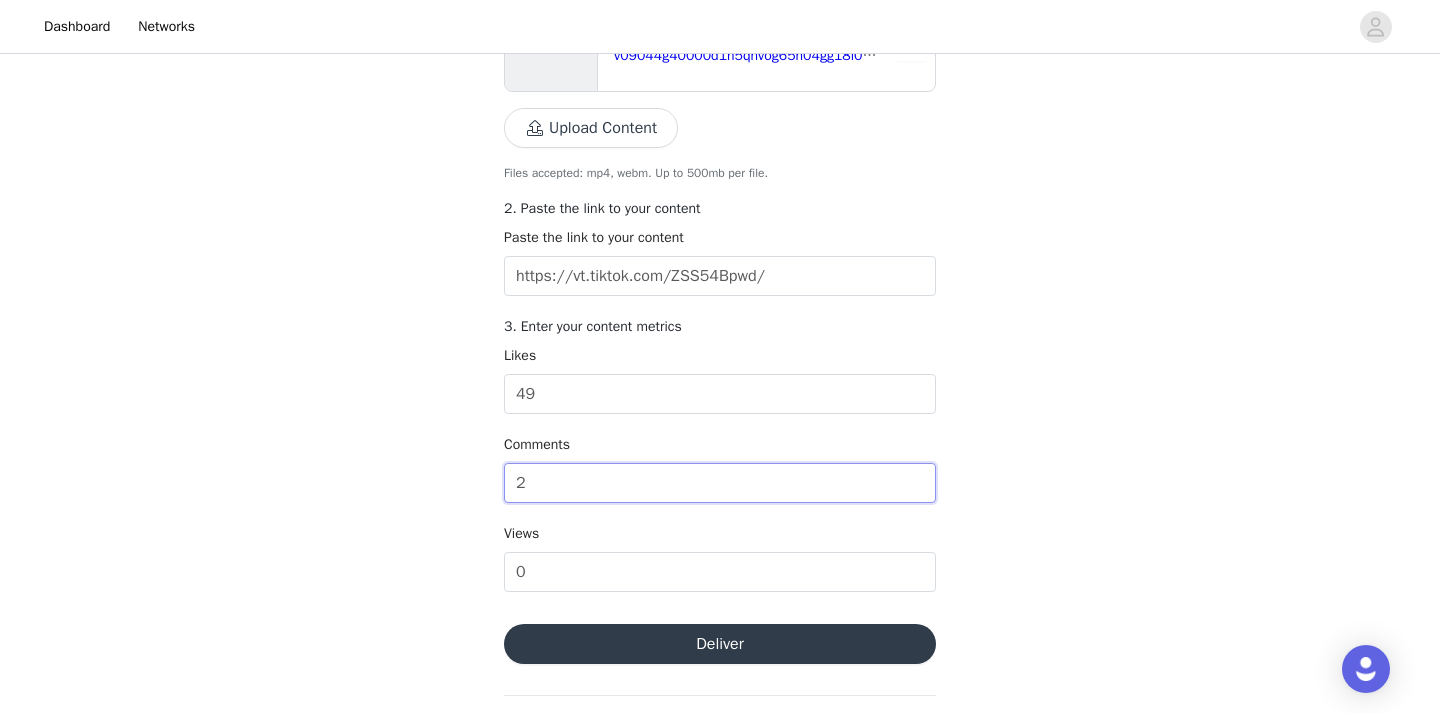 scroll, scrollTop: 516, scrollLeft: 0, axis: vertical 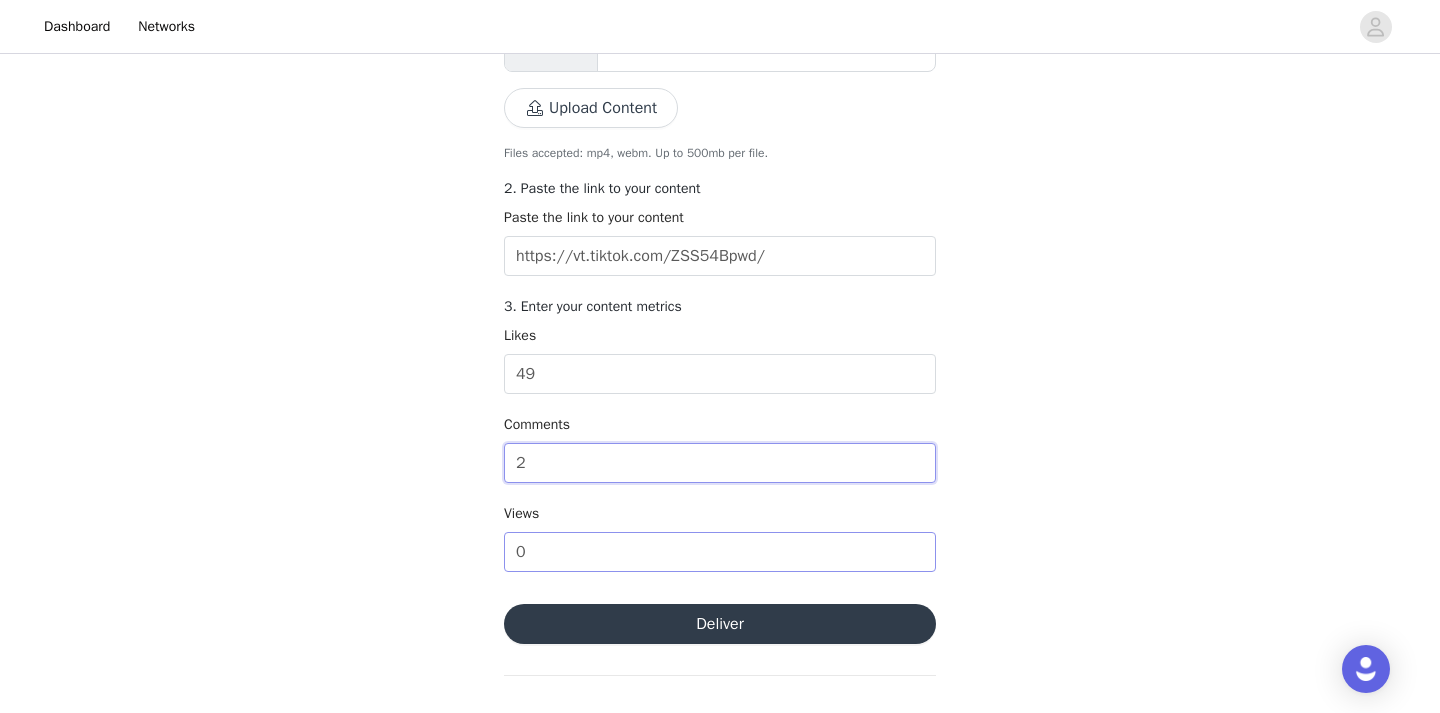 type on "2" 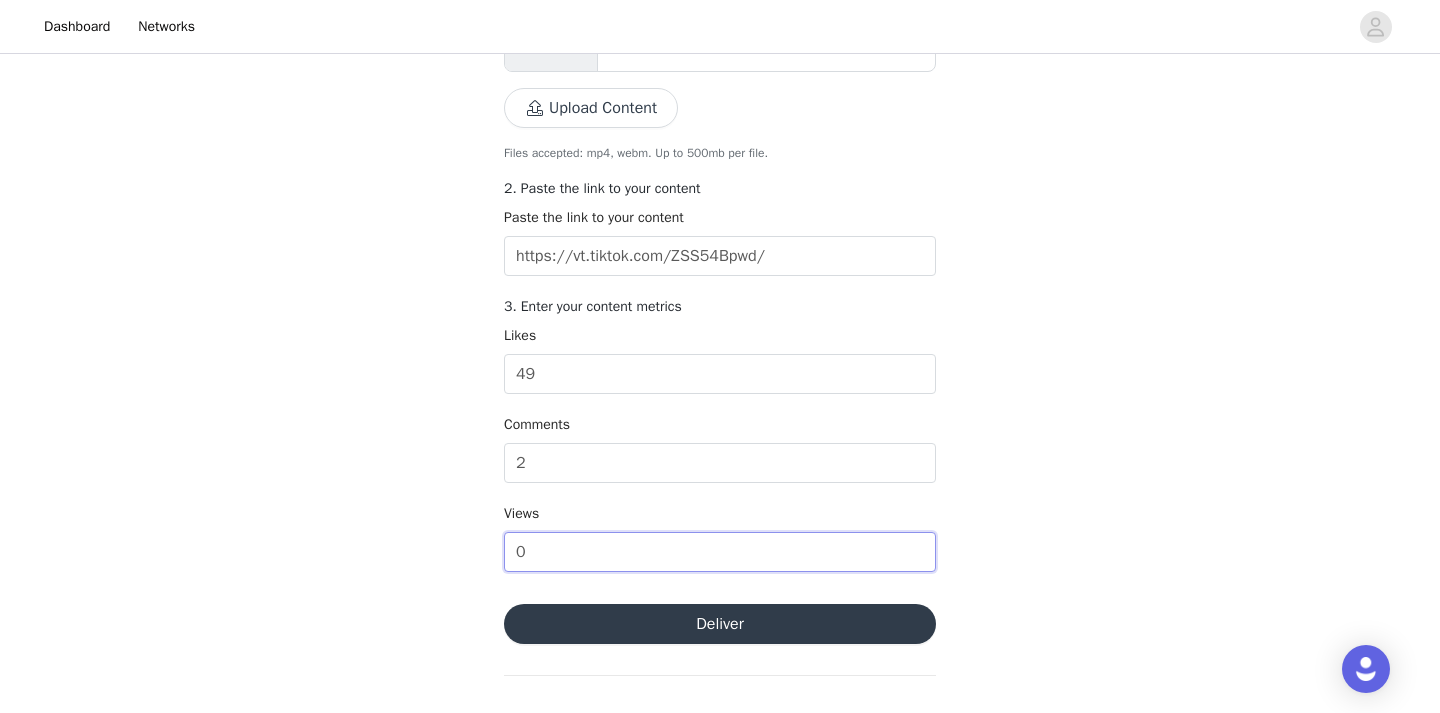 click on "0" at bounding box center [720, 552] 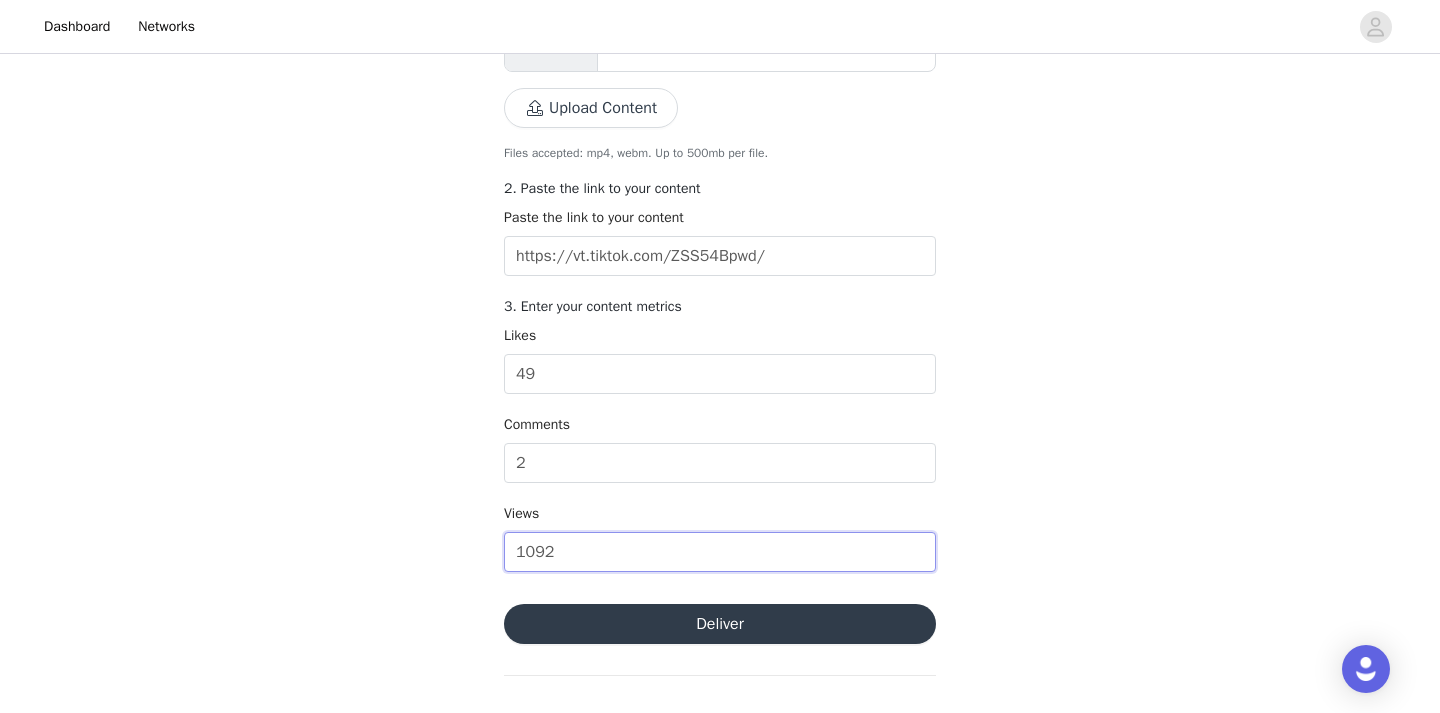 type on "1092" 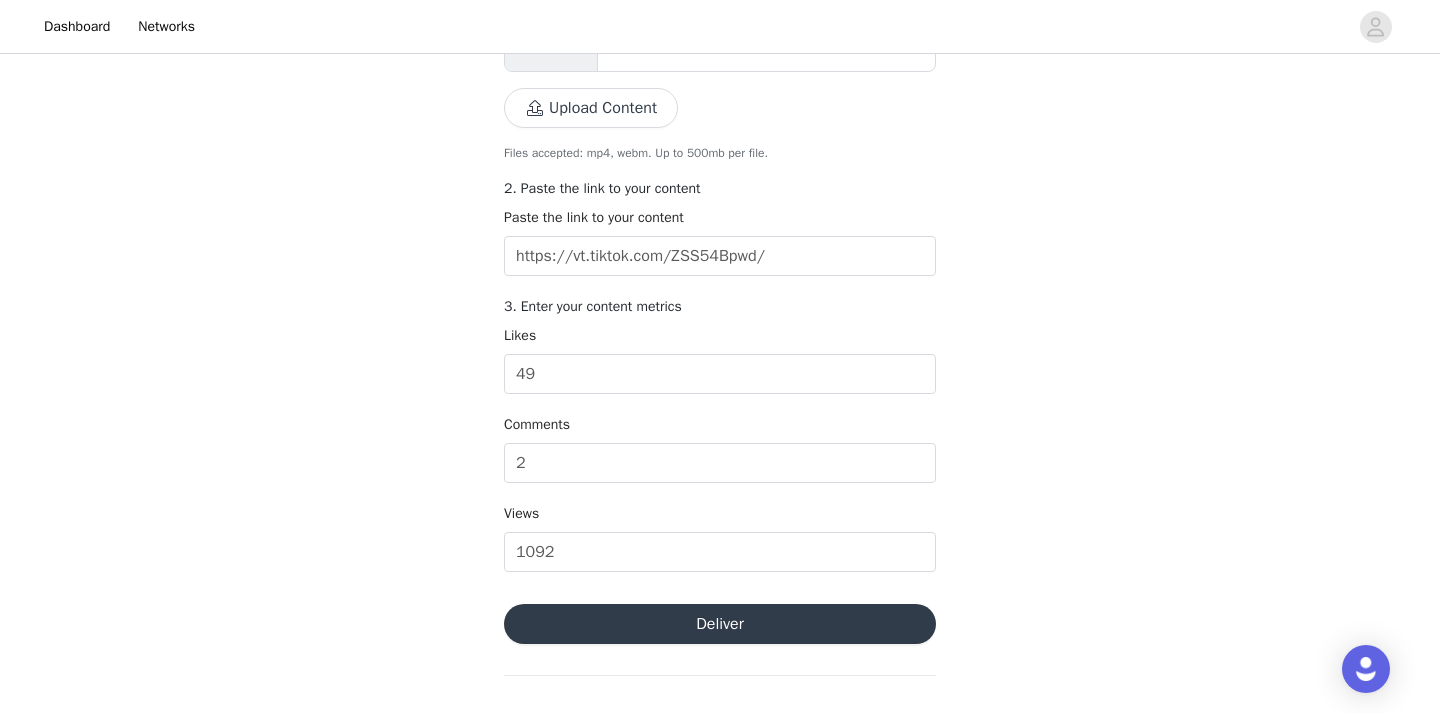 click on "Deliver" at bounding box center [720, 624] 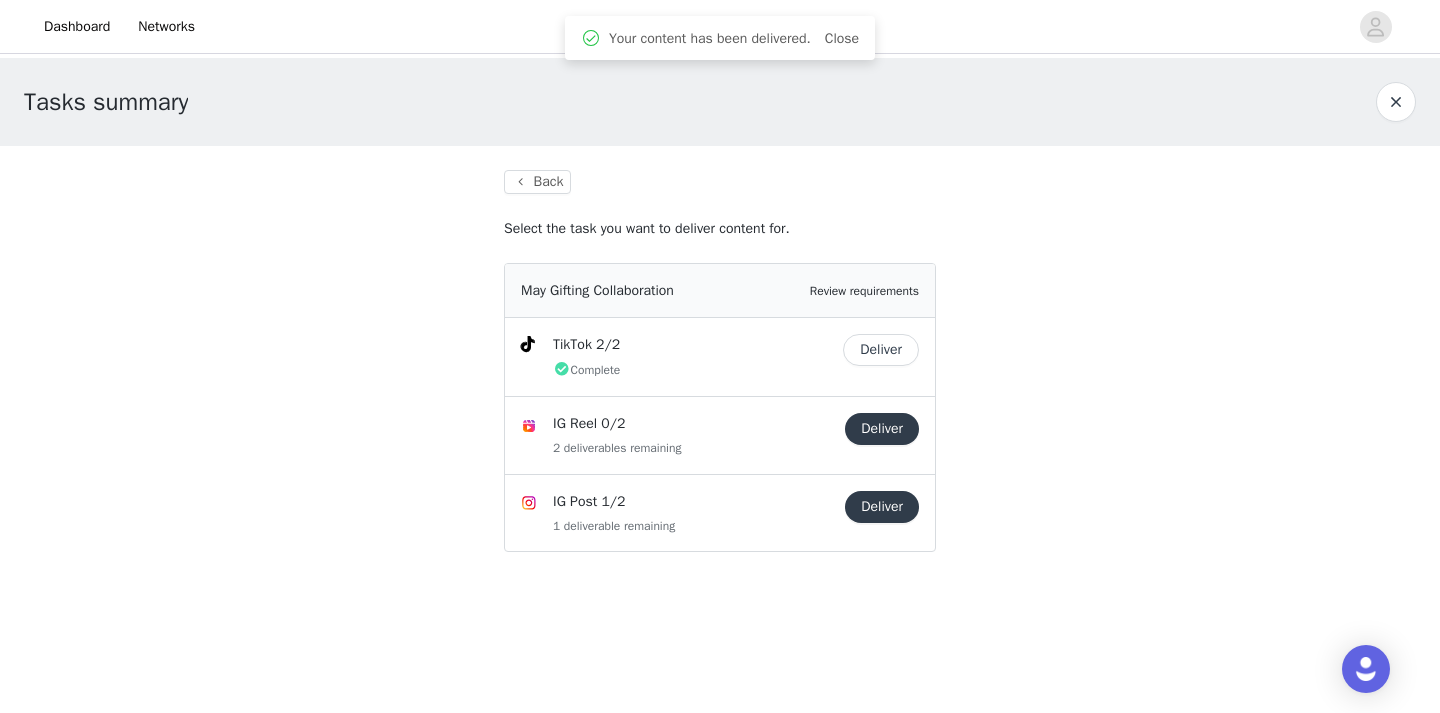 scroll, scrollTop: 0, scrollLeft: 0, axis: both 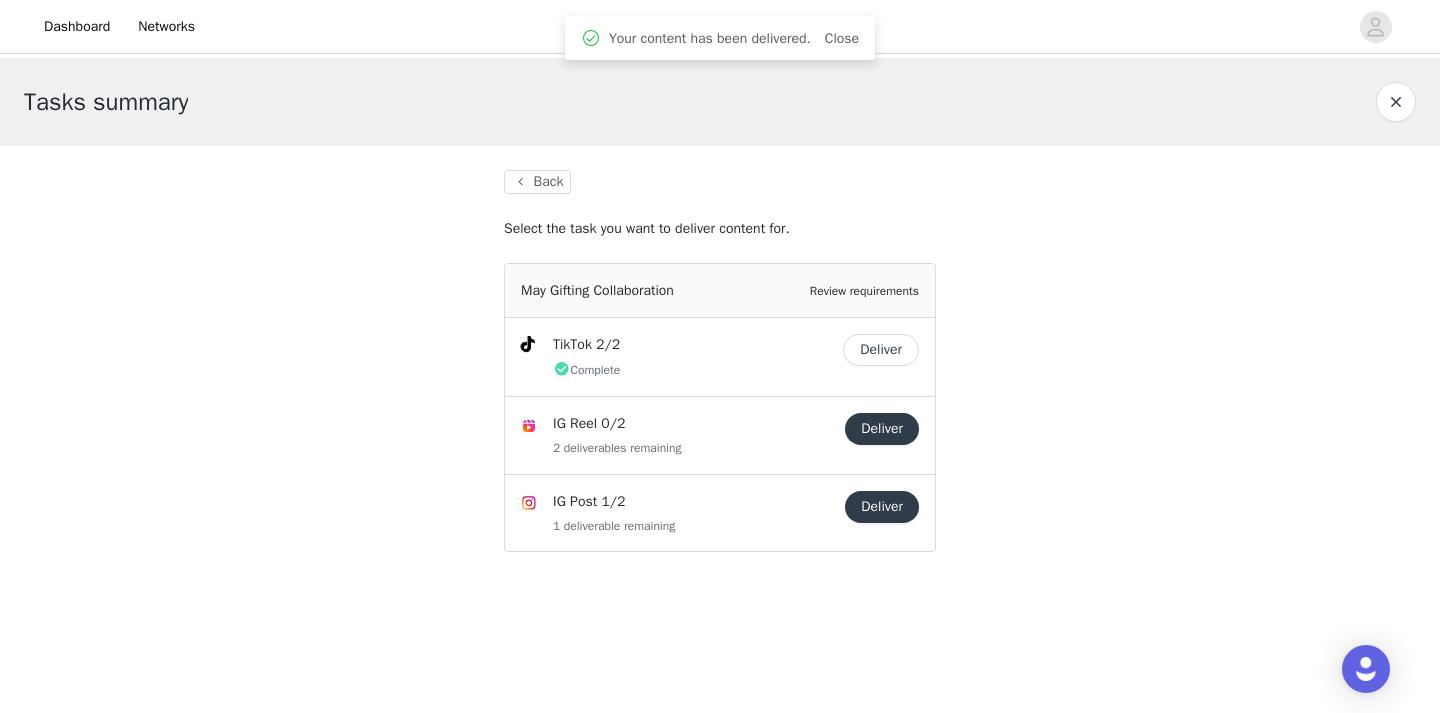 click on "Deliver" at bounding box center [882, 429] 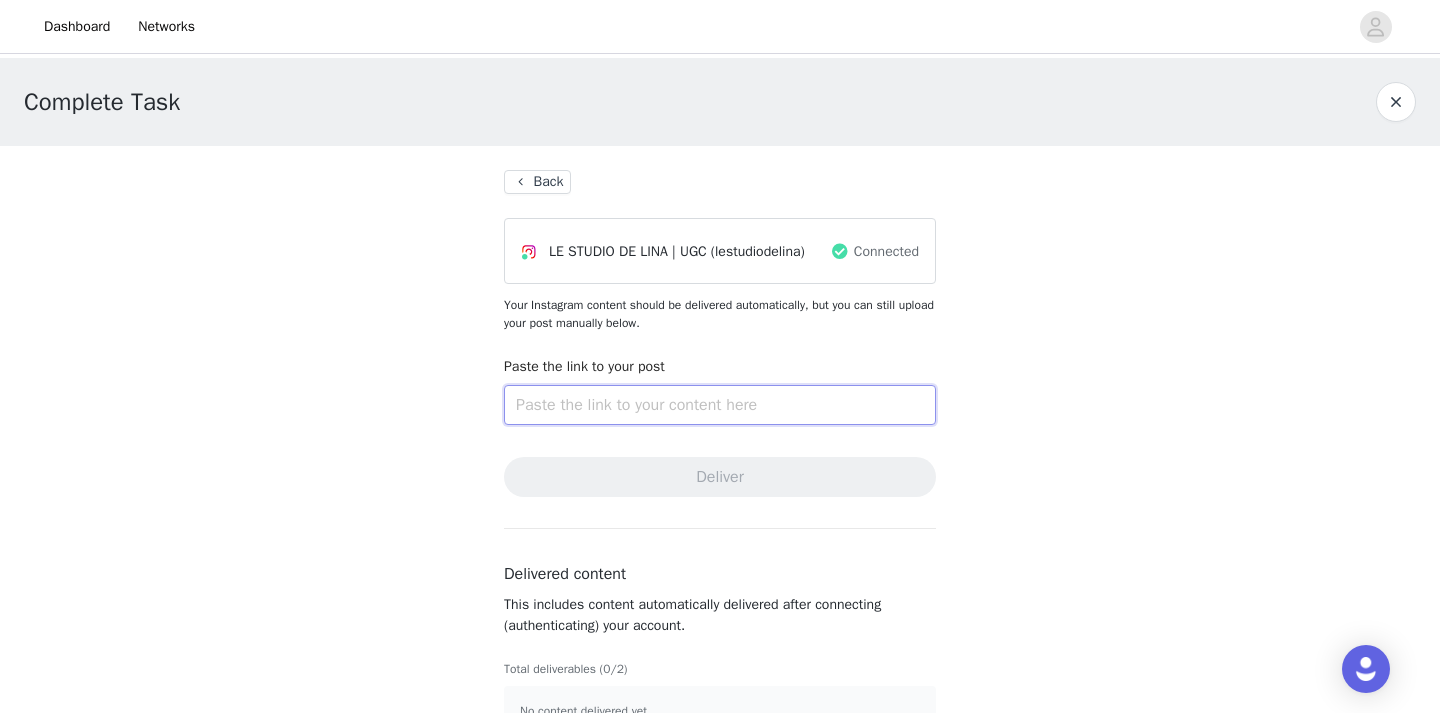 click at bounding box center [720, 405] 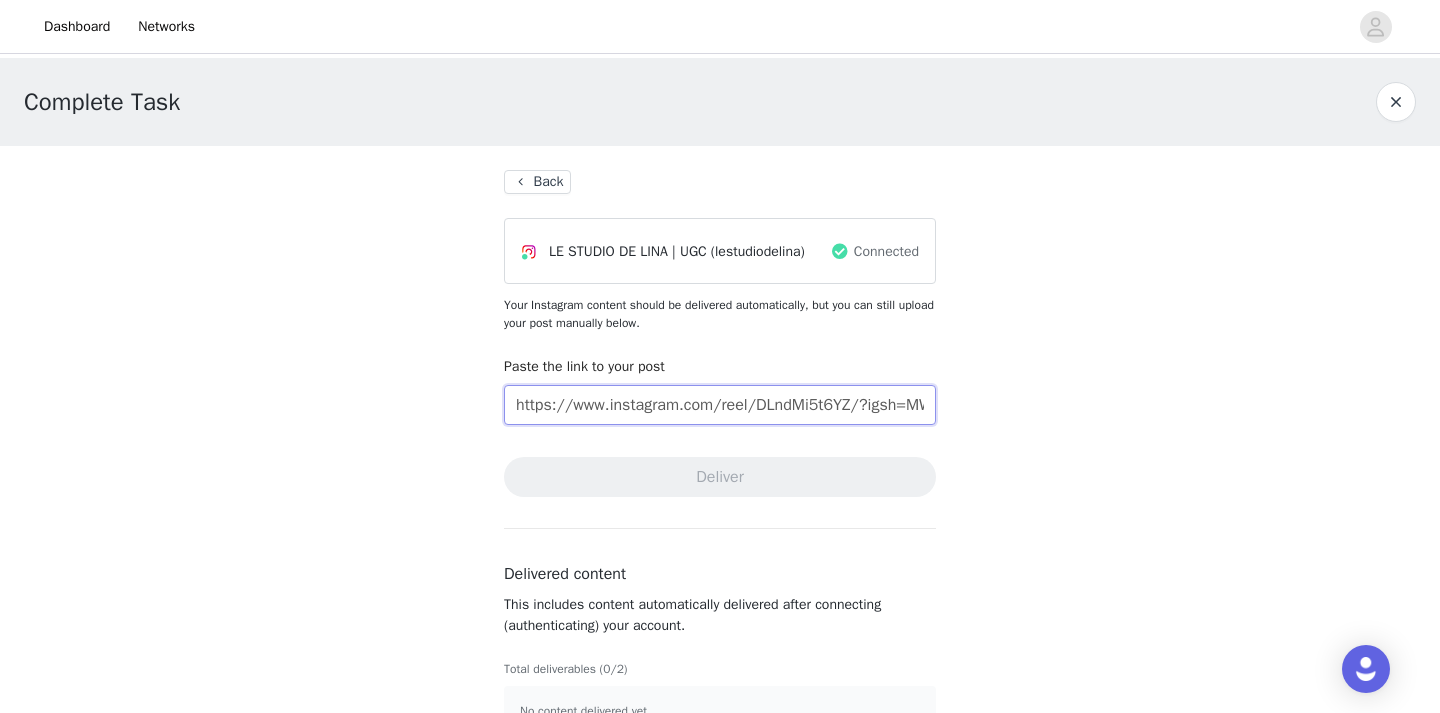 scroll, scrollTop: 0, scrollLeft: 195, axis: horizontal 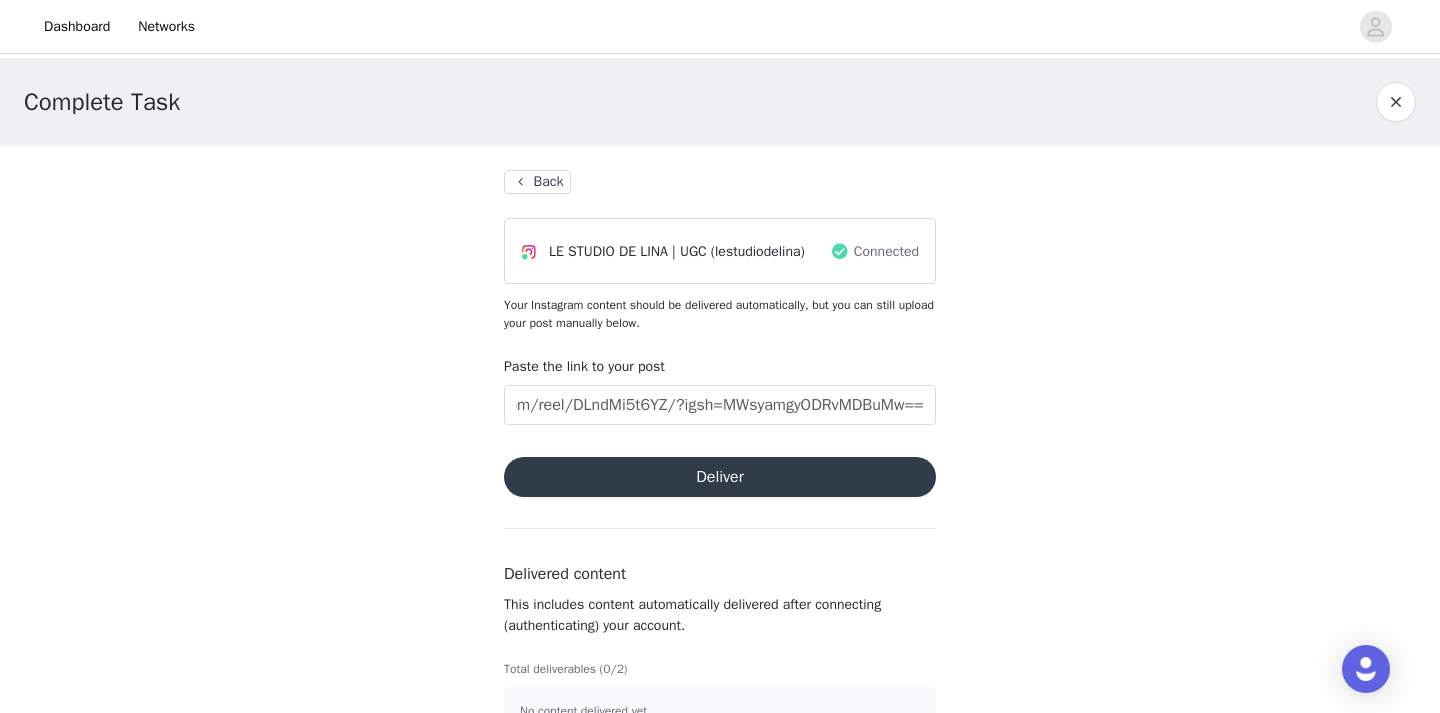 click on "Deliver" at bounding box center (720, 477) 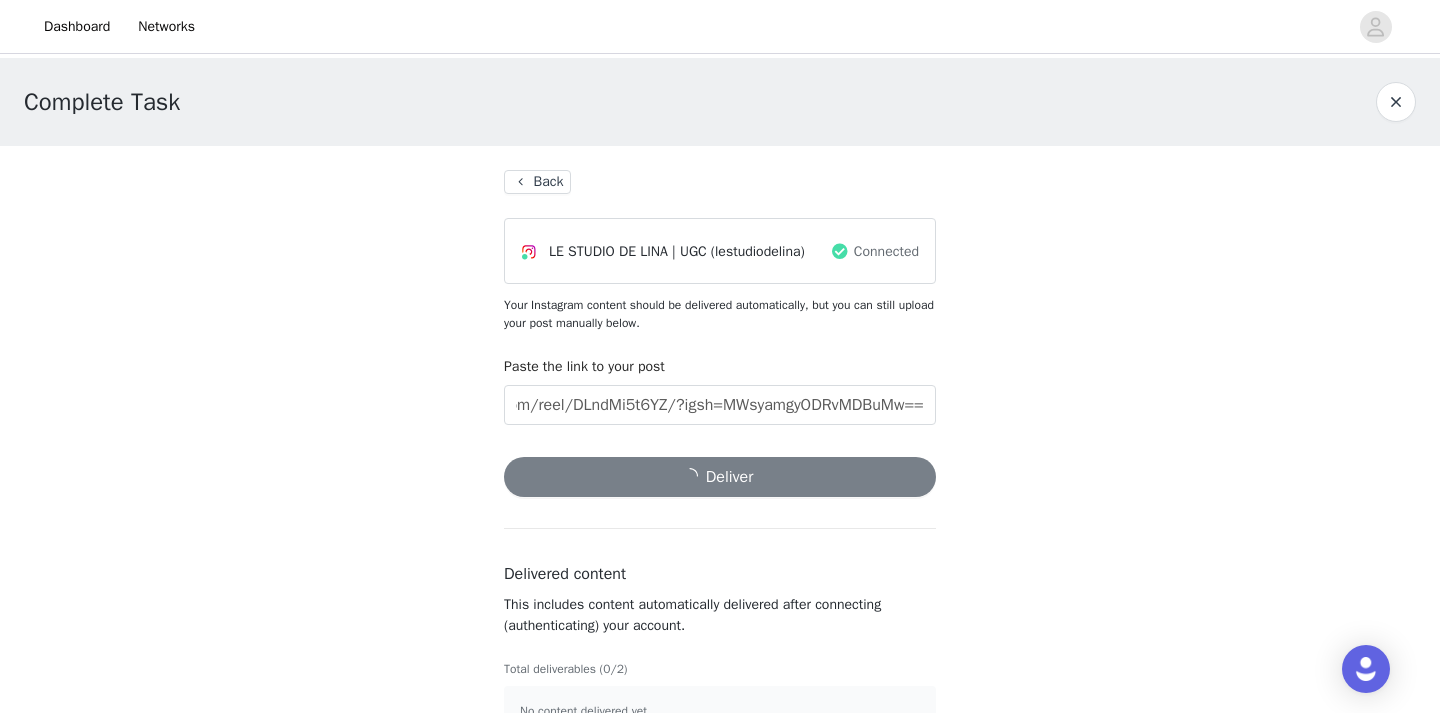 scroll, scrollTop: 0, scrollLeft: 0, axis: both 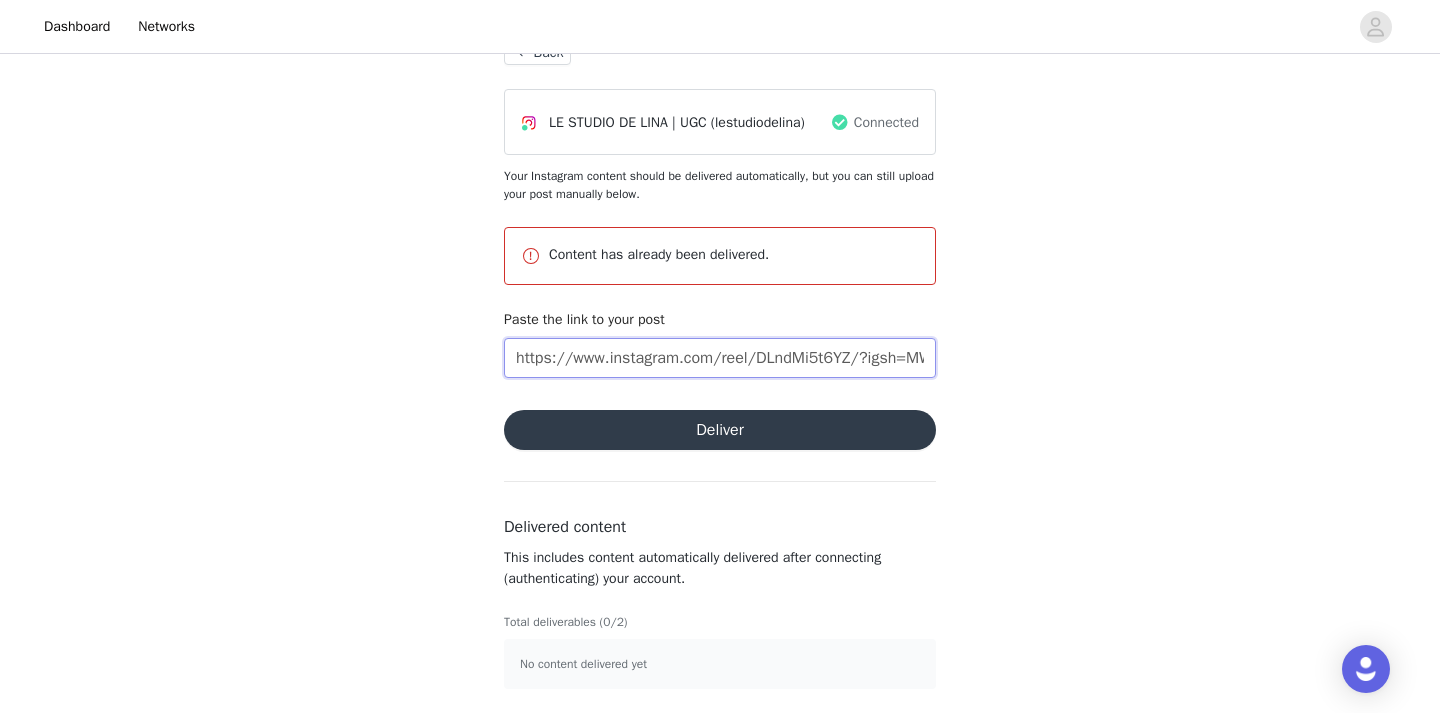 click on "https://www.instagram.com/reel/DLndMi5t6YZ/?igsh=MWsyamgyODRvMDBuMw==" at bounding box center (720, 358) 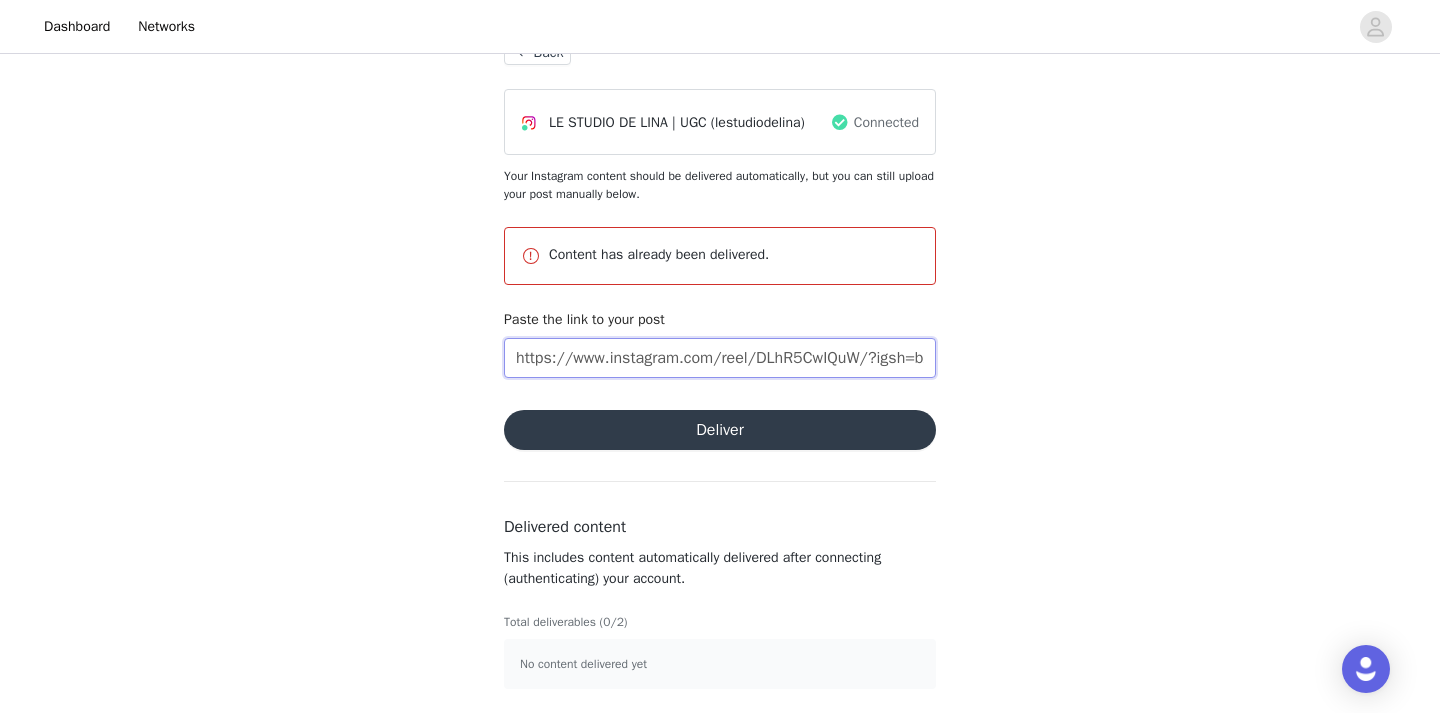 scroll, scrollTop: 0, scrollLeft: 129, axis: horizontal 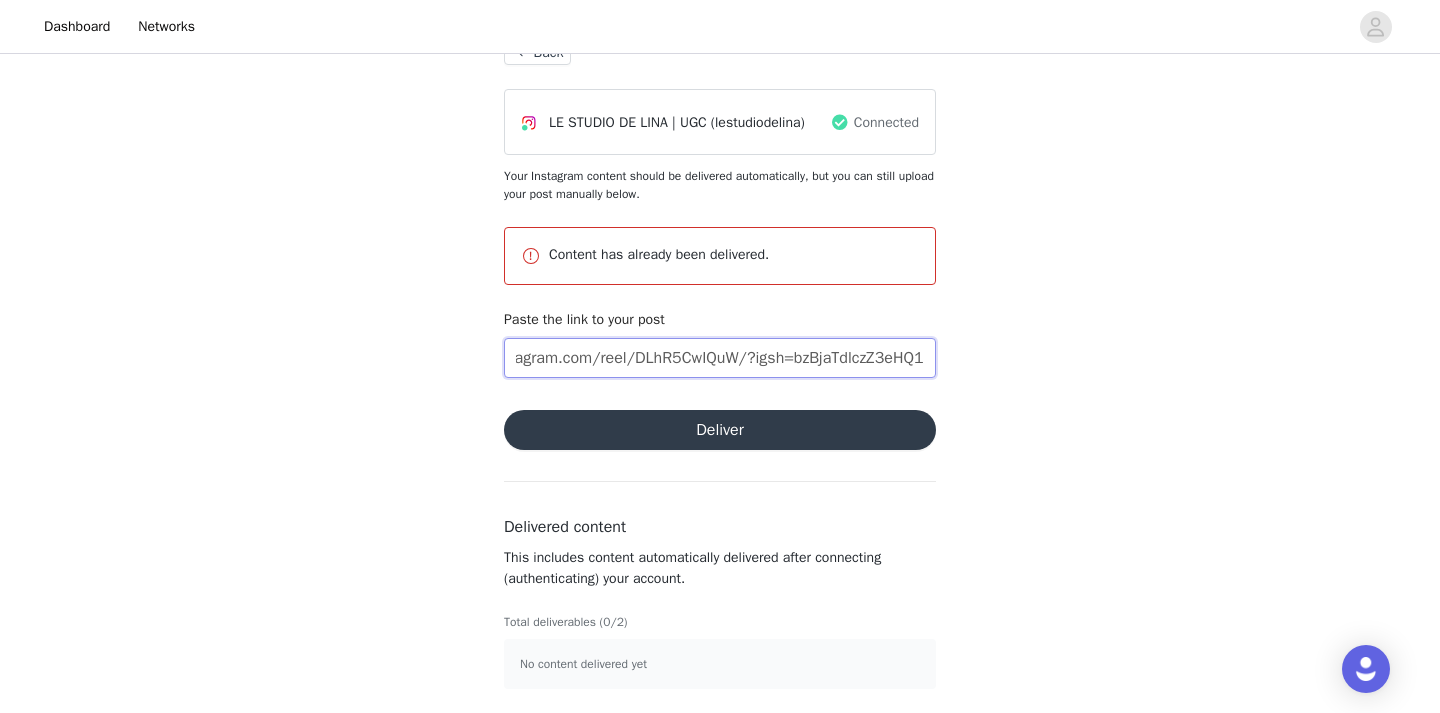 type on "https://www.instagram.com/reel/DLhR5CwIQuW/?igsh=bzBjaTdlczZ3eHQ1" 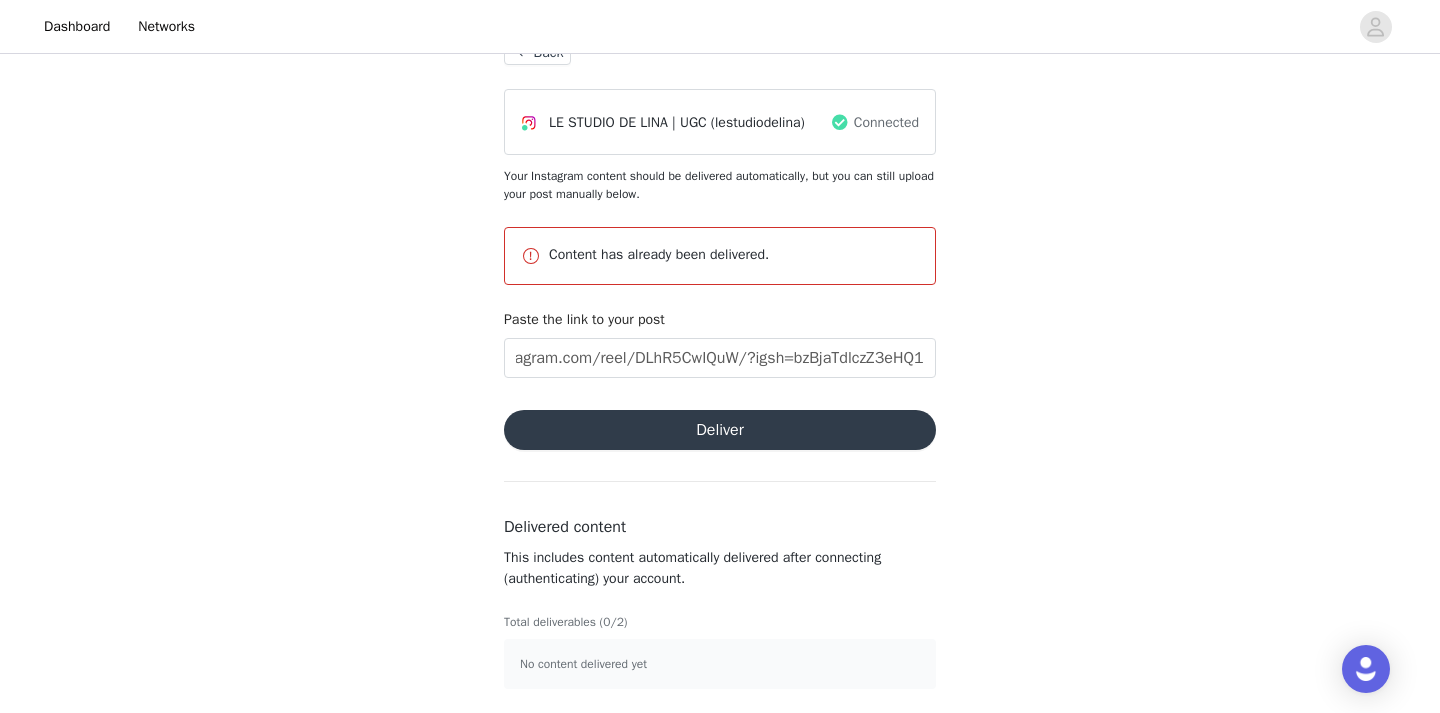 click on "Deliver" at bounding box center (720, 430) 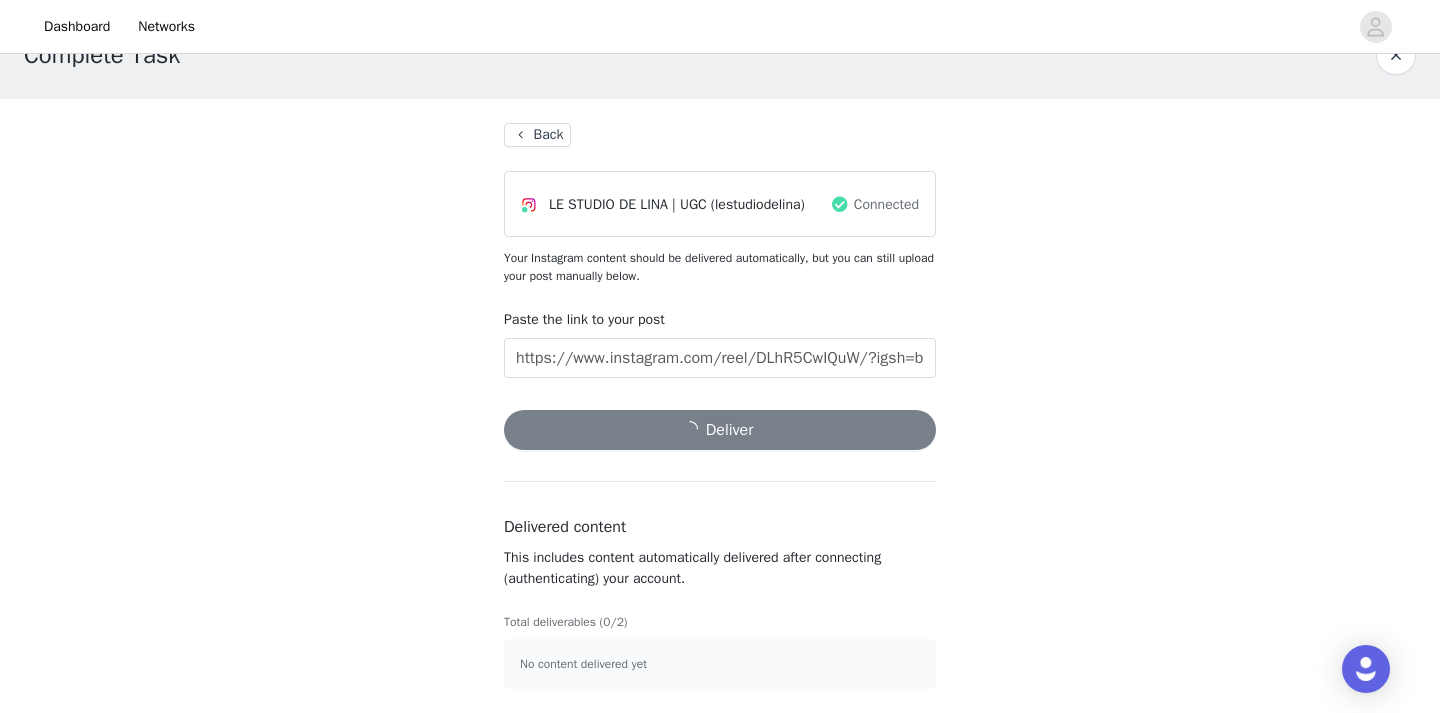 scroll, scrollTop: 57, scrollLeft: 0, axis: vertical 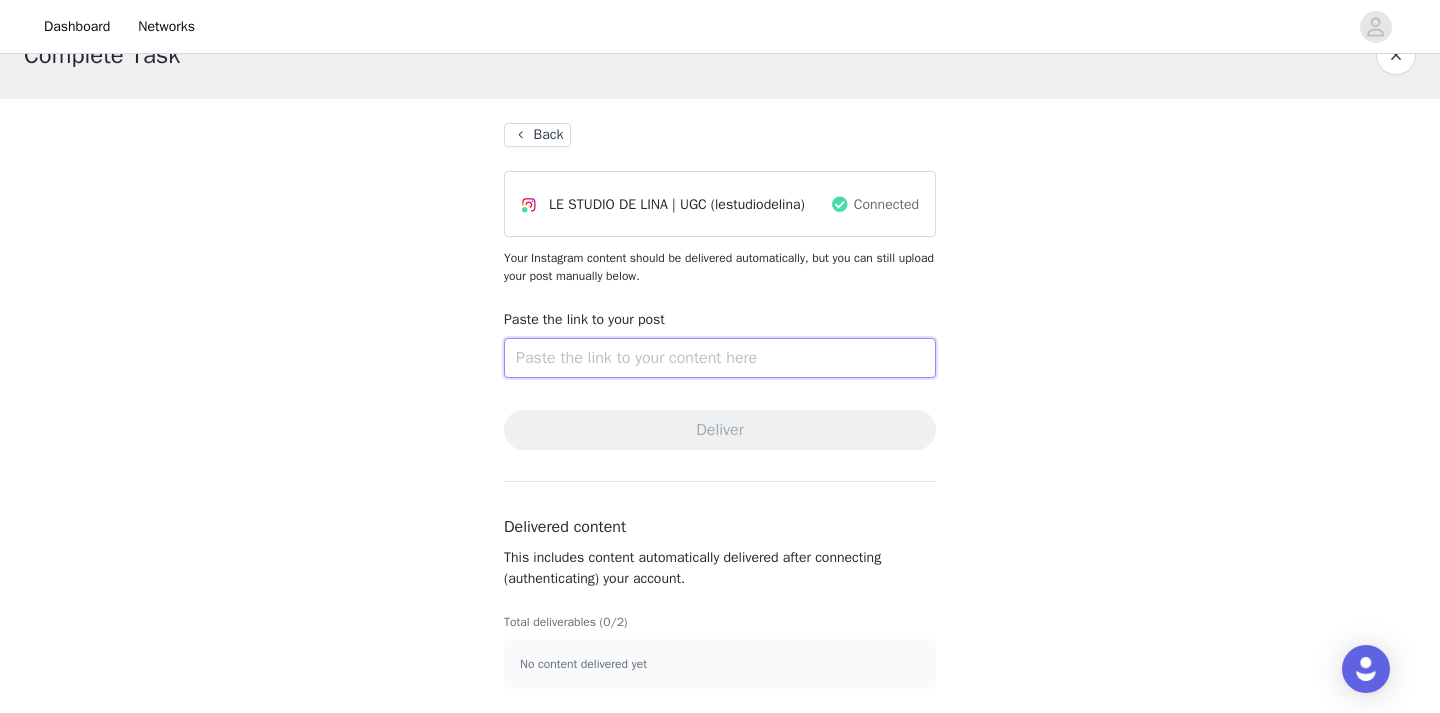 click at bounding box center (720, 358) 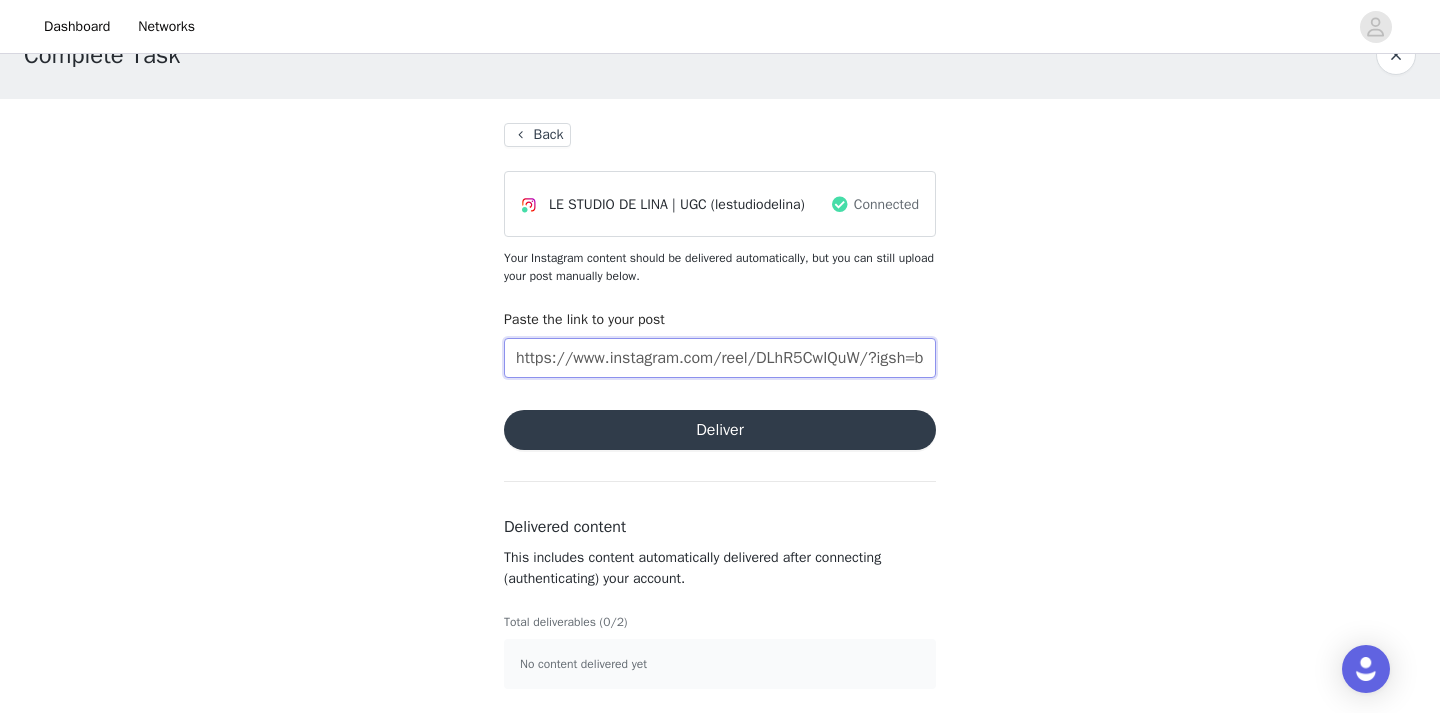 scroll, scrollTop: 0, scrollLeft: 129, axis: horizontal 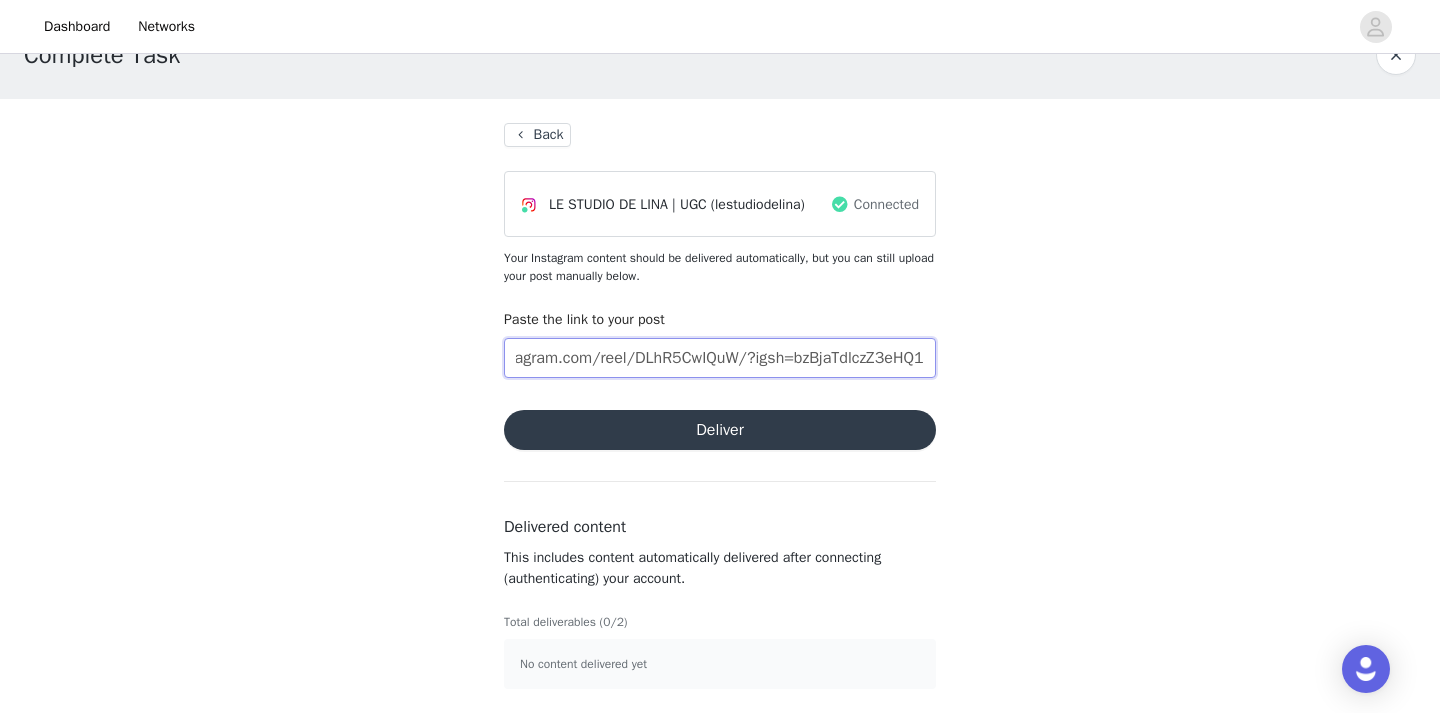 type on "https://www.instagram.com/reel/DLhR5CwIQuW/?igsh=bzBjaTdlczZ3eHQ1" 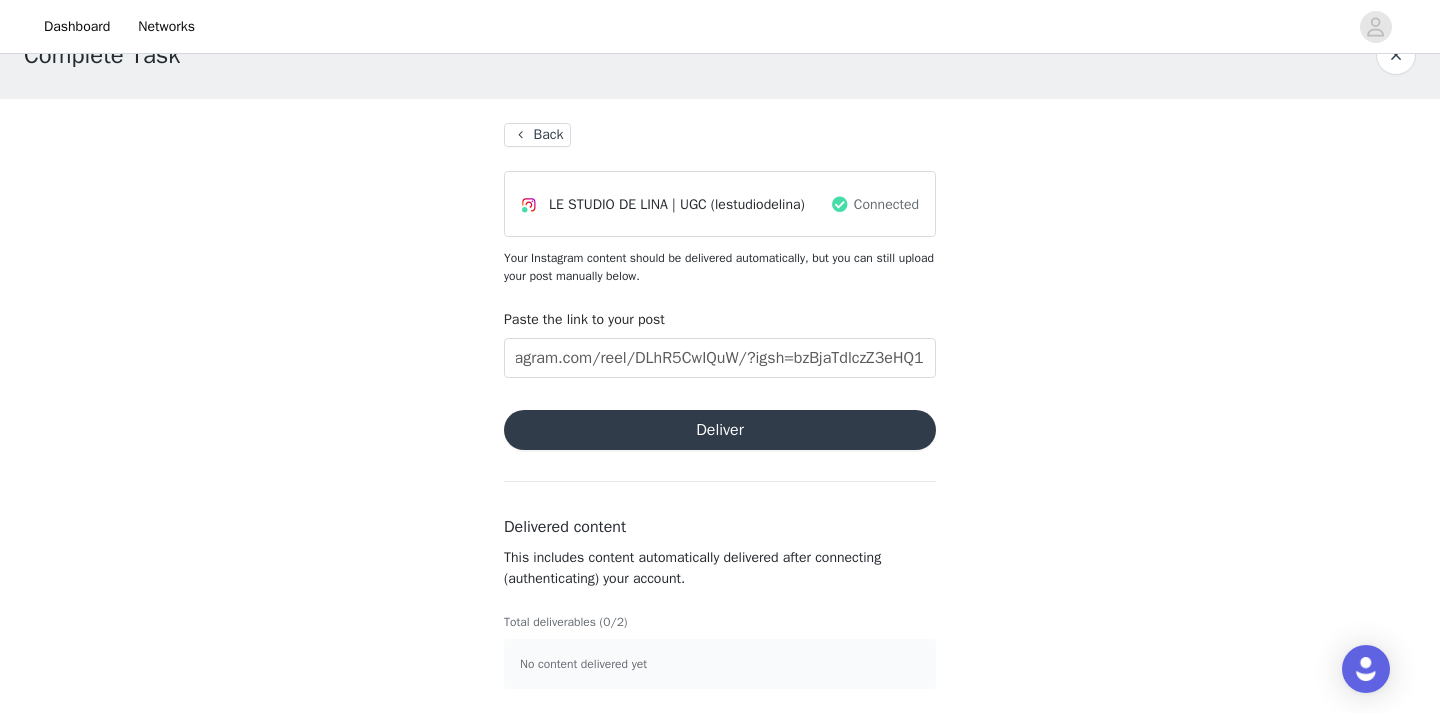 scroll, scrollTop: 0, scrollLeft: 0, axis: both 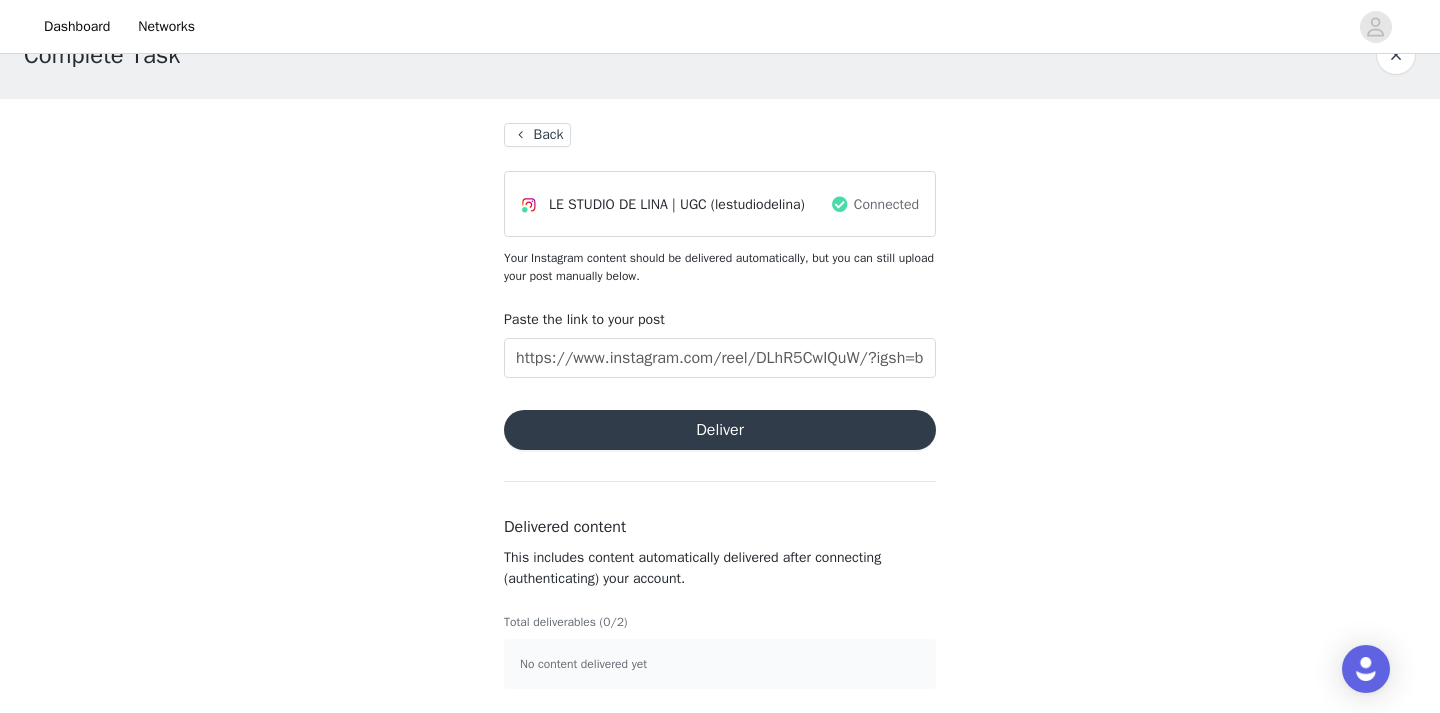 click on "Deliver" at bounding box center (720, 430) 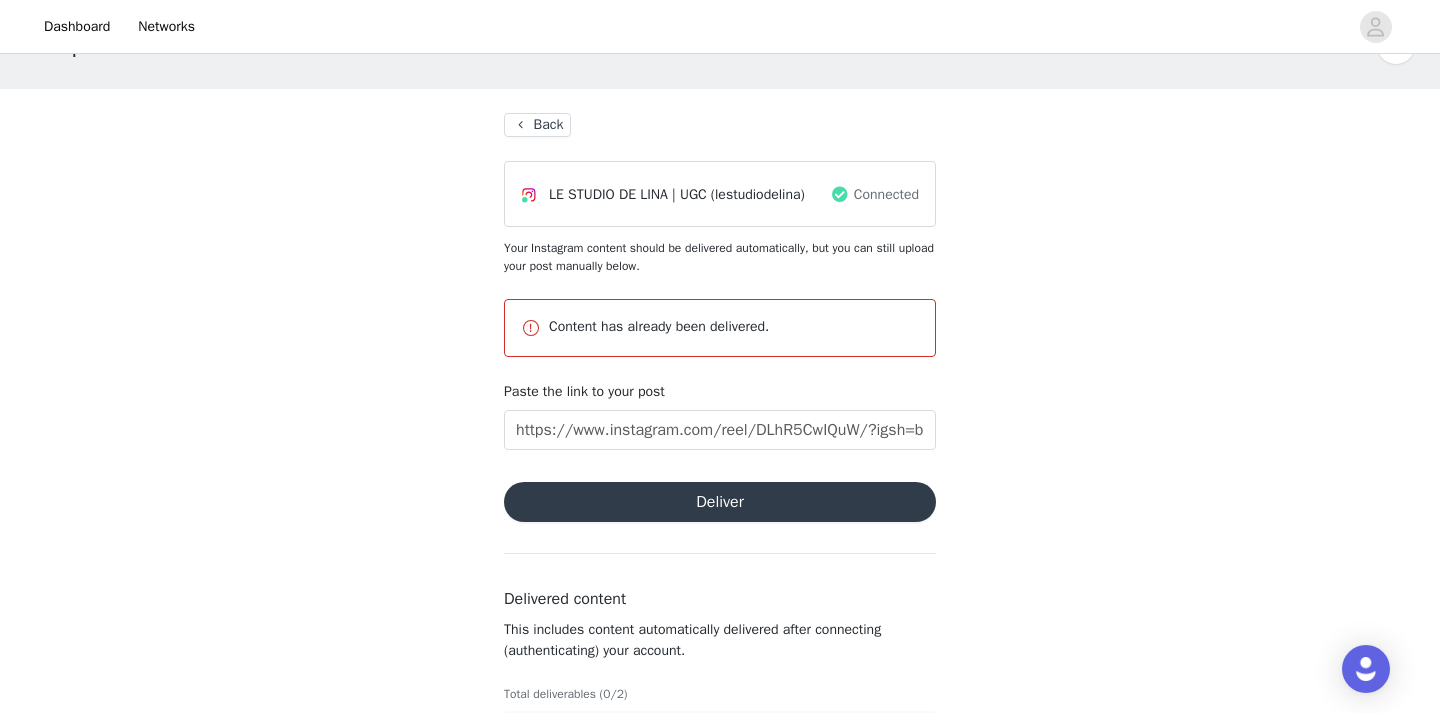 click on "Back" at bounding box center [537, 125] 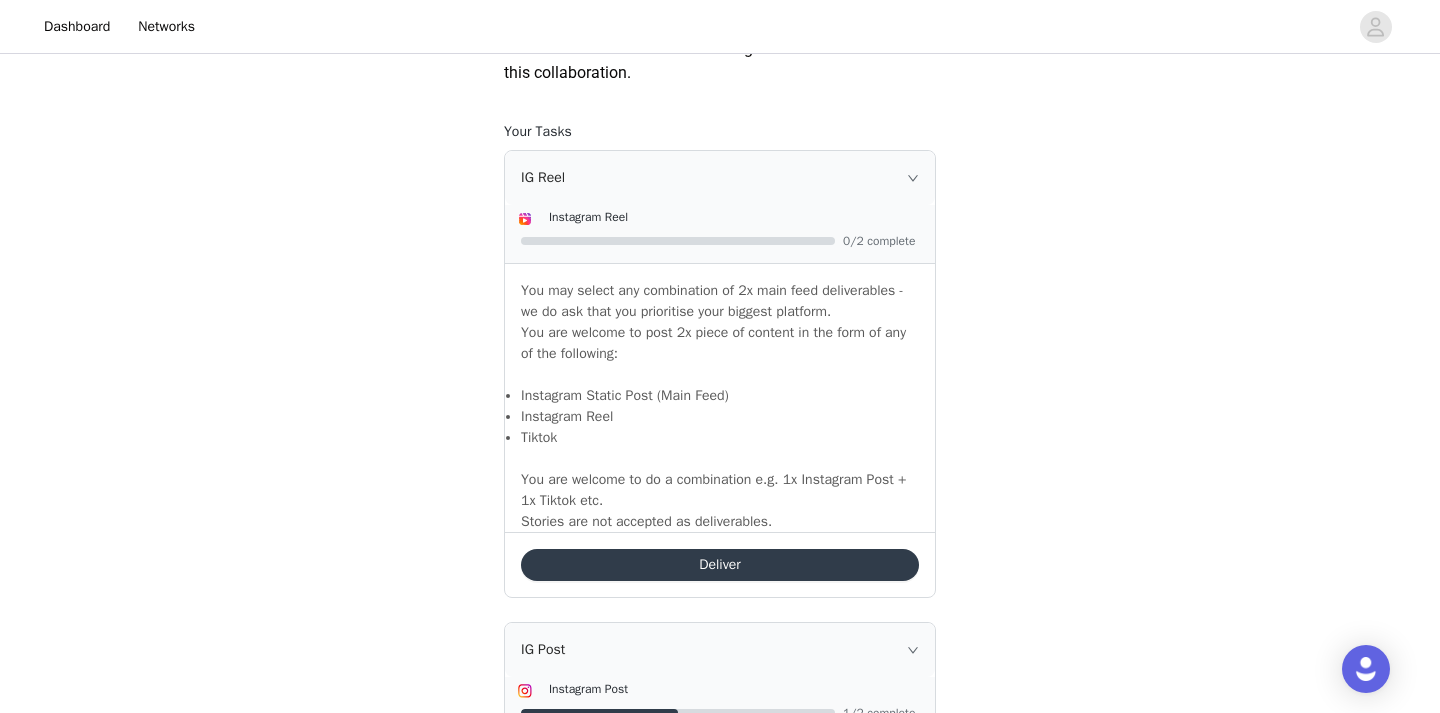 scroll, scrollTop: 1227, scrollLeft: 0, axis: vertical 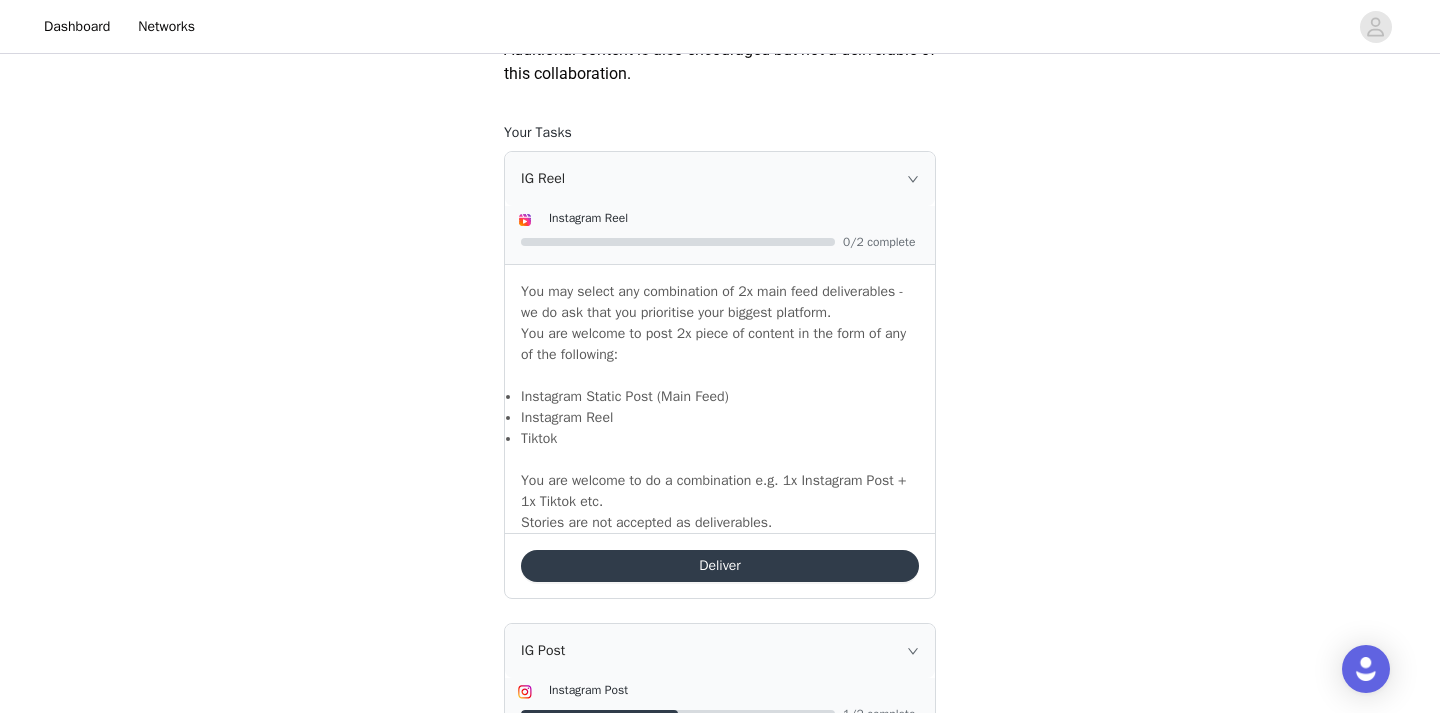 click on "Deliver" at bounding box center [720, 566] 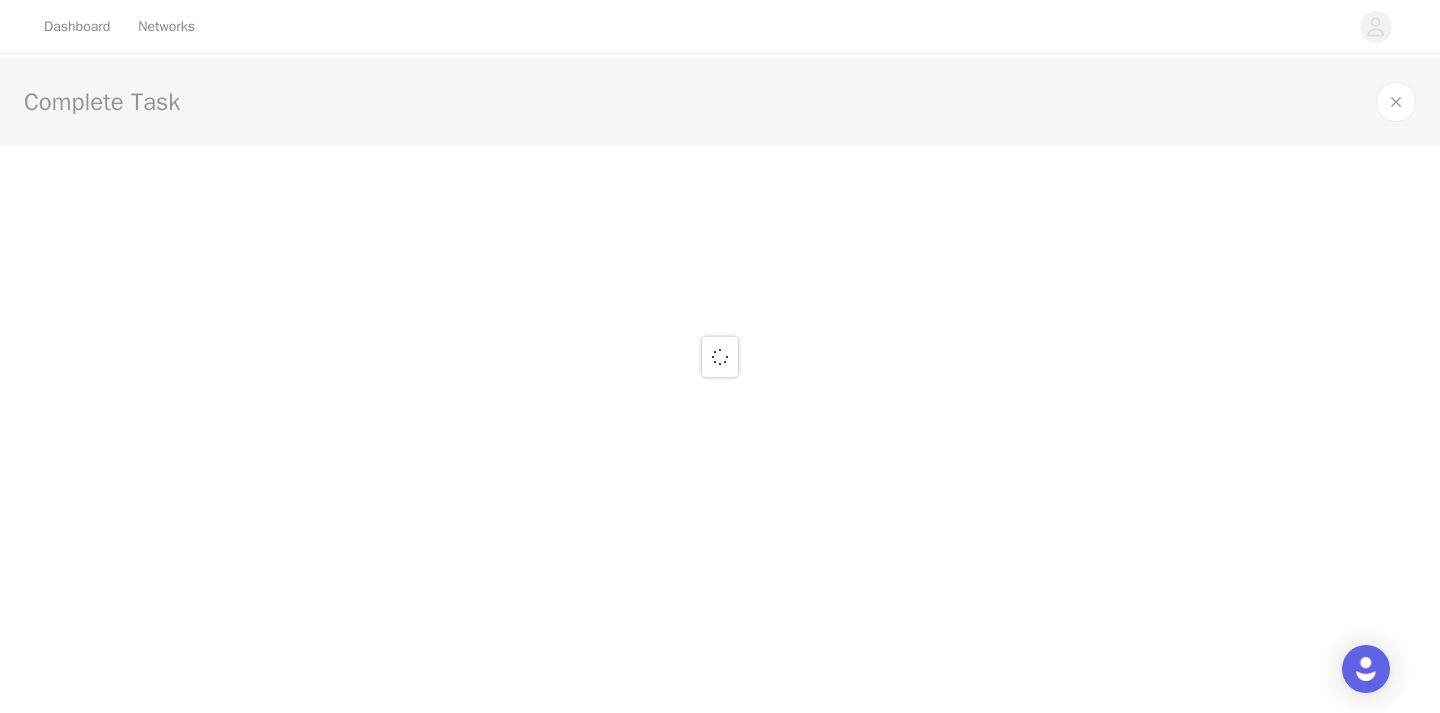scroll, scrollTop: 0, scrollLeft: 0, axis: both 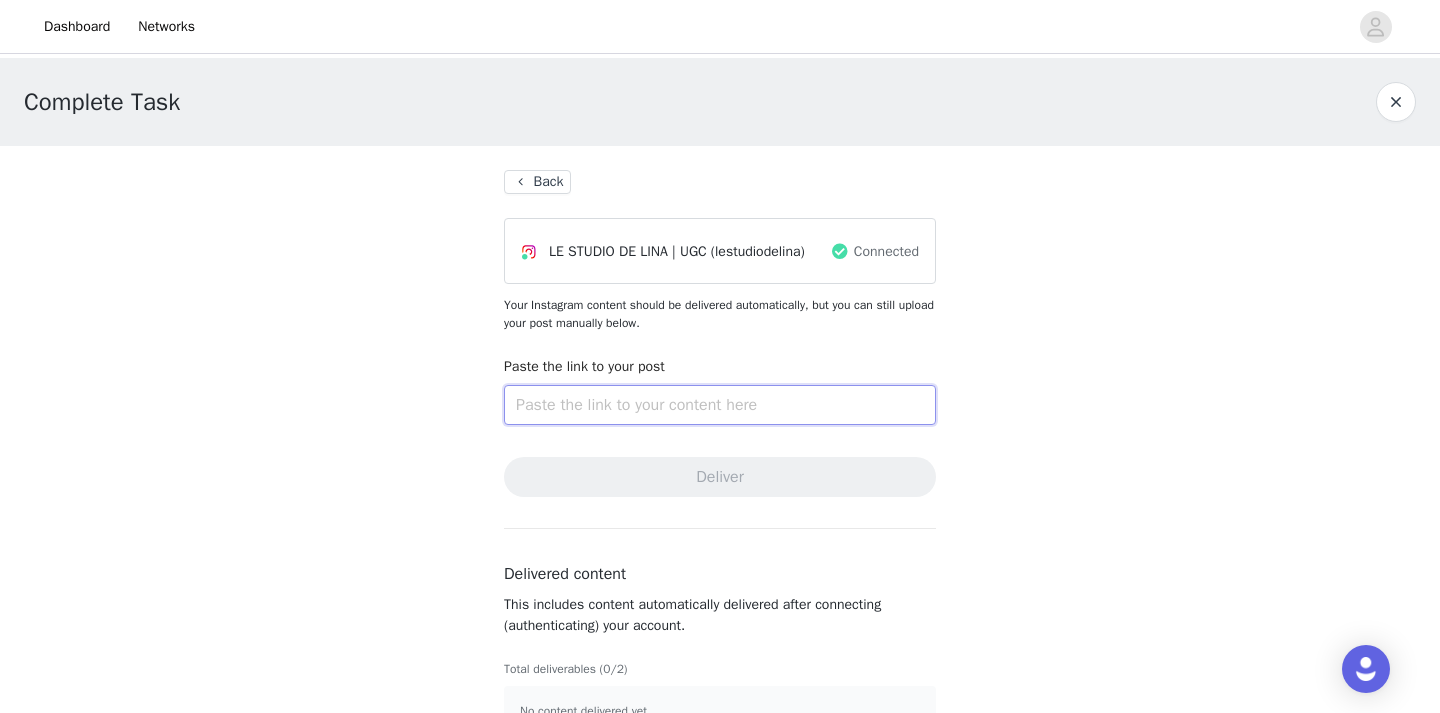click at bounding box center (720, 405) 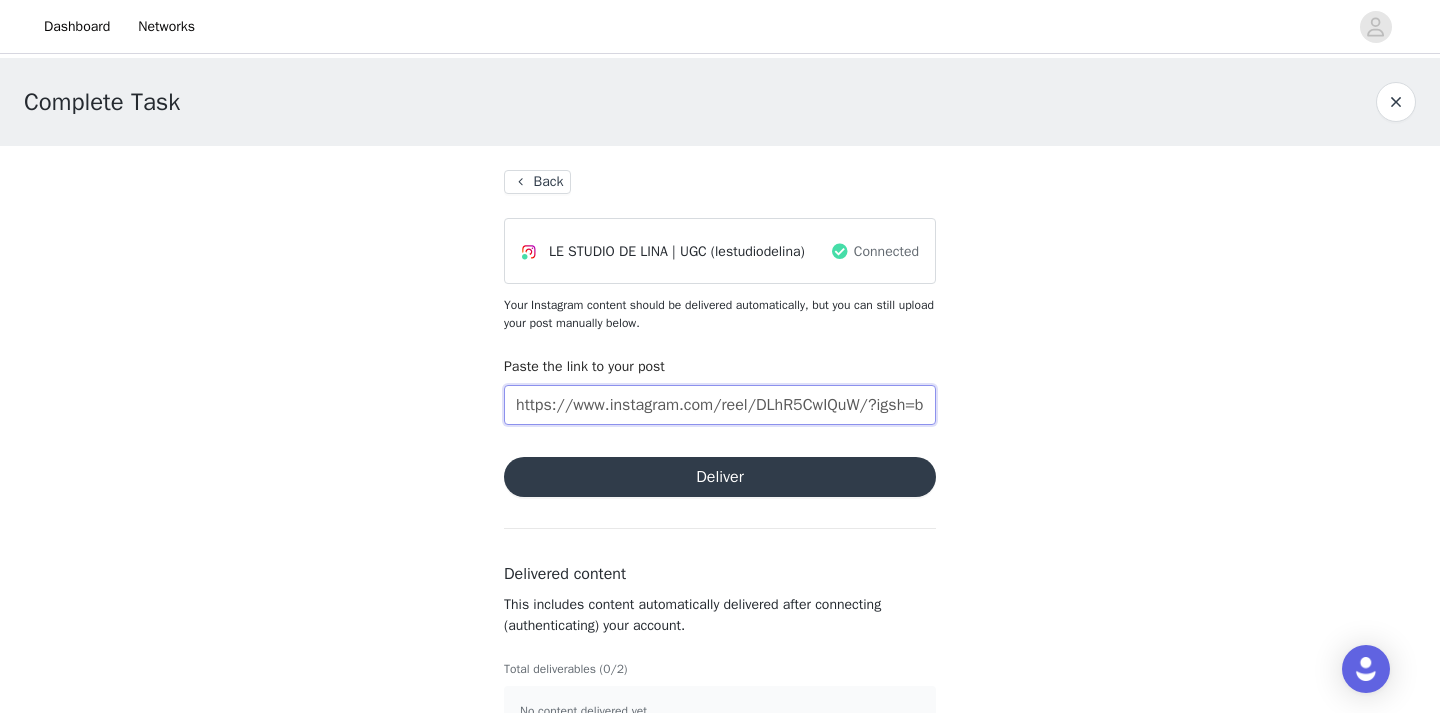 scroll, scrollTop: 0, scrollLeft: 129, axis: horizontal 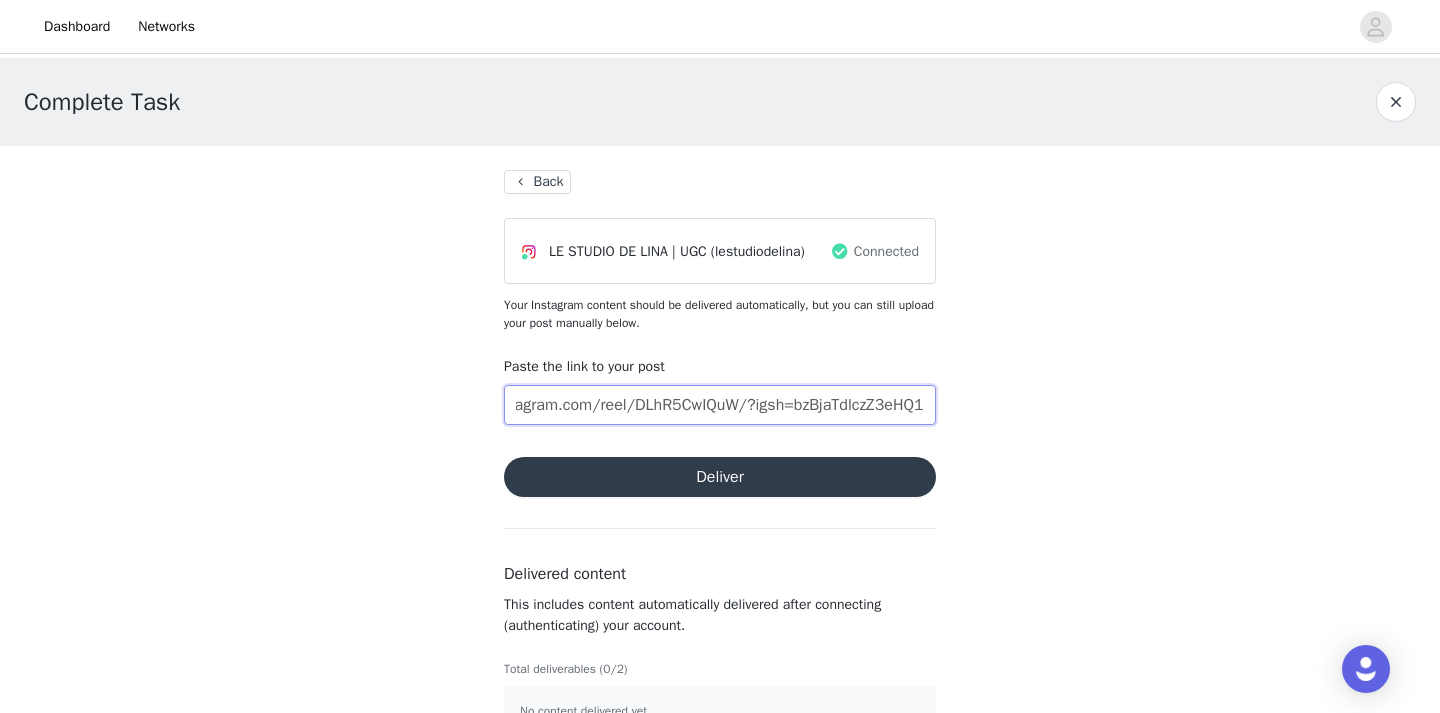 type on "https://www.instagram.com/reel/DLhR5CwIQuW/?igsh=bzBjaTdlczZ3eHQ1" 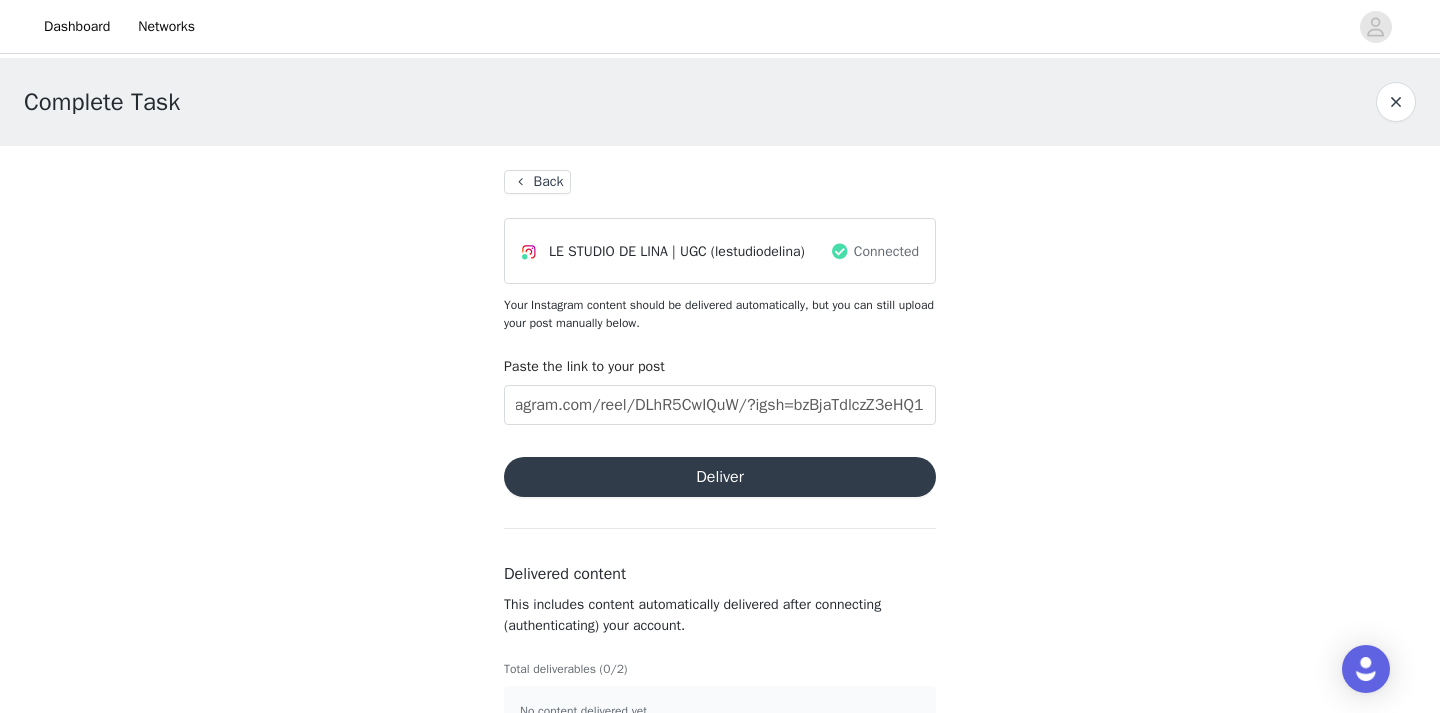 click on "Deliver" at bounding box center [720, 477] 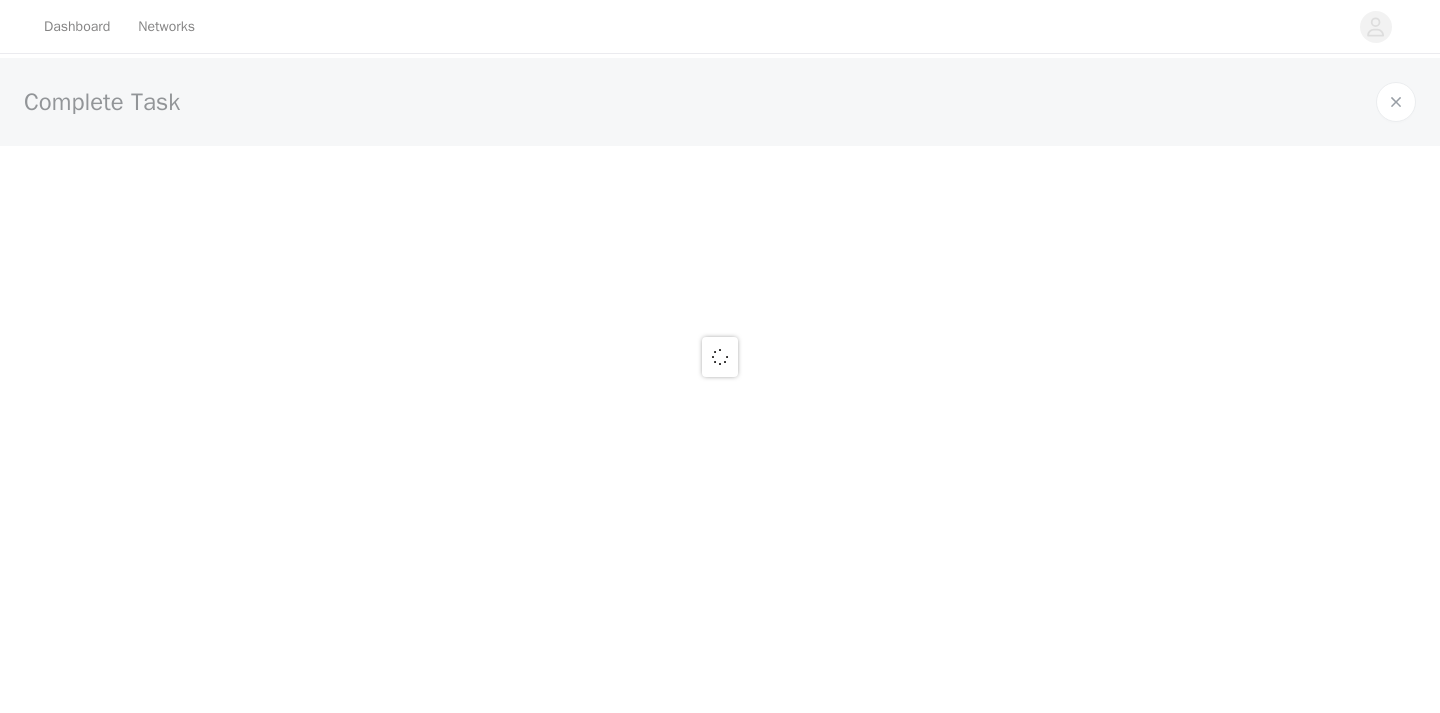 scroll, scrollTop: 0, scrollLeft: 0, axis: both 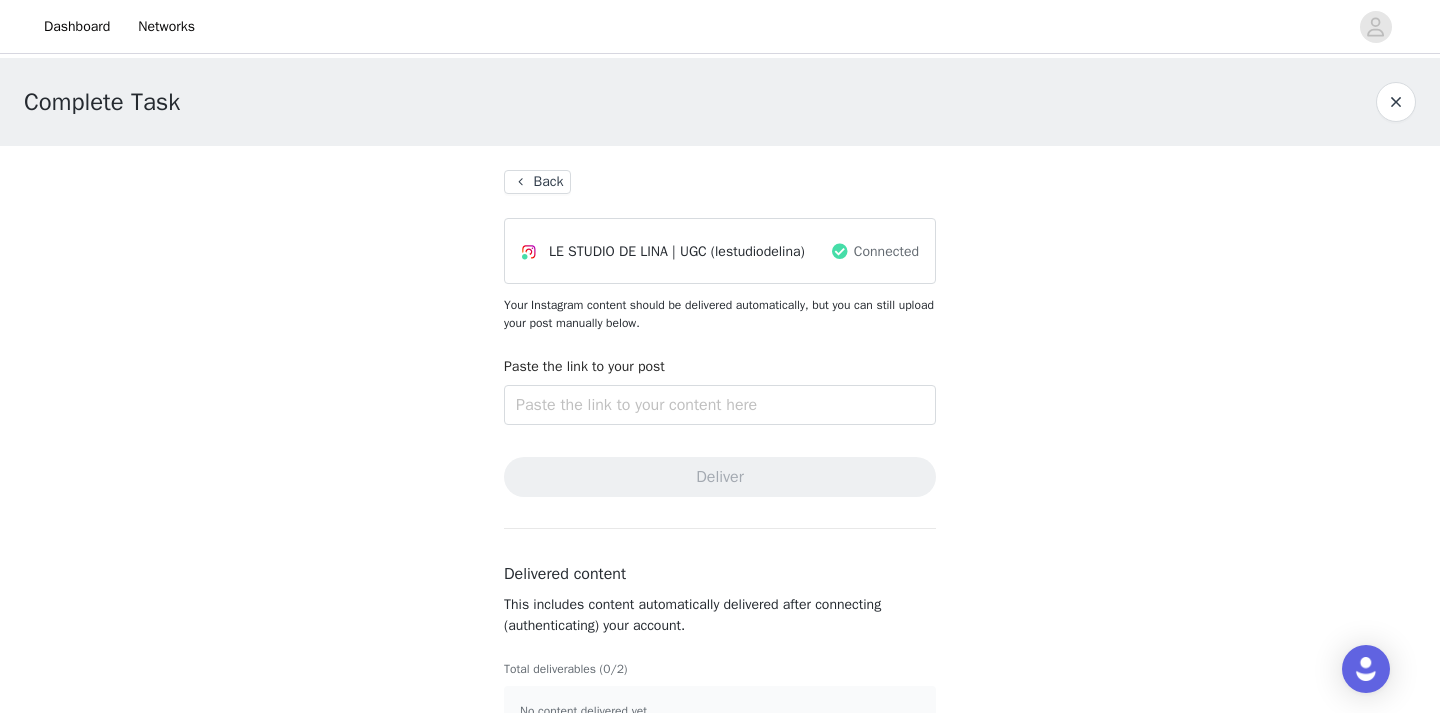 click on "Back" at bounding box center [537, 182] 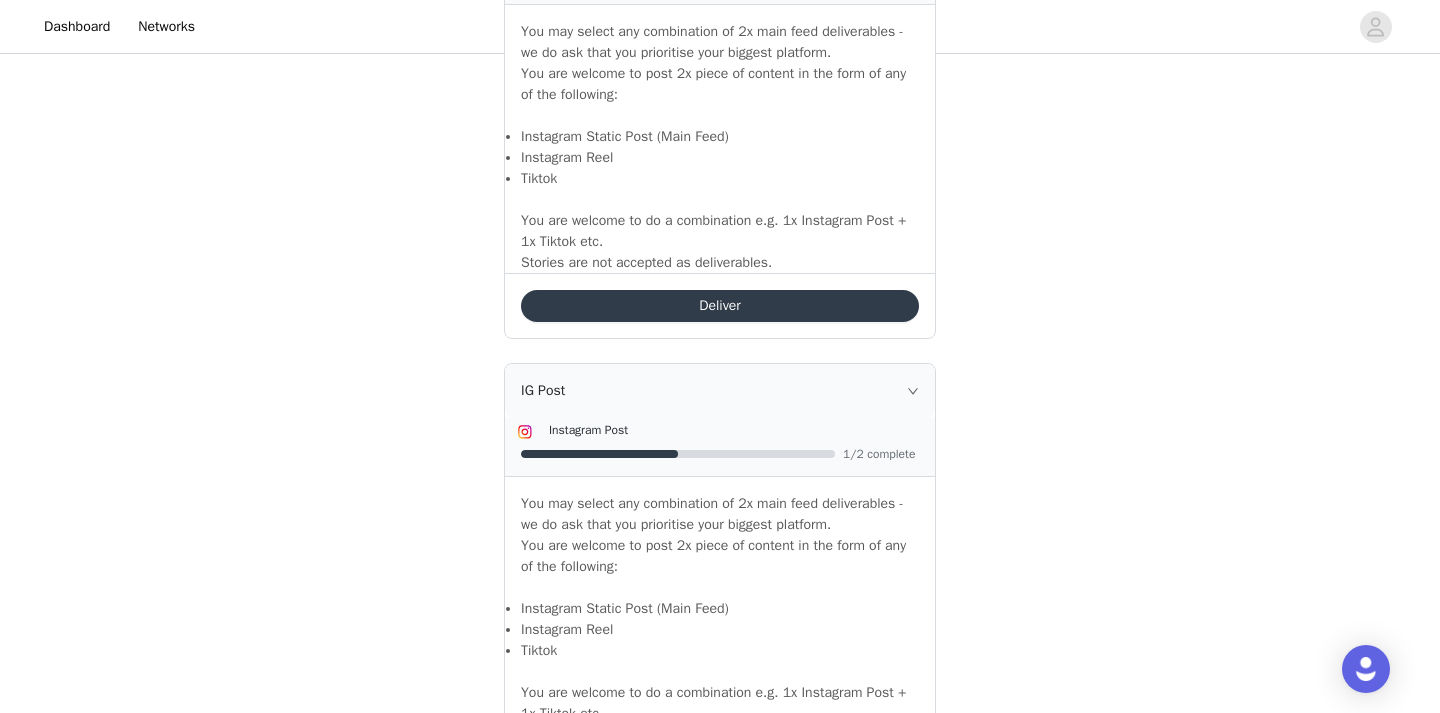 scroll, scrollTop: 1806, scrollLeft: 0, axis: vertical 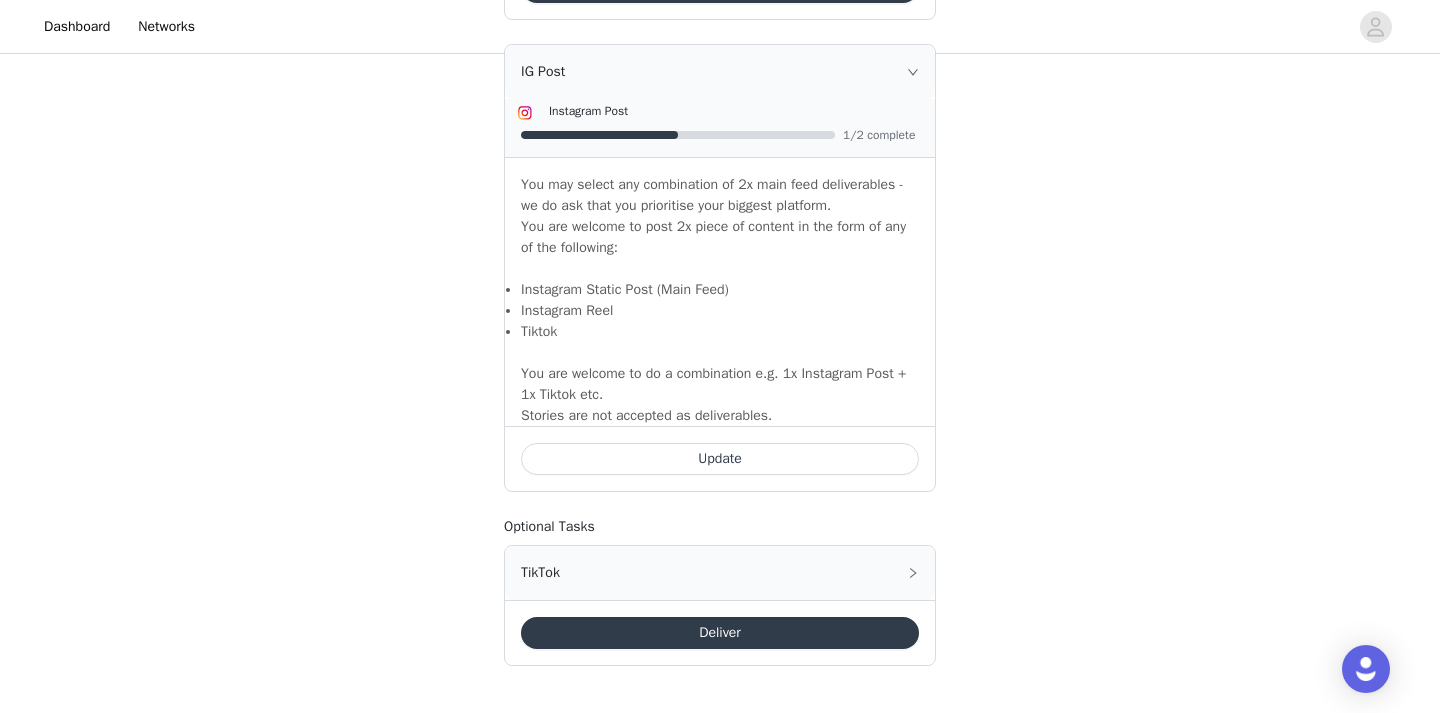 click on "Update" at bounding box center [720, 459] 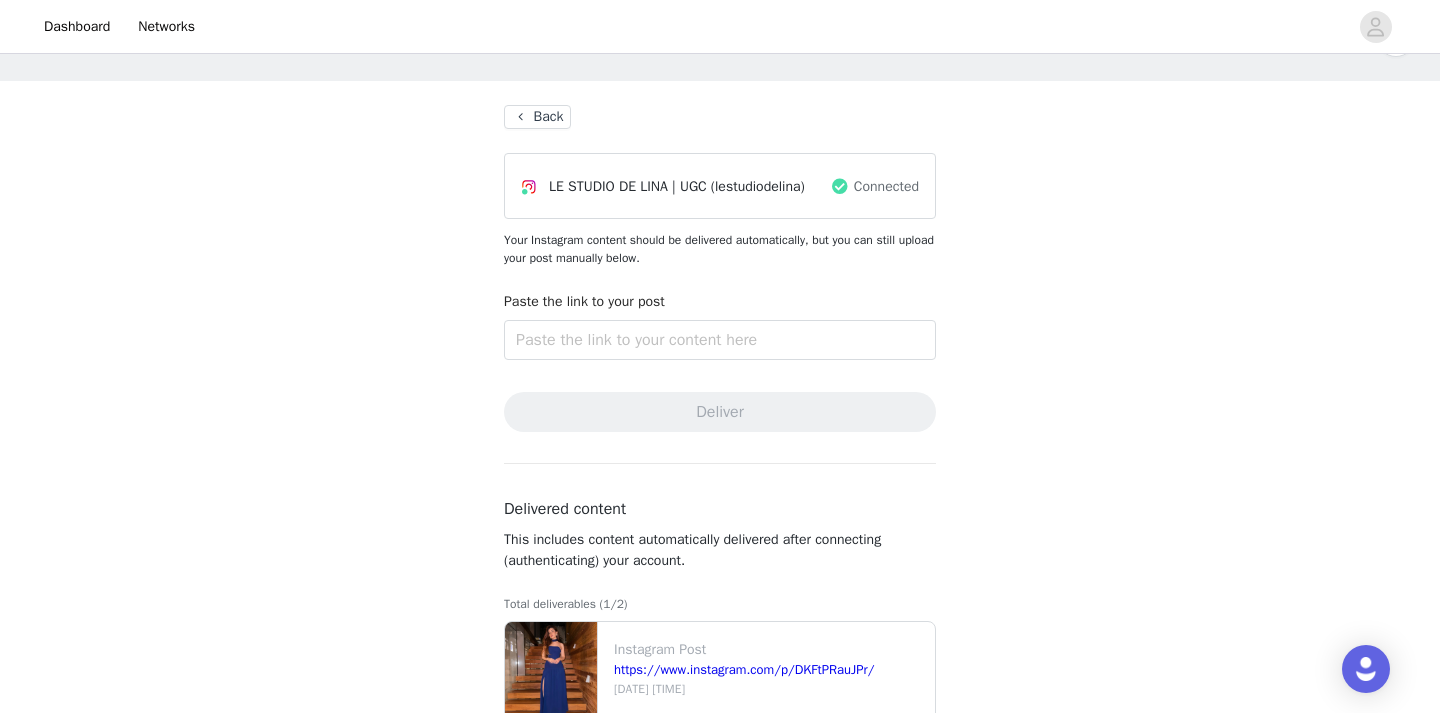 scroll, scrollTop: 41, scrollLeft: 0, axis: vertical 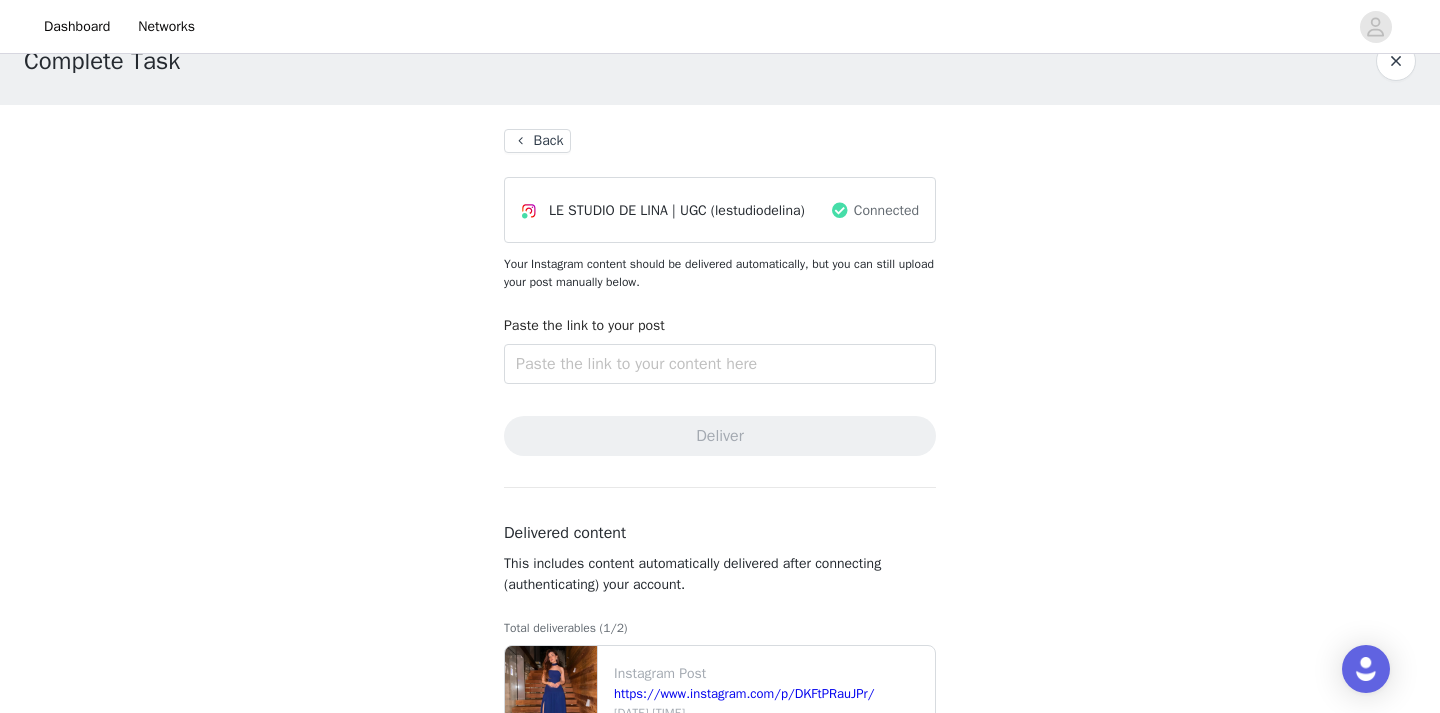 click on "Back" at bounding box center [537, 141] 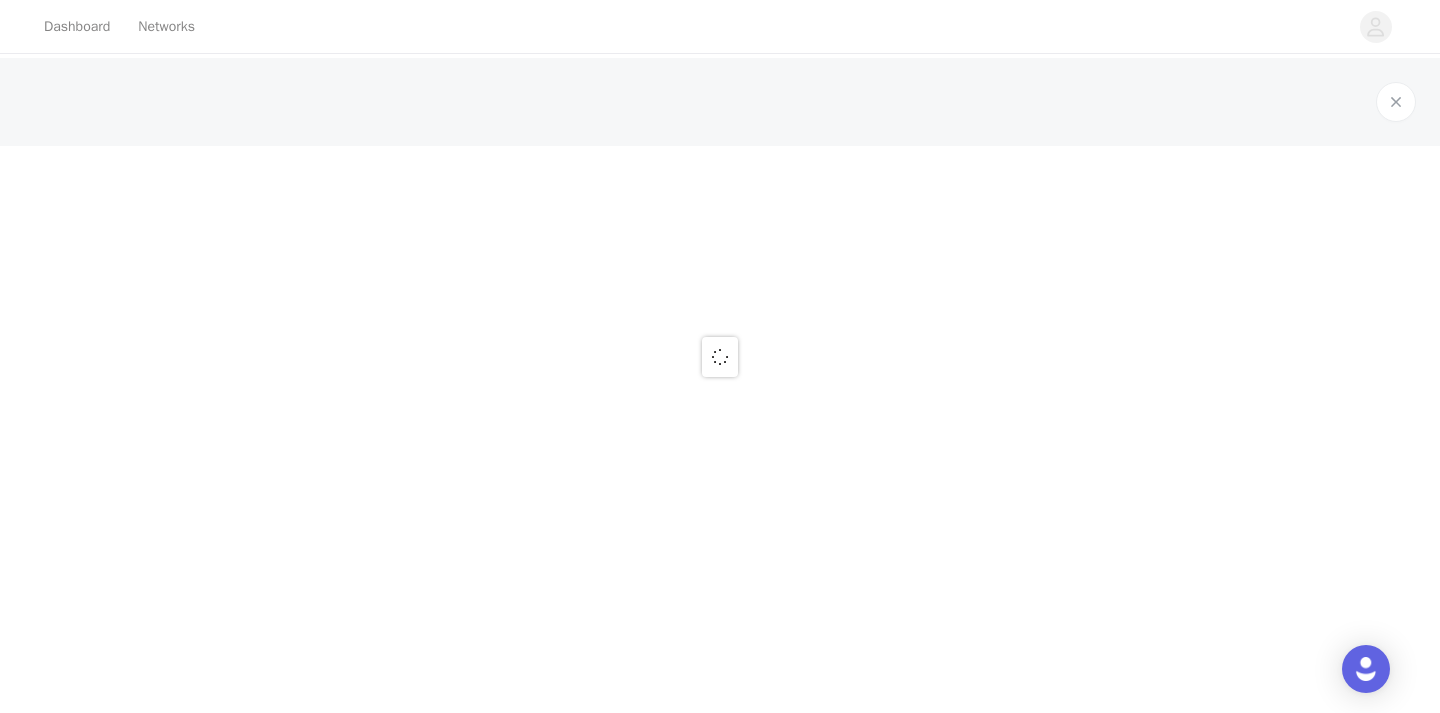 scroll, scrollTop: 0, scrollLeft: 0, axis: both 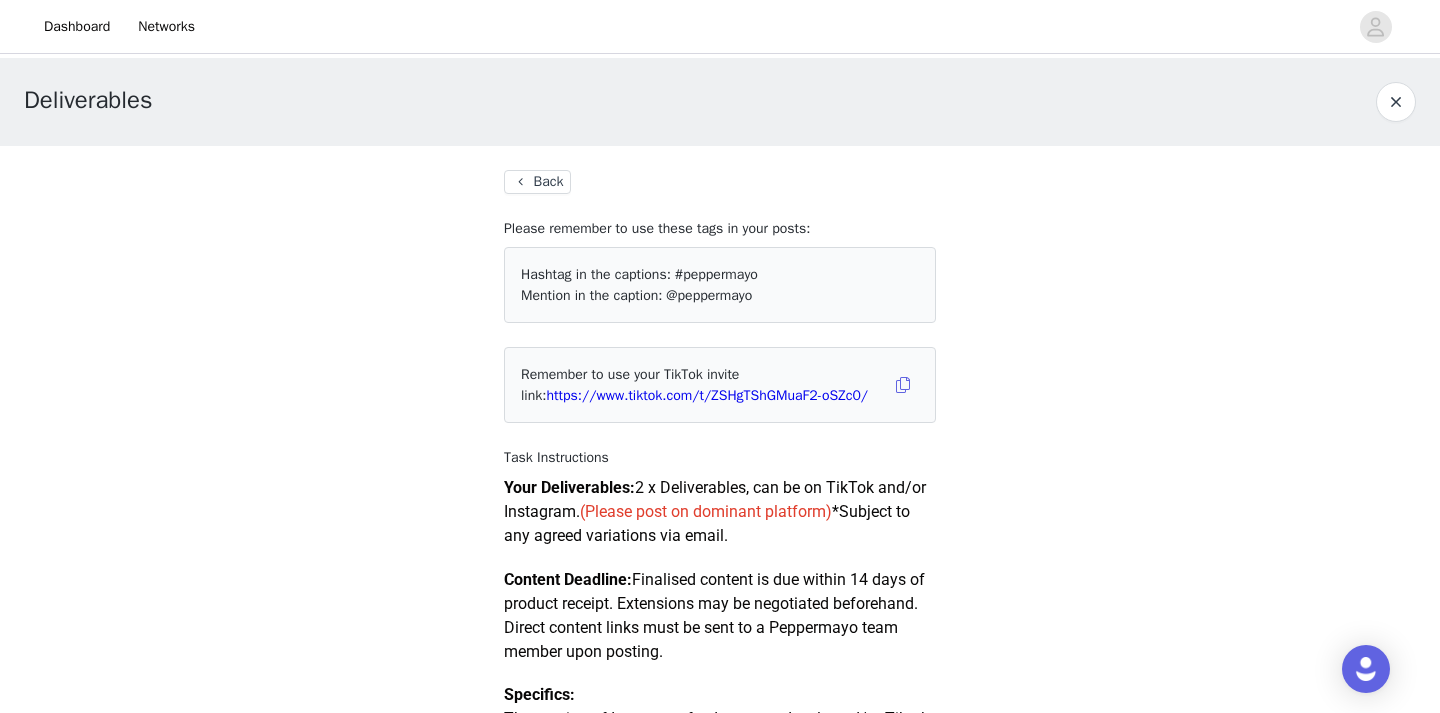 click on "Back" at bounding box center [537, 182] 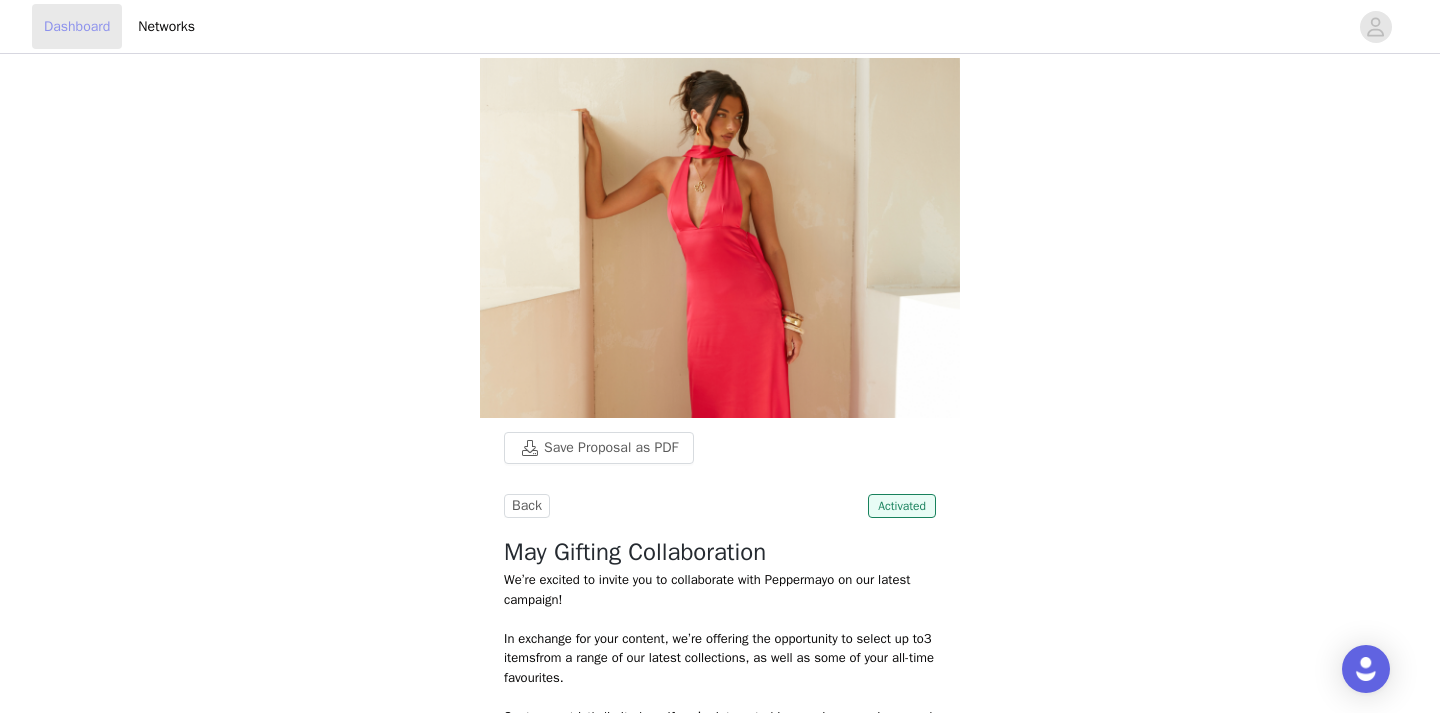 click on "Dashboard" at bounding box center (77, 26) 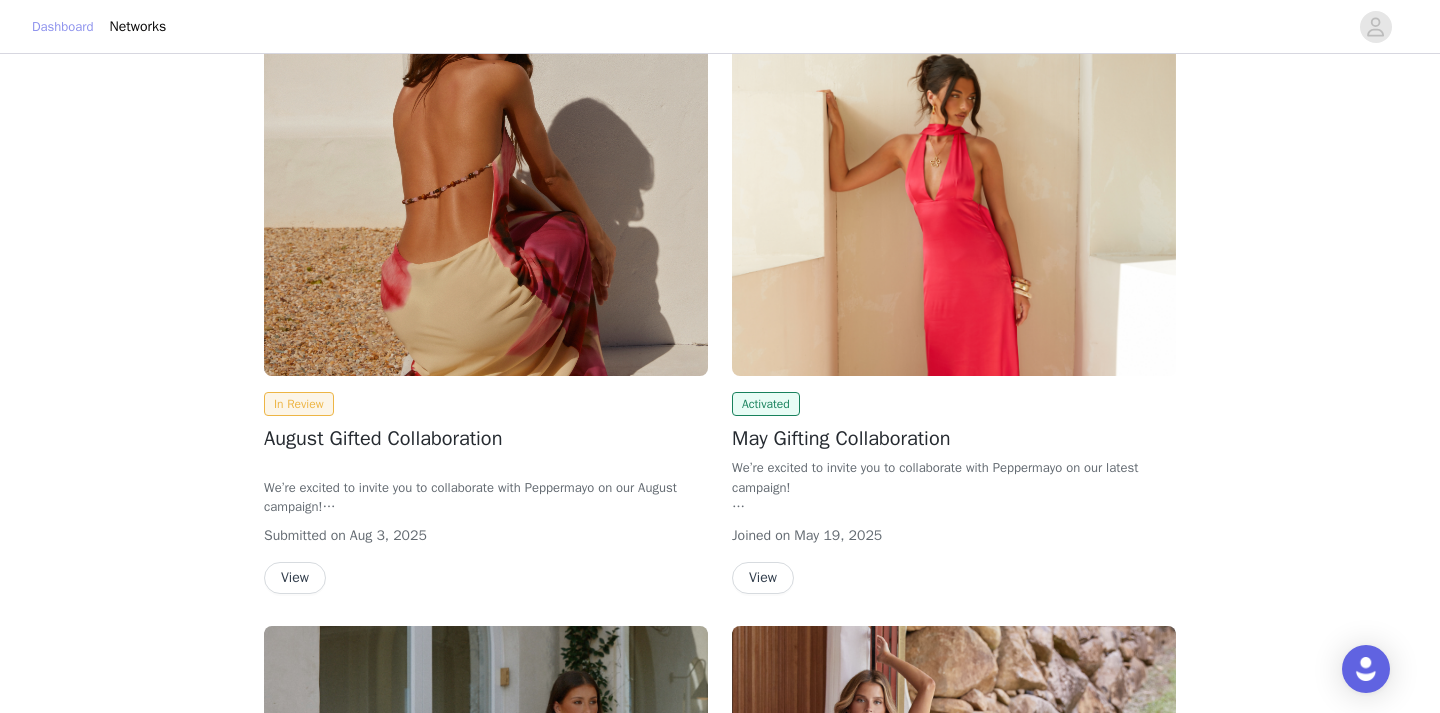 scroll, scrollTop: 105, scrollLeft: 0, axis: vertical 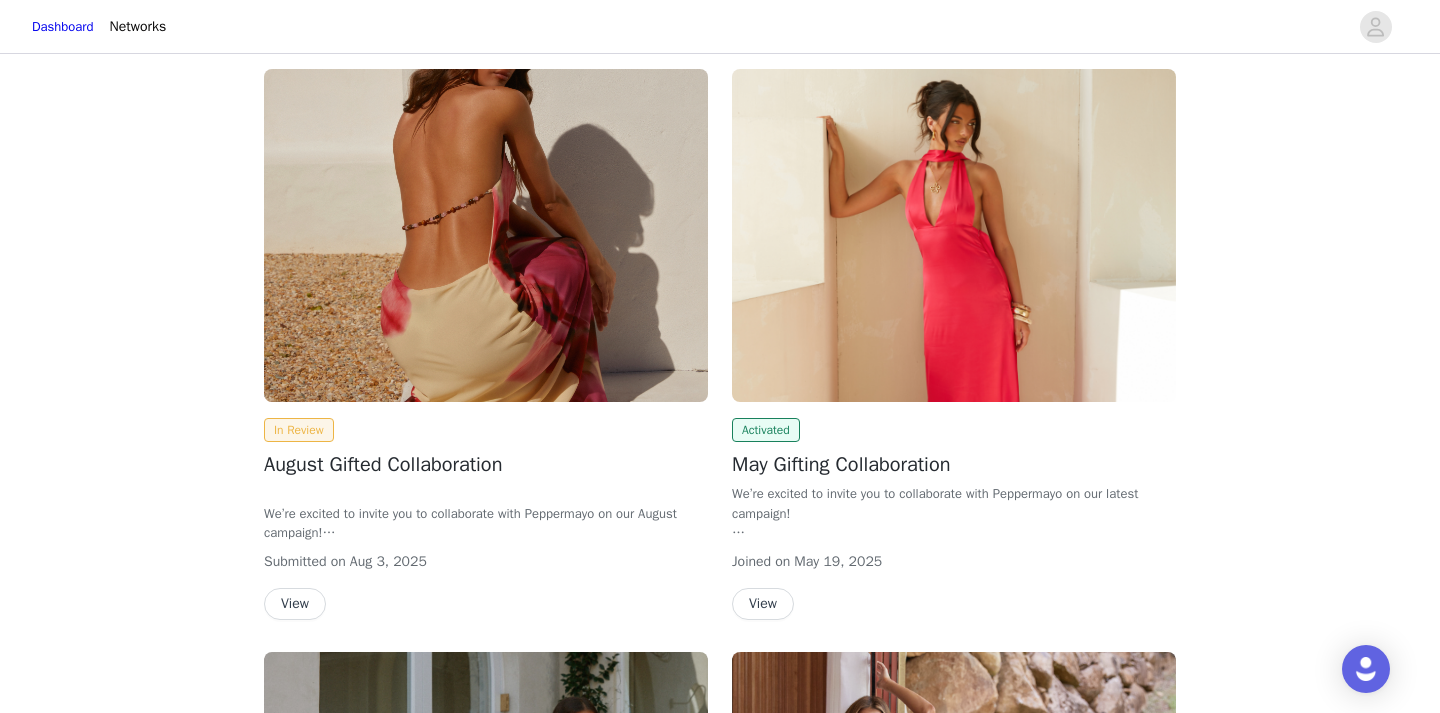 click on "View" at bounding box center [763, 604] 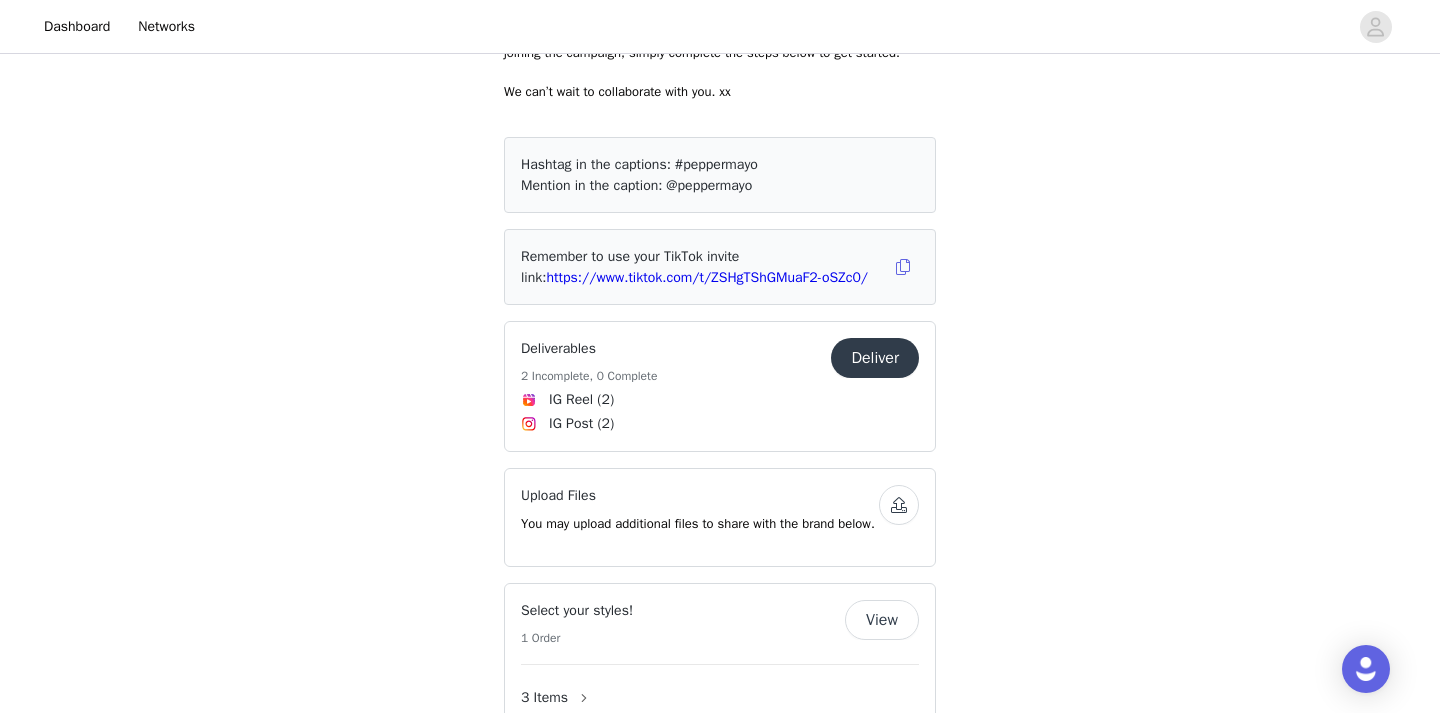 scroll, scrollTop: 698, scrollLeft: 0, axis: vertical 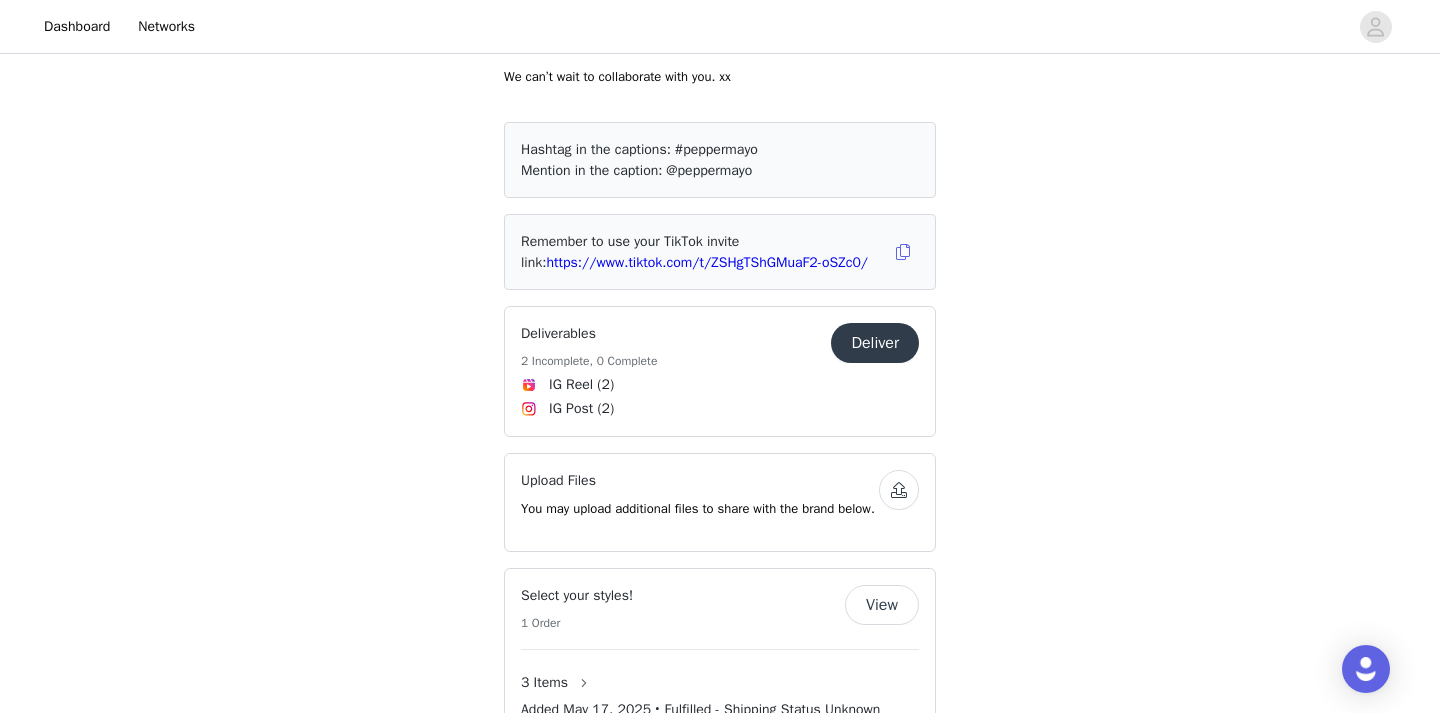 click on "Deliver" at bounding box center [875, 343] 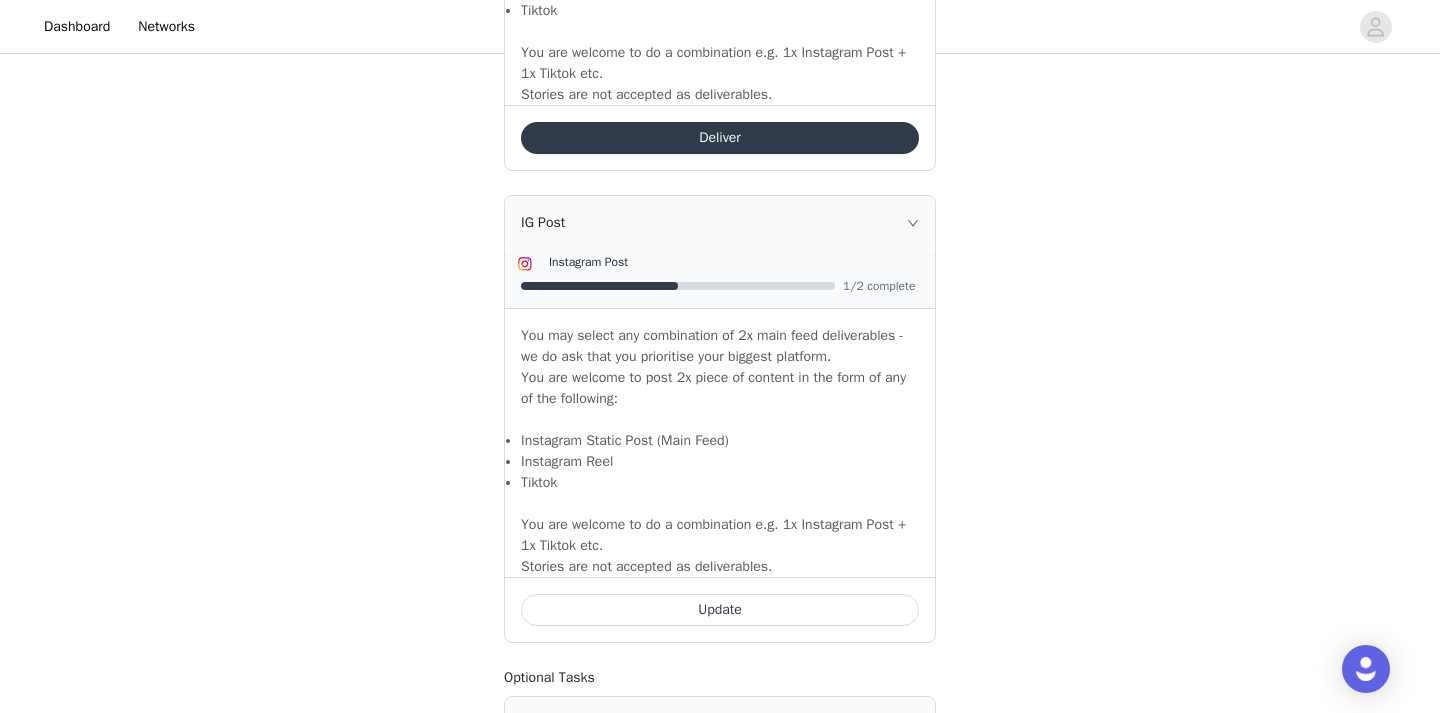 scroll, scrollTop: 1740, scrollLeft: 0, axis: vertical 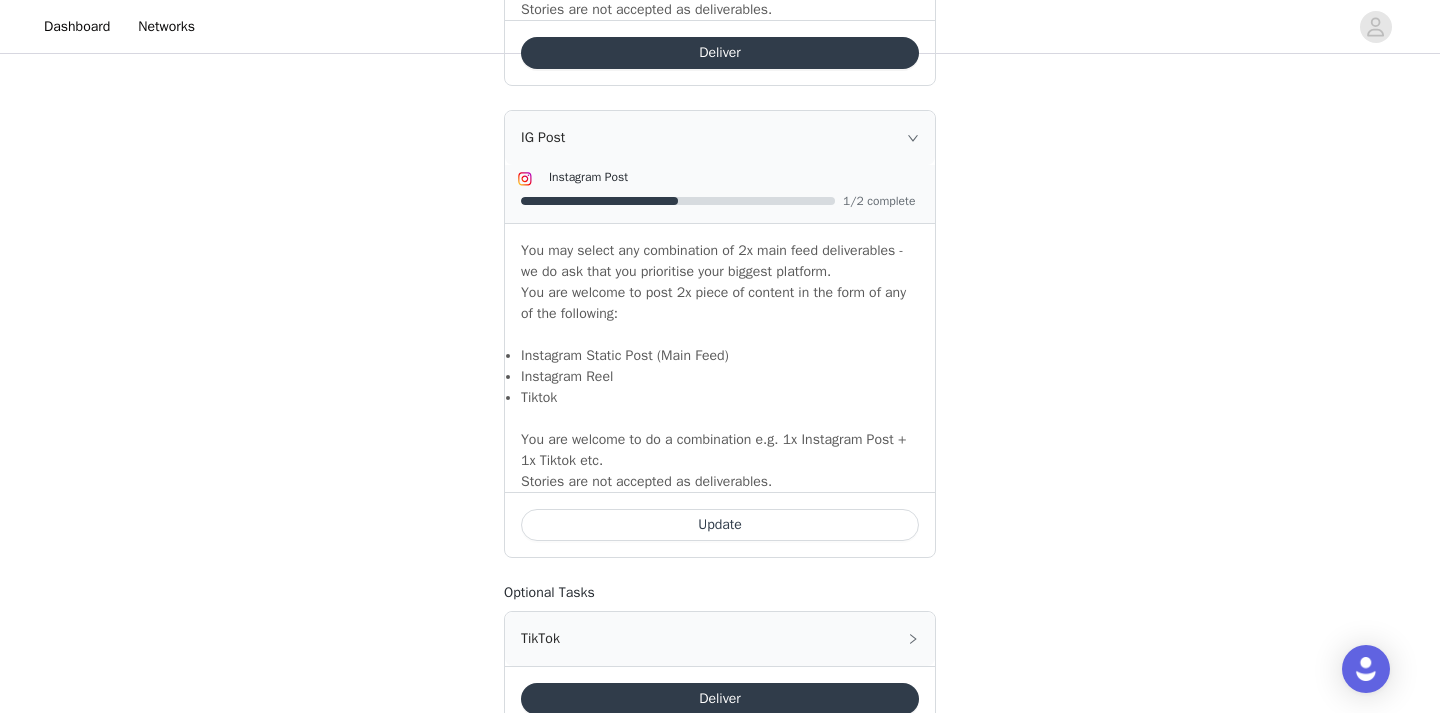 click on "Update" at bounding box center [720, 525] 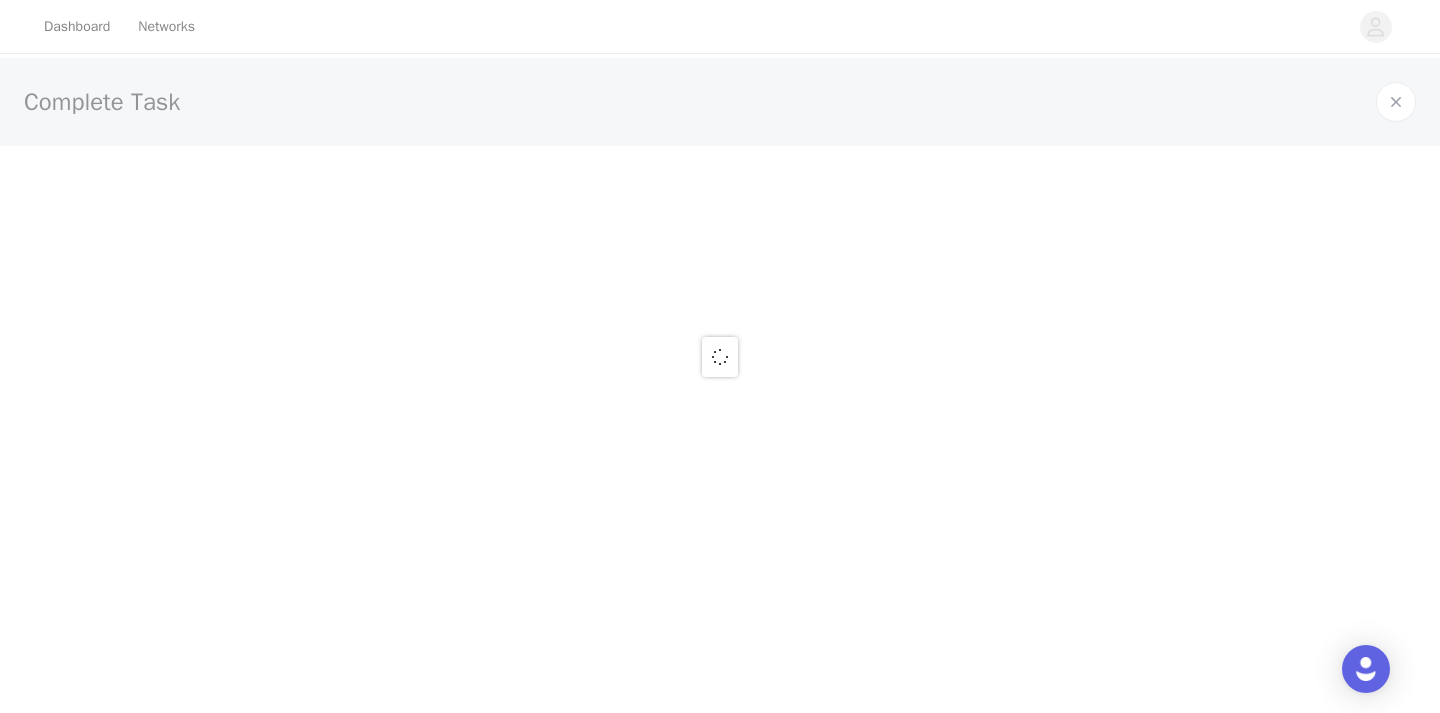 scroll, scrollTop: 0, scrollLeft: 0, axis: both 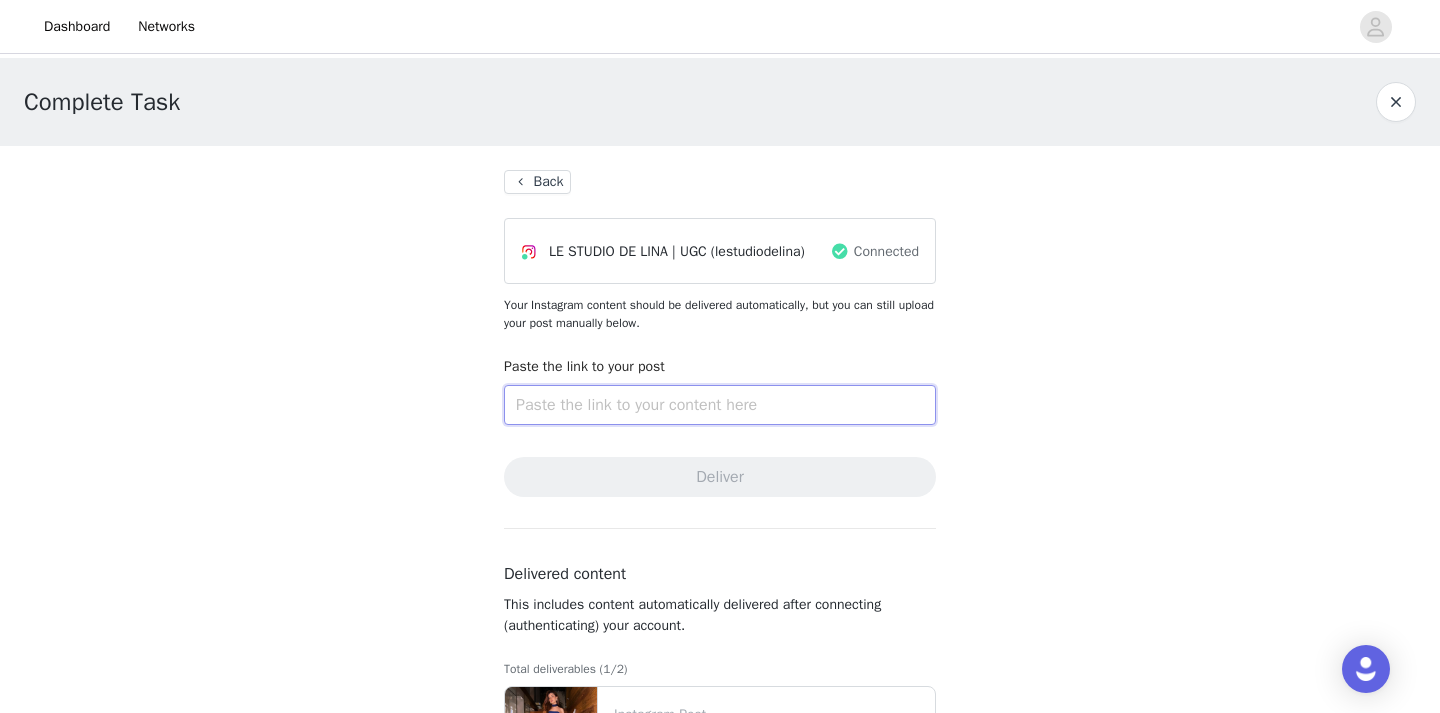 click at bounding box center (720, 405) 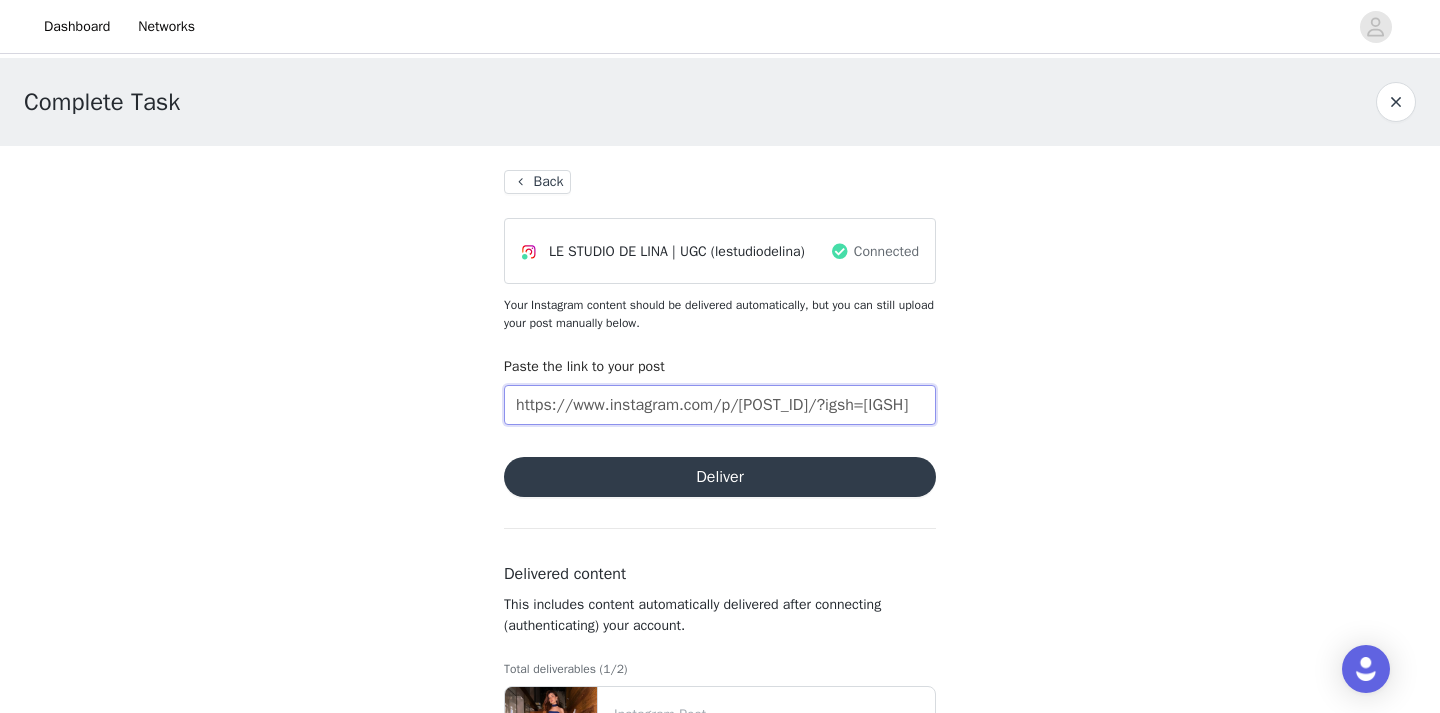 scroll, scrollTop: 0, scrollLeft: 124, axis: horizontal 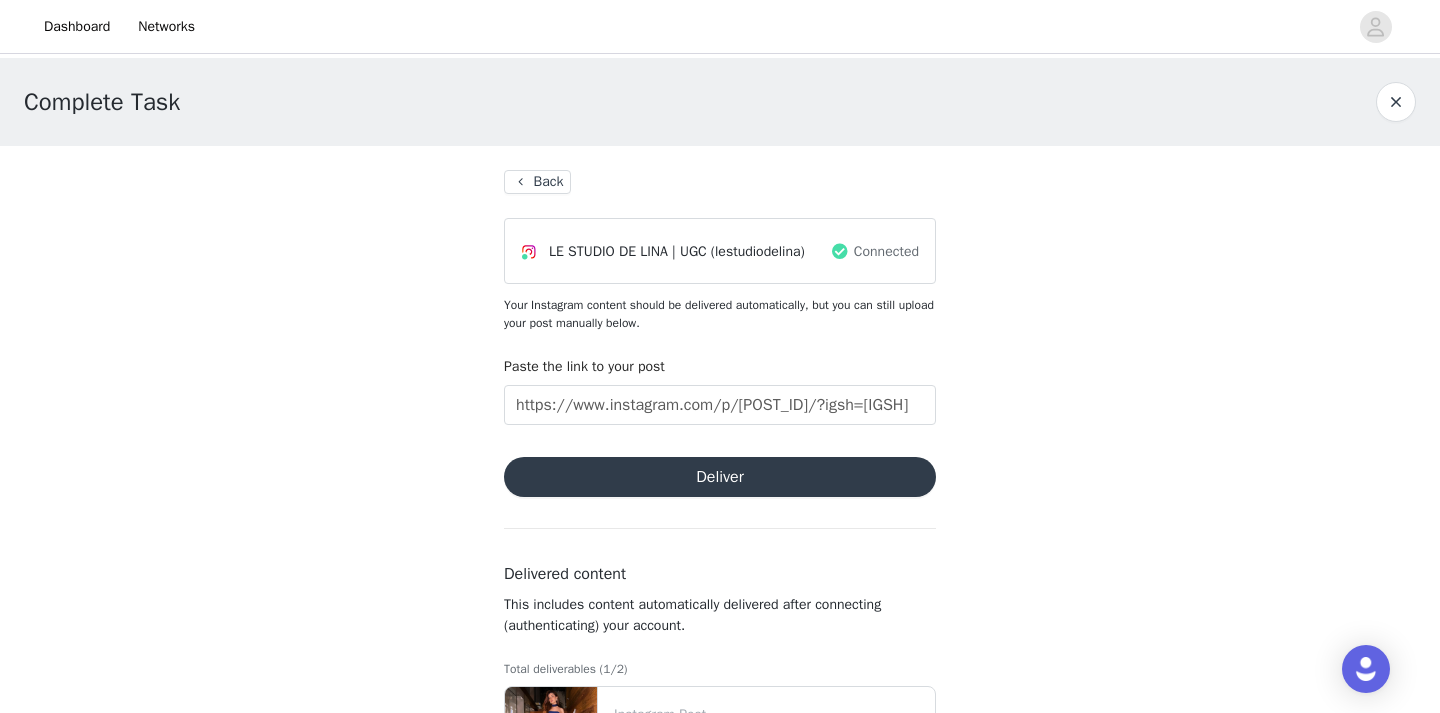 click on "Deliver" at bounding box center (720, 477) 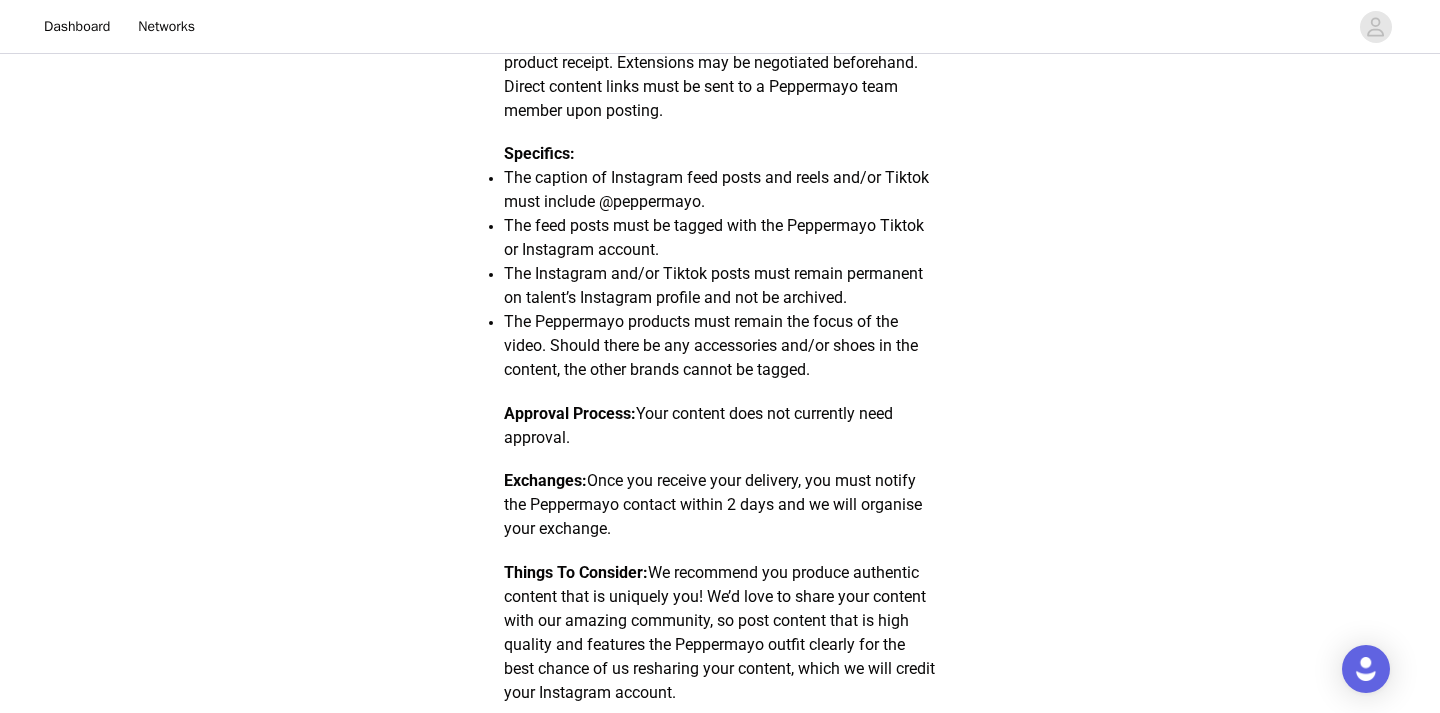 scroll, scrollTop: 0, scrollLeft: 0, axis: both 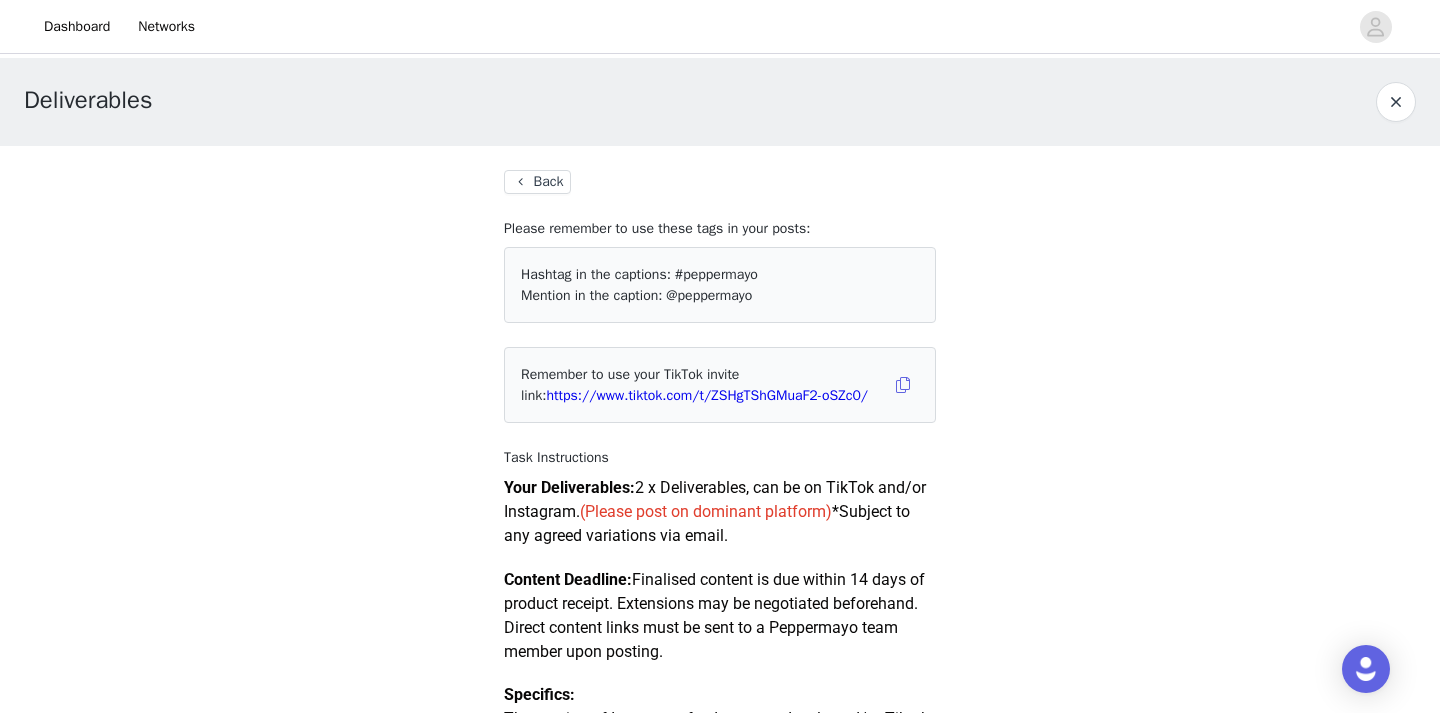 click on "Back" at bounding box center [537, 182] 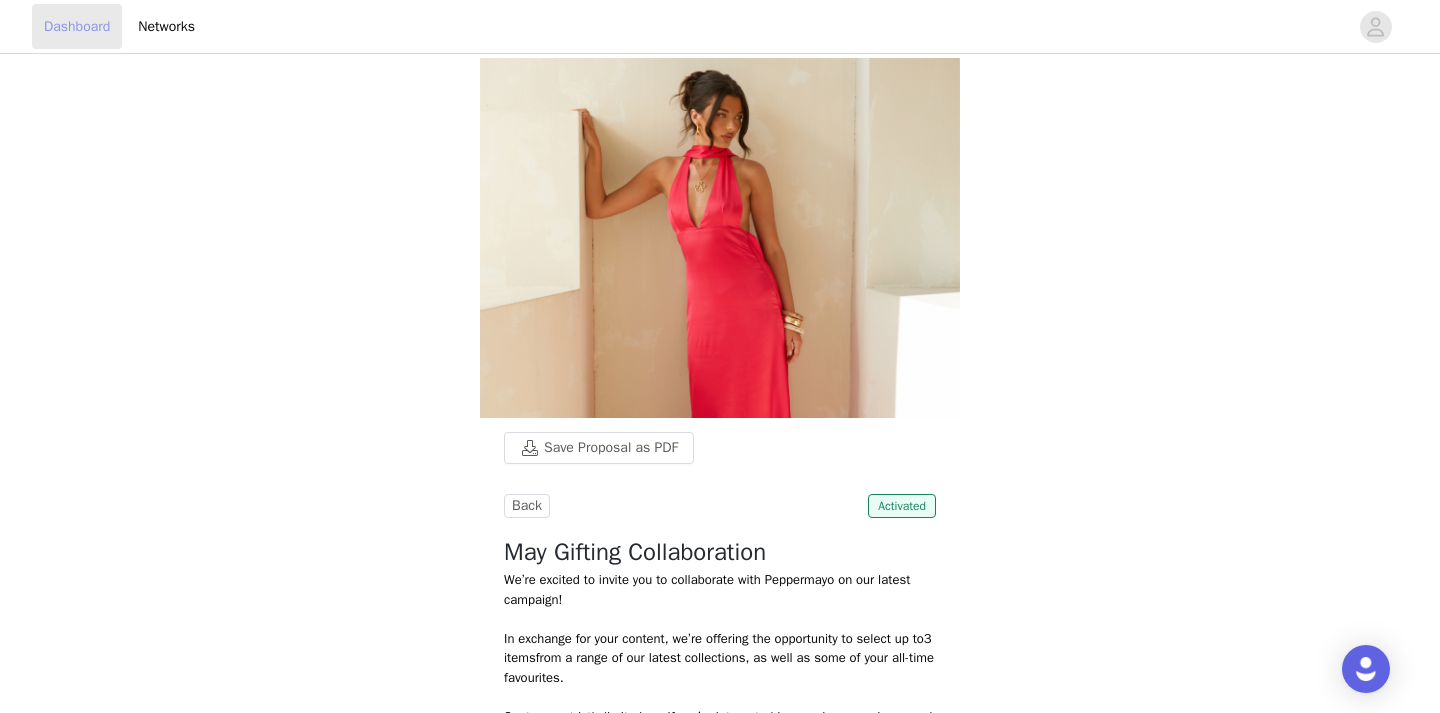 click on "Dashboard" at bounding box center (77, 26) 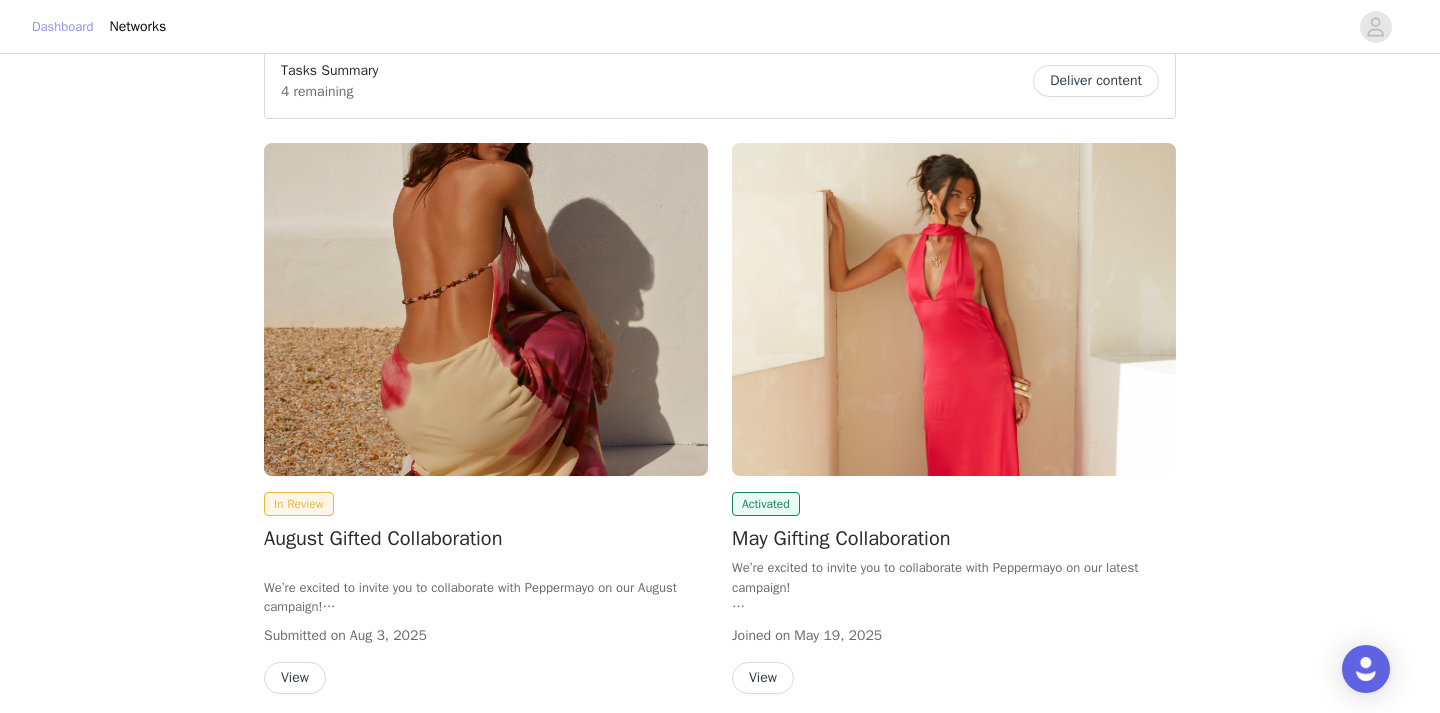 scroll, scrollTop: 0, scrollLeft: 0, axis: both 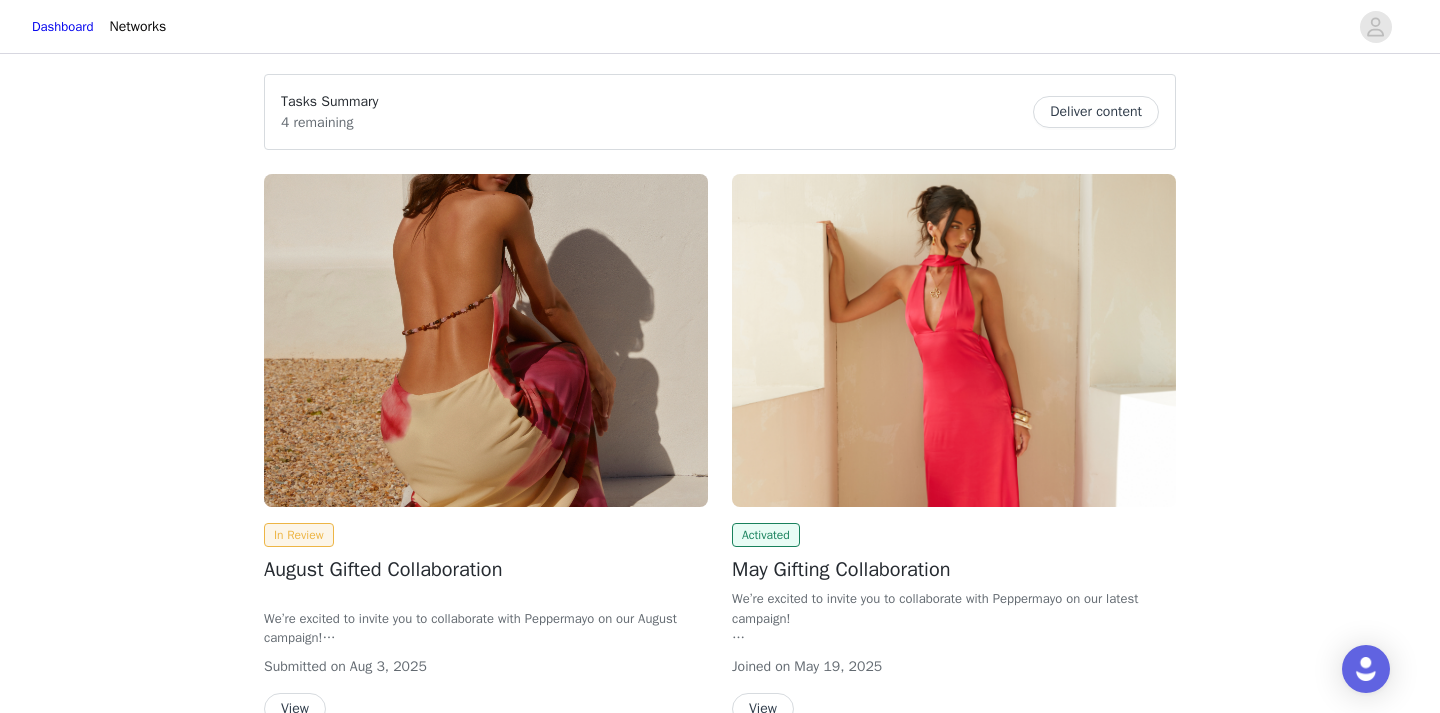 click on "Deliver content" at bounding box center (1096, 112) 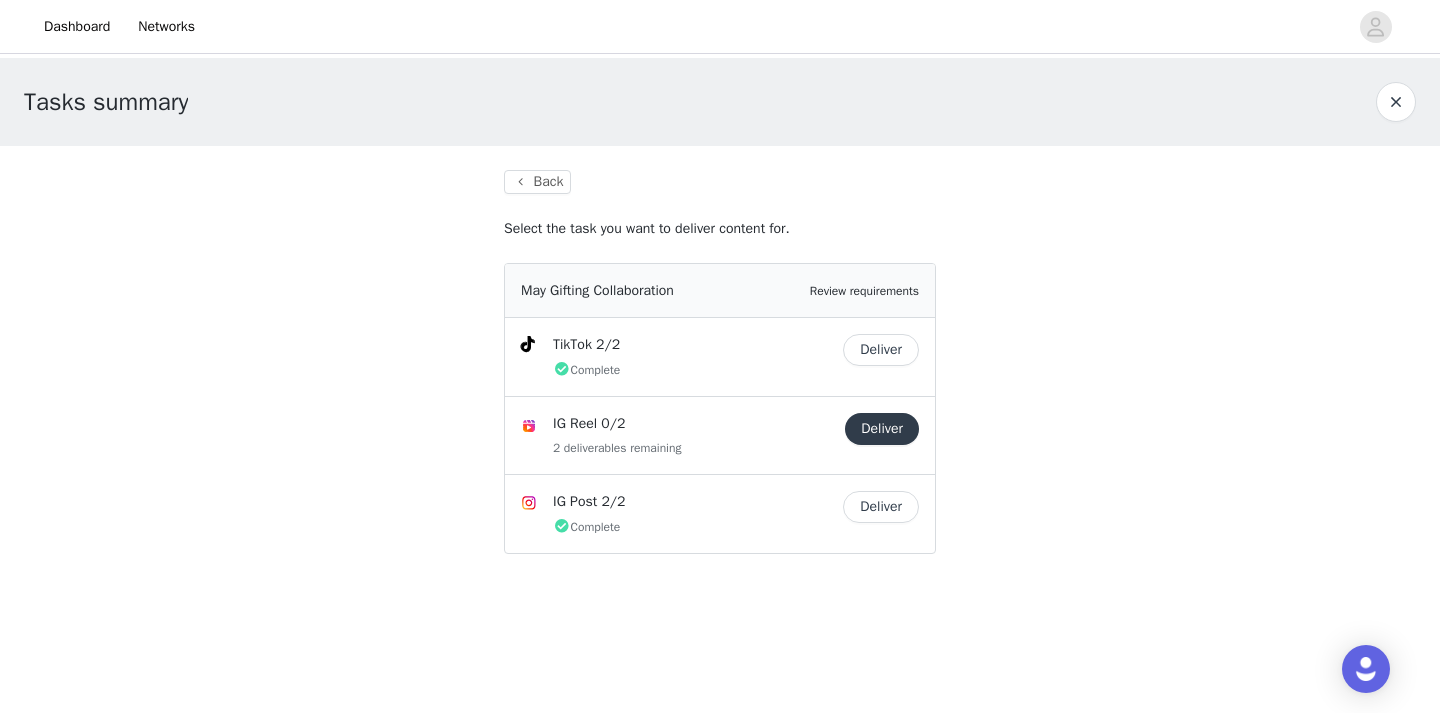 click on "Deliver" at bounding box center (882, 429) 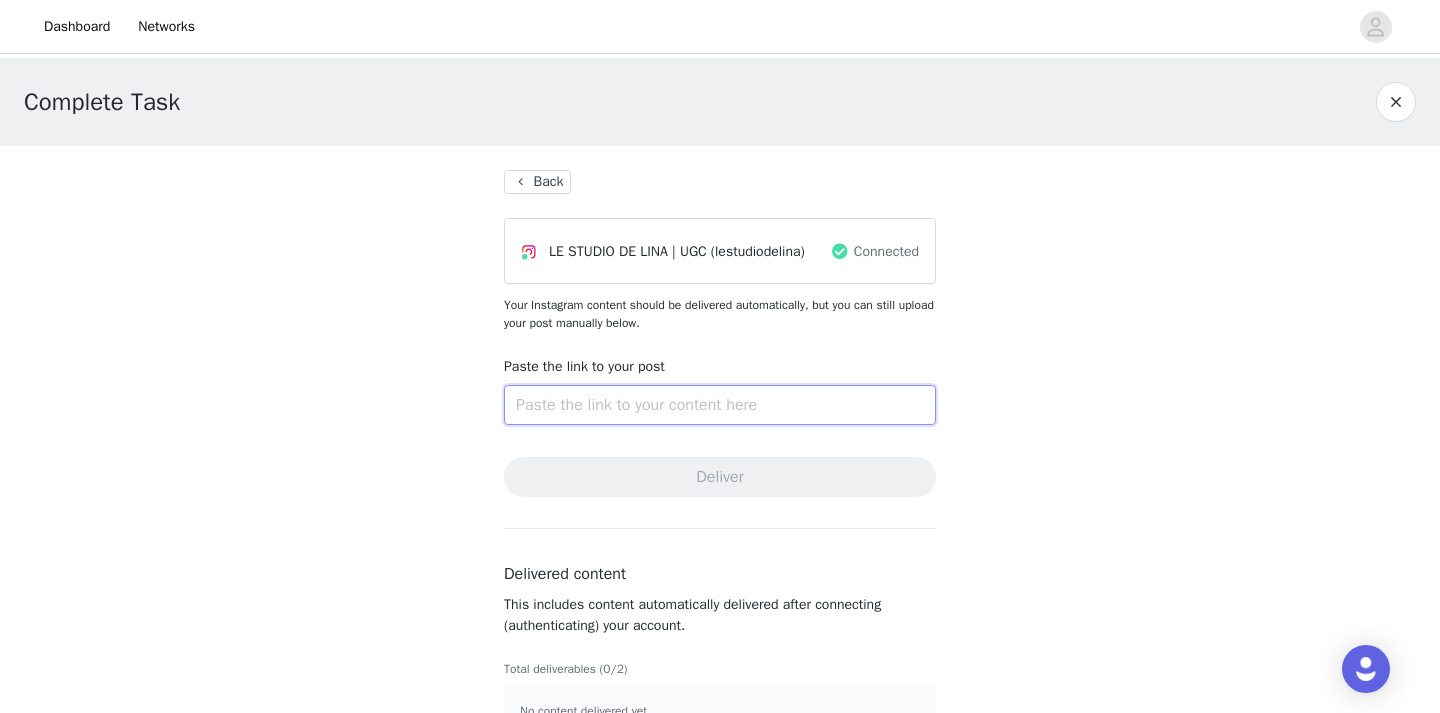 click at bounding box center (720, 405) 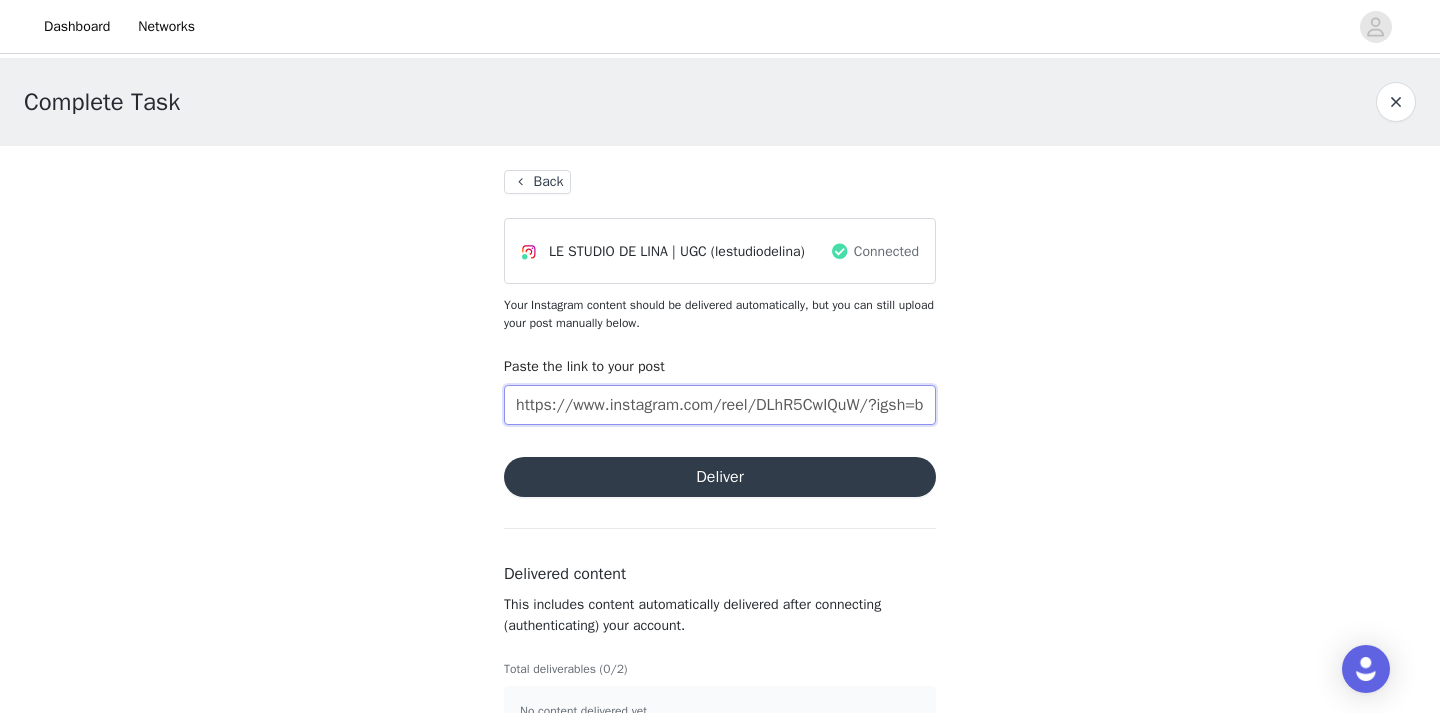 scroll, scrollTop: 0, scrollLeft: 129, axis: horizontal 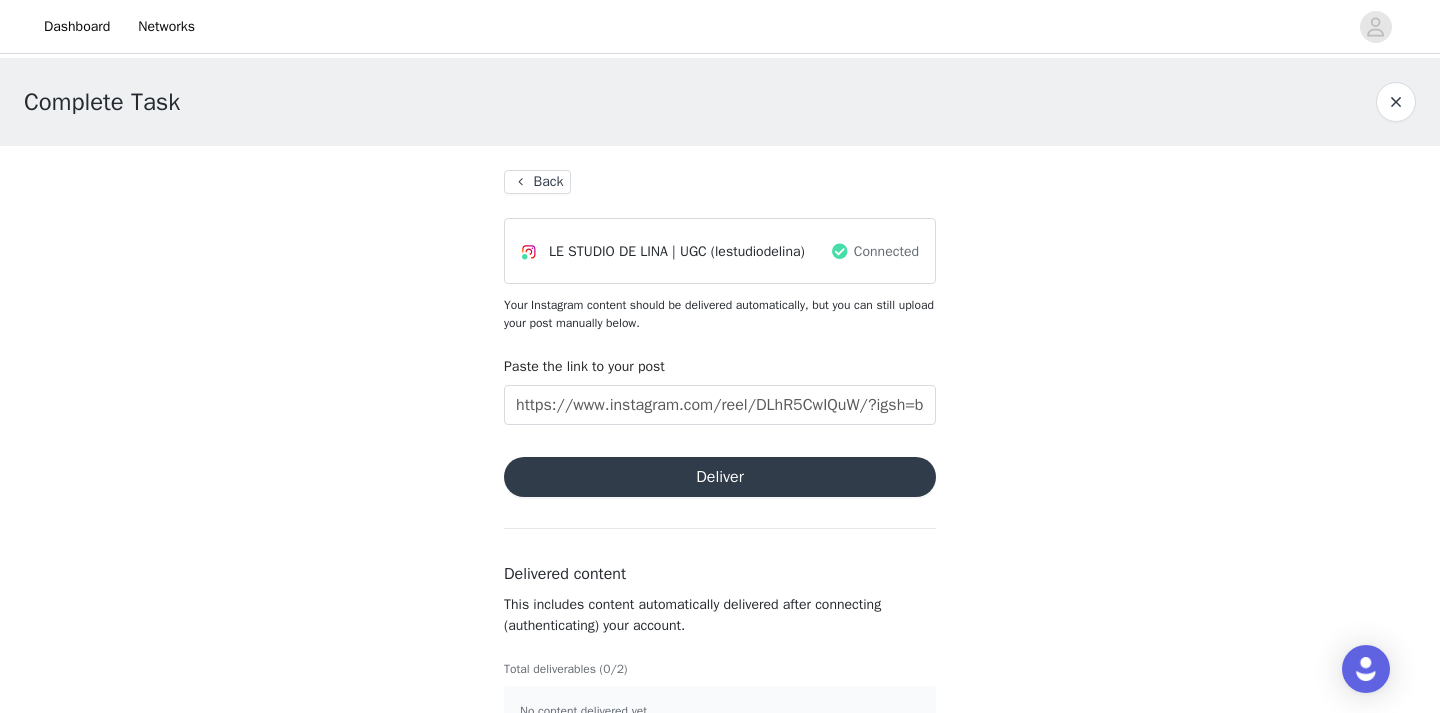click on "Deliver" at bounding box center [720, 477] 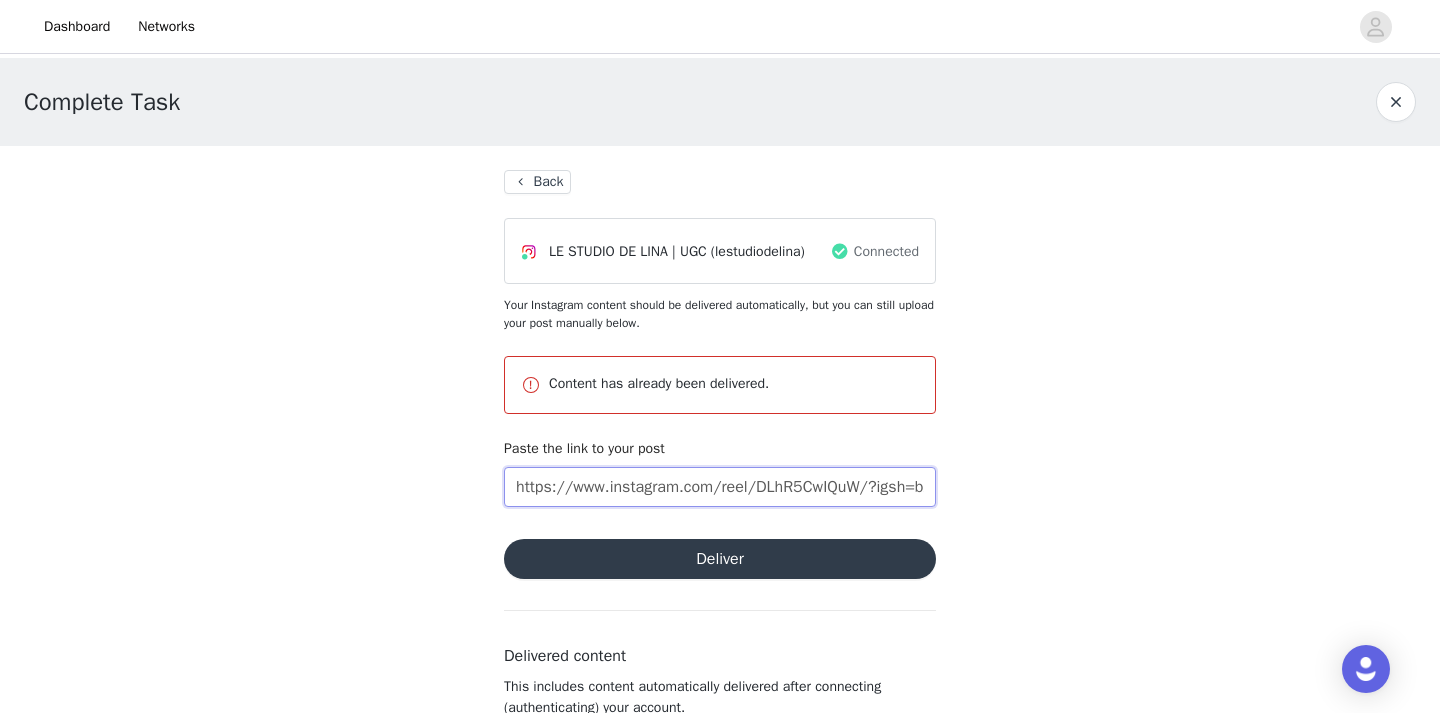 click on "https://www.instagram.com/reel/DLhR5CwIQuW/?igsh=bzBjaTdlczZ3eHQ1" at bounding box center (720, 487) 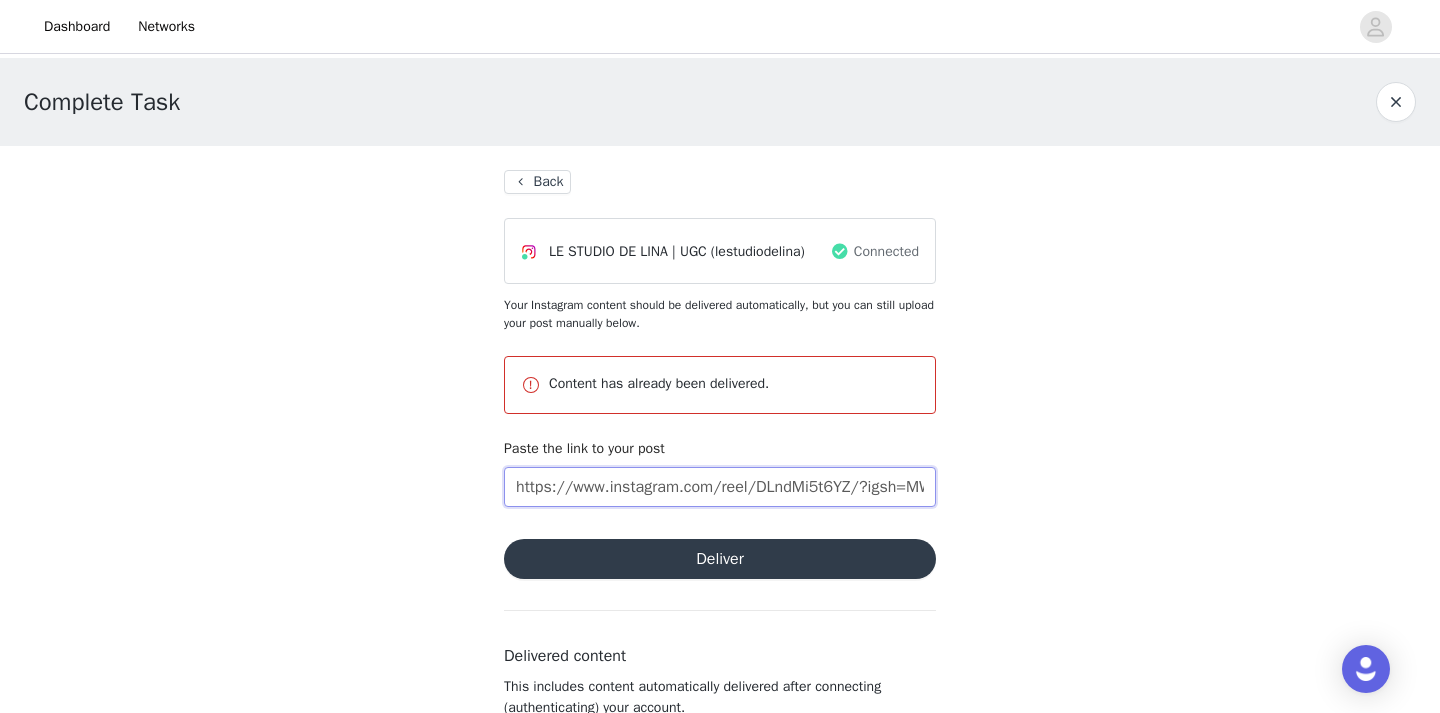 scroll, scrollTop: 0, scrollLeft: 195, axis: horizontal 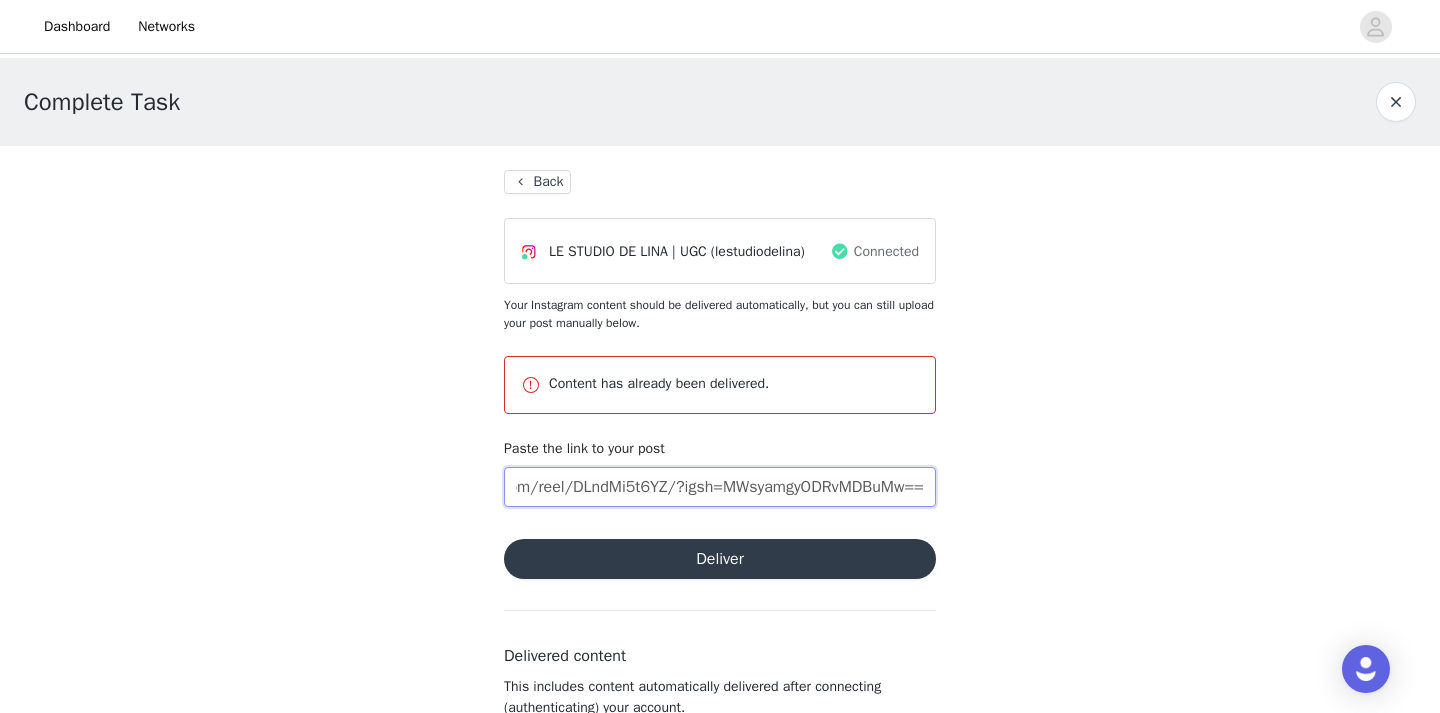 type on "https://www.instagram.com/reel/DLndMi5t6YZ/?igsh=MWsyamgyODRvMDBuMw==" 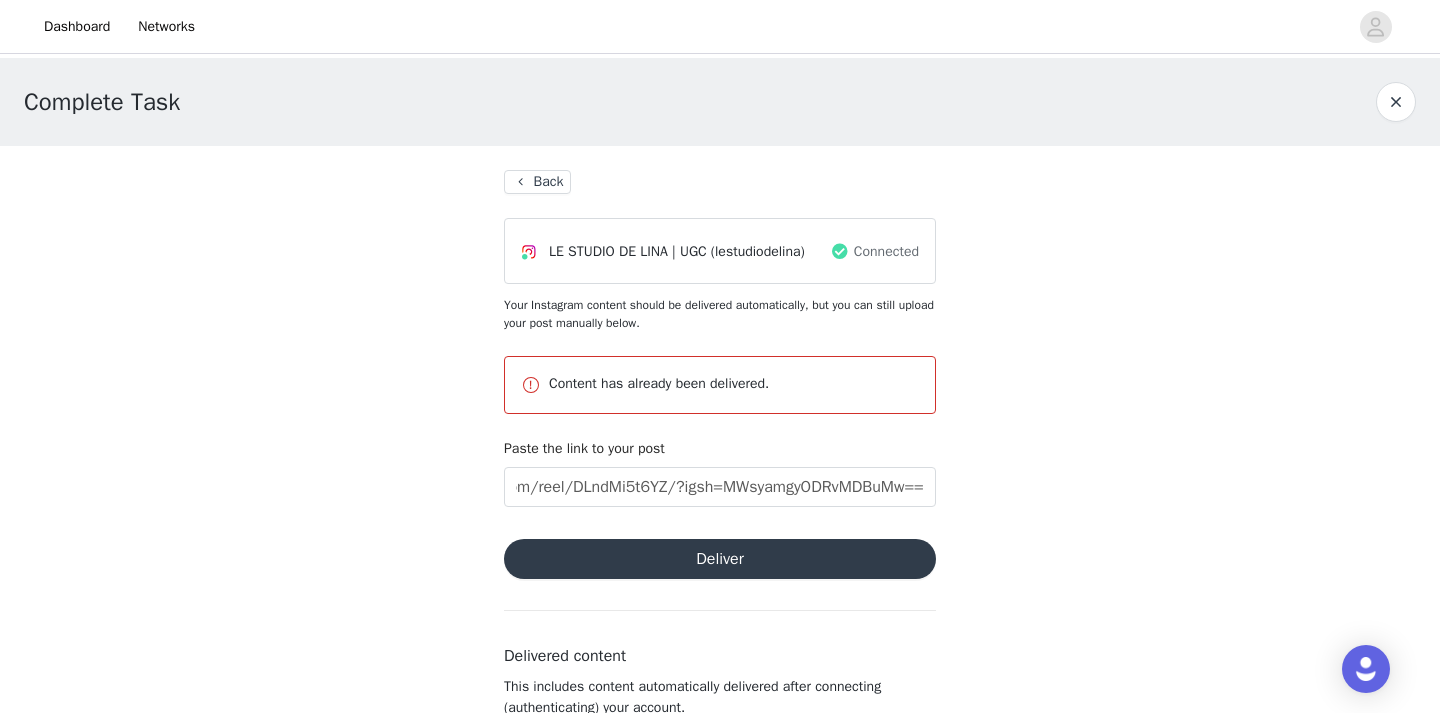 click on "Deliver" at bounding box center (720, 559) 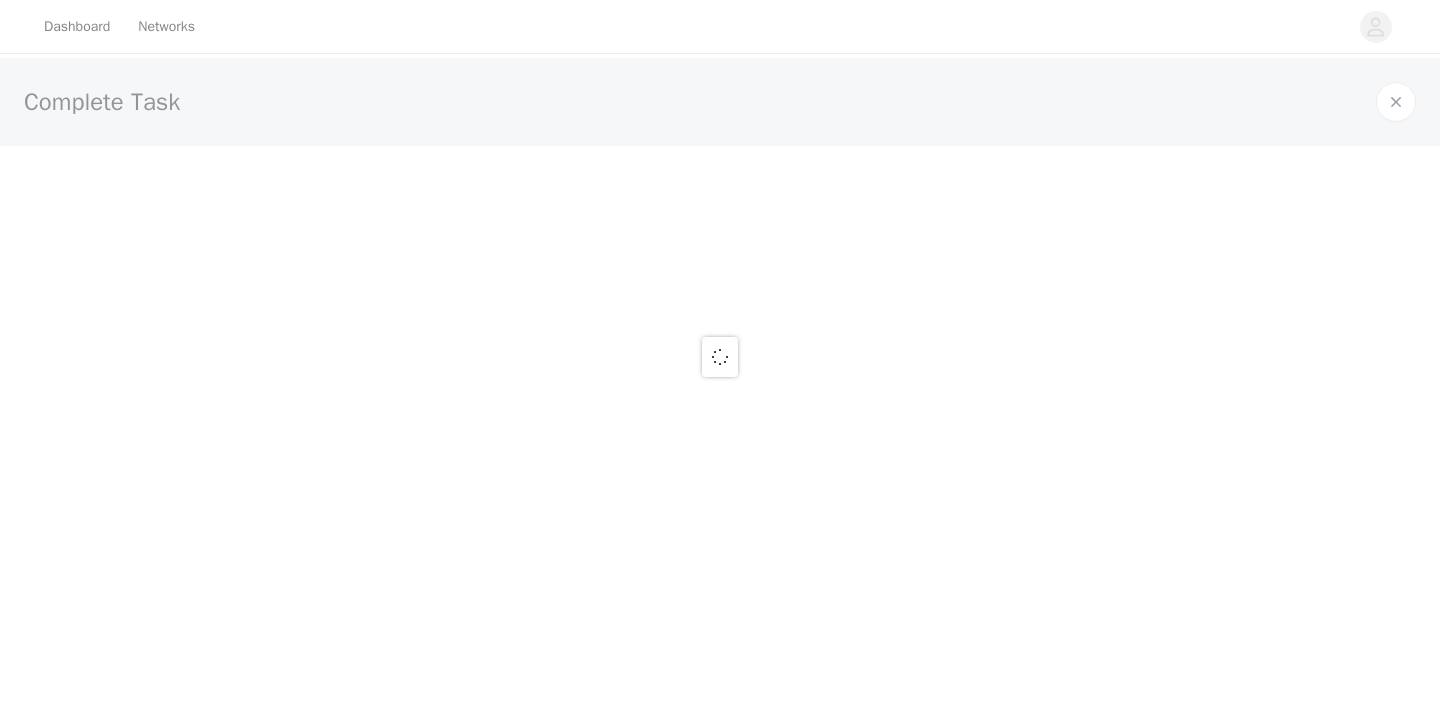 scroll, scrollTop: 0, scrollLeft: 0, axis: both 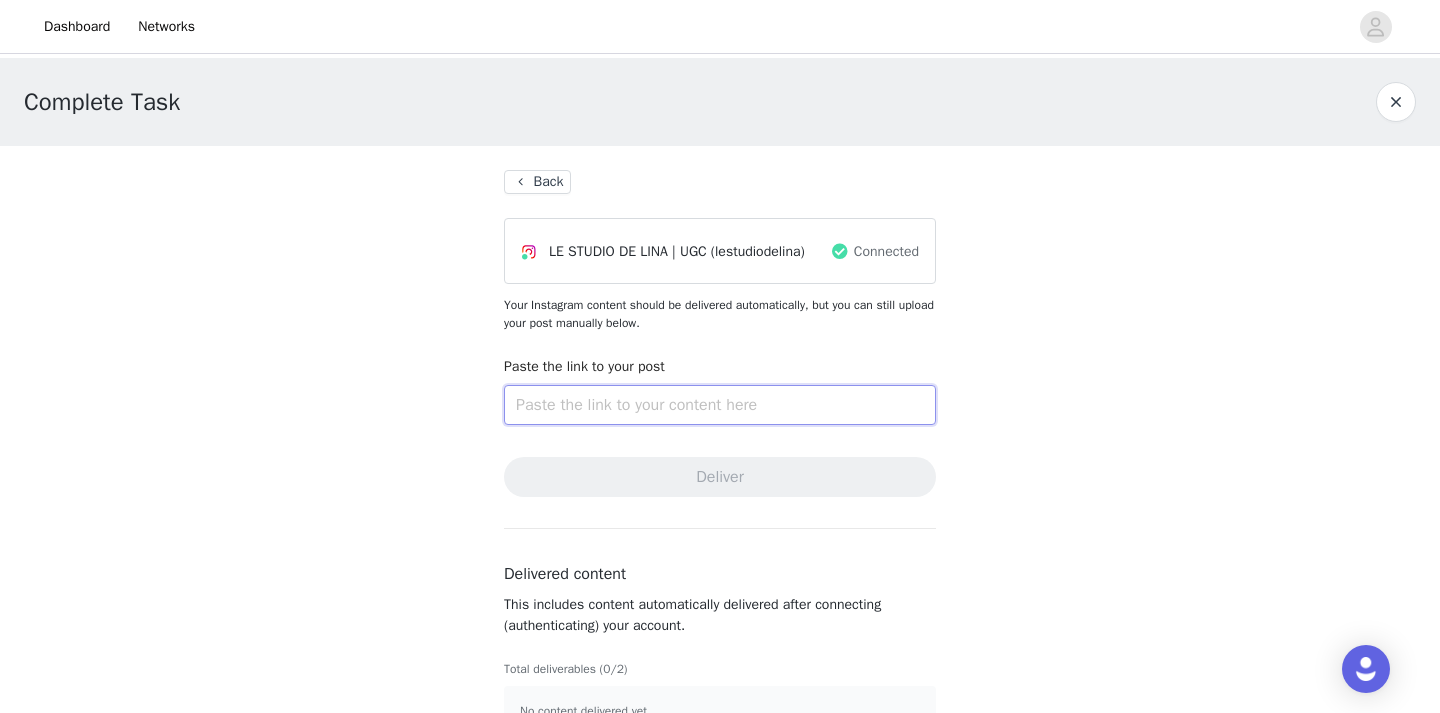 click at bounding box center (720, 405) 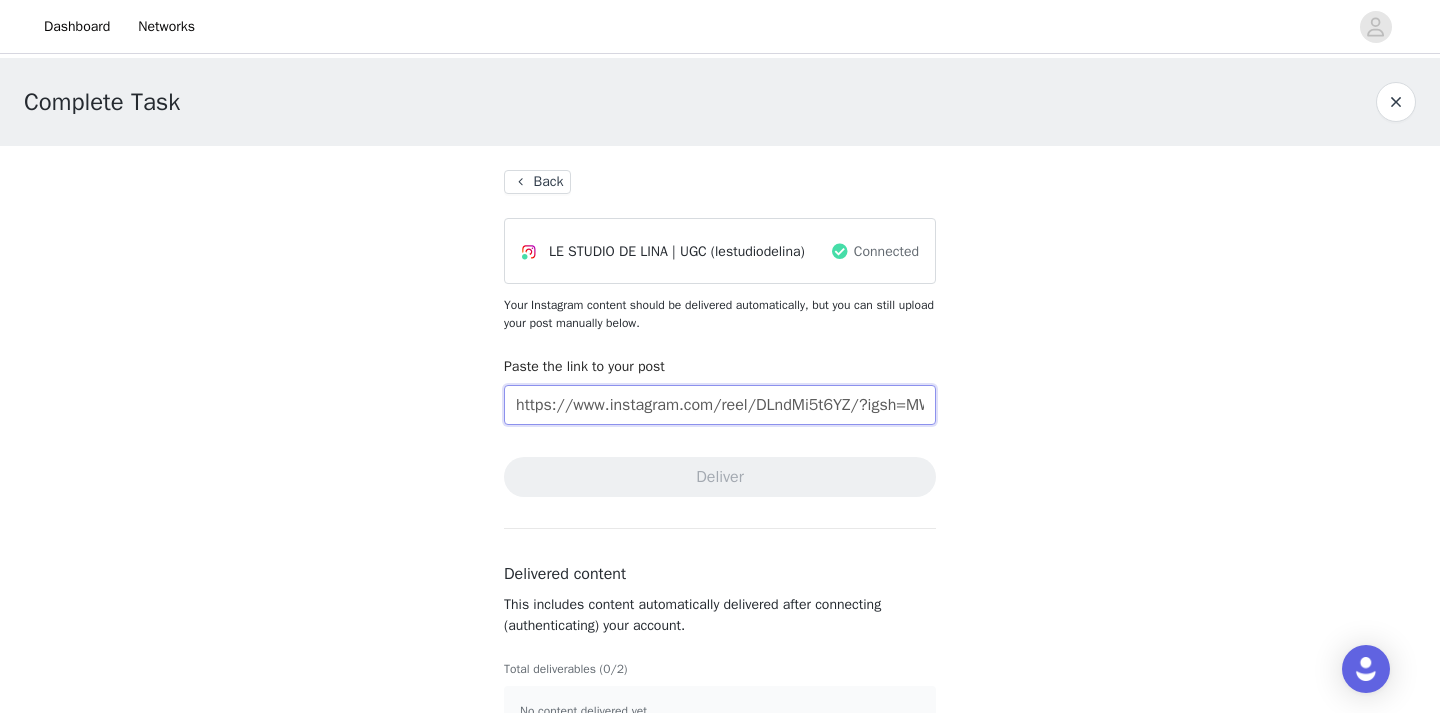 scroll, scrollTop: 0, scrollLeft: 195, axis: horizontal 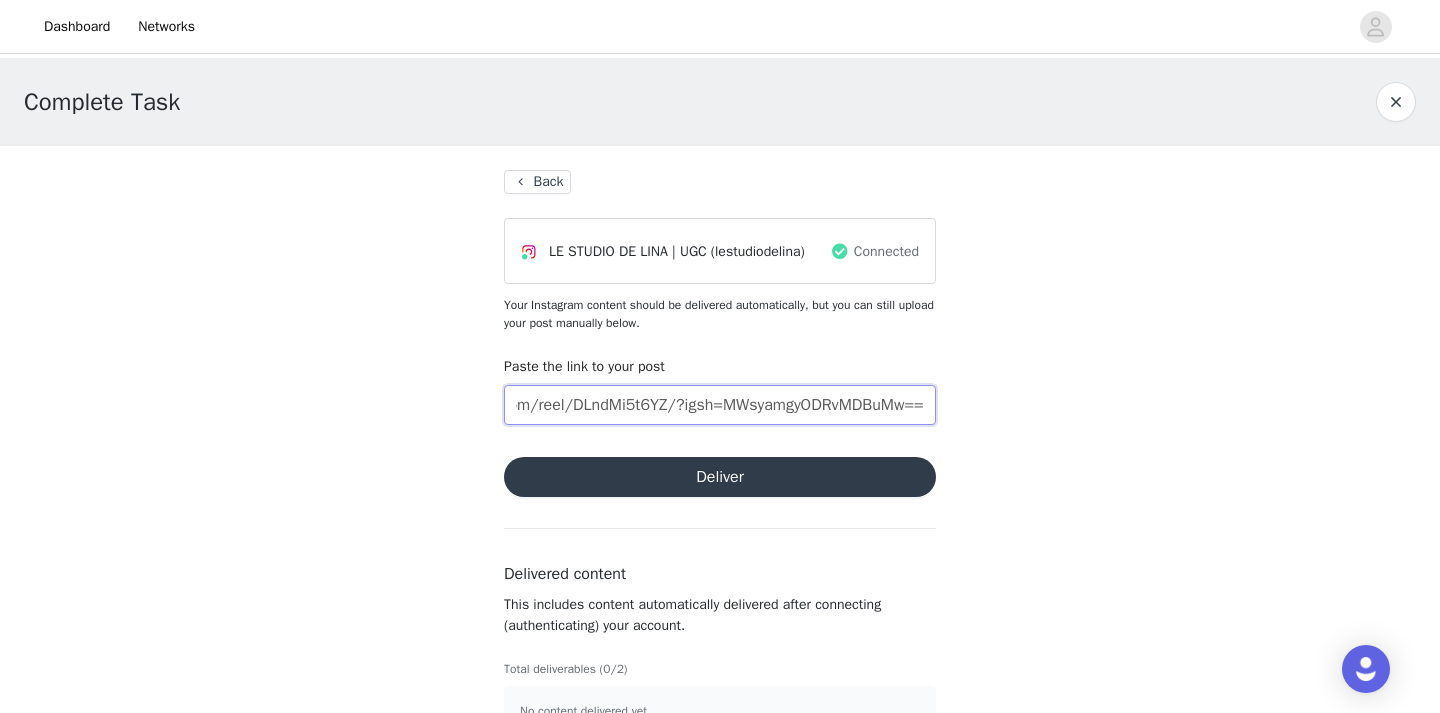 type on "https://www.instagram.com/reel/DLndMi5t6YZ/?igsh=MWsyamgyODRvMDBuMw==" 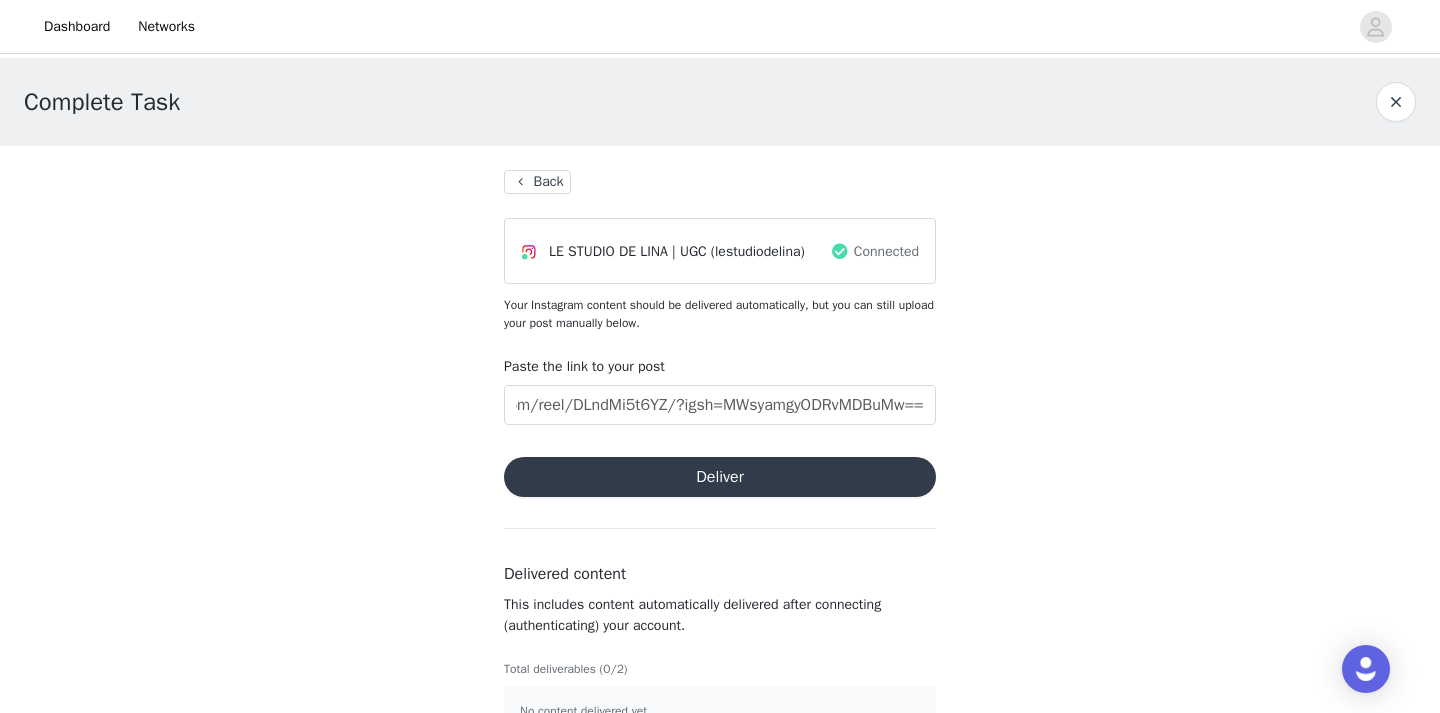 scroll, scrollTop: 0, scrollLeft: 0, axis: both 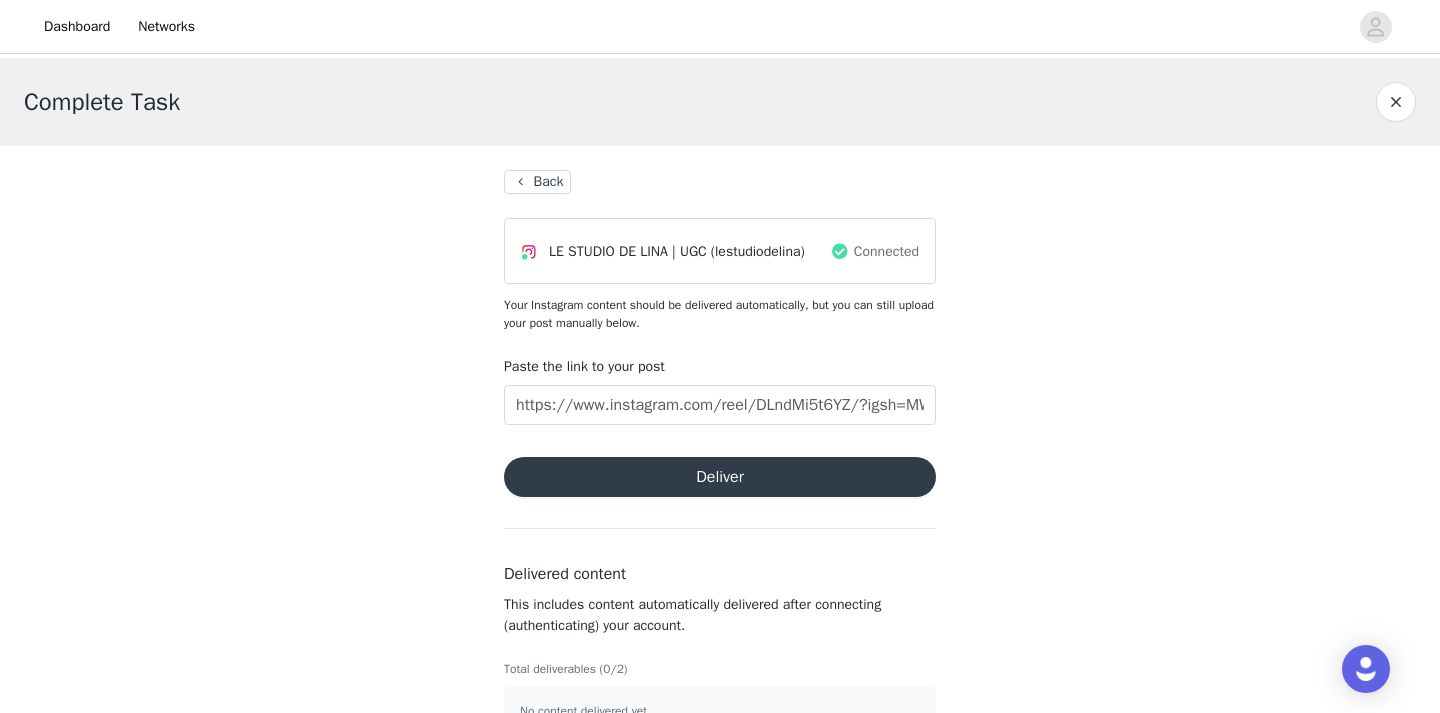 click on "Deliver" at bounding box center (720, 477) 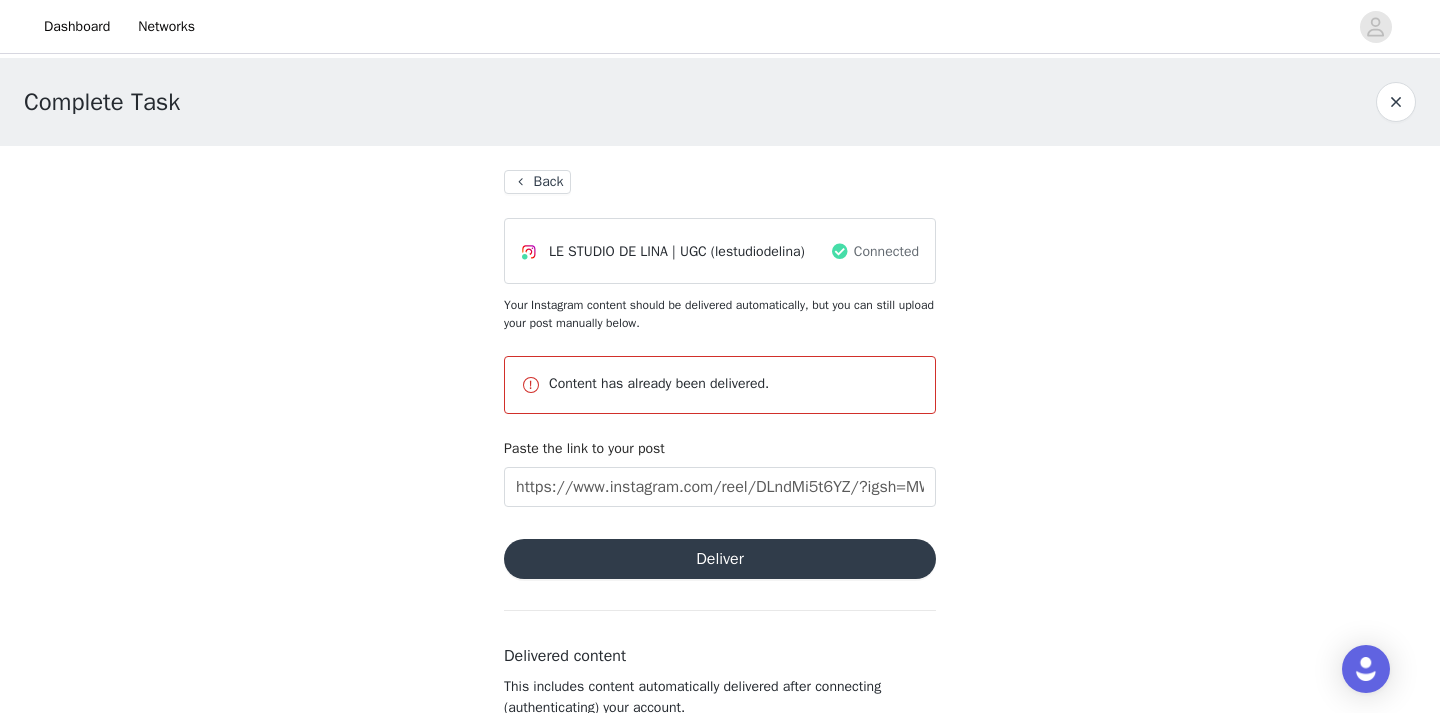 click on "Complete Task" at bounding box center [102, 102] 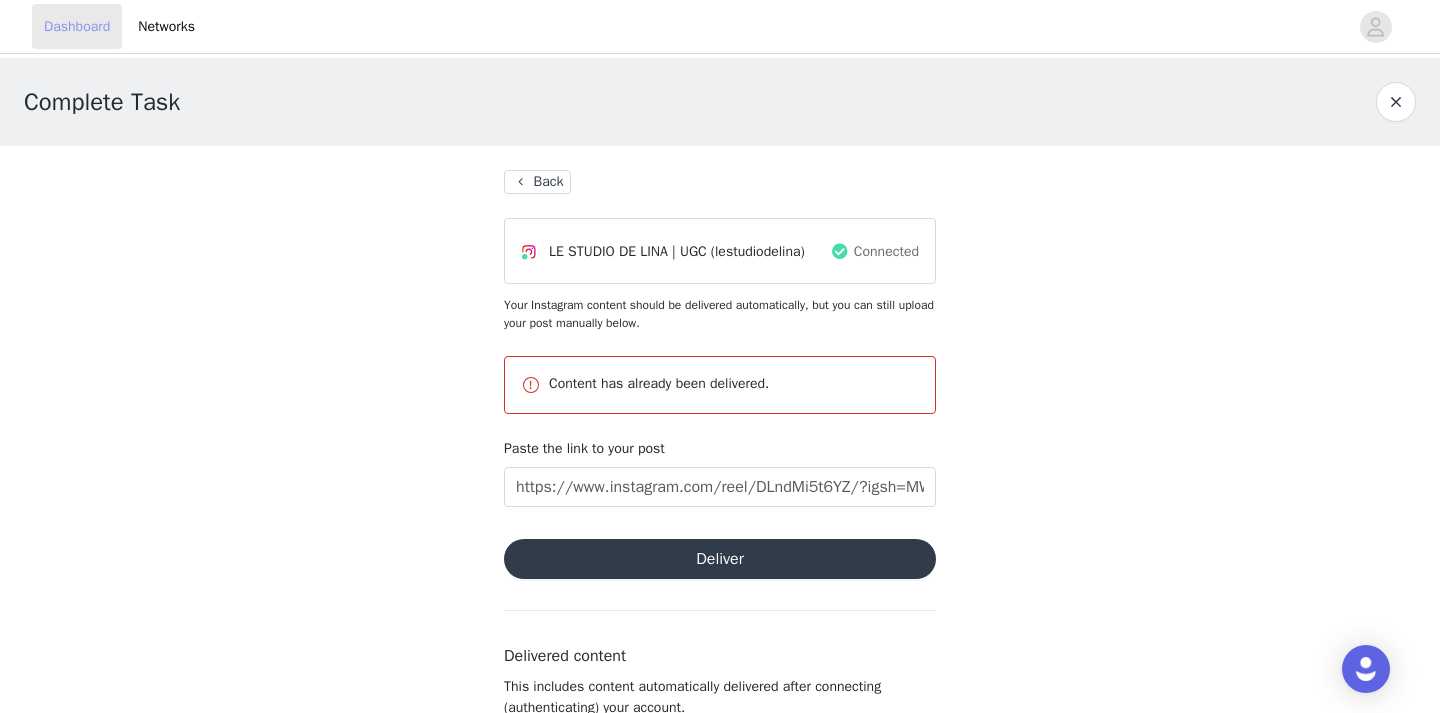 click on "Dashboard" at bounding box center [77, 26] 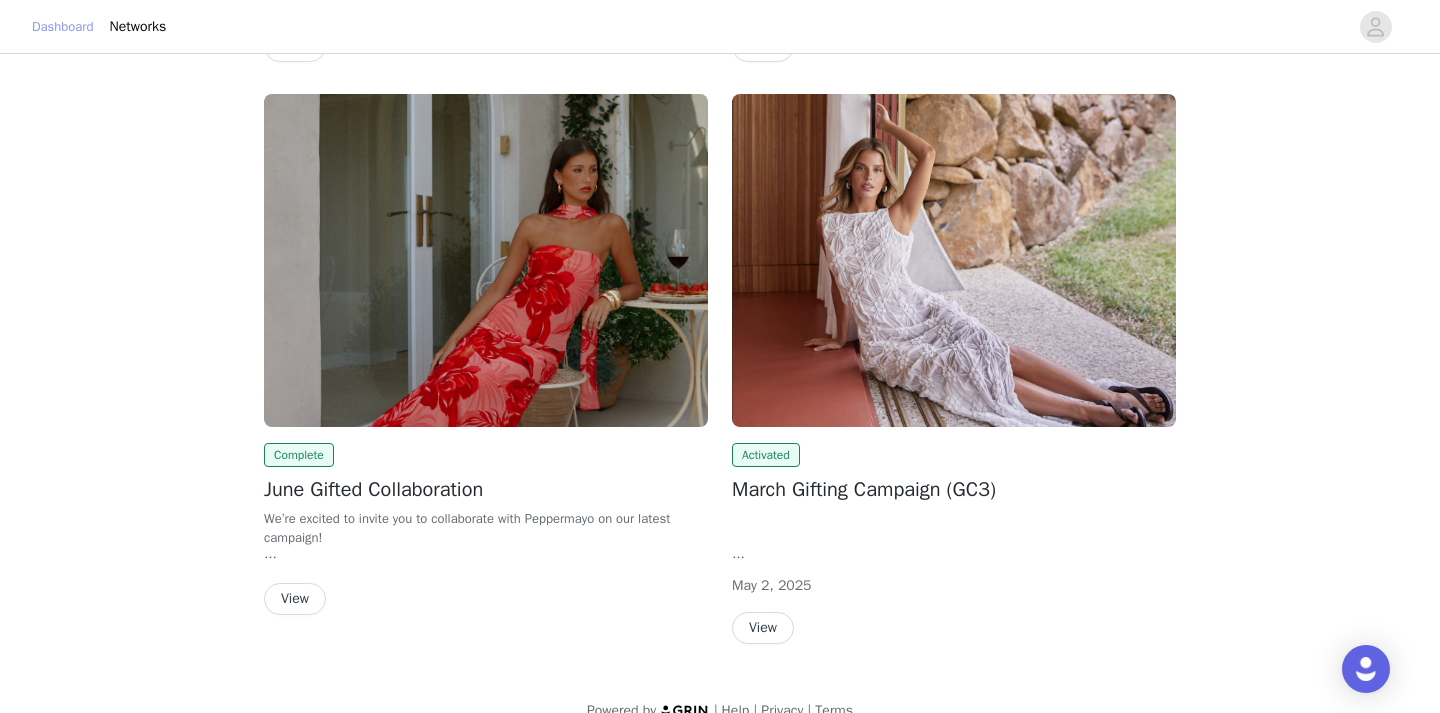 scroll, scrollTop: 621, scrollLeft: 0, axis: vertical 